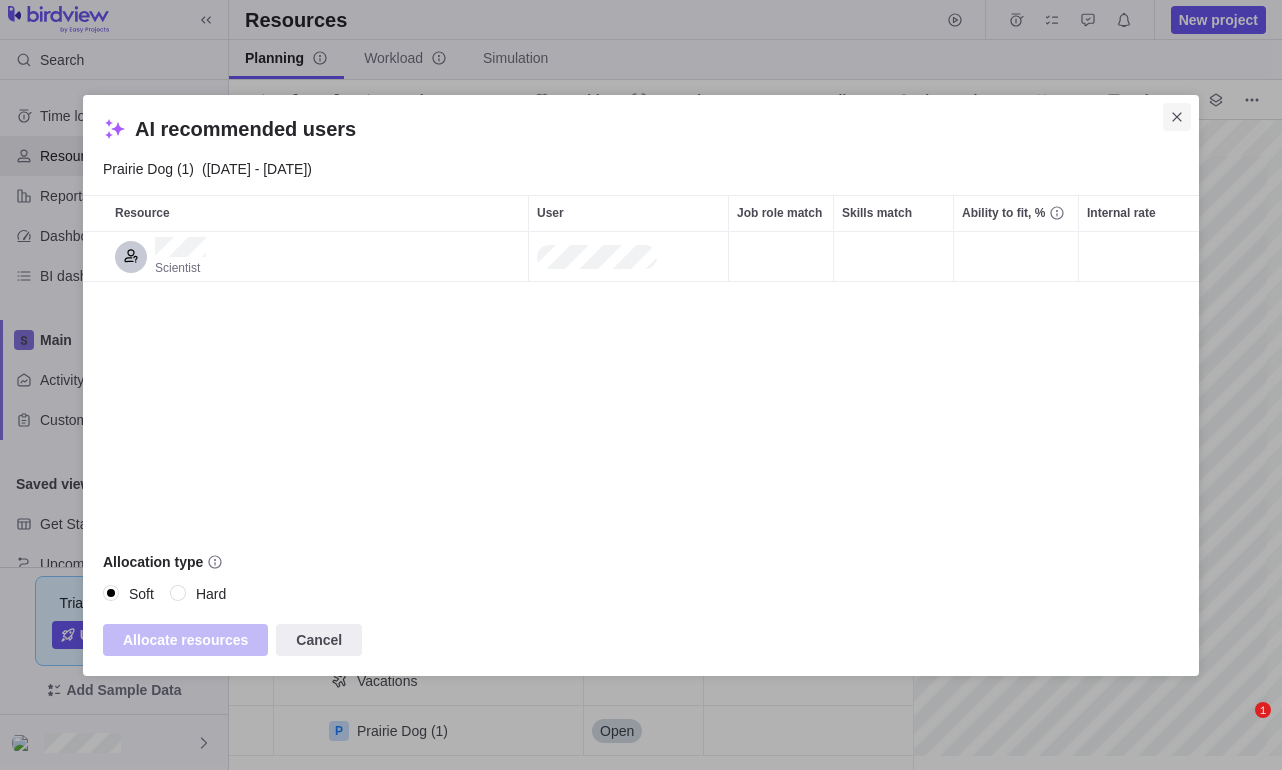 scroll, scrollTop: 0, scrollLeft: 0, axis: both 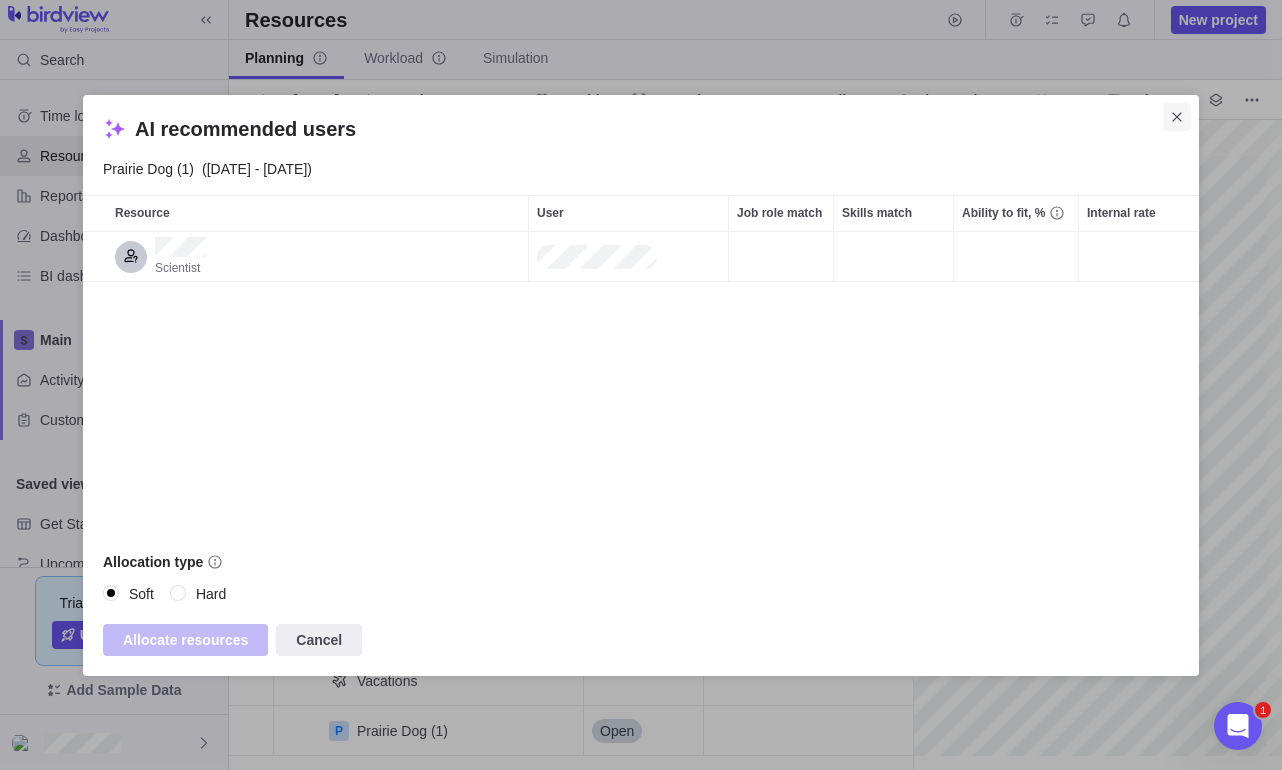 click 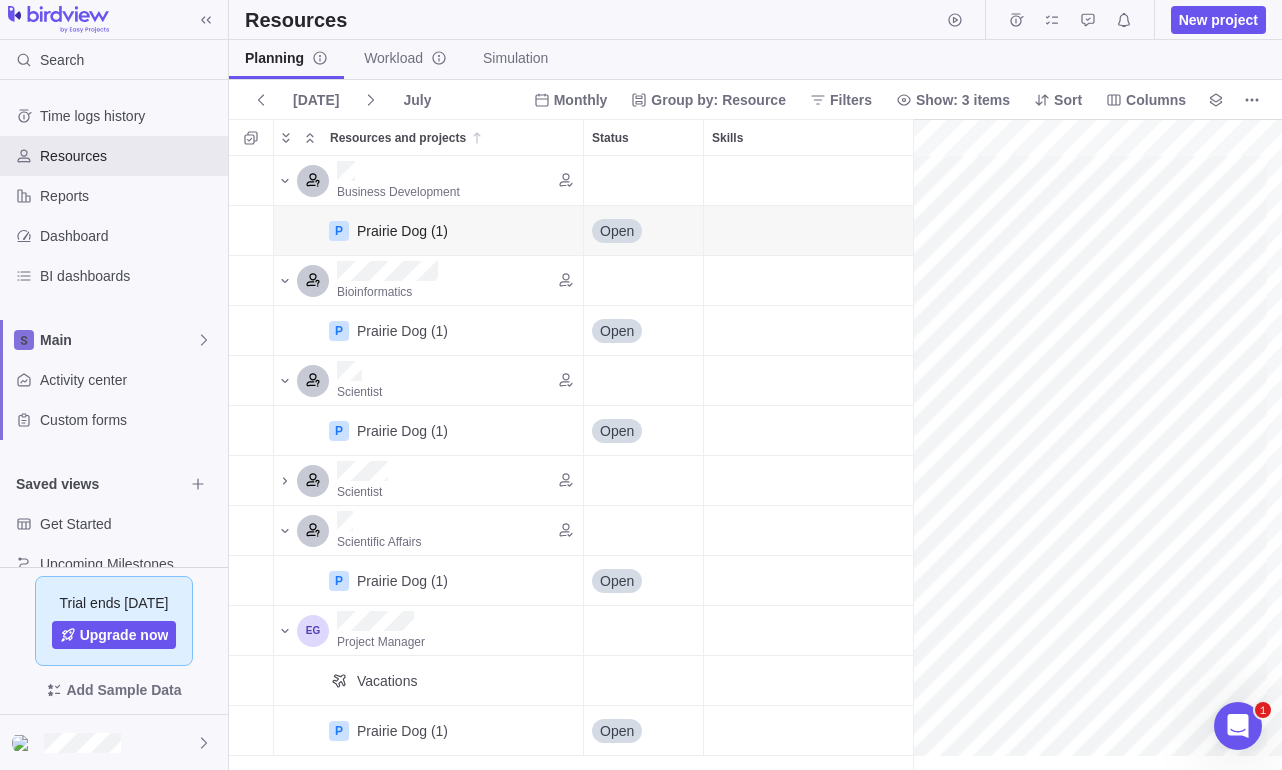 click on "Open" at bounding box center [617, 231] 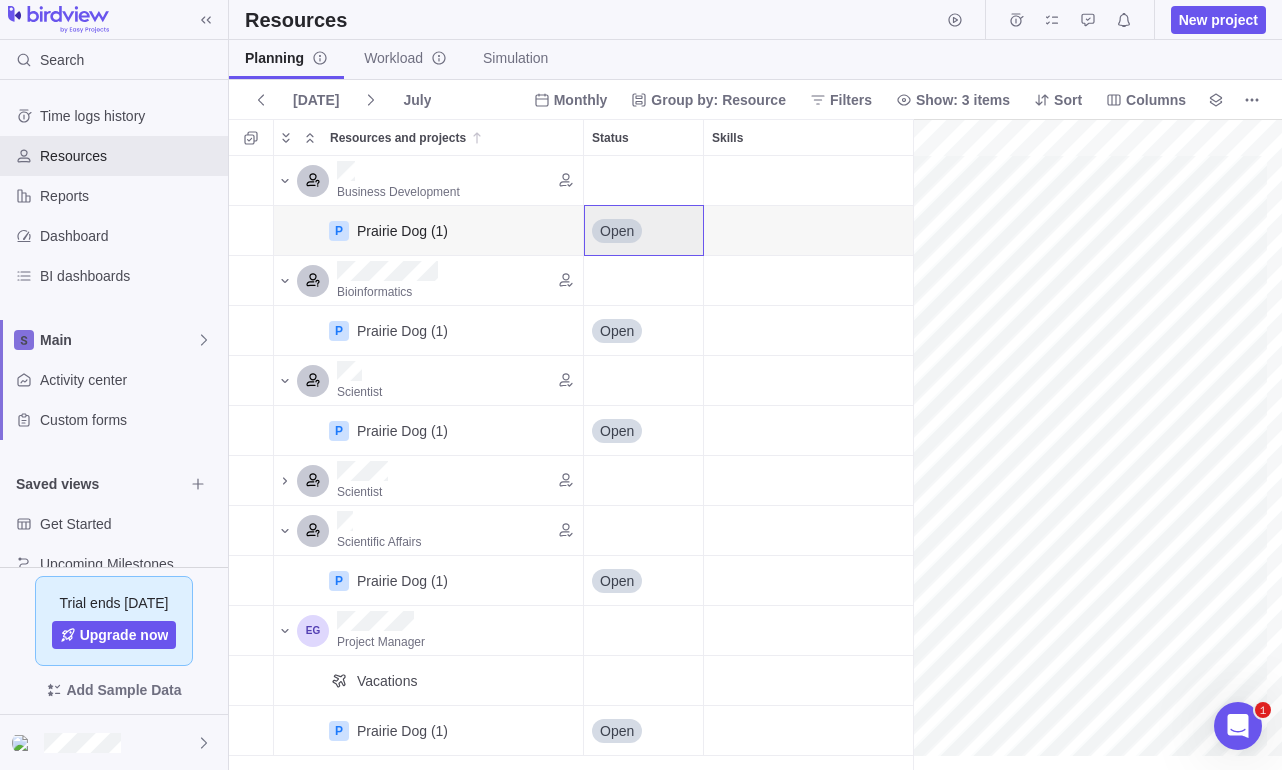 click on "Open" at bounding box center [617, 231] 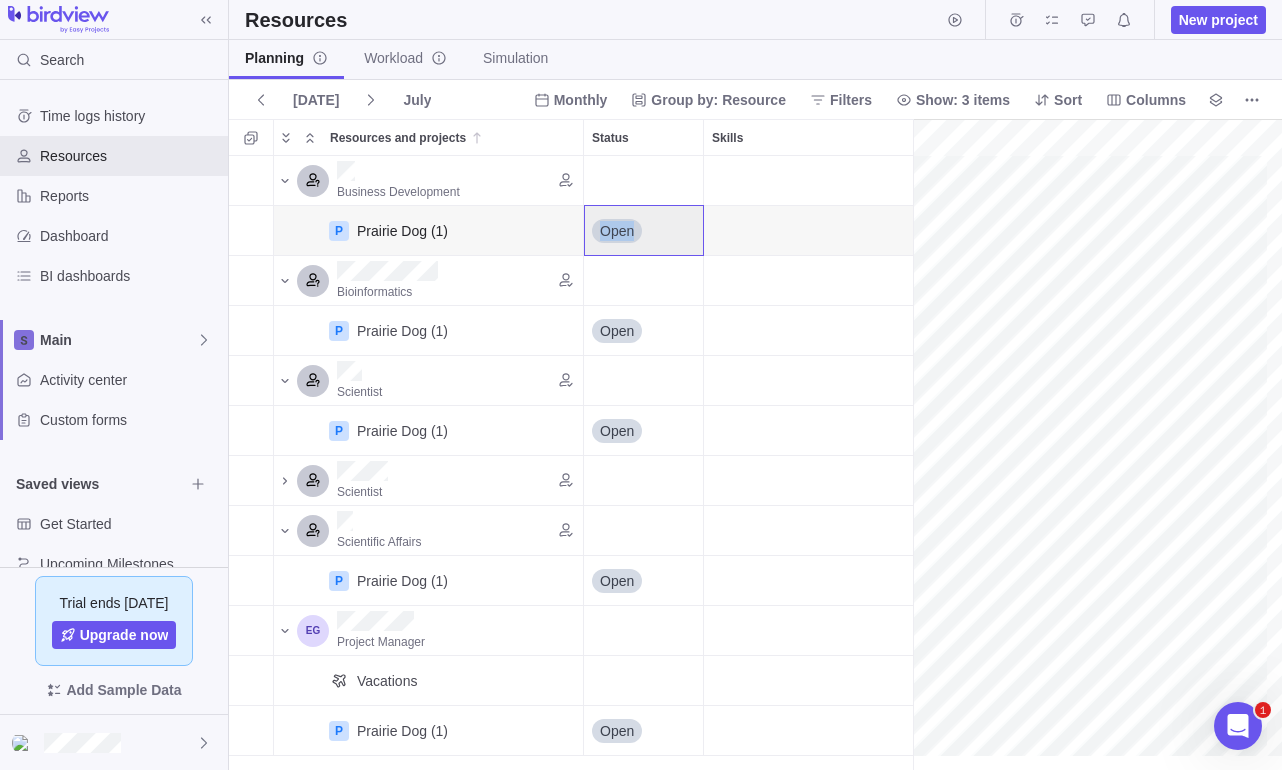 click on "Open" at bounding box center [617, 231] 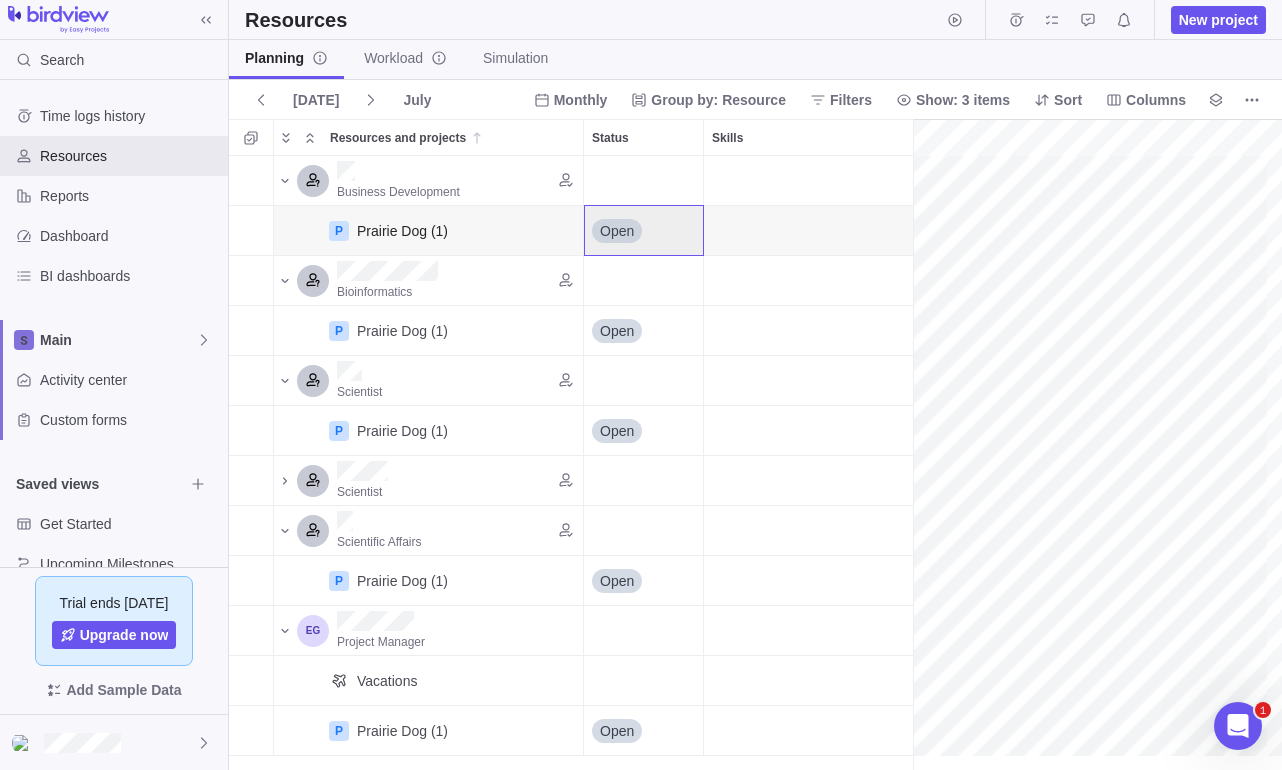 click on "Open" at bounding box center [643, 230] 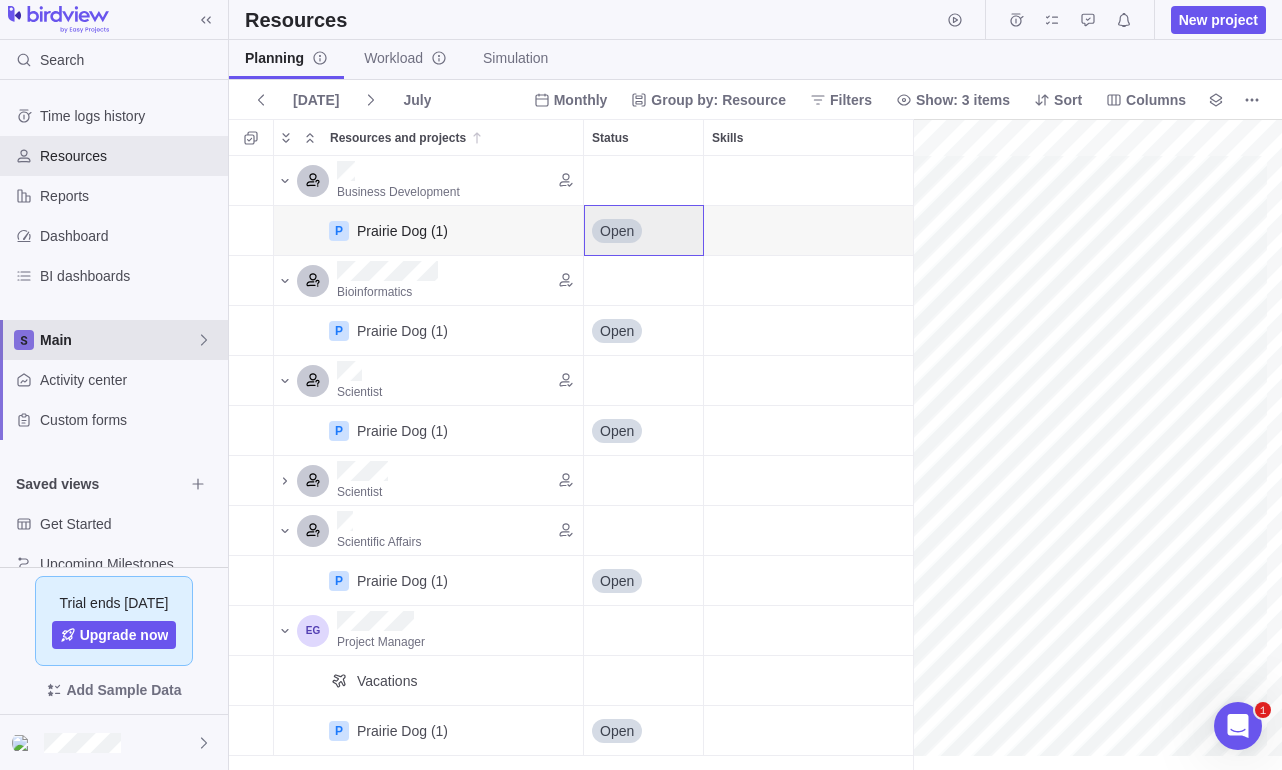click on "Main" at bounding box center (118, 340) 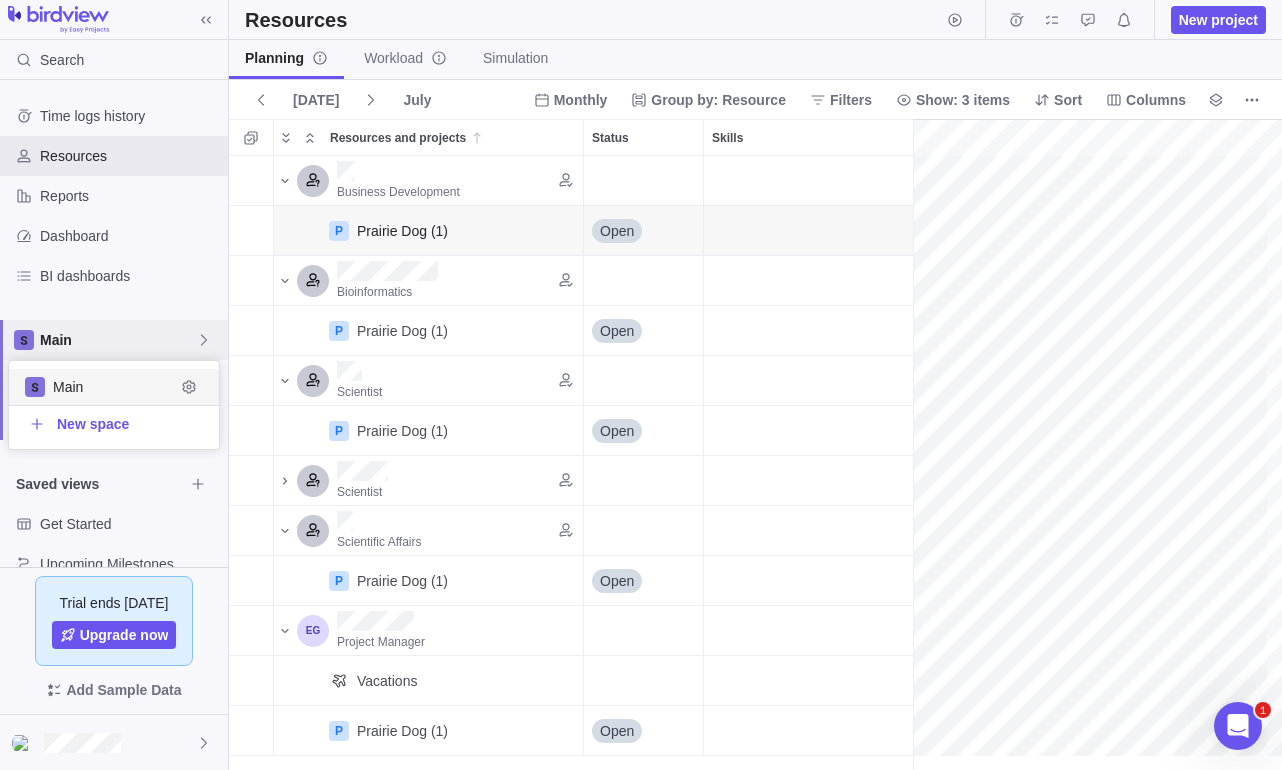 scroll, scrollTop: 16, scrollLeft: 16, axis: both 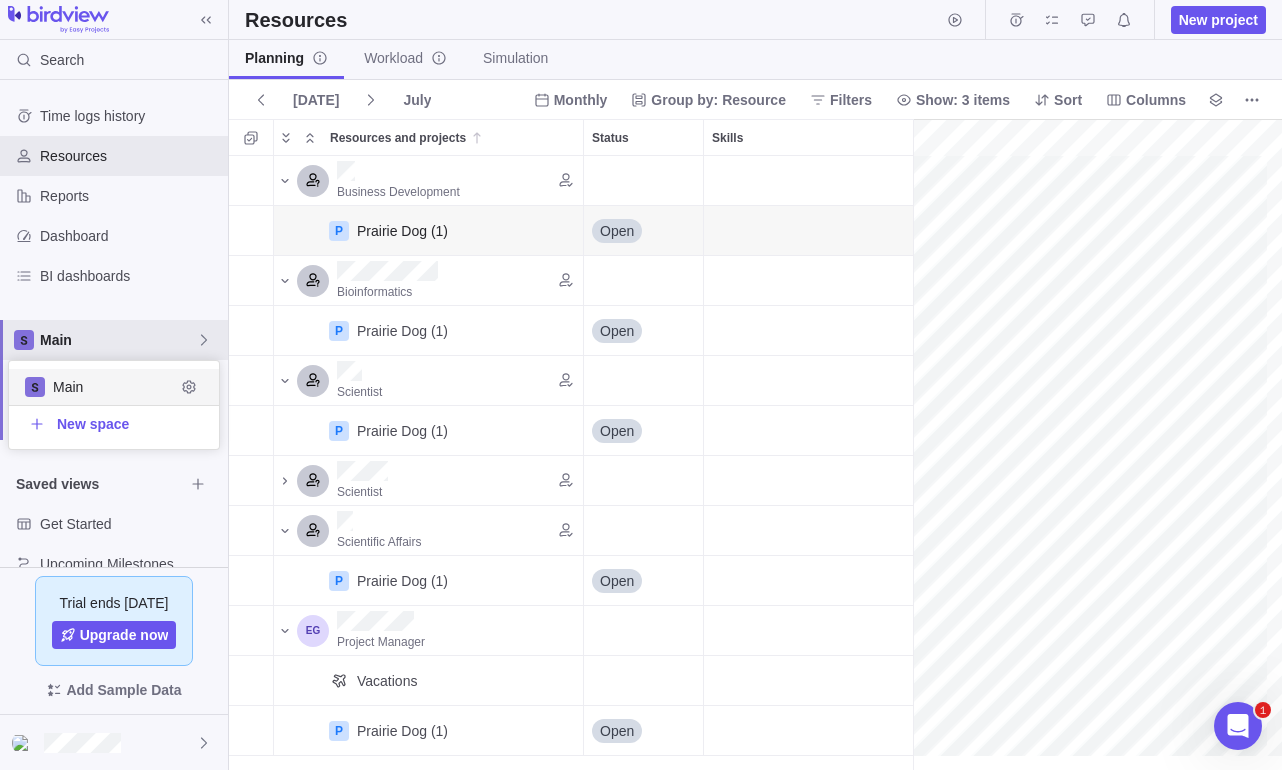click on "Main" at bounding box center [114, 387] 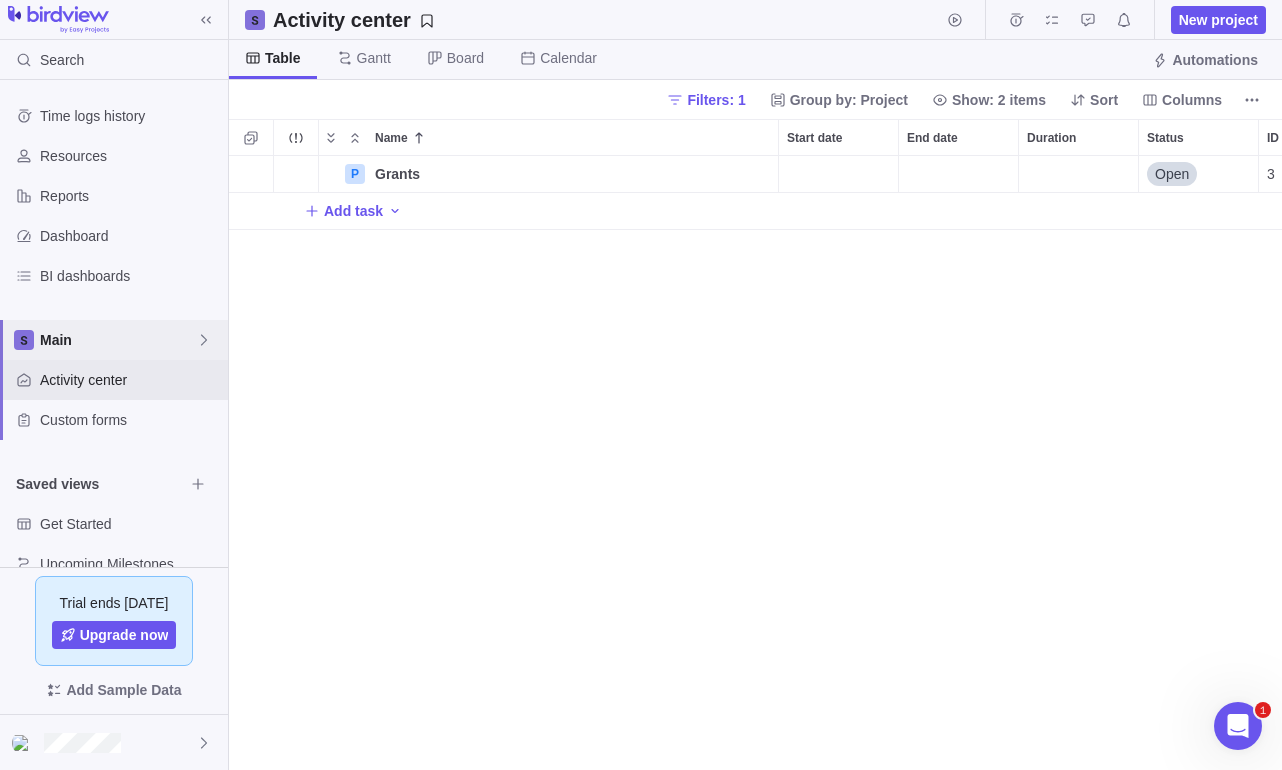 scroll, scrollTop: 16, scrollLeft: 16, axis: both 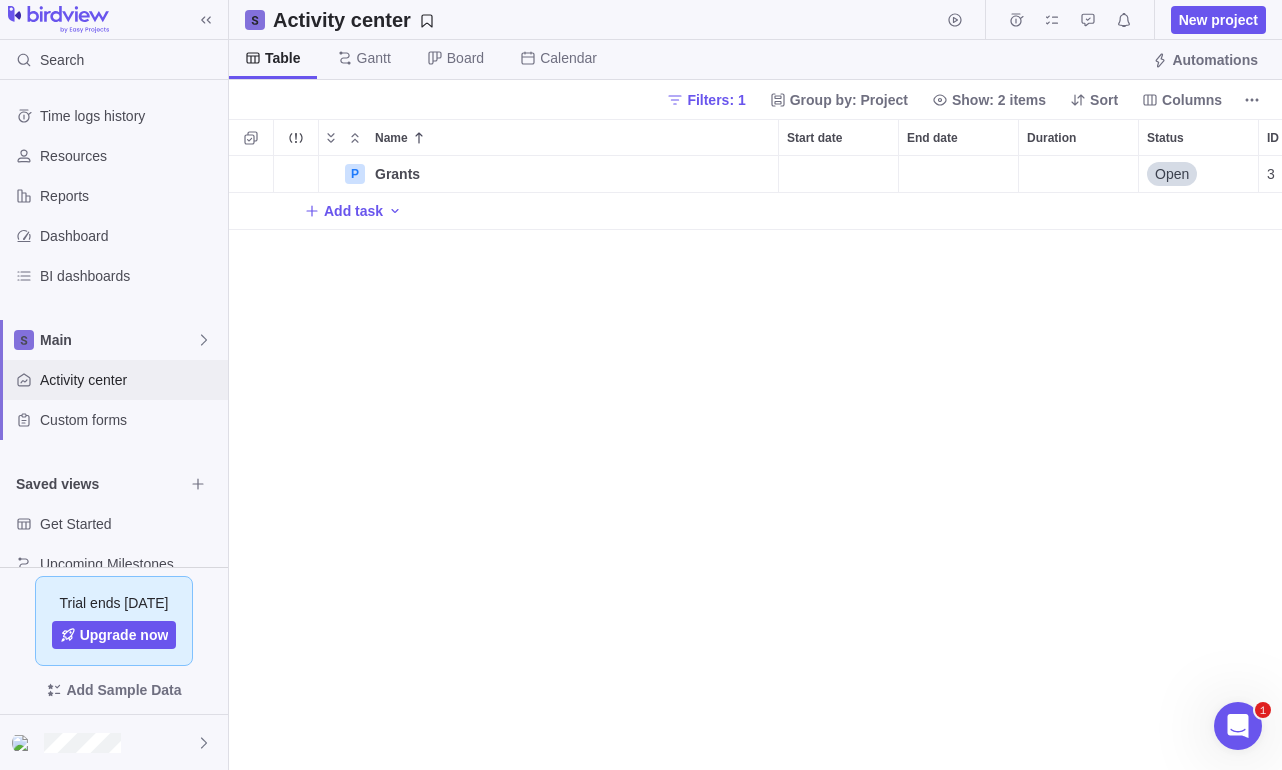 click on "Activity center" at bounding box center (130, 380) 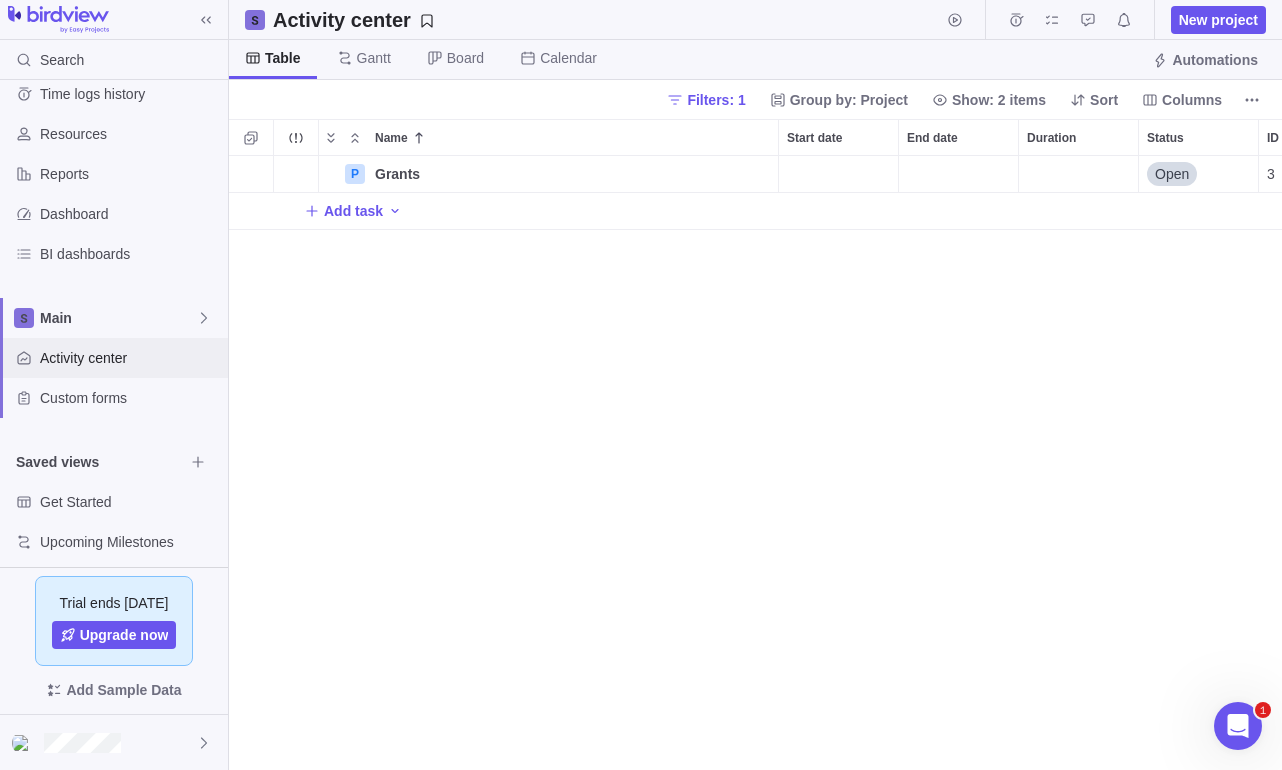 scroll, scrollTop: 33, scrollLeft: 0, axis: vertical 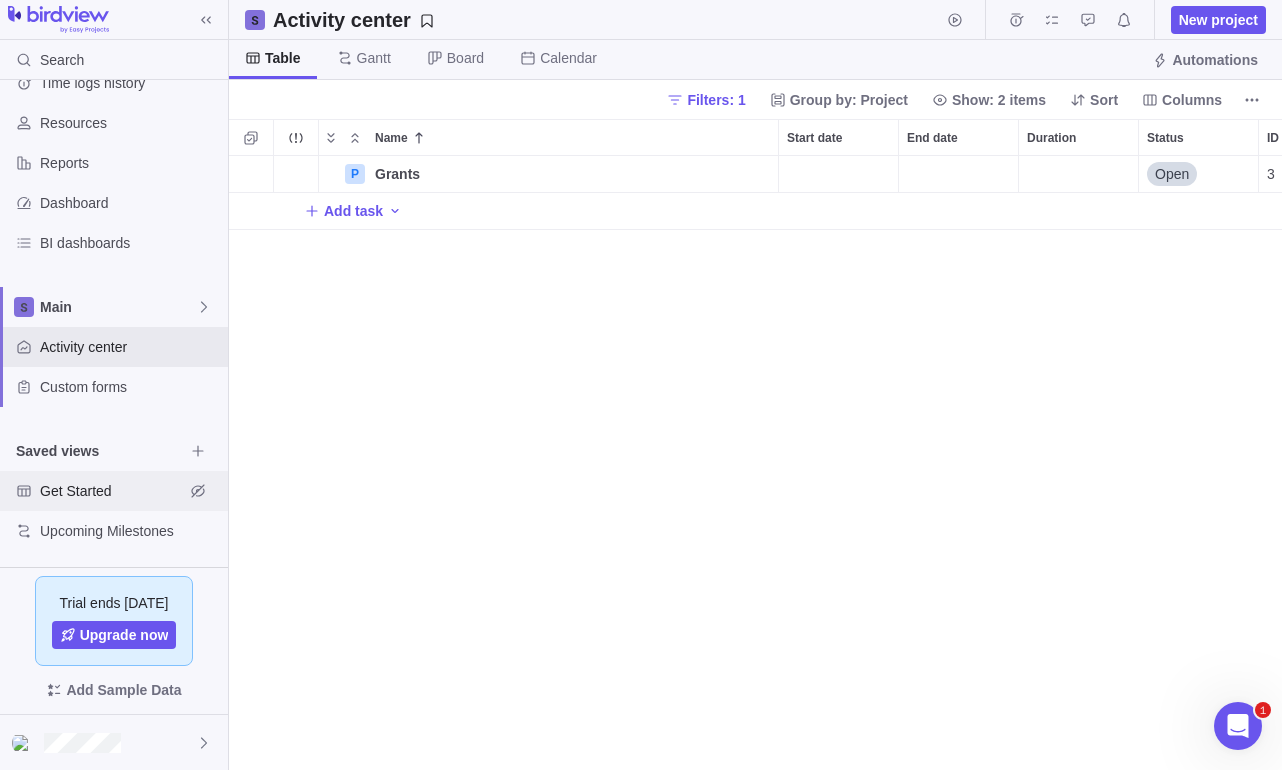 click on "Get Started" at bounding box center [112, 491] 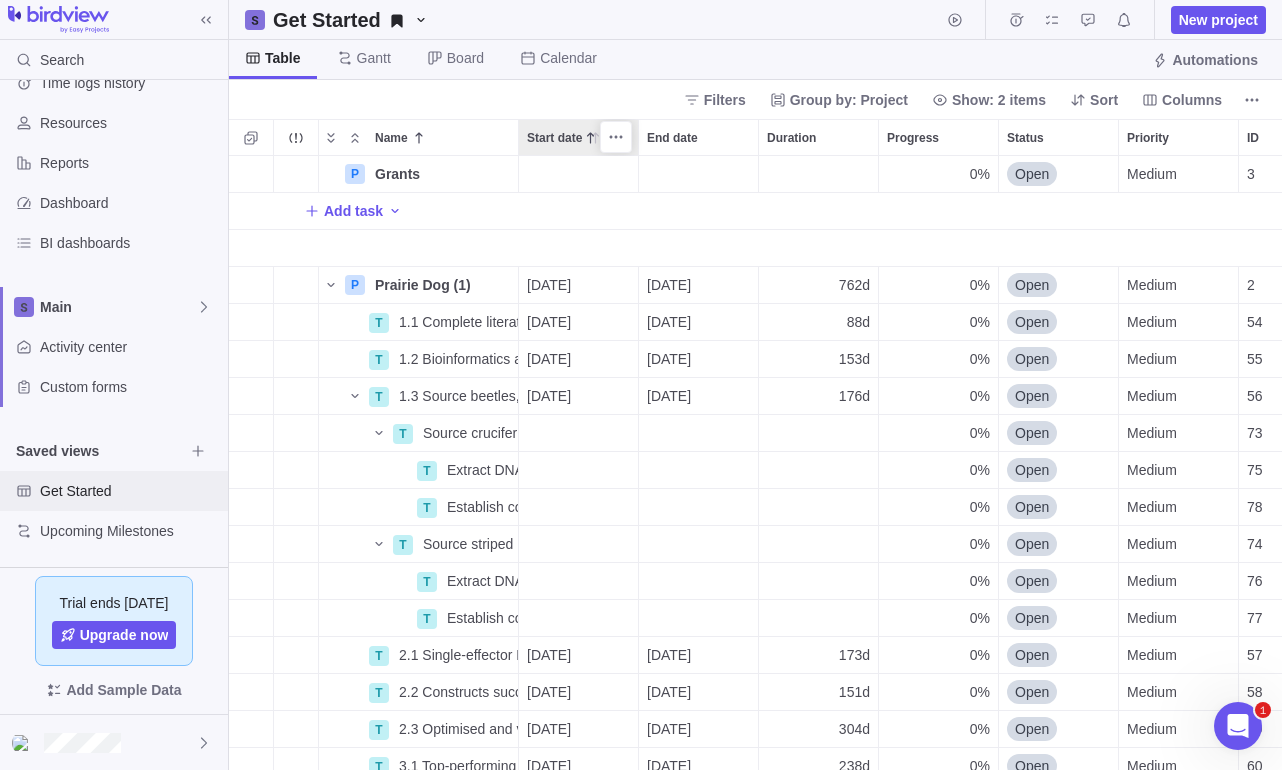 scroll, scrollTop: 16, scrollLeft: 16, axis: both 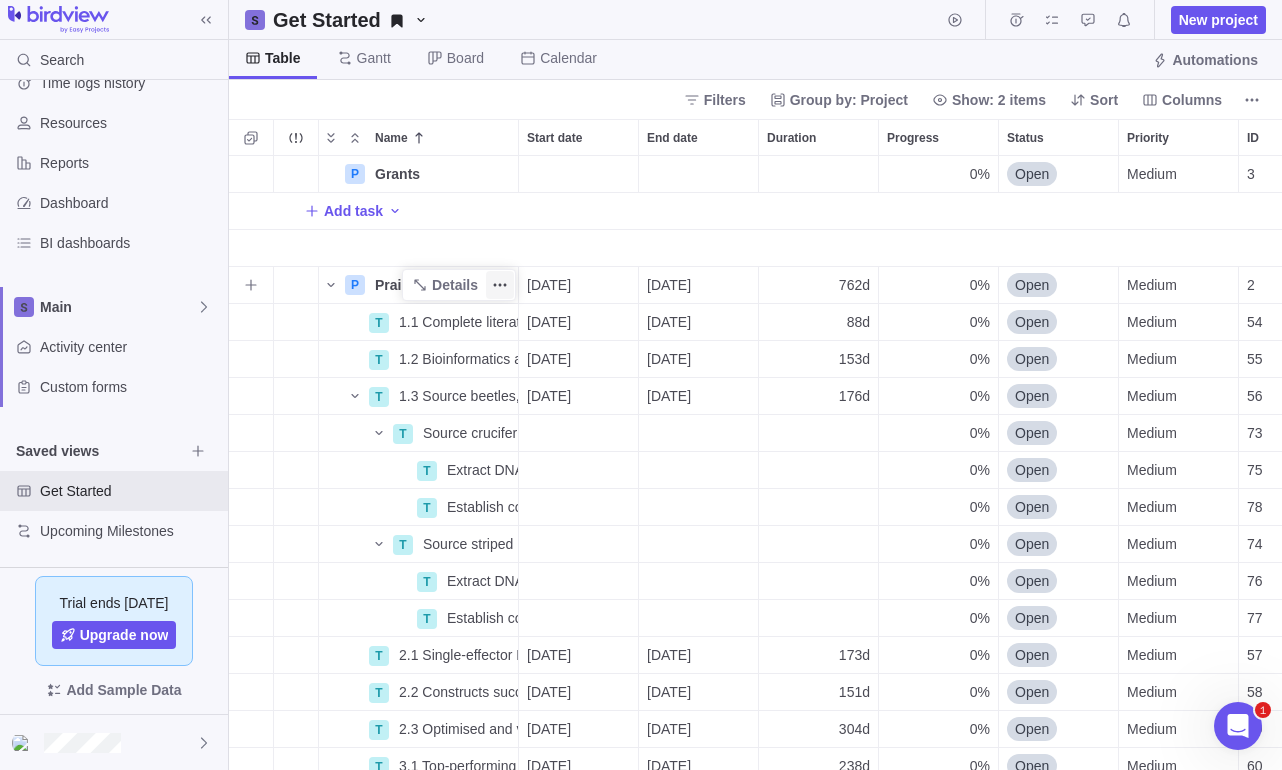 click 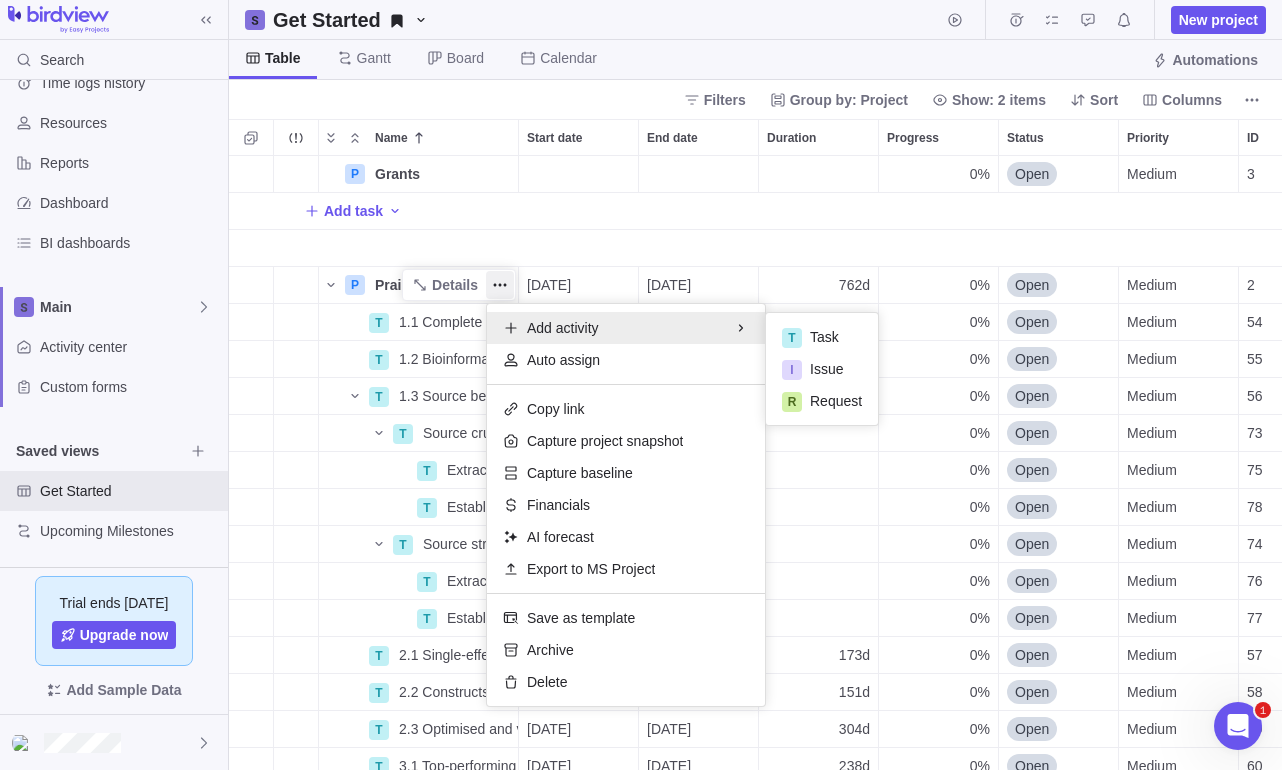 click on "P Grants Details 0% Open Medium 3 Add task P Prairie Dog (1) Details [DATE] [DATE] 762d 0% Open Medium 2 +3 T 1.1 Complete literature review and select of gene targets Details [DATE] [DATE] 88d 0% Open Medium 54 T 1.2 Bioinformatics analysis completed and sequences to use for RNAi selected Details [DATE] [DATE] 153d 0% Open Medium 55 T 1.3 Source beetles, and develop and validate protocols for in-house maintenance, rearing, and bioassays Details [DATE] [DATE] 176d 0% Open Medium 56 T Source crucifer FBs Details 0% Open Medium 73 T Extract DNA Details 0% Open Medium 75 T Establish colony Details 0% Open Medium 78 T Source striped FBs Details 0% Open Medium 74 T Extract DNA Details 0% Open Medium 76 T Establish colony Details 0% Open Medium 77 T 2.1 Single-effector RNAi constructs designed and synthesized Details [DATE] [DATE] 173d 0% Open Medium 57 T 2.2 Constructs successfully integrated into vectors and optimized dsRNA expression confirmed in yeast strains Details 151d" at bounding box center (755, 463) 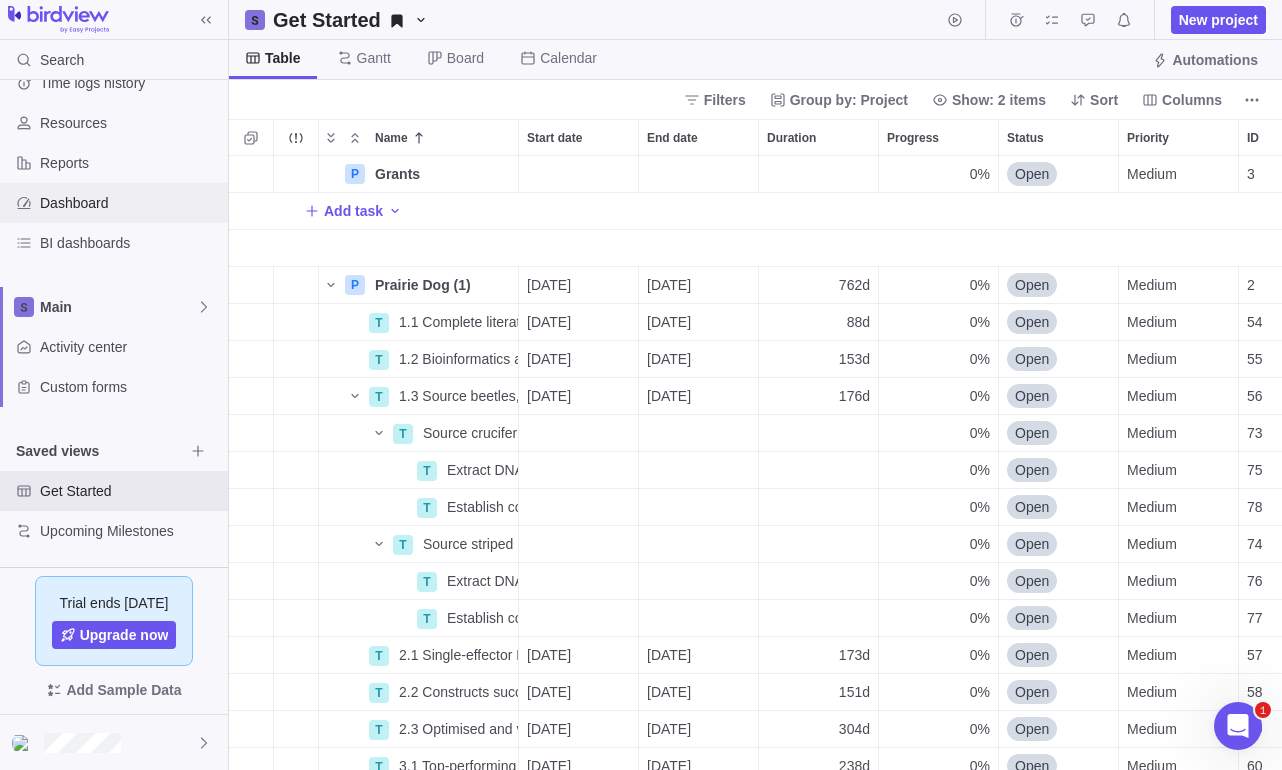 scroll, scrollTop: 0, scrollLeft: 0, axis: both 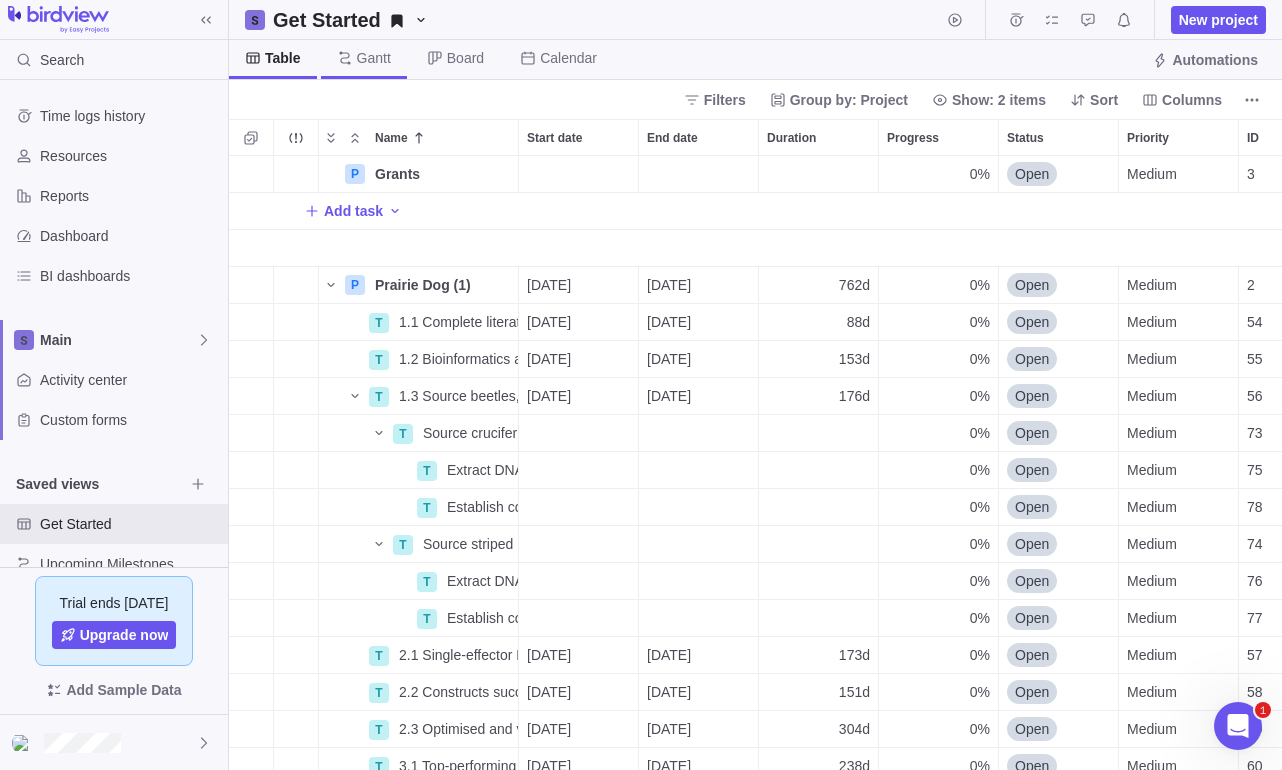 click on "Gantt" at bounding box center (374, 58) 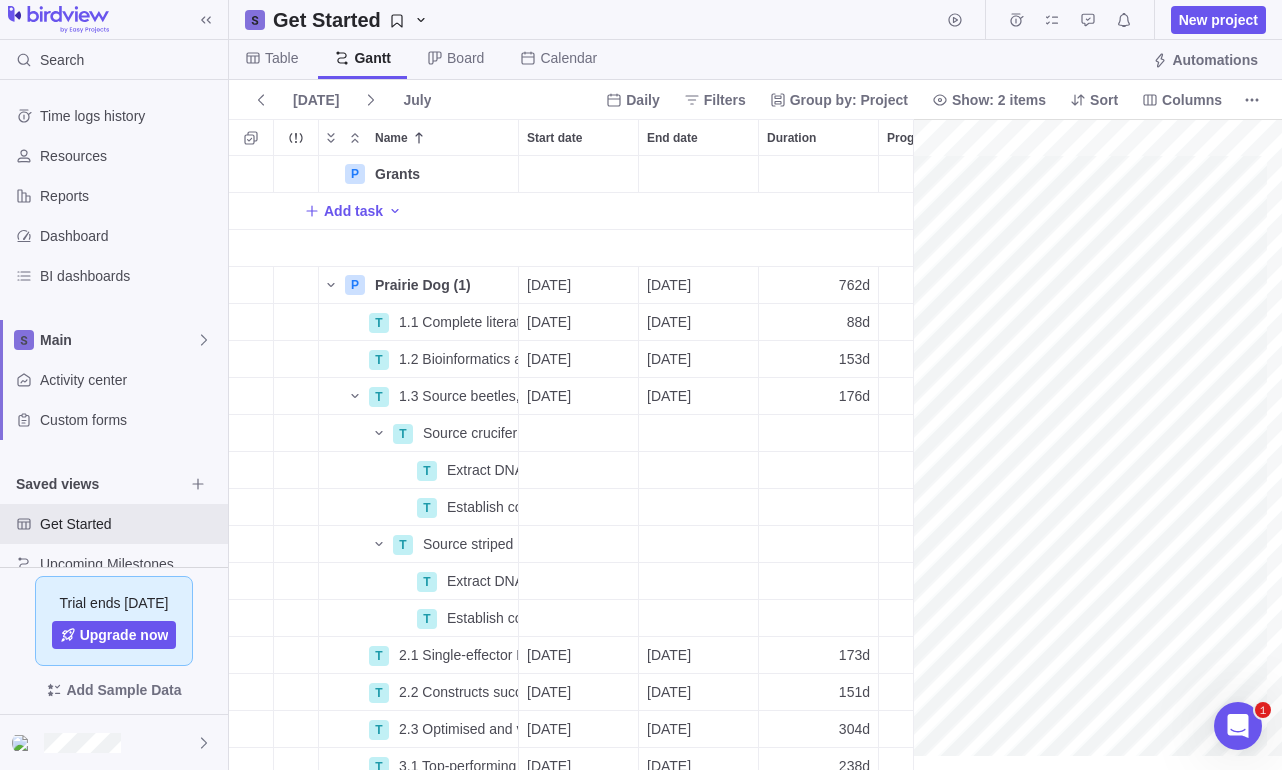 scroll, scrollTop: 599, scrollLeft: 670, axis: both 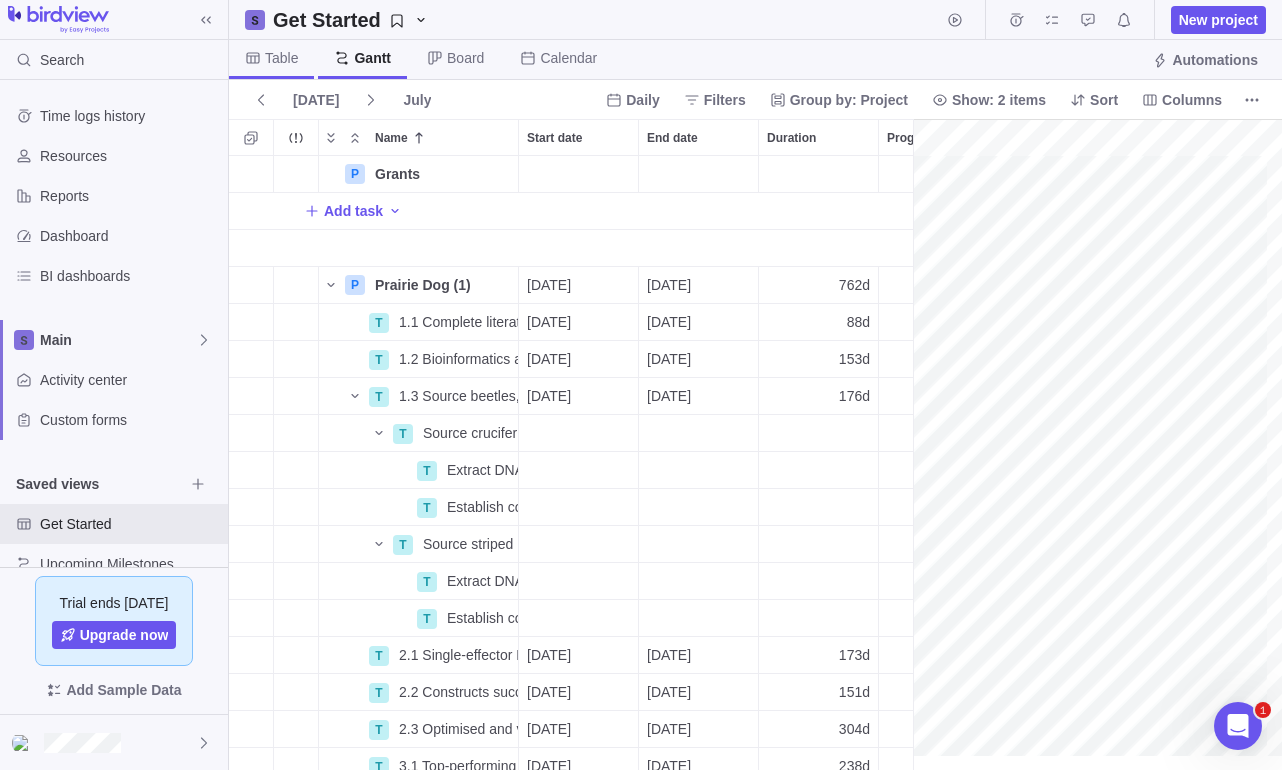 click on "Table" at bounding box center (281, 58) 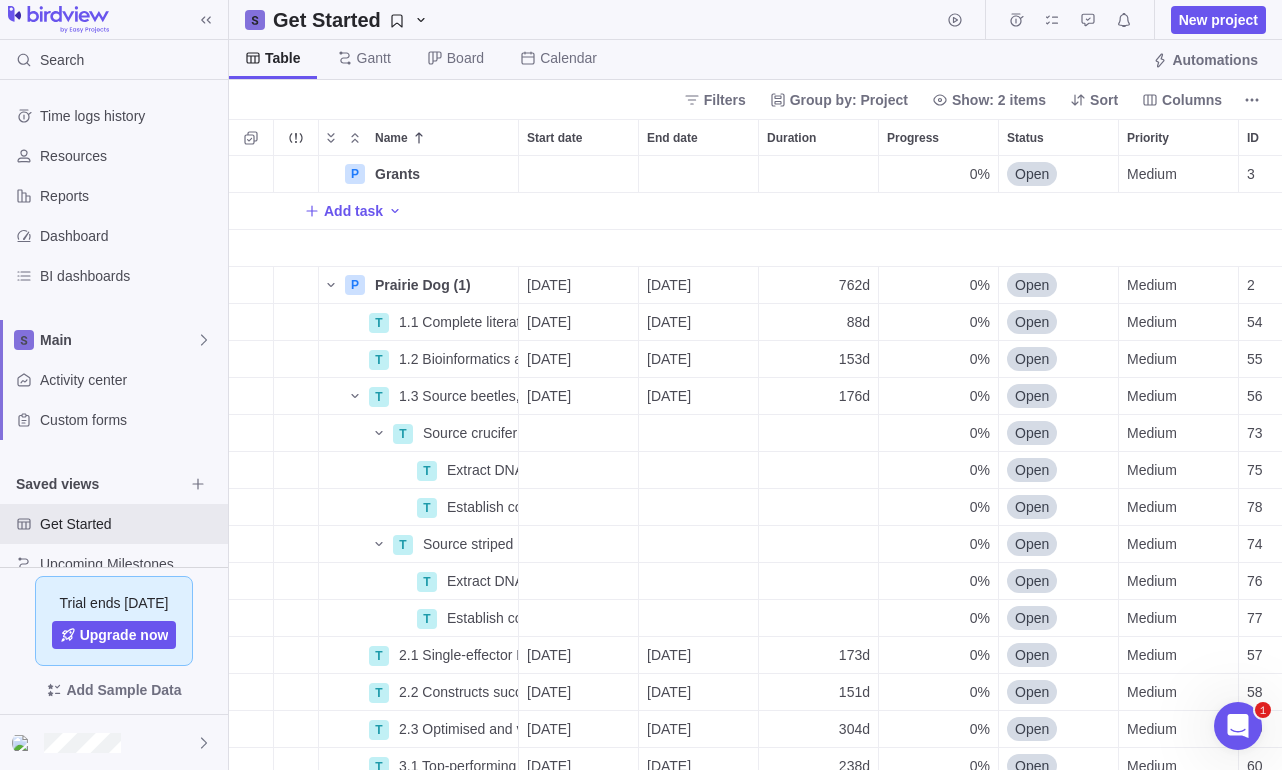 scroll, scrollTop: 16, scrollLeft: 16, axis: both 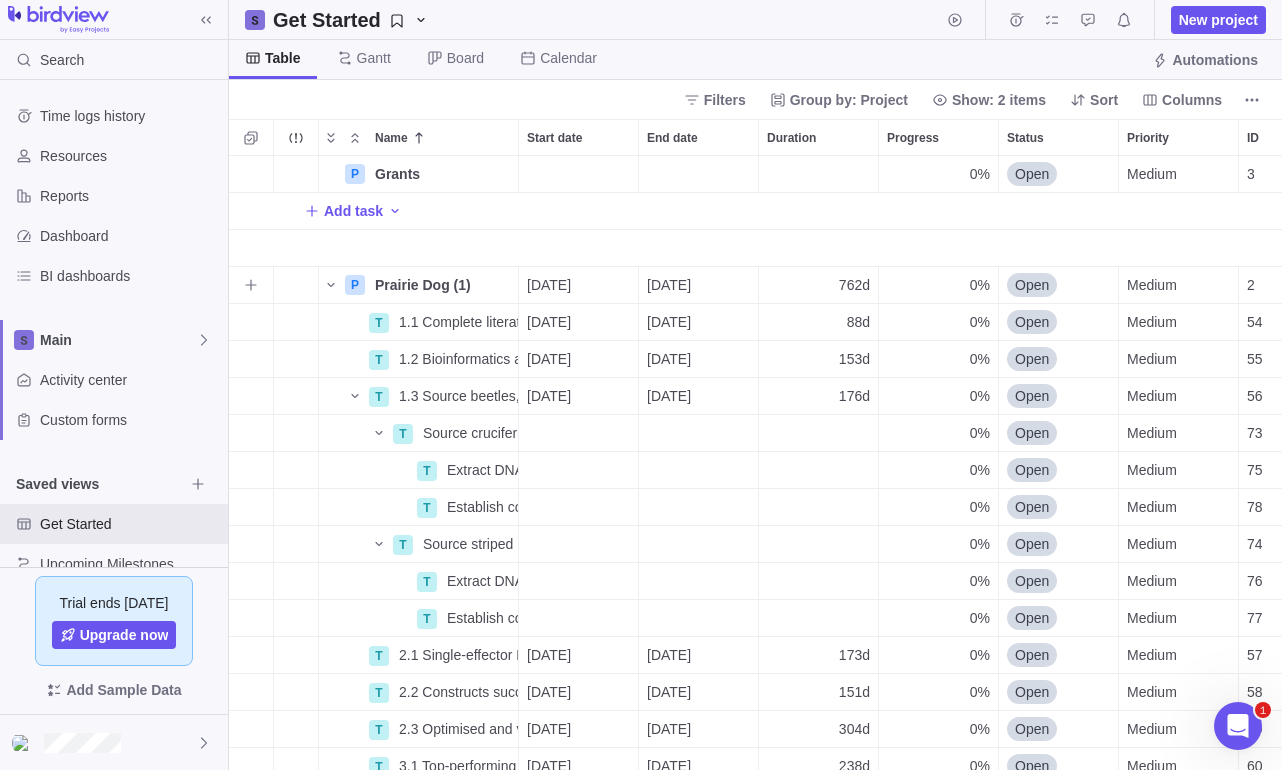 click on "Open" at bounding box center [1032, 285] 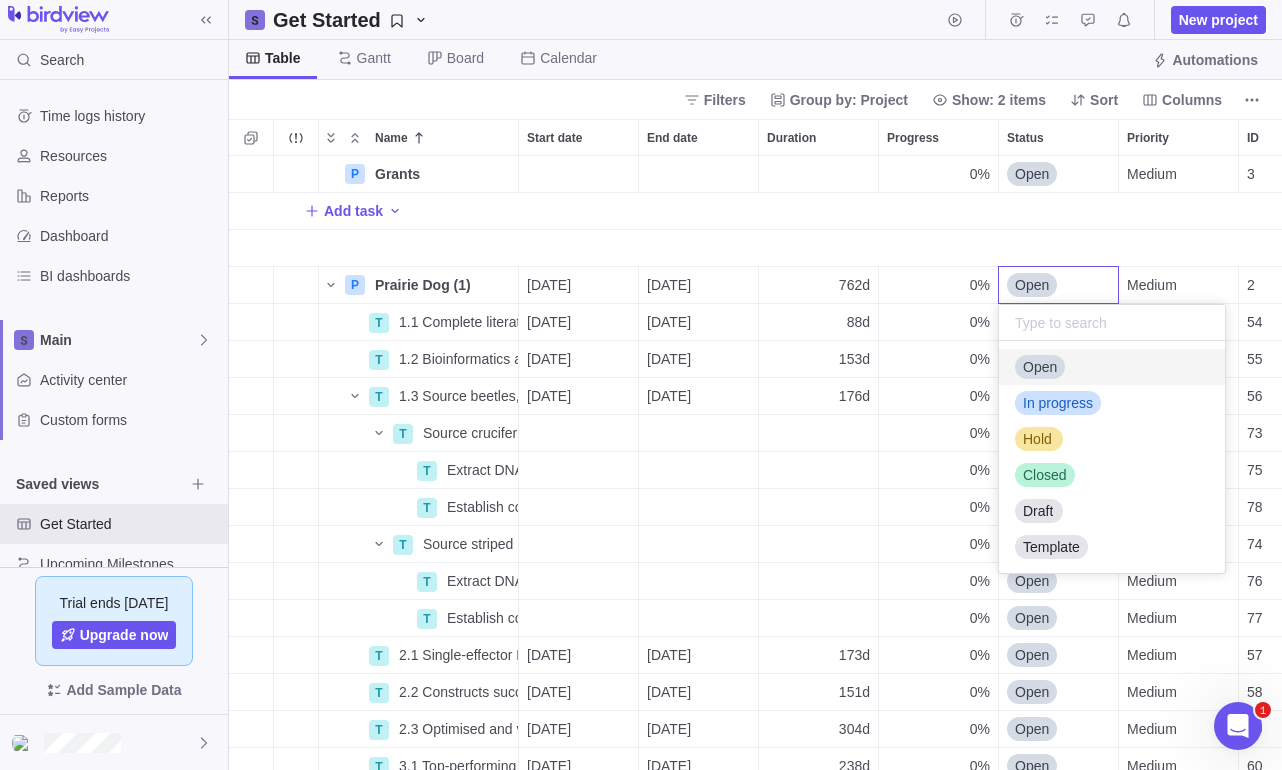 click on "P Grants Details 0% Open Medium 3 Add task P Prairie Dog (1) Details [DATE] [DATE] 762d 0% Open Medium 2 +3 T 1.1 Complete literature review and select of gene targets Details [DATE] [DATE] 88d 0% Open Medium 54 T 1.2 Bioinformatics analysis completed and sequences to use for RNAi selected Details [DATE] [DATE] 153d 0% Open Medium 55 T 1.3 Source beetles, and develop and validate protocols for in-house maintenance, rearing, and bioassays Details [DATE] [DATE] 176d 0% Open Medium 56 T Source crucifer FBs Details 0% Open Medium 73 T Extract DNA Details 0% Open Medium 75 T Establish colony Details 0% Open Medium 78 T Source striped FBs Details 0% Open Medium 74 T Extract DNA Details 0% Open Medium 76 T Establish colony Details 0% Open Medium 77 T 2.1 Single-effector RNAi constructs designed and synthesized Details [DATE] [DATE] 173d 0% Open Medium 57 T 2.2 Constructs successfully integrated into vectors and optimized dsRNA expression confirmed in yeast strains Details 151d" at bounding box center [755, 463] 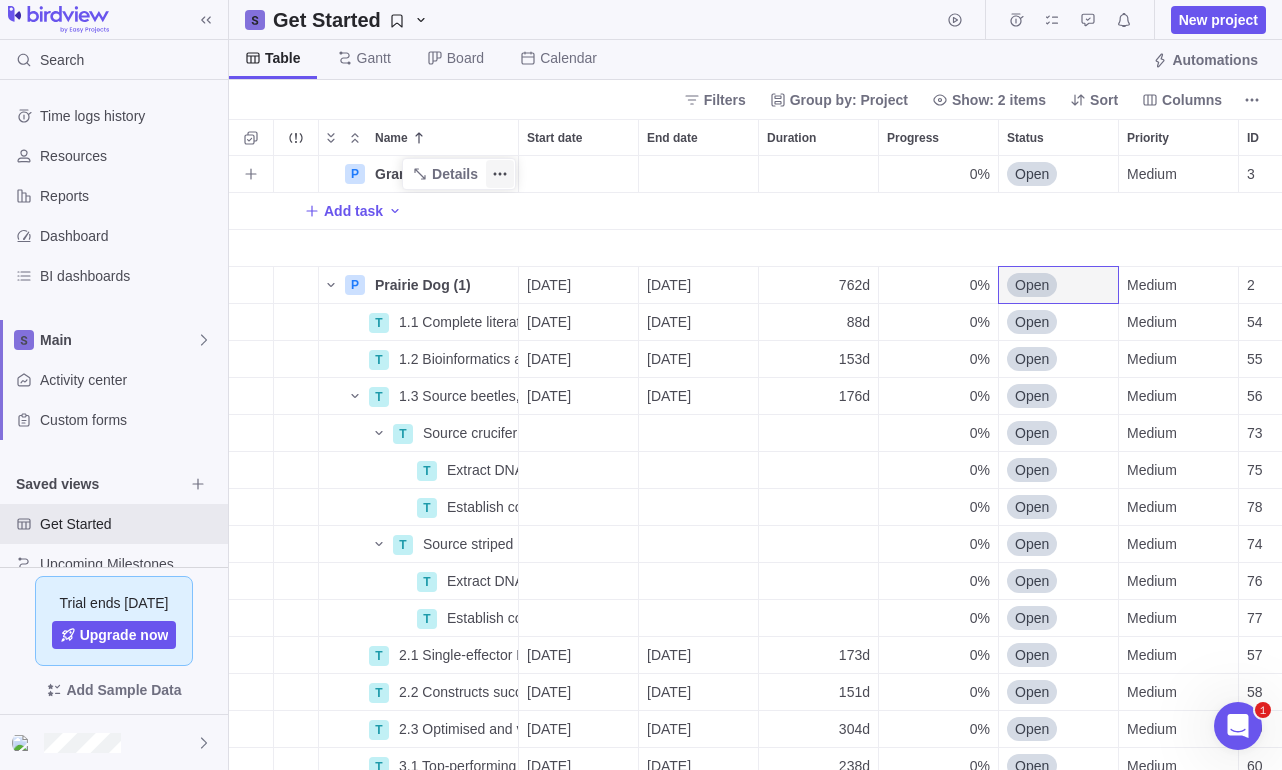 click 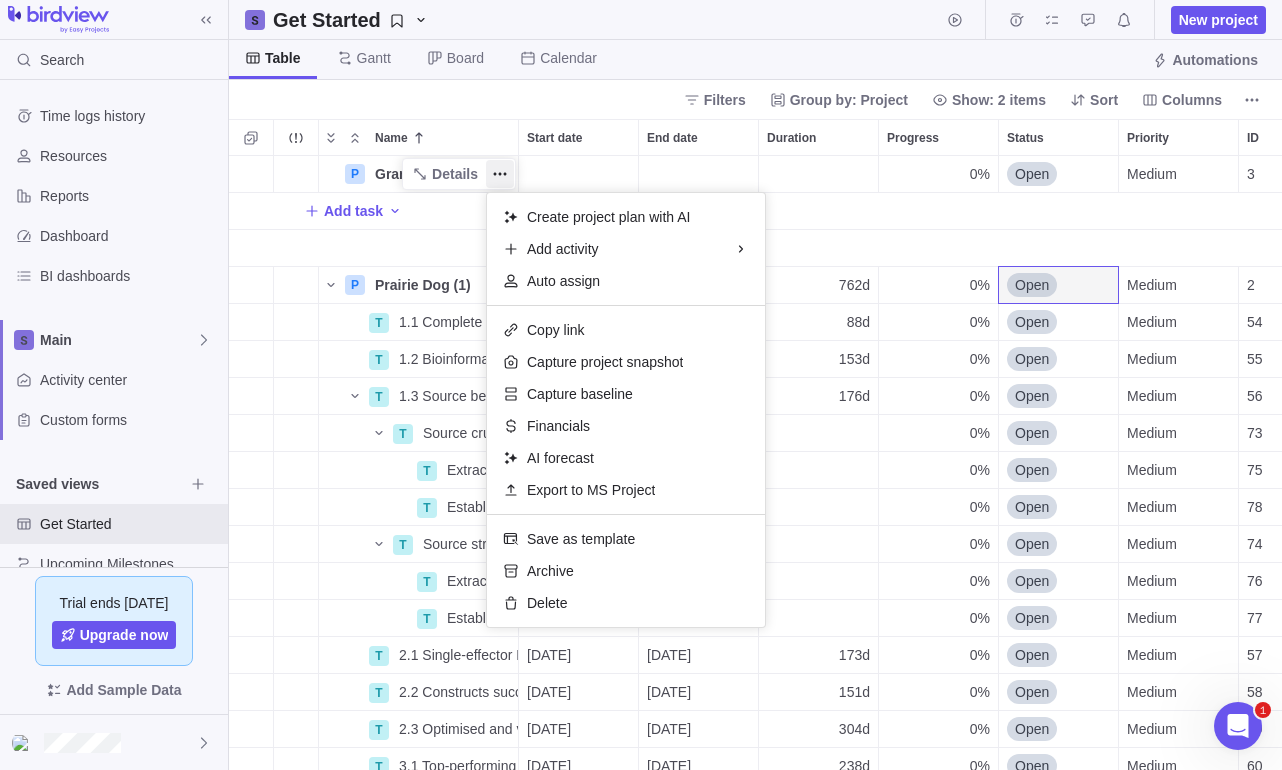 click on "P Grants Details 0% Open Medium 3 Add task P Prairie Dog (1) Details [DATE] [DATE] 762d 0% Open Medium 2 +3 T 1.1 Complete literature review and select of gene targets Details [DATE] [DATE] 88d 0% Open Medium 54 T 1.2 Bioinformatics analysis completed and sequences to use for RNAi selected Details [DATE] [DATE] 153d 0% Open Medium 55 T 1.3 Source beetles, and develop and validate protocols for in-house maintenance, rearing, and bioassays Details [DATE] [DATE] 176d 0% Open Medium 56 T Source crucifer FBs Details 0% Open Medium 73 T Extract DNA Details 0% Open Medium 75 T Establish colony Details 0% Open Medium 78 T Source striped FBs Details 0% Open Medium 74 T Extract DNA Details 0% Open Medium 76 T Establish colony Details 0% Open Medium 77 T 2.1 Single-effector RNAi constructs designed and synthesized Details [DATE] [DATE] 173d 0% Open Medium 57 T 2.2 Constructs successfully integrated into vectors and optimized dsRNA expression confirmed in yeast strains Details 151d" at bounding box center (755, 463) 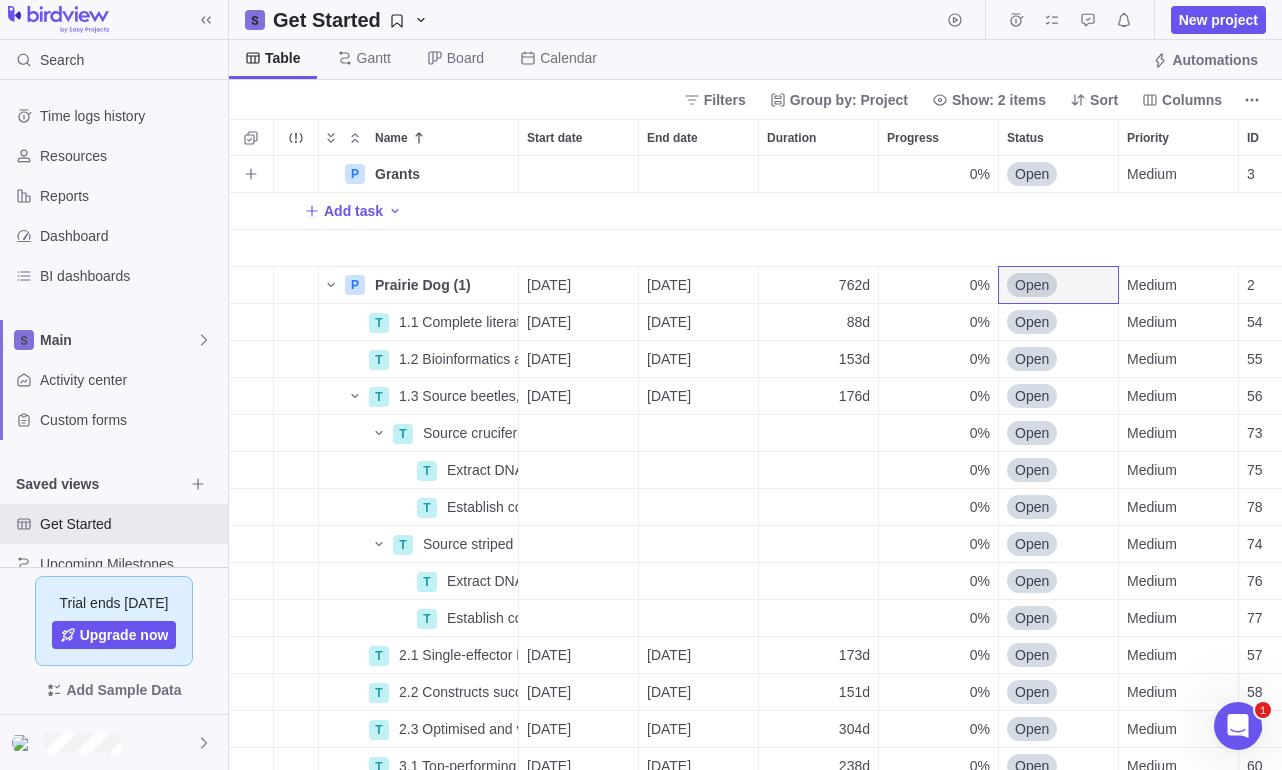 click on "Details" at bounding box center [0, 0] 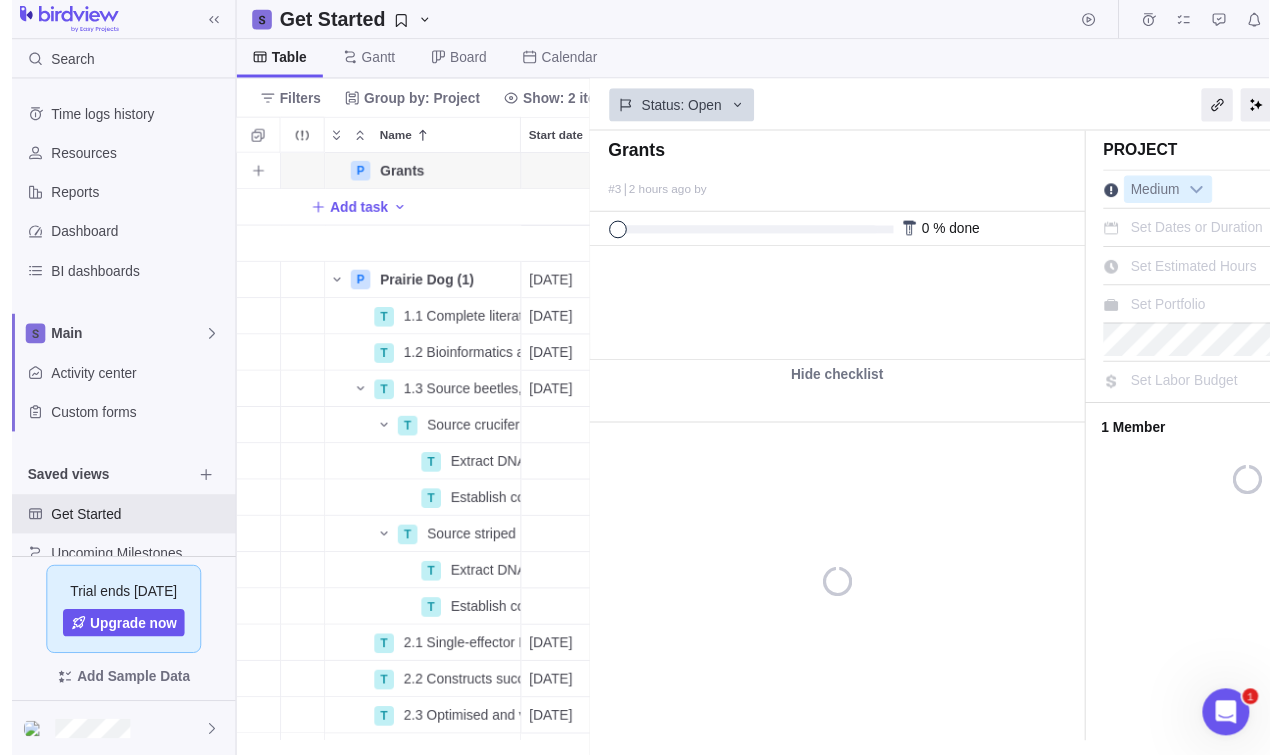 scroll, scrollTop: 584, scrollLeft: 345, axis: both 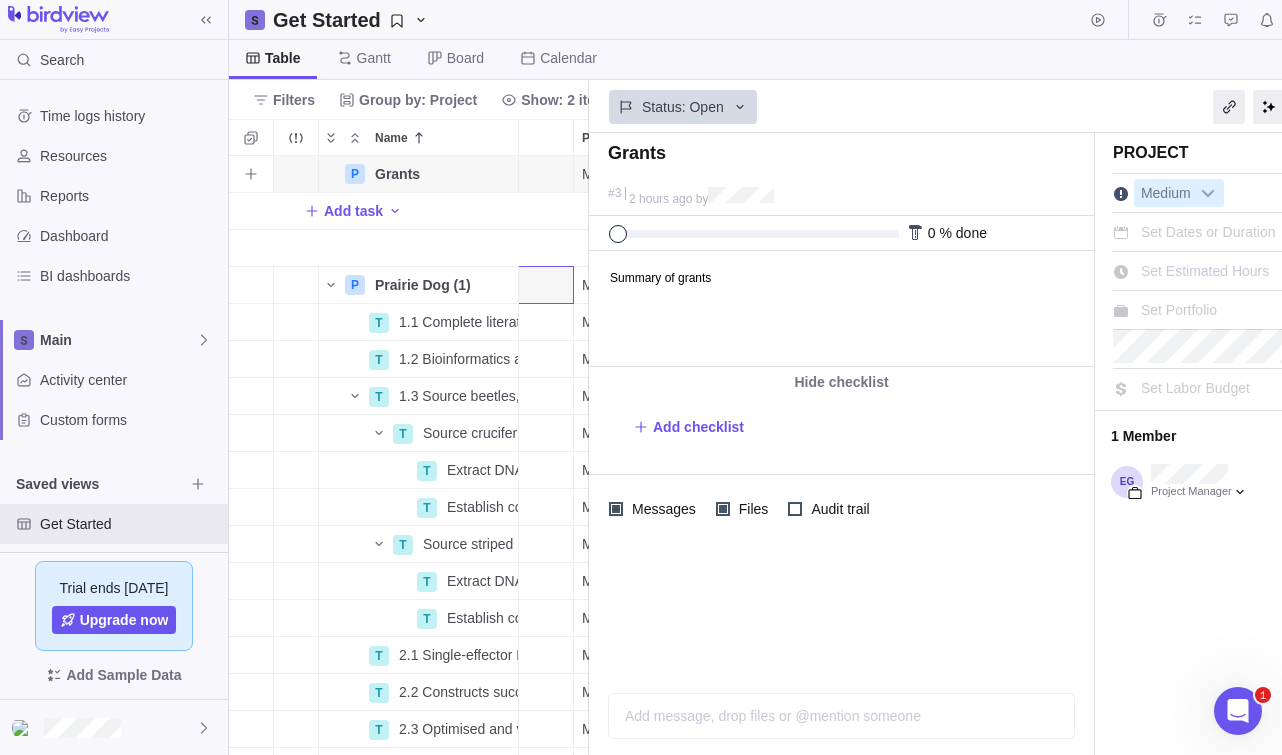 click on "Details" at bounding box center [0, 0] 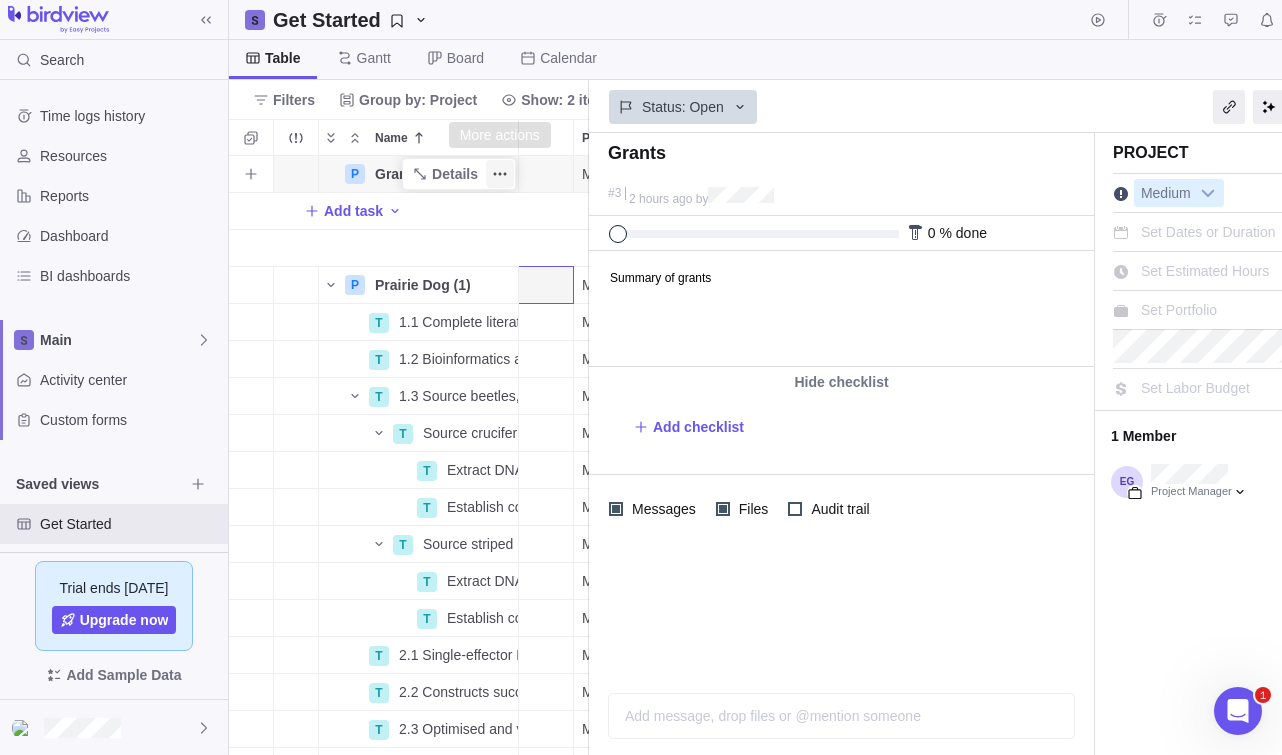 click 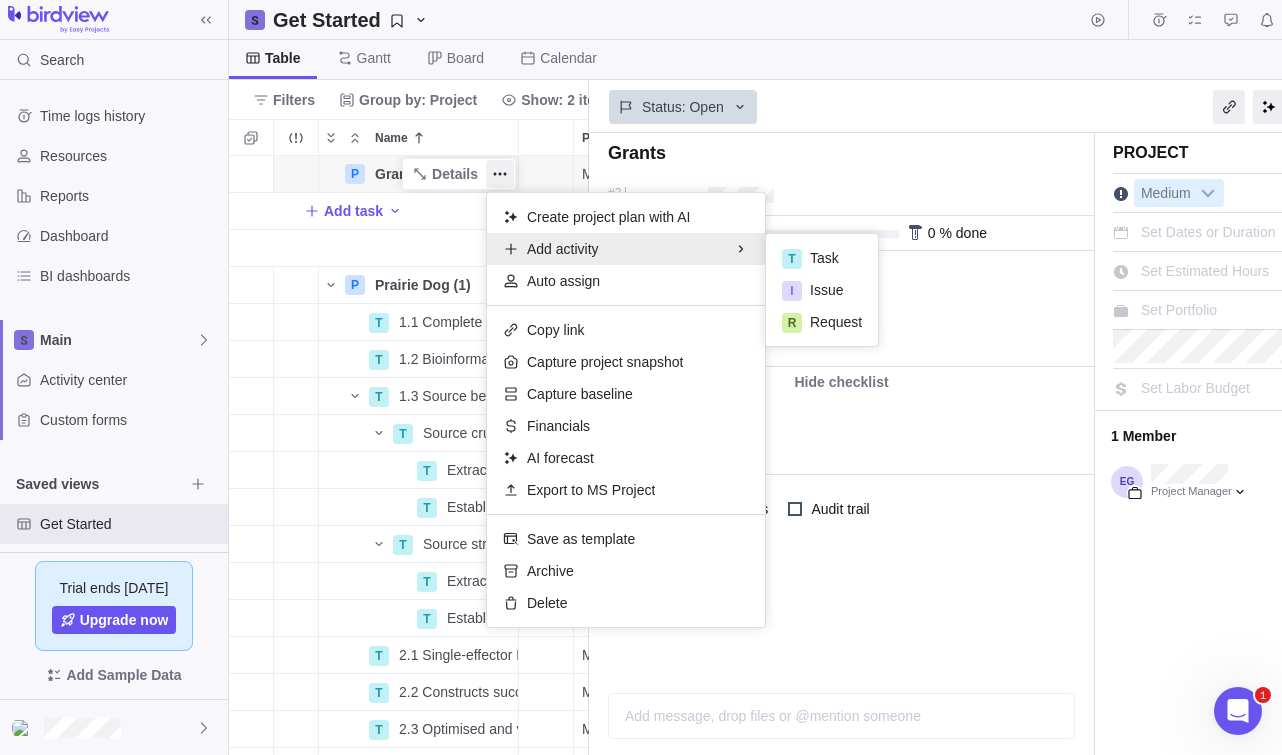click on "P Grants Details 0% Open Medium 3 Add task P Prairie Dog (1) Details [DATE] [DATE] 762d 0% Open Medium 2 +3 T 1.1 Complete literature review and select of gene targets Details [DATE] [DATE] 88d 0% Open Medium 54 T 1.2 Bioinformatics analysis completed and sequences to use for RNAi selected Details [DATE] [DATE] 153d 0% Open Medium 55 T 1.3 Source beetles, and develop and validate protocols for in-house maintenance, rearing, and bioassays Details [DATE] [DATE] 176d 0% Open Medium 56 T Source crucifer FBs Details 0% Open Medium 73 T Extract DNA Details 0% Open Medium 75 T Establish colony Details 0% Open Medium 78 T Source striped FBs Details 0% Open Medium 74 T Extract DNA Details 0% Open Medium 76 T Establish colony Details 0% Open Medium 77 T 2.1 Single-effector RNAi constructs designed and synthesized Details [DATE] [DATE] 173d 0% Open Medium 57 T 2.2 Constructs successfully integrated into vectors and optimized dsRNA expression confirmed in yeast strains Details 151d" at bounding box center [409, 455] 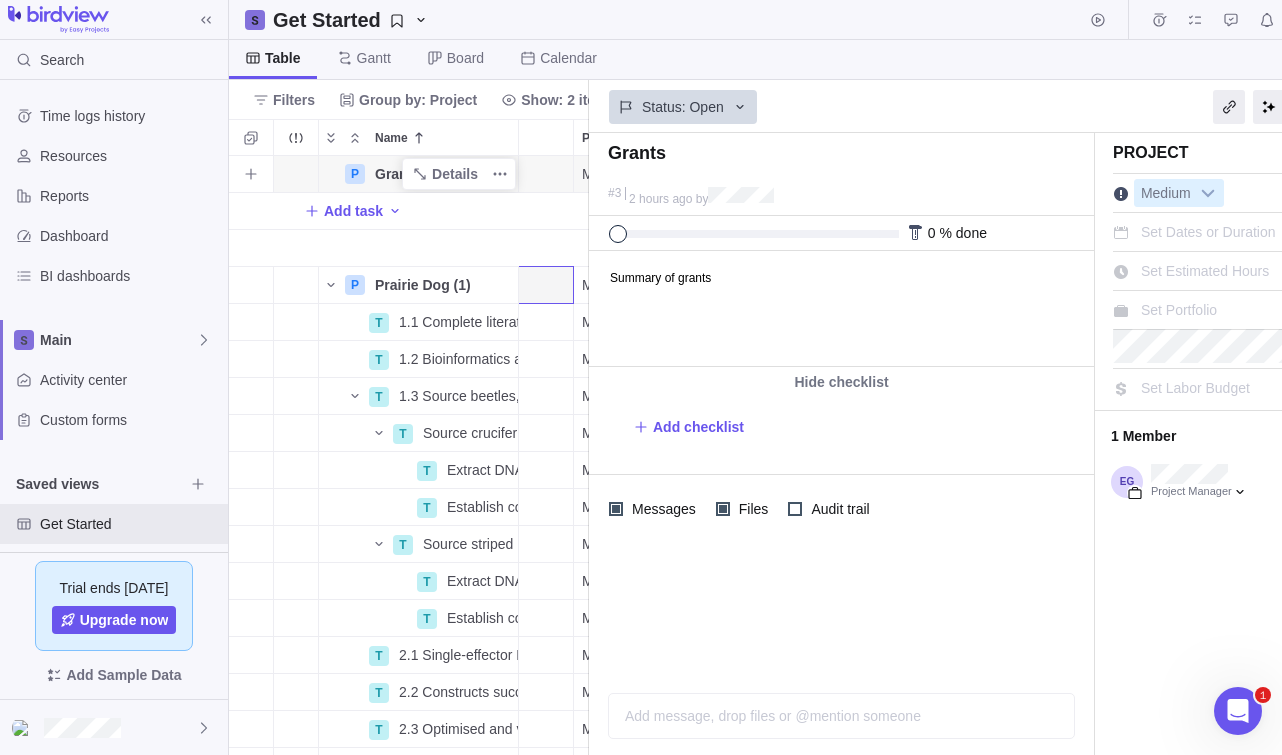 click on "P" at bounding box center [355, 174] 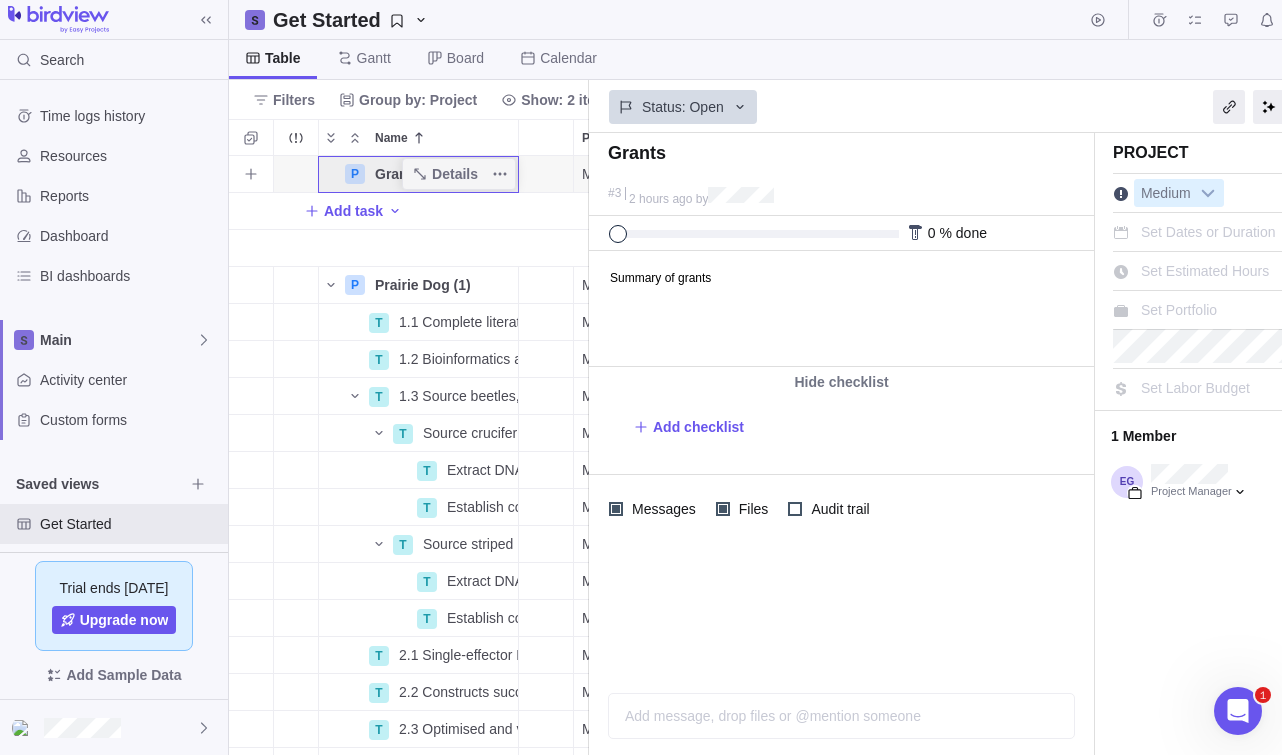 scroll, scrollTop: 0, scrollLeft: 0, axis: both 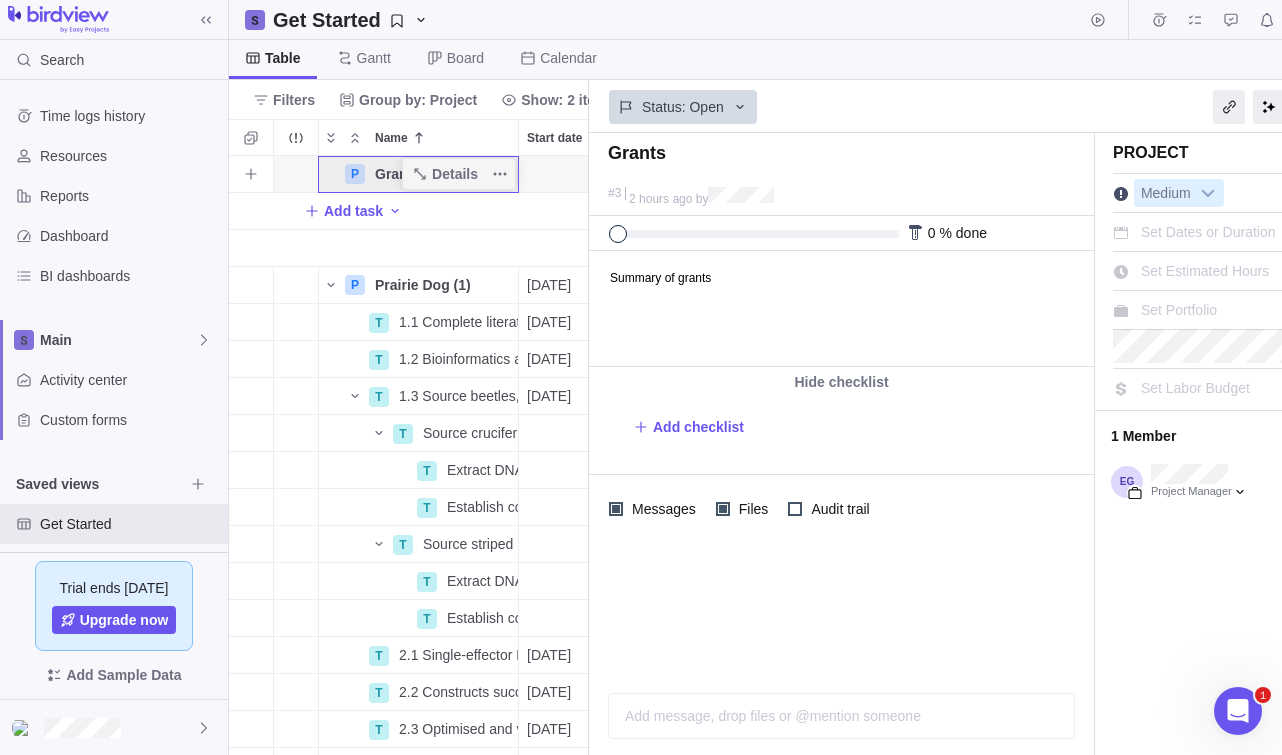 click on "Grants" at bounding box center (397, 174) 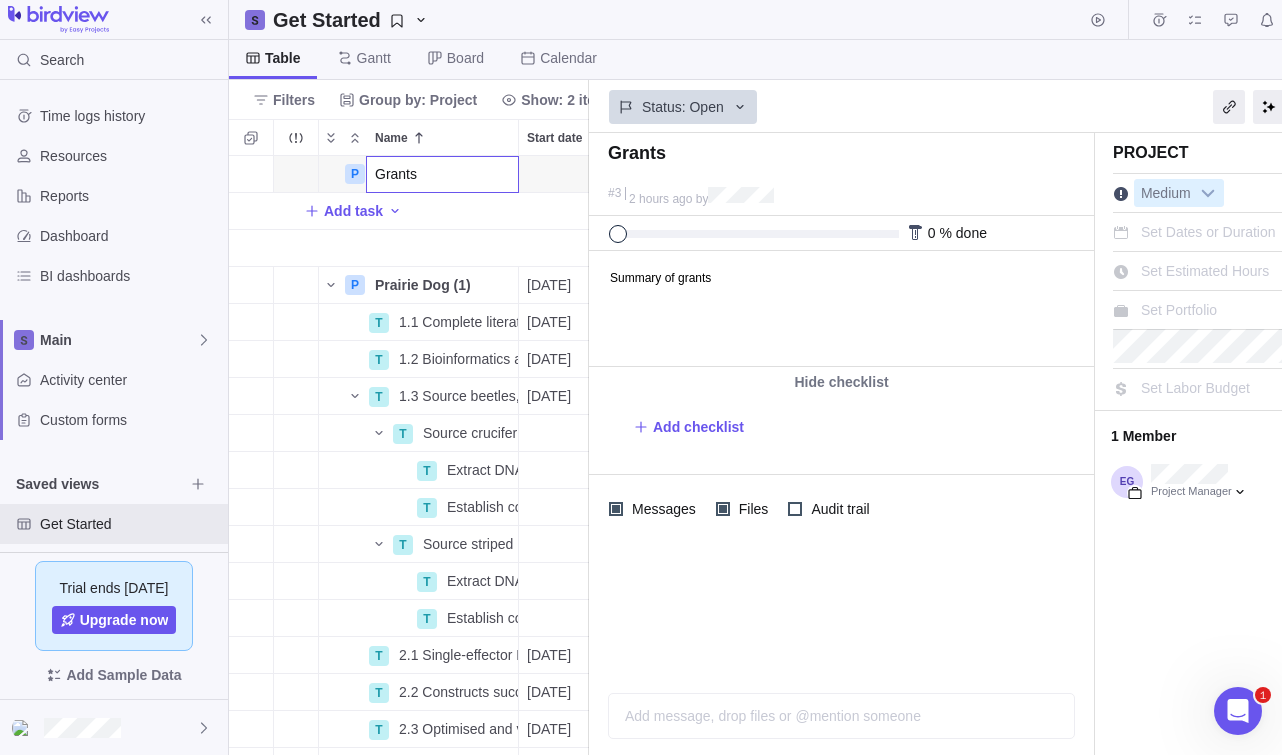 click on "P Grants 0% Open Medium 3 Add task P Prairie Dog (1) Details [DATE] [DATE] 762d 0% Open Medium 2 +3 T 1.1 Complete literature review and select of gene targets Details [DATE] [DATE] 88d 0% Open Medium 54 T 1.2 Bioinformatics analysis completed and sequences to use for RNAi selected Details [DATE] [DATE] 153d 0% Open Medium 55 T 1.3 Source beetles, and develop and validate protocols for in-house maintenance, rearing, and bioassays Details [DATE] [DATE] 176d 0% Open Medium 56 T Source crucifer FBs Details 0% Open Medium 73 T Extract DNA Details 0% Open Medium 75 T Establish colony Details 0% Open Medium 78 T Source striped FBs Details 0% Open Medium 74 T Extract DNA Details 0% Open Medium 76 T Establish colony Details 0% Open Medium 77 T 2.1 Single-effector RNAi constructs designed and synthesized Details [DATE] [DATE] 173d 0% Open Medium 57 T 2.2 Constructs successfully integrated into vectors and optimized dsRNA expression confirmed in yeast strains Details [DATE] T" at bounding box center [409, 455] 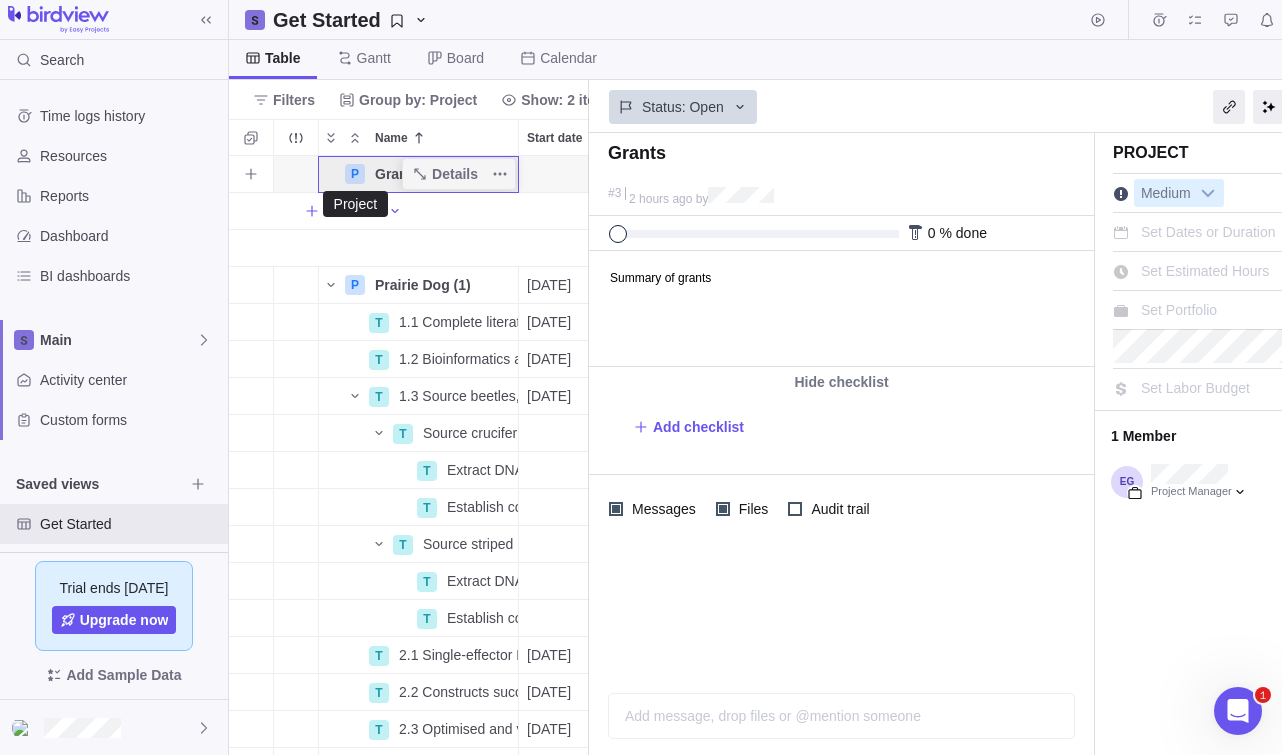 click on "P" at bounding box center [355, 174] 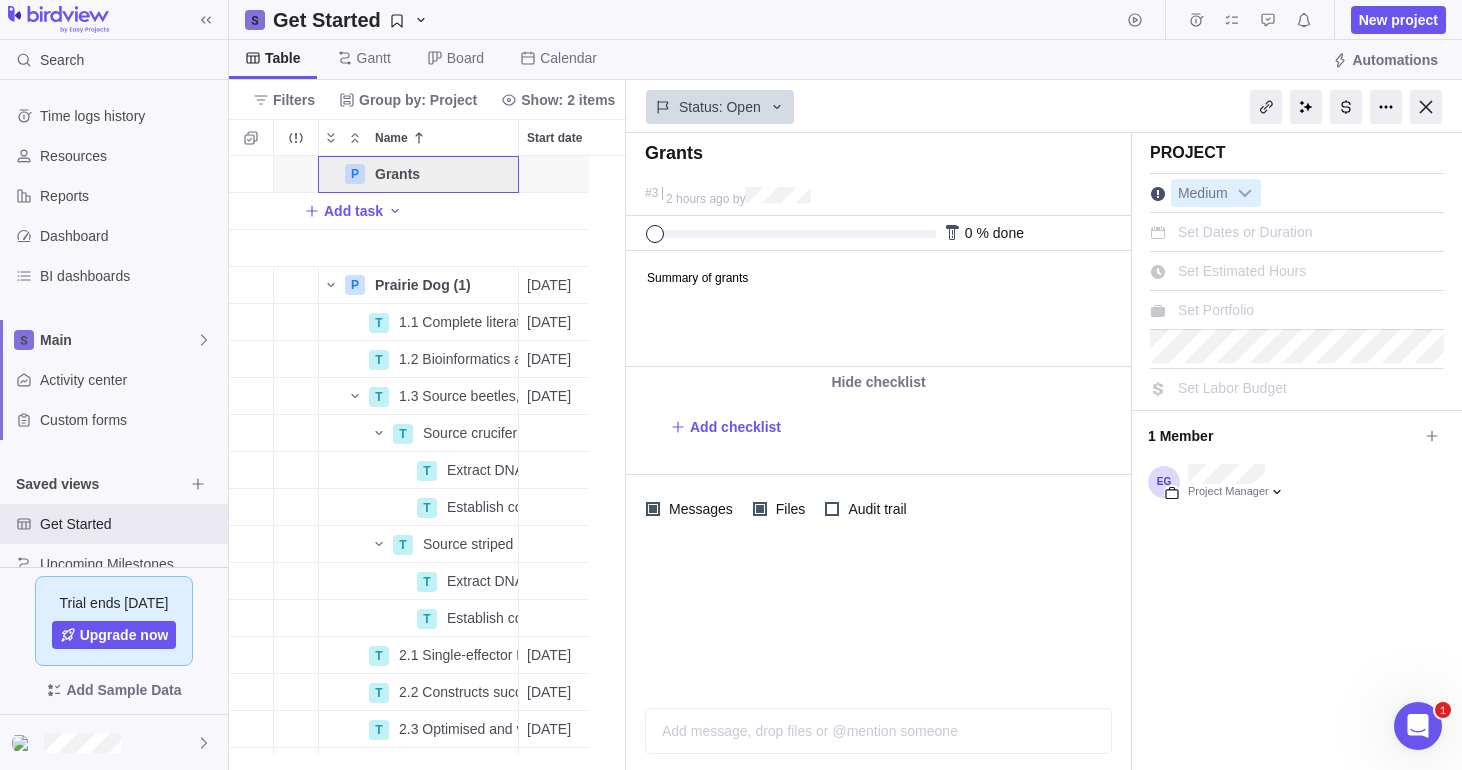 scroll, scrollTop: 16, scrollLeft: 16, axis: both 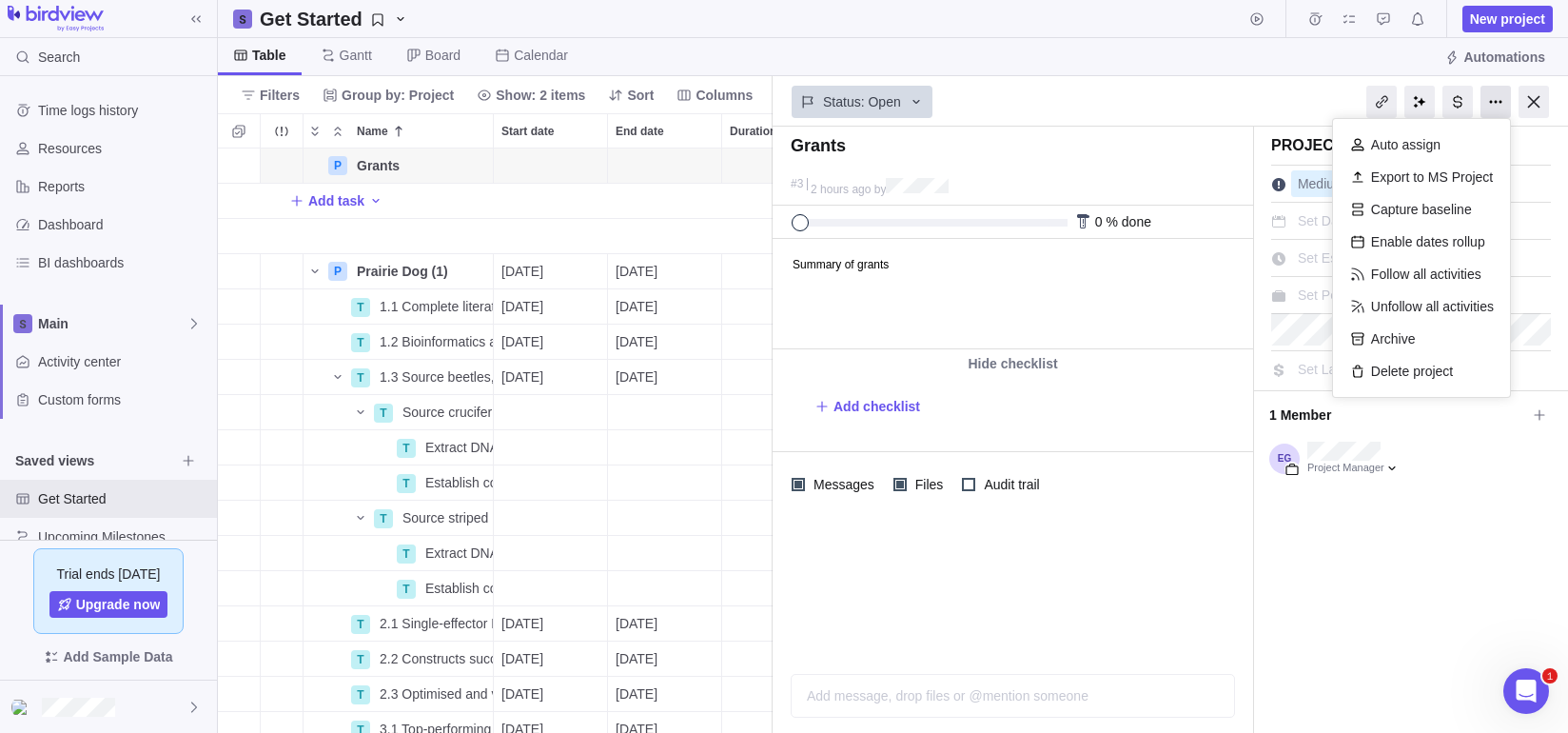 click at bounding box center (1496, 102) 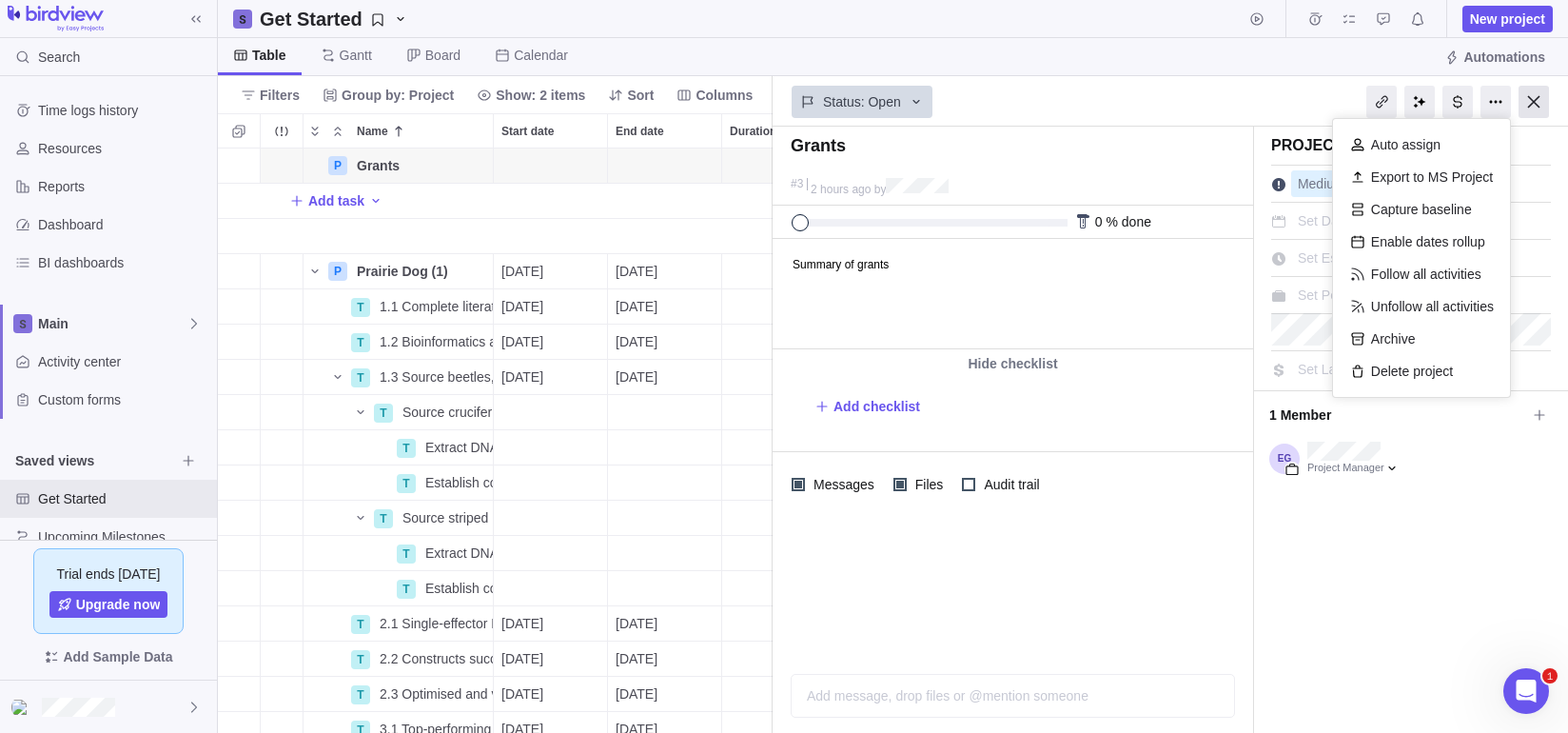 click at bounding box center (1534, 102) 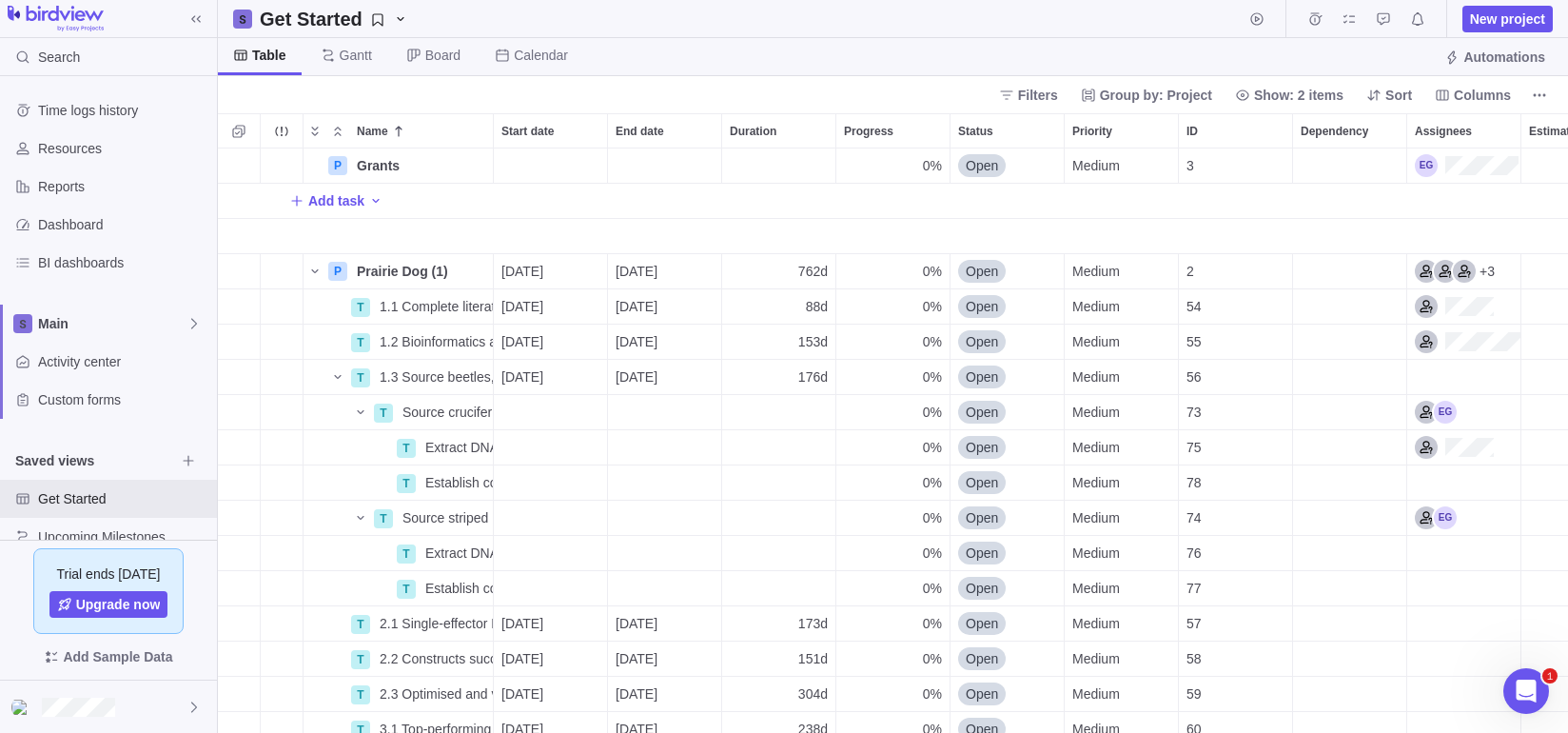 scroll, scrollTop: 15, scrollLeft: 15, axis: both 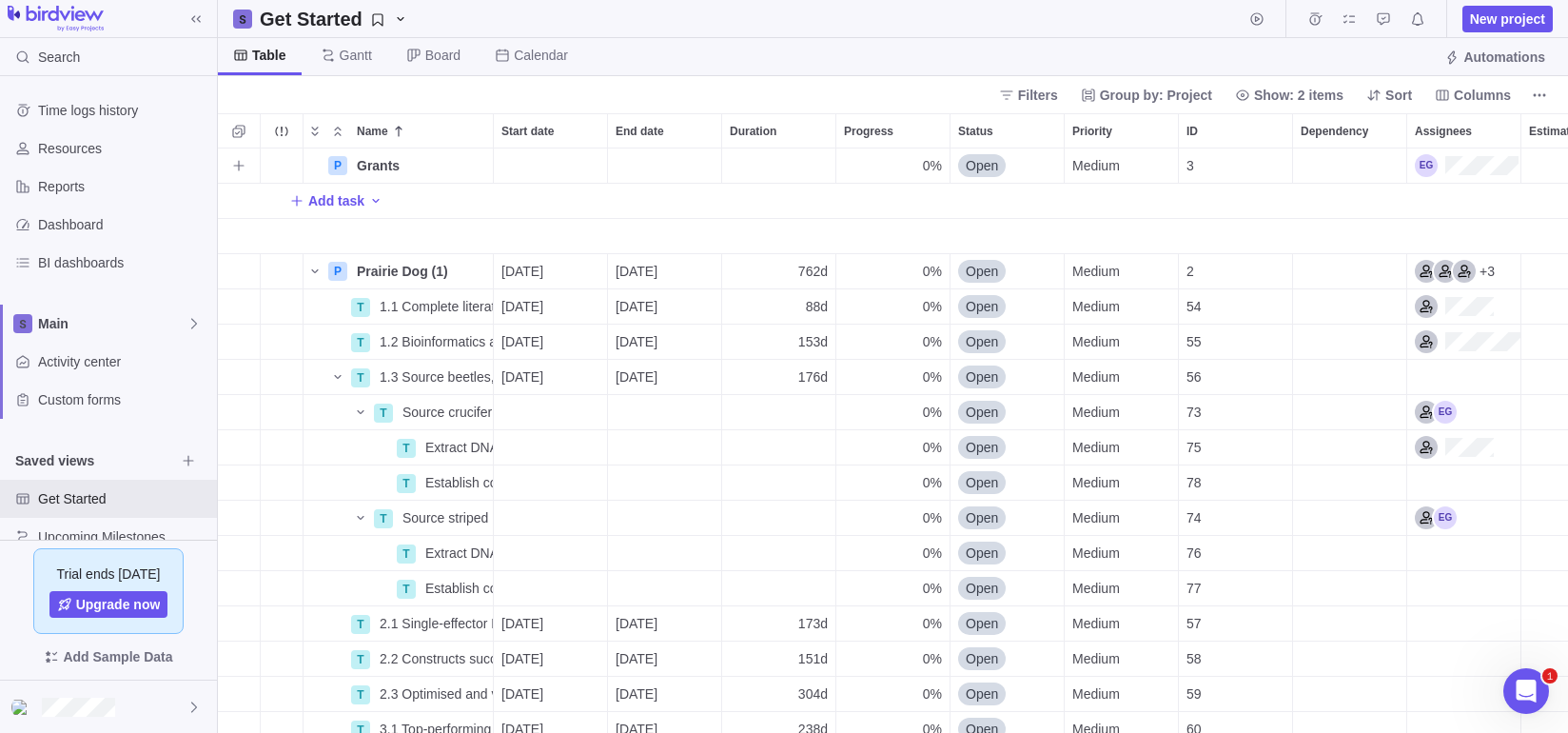 click at bounding box center (550, 166) 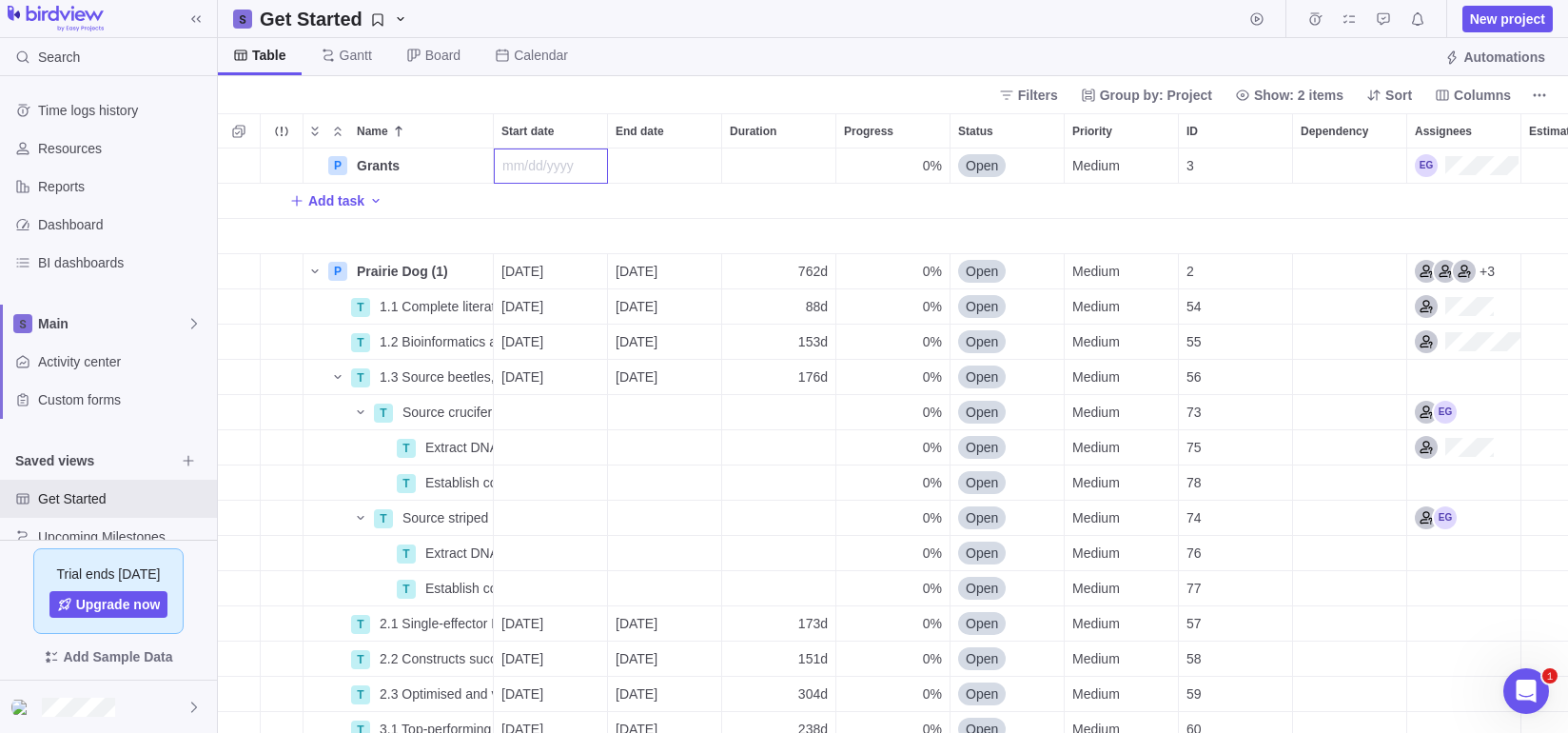 click on "P Grants Details 0% Open Medium 3 Add task P Prairie Dog (1) Details [DATE] [DATE] 762d 0% Open Medium 2 +3 T 1.1 Complete literature review and select of gene targets Details [DATE] [DATE] 88d 0% Open Medium 54 T 1.2 Bioinformatics analysis completed and sequences to use for RNAi selected Details [DATE] [DATE] 153d 0% Open Medium 55 T 1.3 Source beetles, and develop and validate protocols for in-house maintenance, rearing, and bioassays Details [DATE] [DATE] 176d 0% Open Medium 56 T Source crucifer FBs Details 0% Open Medium 73 T Extract DNA Details 0% Open Medium 75 T Establish colony Details 0% Open Medium 78 T Source striped FBs Details 0% Open Medium 74 T Extract DNA Details 0% Open Medium 76 T Establish colony Details 0% Open Medium 77 T 2.1 Single-effector RNAi constructs designed and synthesized Details [DATE] [DATE] 173d 0% Open Medium 57 T 2.2 Constructs successfully integrated into vectors and optimized dsRNA expression confirmed in yeast strains Details 151d" at bounding box center (892, 441) 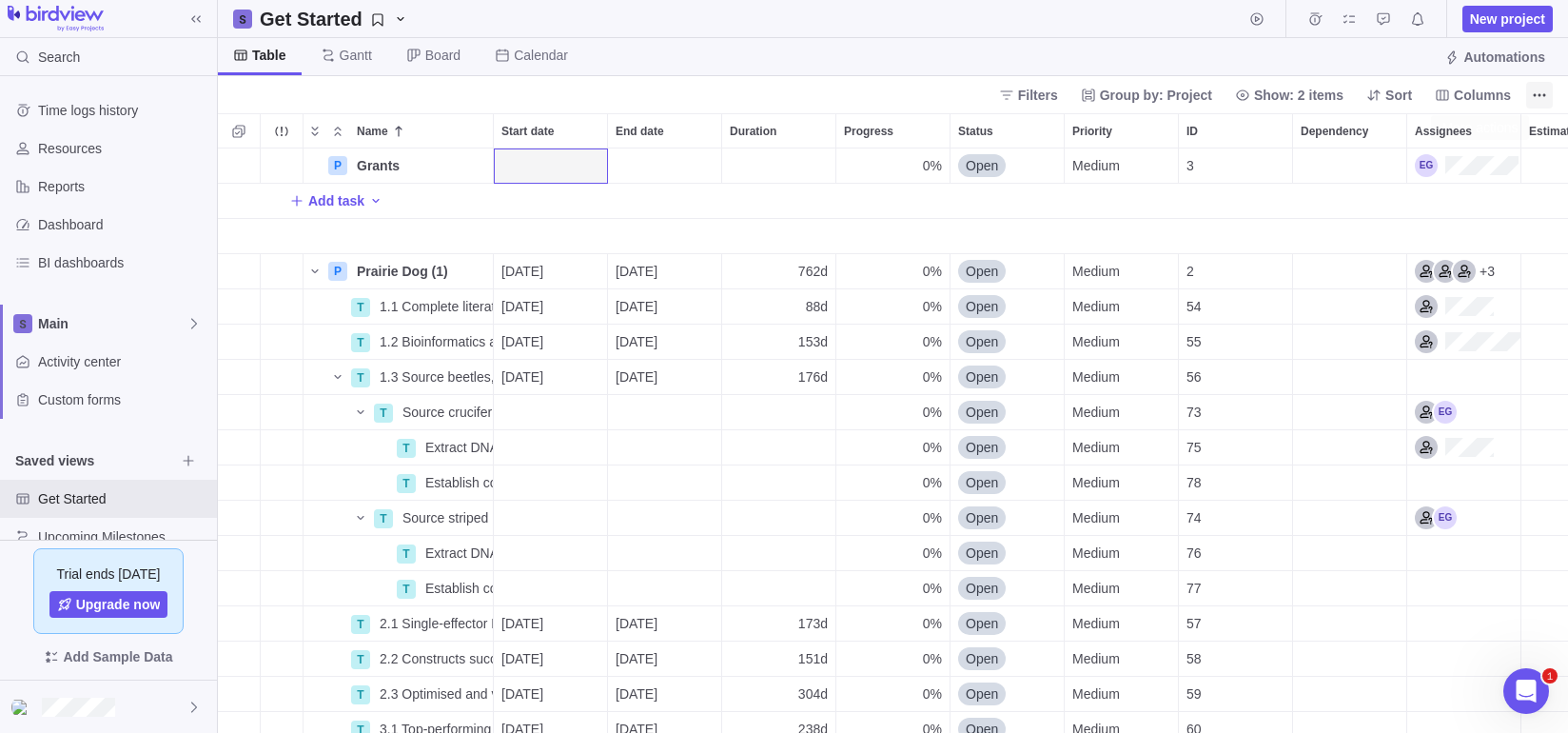 click 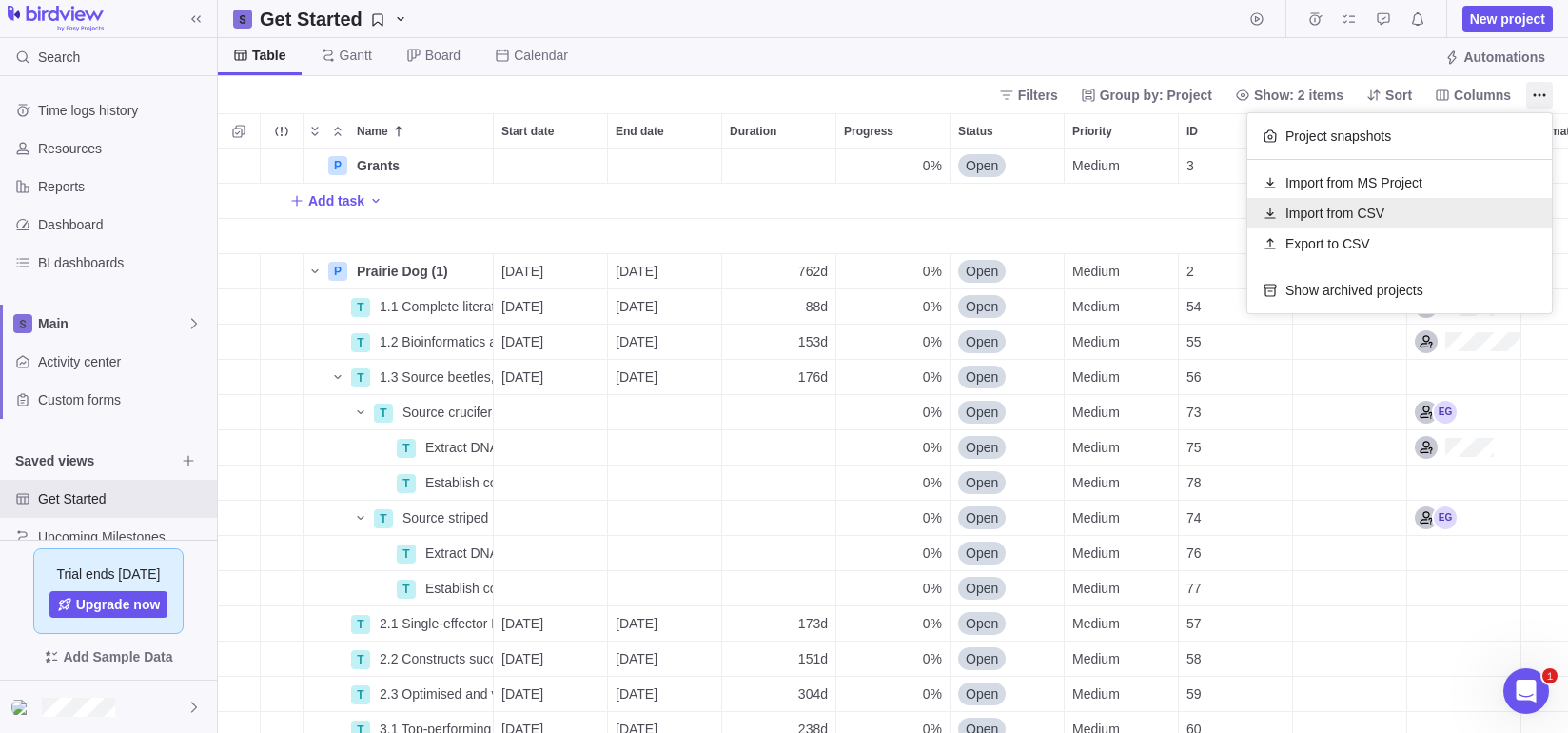 click on "Import from CSV" at bounding box center [1335, 213] 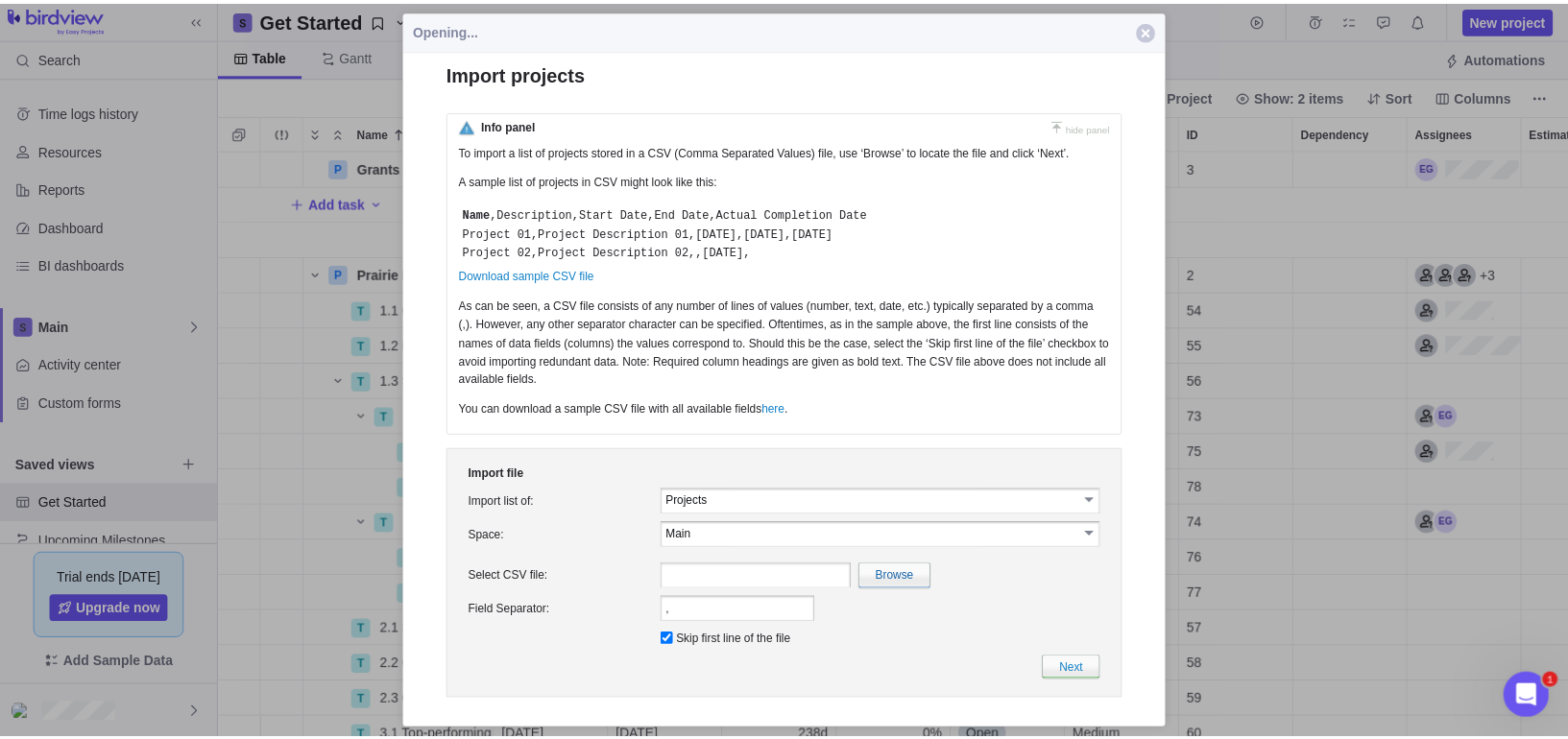 scroll, scrollTop: 0, scrollLeft: 0, axis: both 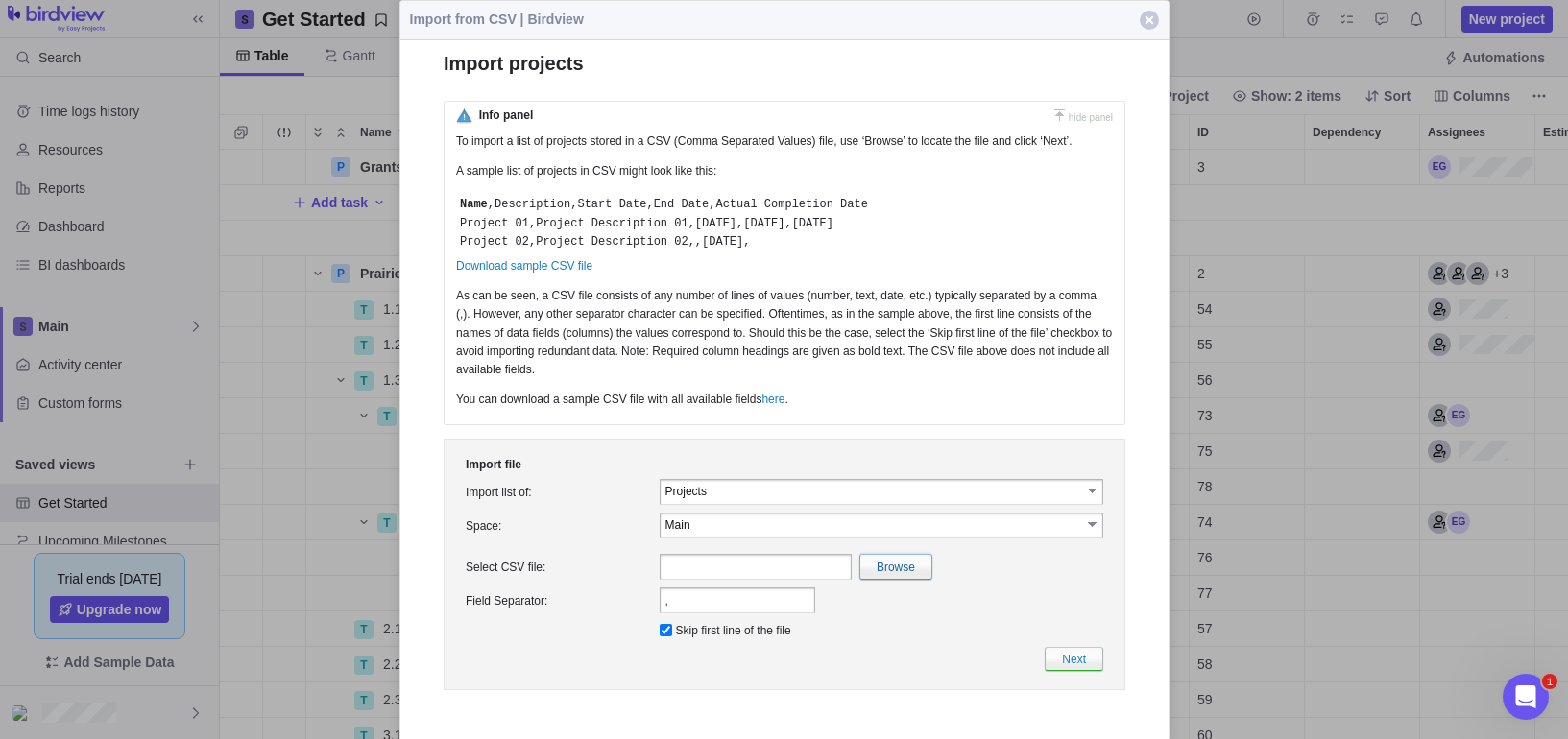 click at bounding box center [476, 566] 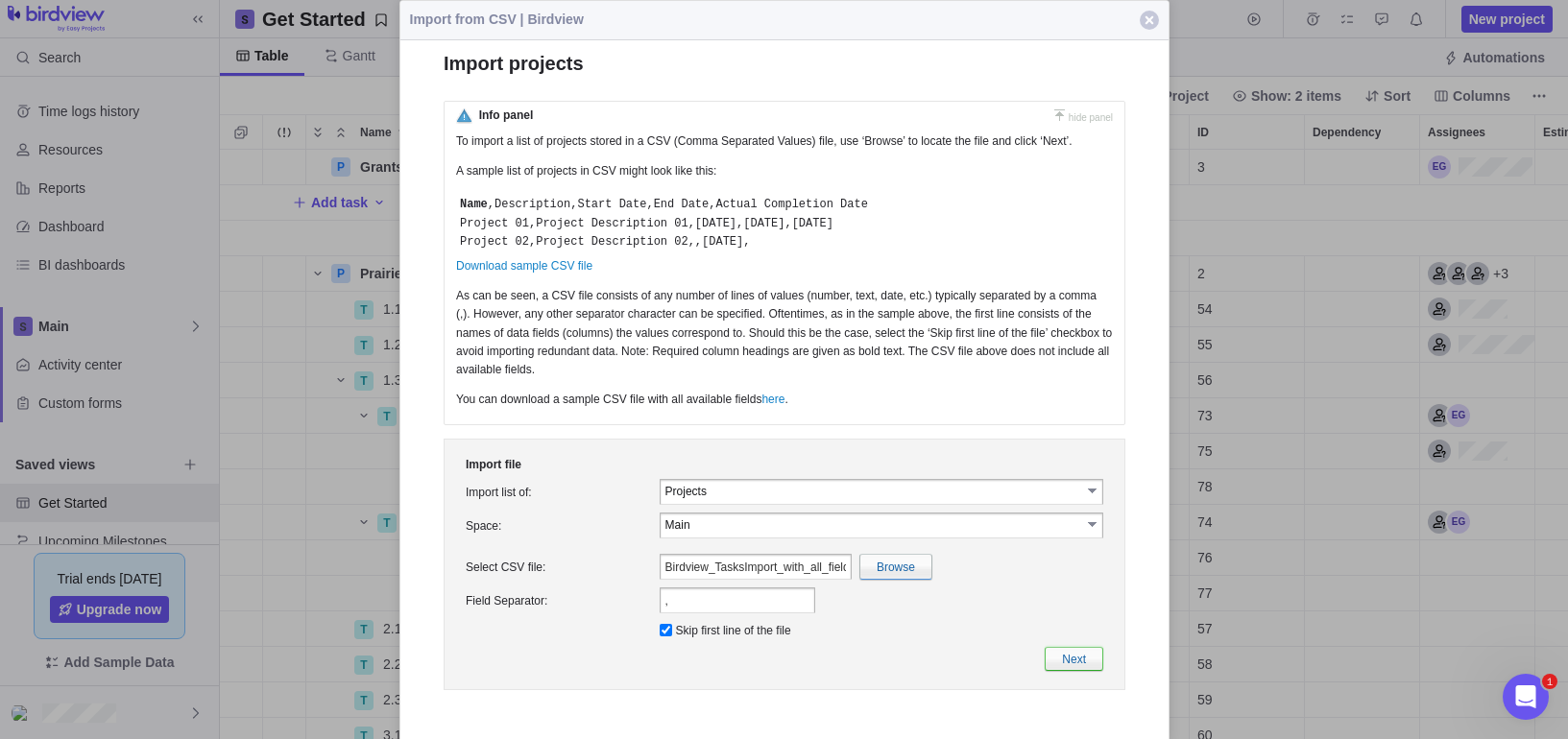 click on "Next" at bounding box center [1073, 658] 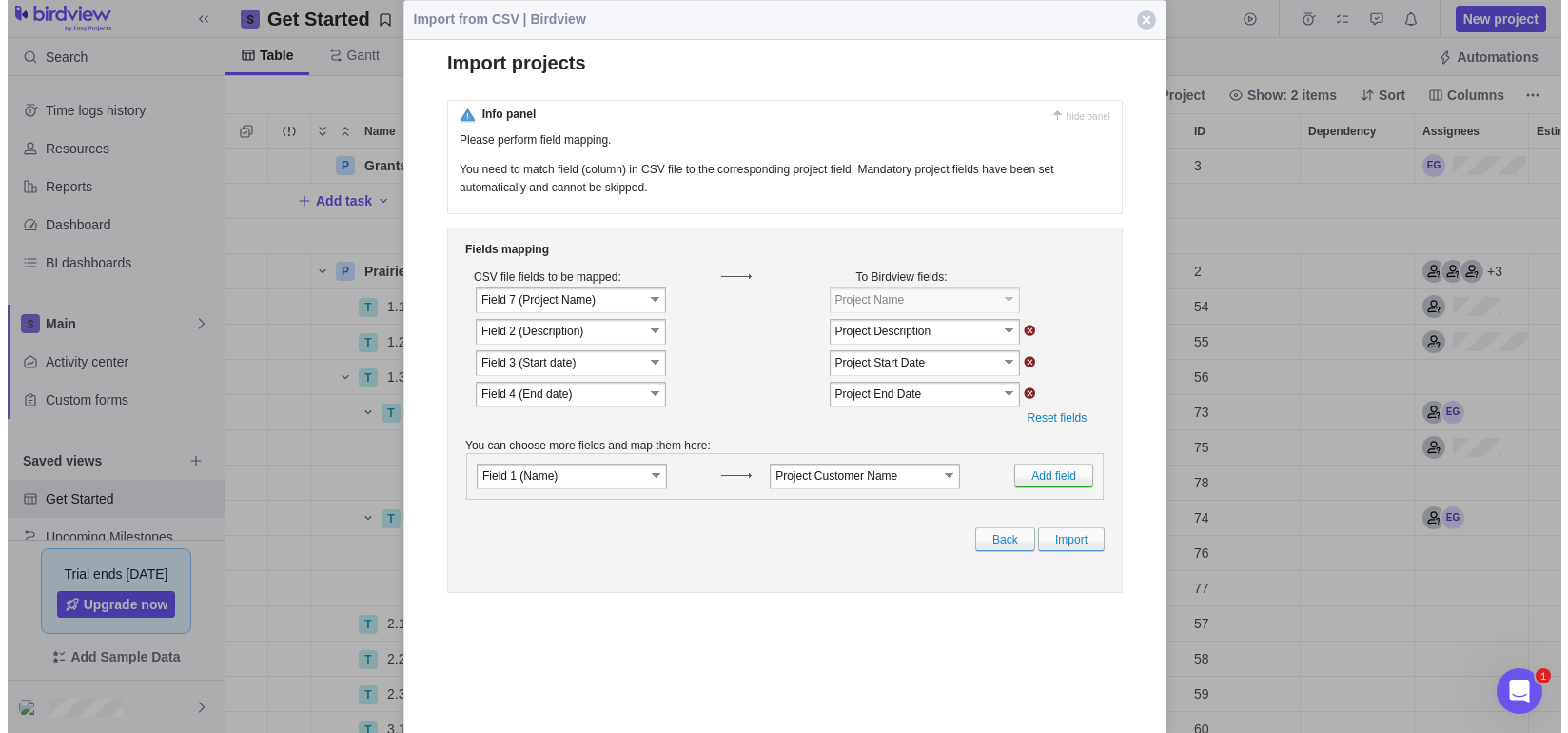 scroll, scrollTop: 0, scrollLeft: 0, axis: both 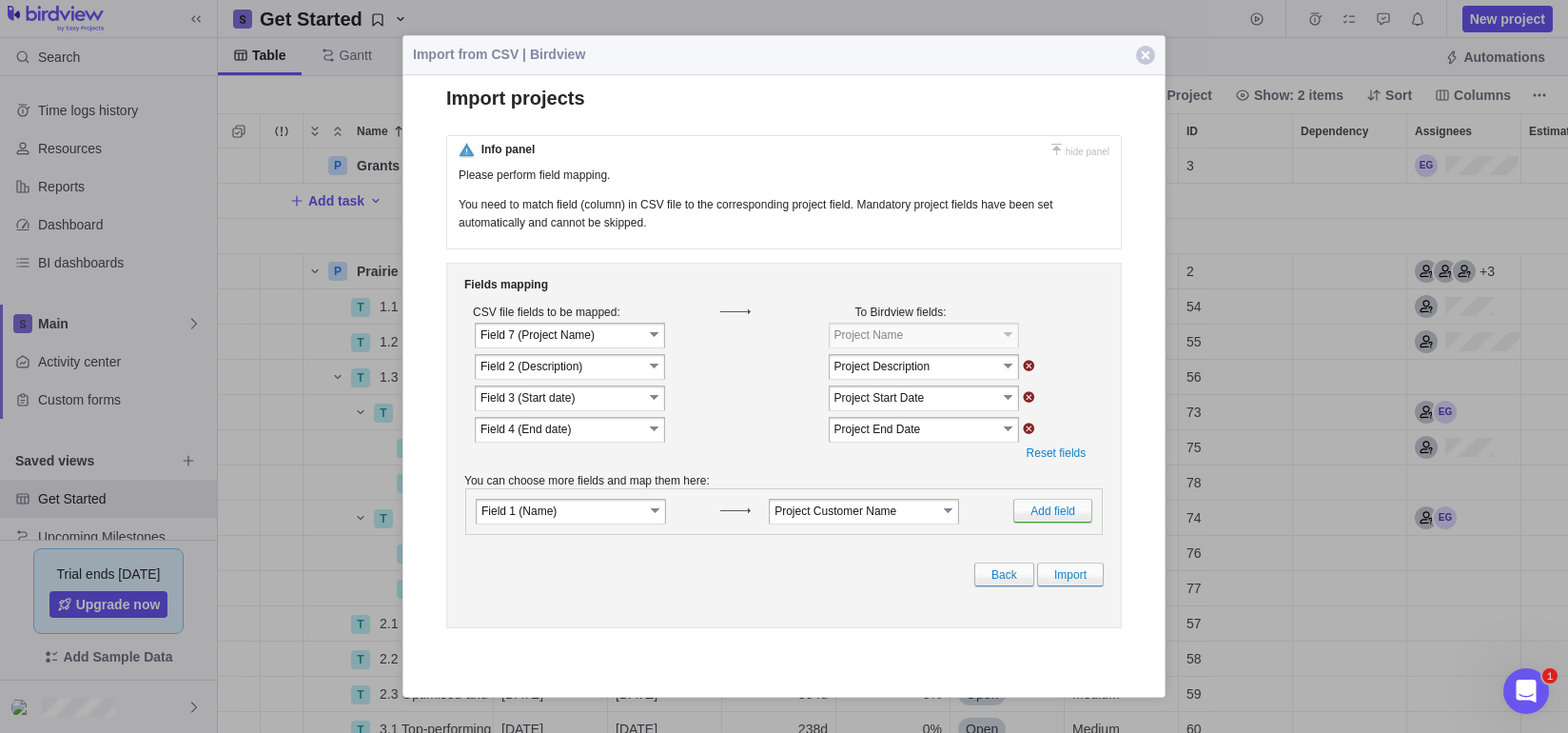 click on "select" at bounding box center (950, 509) 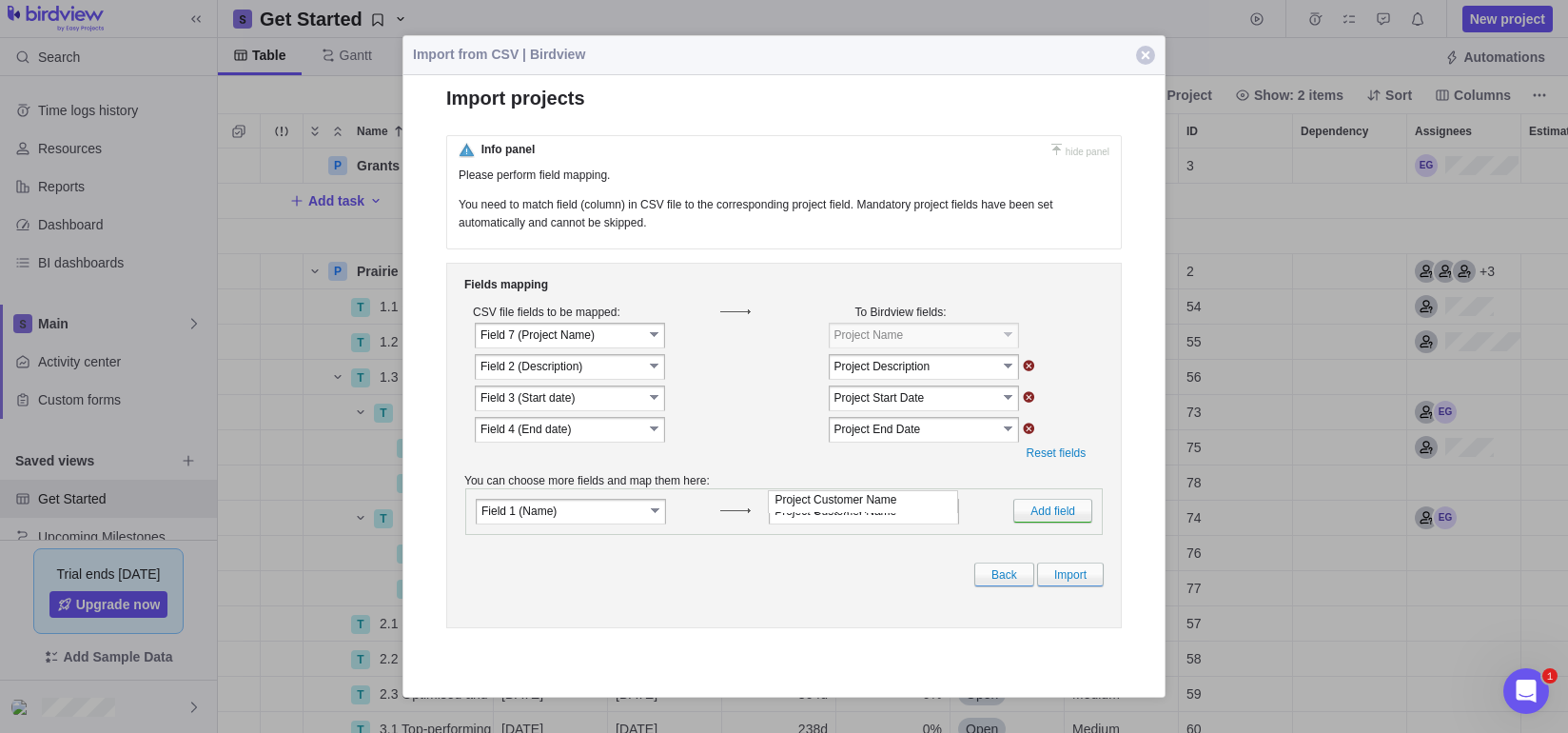 click on "Back
Import" at bounding box center [784, 573] 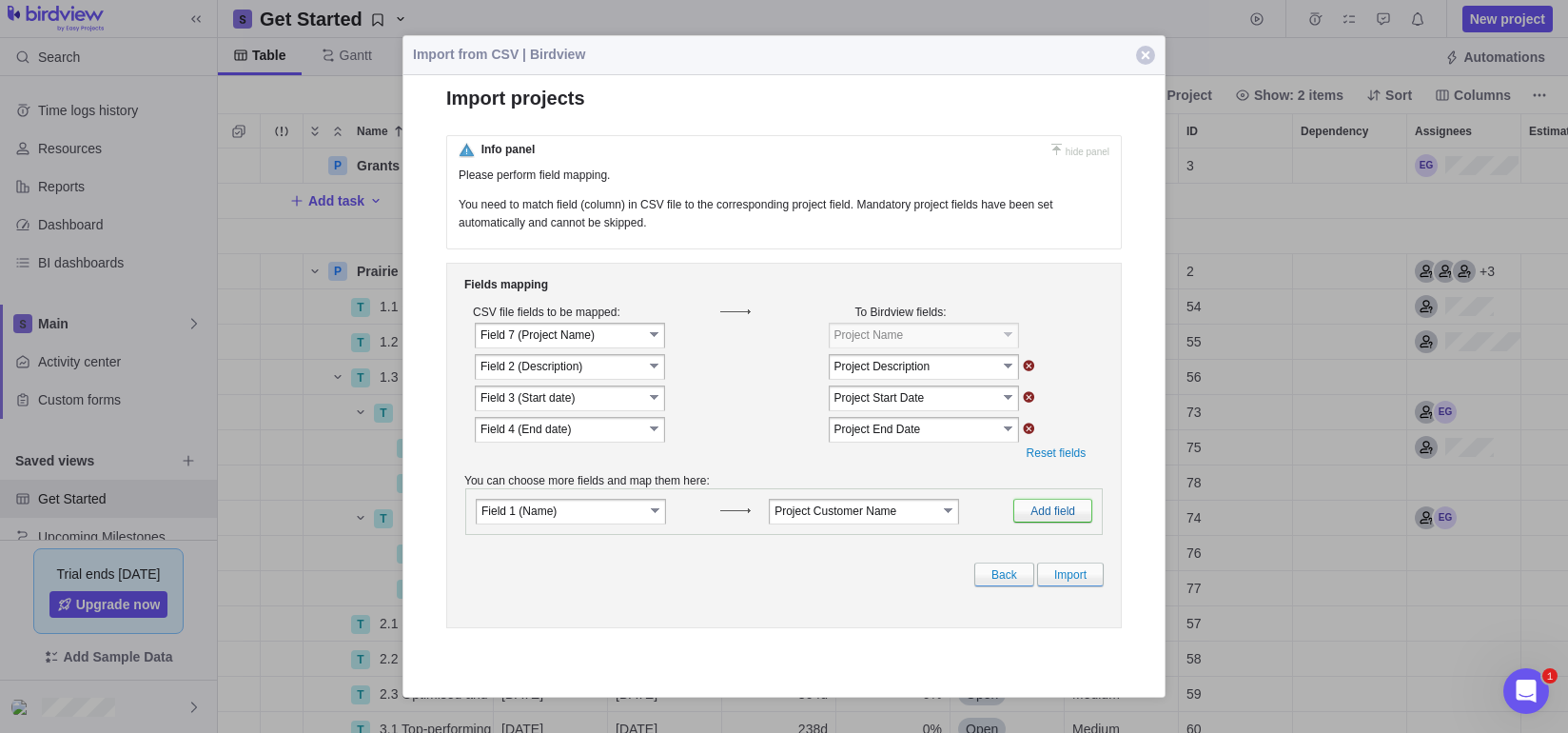 click on "Add field" at bounding box center (1052, 509) 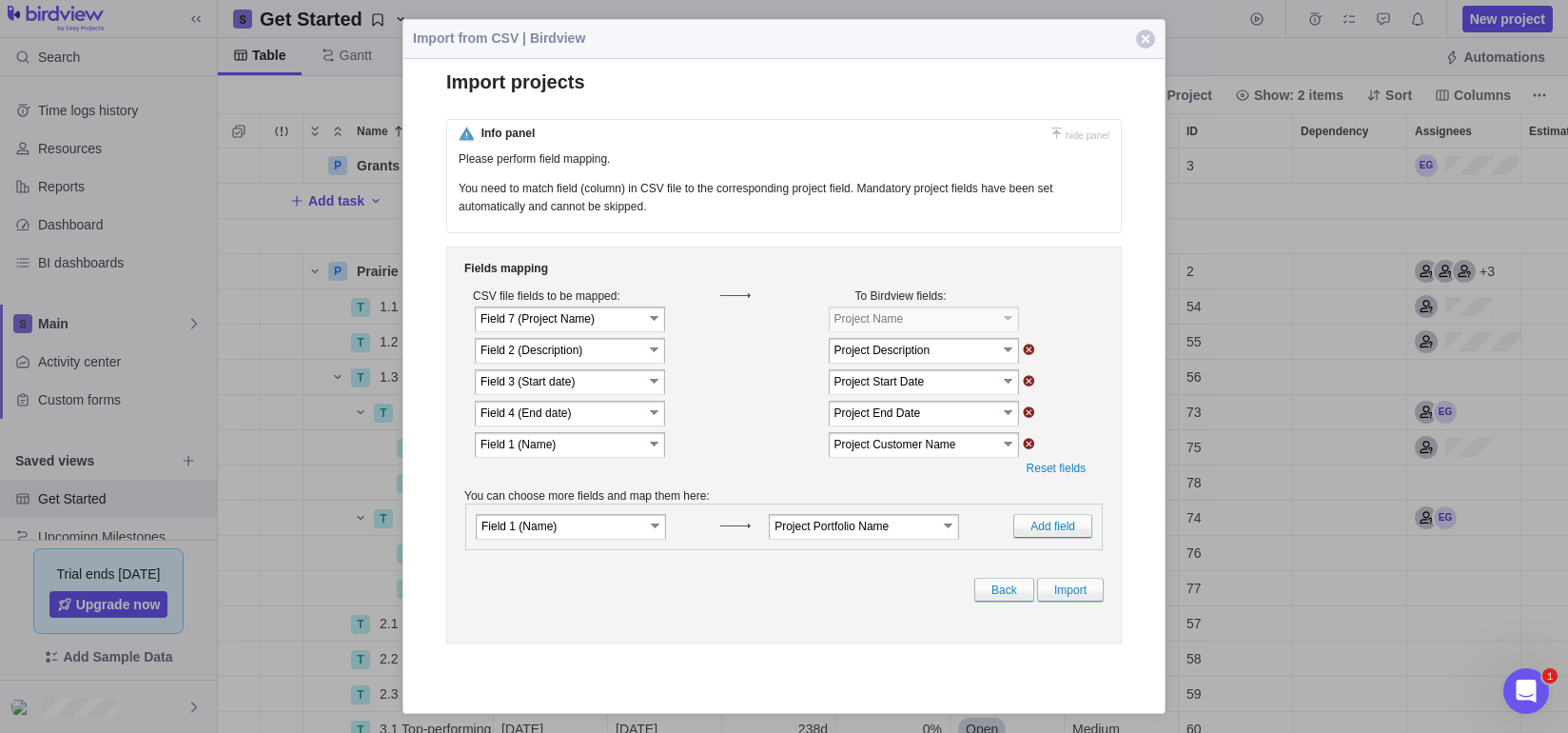 click on "select" at bounding box center [950, 525] 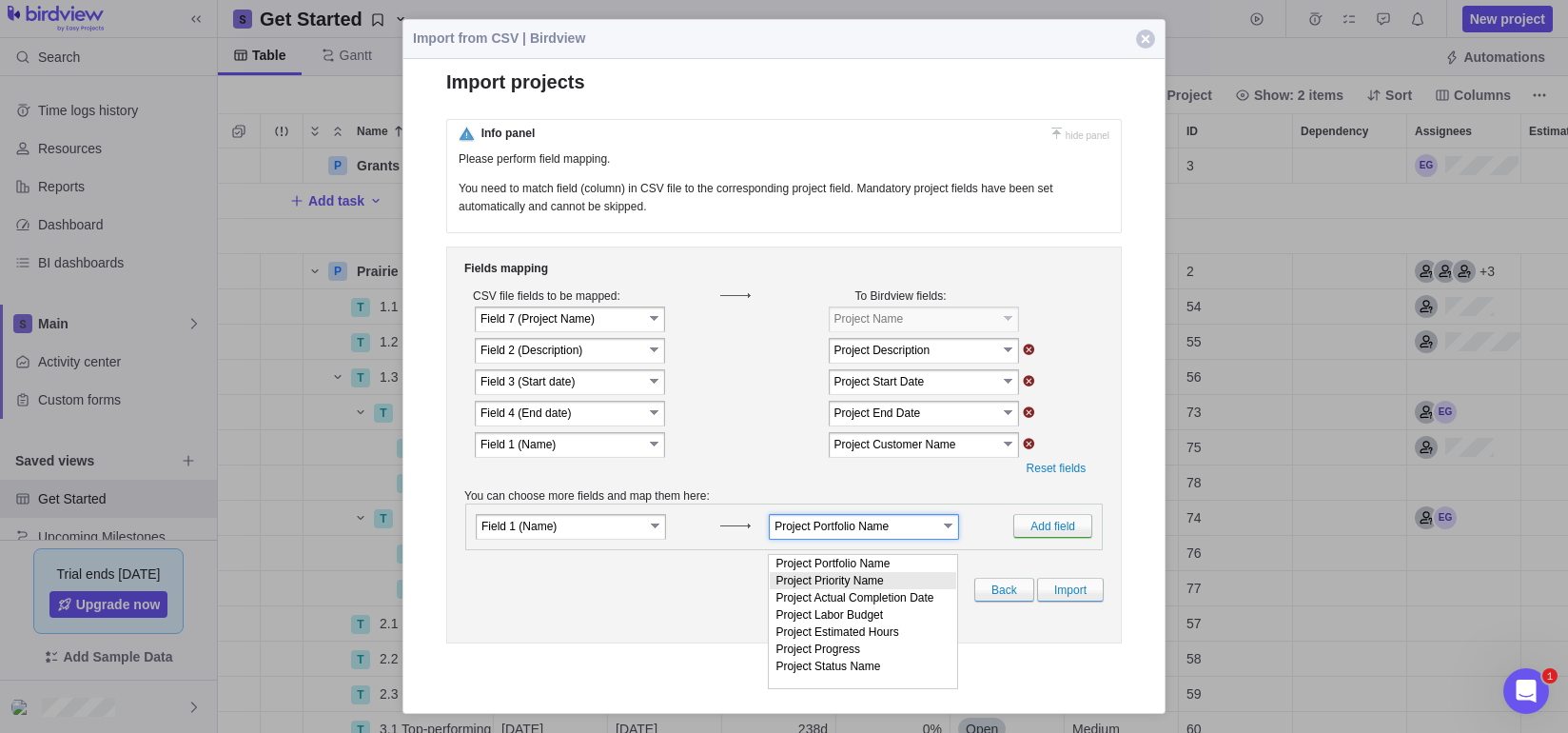 click on "Fields mapping
CSV file fields to be mapped:
To Birdview fields:
select" at bounding box center (784, 445) 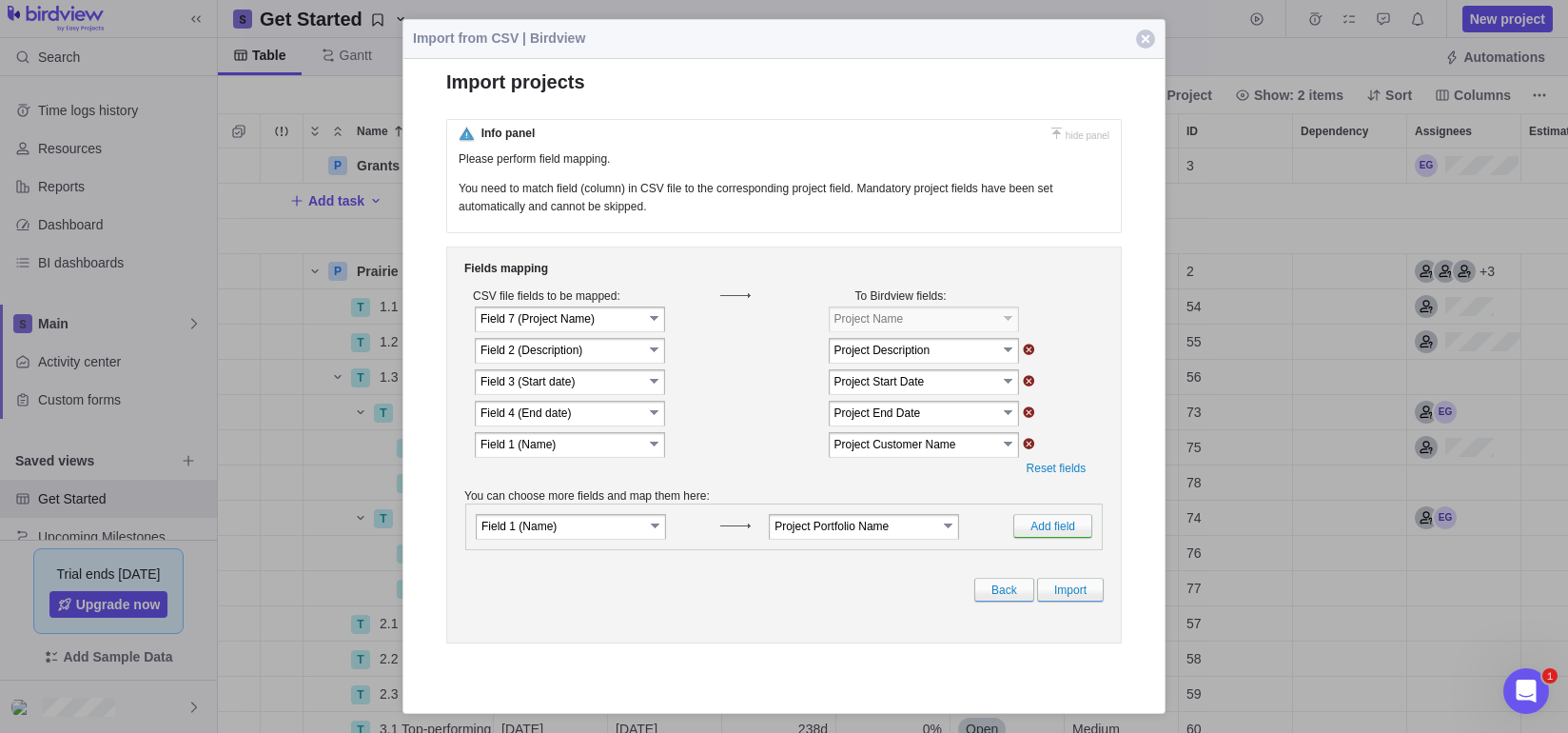 click on "select" at bounding box center [657, 525] 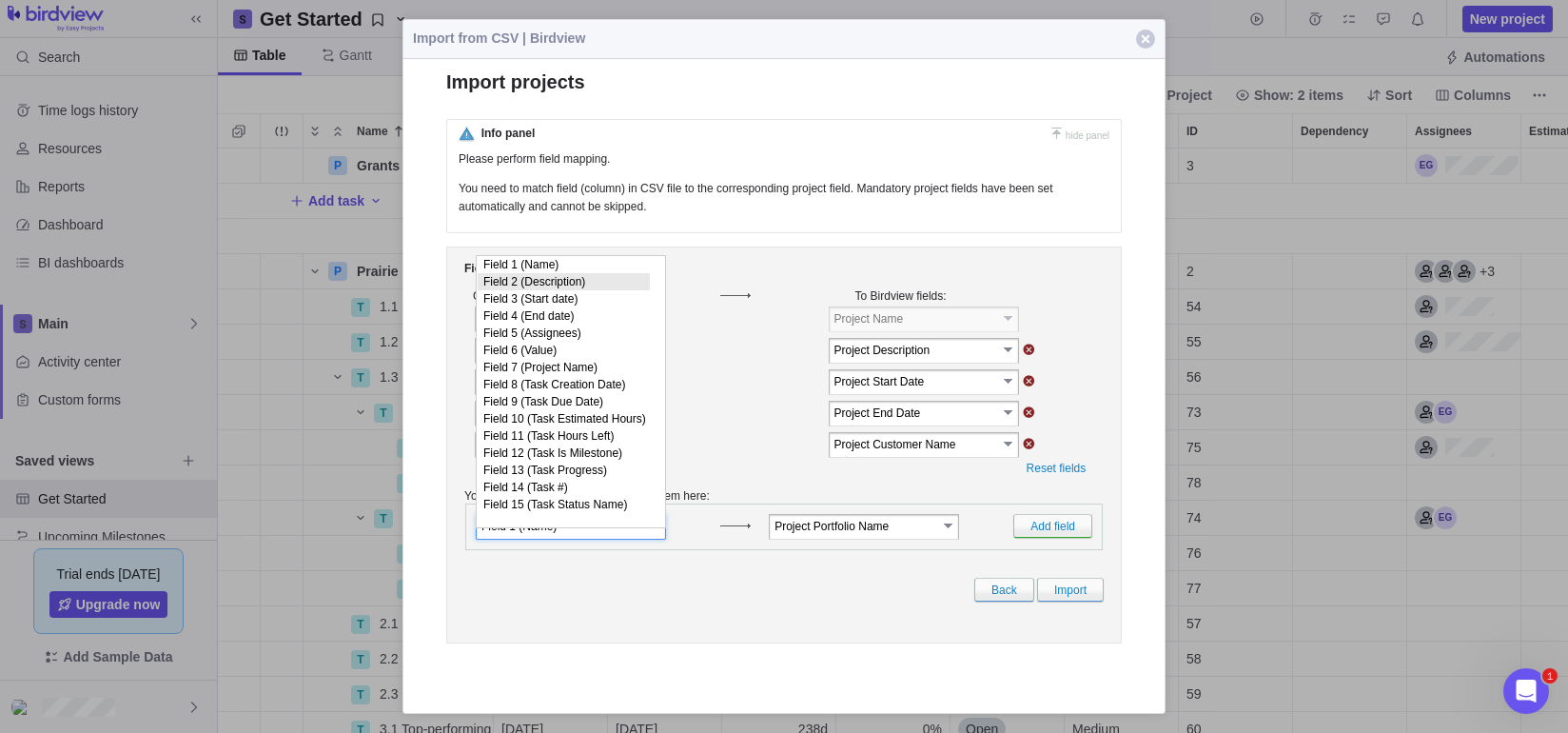 click on "Field 2 (Description)" at bounding box center (563, 282) 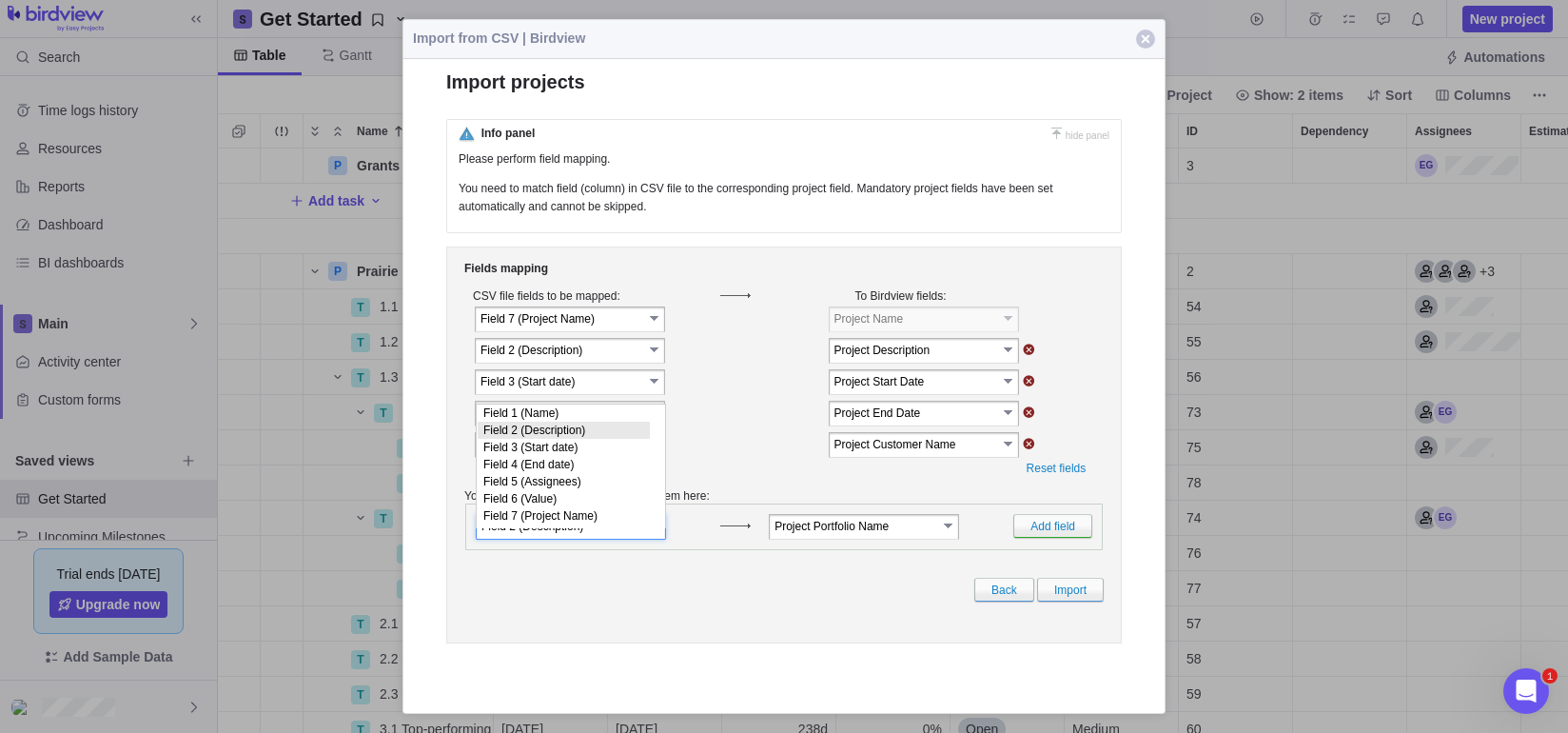scroll, scrollTop: 14, scrollLeft: 0, axis: vertical 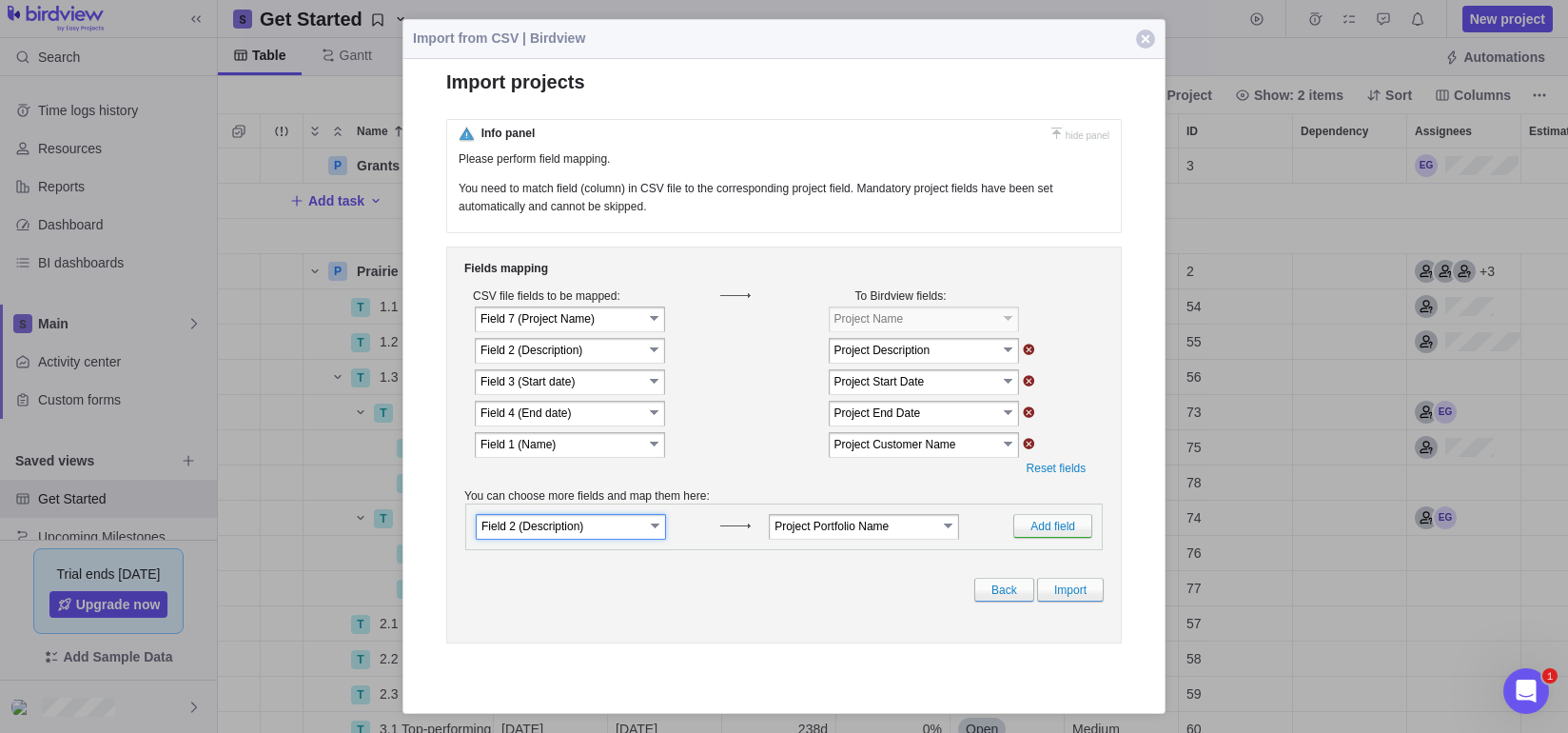 click on "Field 1 (﻿Name) select
Field 1 (﻿Name) Field 2 (Description) Field 3 (Start date) Field 4 (End date) Field 5 (Assignees) Field 6 (Value) Field 7 (Project Name) Field 8 (Task Creation Date) Field 9 (Task Due Date) Field 10 (Task Estimated Hours) Field 11 (Task Hours Left) Field 12 (Task Is Milestone) Field 13 (Task Progress) Field 14 (Task #) Field 15 (Task Status Name)" at bounding box center [598, 445] 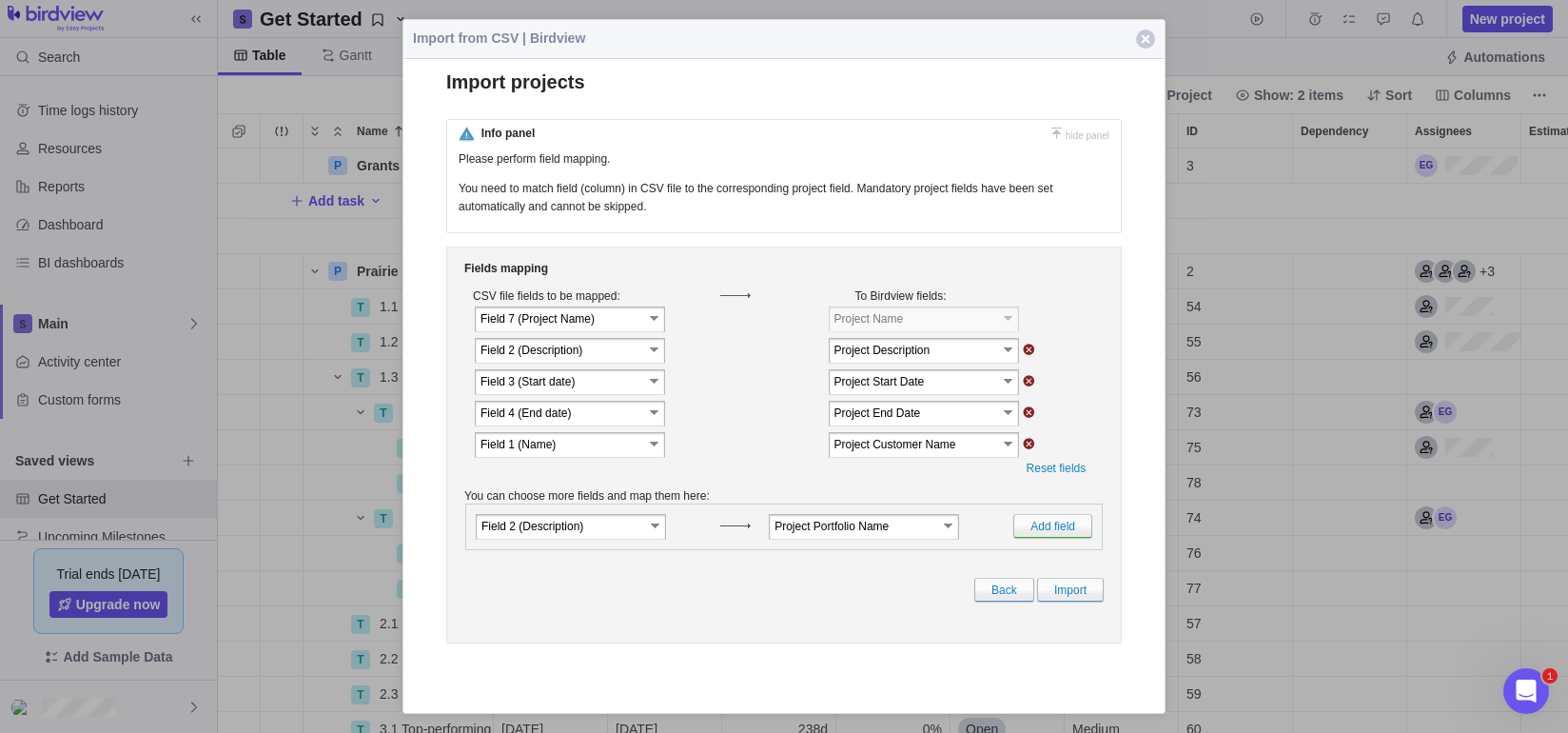click on "select" at bounding box center (950, 525) 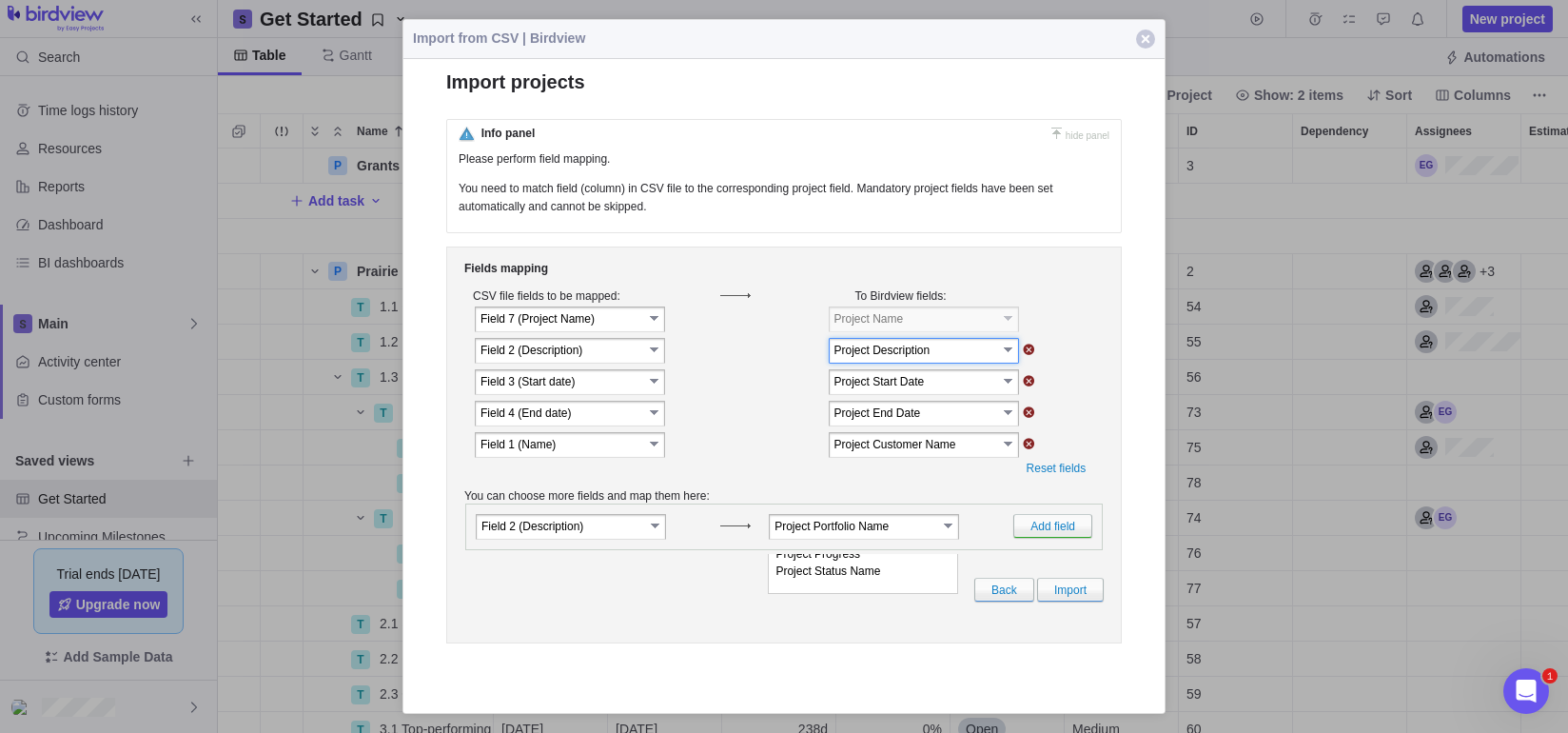 click on "Project Description" at bounding box center (915, 349) 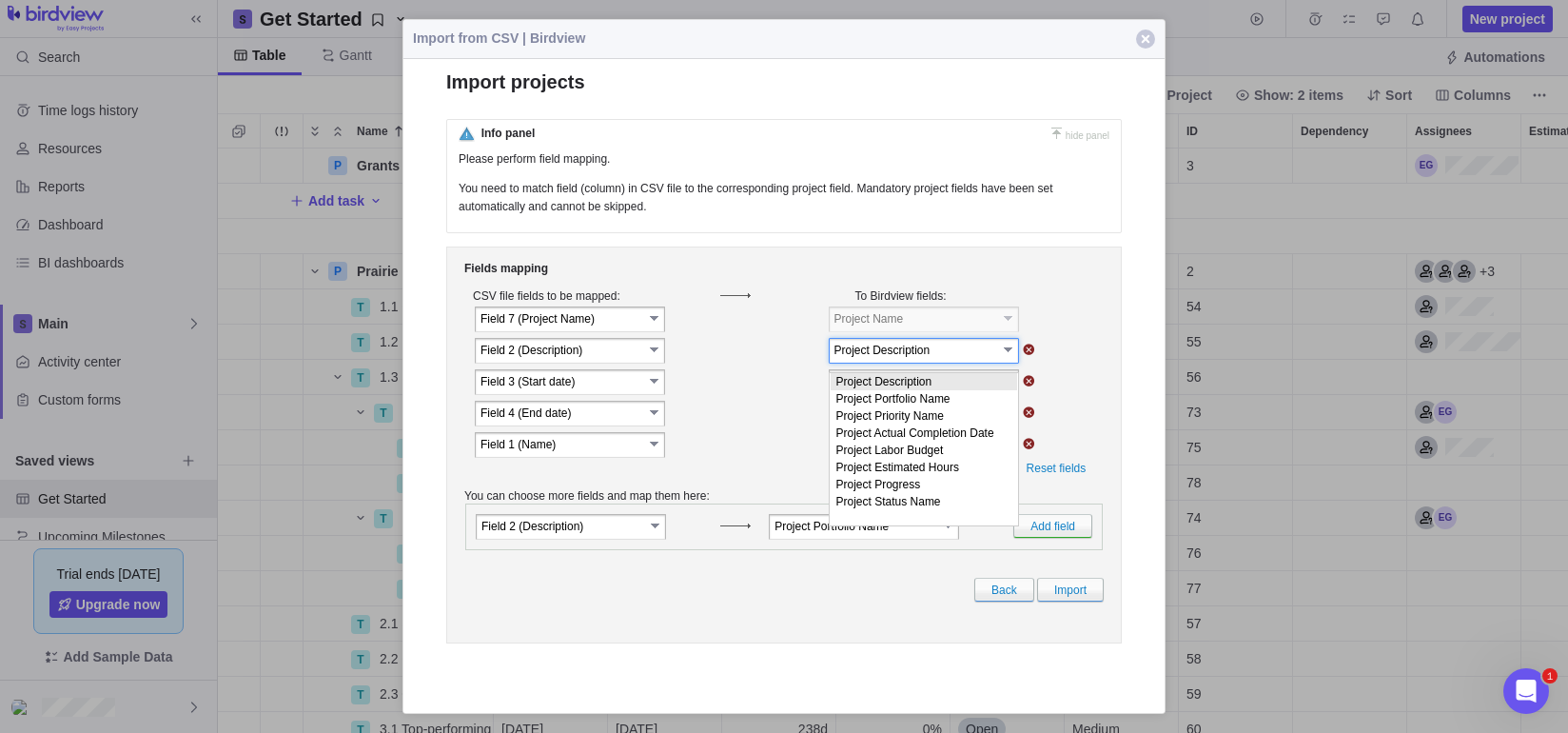 click on "Project Description" at bounding box center [924, 382] 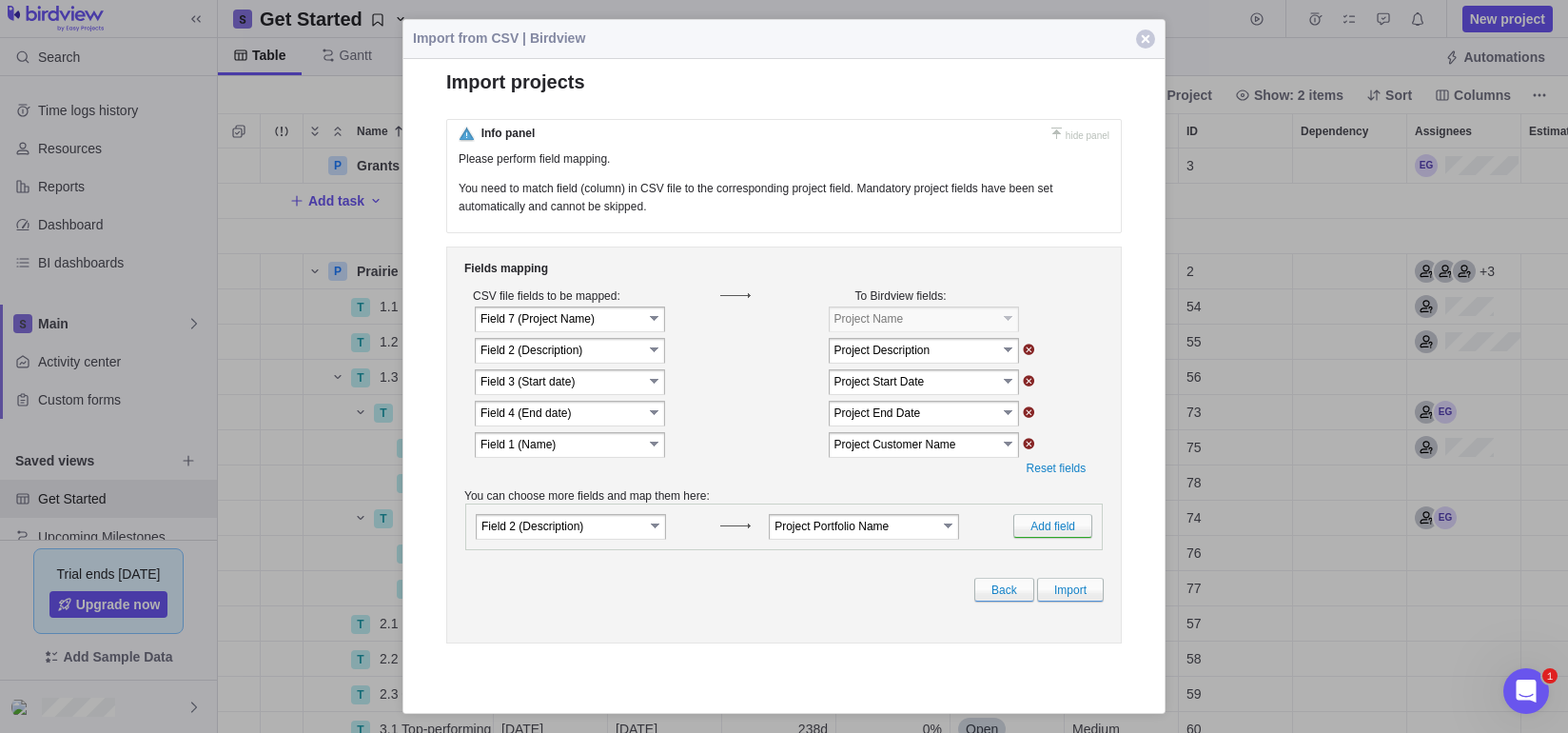 click on "select" at bounding box center [950, 525] 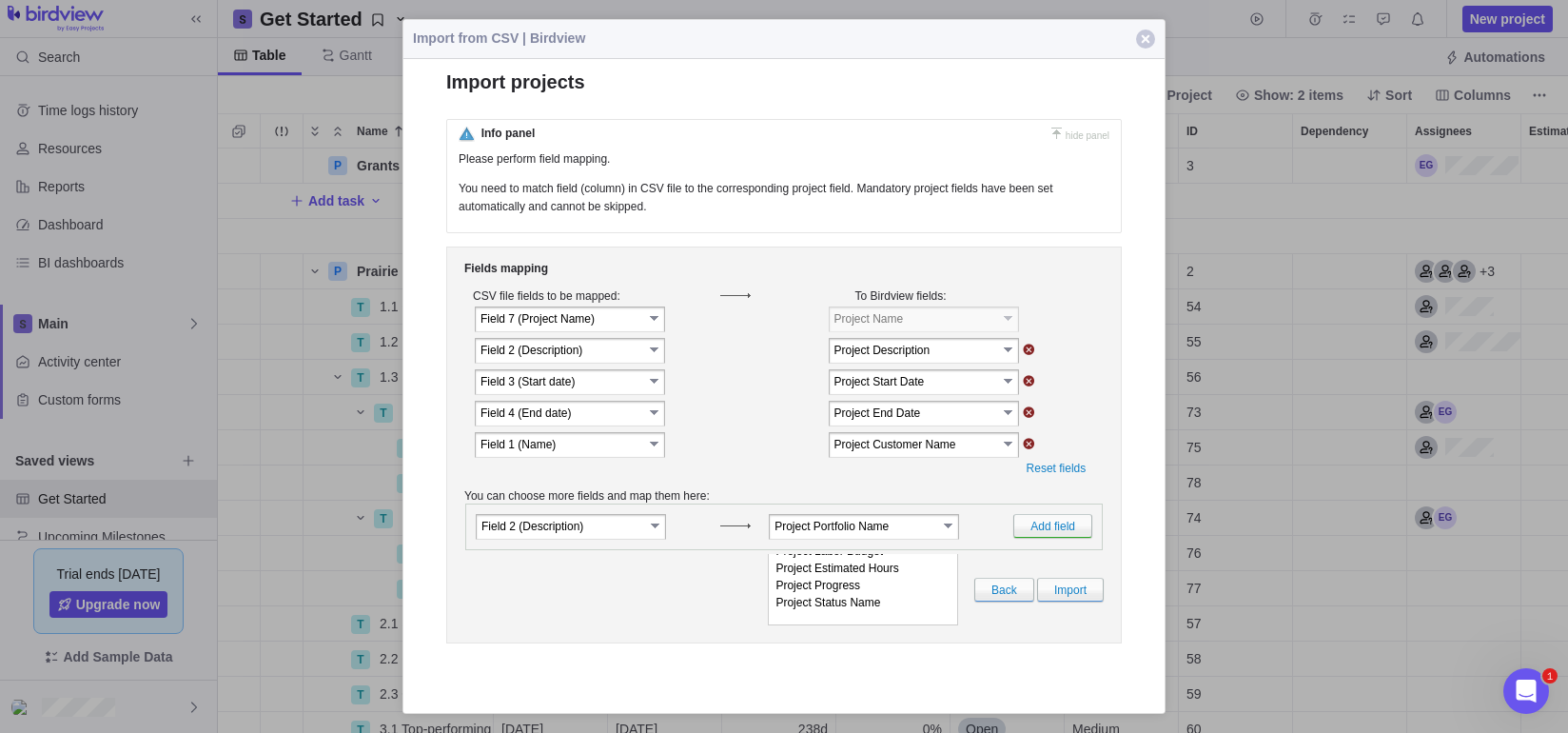 click at bounding box center (747, 382) 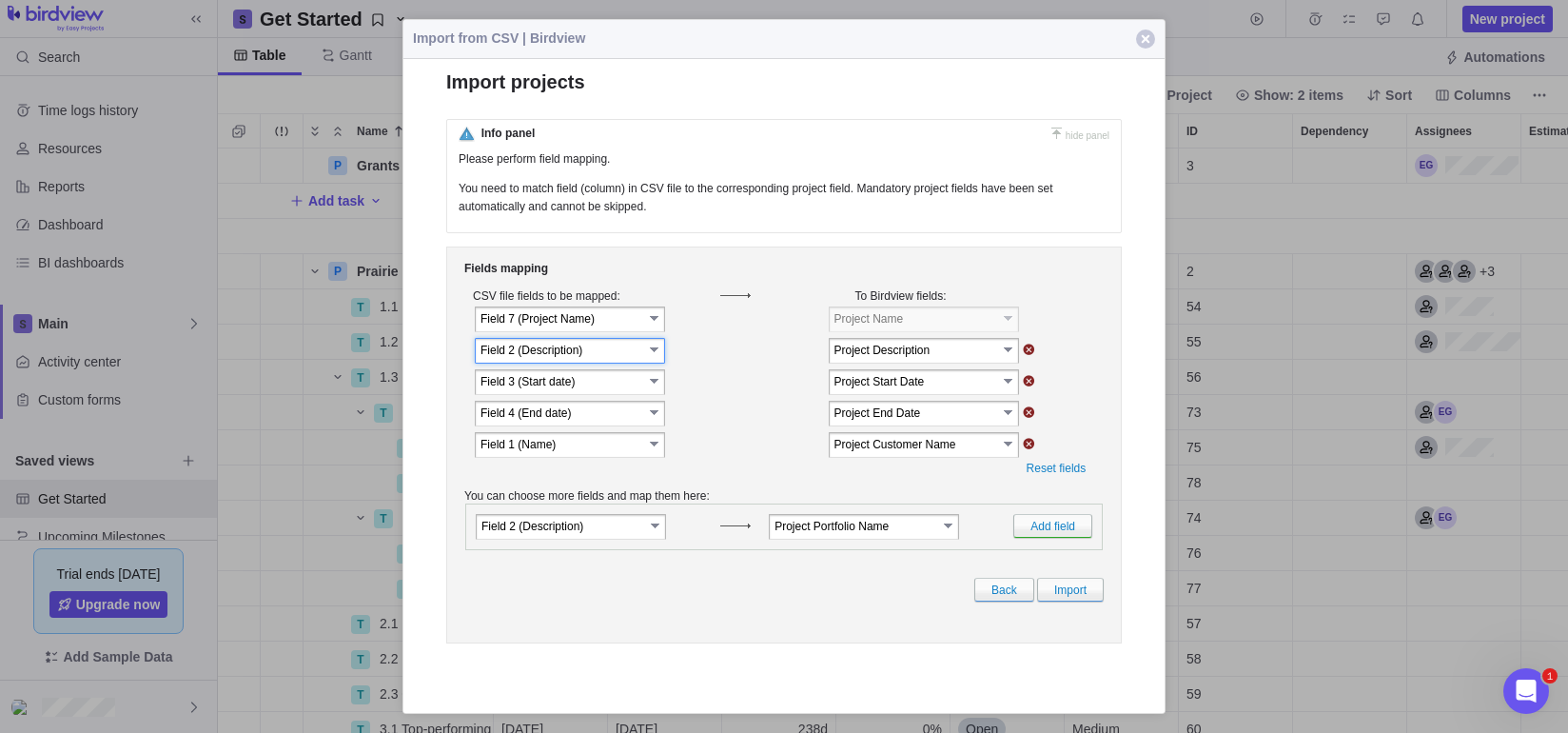 click on "Field 2 (Description)" at bounding box center (561, 349) 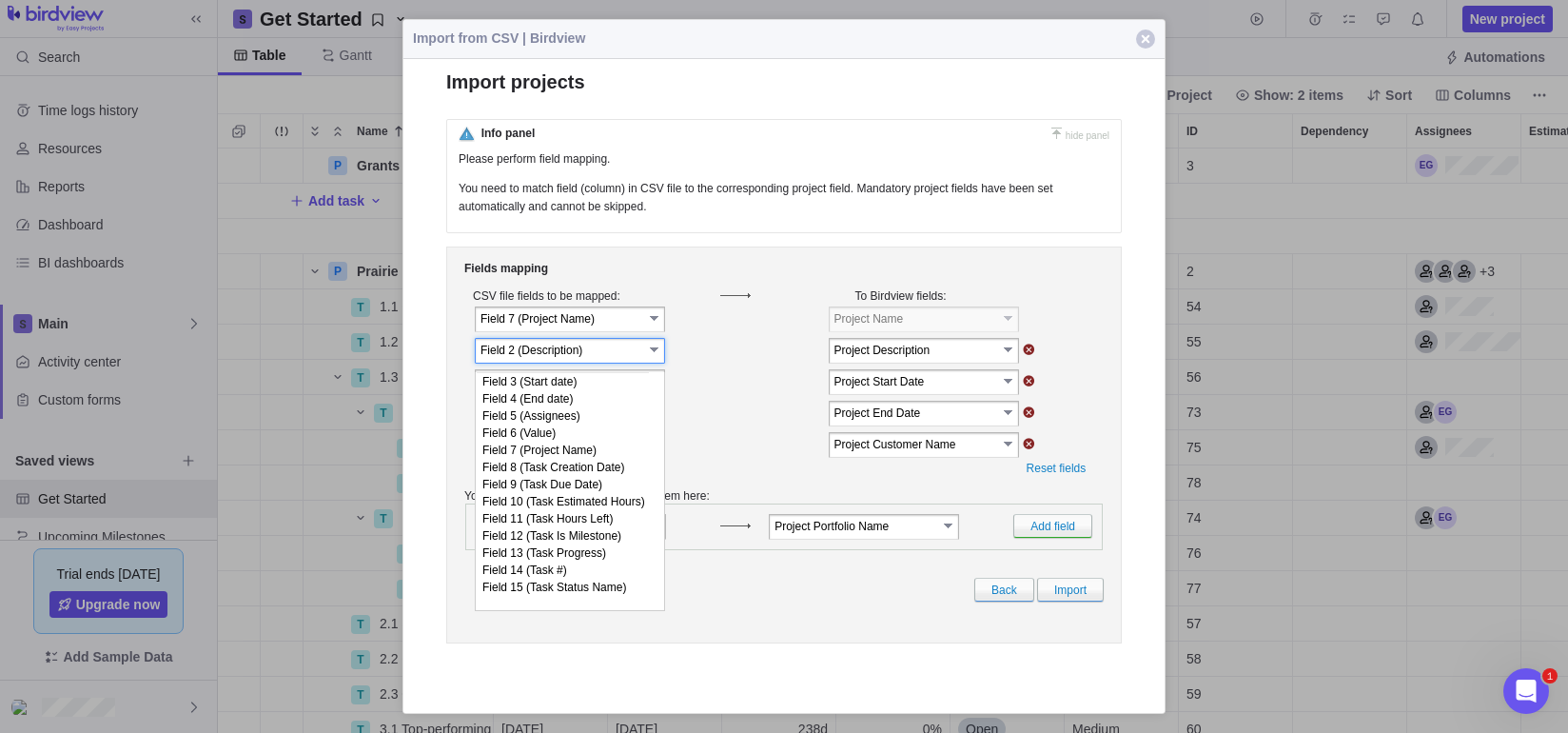 scroll, scrollTop: 14, scrollLeft: 0, axis: vertical 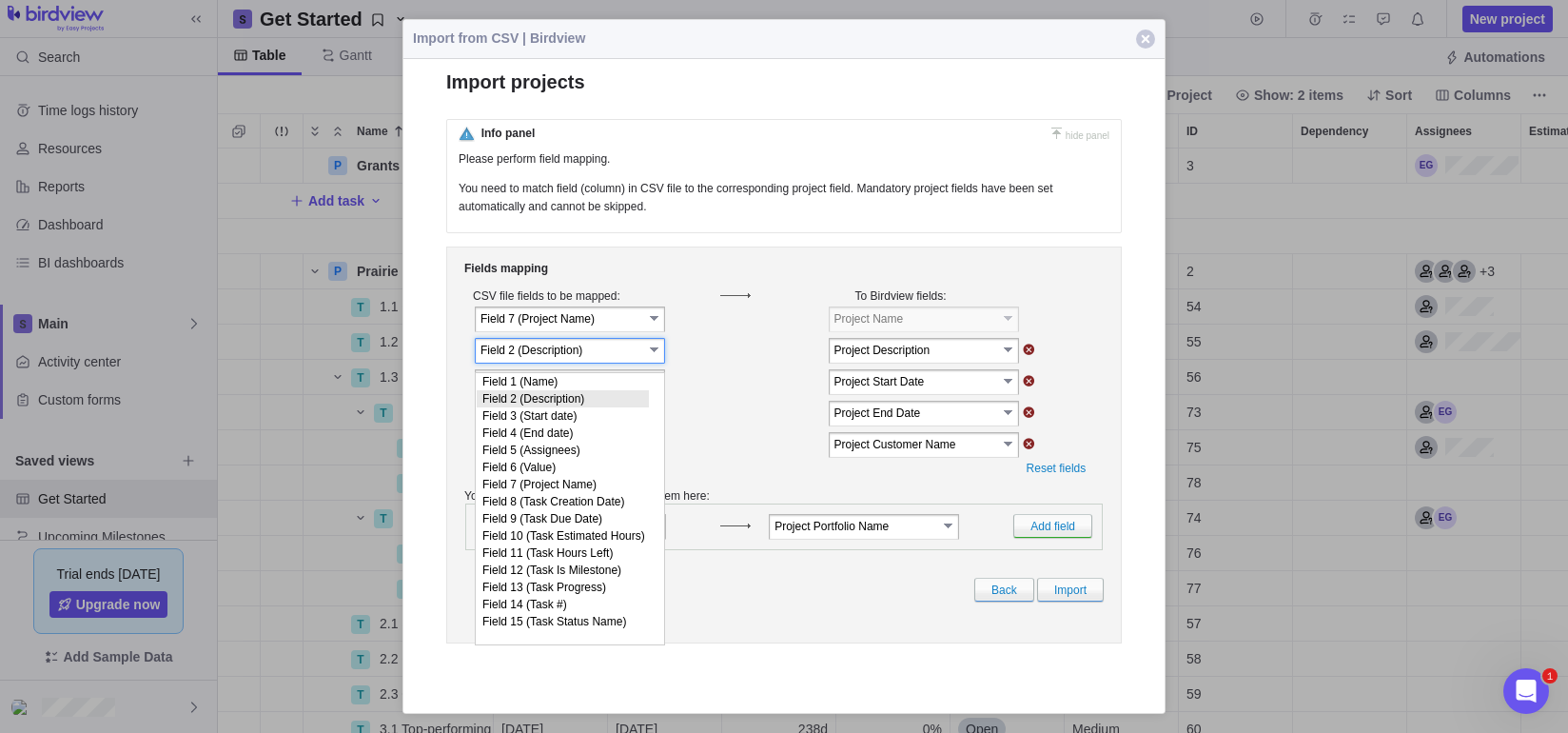 click on "Field 2 (Description)" at bounding box center [562, 399] 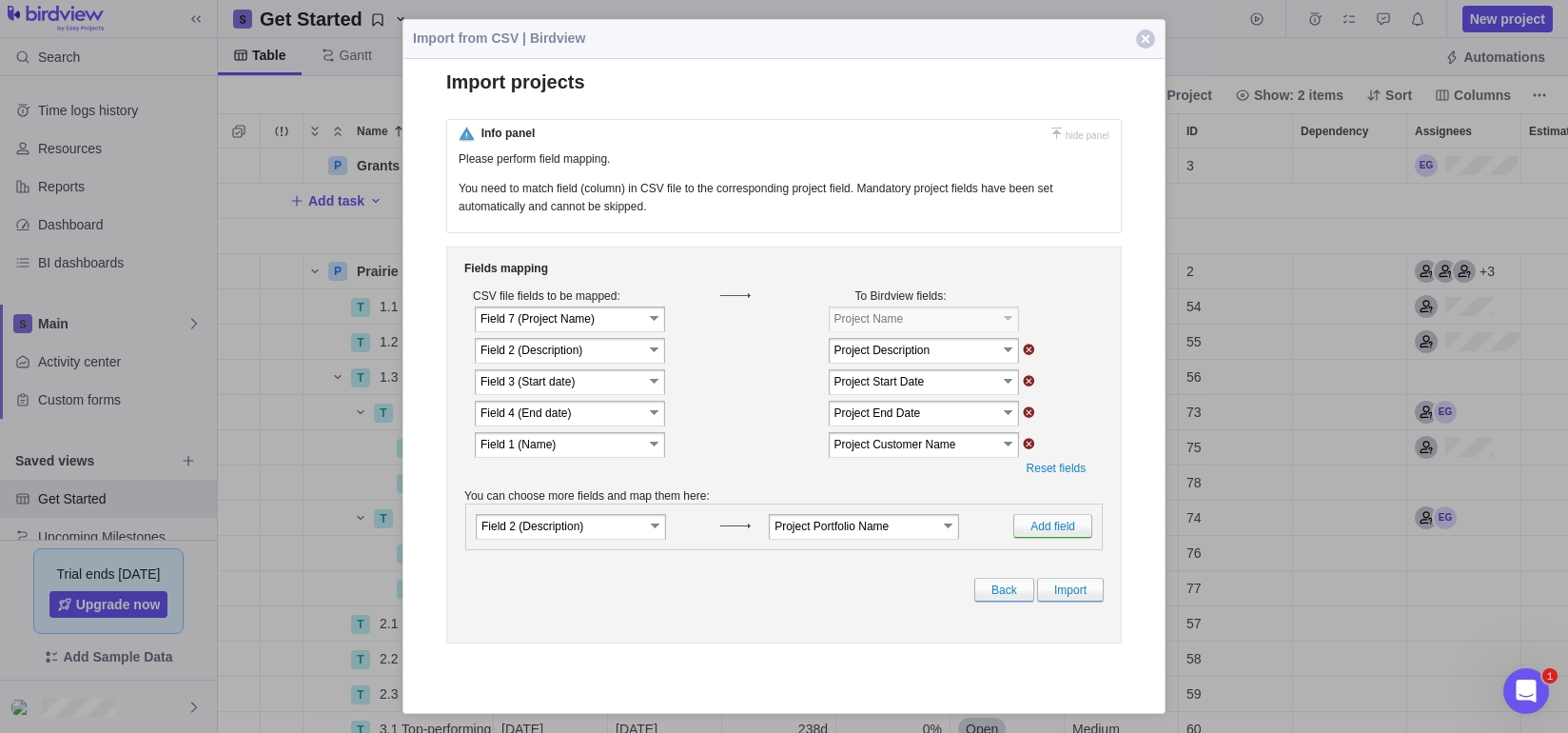 click on "select" at bounding box center [950, 525] 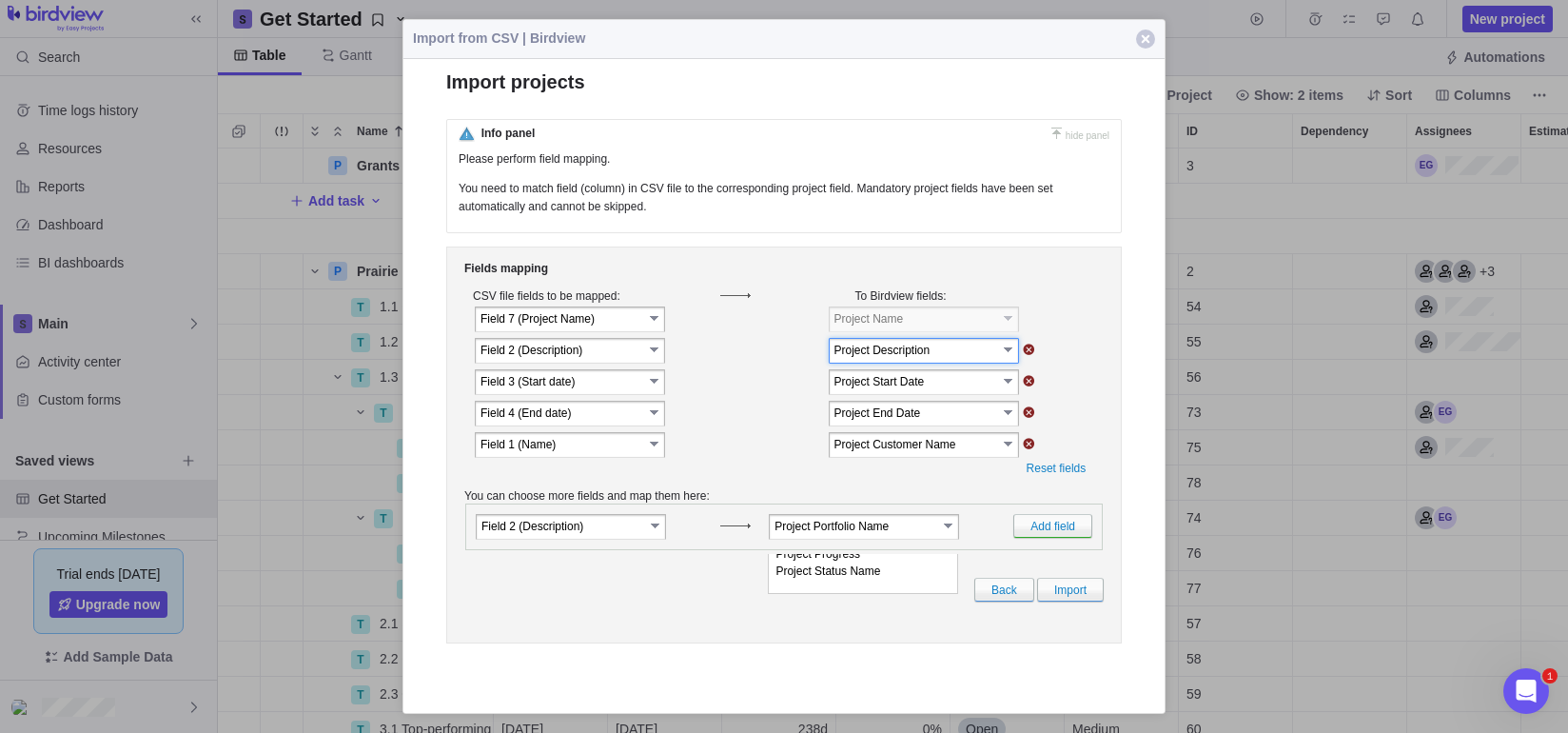 click on "Project Description" at bounding box center [915, 349] 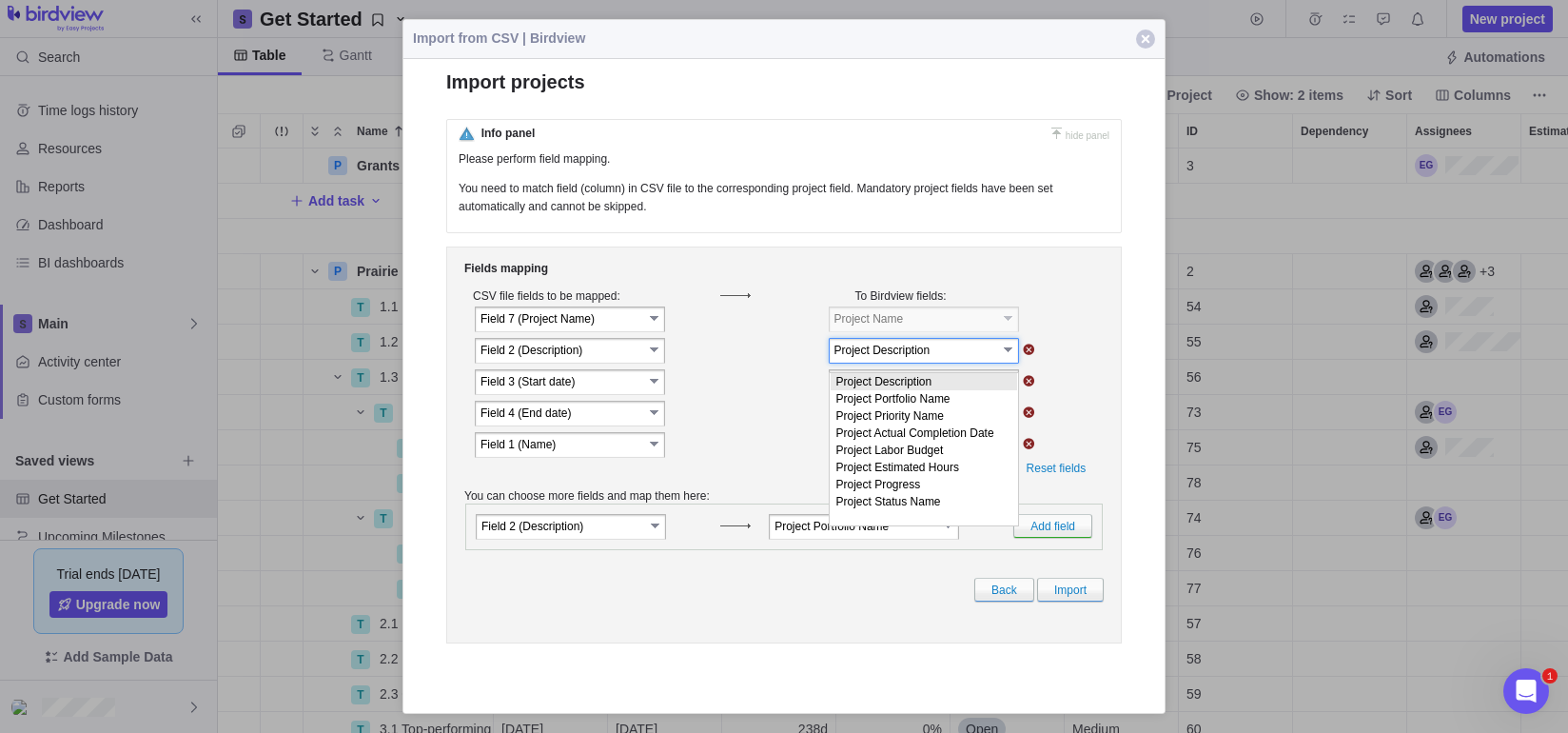 click on "Project Description" at bounding box center [924, 382] 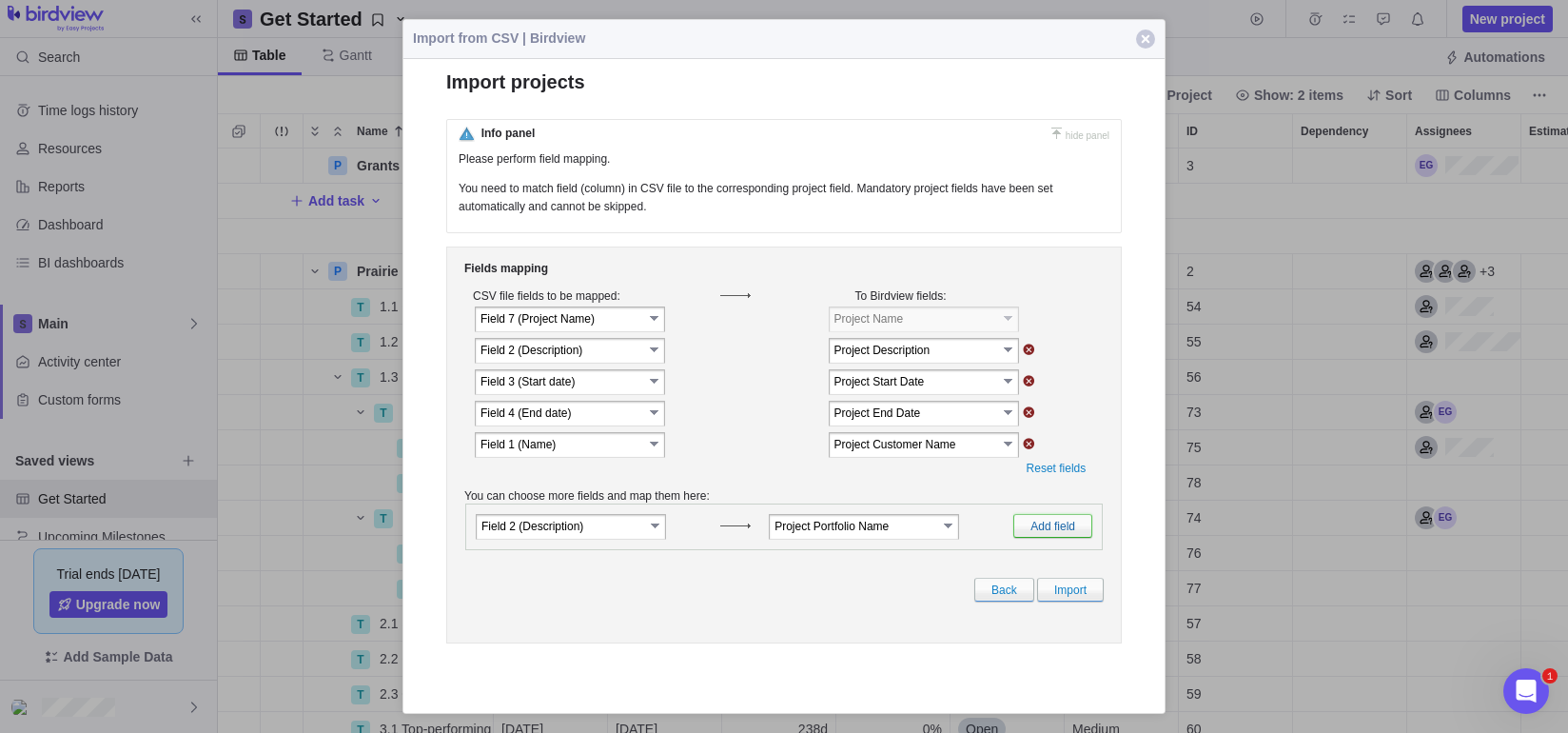 click on "Add field" at bounding box center [1052, 525] 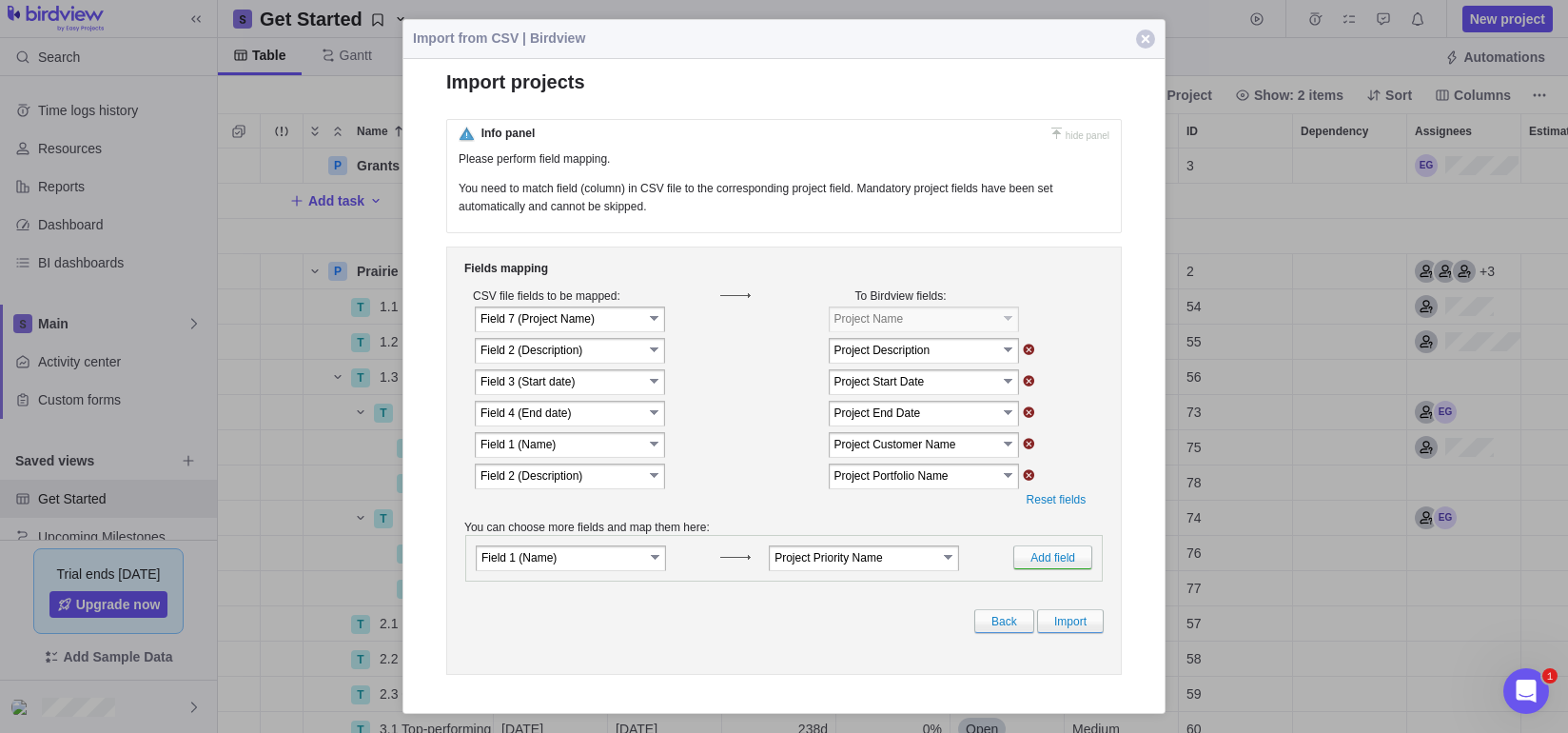 scroll, scrollTop: 570, scrollLeft: 1336, axis: both 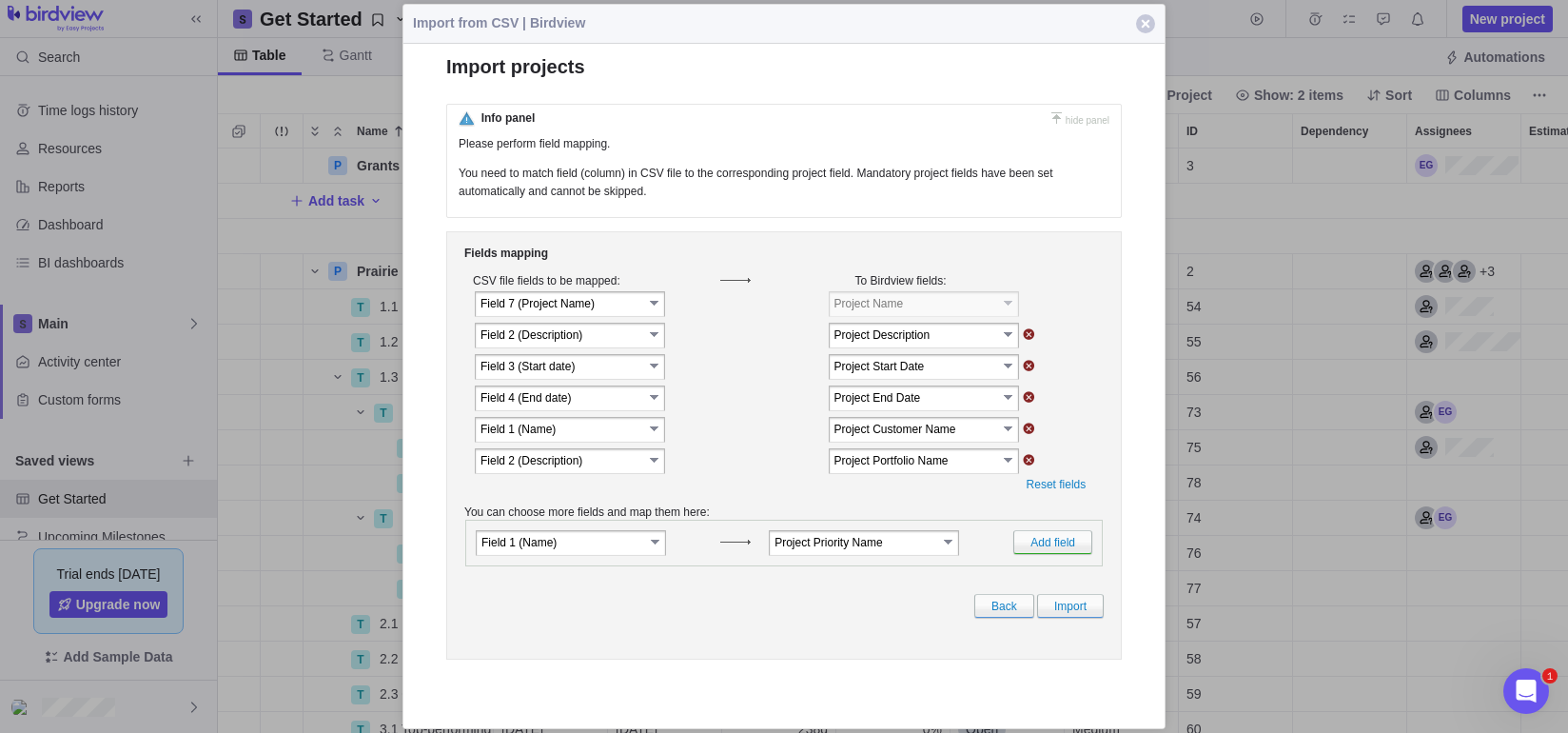 click at bounding box center [735, 279] 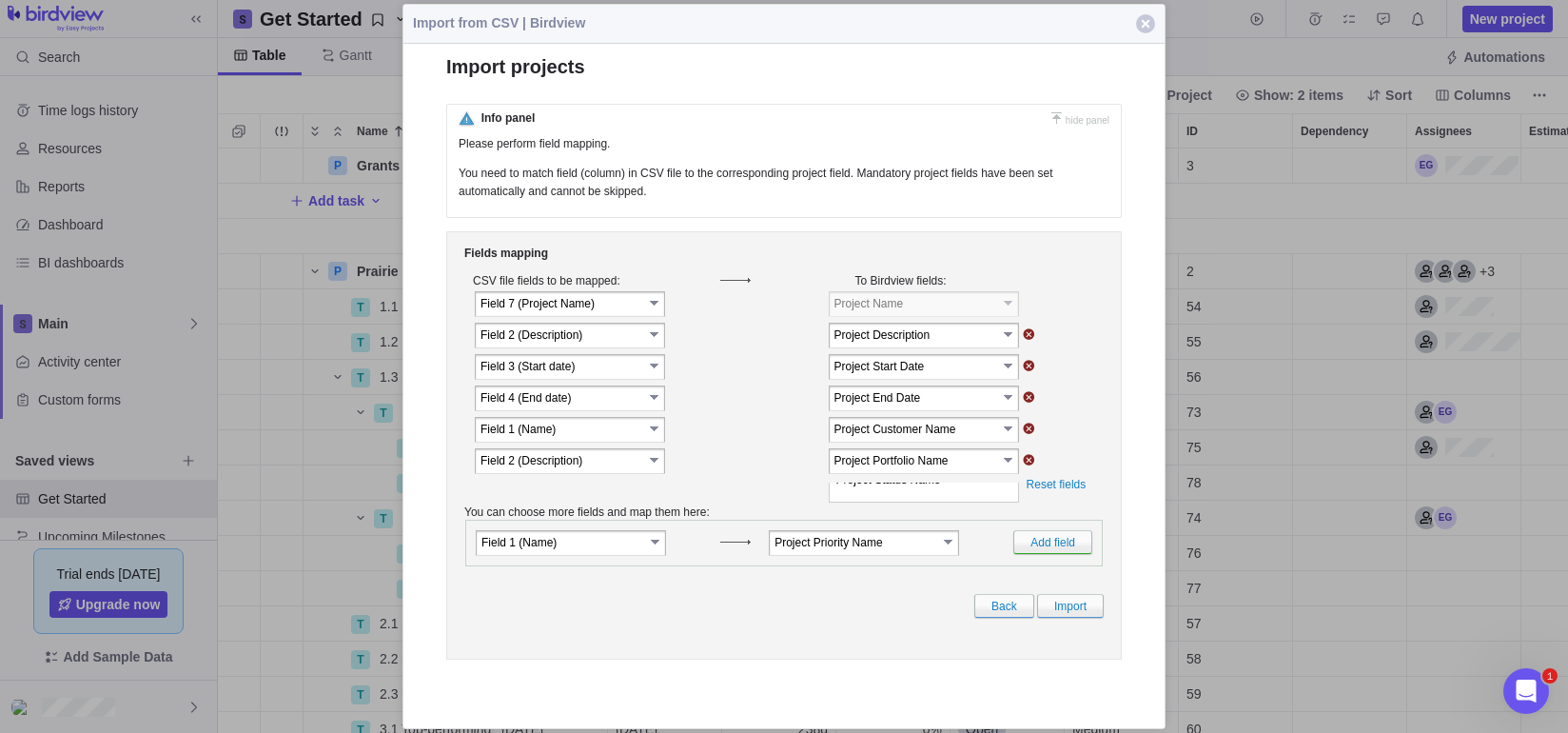 click at bounding box center (747, 460) 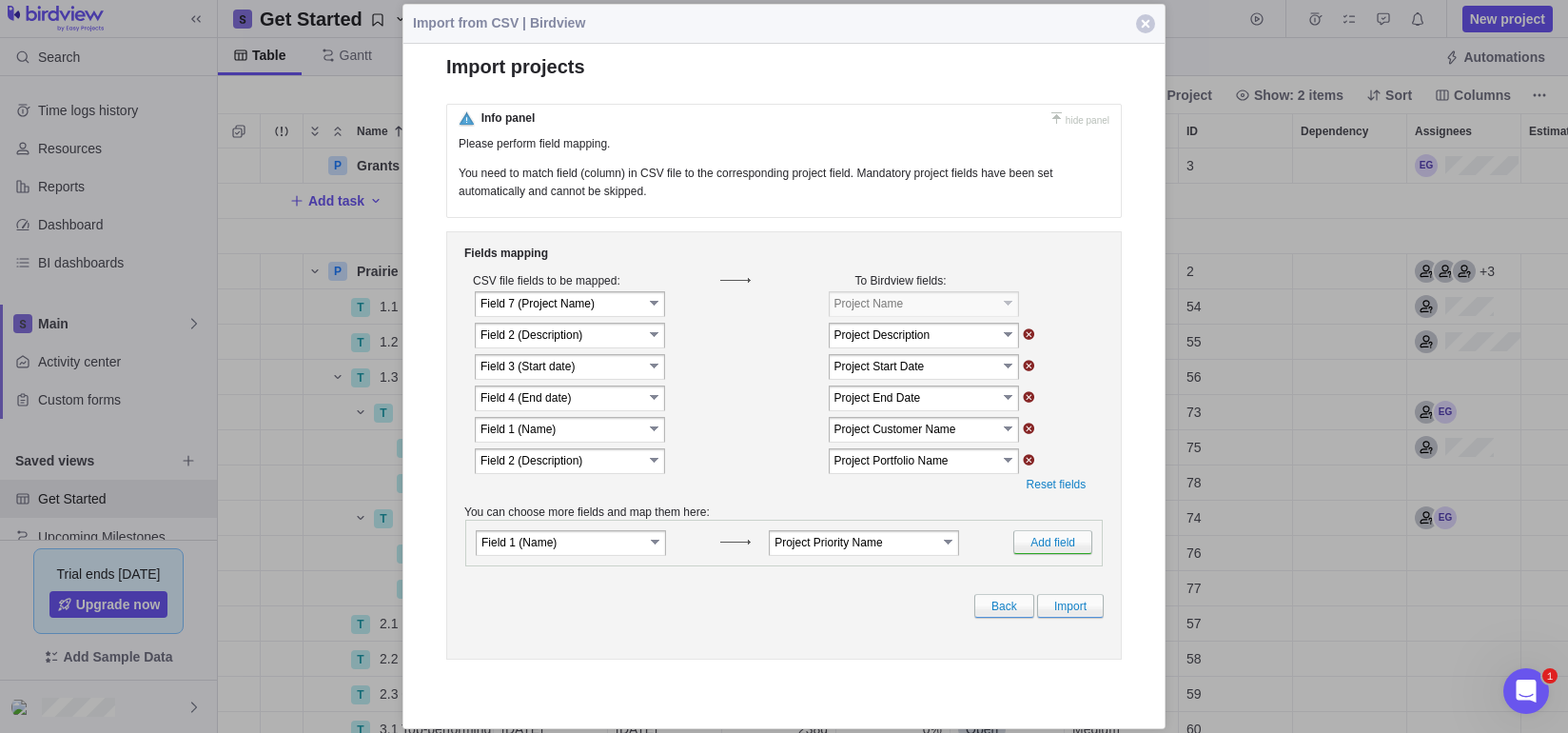 click on "select" at bounding box center (656, 459) 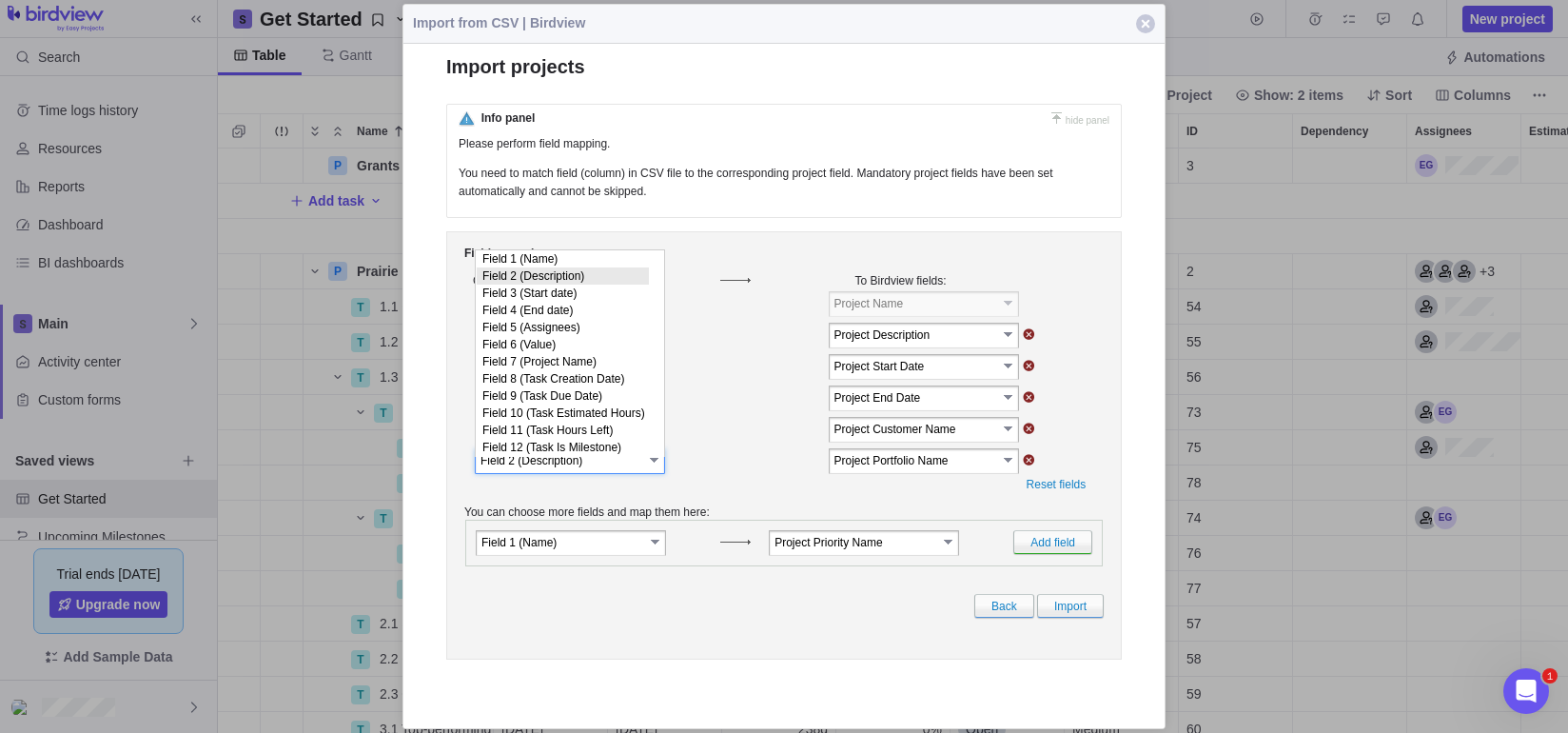 scroll, scrollTop: 14, scrollLeft: 0, axis: vertical 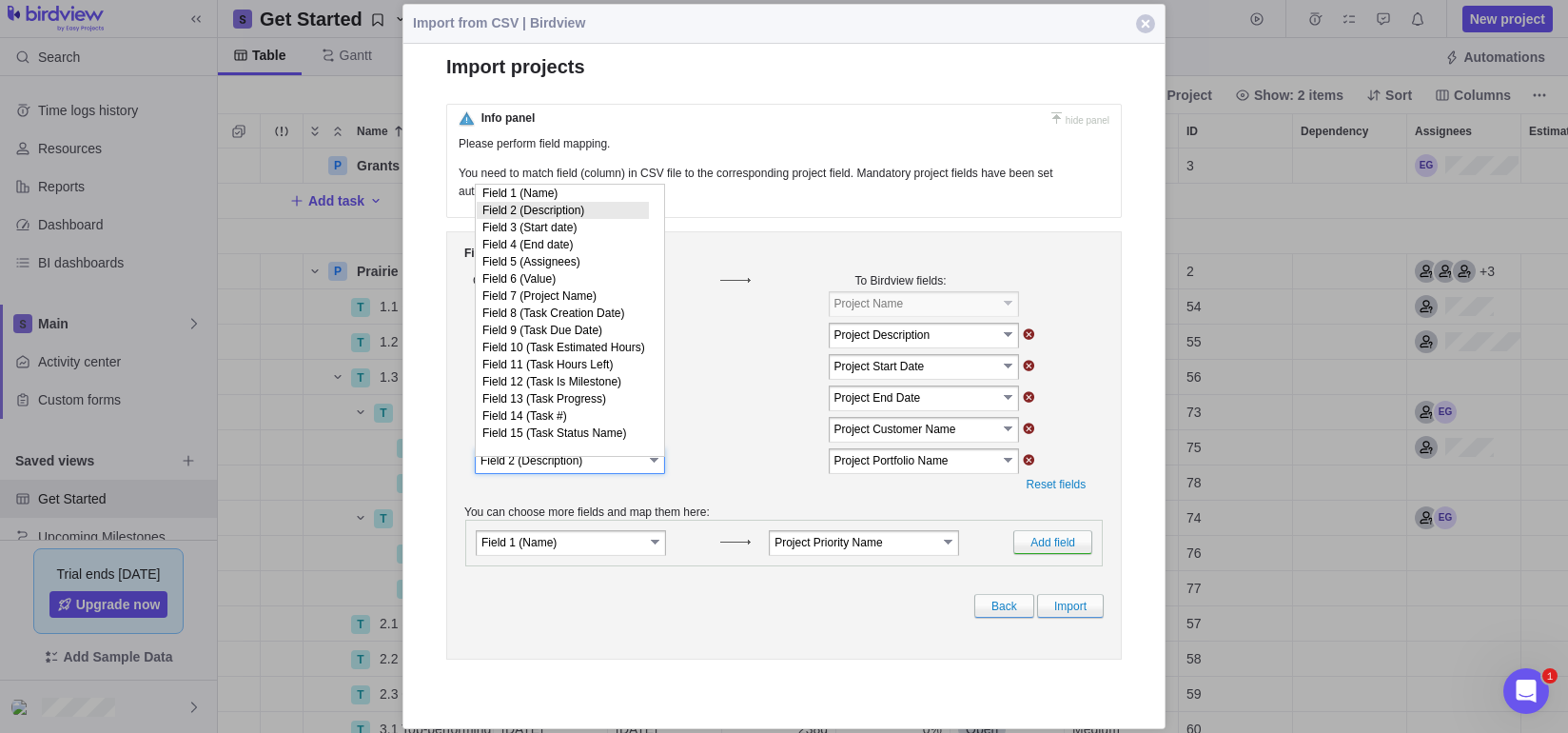 click on "Field 2 (Description) select" at bounding box center [598, 460] 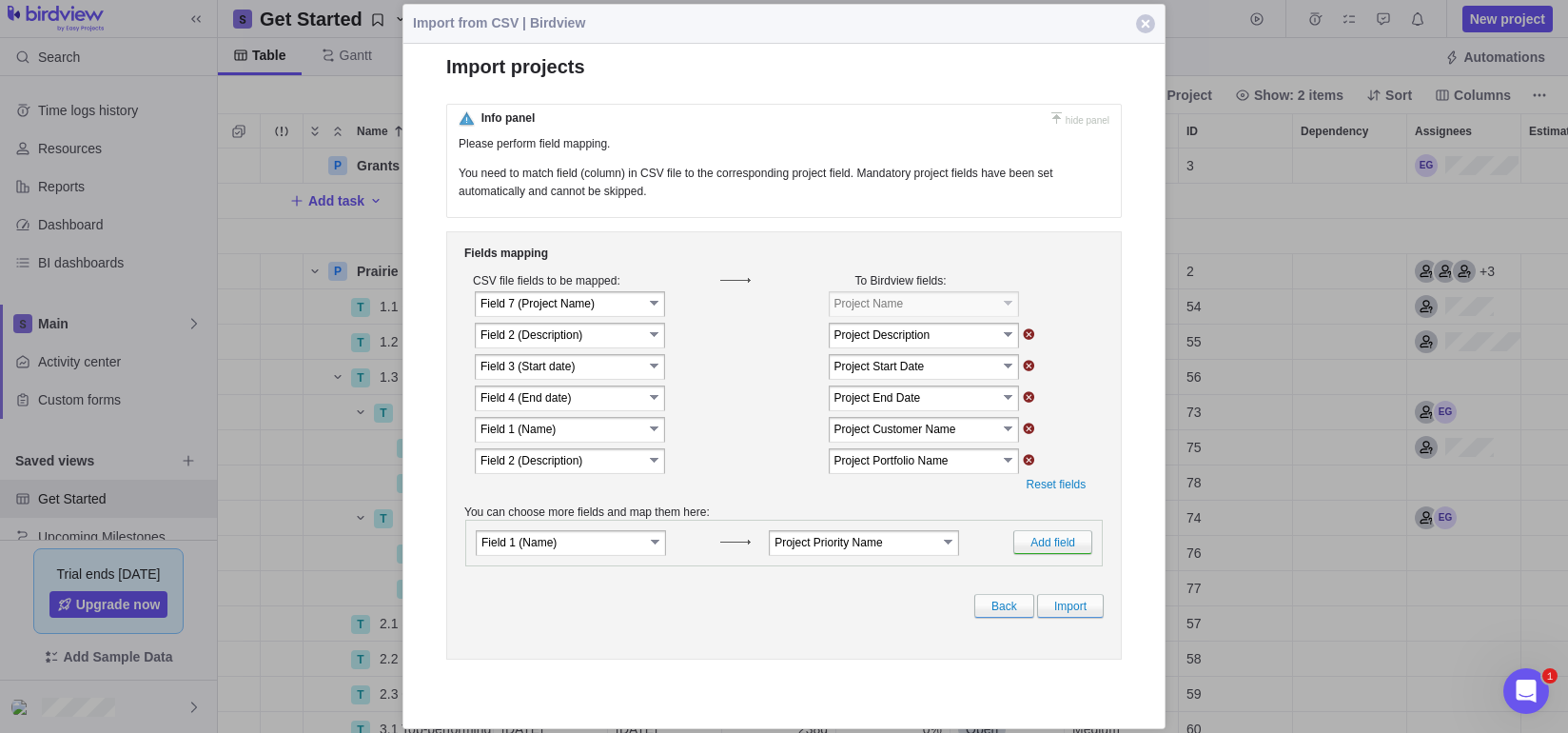 click at bounding box center [1029, 459] 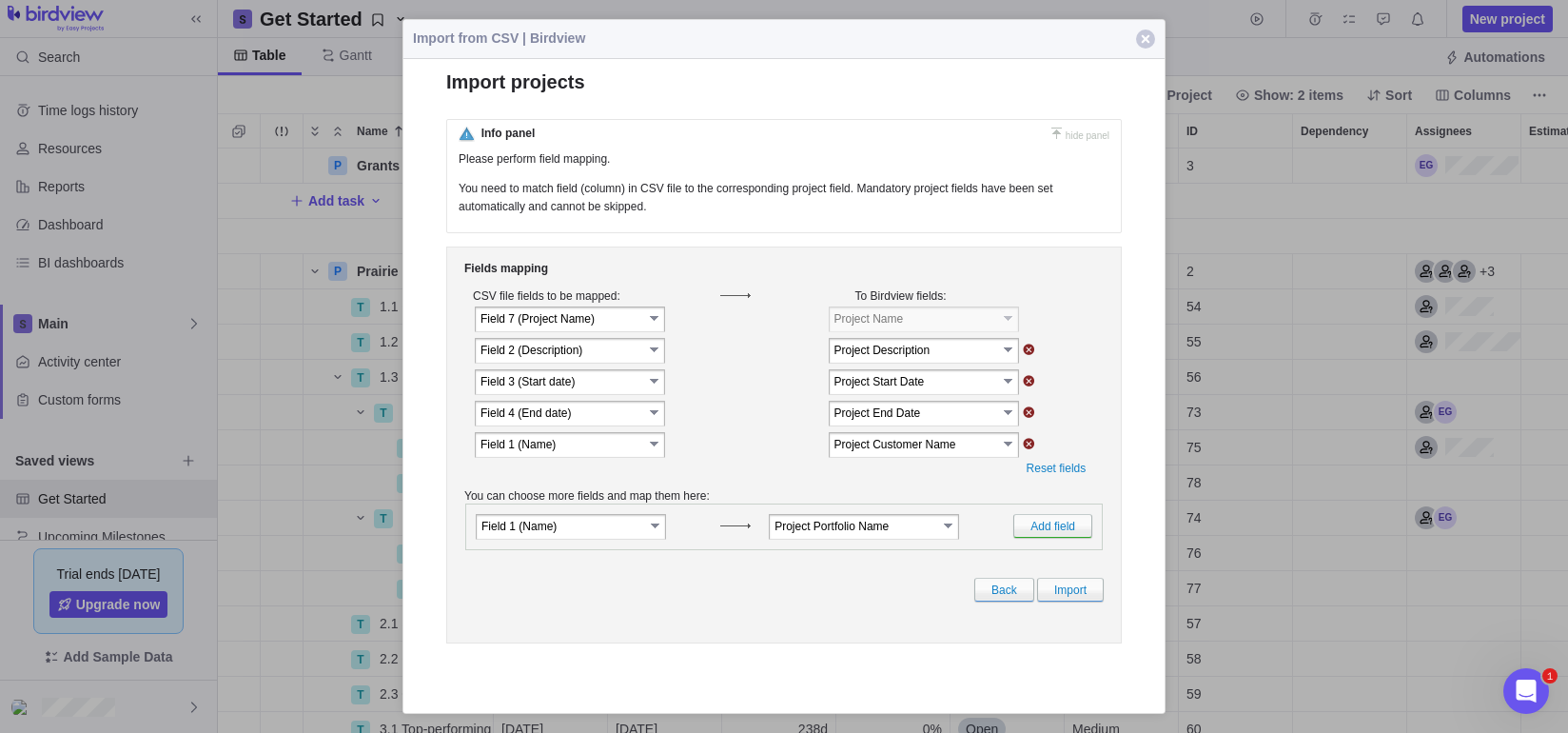 click on "select" at bounding box center [657, 525] 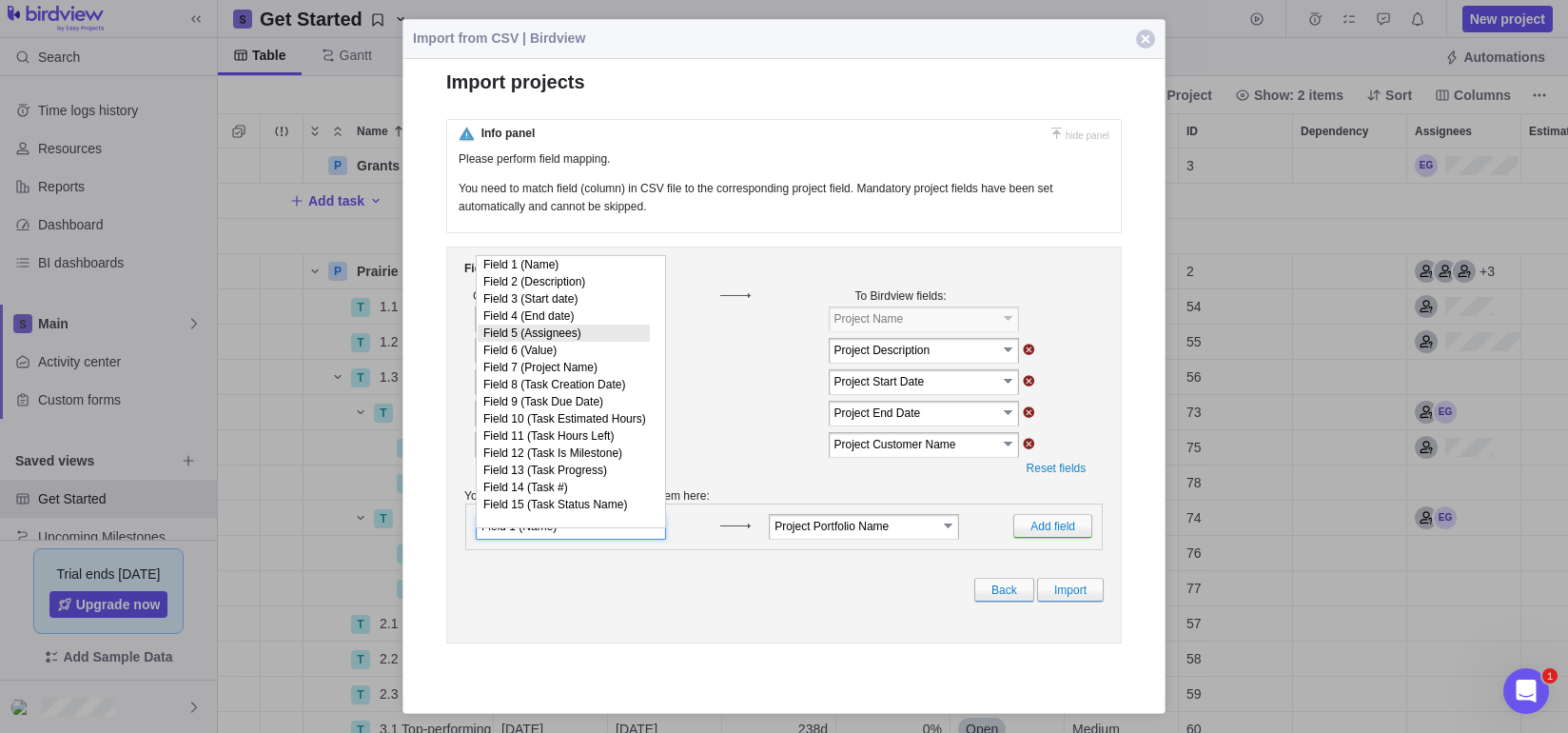 click on "Field 5 (Assignees)" at bounding box center (563, 333) 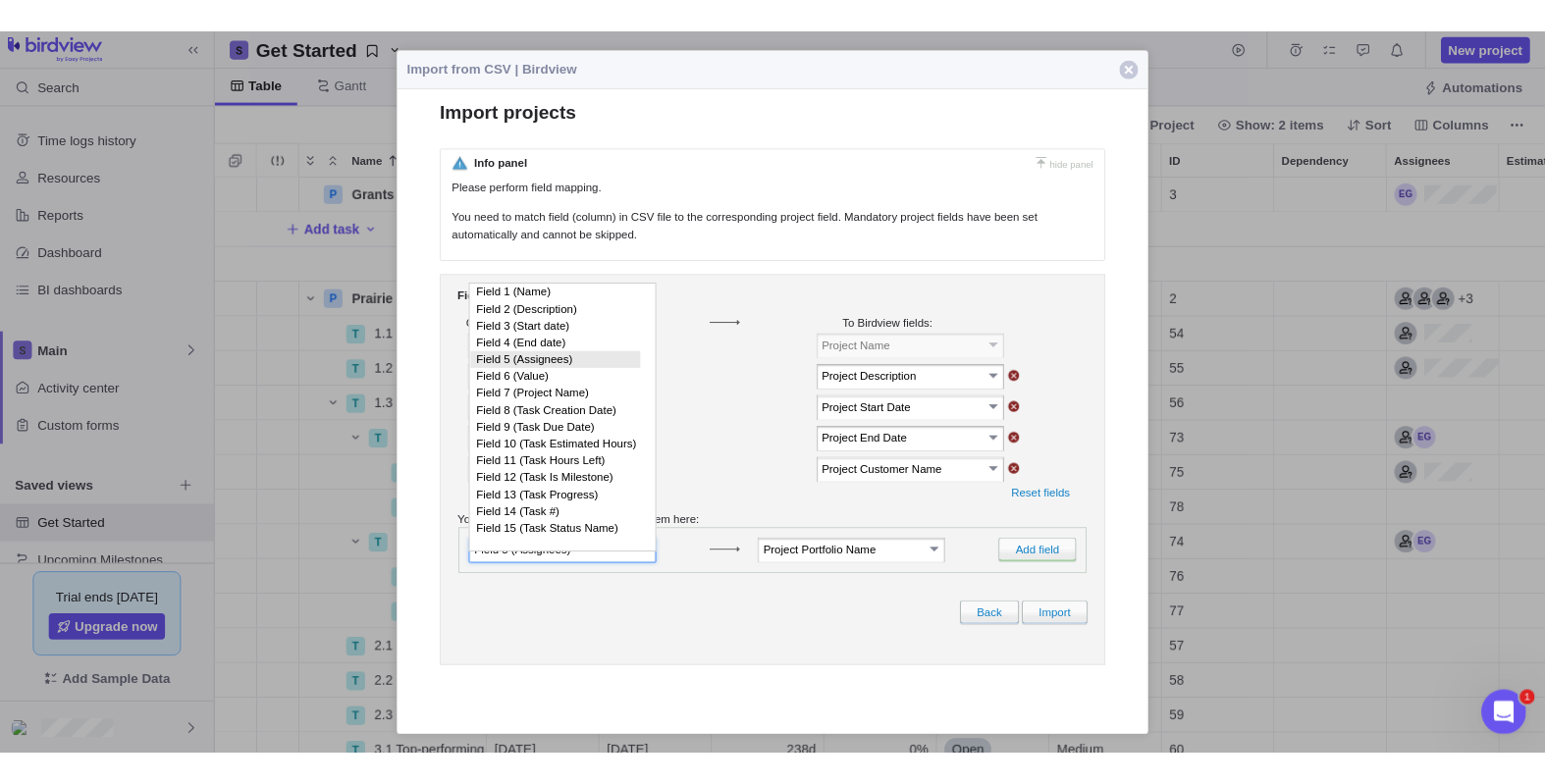 scroll, scrollTop: 15, scrollLeft: 0, axis: vertical 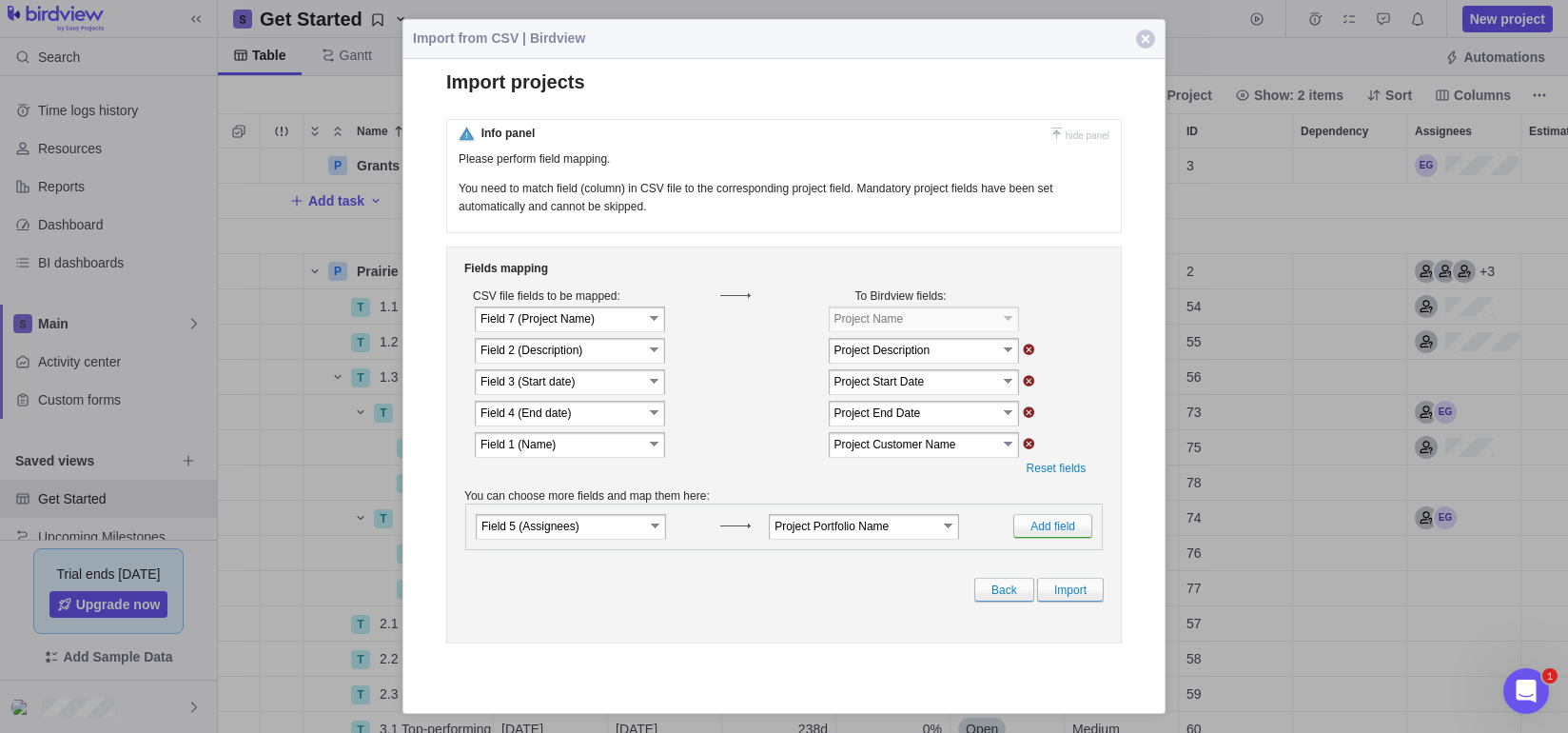 click on "select" at bounding box center (950, 525) 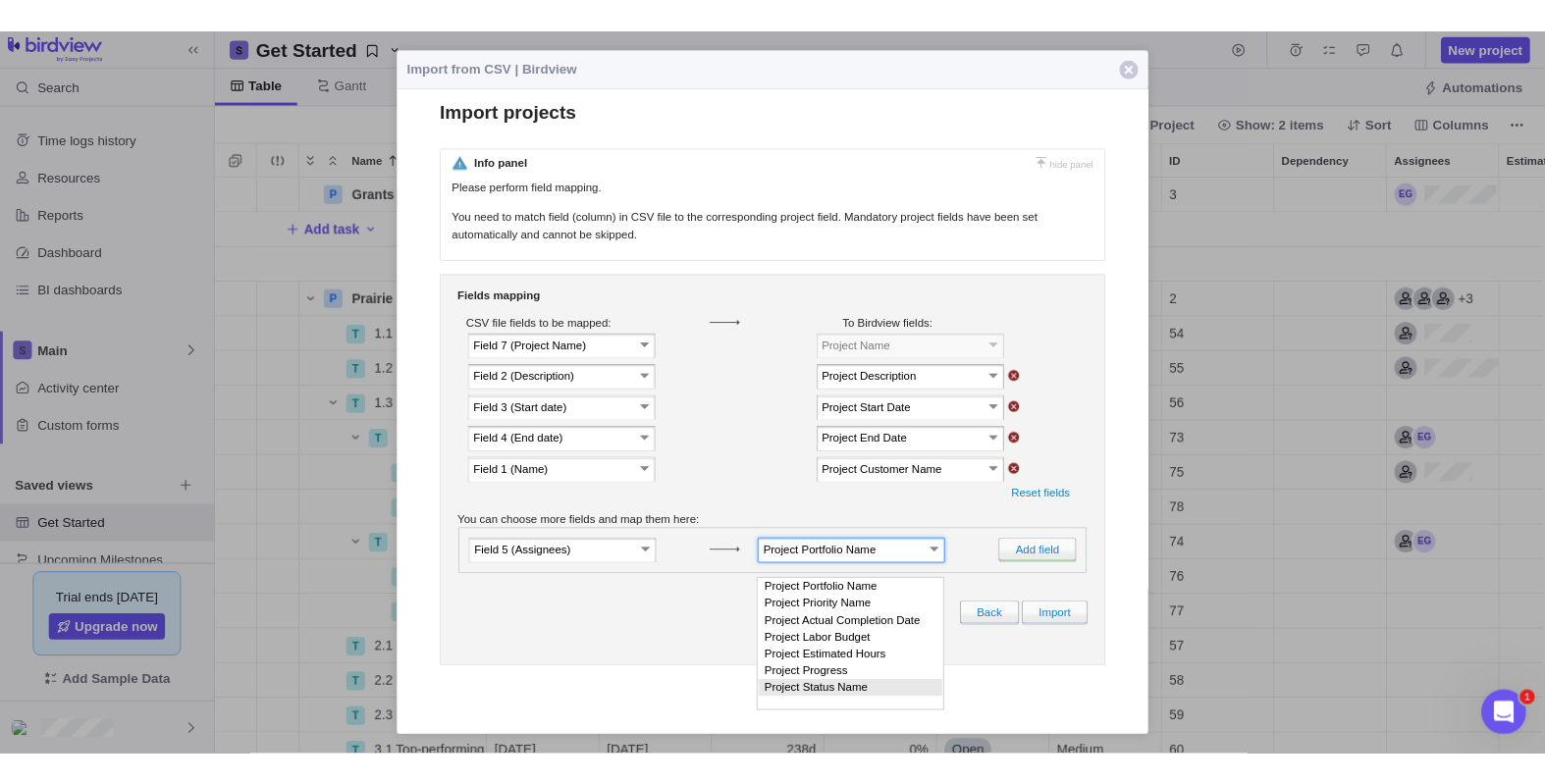scroll, scrollTop: 16, scrollLeft: 16, axis: both 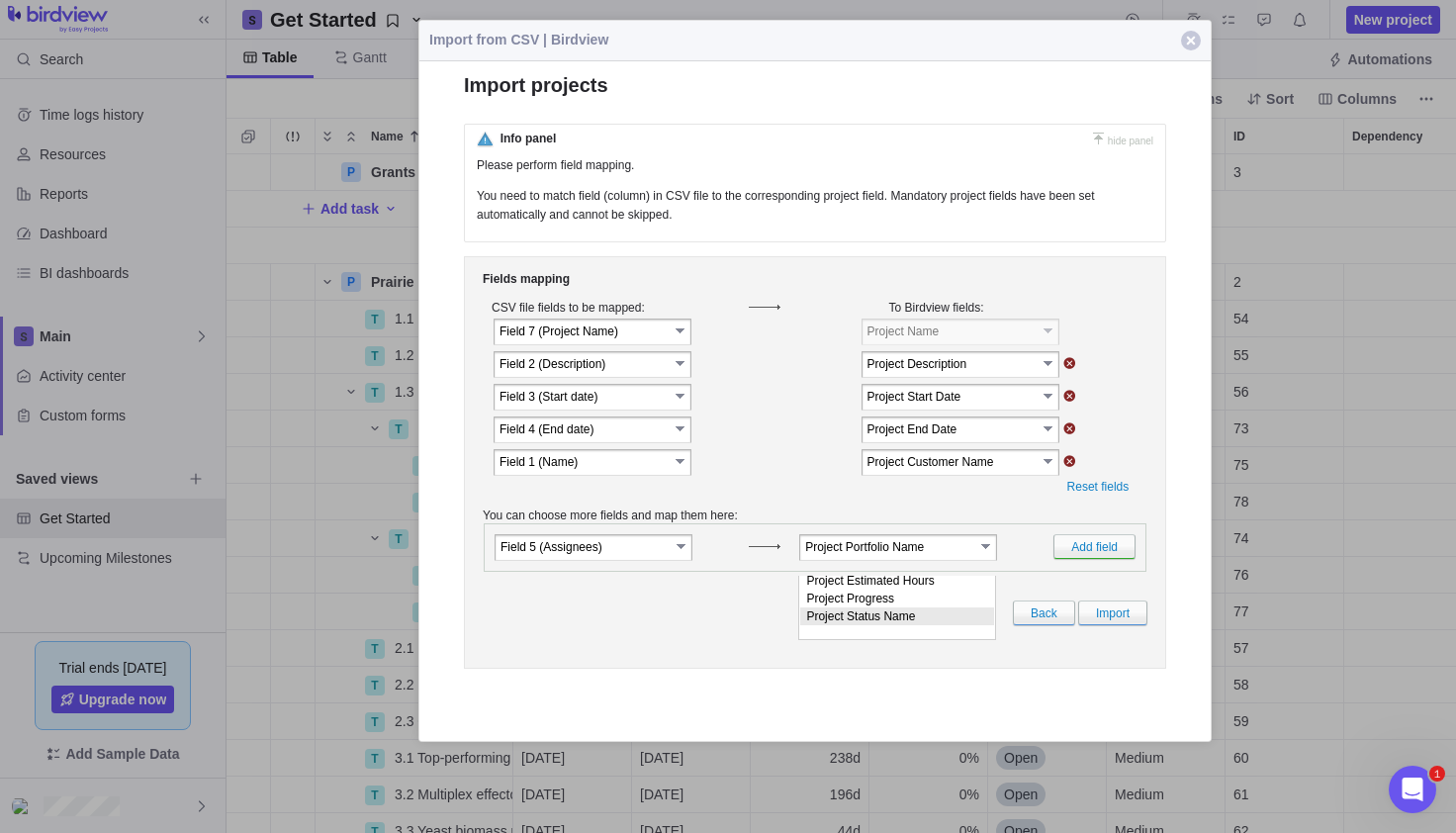 click at bounding box center (776, 429) 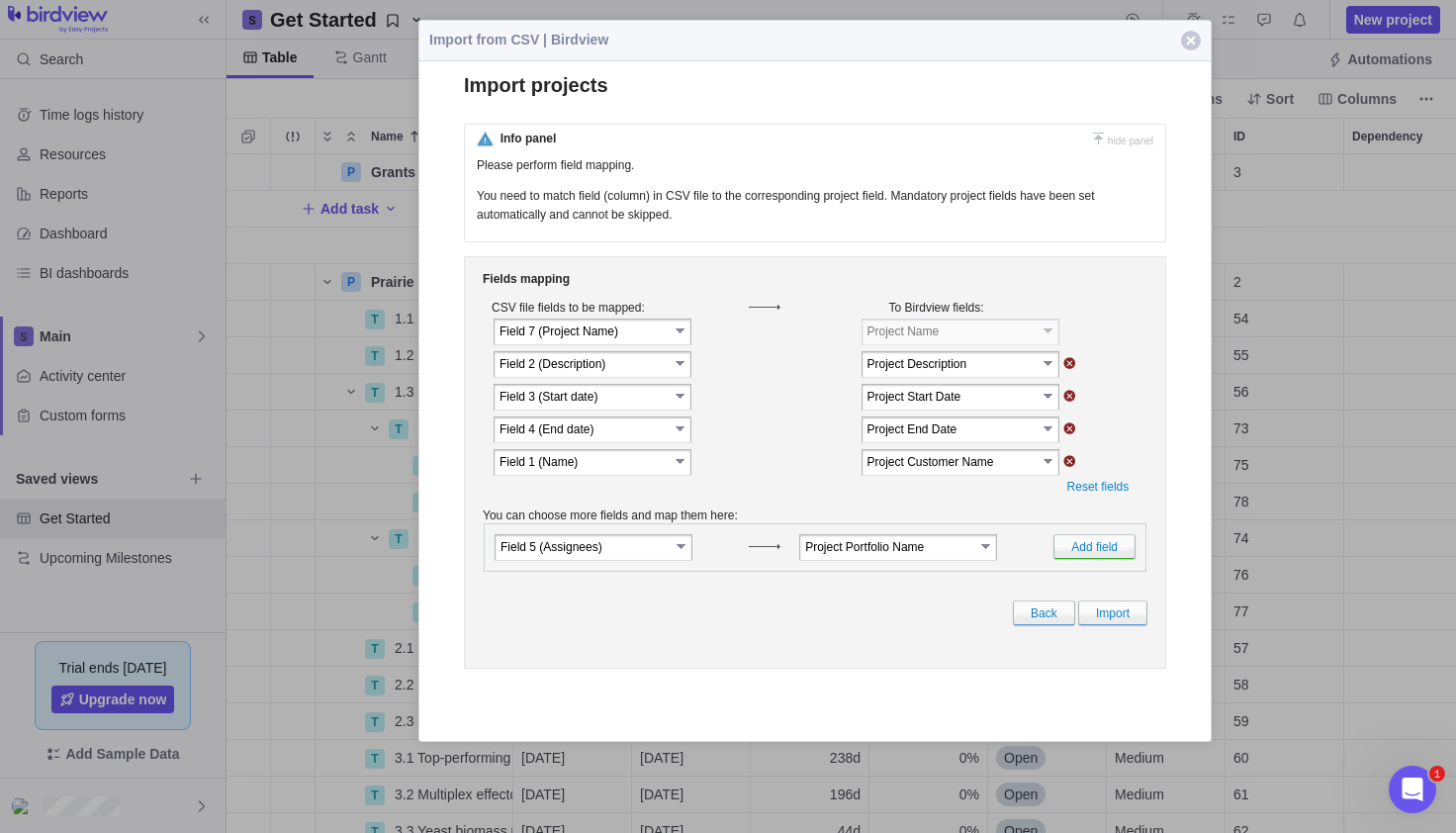 click on "select" at bounding box center [682, 461] 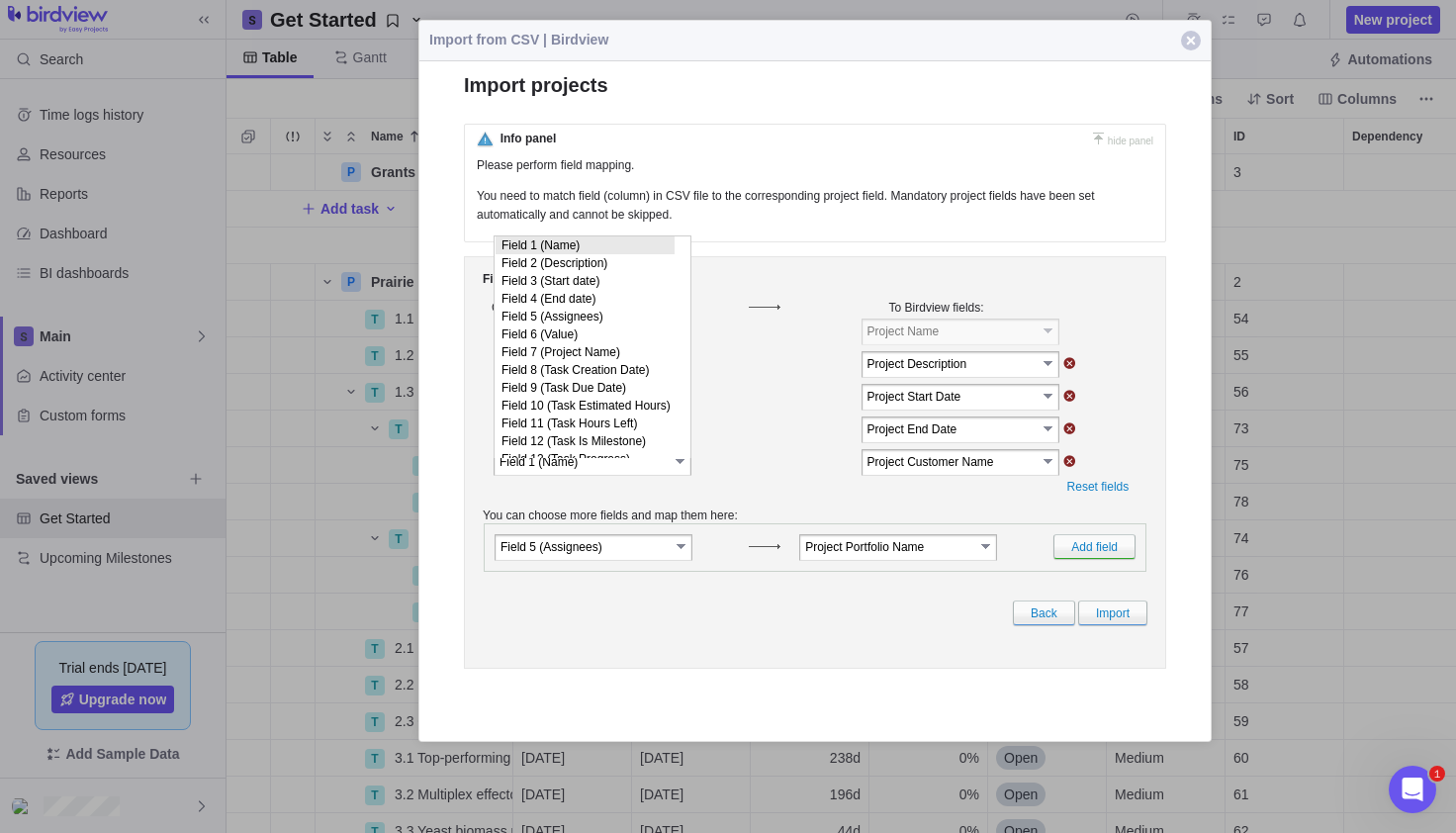 click on "Field 4 (End date) select
Field 1 (﻿Name) Field 2 (Description) Field 3 (Start date) Field 4 (End date) Field 5 (Assignees) Field 6 (Value) Field 7 (Project Name) Field 8 (Task Creation Date) Field 9 (Task Due Date) Field 10 (Task Estimated Hours) Field 11 (Task Hours Left) Field 12 (Task Is Milestone) Field 13 (Task Progress) Field 14 (Task #) Field 15 (Task Status Name)" at bounding box center [621, 429] 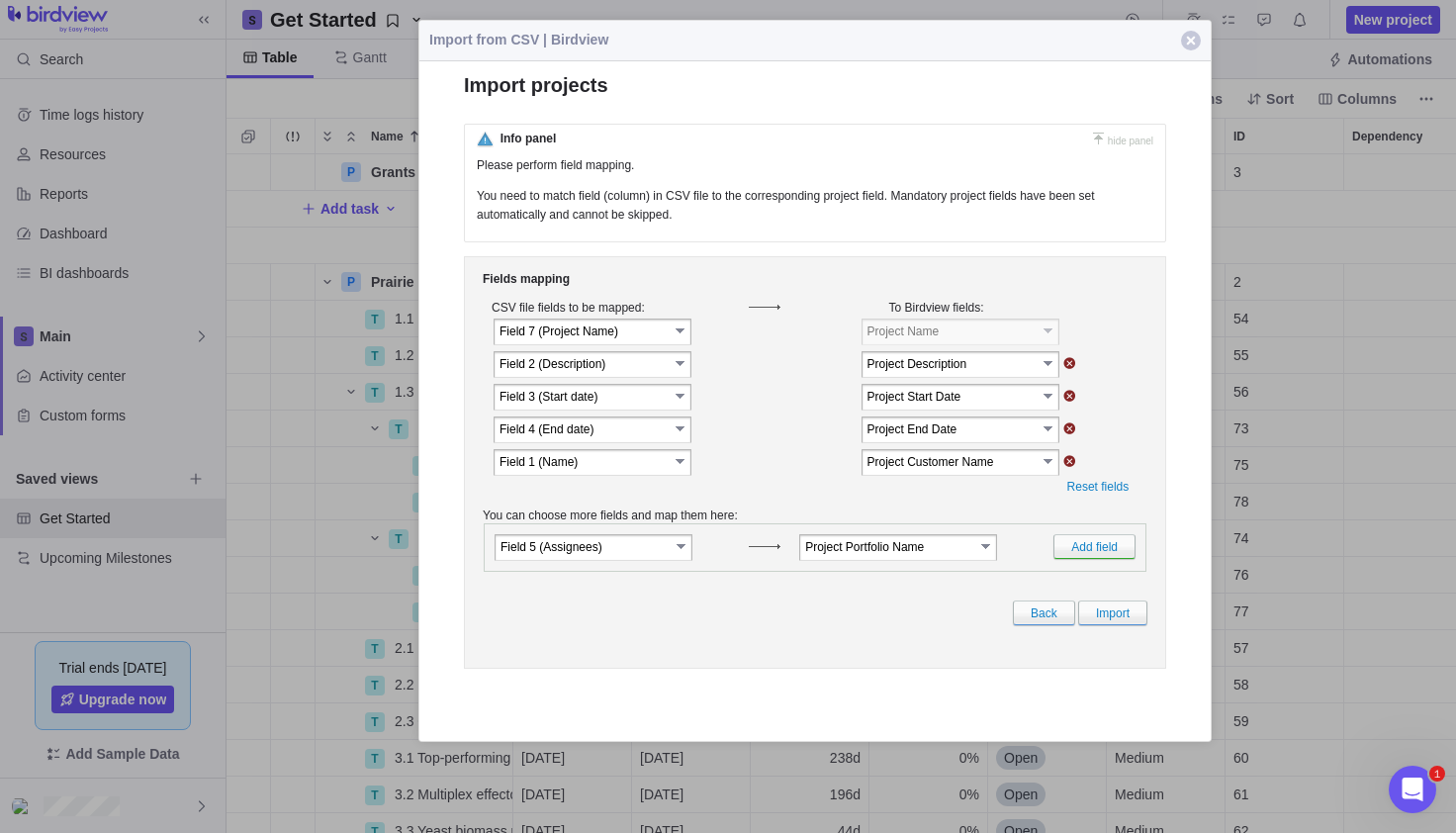 click at bounding box center [776, 462] 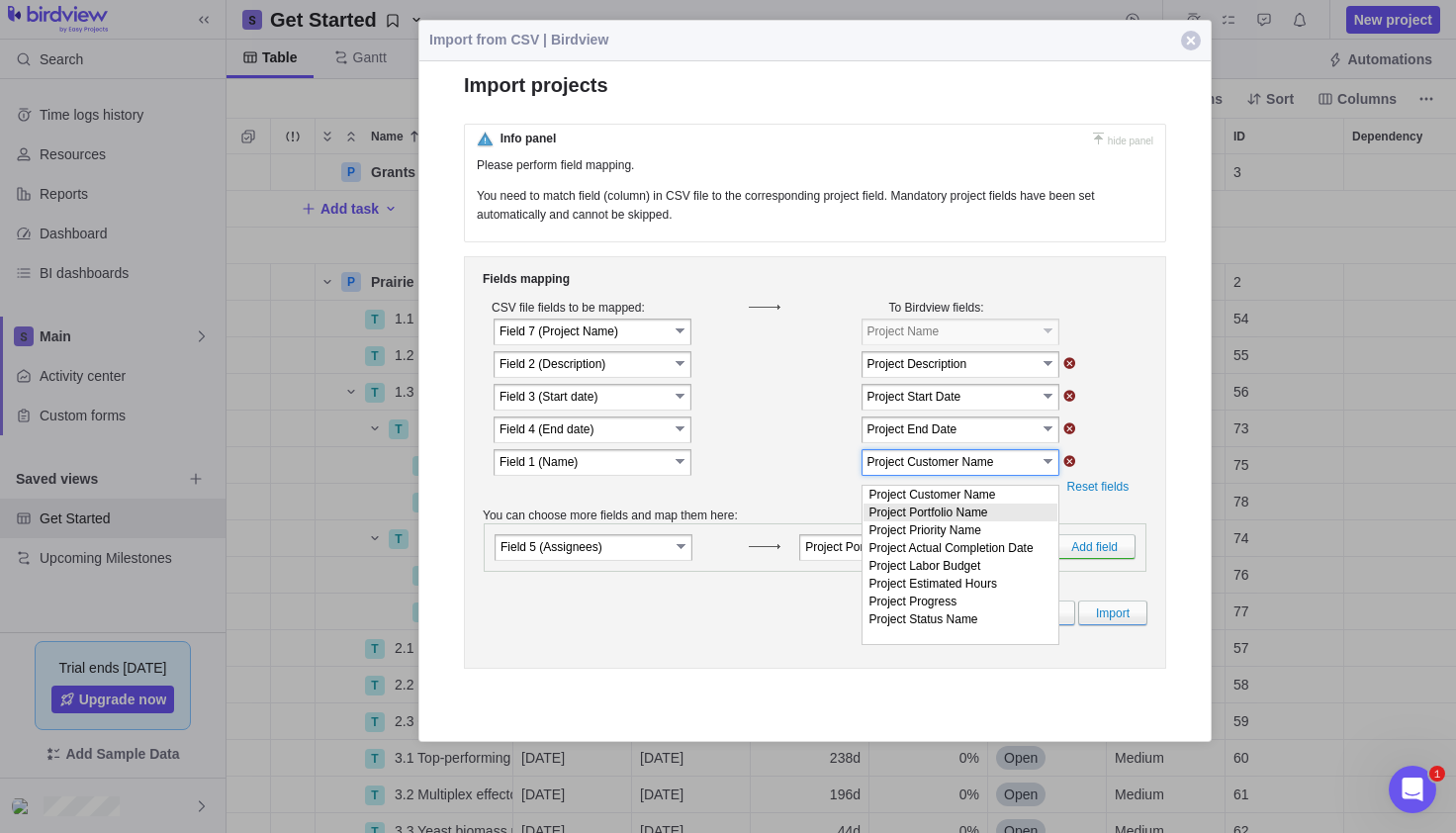 click at bounding box center [776, 462] 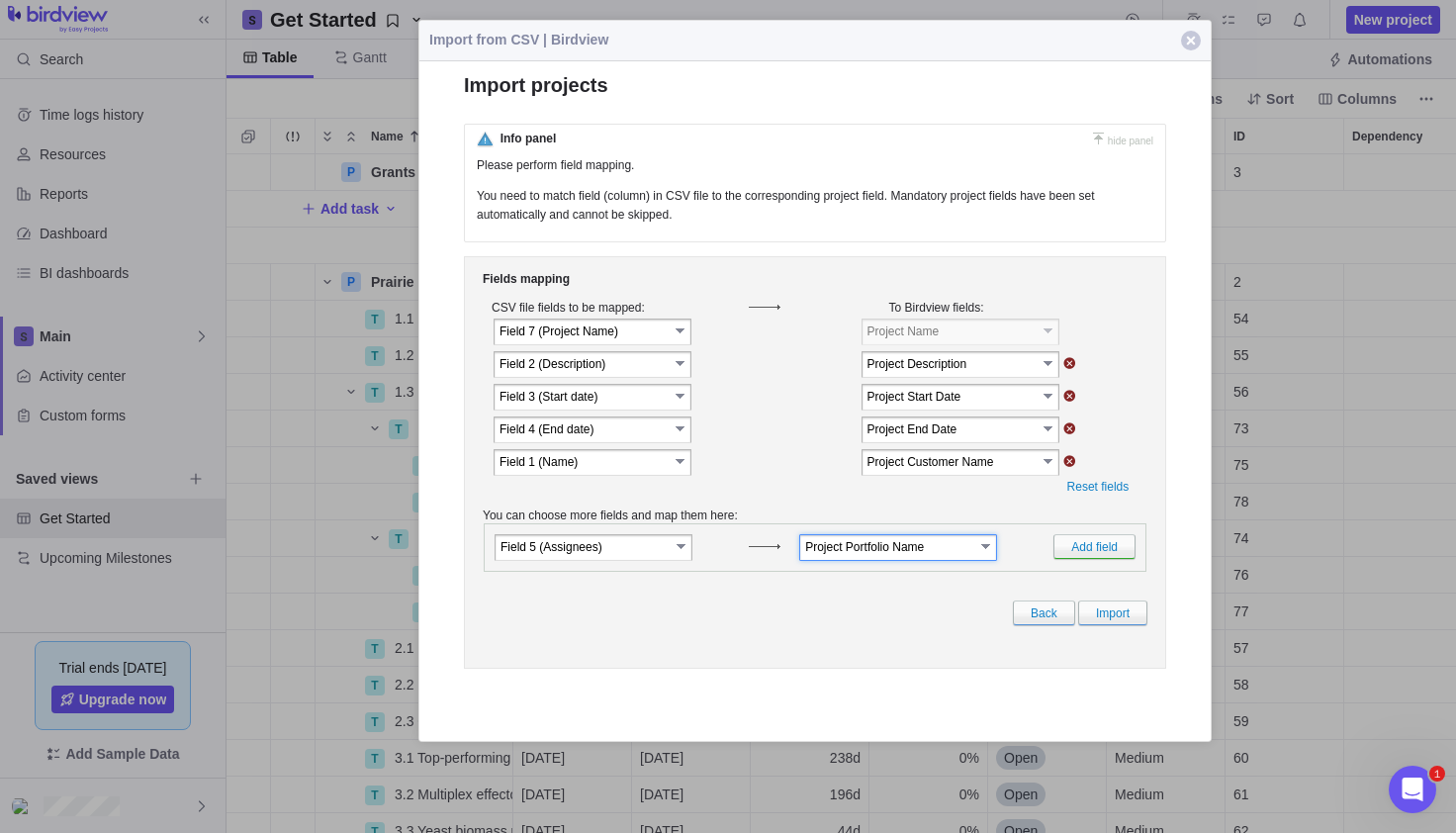 click on "Project Portfolio Name" at bounding box center [889, 546] 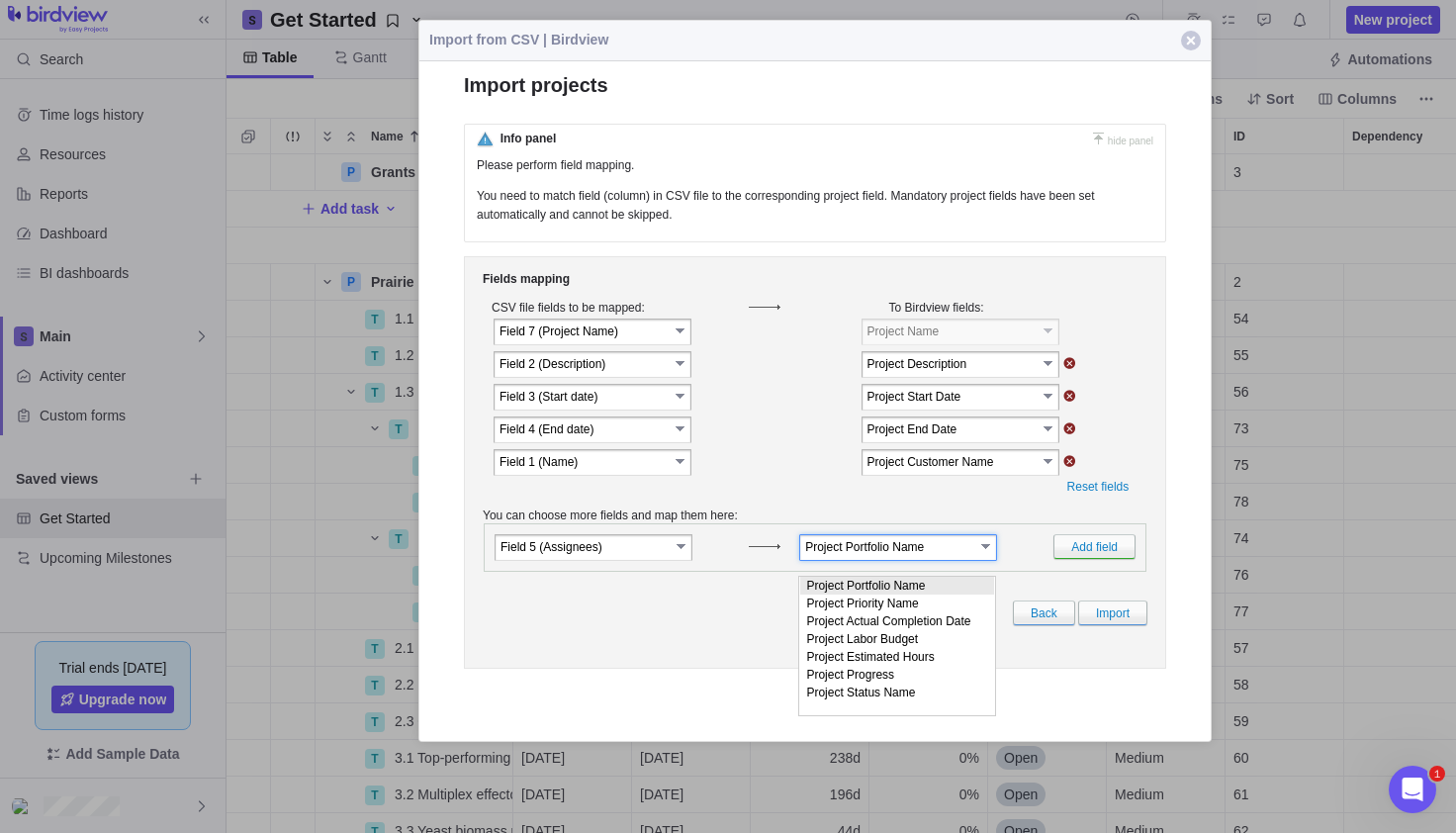 click on "select" at bounding box center [987, 546] 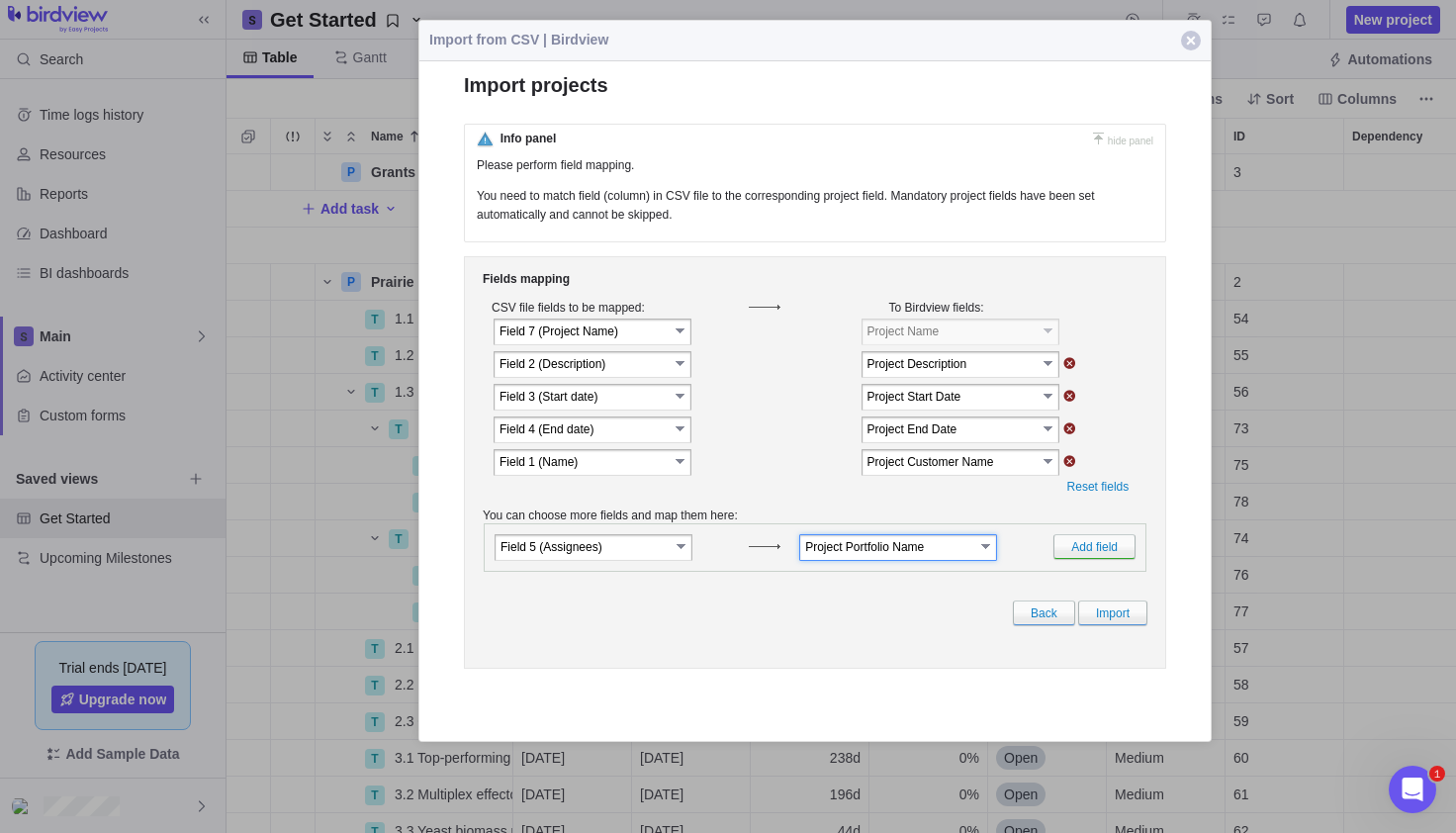 click on "select" at bounding box center [987, 546] 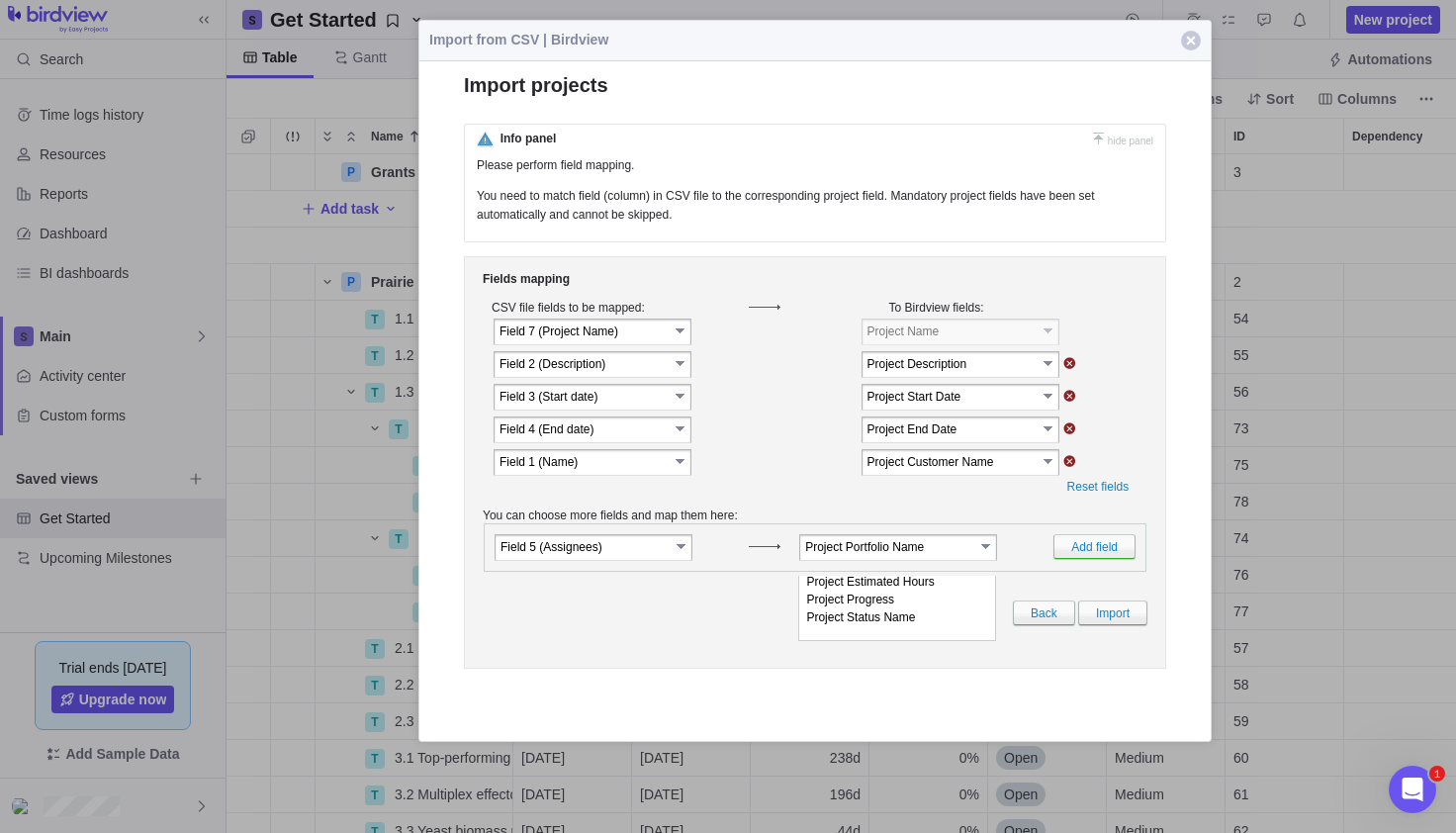 click at bounding box center (776, 462) 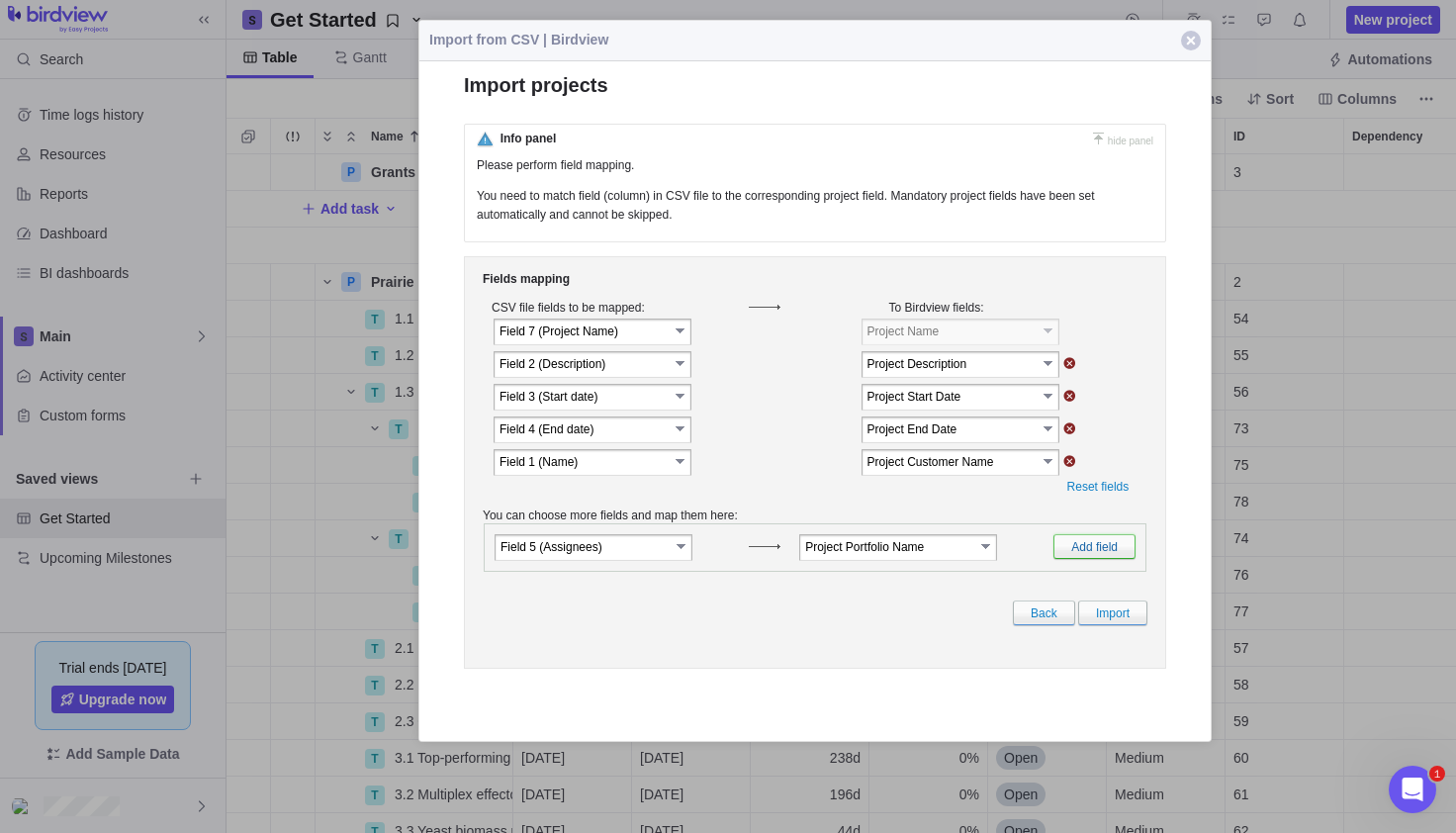 click on "Add field" at bounding box center (1094, 546) 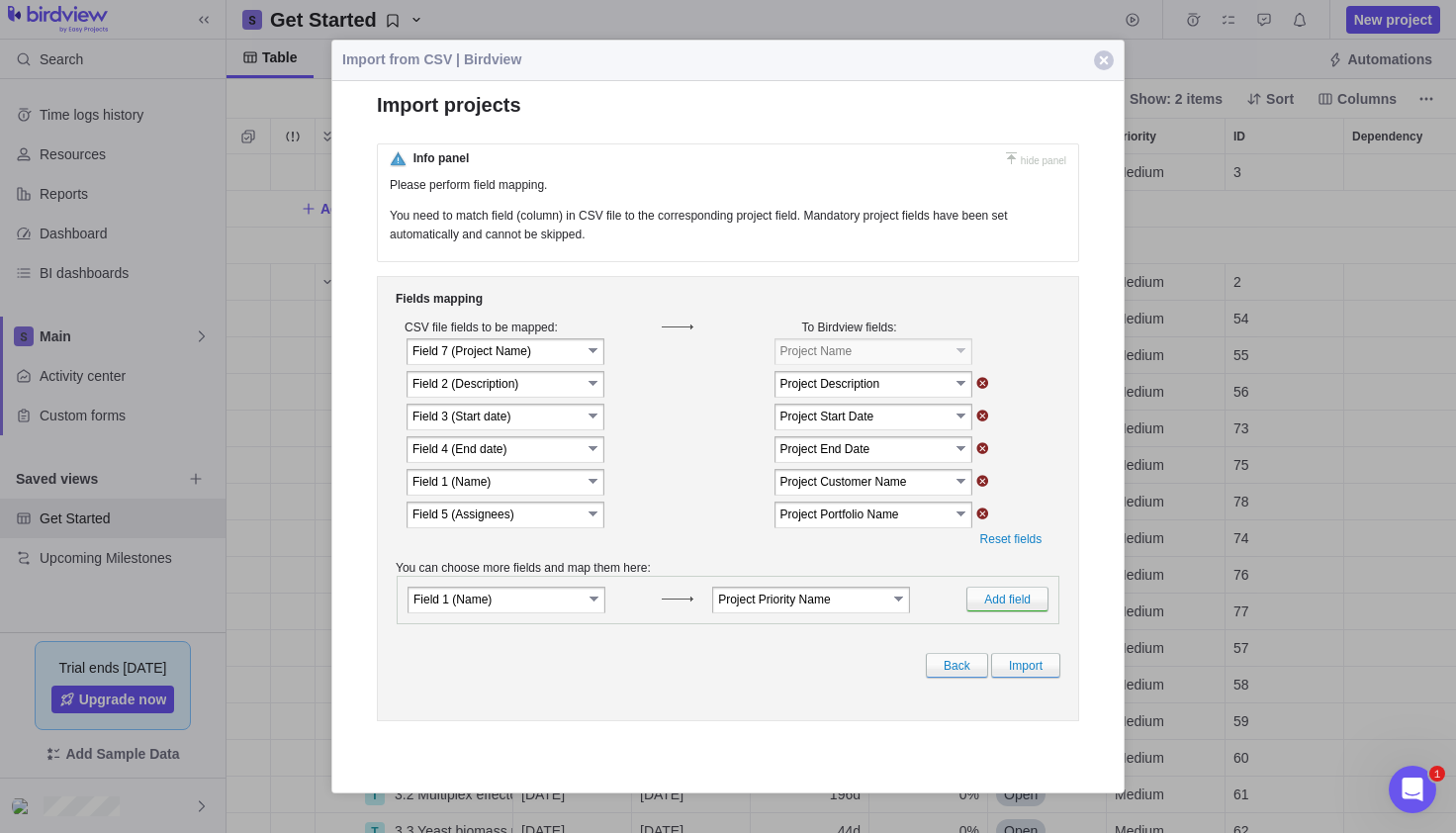 click on "select" at bounding box center (962, 512) 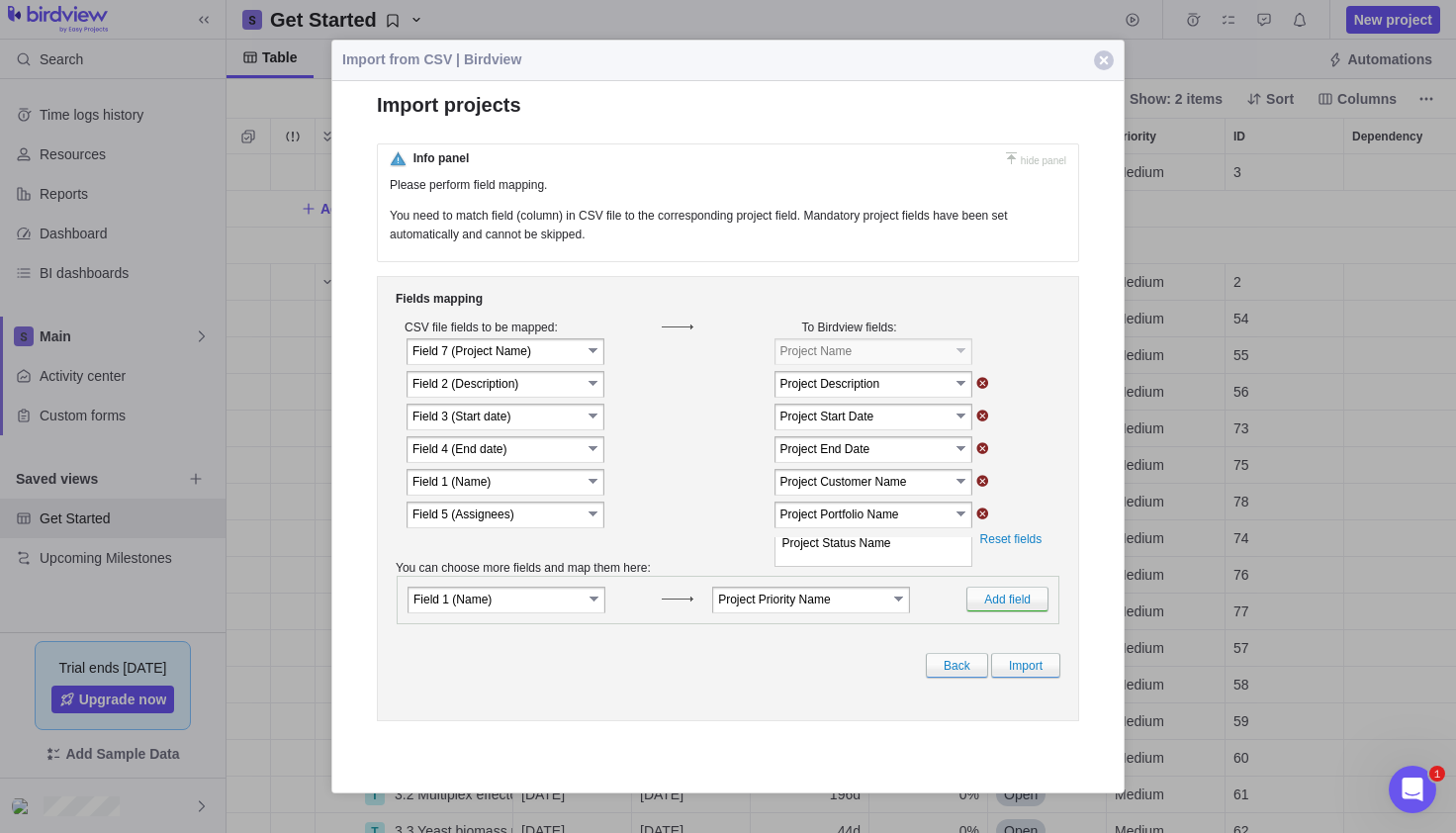 click at bounding box center (982, 512) 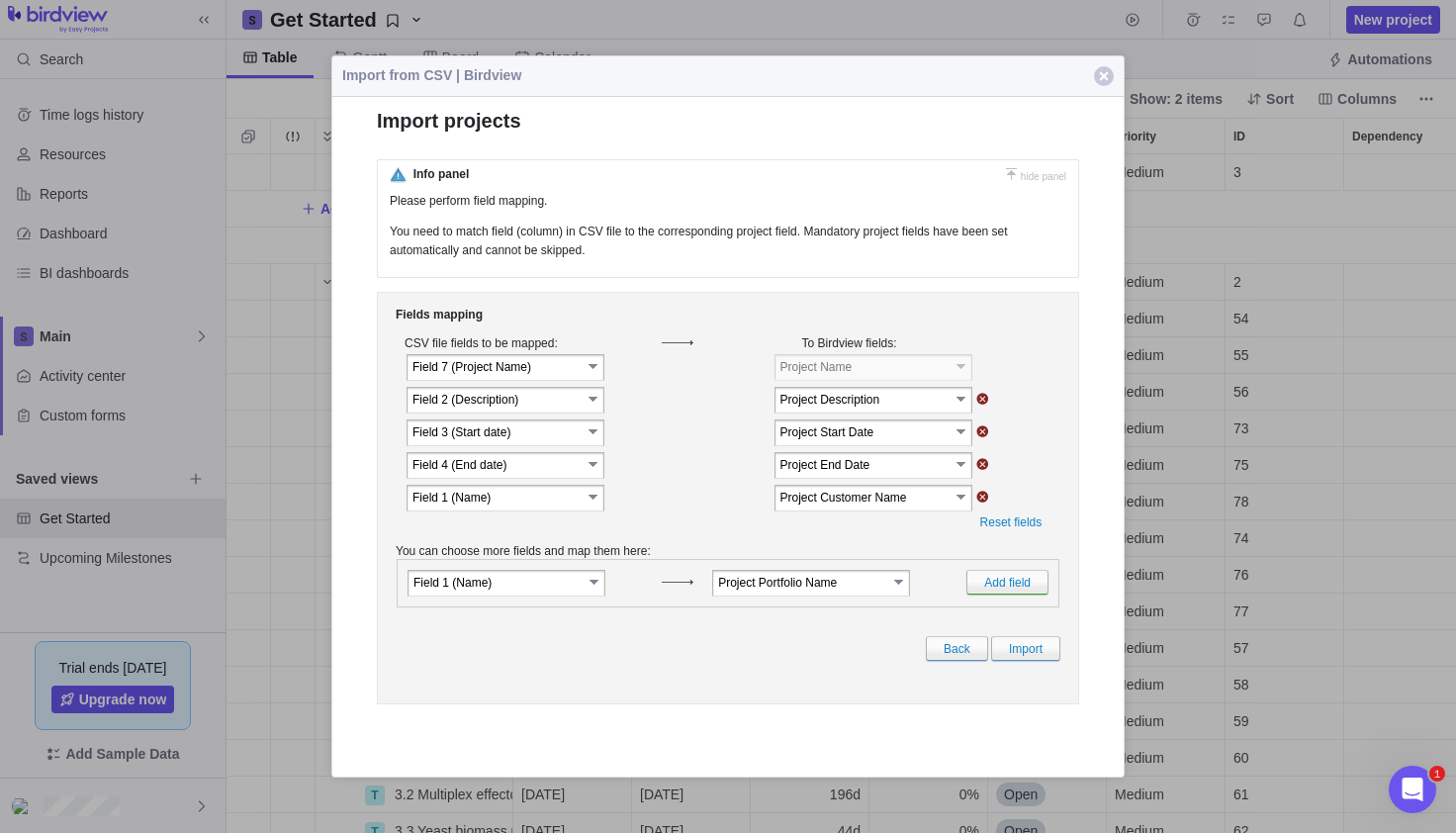 click on "select" at bounding box center [595, 582] 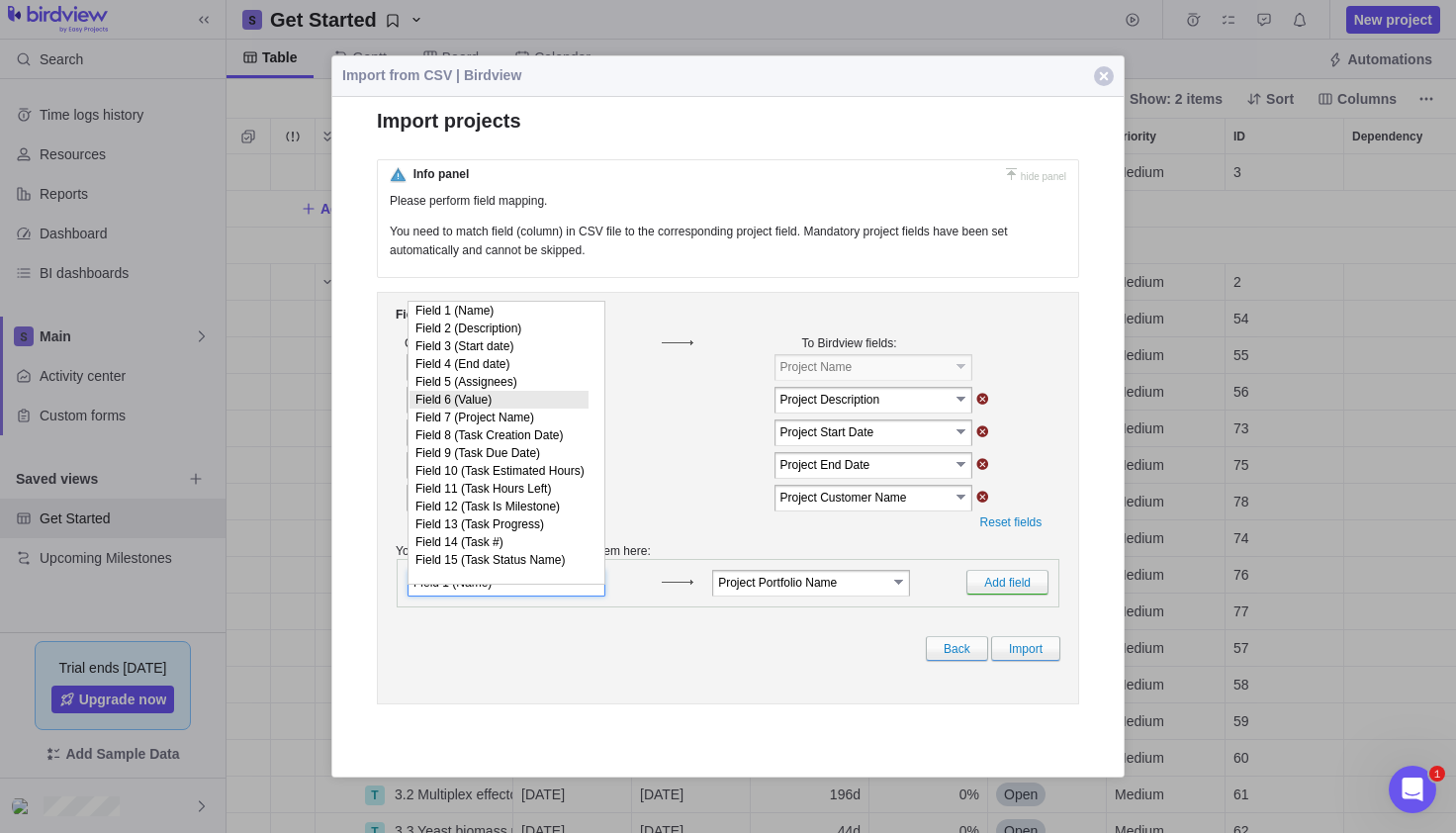 click on "Field 6 (Value)" at bounding box center (499, 400) 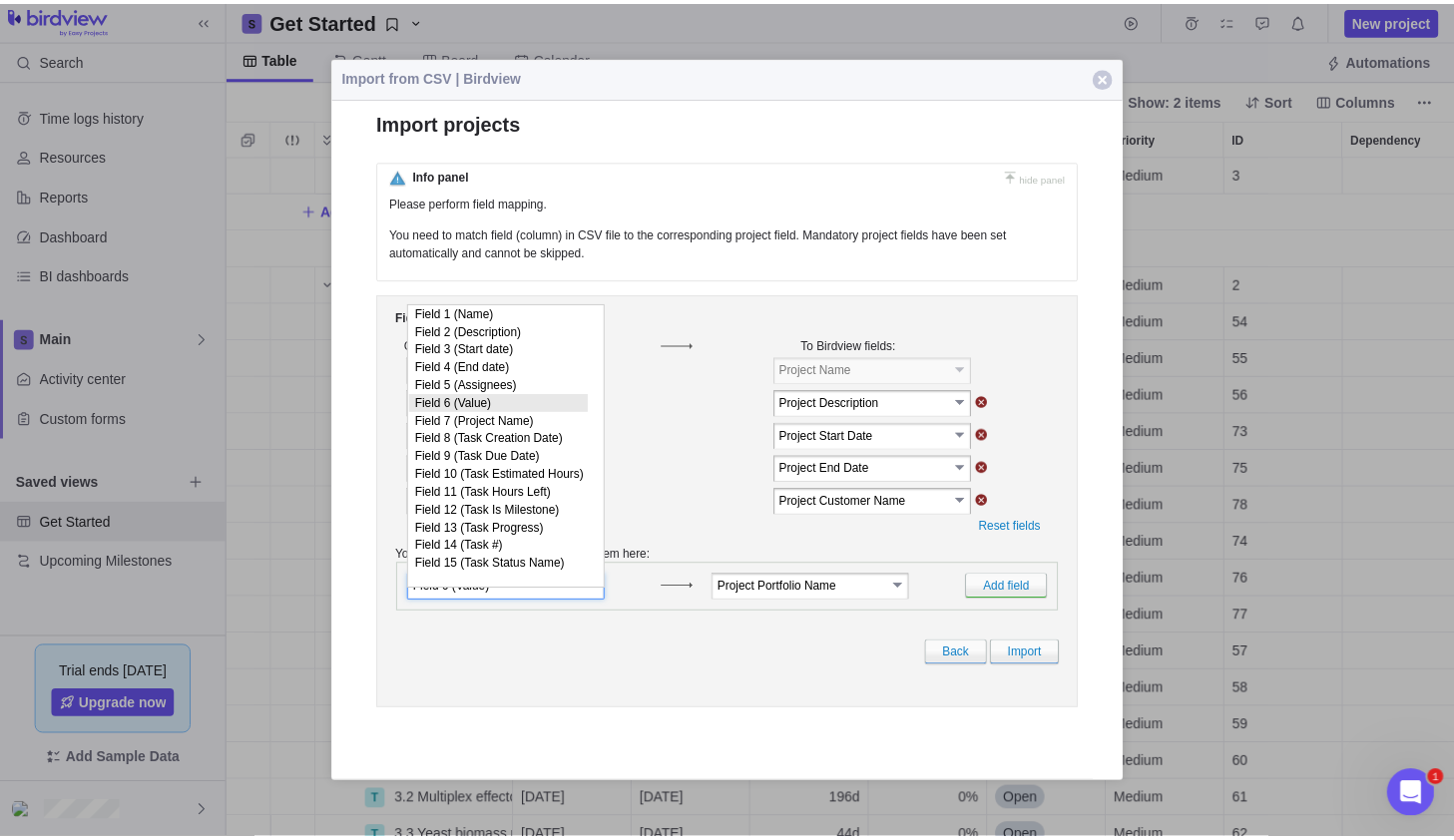 scroll, scrollTop: 15, scrollLeft: 0, axis: vertical 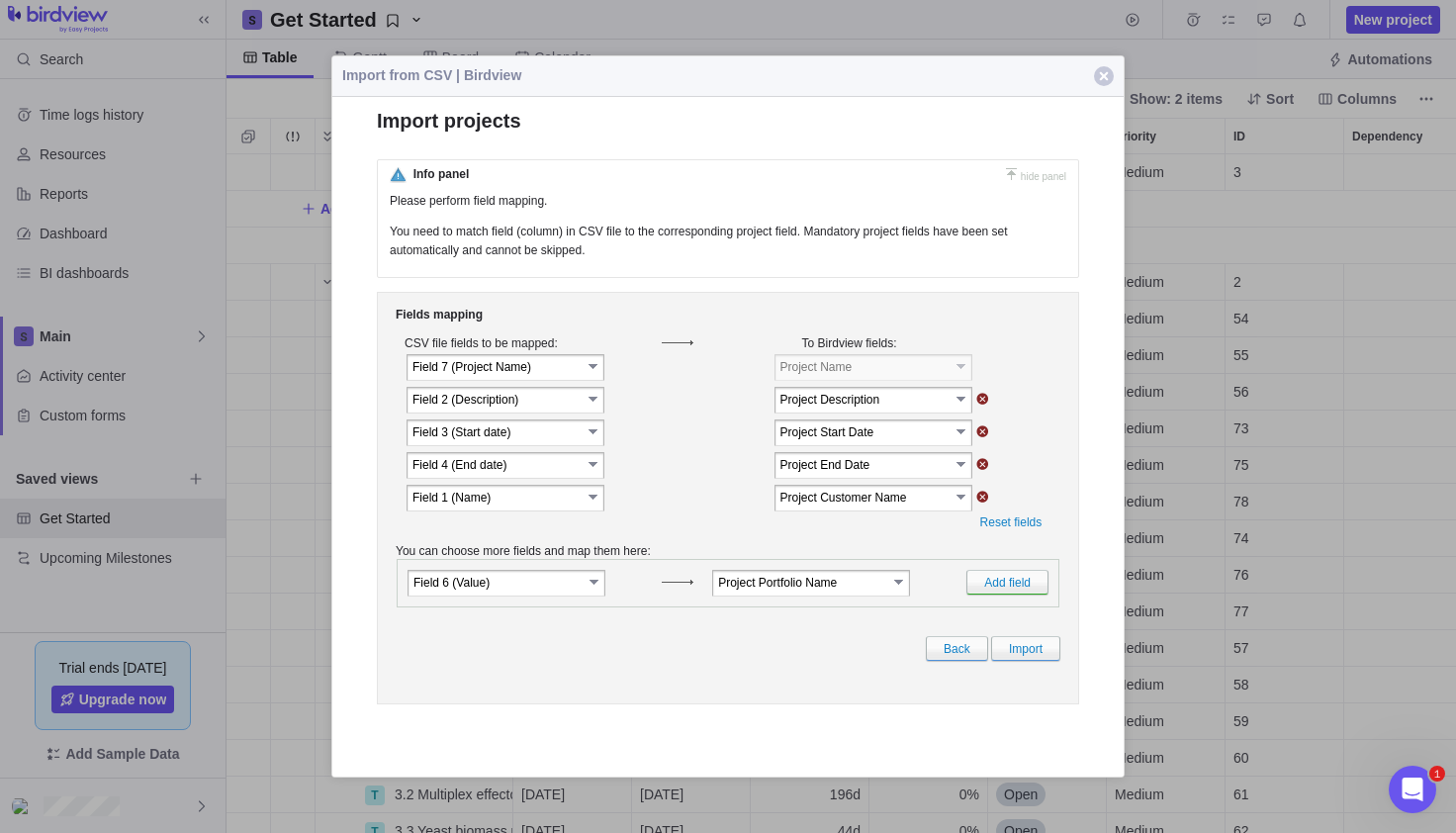 click on "select" at bounding box center [900, 582] 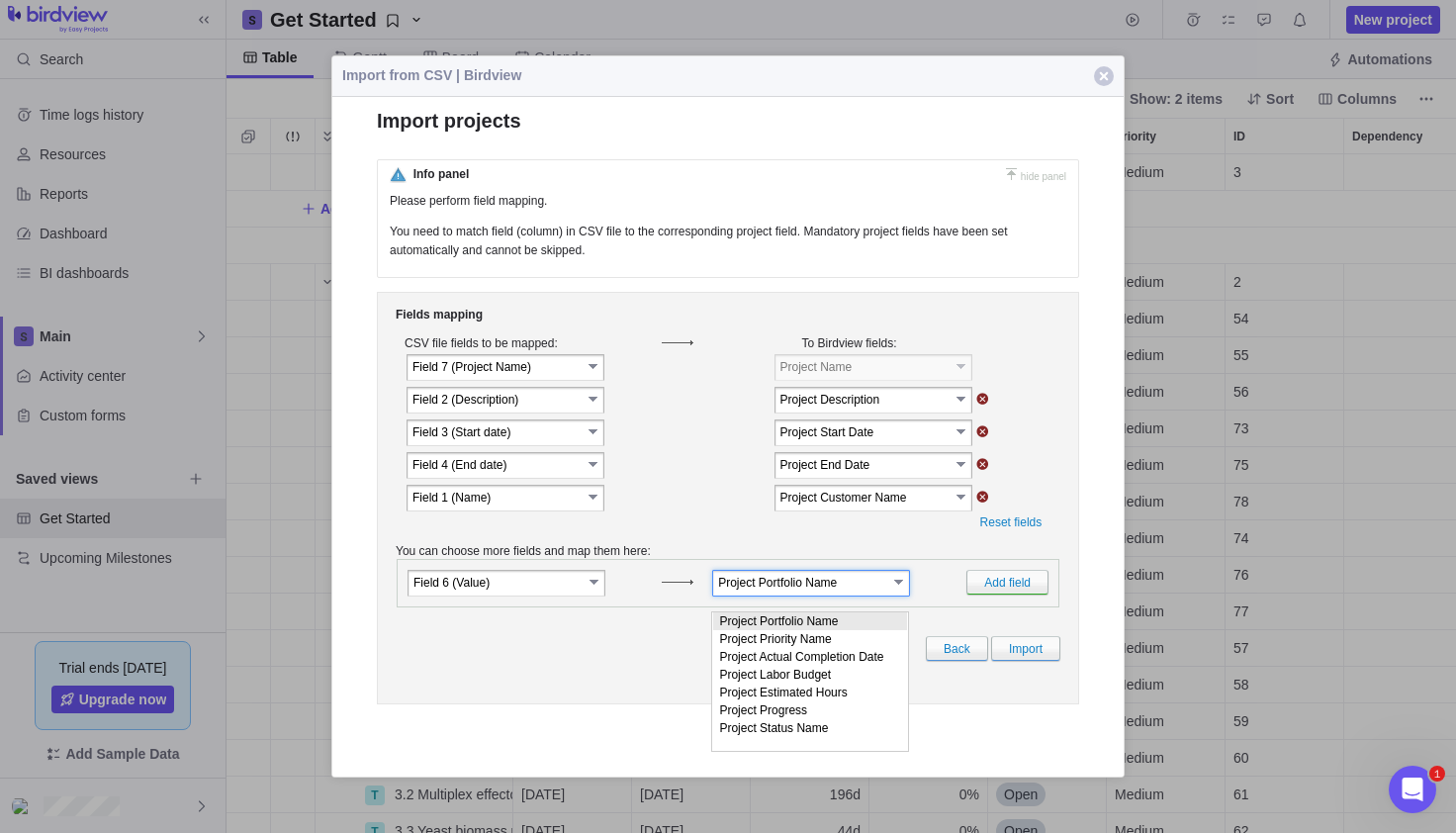 click on "Project End Date select
Project End Date Project Portfolio Name Project Priority Name Project Actual Completion Date Project Labor Budget Project Estimated Hours Project Progress Project Status Name" at bounding box center [845, 465] 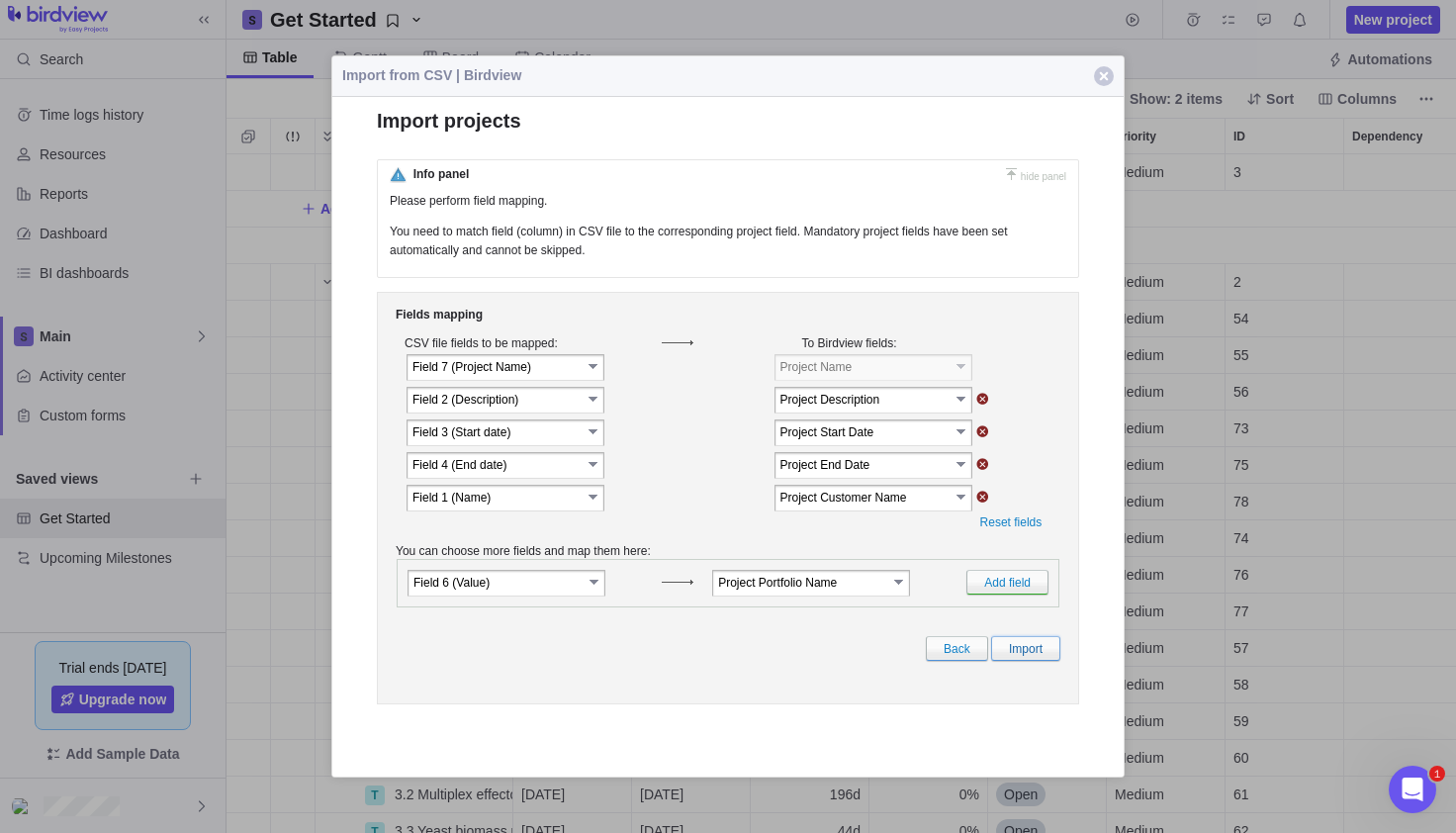 click on "Import" at bounding box center [1026, 648] 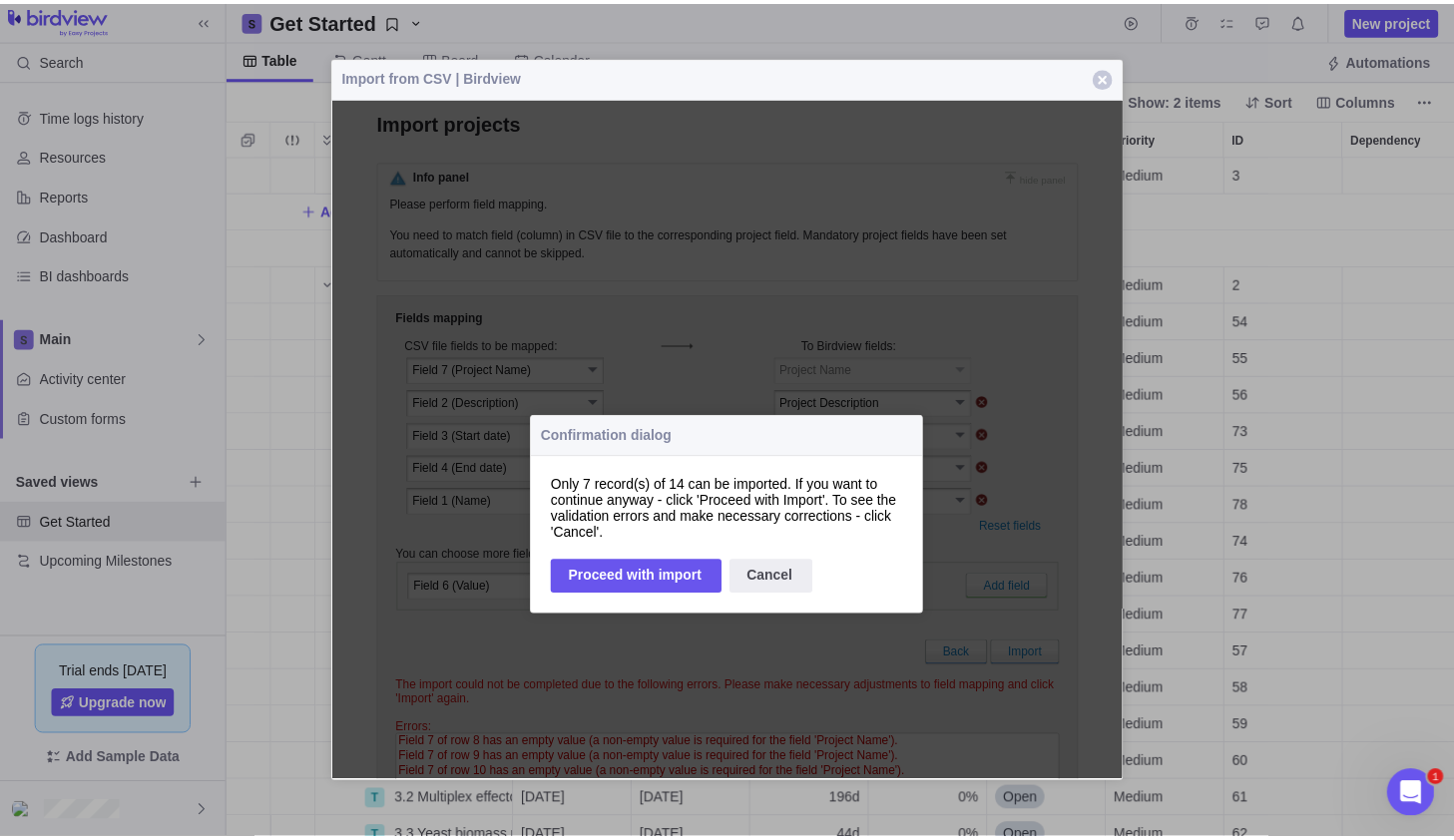 scroll, scrollTop: 669, scrollLeft: 1211, axis: both 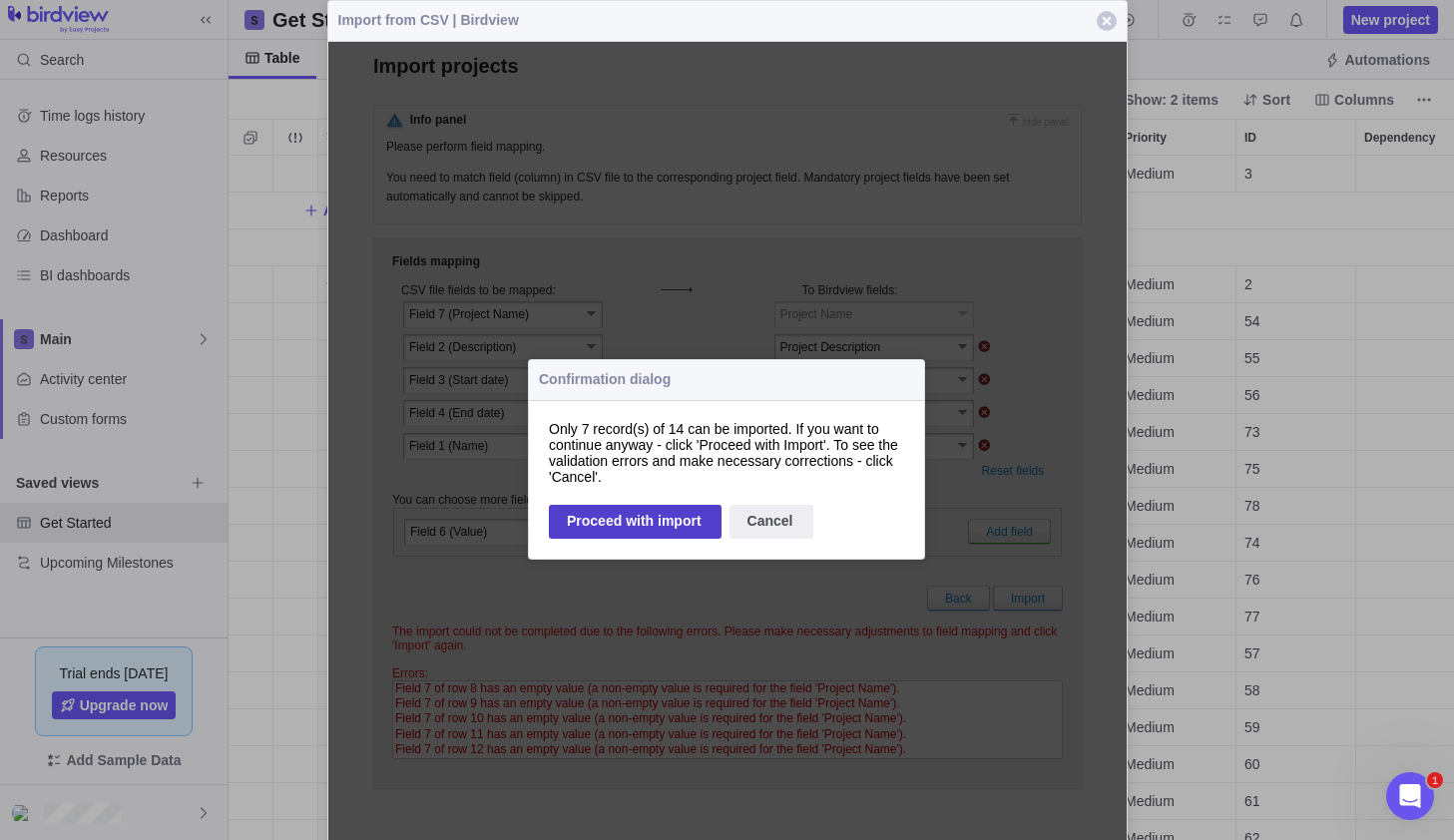 click on "Proceed with import" at bounding box center (634, 522) 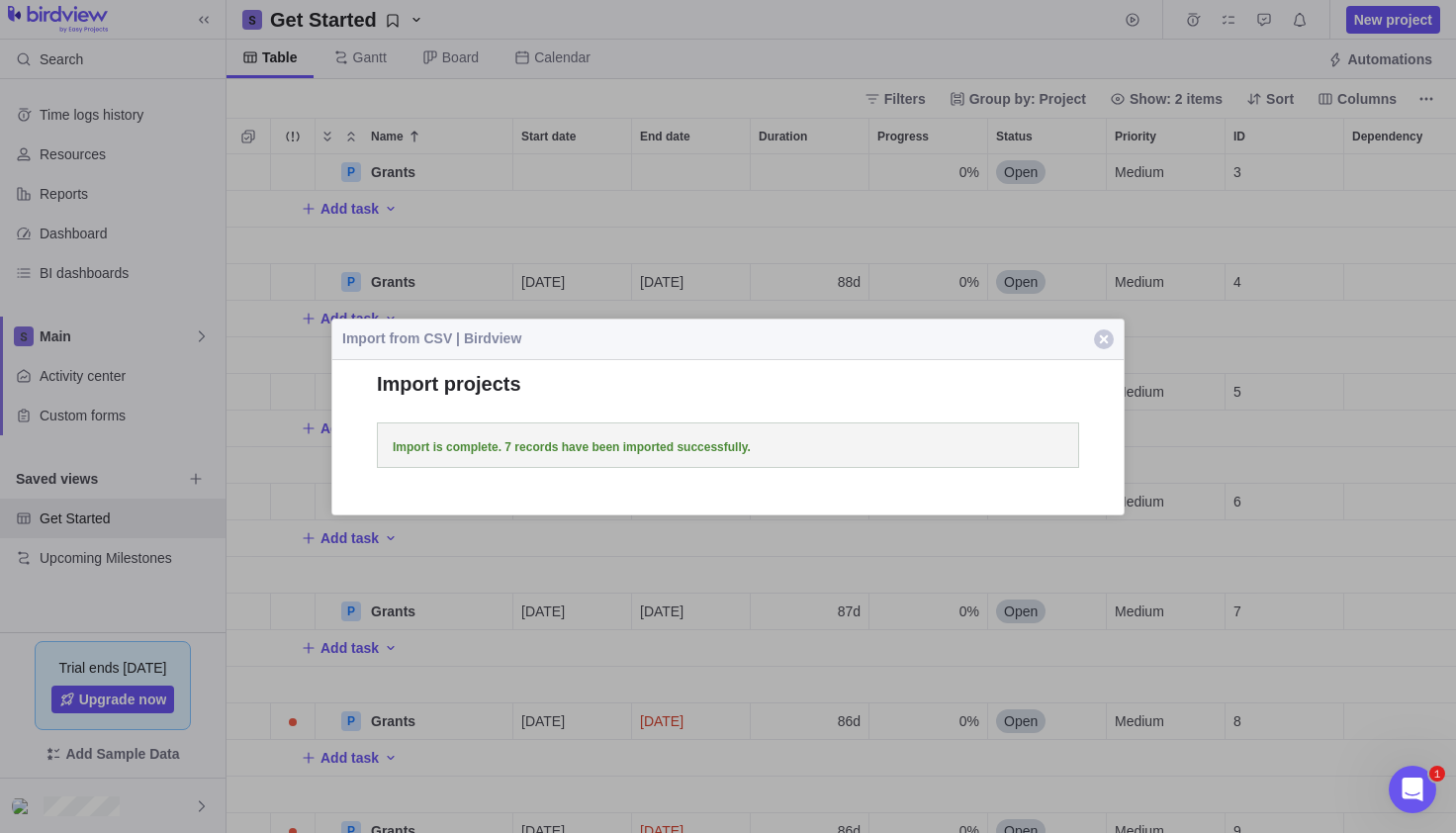 scroll, scrollTop: 16, scrollLeft: 16, axis: both 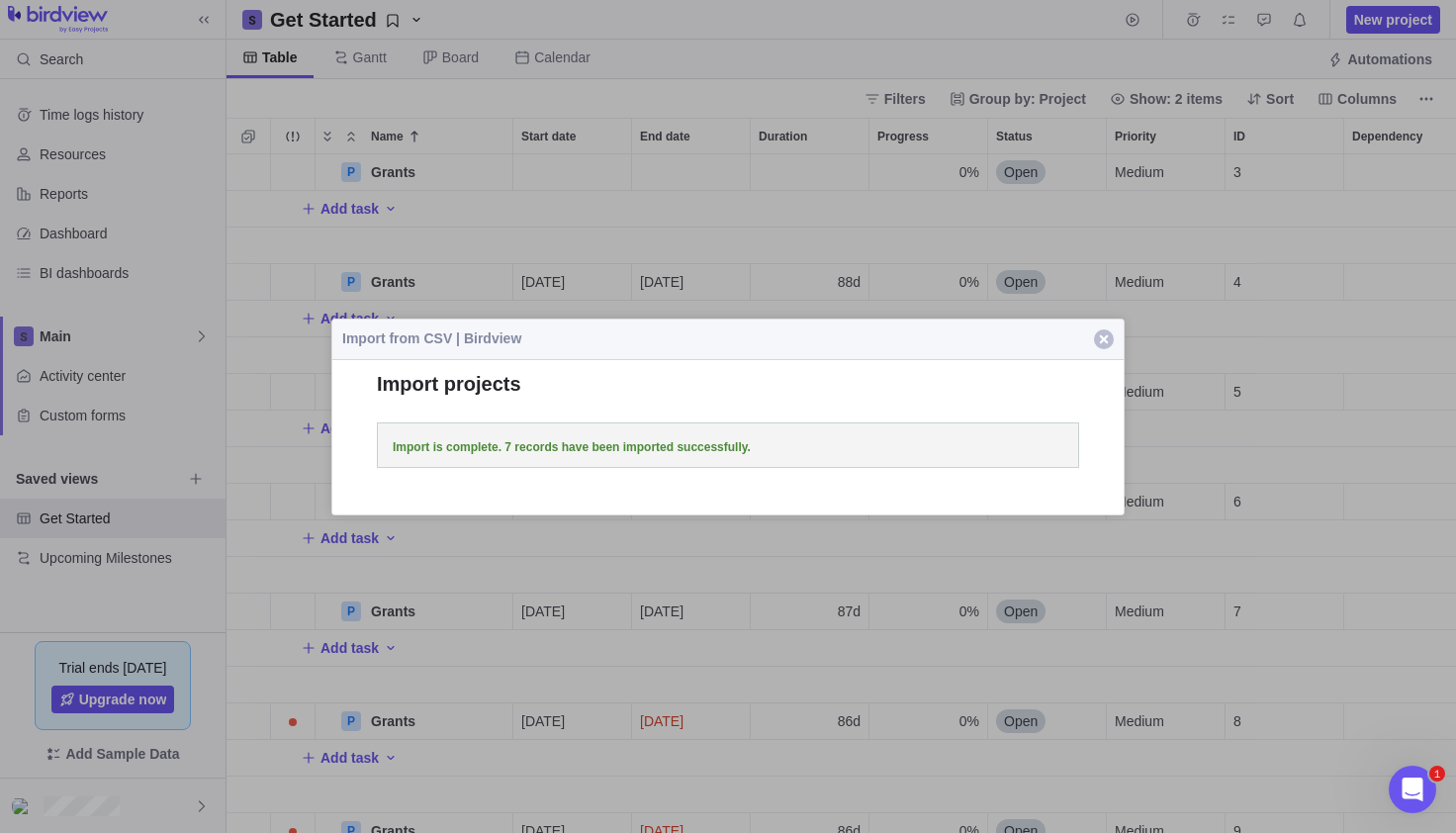 click at bounding box center [1104, 339] 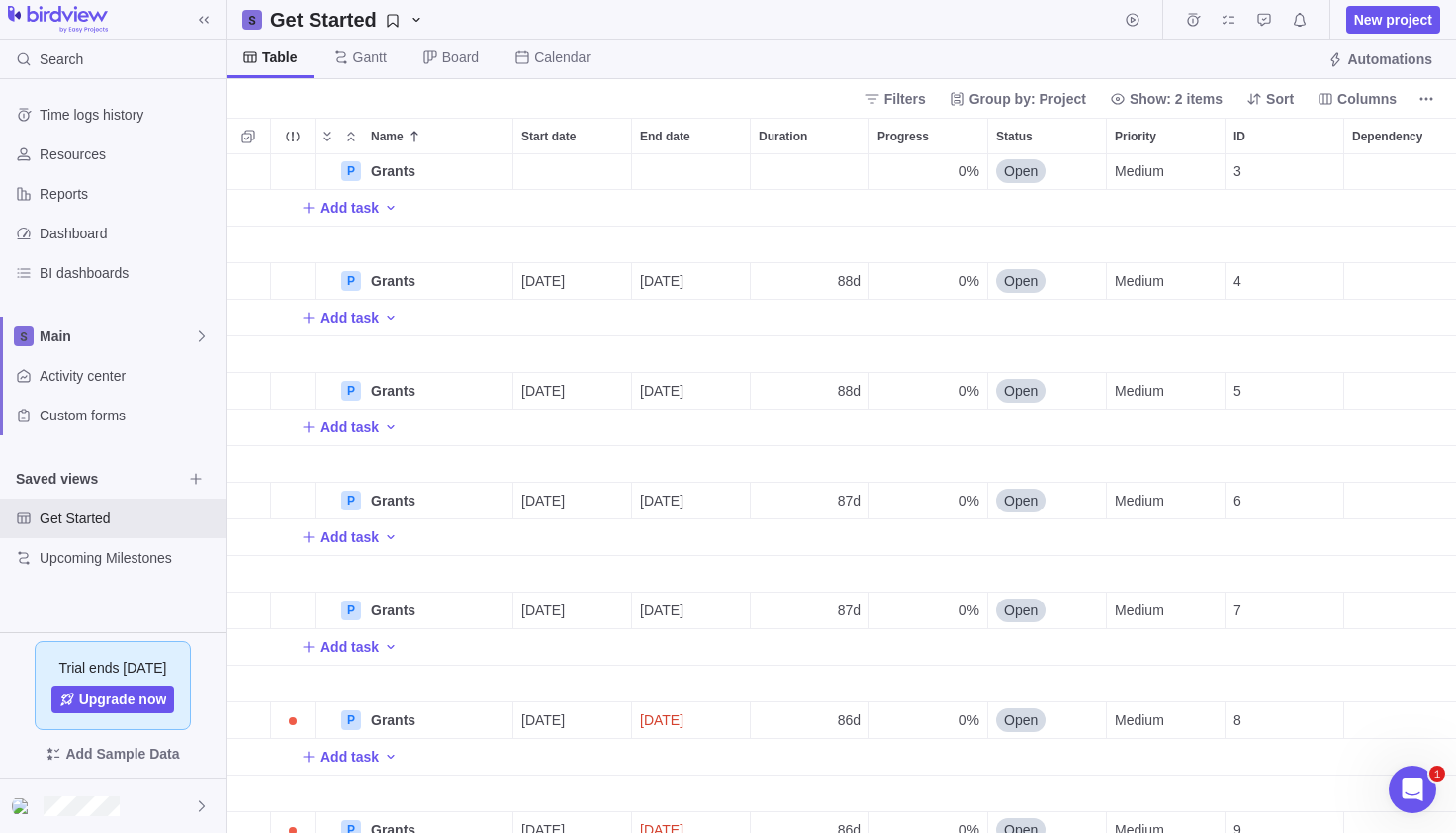 scroll, scrollTop: 0, scrollLeft: 0, axis: both 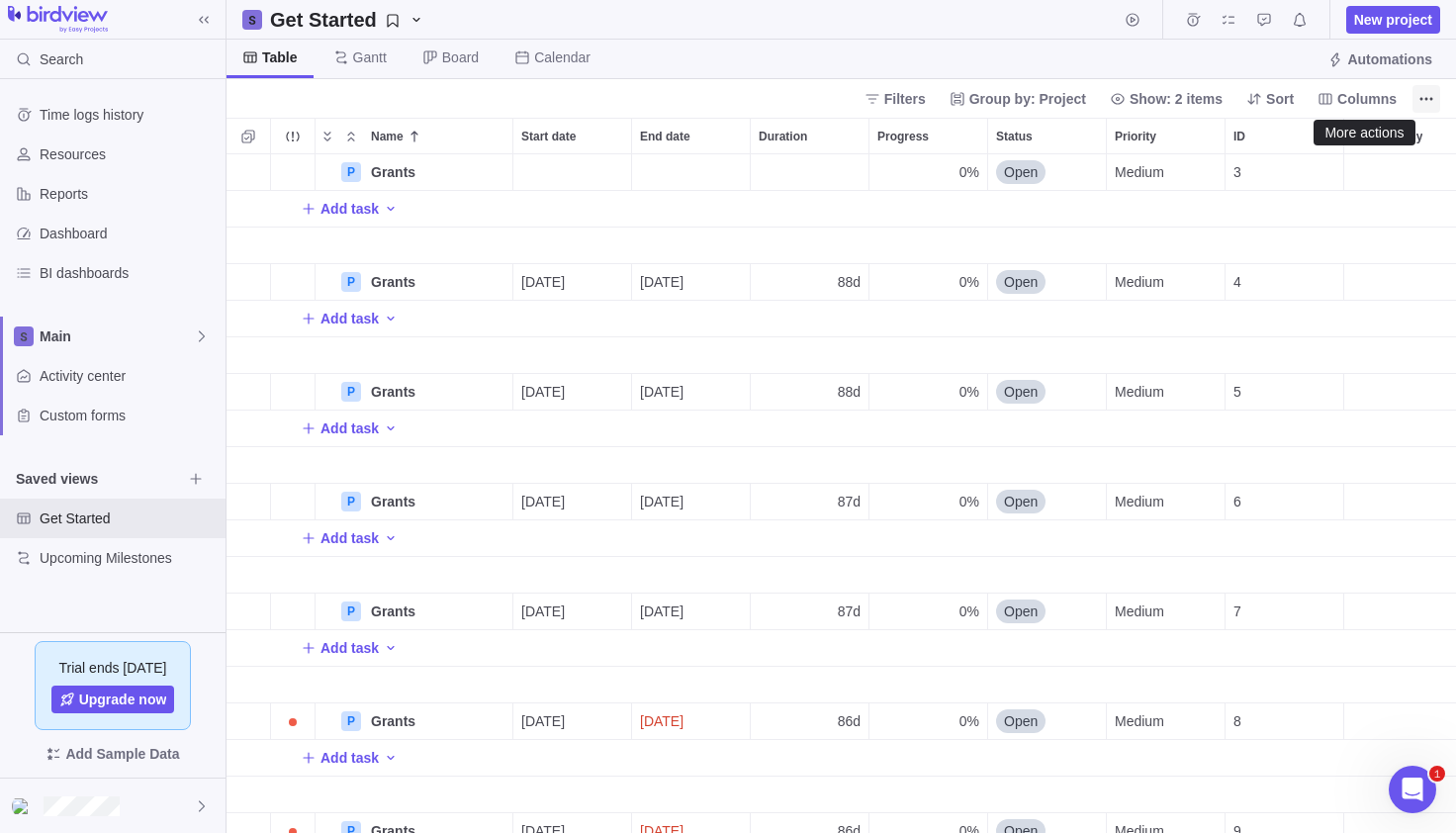 click at bounding box center [1426, 99] 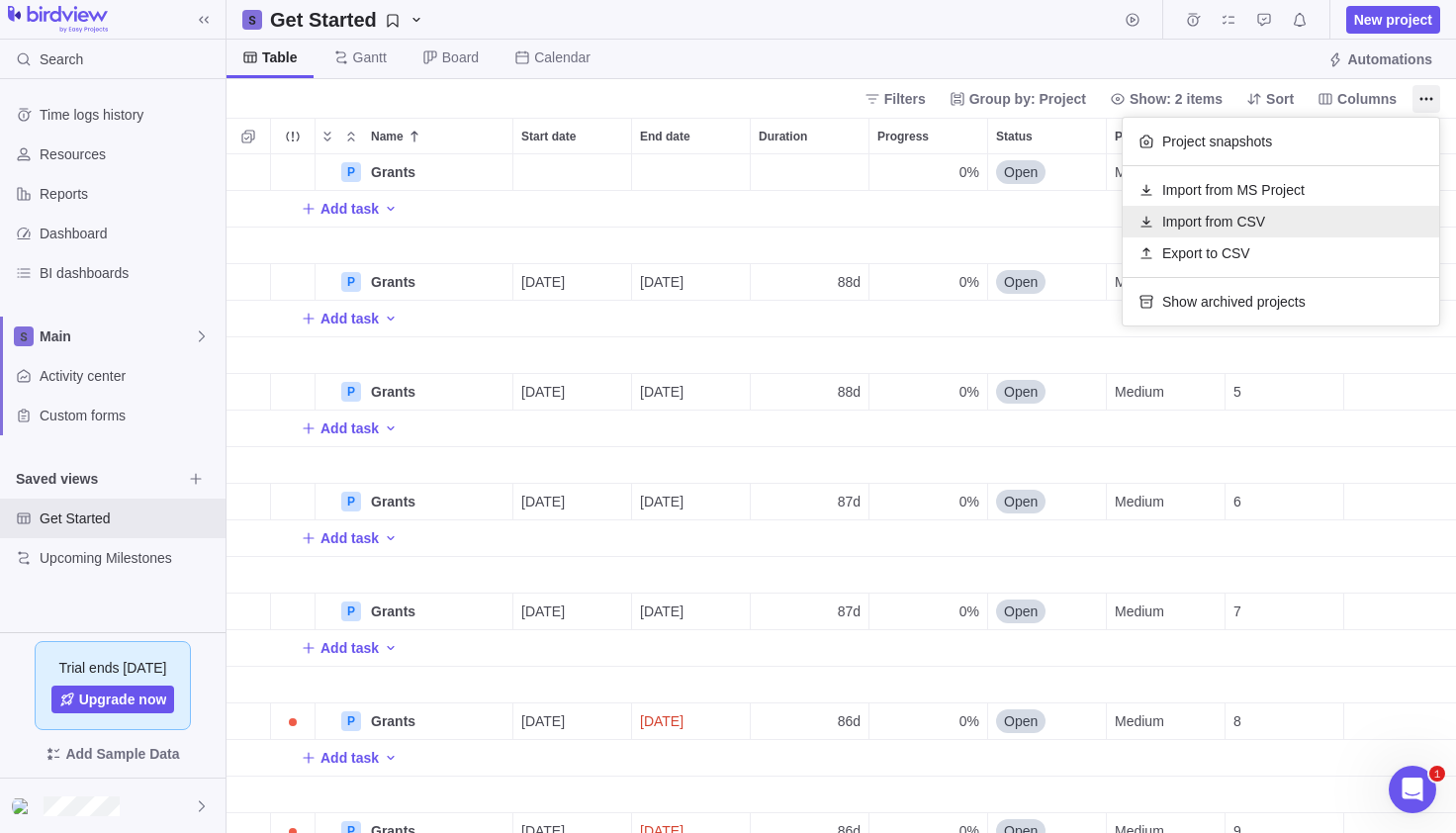 click on "Import from CSV" at bounding box center [1214, 222] 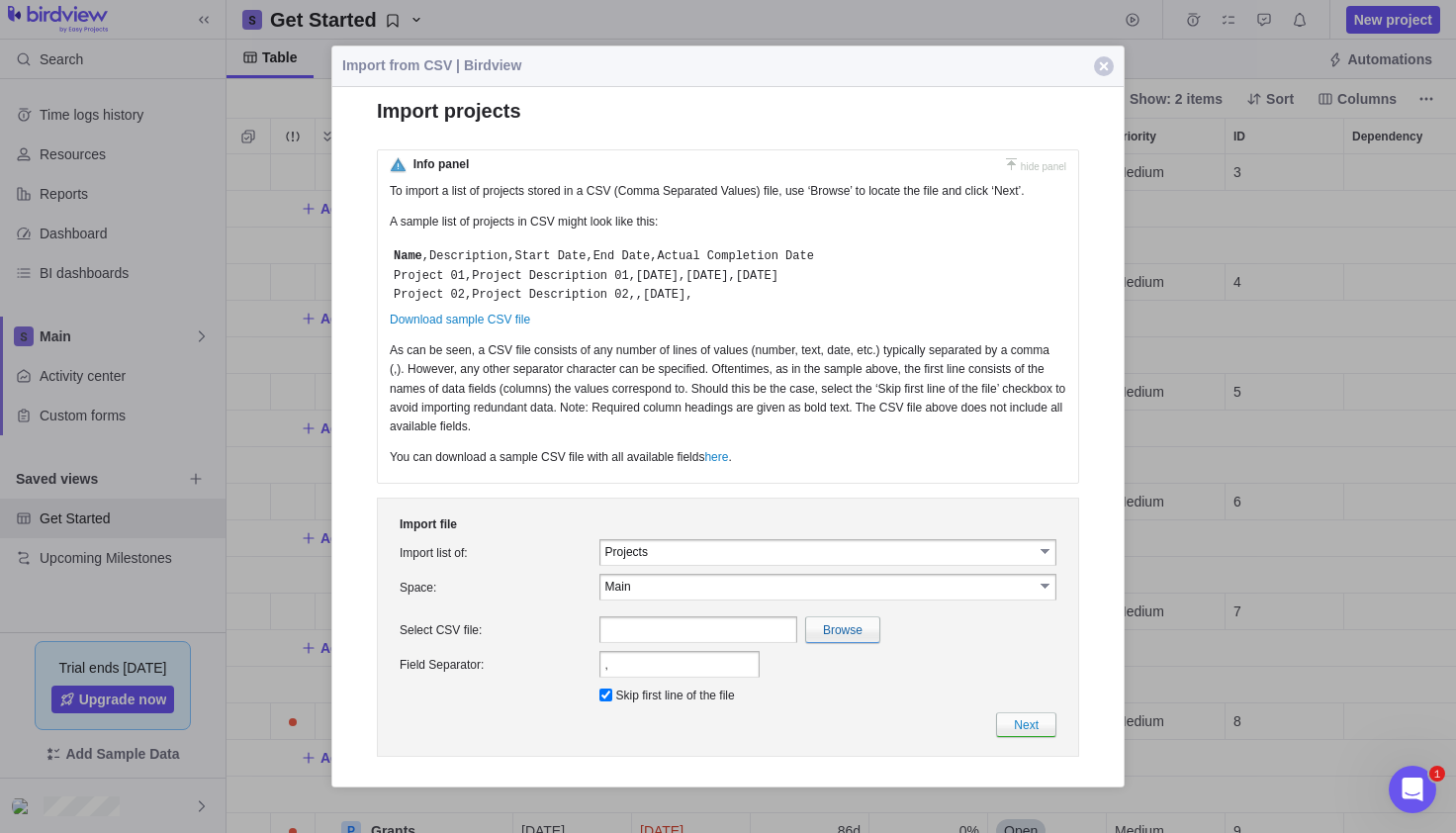 scroll, scrollTop: 0, scrollLeft: 0, axis: both 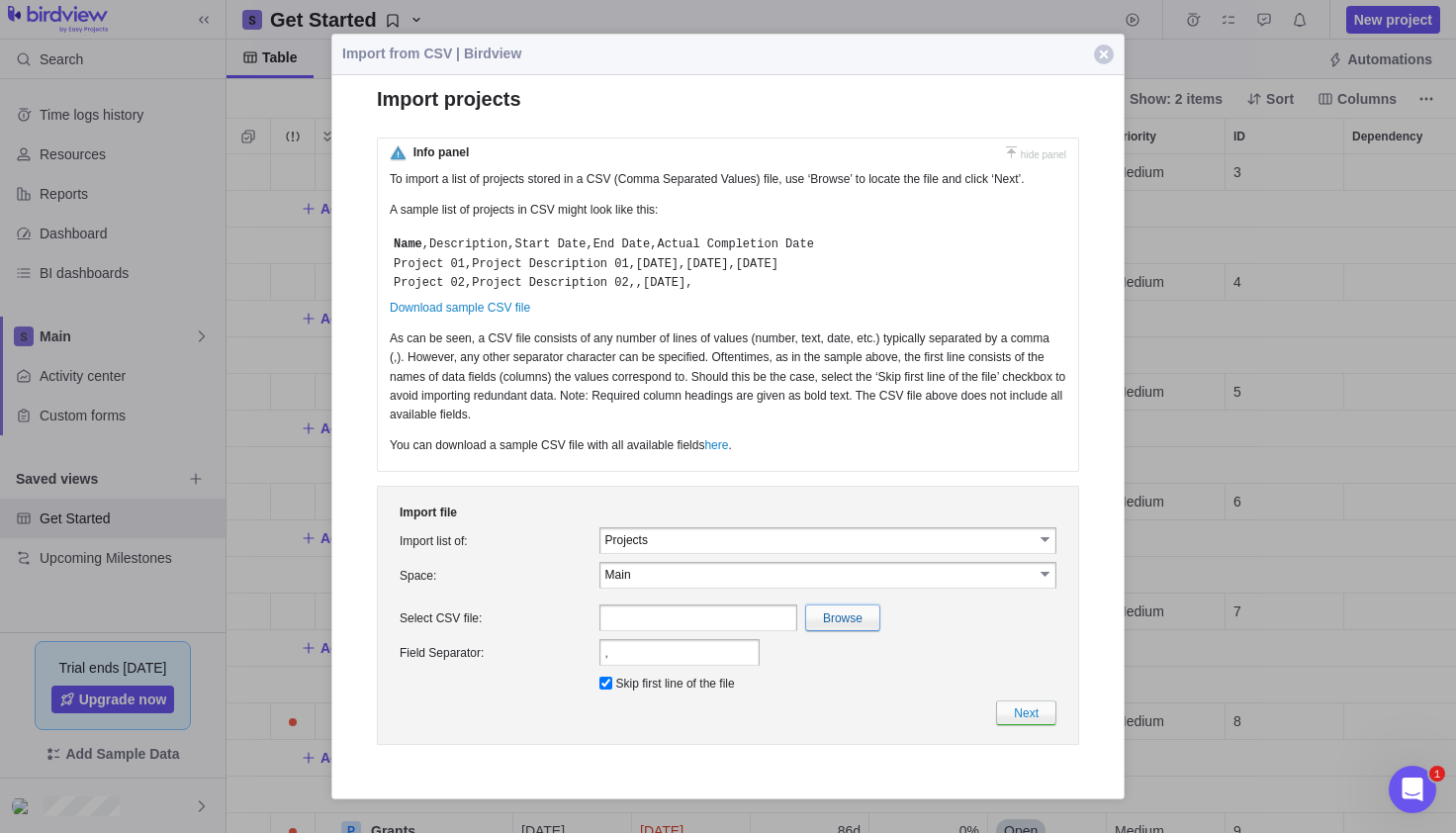 click at bounding box center (411, 616) 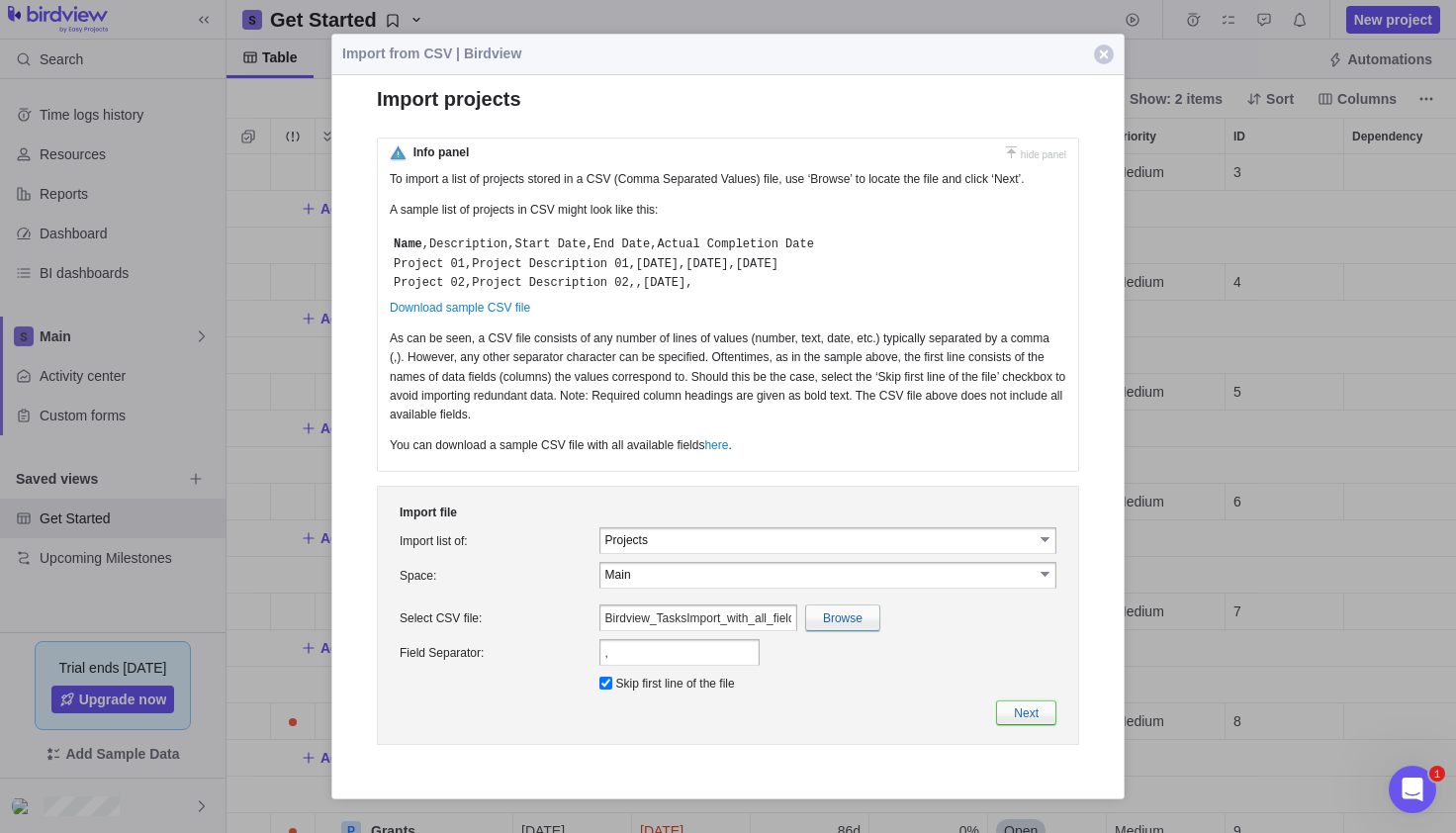 click on "Next" at bounding box center [1026, 711] 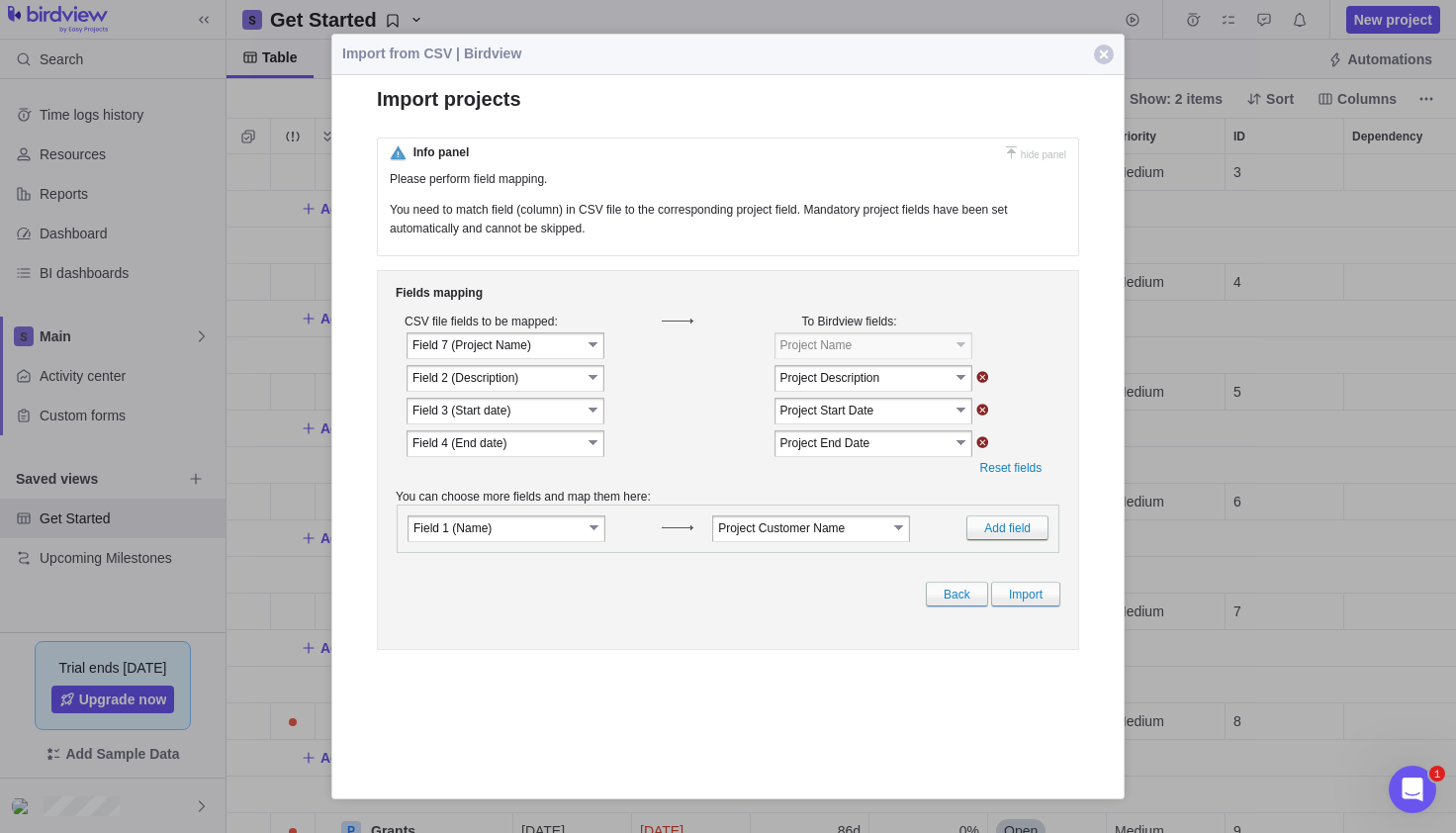 scroll, scrollTop: 0, scrollLeft: 0, axis: both 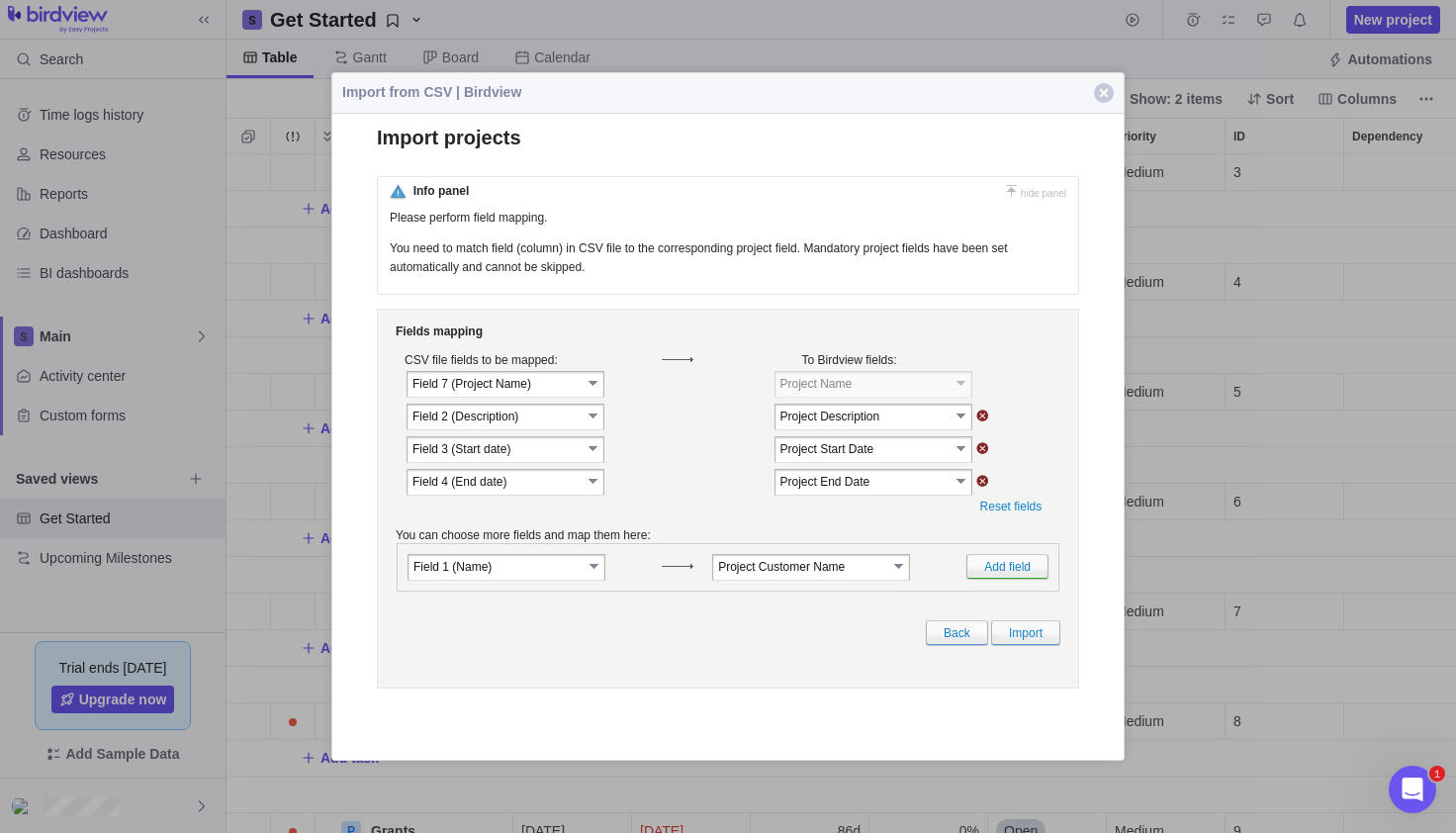 click on "select" at bounding box center [595, 565] 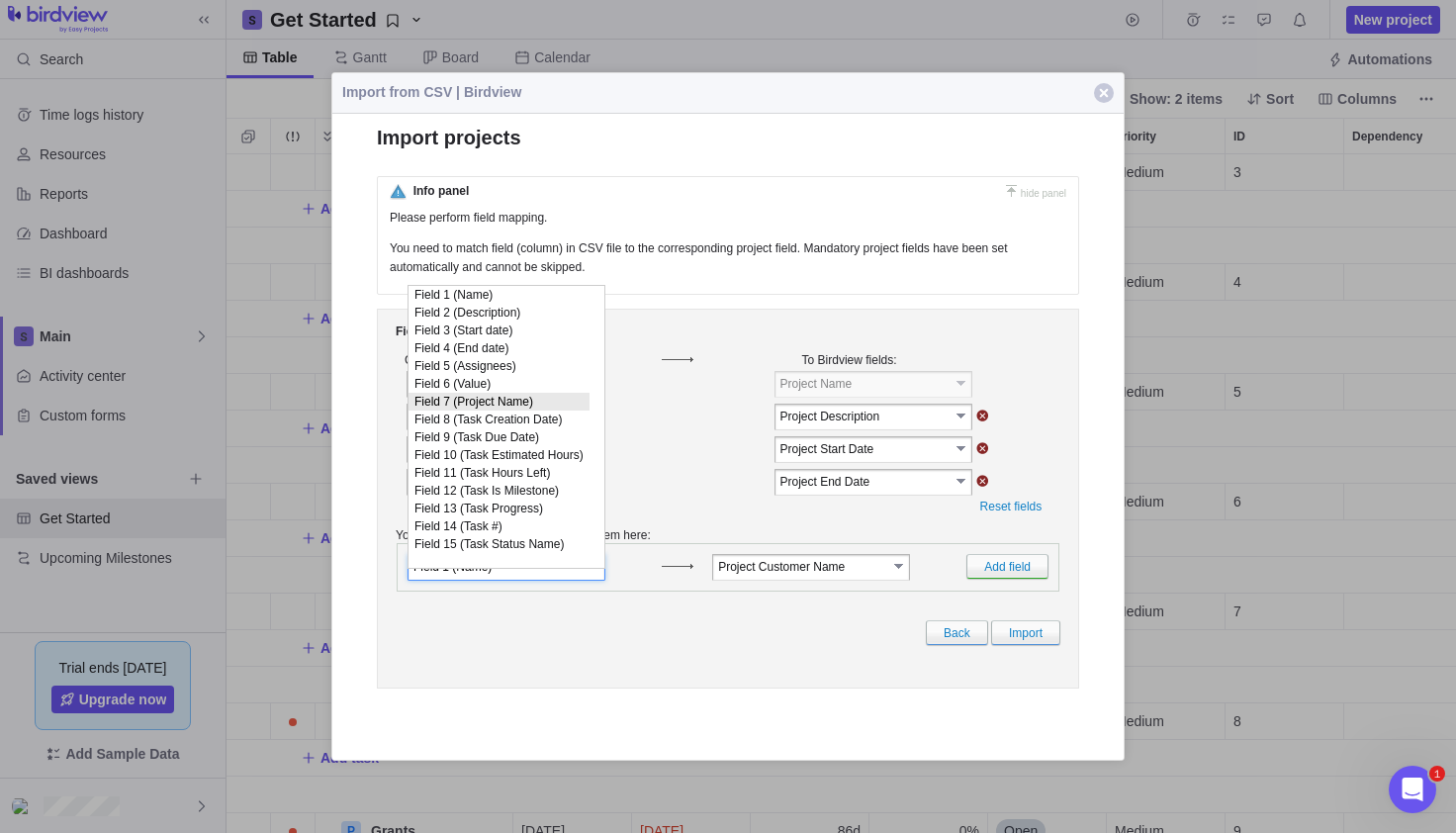 scroll, scrollTop: 15, scrollLeft: 0, axis: vertical 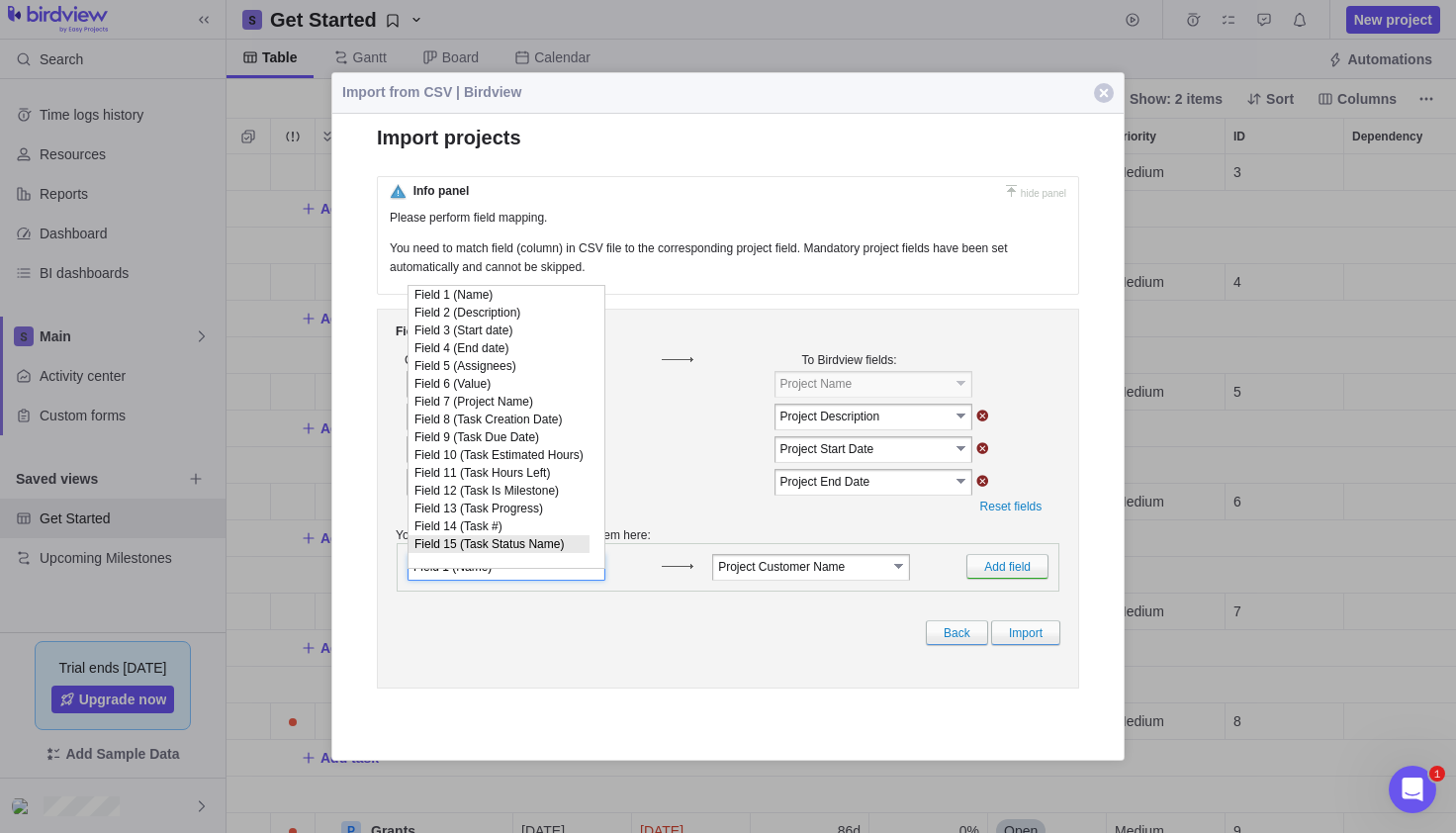 click on "Field 15 (Task Status Name)" at bounding box center [499, 543] 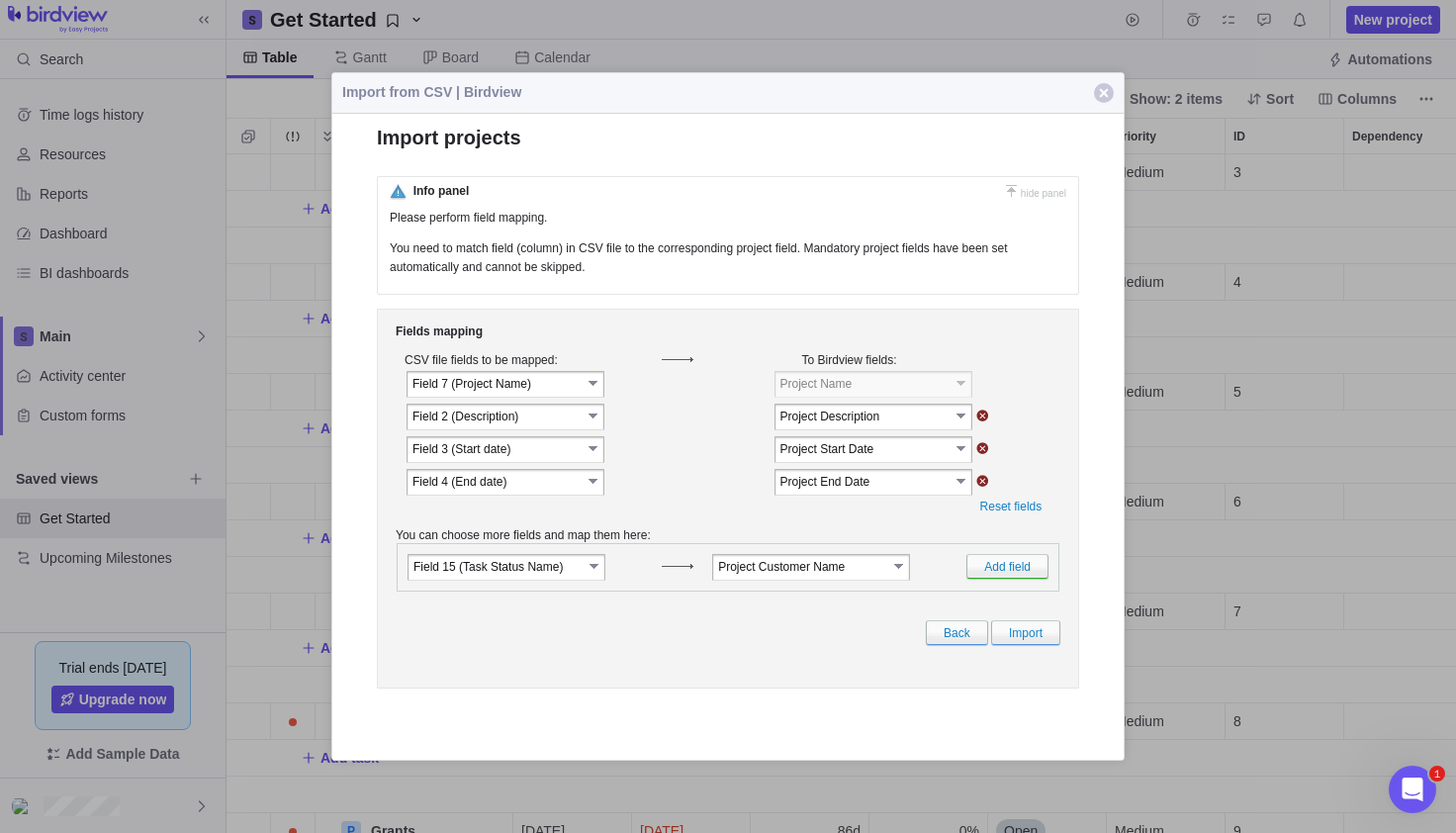 click on "select" at bounding box center (900, 565) 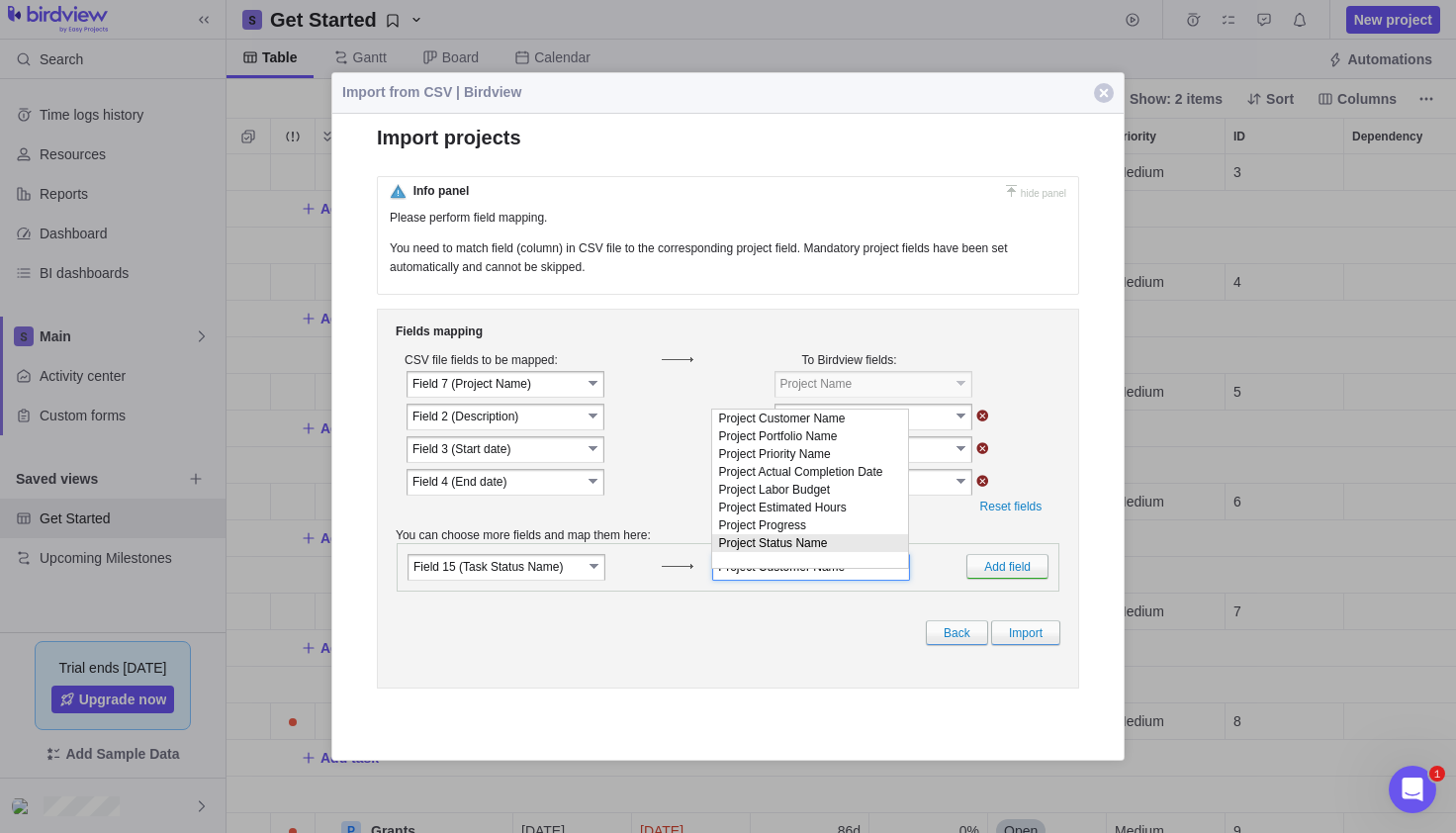 click on "Project Status Name" at bounding box center [810, 542] 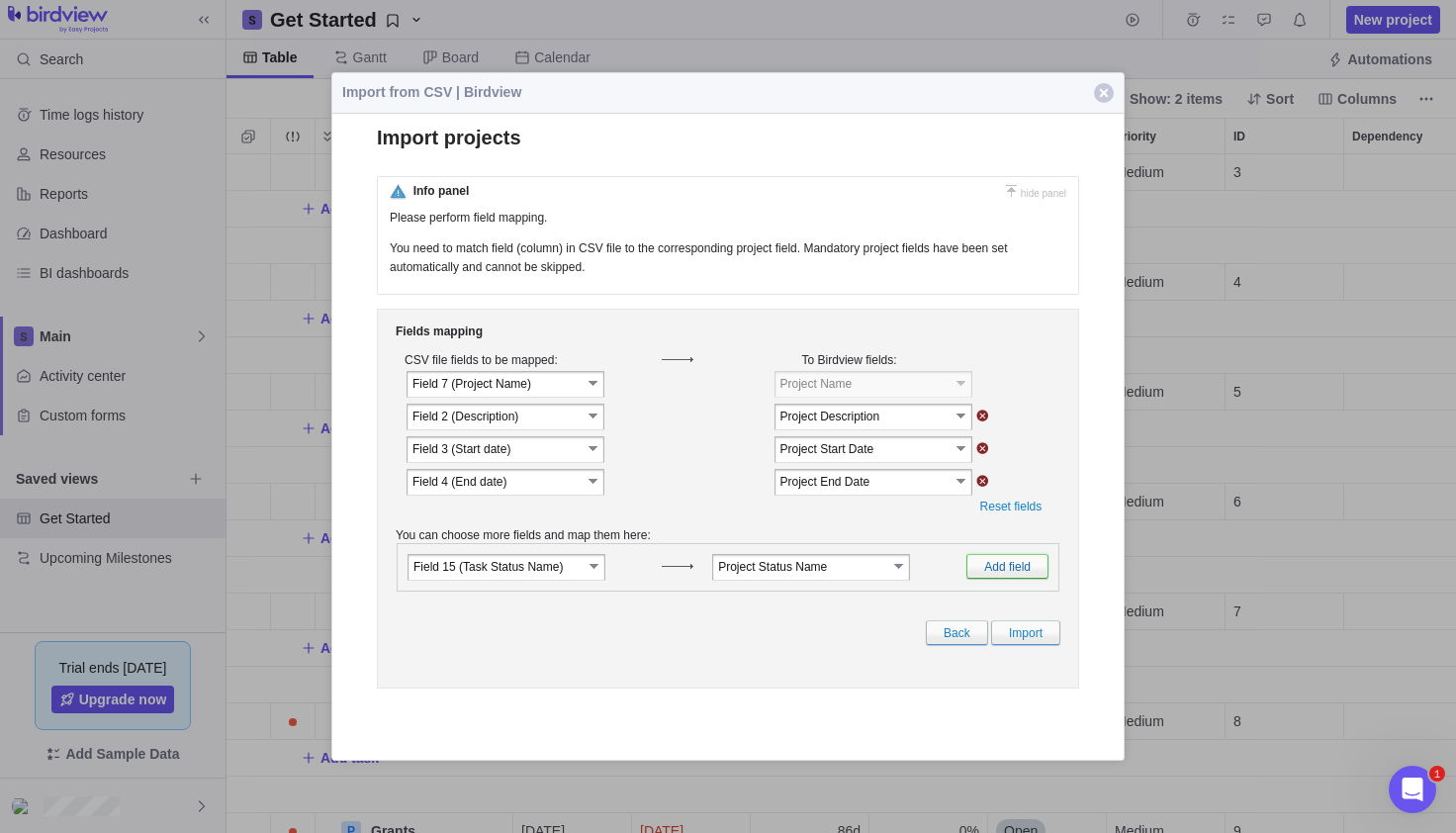 click on "Add field" at bounding box center (1007, 565) 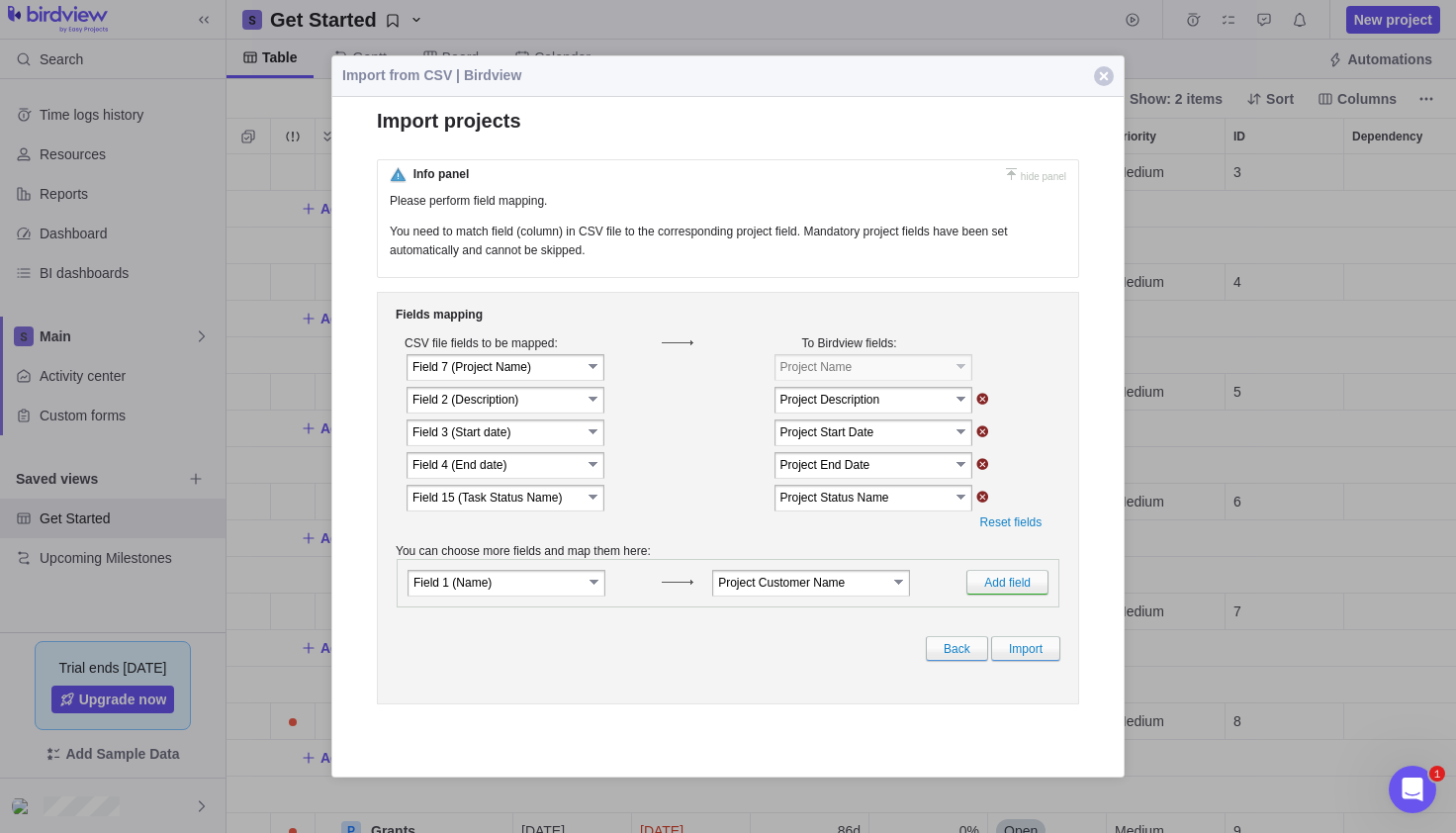 click on "select" at bounding box center [595, 582] 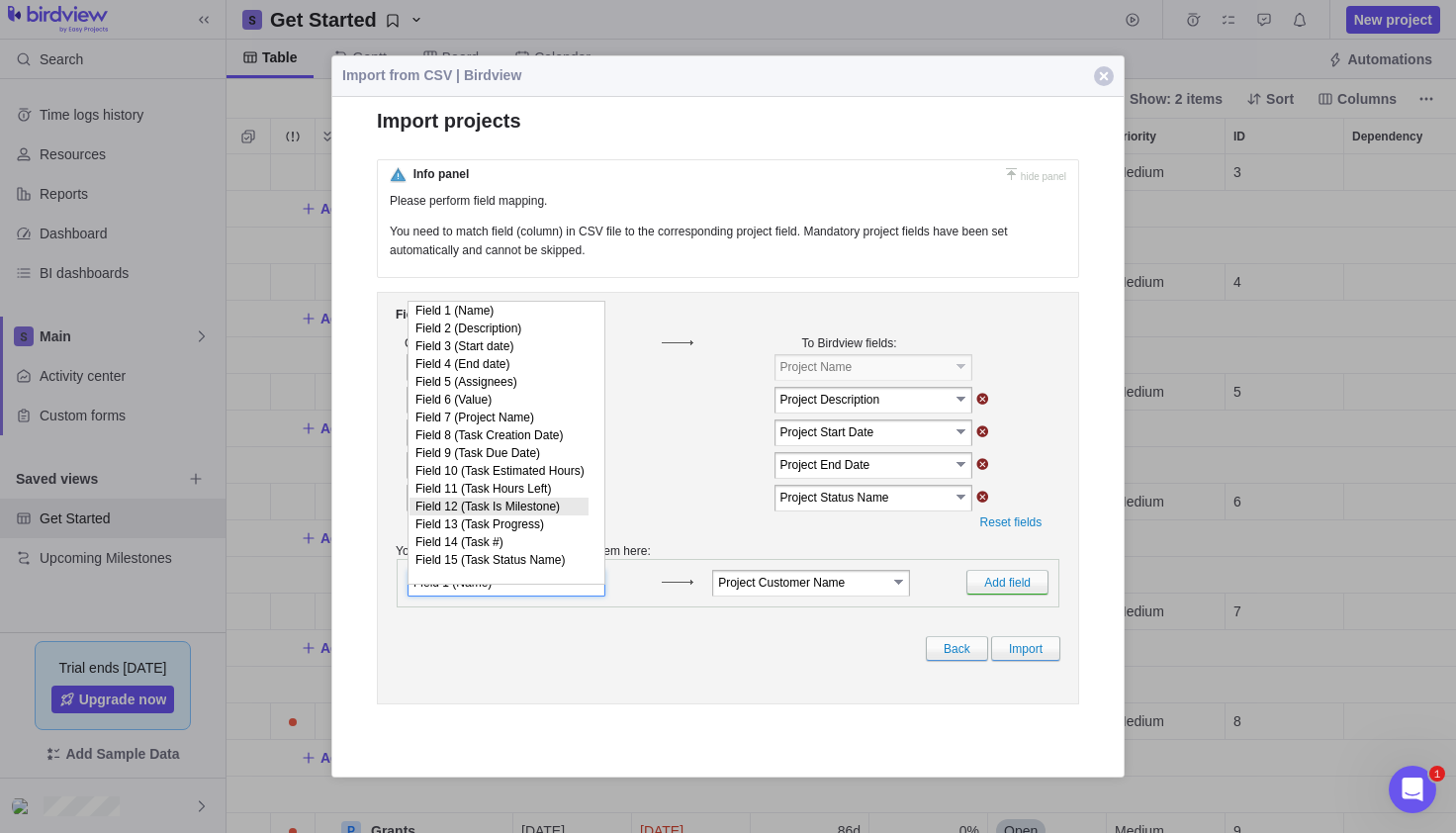 click on "Field 12 (Task Is Milestone)" at bounding box center [499, 507] 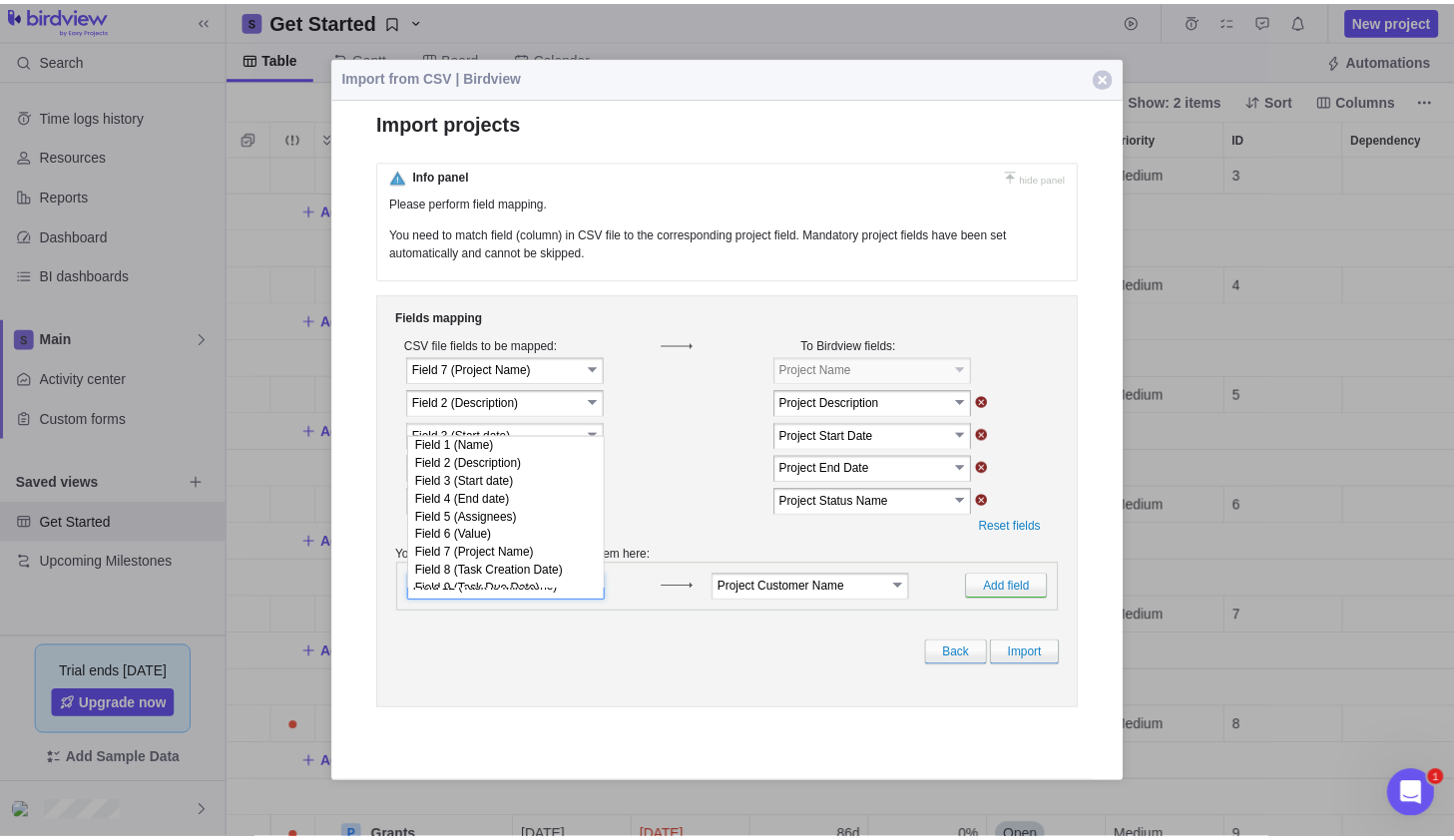 scroll, scrollTop: 15, scrollLeft: 0, axis: vertical 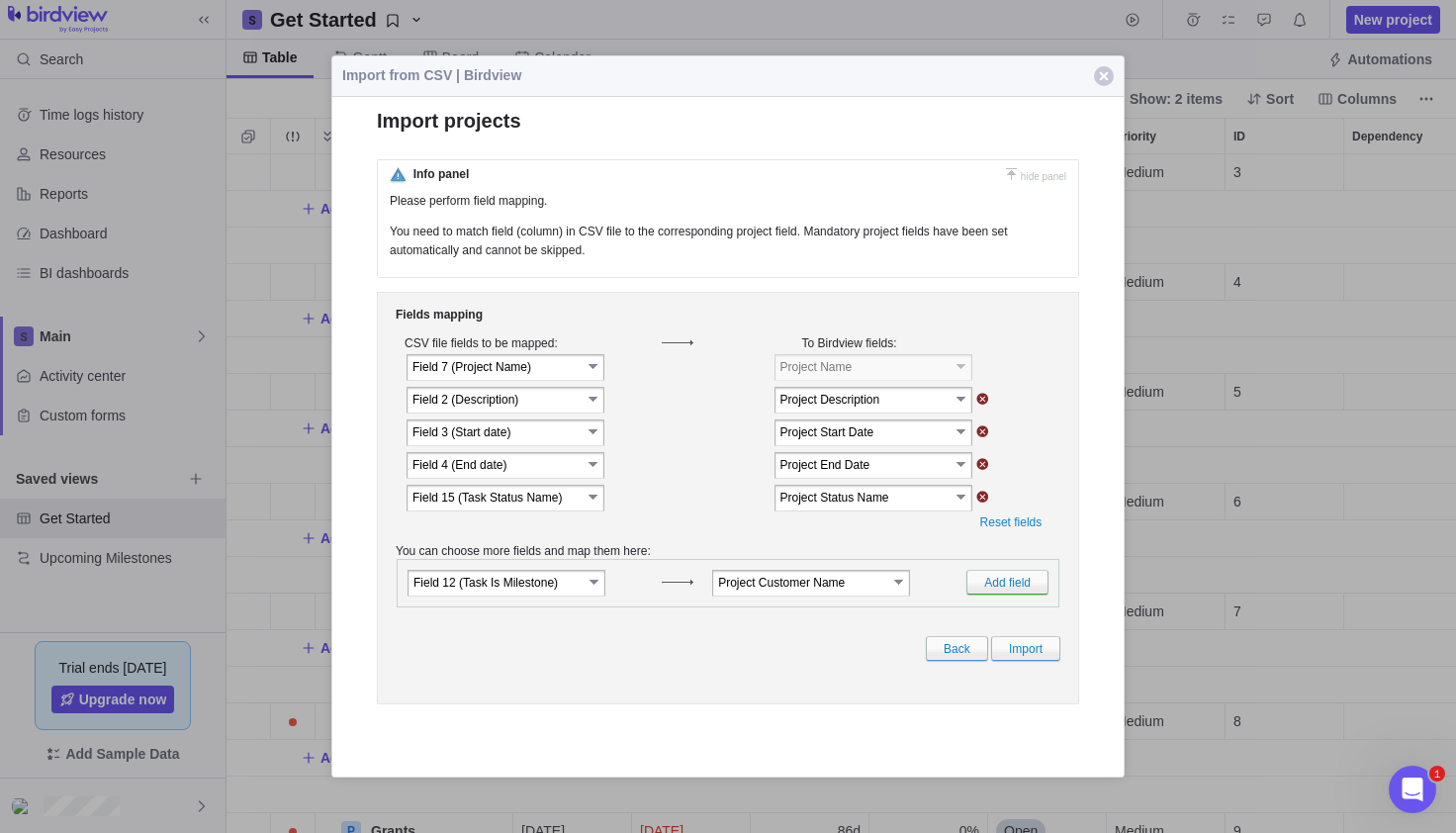 click on "select" at bounding box center (900, 582) 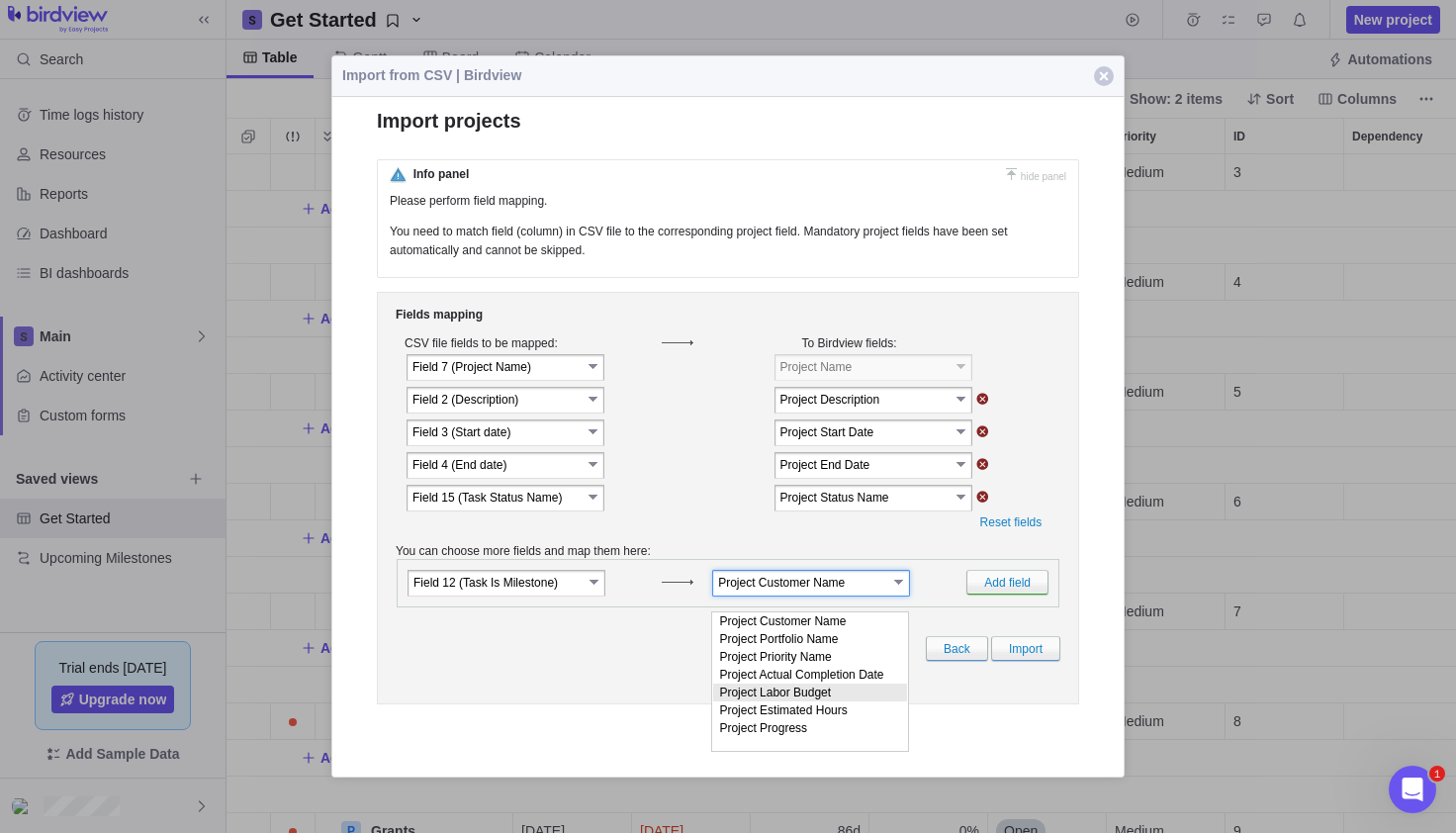 click on "Fields mapping
CSV file fields to be mapped:
To Birdview fields:
select" at bounding box center [728, 498] 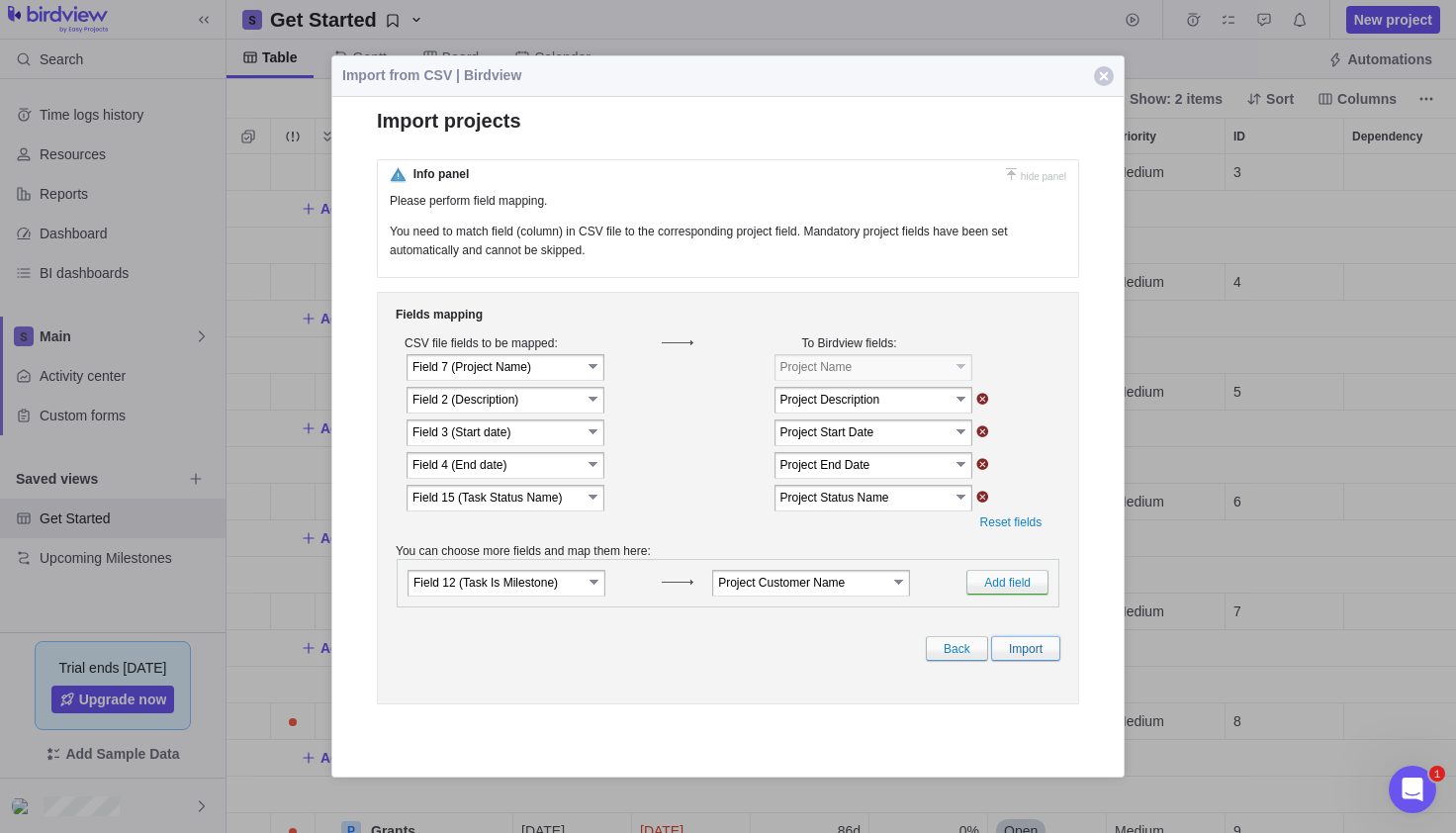 click on "Import" at bounding box center (1026, 648) 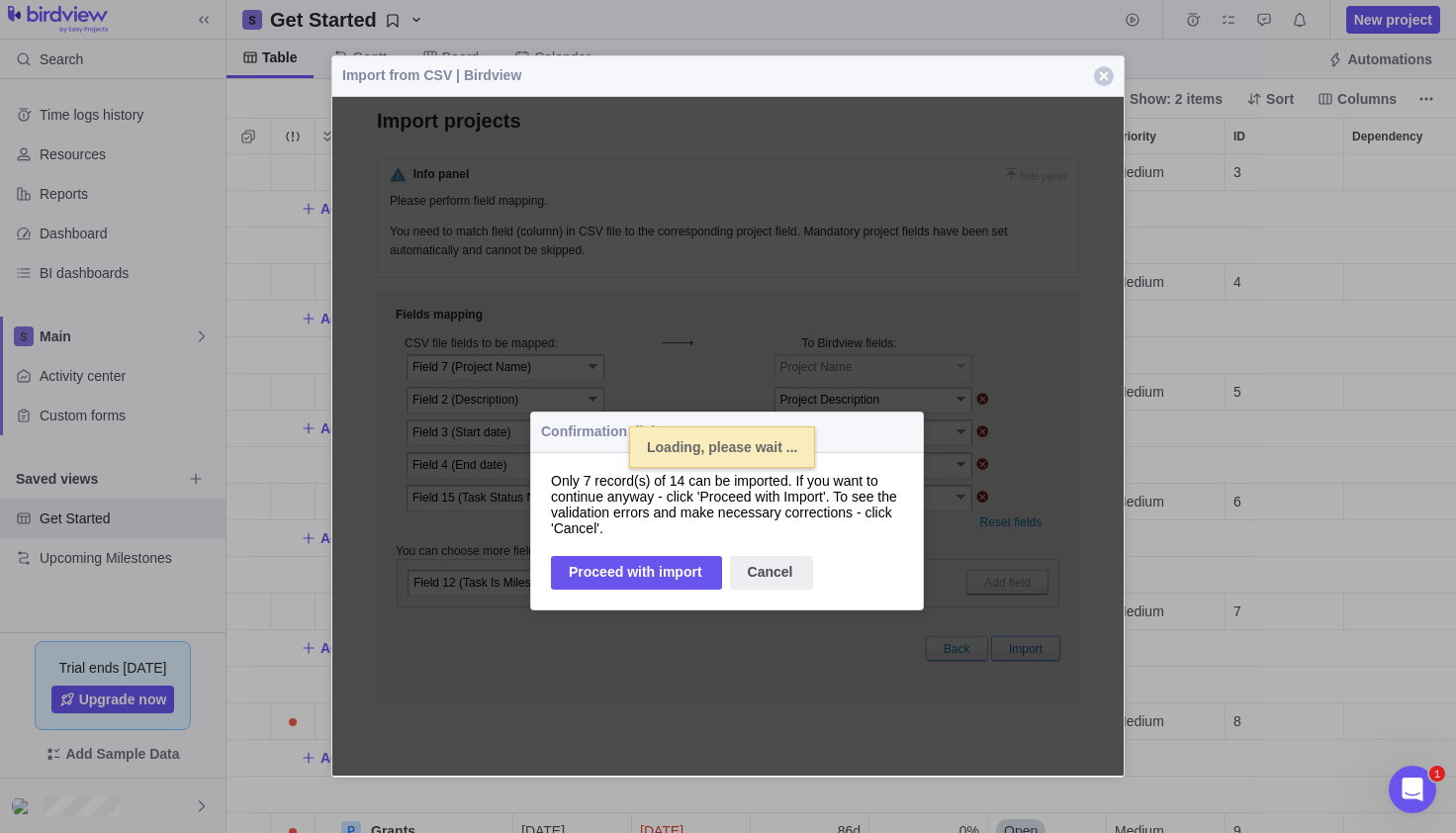 select 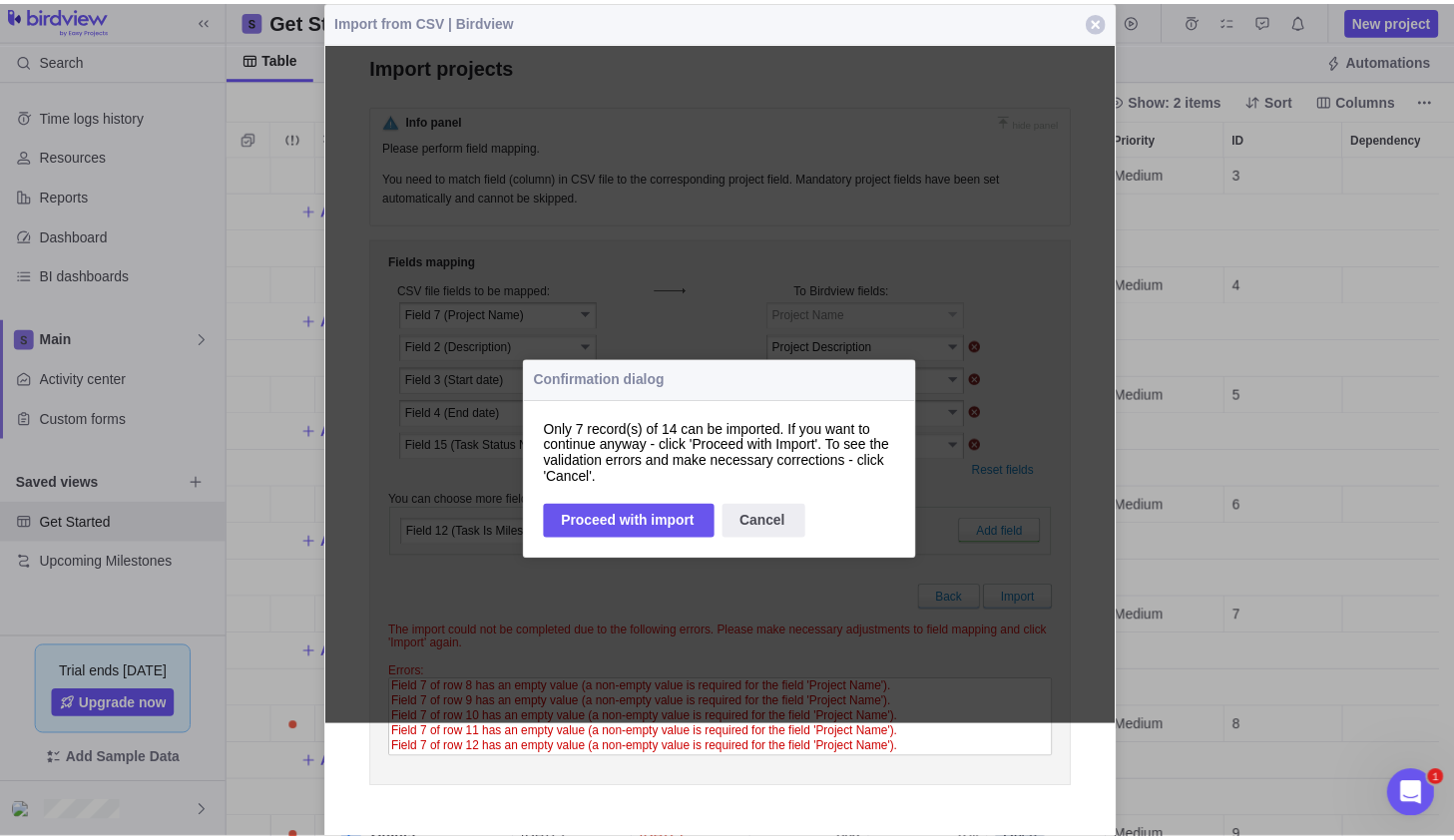 scroll, scrollTop: 669, scrollLeft: 1211, axis: both 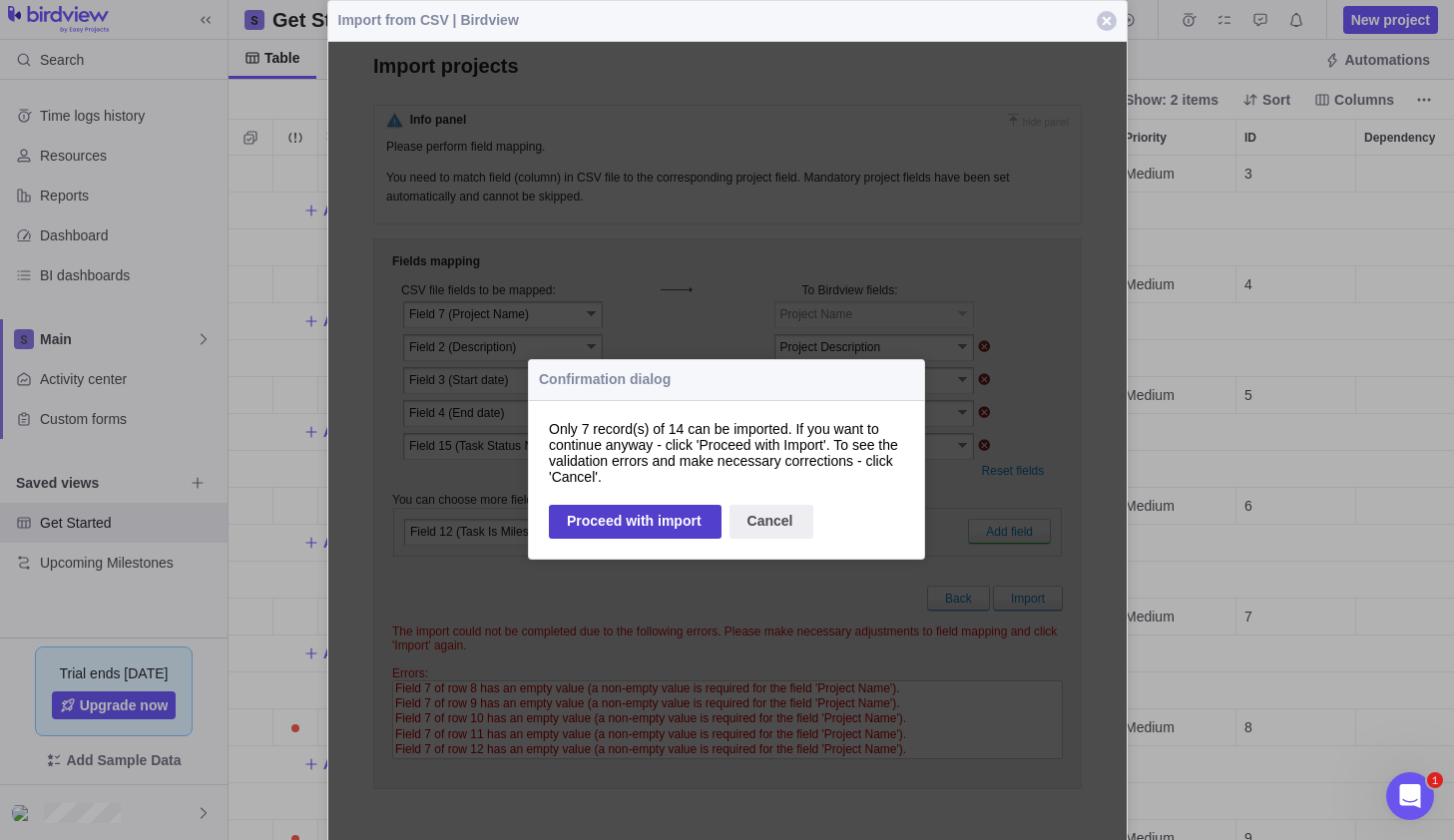 click on "Proceed with import" at bounding box center (634, 522) 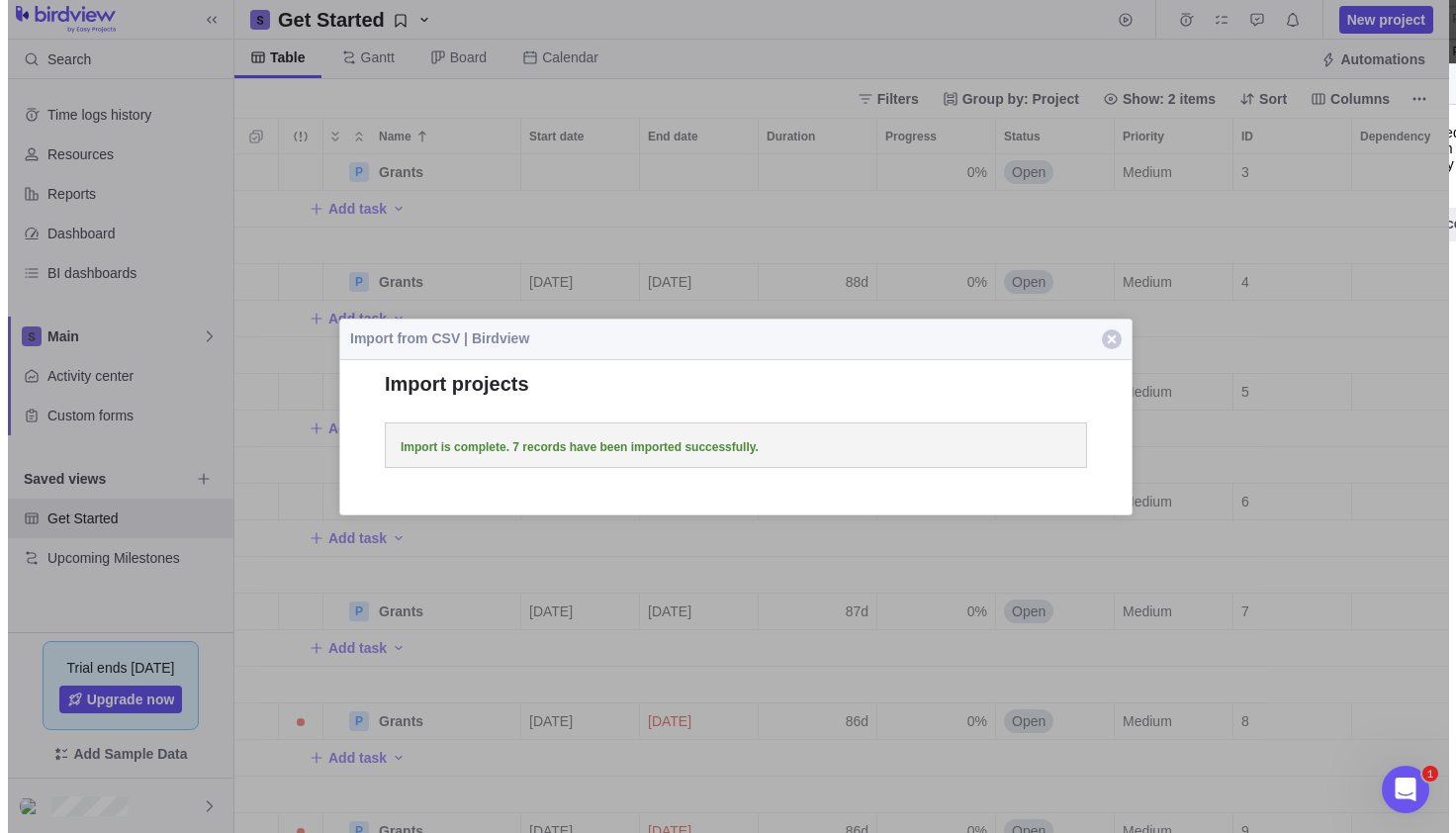 scroll, scrollTop: 16, scrollLeft: 16, axis: both 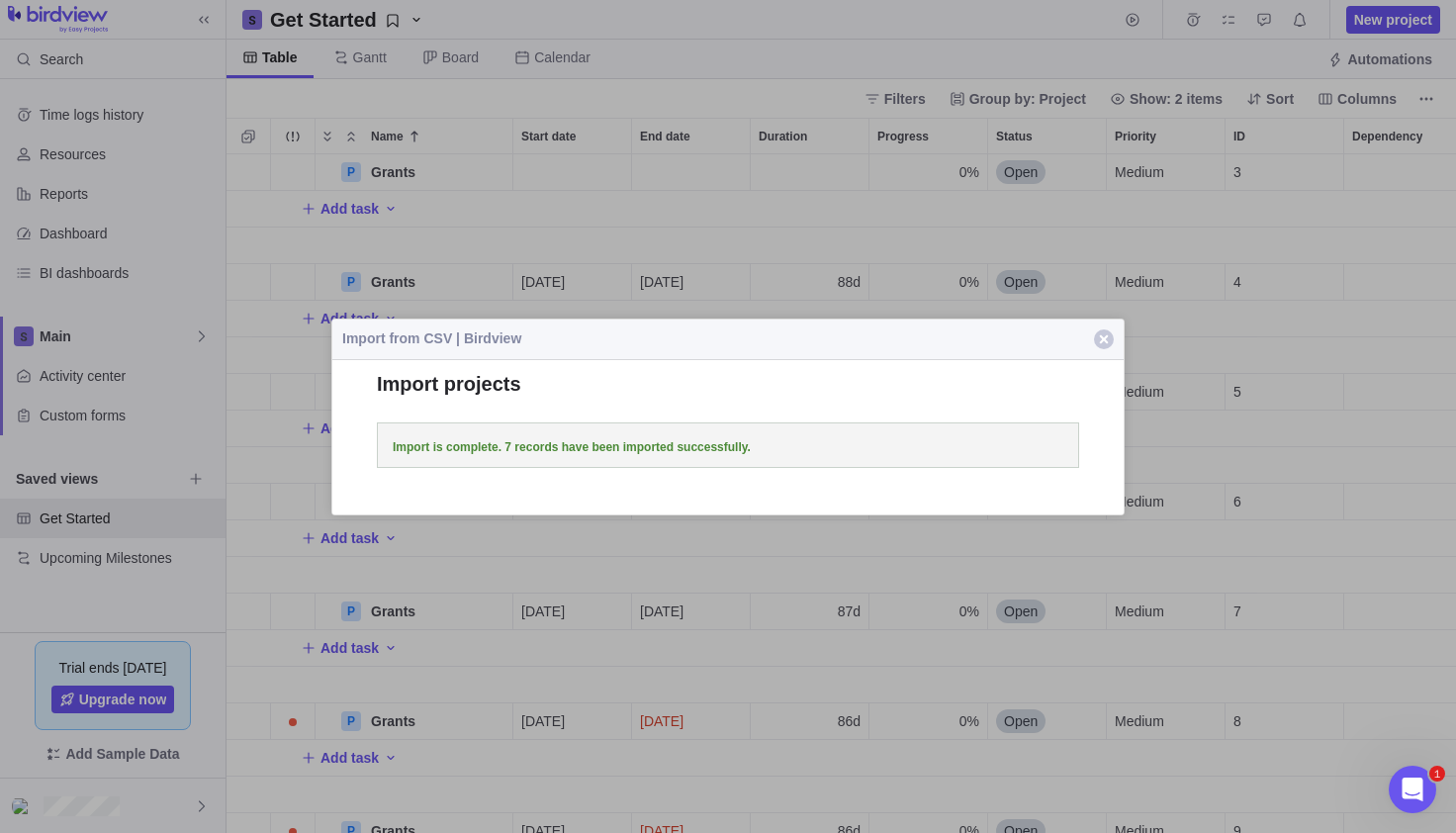 click on "Close" at bounding box center (1104, 339) 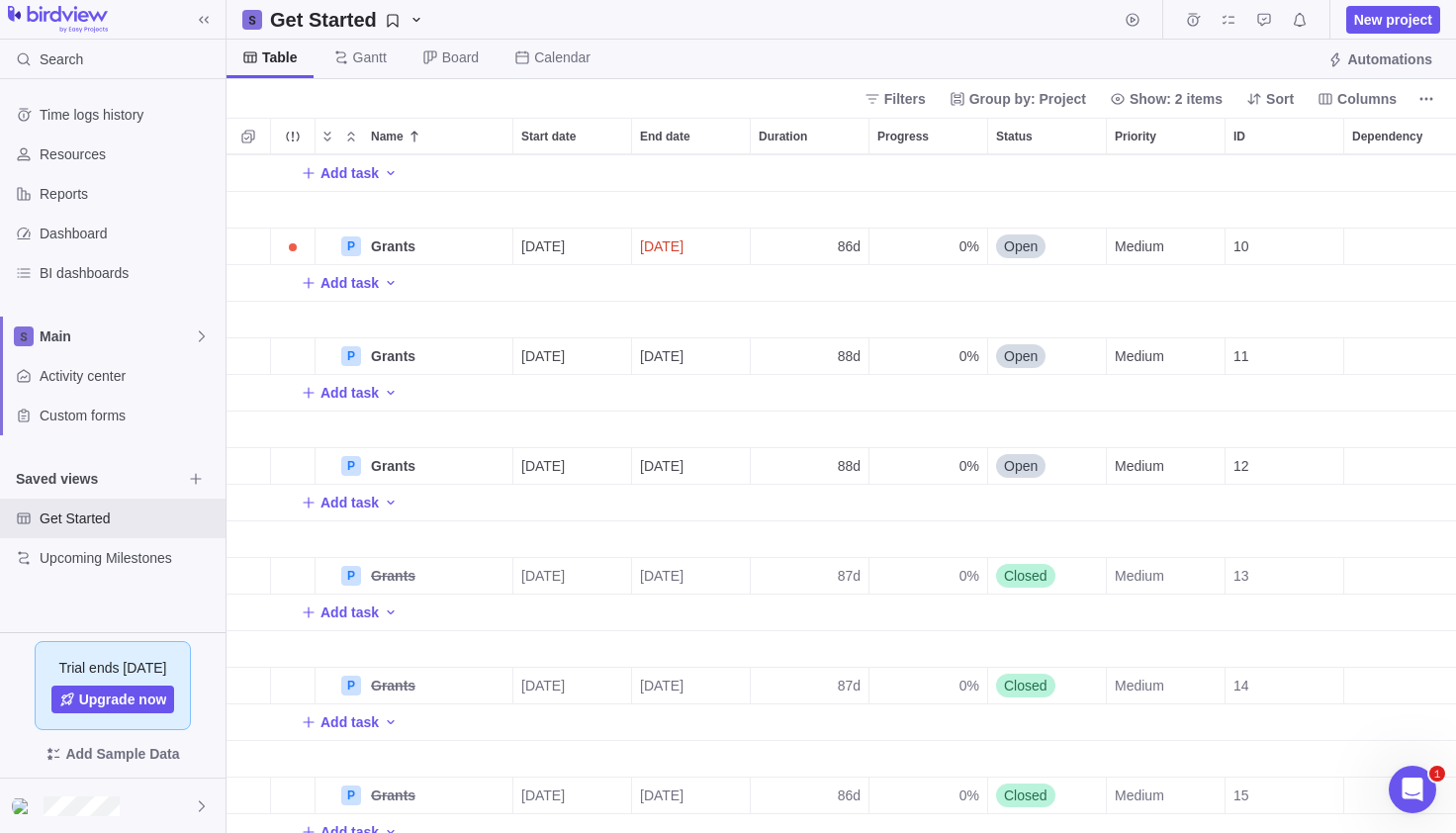 scroll, scrollTop: 694, scrollLeft: 0, axis: vertical 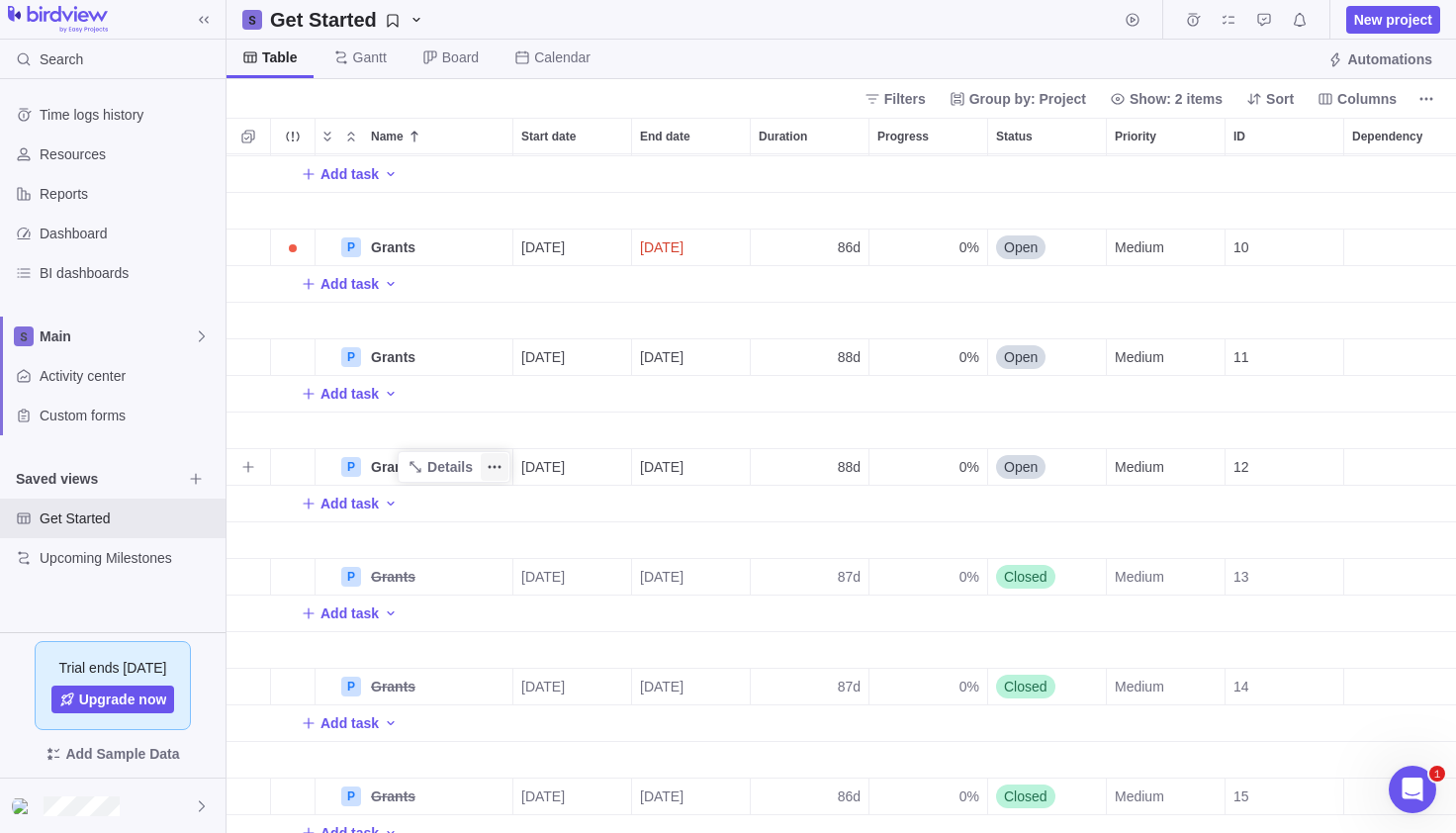 click 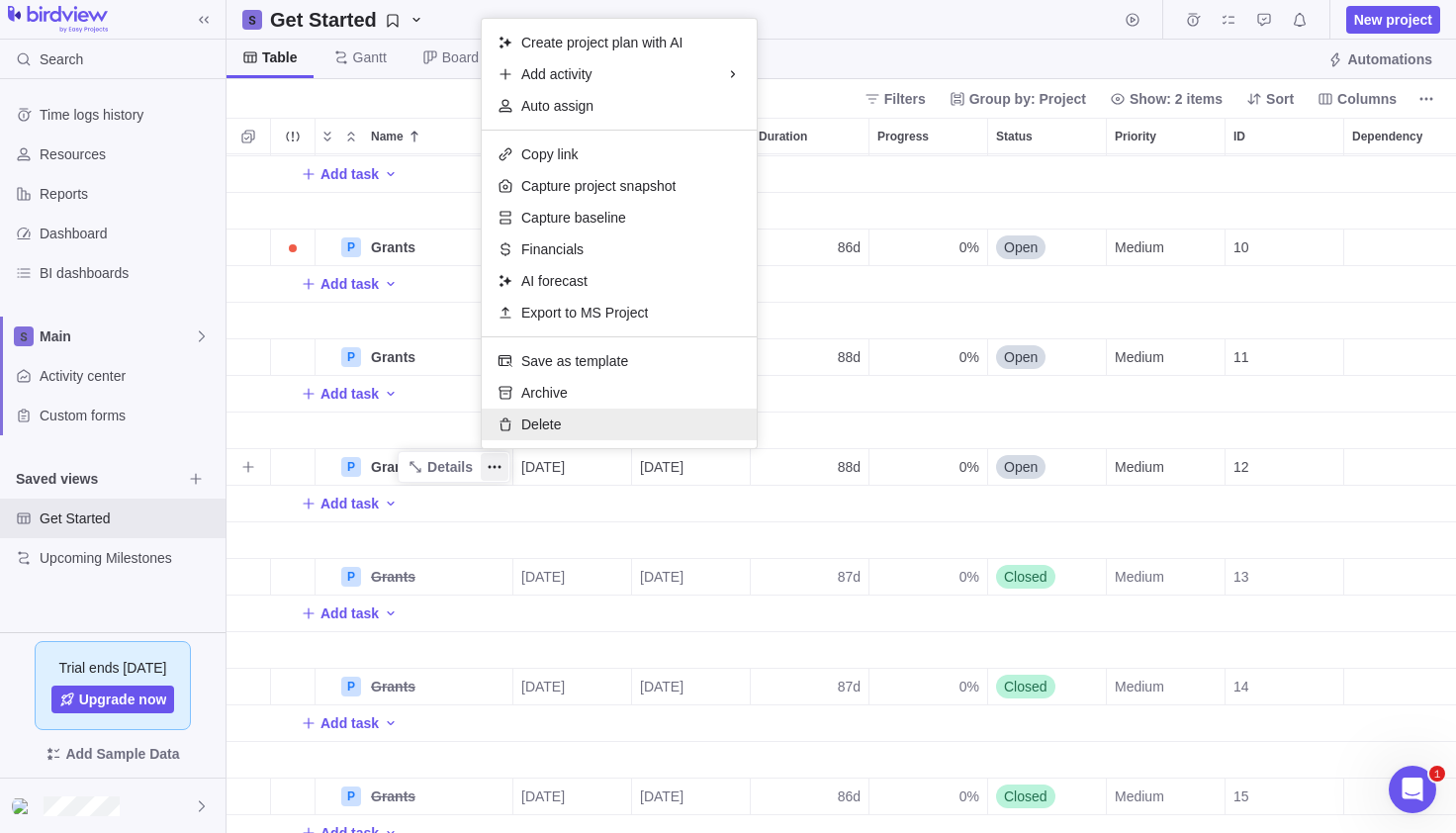 click on "Delete" at bounding box center (541, 424) 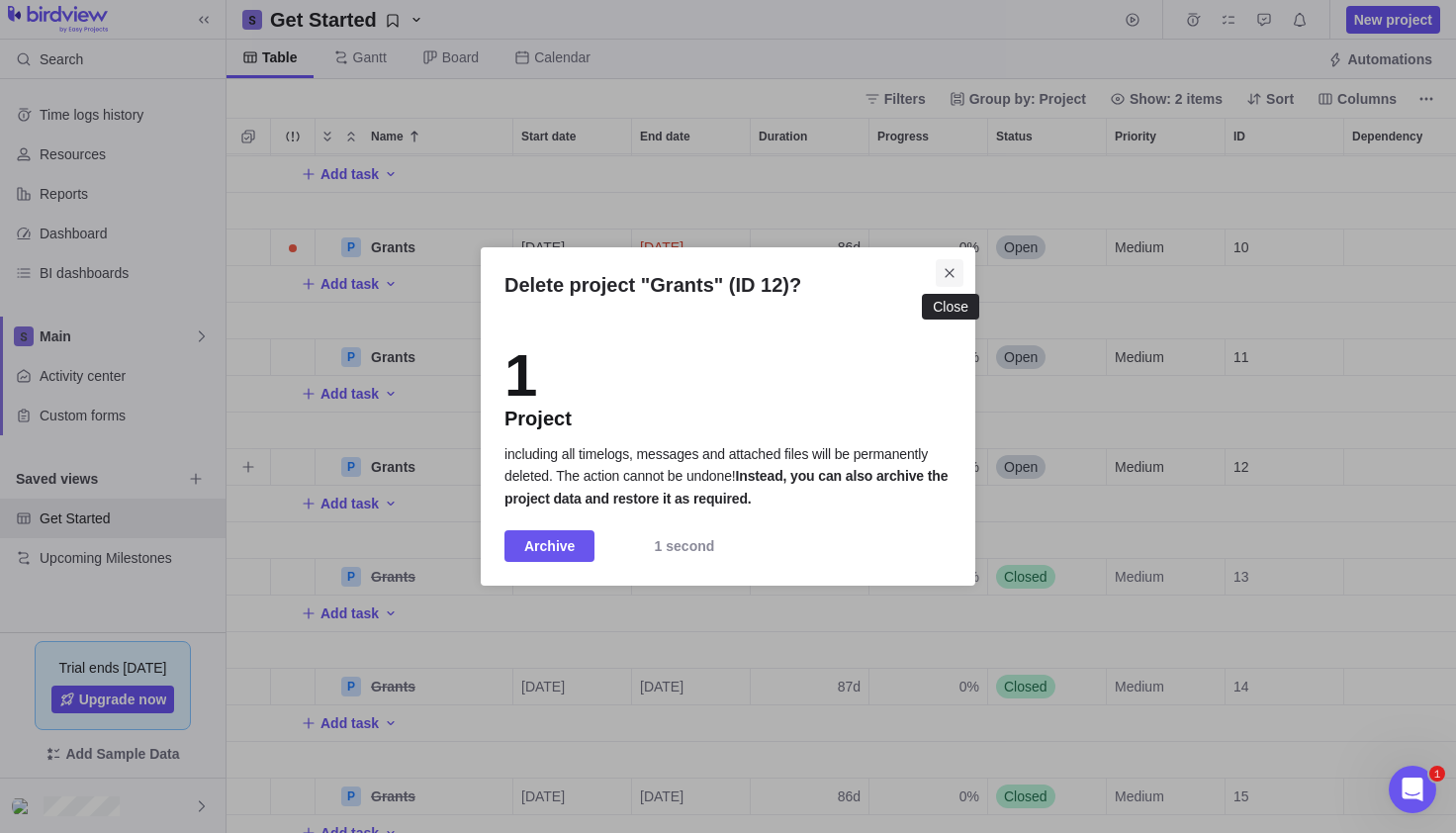 click 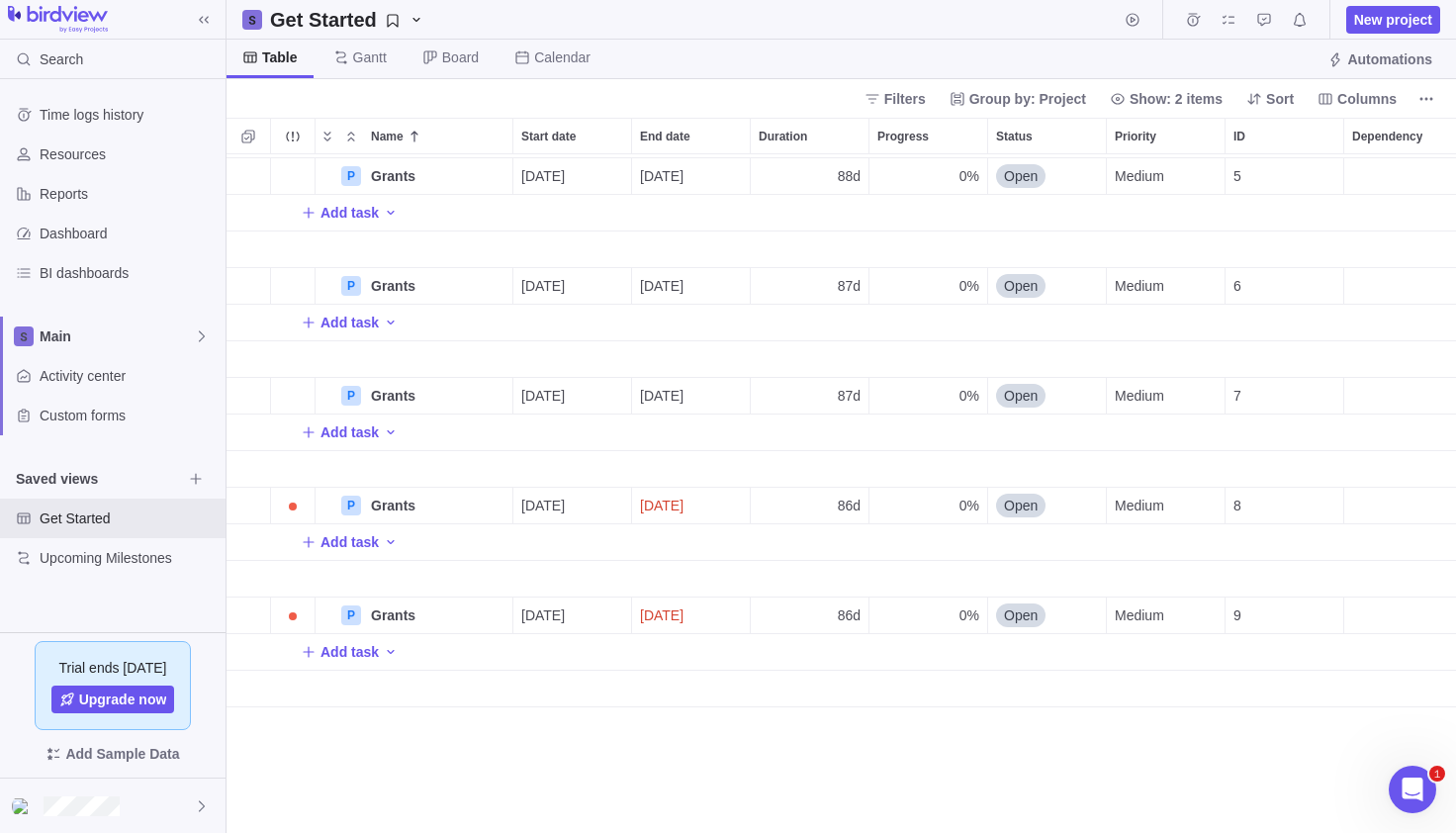 scroll, scrollTop: 0, scrollLeft: 0, axis: both 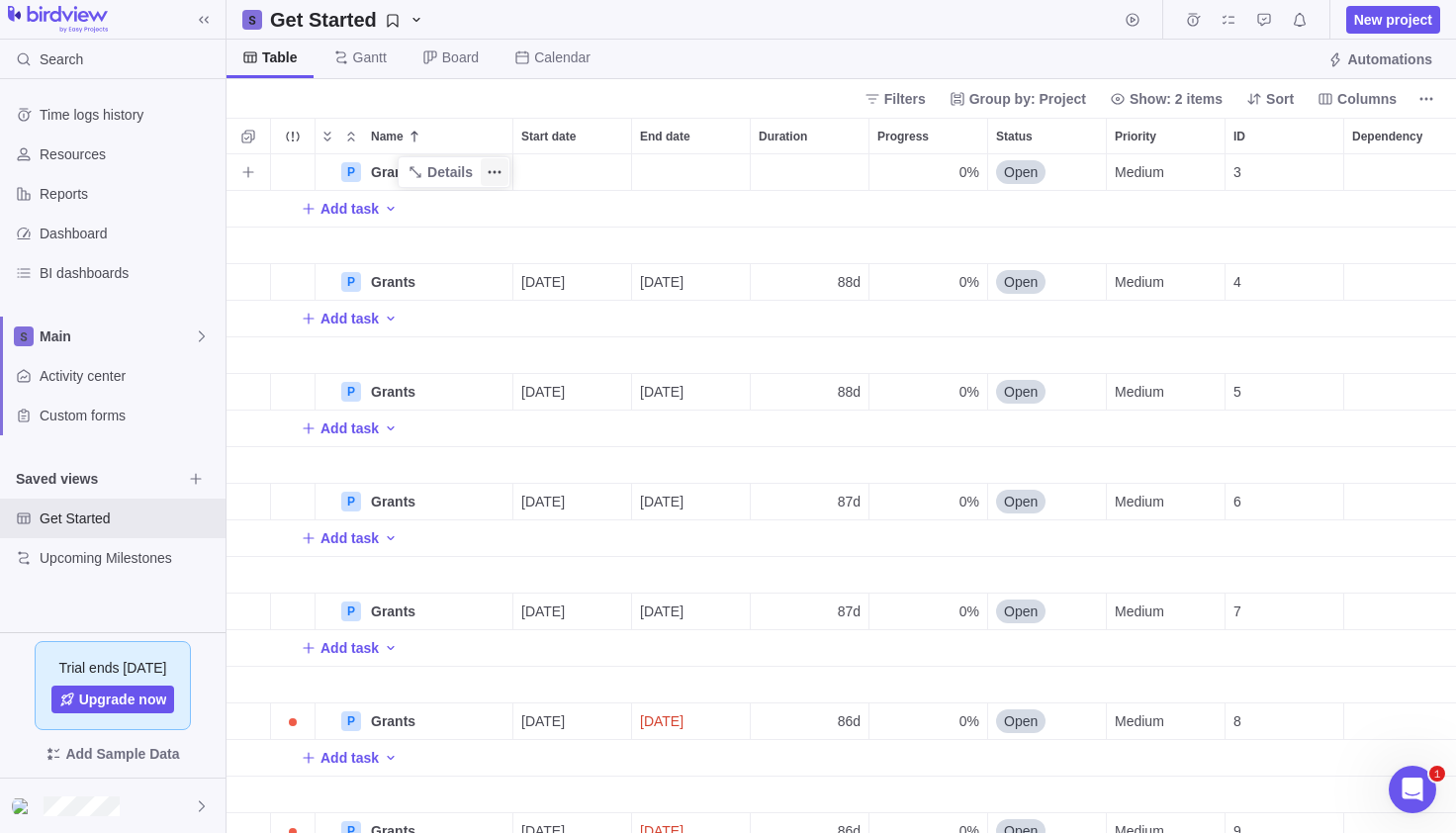 click 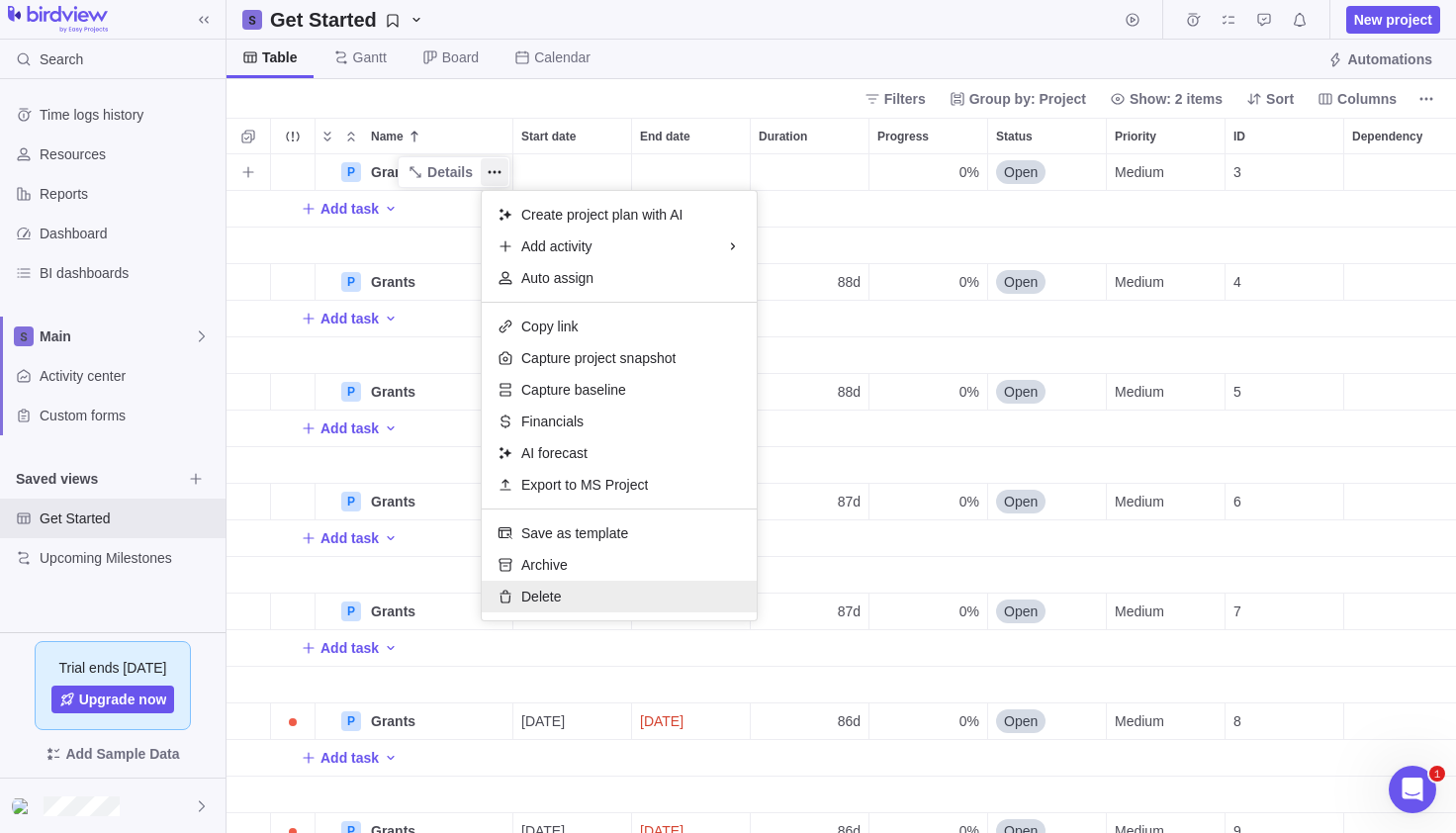 click on "Delete" at bounding box center (541, 597) 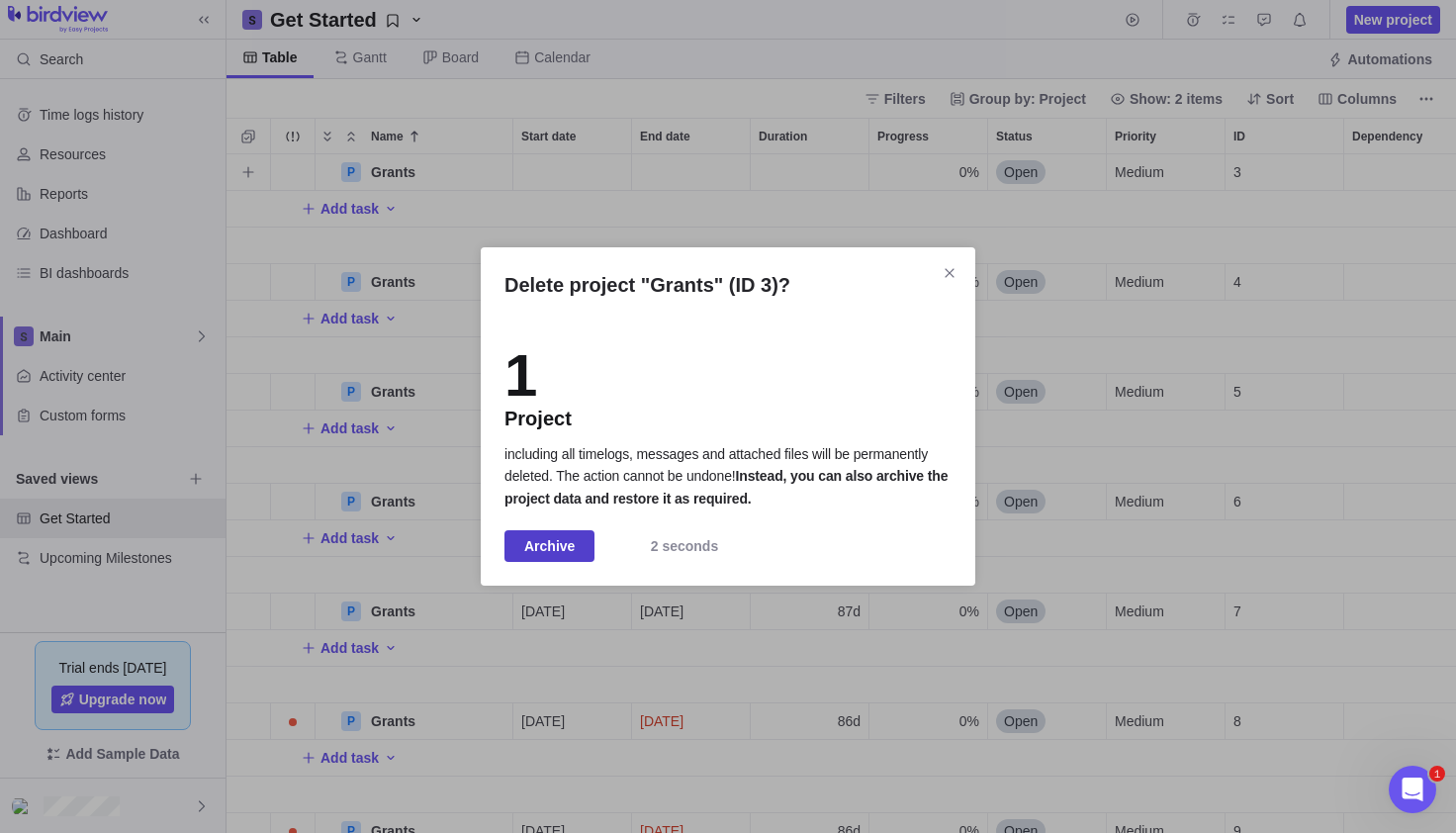 click on "Archive" at bounding box center [549, 546] 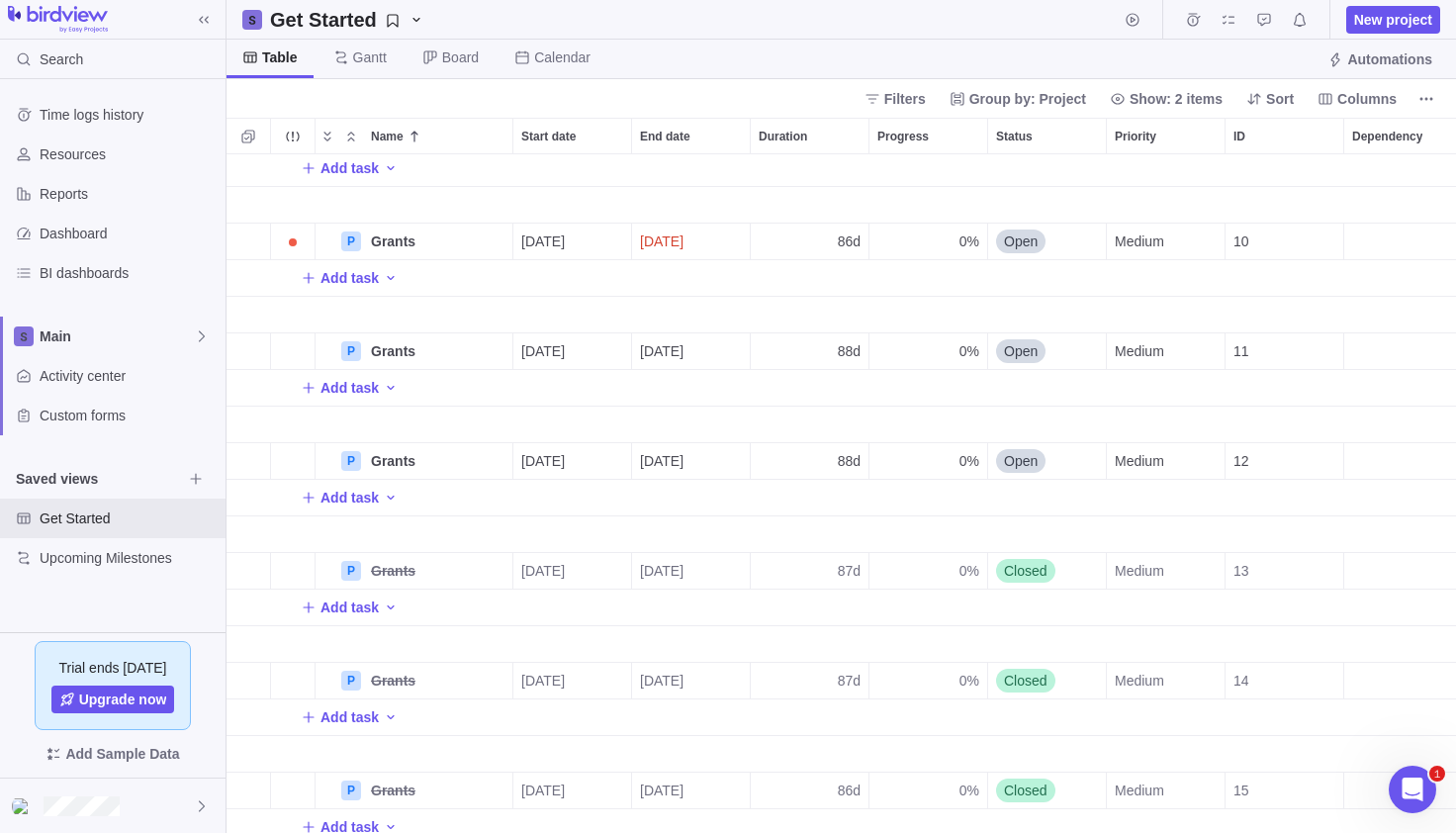 scroll, scrollTop: 591, scrollLeft: 0, axis: vertical 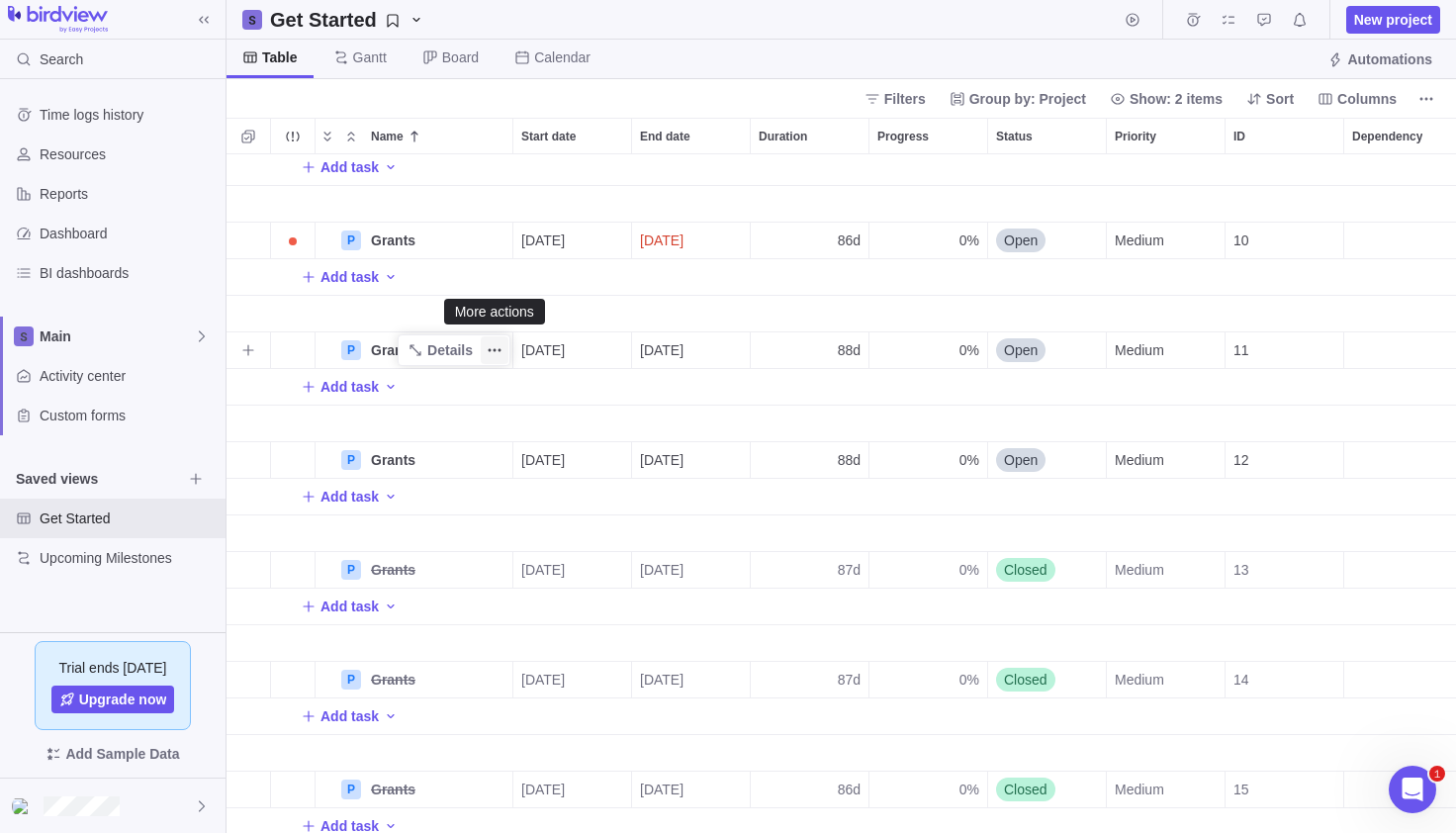 click 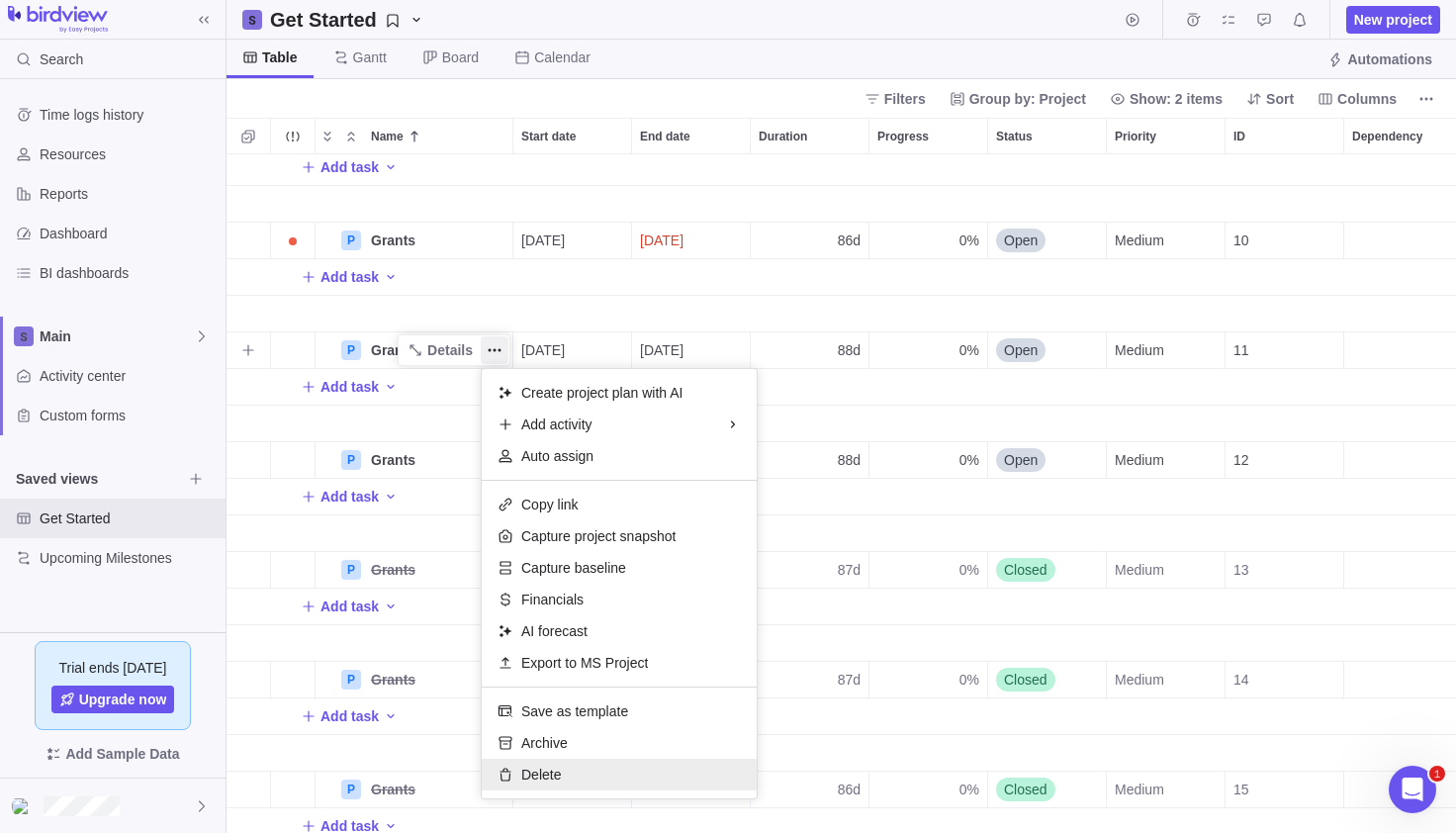 click on "Delete" at bounding box center (541, 775) 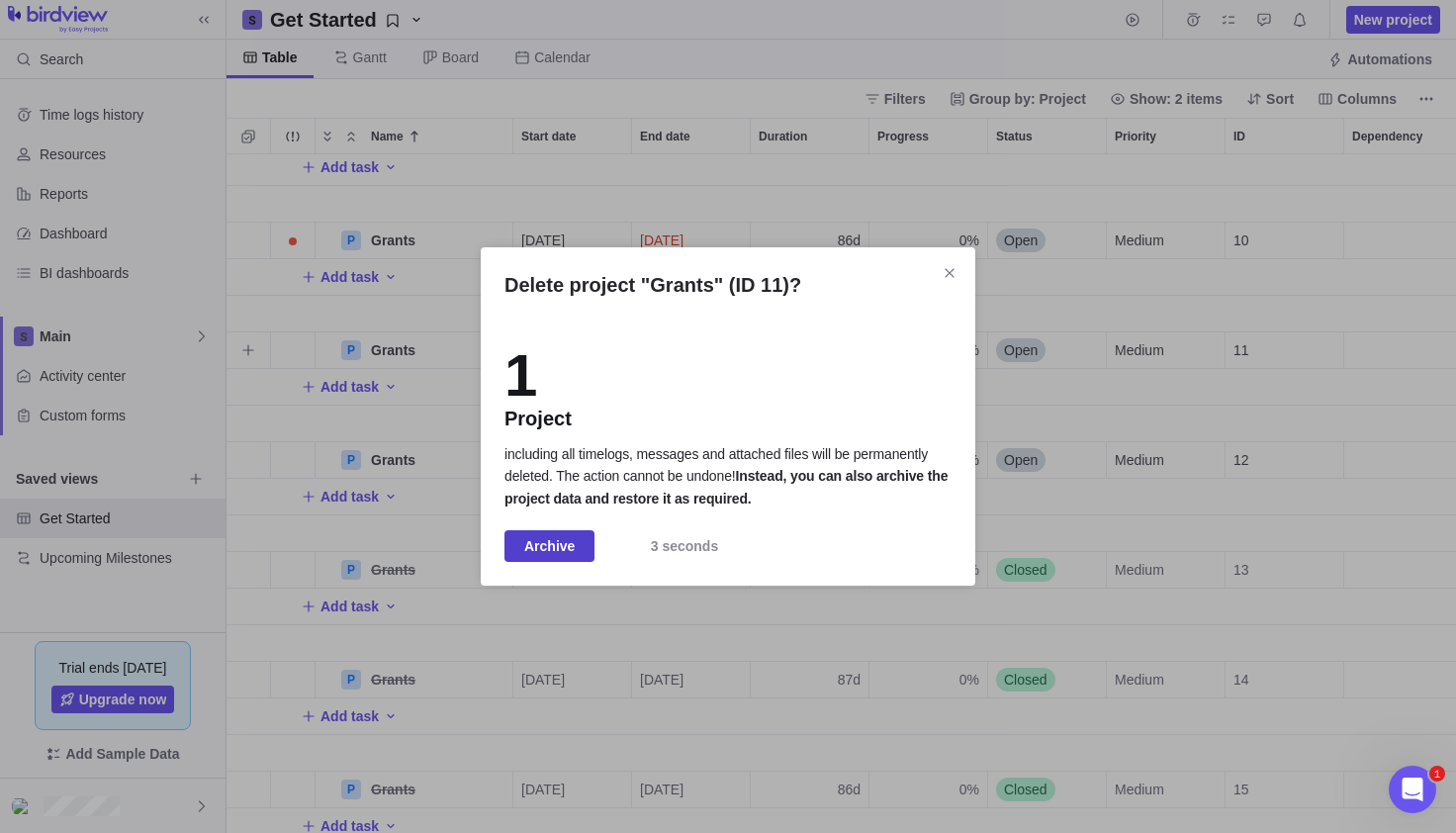 click on "Archive" at bounding box center [549, 546] 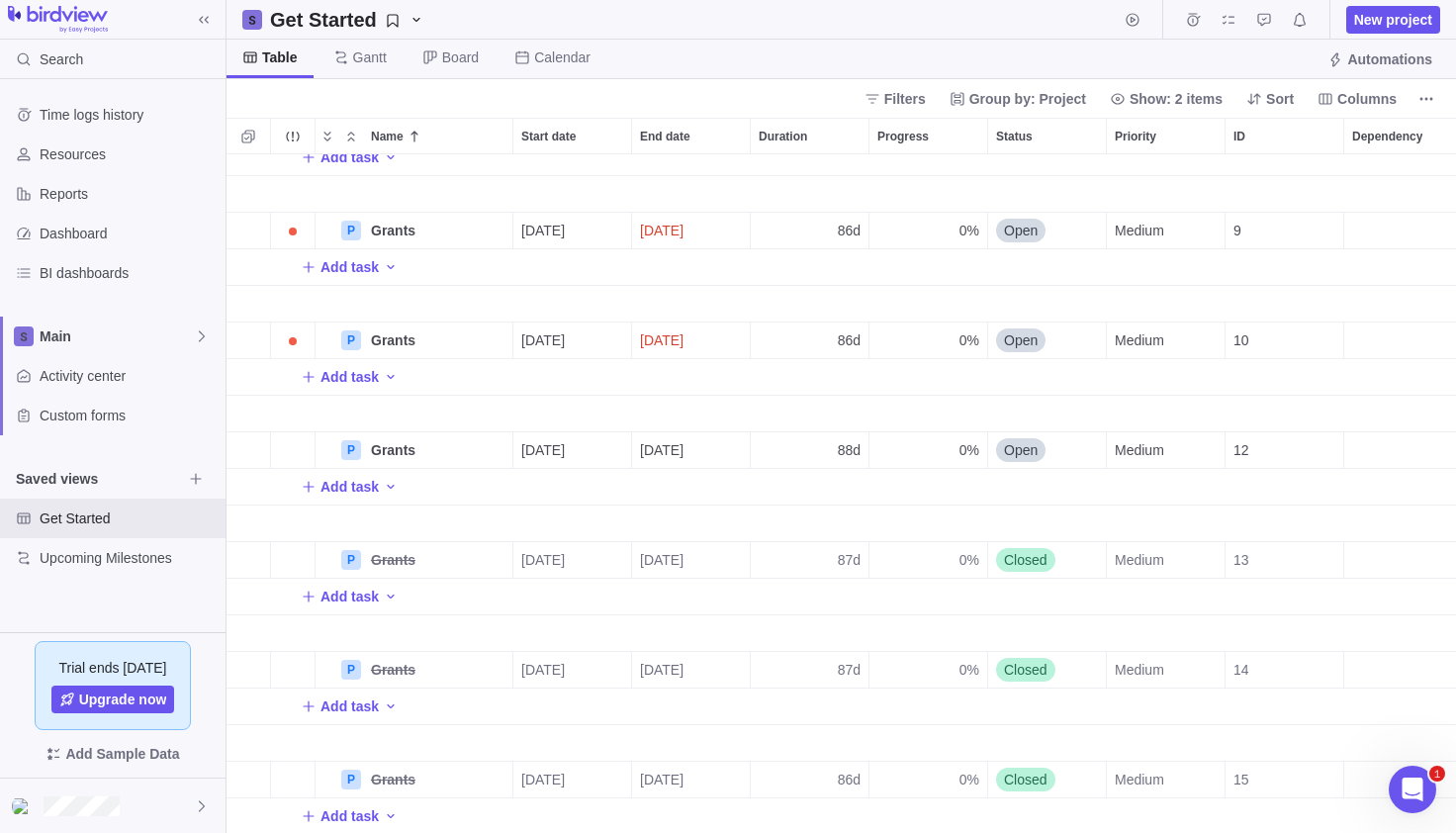 scroll, scrollTop: 493, scrollLeft: 0, axis: vertical 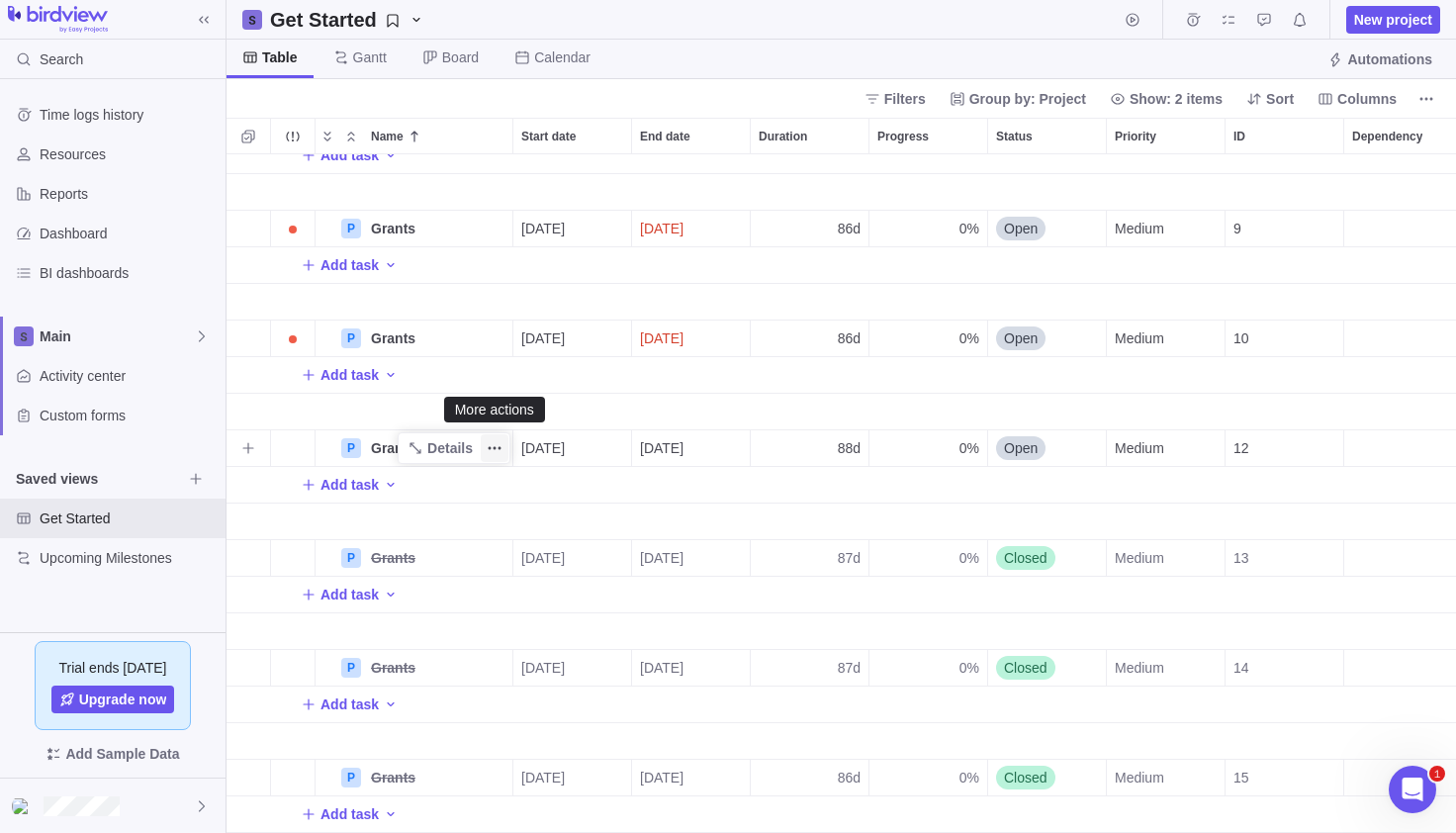 click 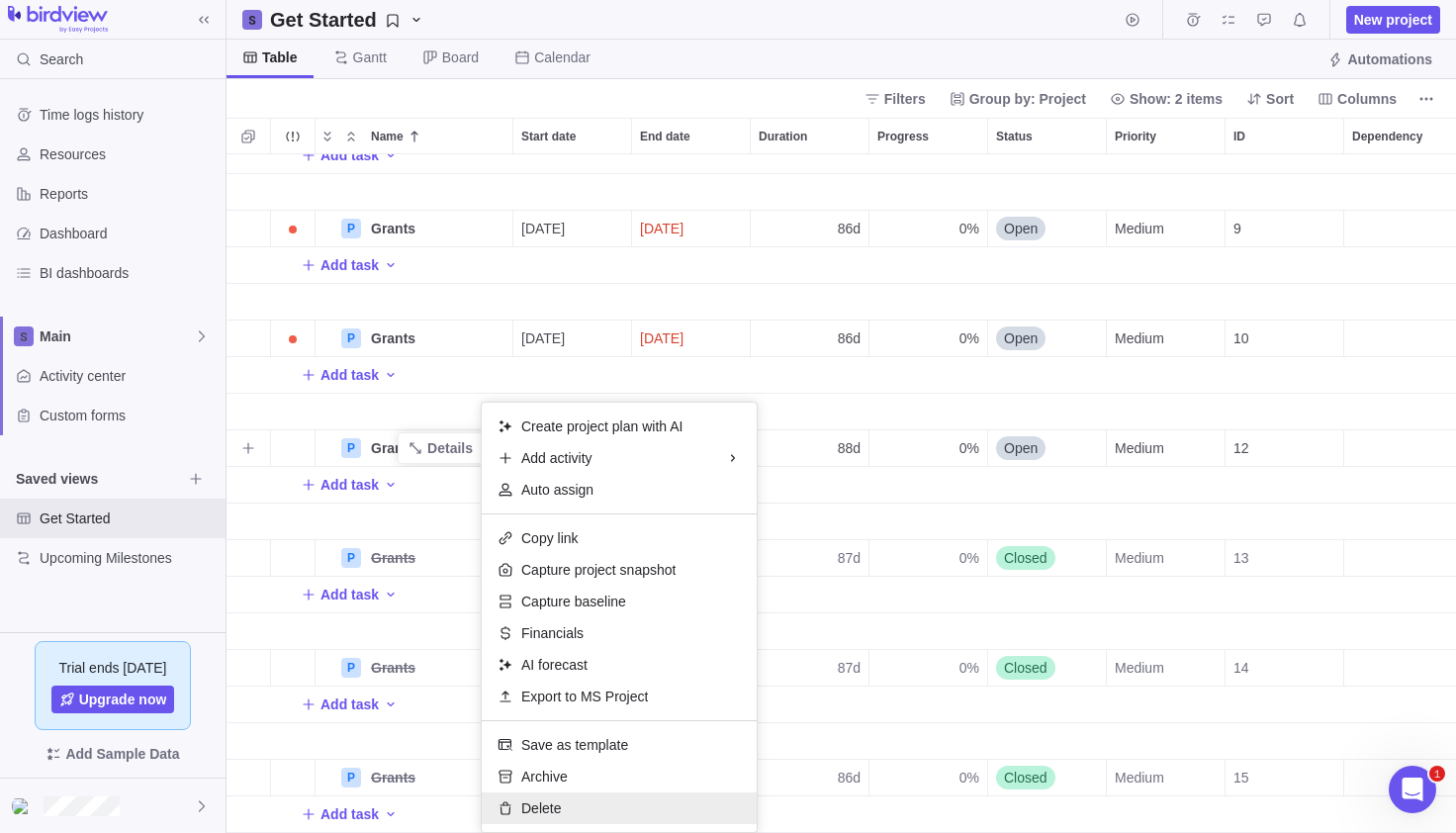 click on "Delete" at bounding box center (541, 808) 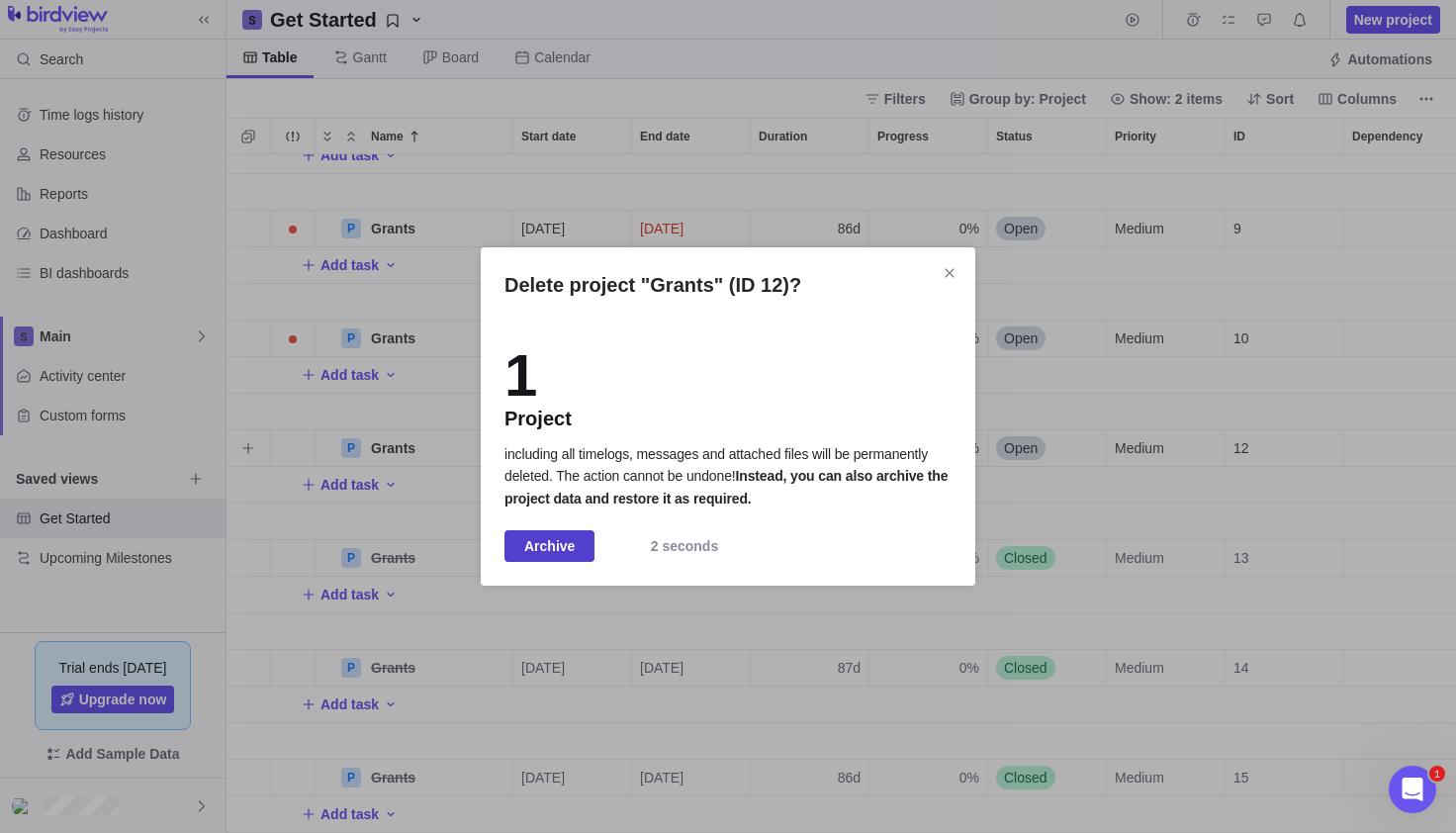 click on "Archive" at bounding box center [549, 546] 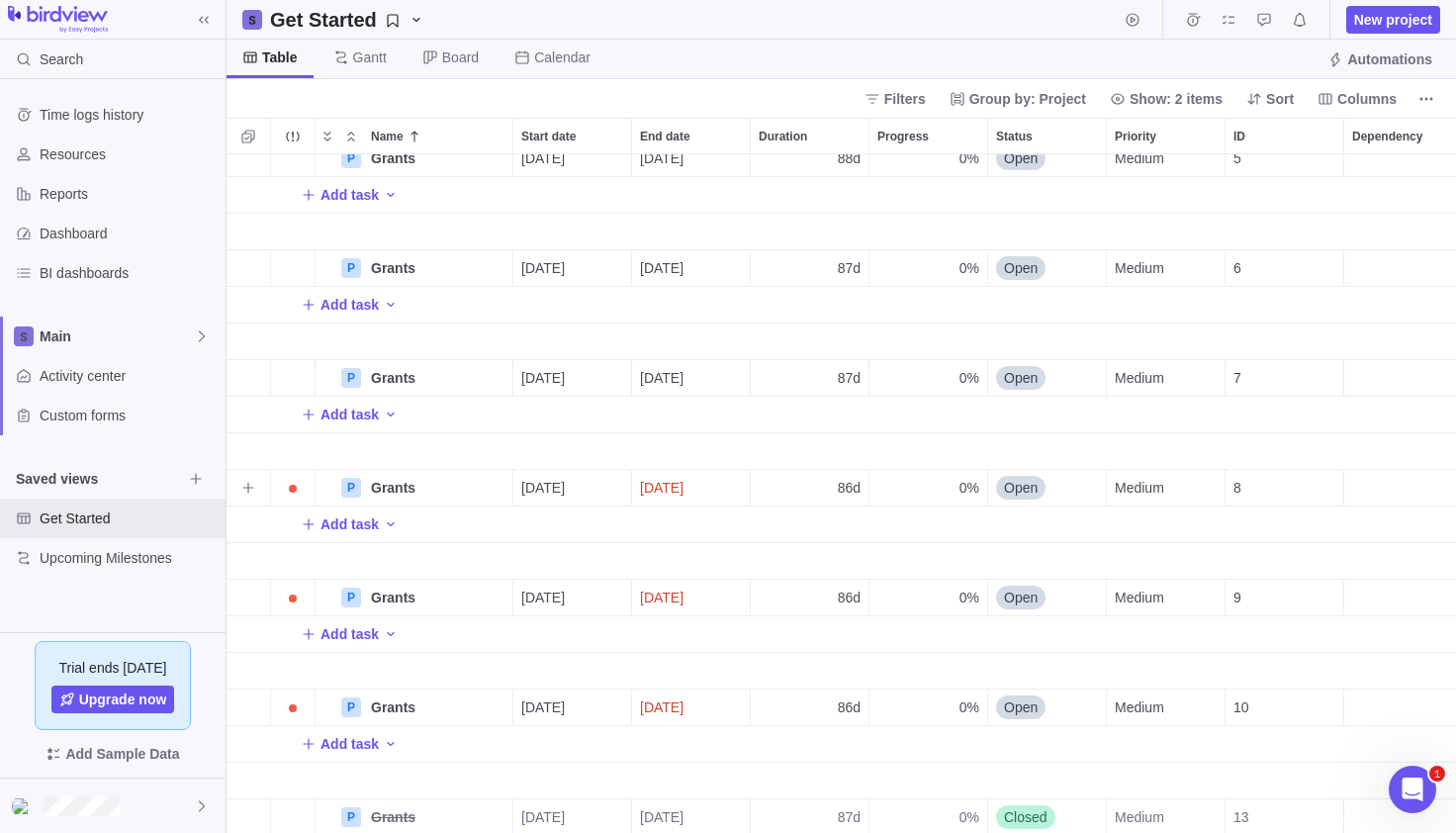 scroll, scrollTop: 0, scrollLeft: 0, axis: both 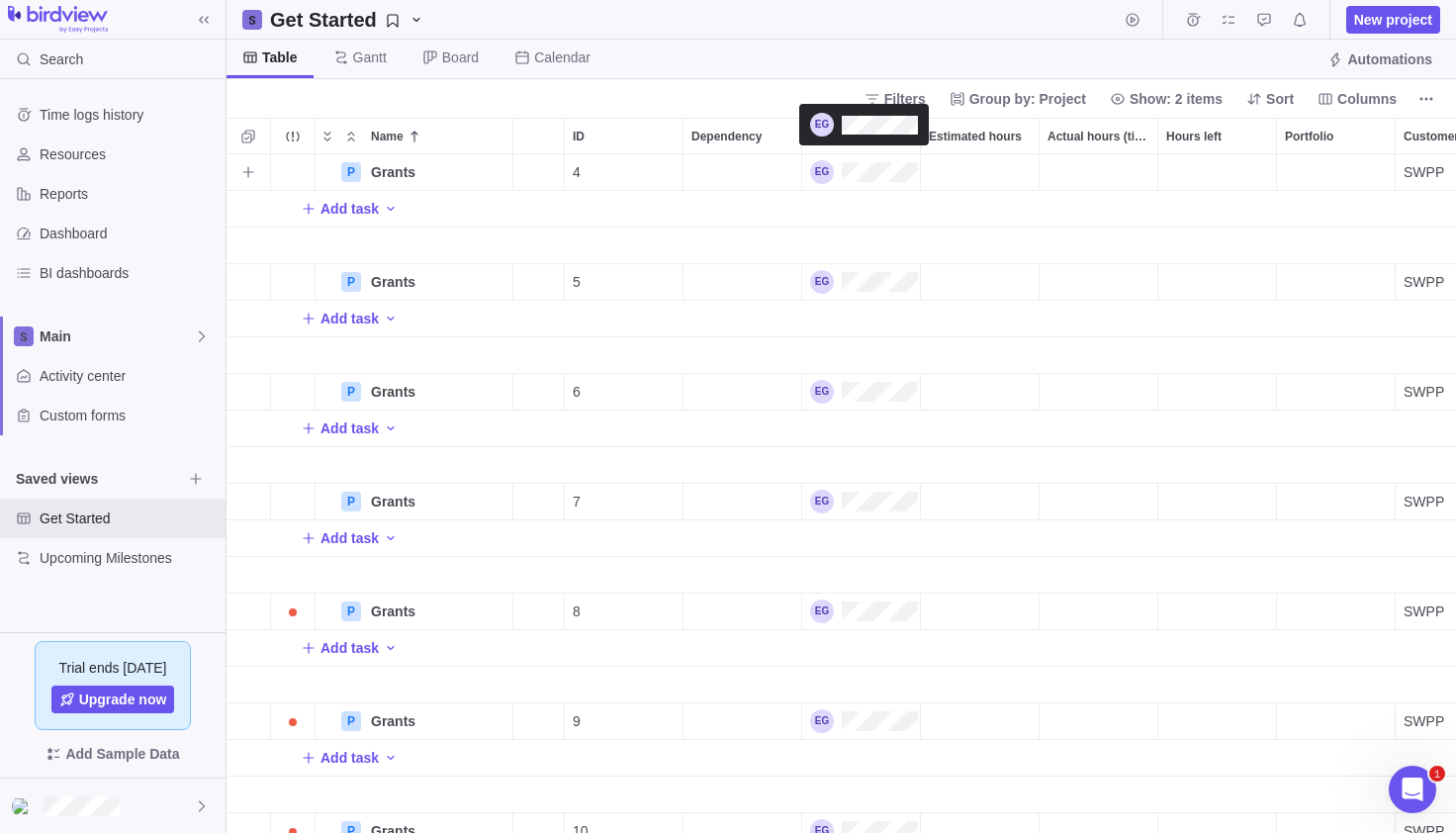 click at bounding box center (864, 172) 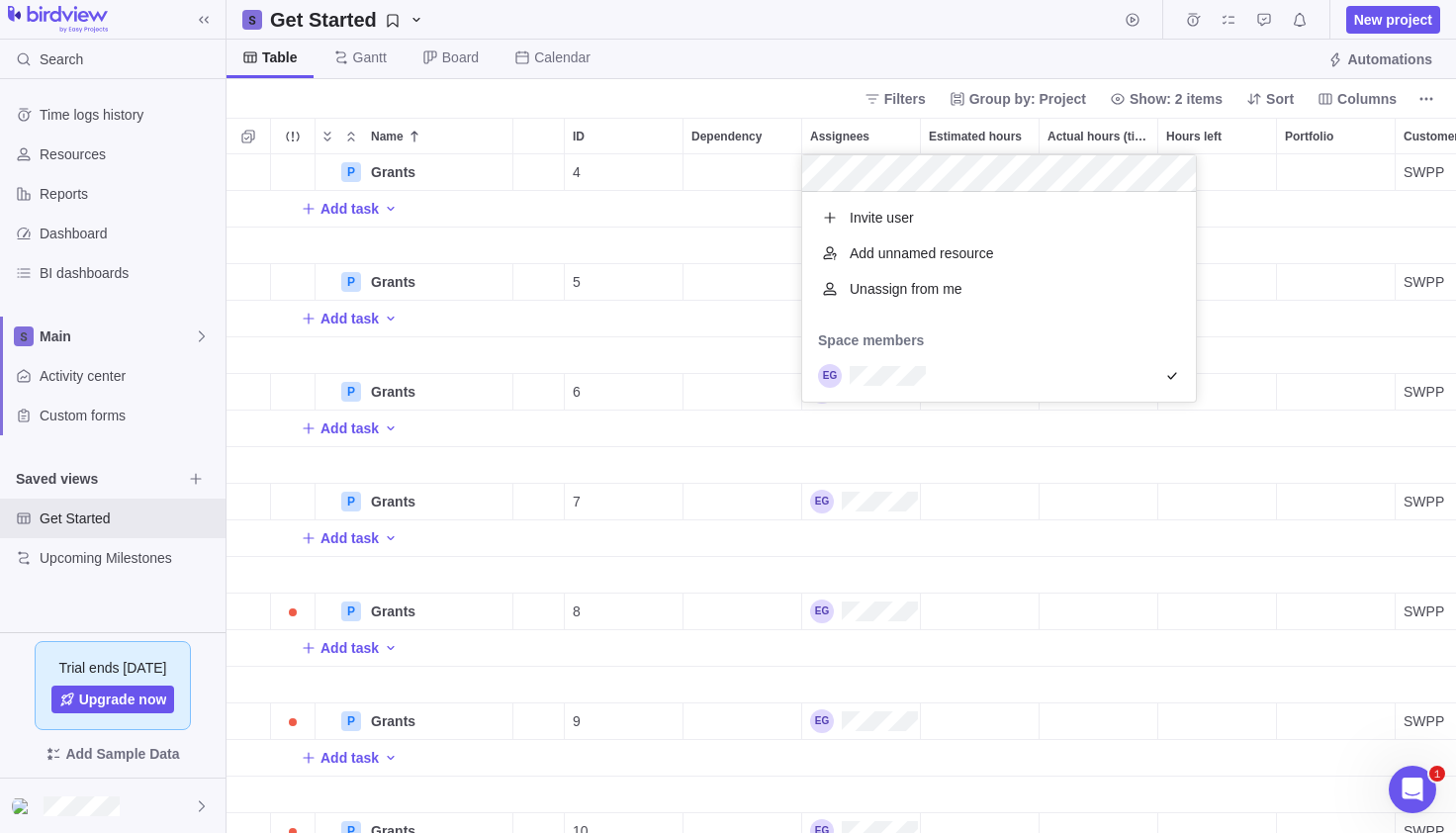 scroll, scrollTop: 16, scrollLeft: 16, axis: both 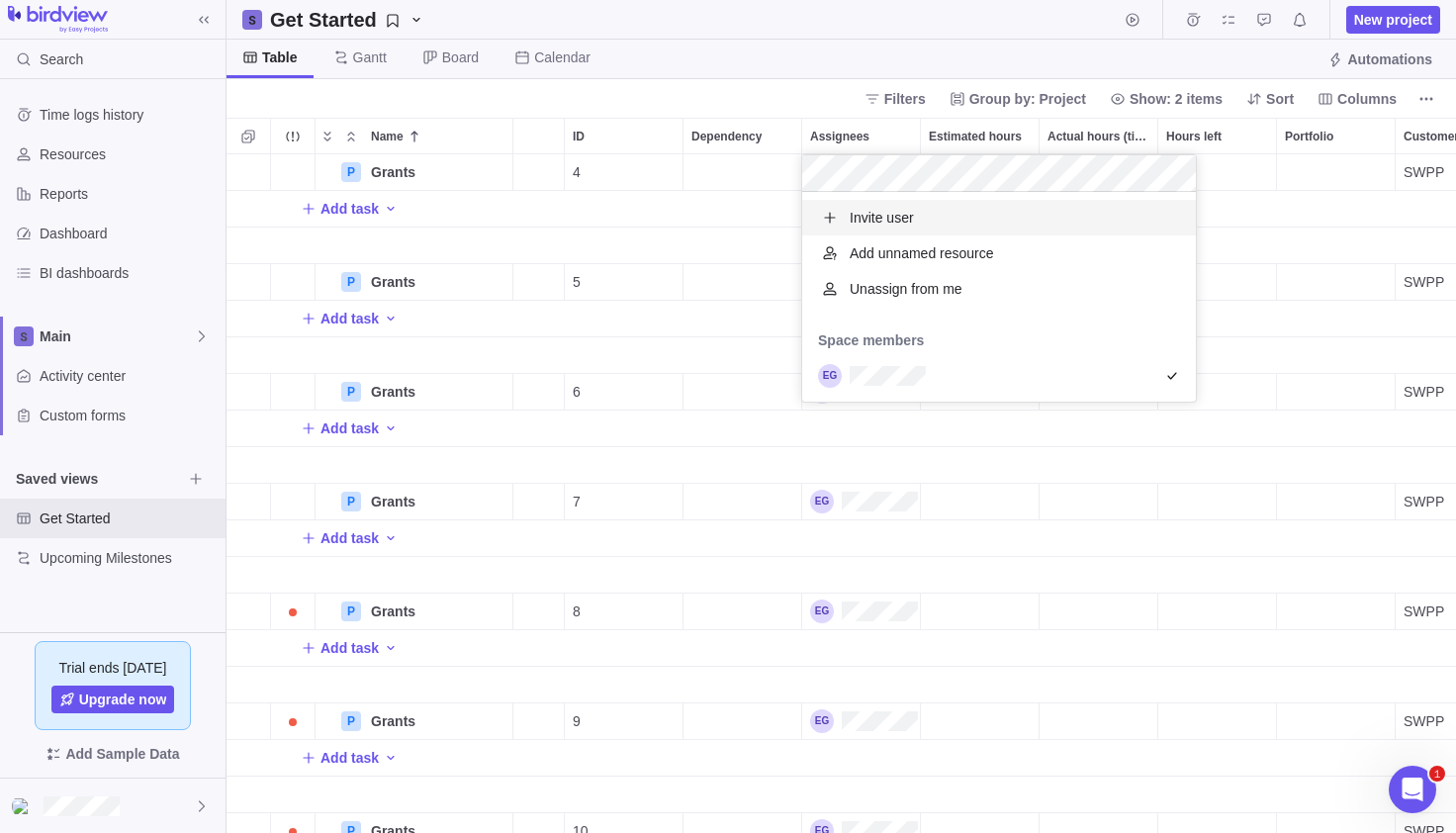 click on "P Grants Details [DATE] [DATE] 88d 0% Open Medium 4 SWPP Add task P Grants Details [DATE] [DATE] 88d 0% Open Medium 5 SWPP Add task P Grants Details [DATE] [DATE] 87d 0% Open Medium 6 SWPP Add task P Grants Details [DATE] [DATE] 87d 0% Open Medium 7 SWPP Add task P Grants Details [DATE] [DATE] 86d 0% Open Medium 8 SWPP Add task P Grants Details [DATE] [DATE] 86d 0% Open Medium 9 SWPP Add task P Grants Details [DATE] [DATE] 86d 0% Open Medium 10 SWPP" at bounding box center [841, 494] 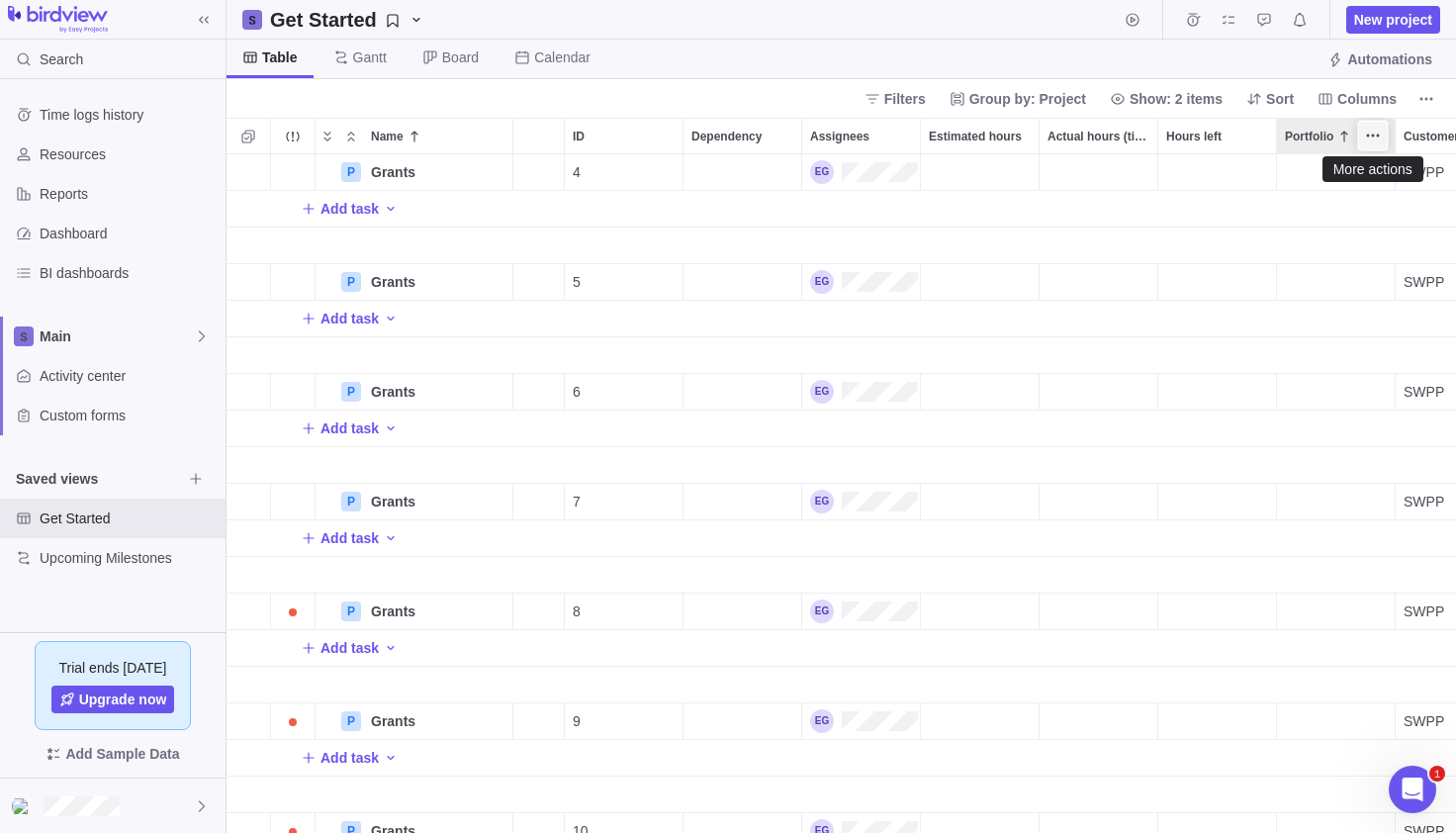 click 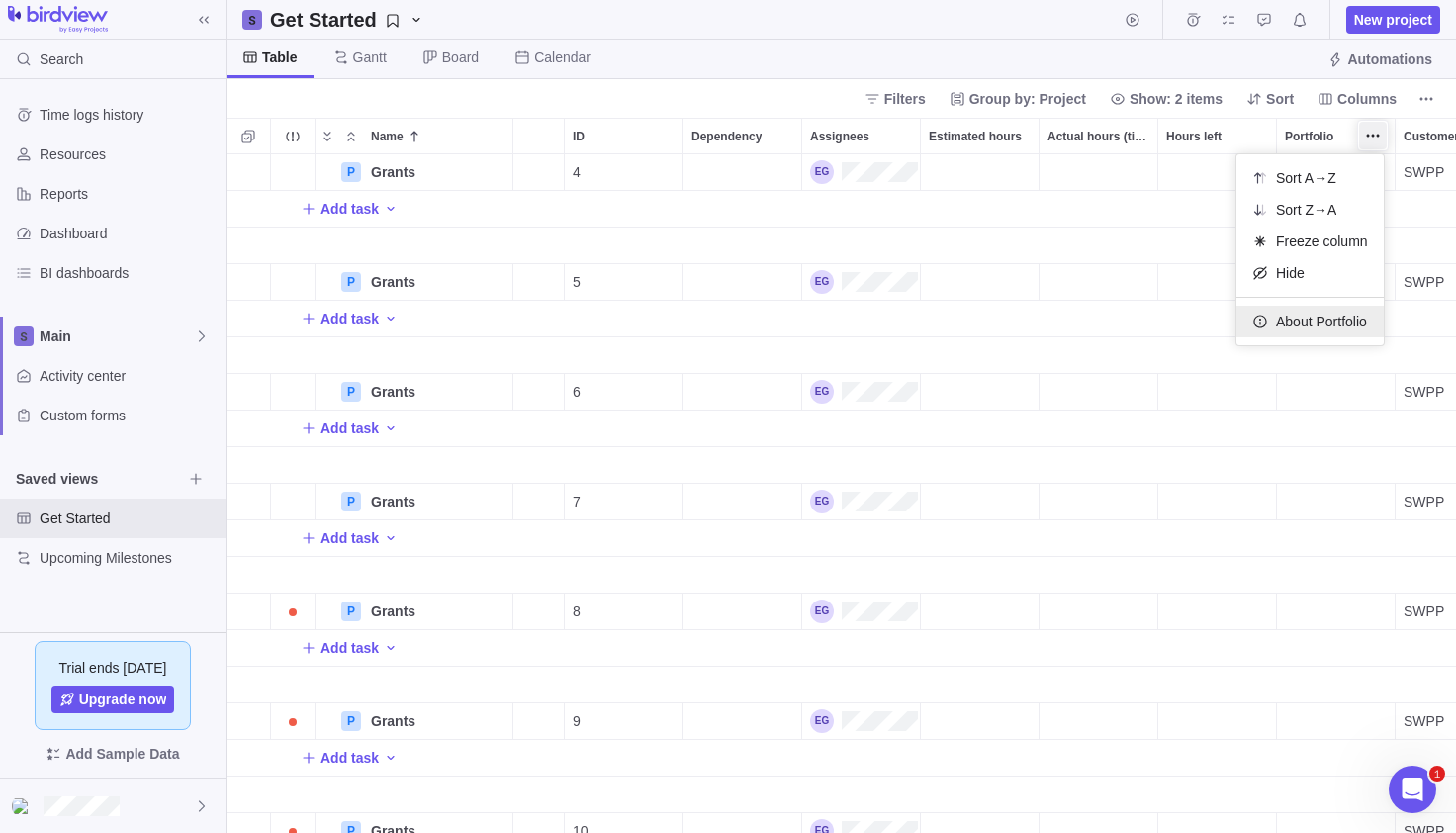 click on "About Portfolio" at bounding box center (1321, 322) 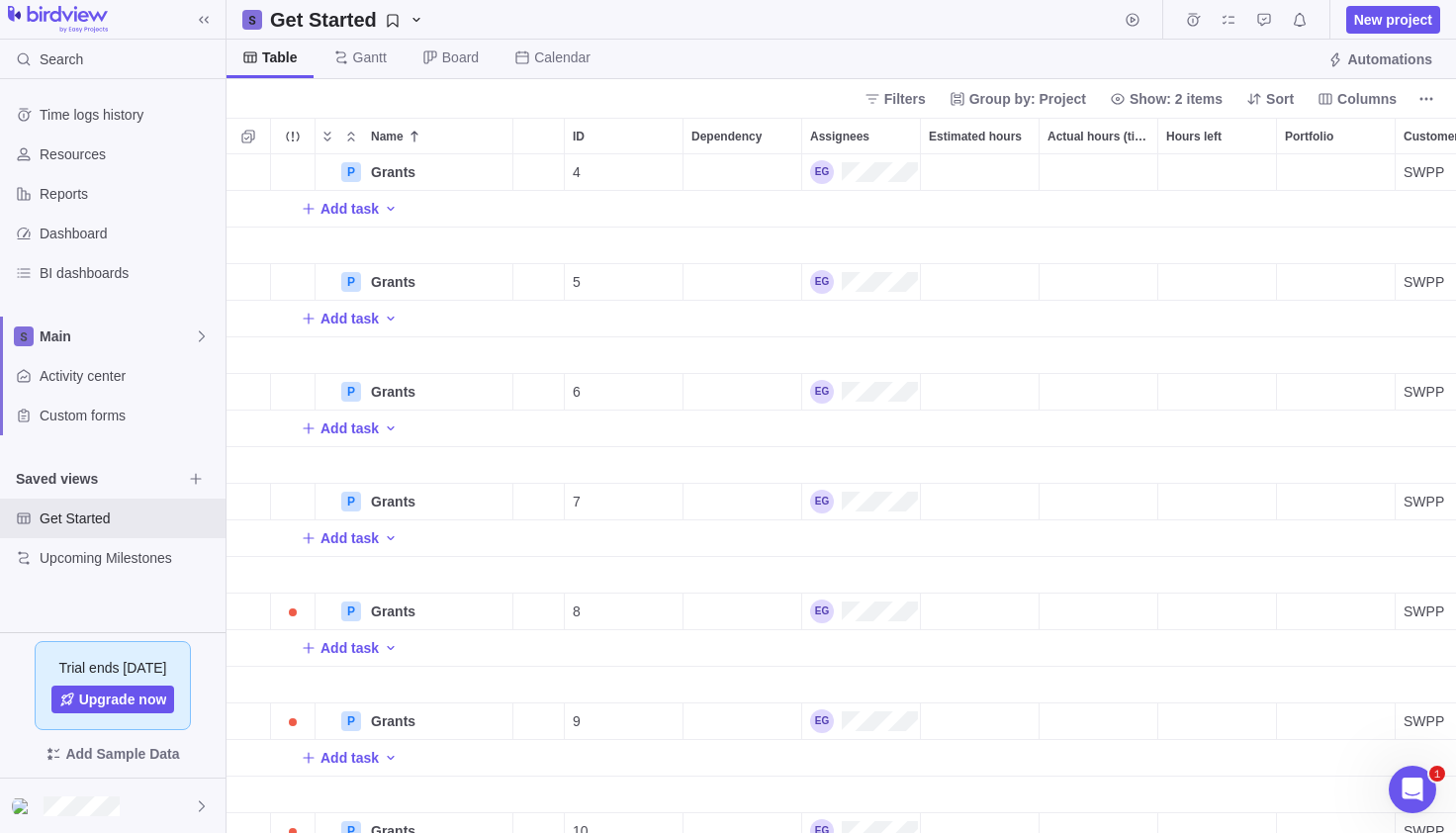 scroll, scrollTop: 0, scrollLeft: 700, axis: horizontal 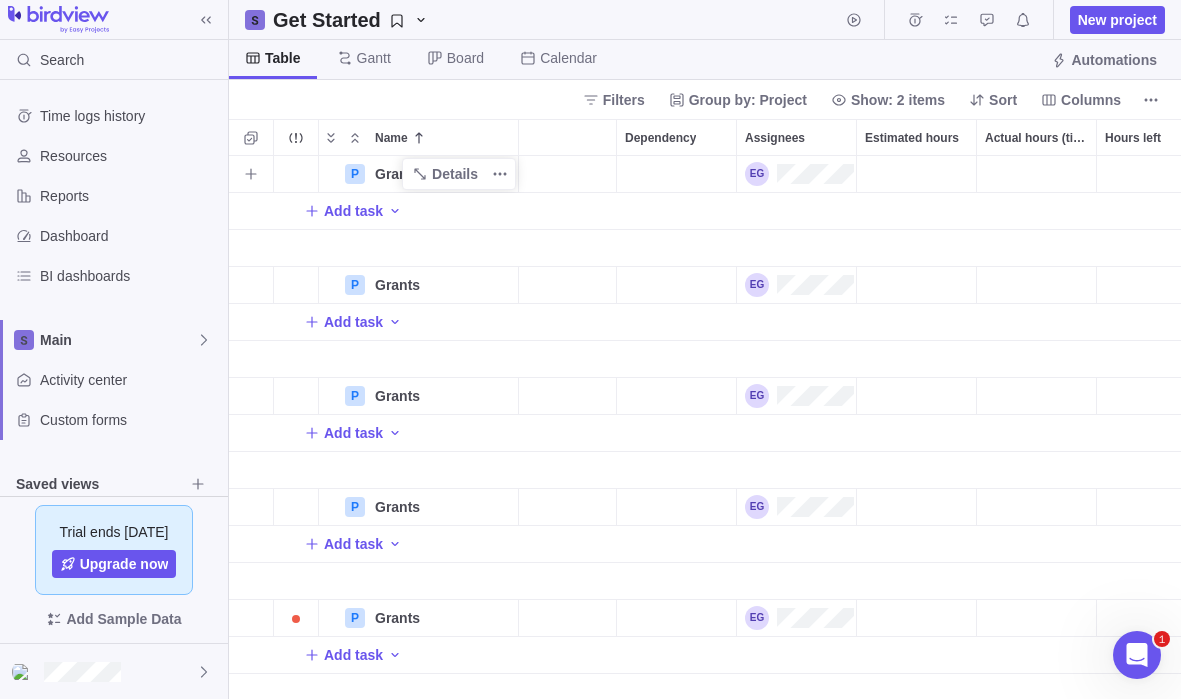 click on "Grants" at bounding box center [397, 174] 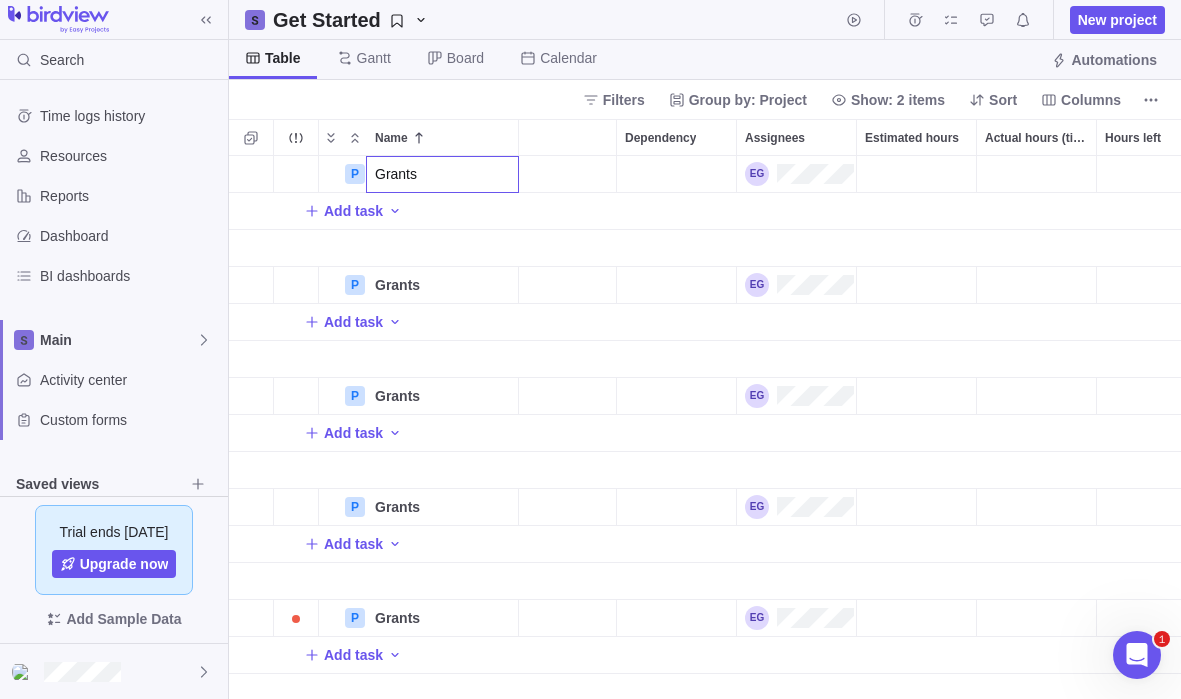scroll, scrollTop: 0, scrollLeft: 0, axis: both 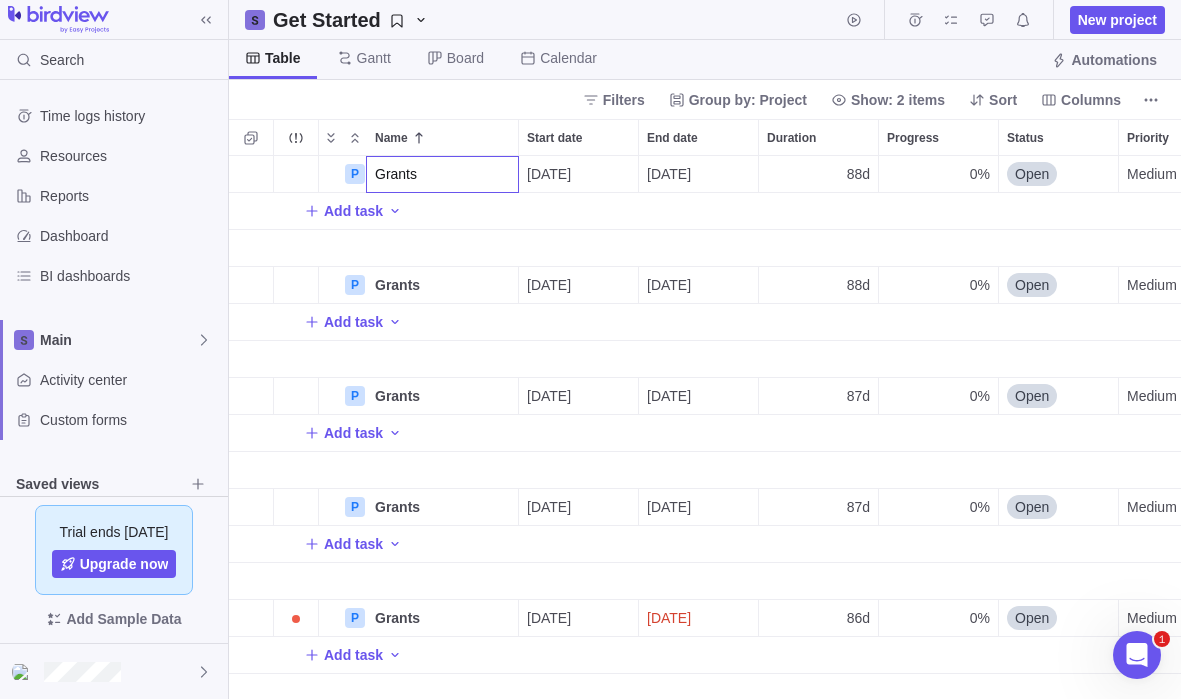 click on "P Grants [DATE] [DATE] 88d 0% Open Medium 4 SWPP Add task P Grants Details [DATE] [DATE] 88d 0% Open Medium 5 SWPP Add task P Grants Details [DATE] [DATE] 87d 0% Open Medium 6 SWPP Add task P Grants Details [DATE] [DATE] 87d 0% Open Medium 7 SWPP Add task P Grants Details [DATE] [DATE] 86d 0% Open Medium 8 SWPP Add task" at bounding box center [705, 427] 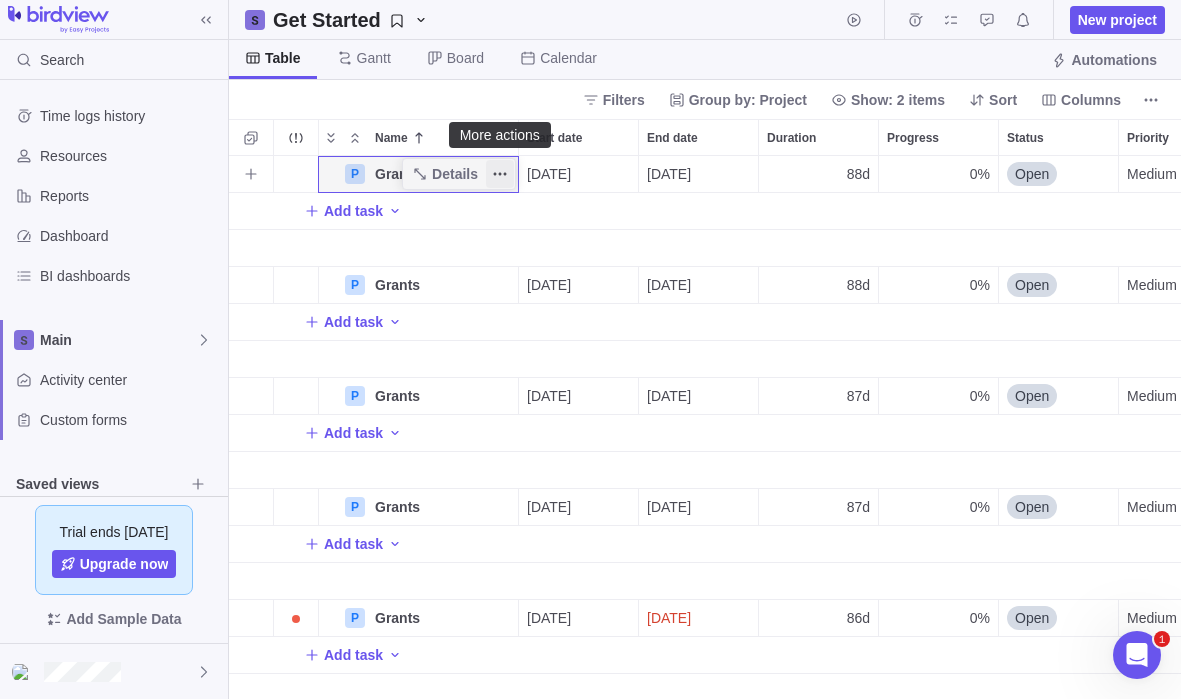 click 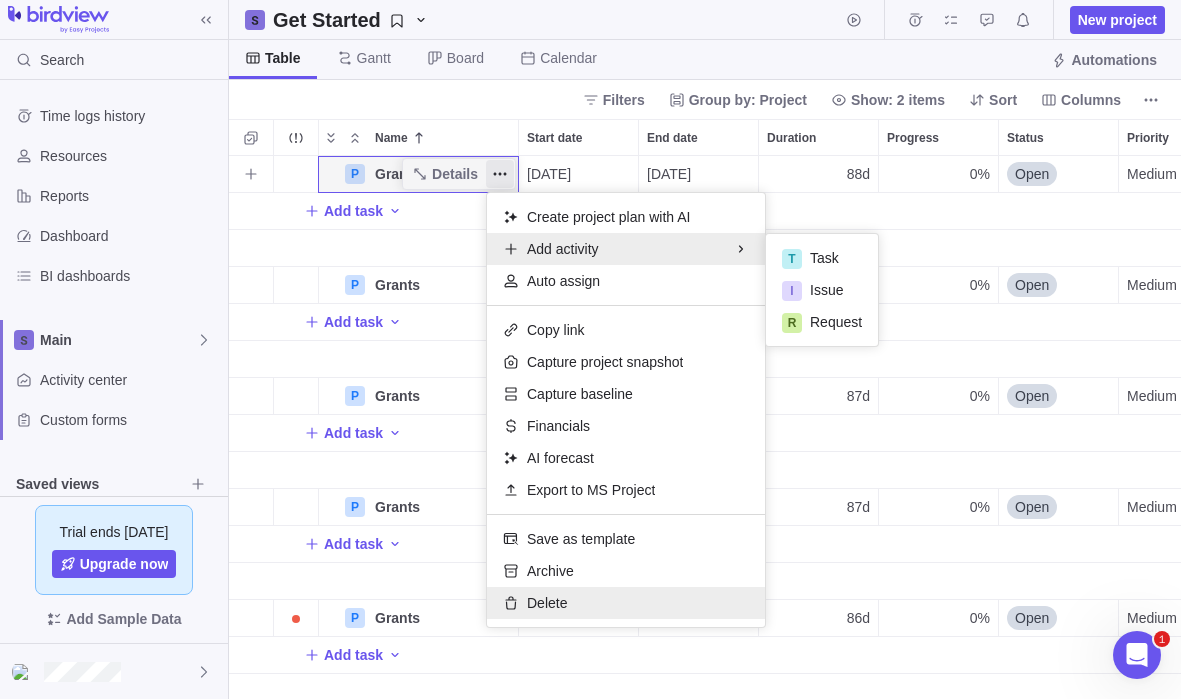 click on "Delete" at bounding box center (547, 603) 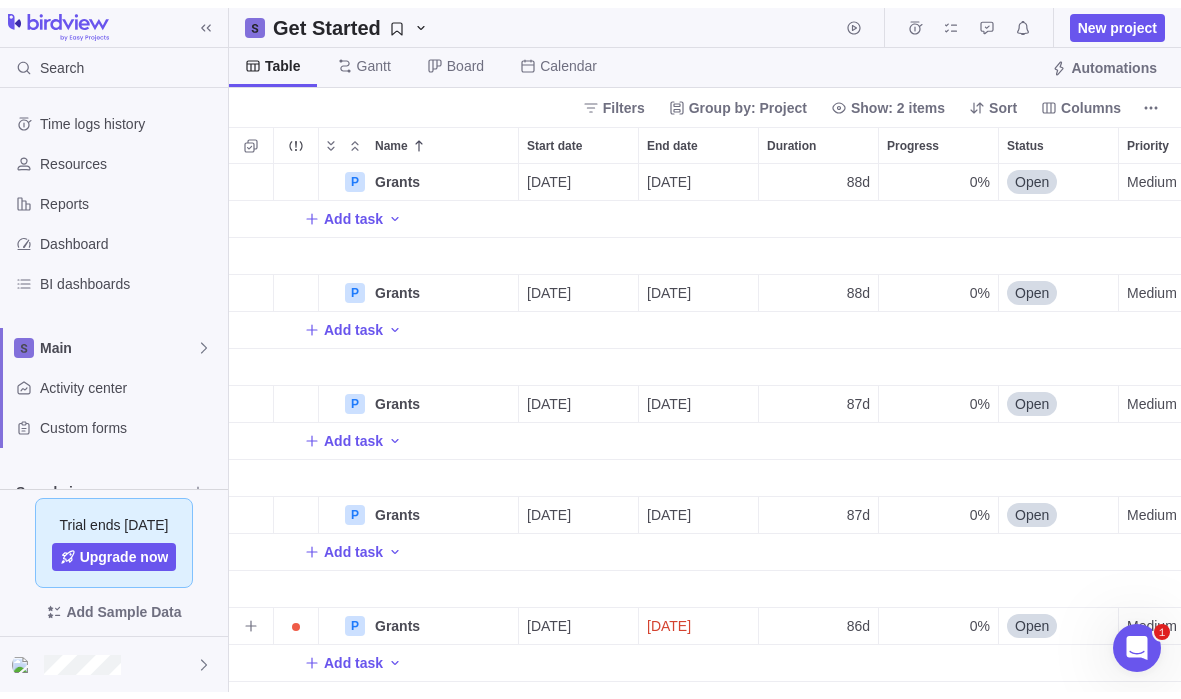 scroll, scrollTop: 513, scrollLeft: 937, axis: both 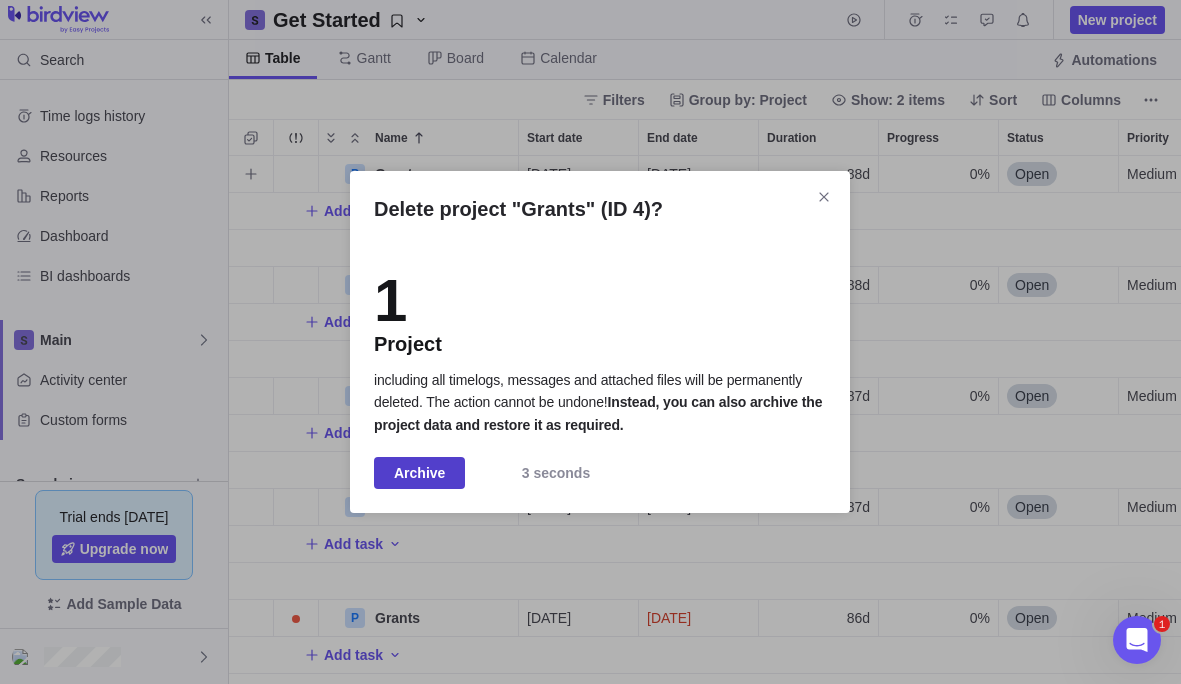 click on "Archive" at bounding box center [419, 473] 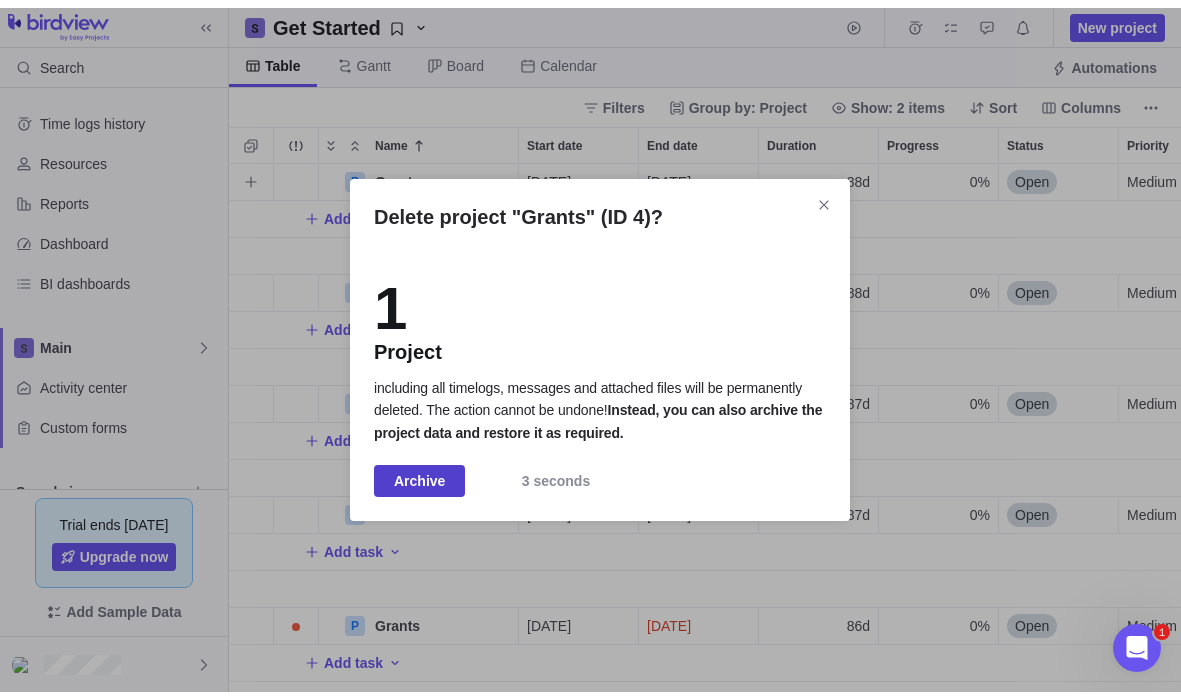 scroll, scrollTop: 16, scrollLeft: 16, axis: both 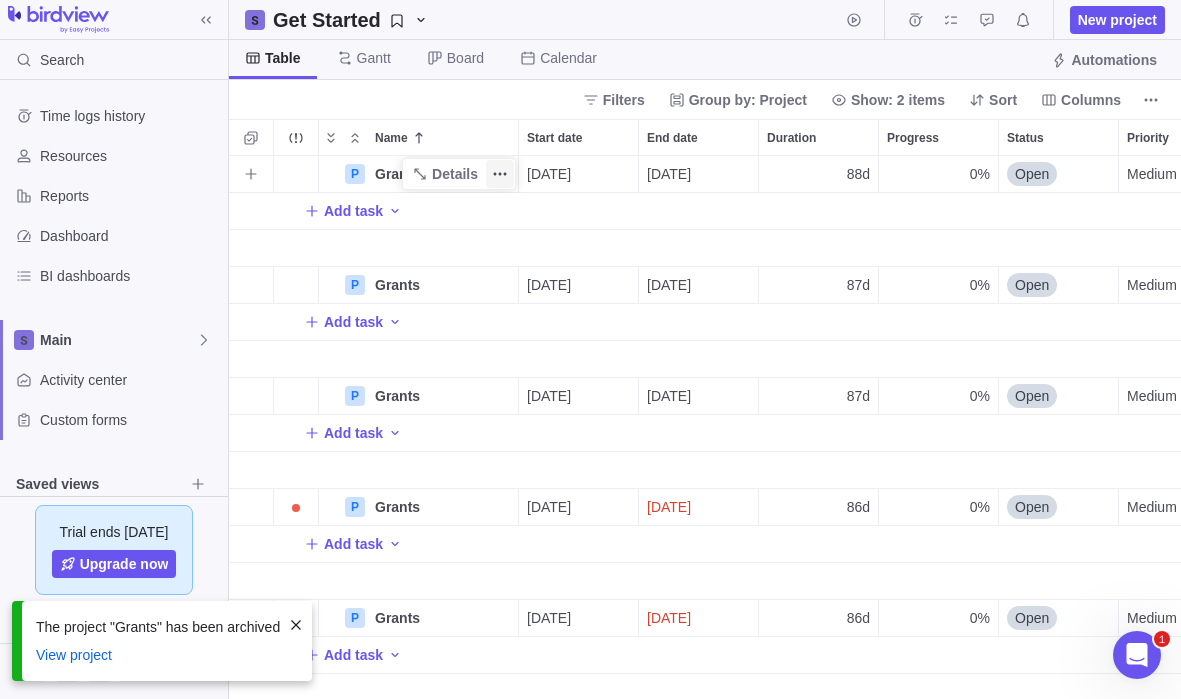 click at bounding box center (500, 174) 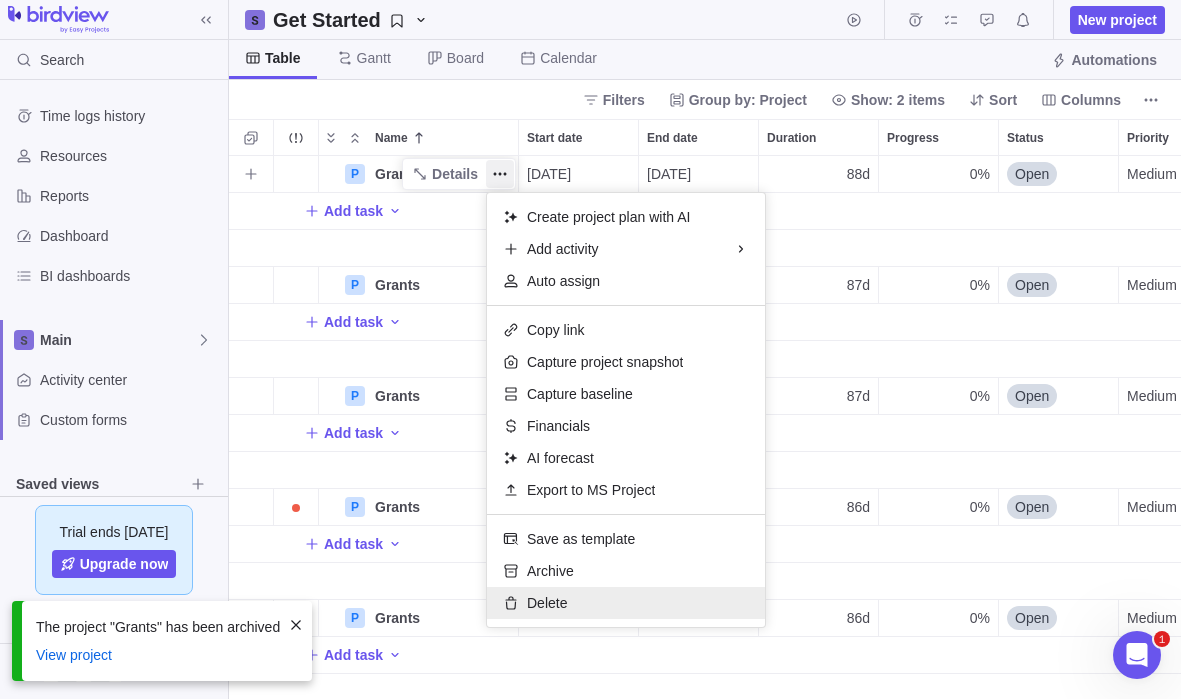 drag, startPoint x: 547, startPoint y: 606, endPoint x: 546, endPoint y: 593, distance: 13.038404 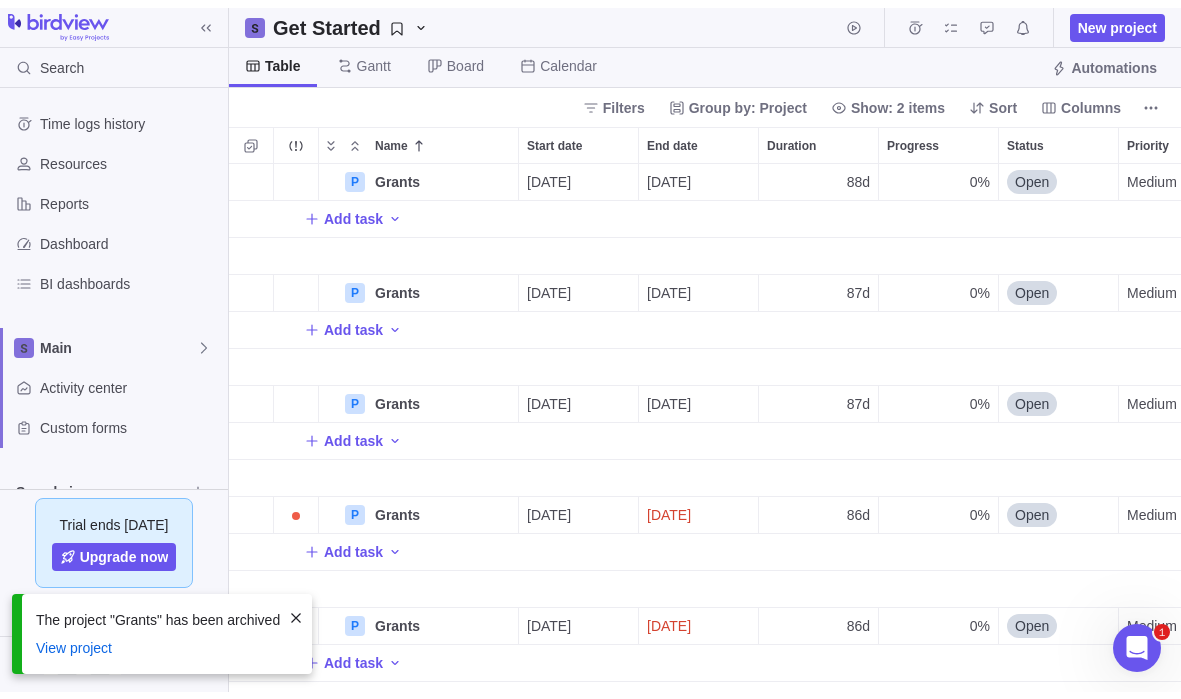 scroll, scrollTop: 513, scrollLeft: 937, axis: both 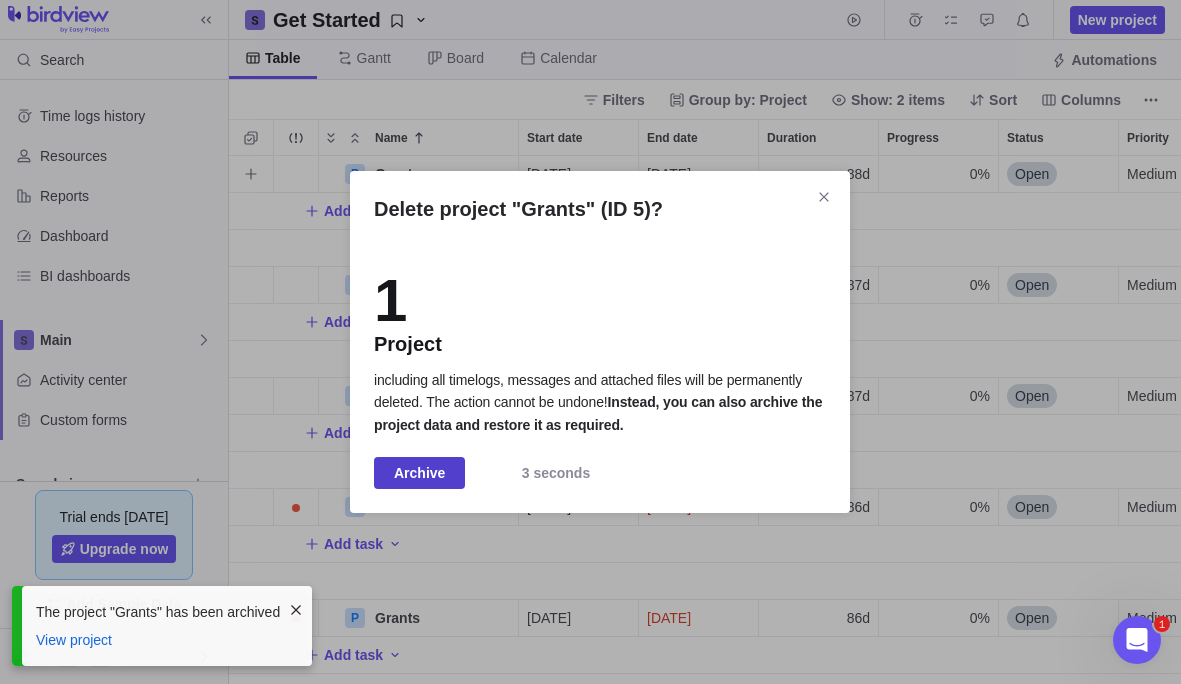 click on "Archive" at bounding box center [419, 473] 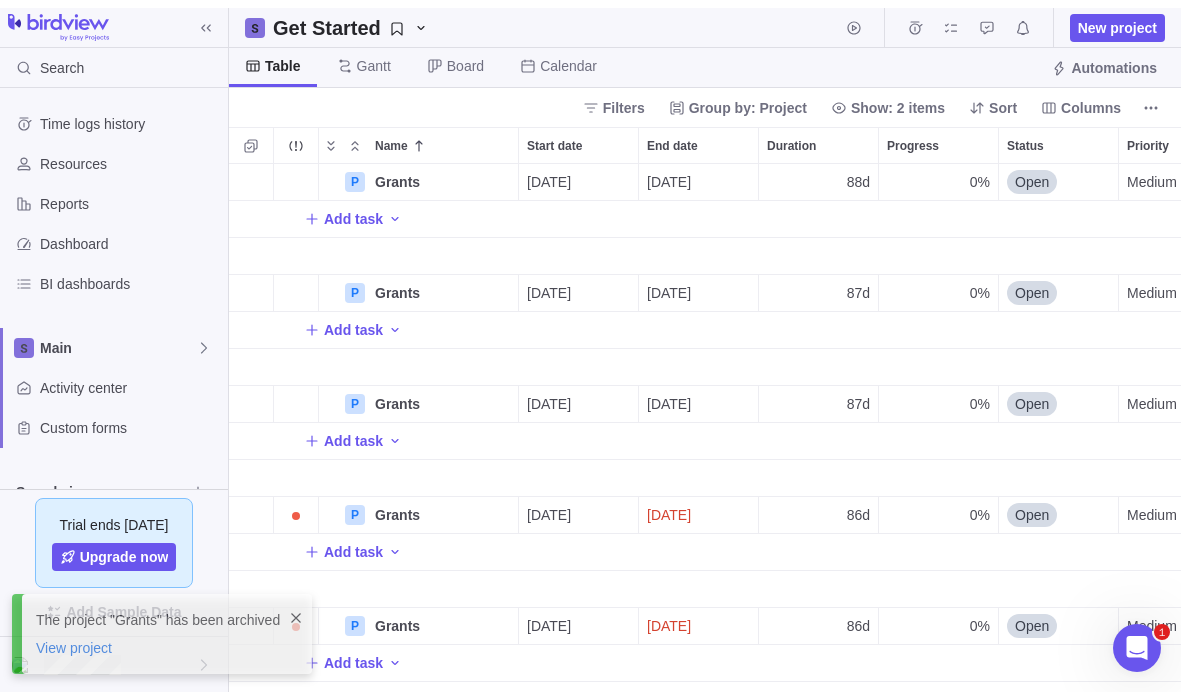 scroll, scrollTop: 16, scrollLeft: 16, axis: both 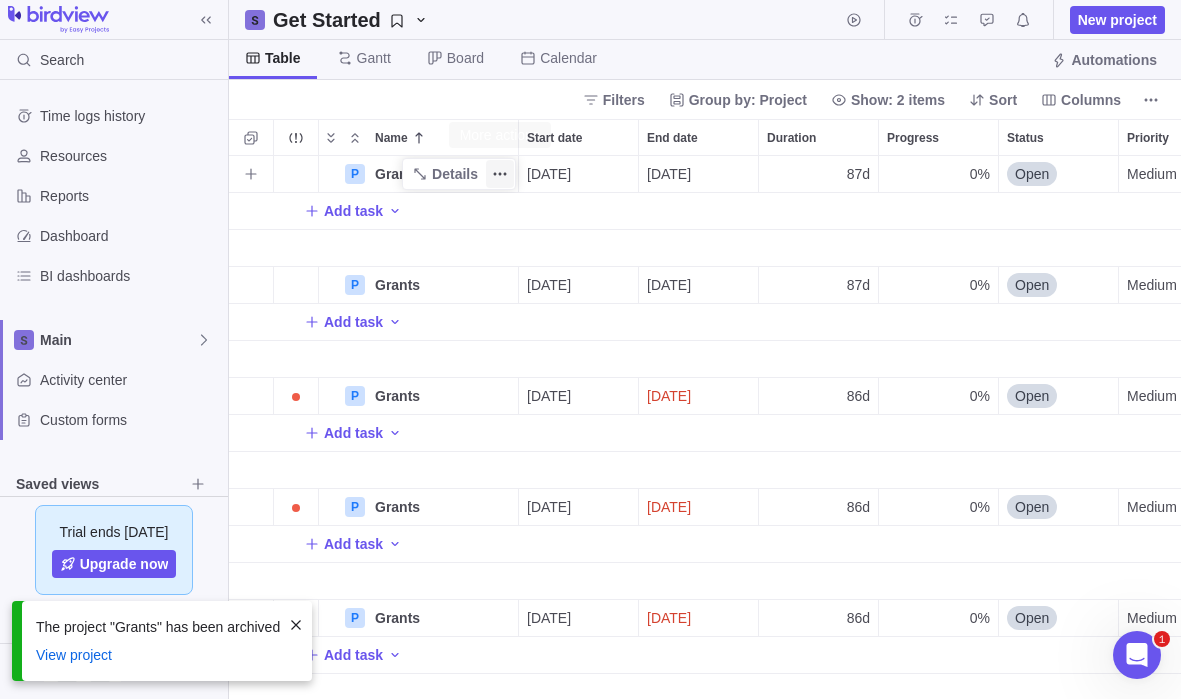 click 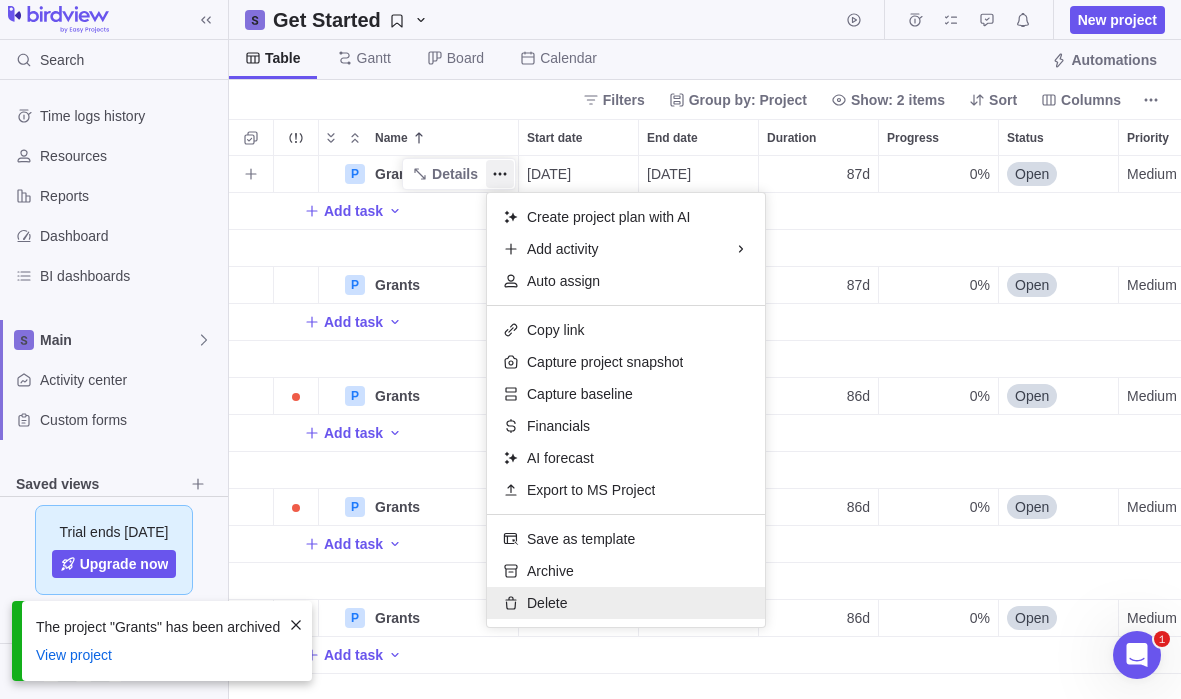 click on "Delete" at bounding box center (547, 603) 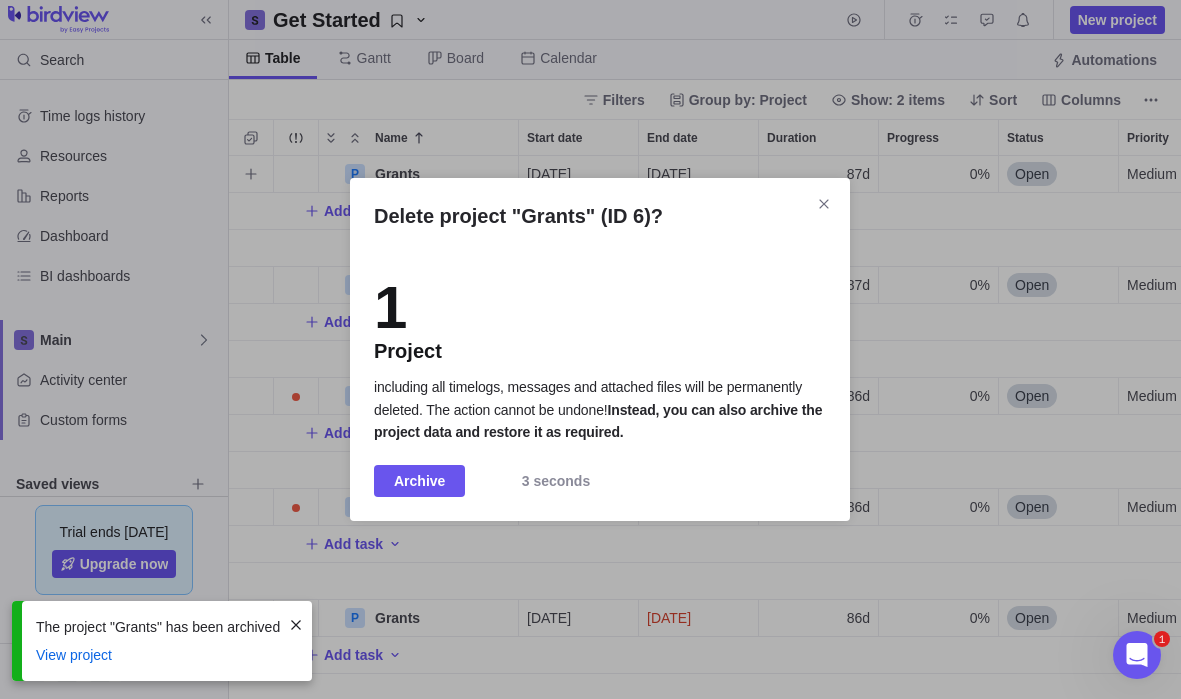 scroll, scrollTop: 513, scrollLeft: 937, axis: both 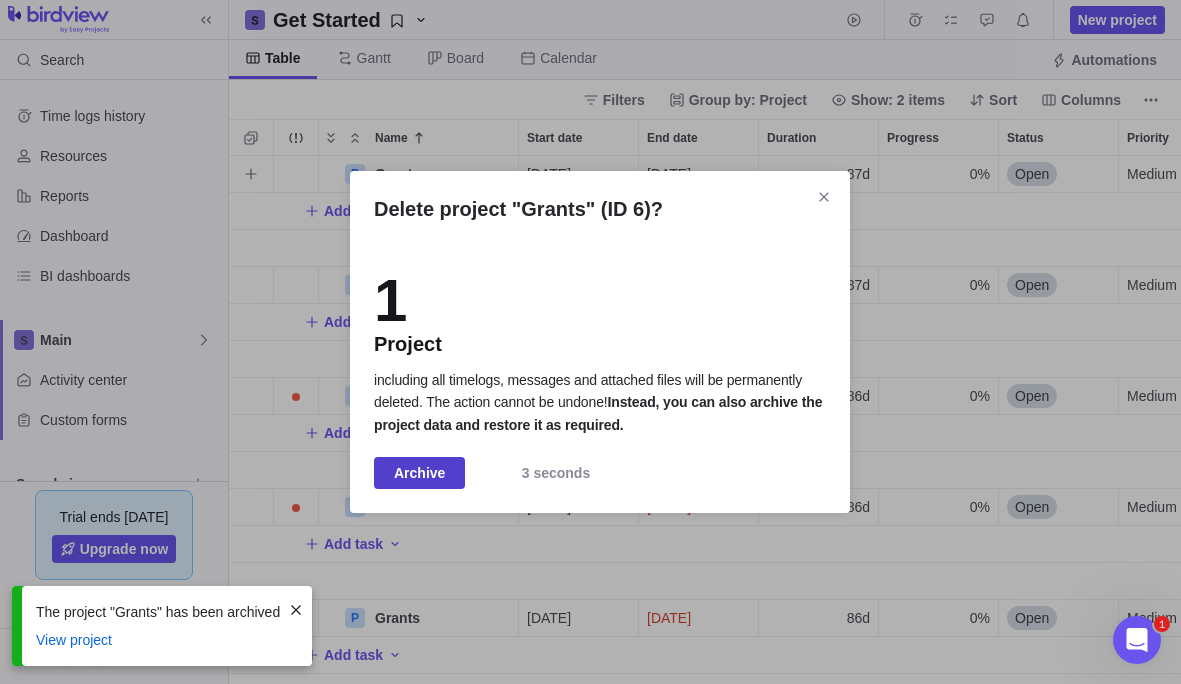 click on "Archive" at bounding box center (419, 473) 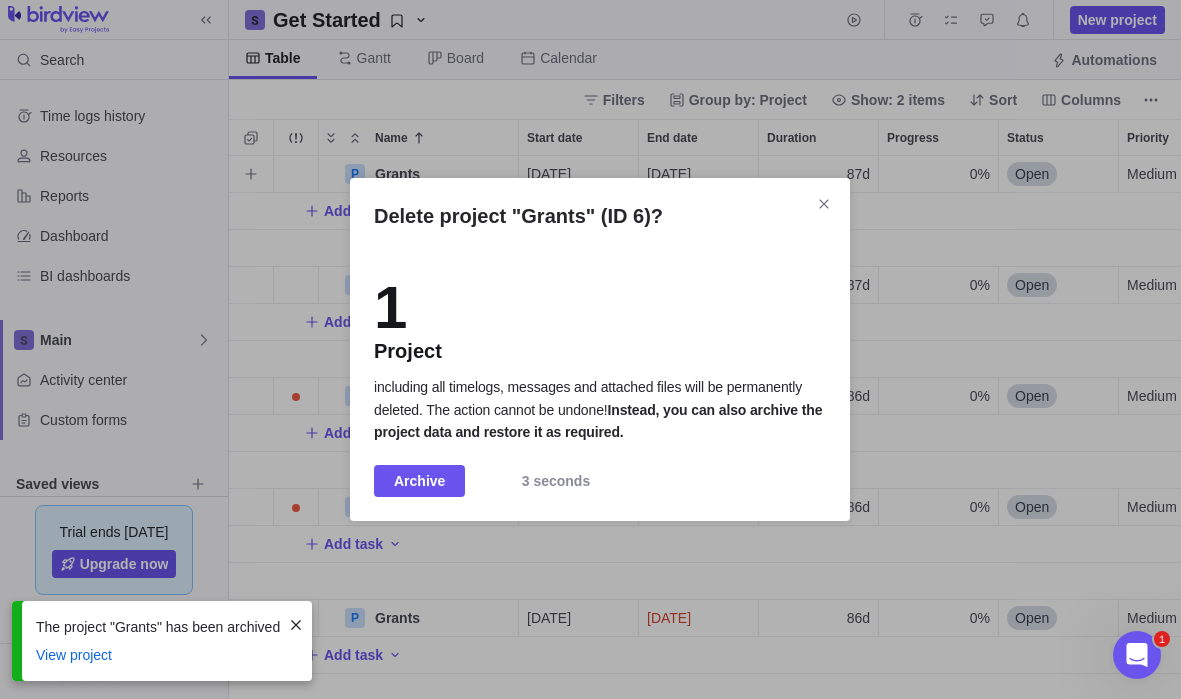 scroll, scrollTop: 16, scrollLeft: 16, axis: both 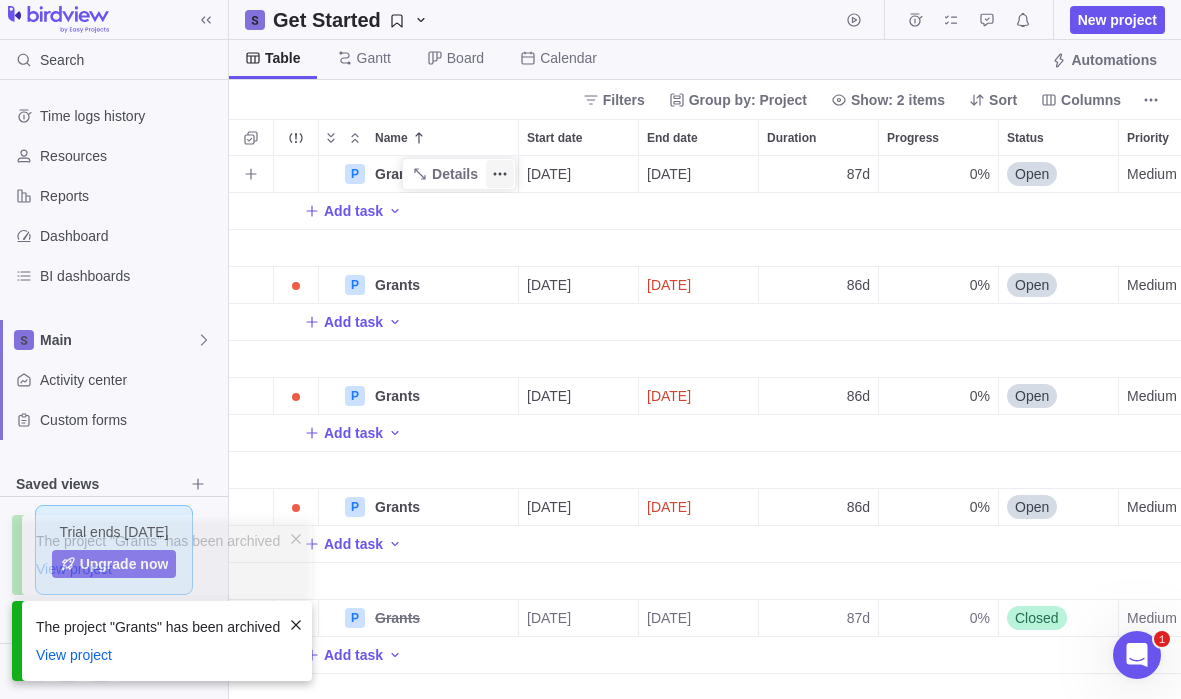 click 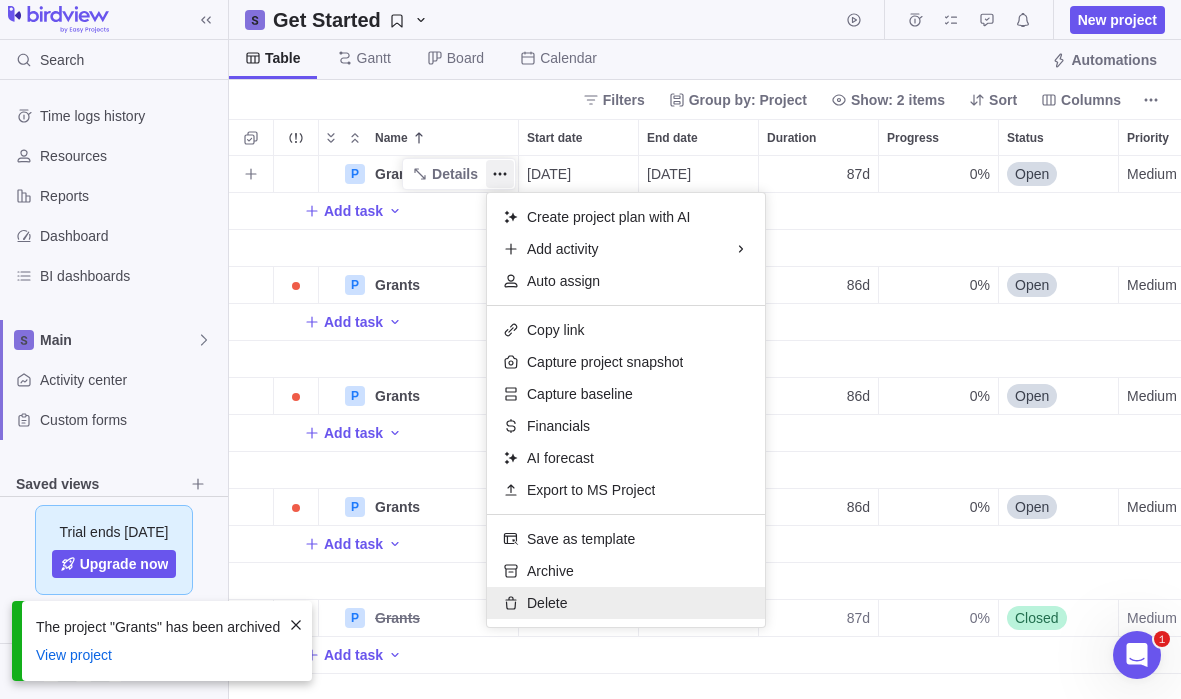 click on "Delete" at bounding box center (547, 603) 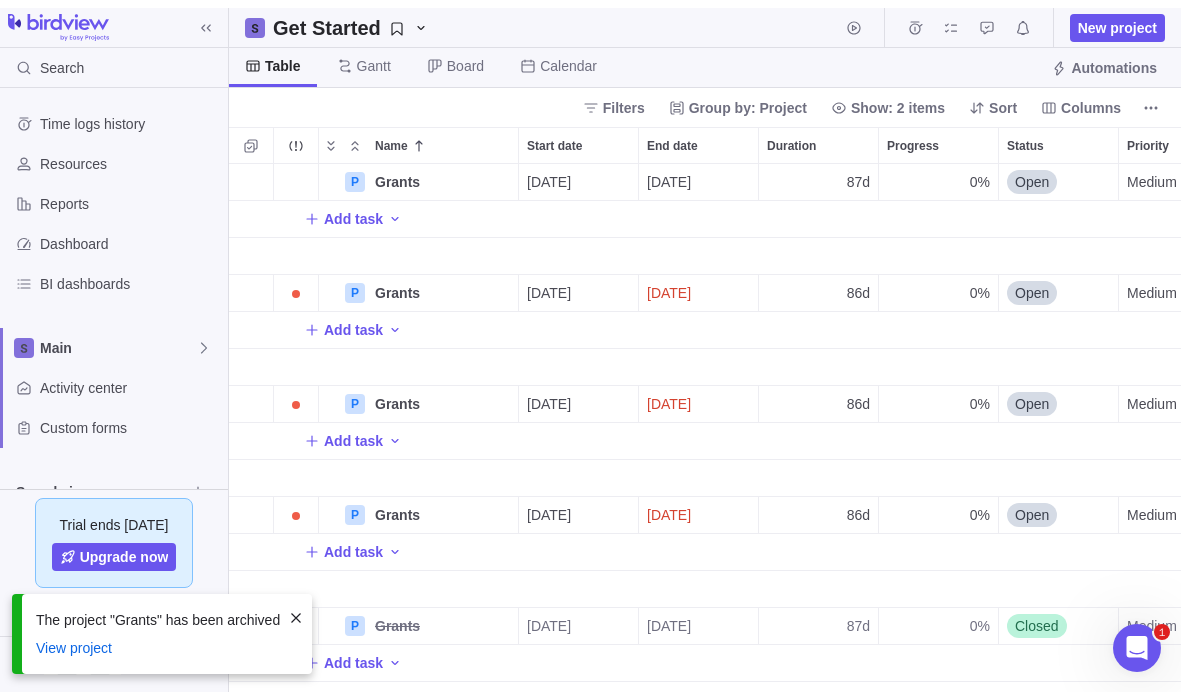 scroll, scrollTop: 513, scrollLeft: 937, axis: both 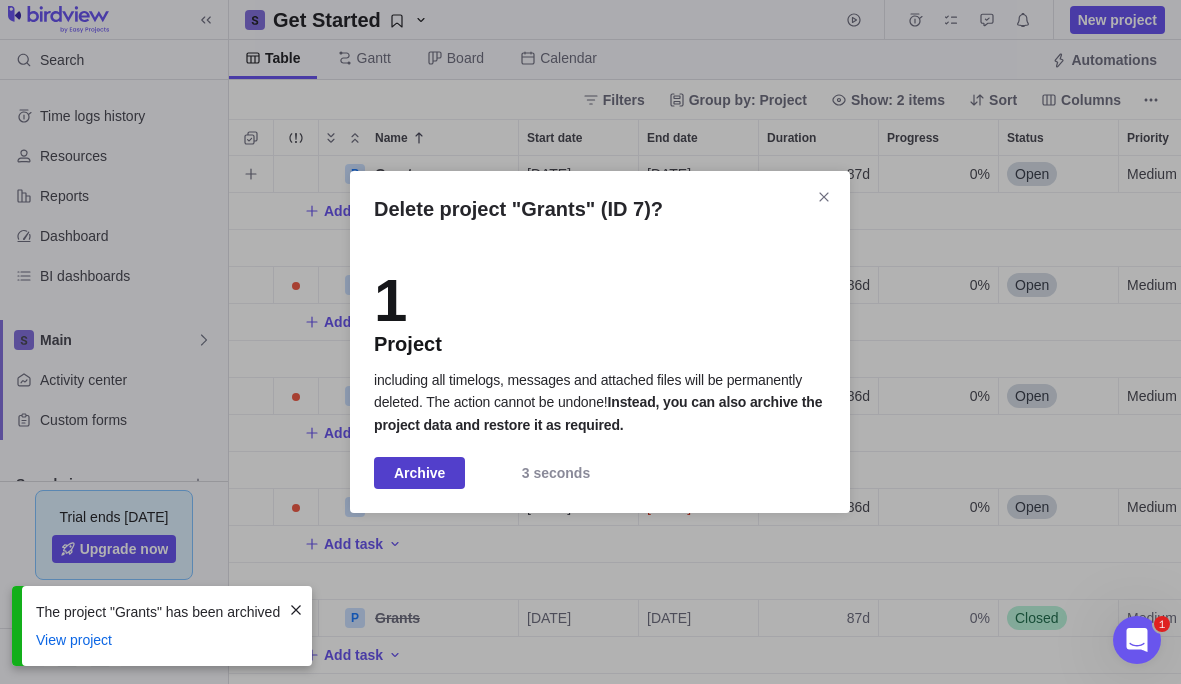 click on "Archive" at bounding box center (419, 473) 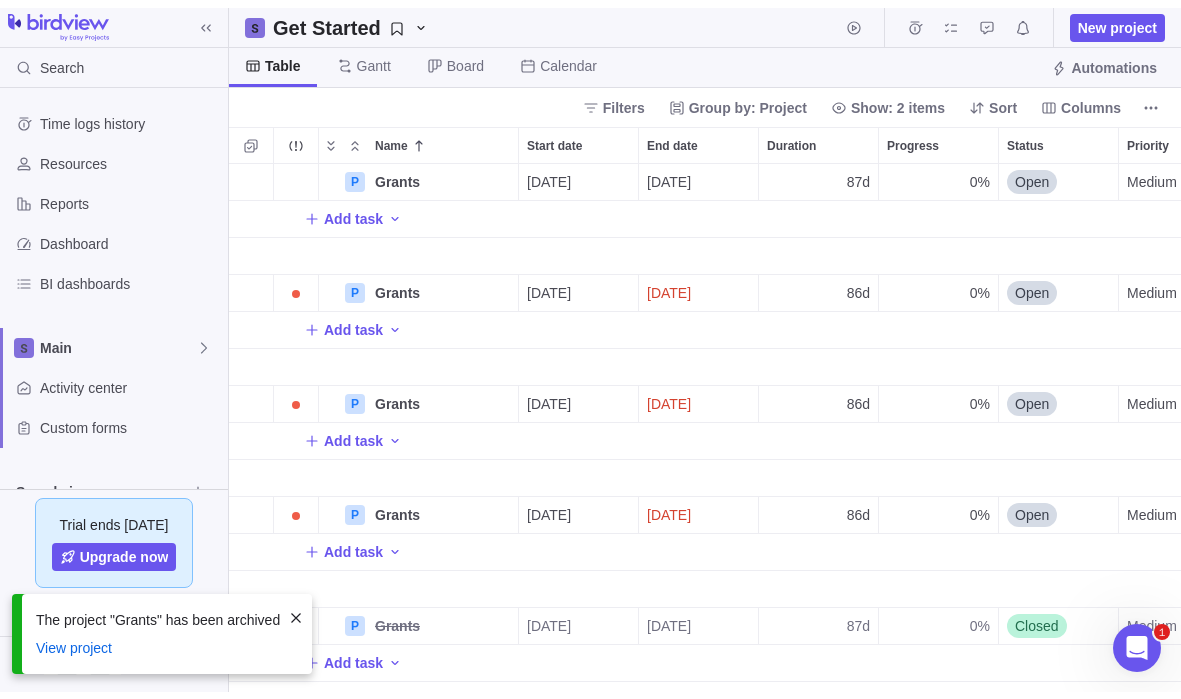 scroll, scrollTop: 16, scrollLeft: 16, axis: both 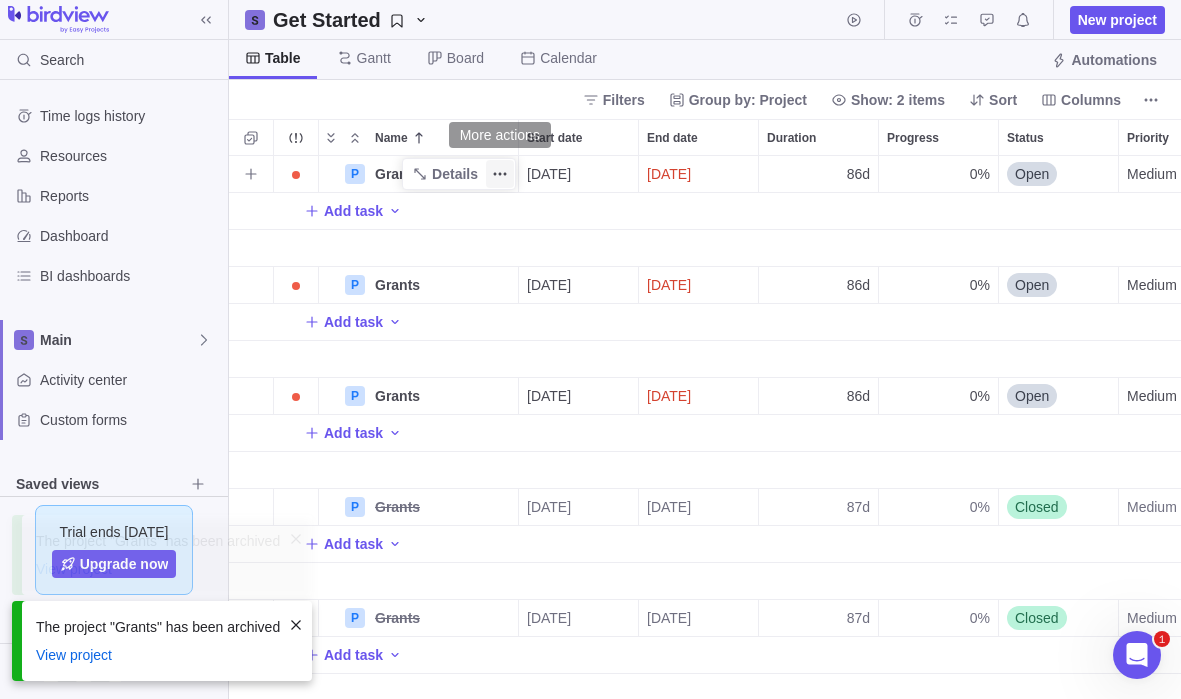 click 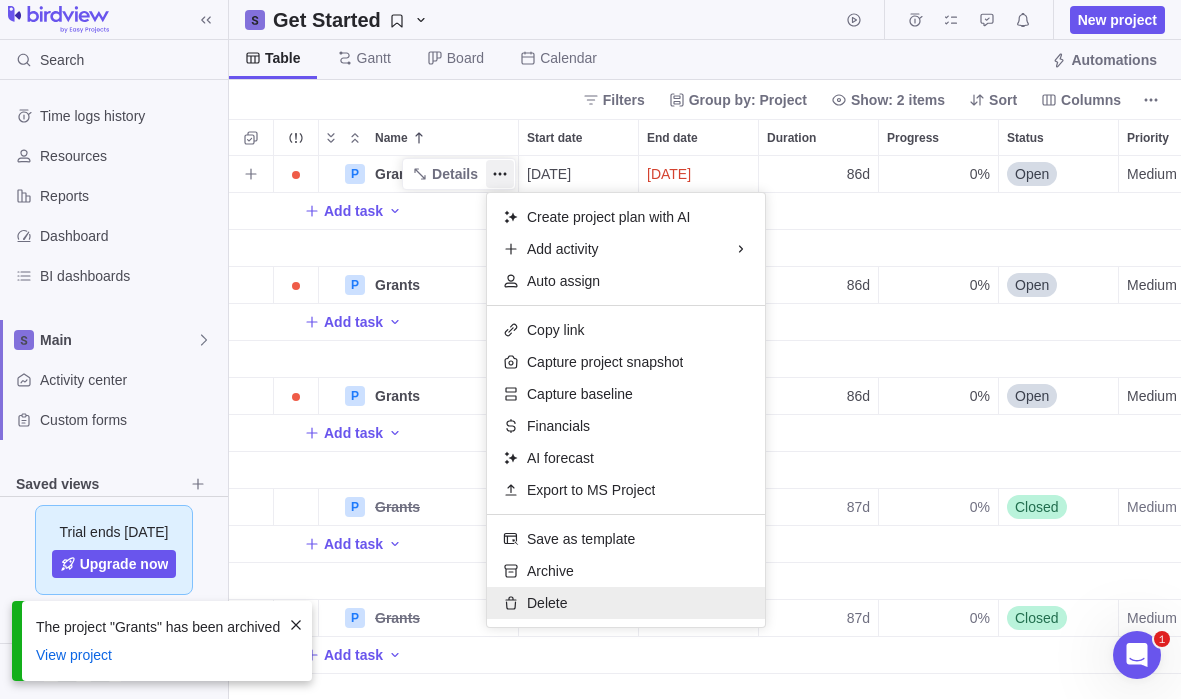 drag, startPoint x: 542, startPoint y: 598, endPoint x: 529, endPoint y: 458, distance: 140.60228 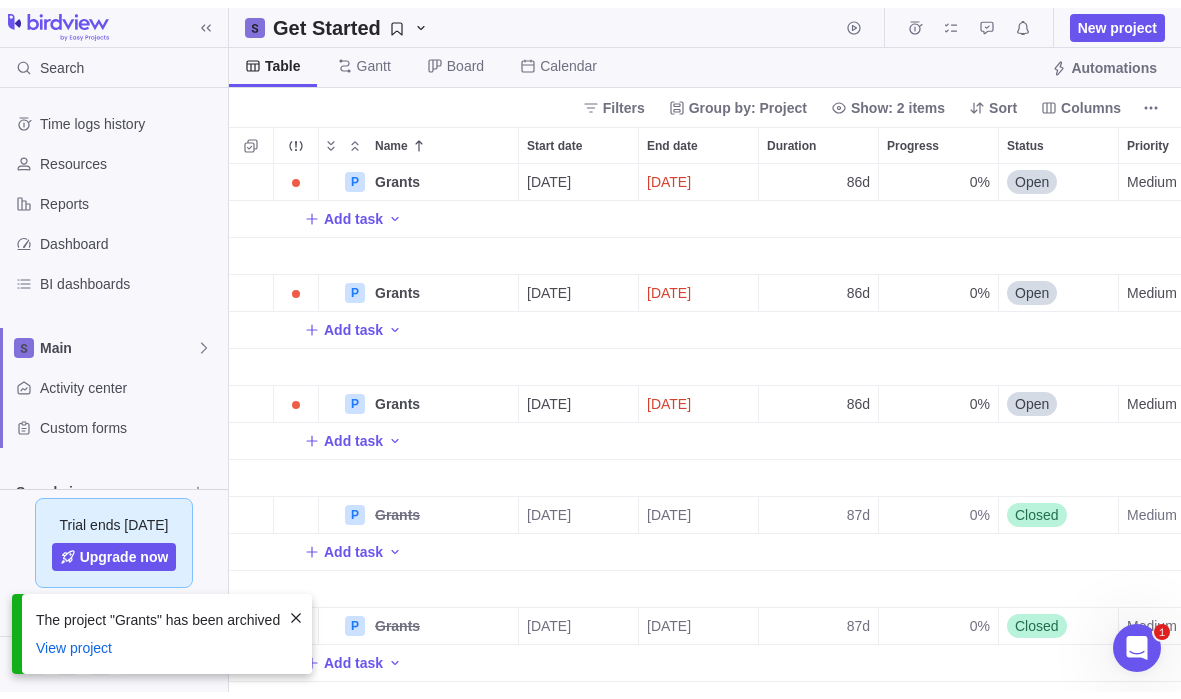 scroll, scrollTop: 513, scrollLeft: 937, axis: both 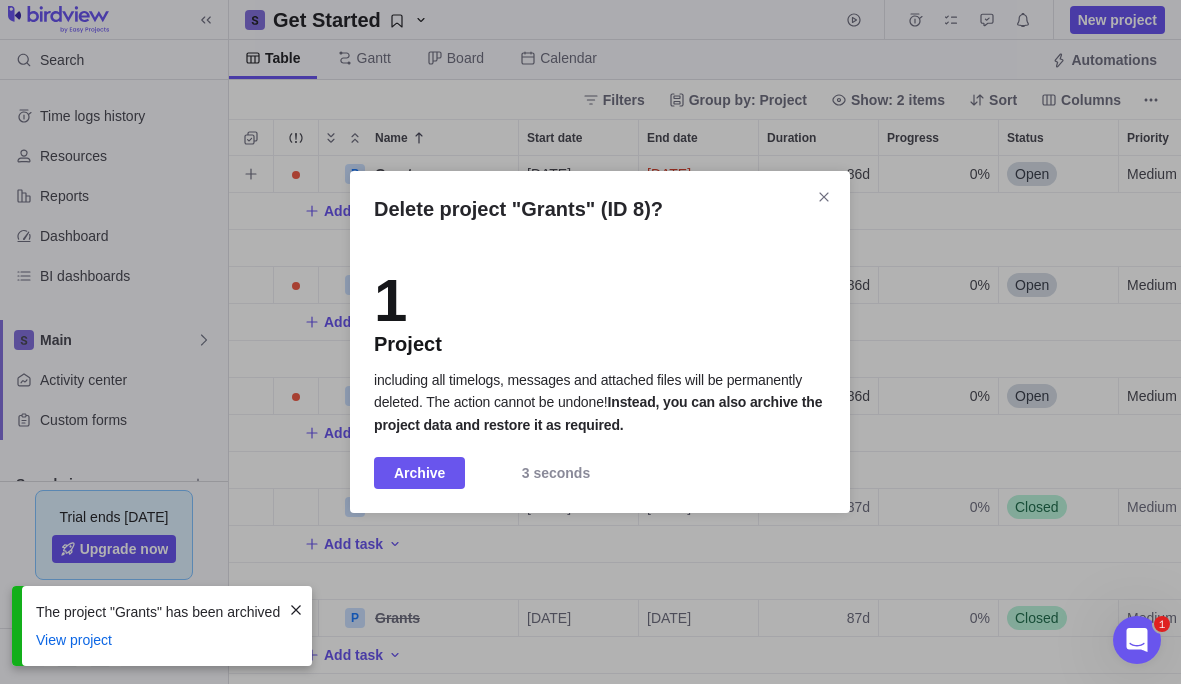 drag, startPoint x: 417, startPoint y: 490, endPoint x: 416, endPoint y: 480, distance: 10.049875 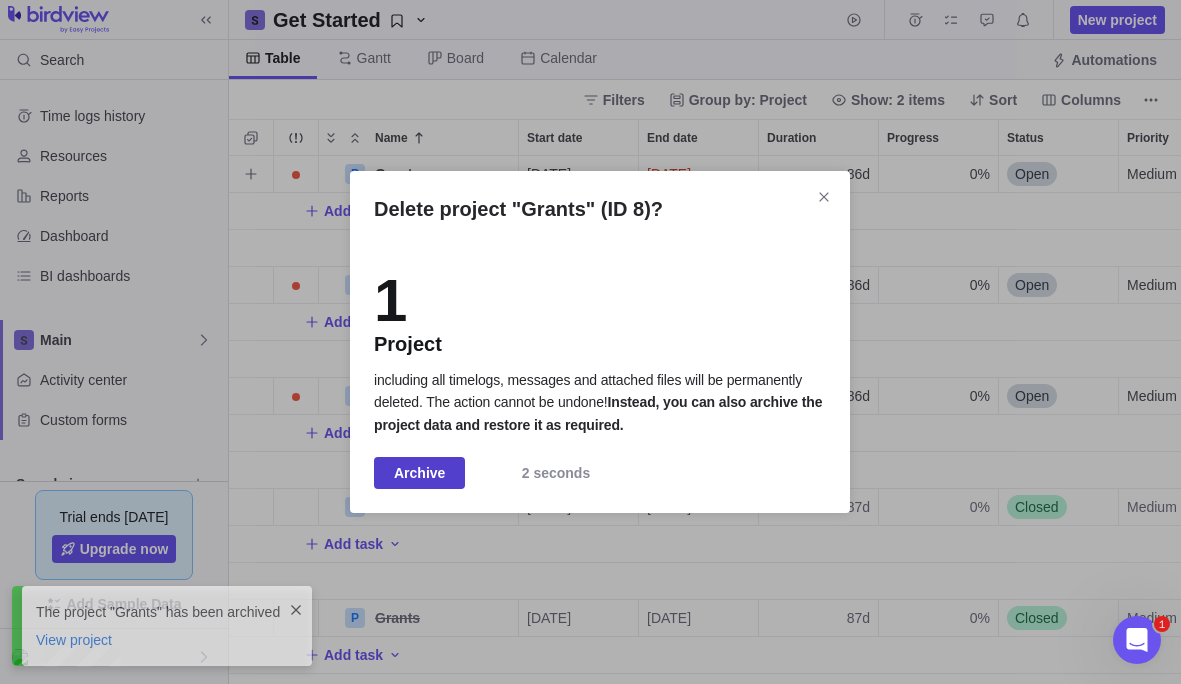 click on "Archive" at bounding box center [419, 473] 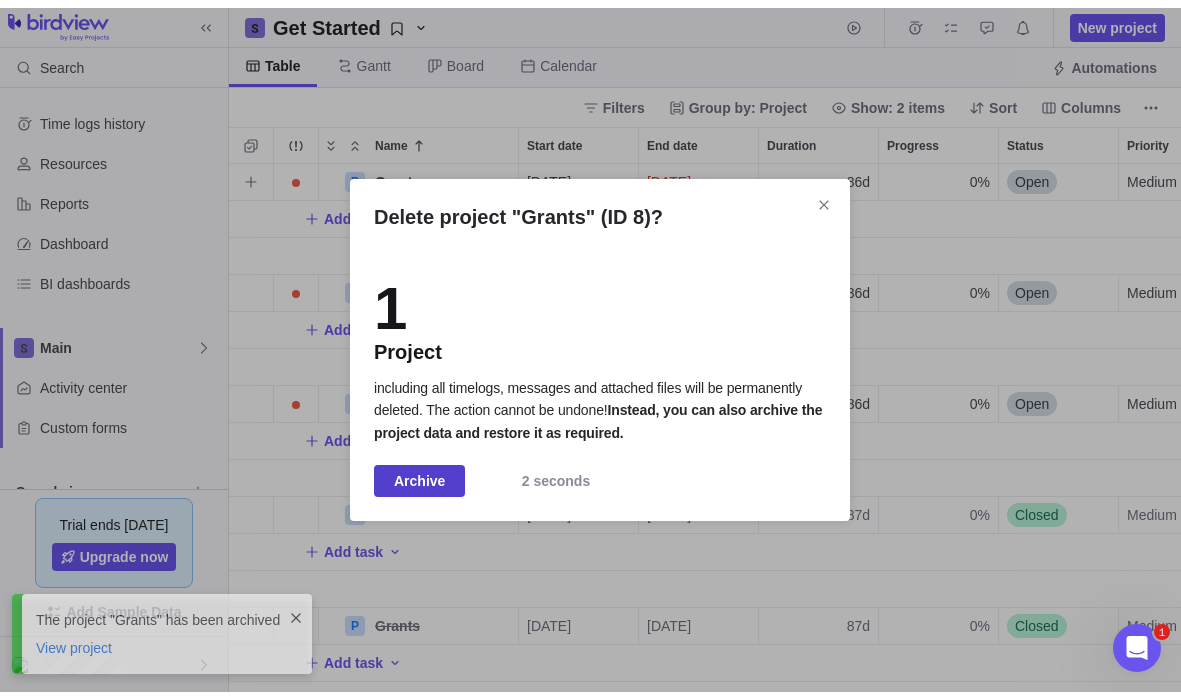 scroll, scrollTop: 16, scrollLeft: 16, axis: both 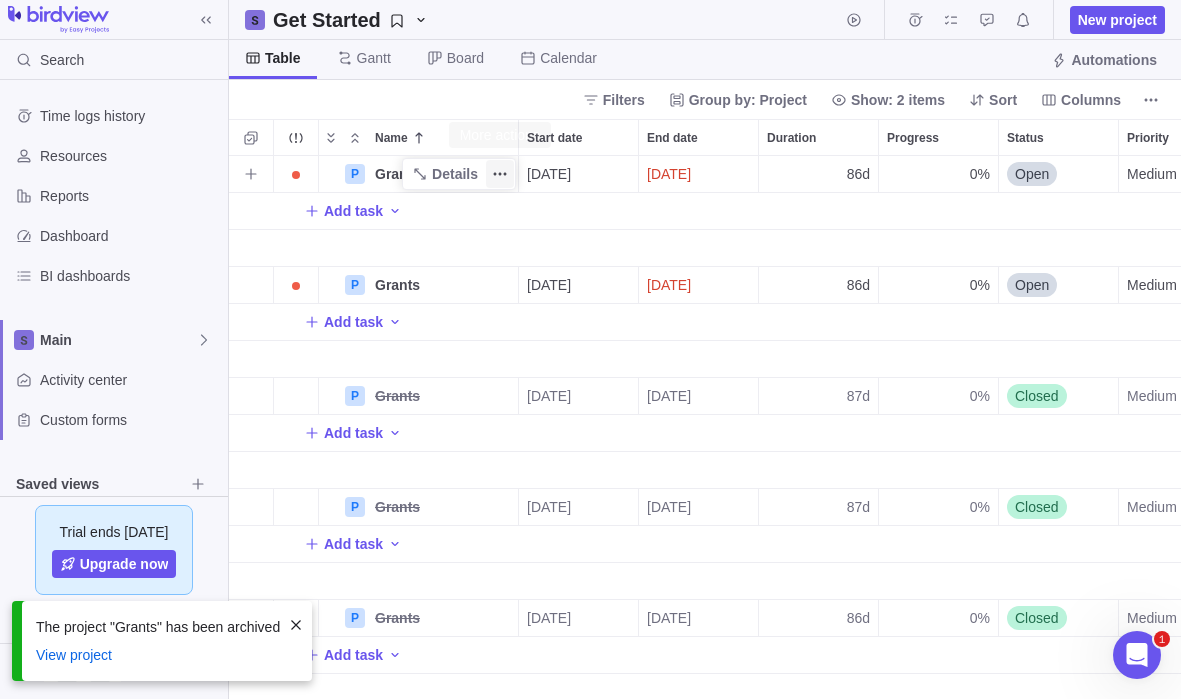 click at bounding box center [500, 174] 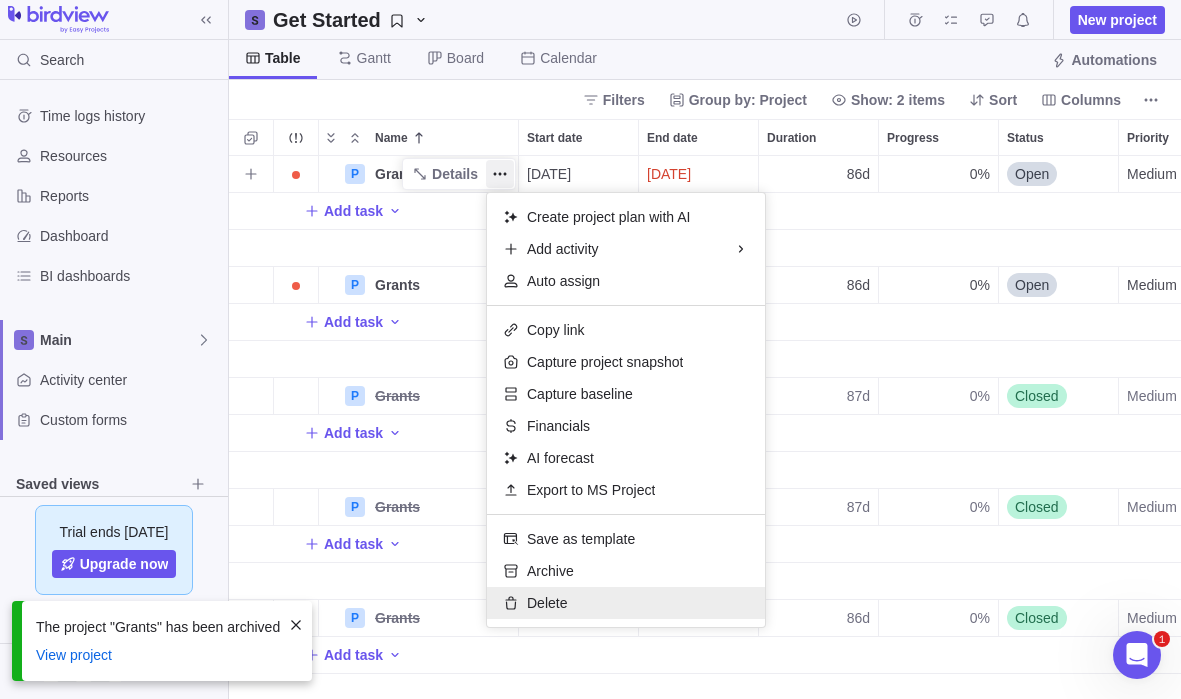 click on "Delete" at bounding box center [547, 603] 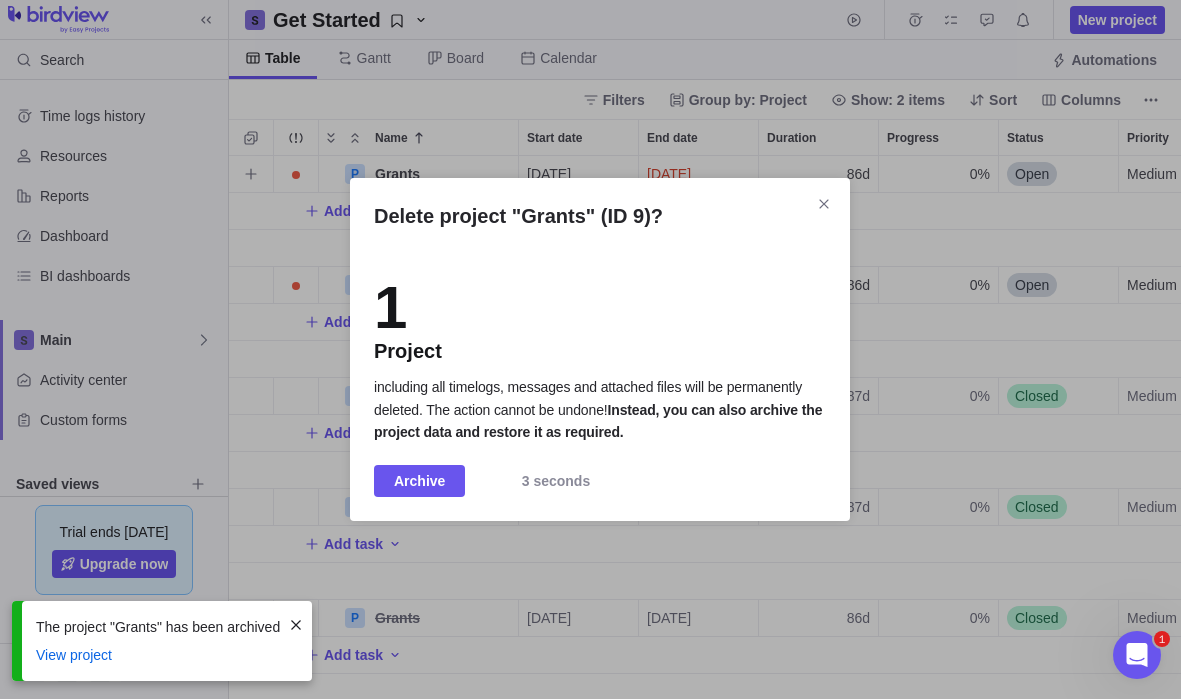 scroll, scrollTop: 513, scrollLeft: 937, axis: both 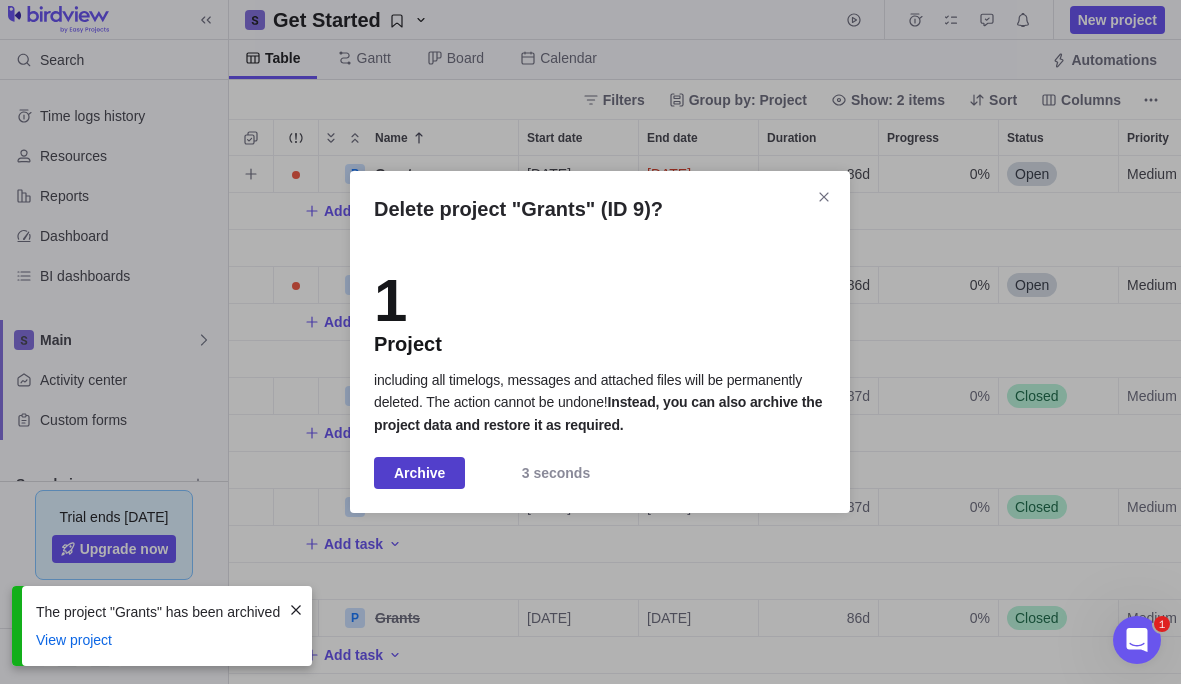 click on "Archive" at bounding box center [419, 473] 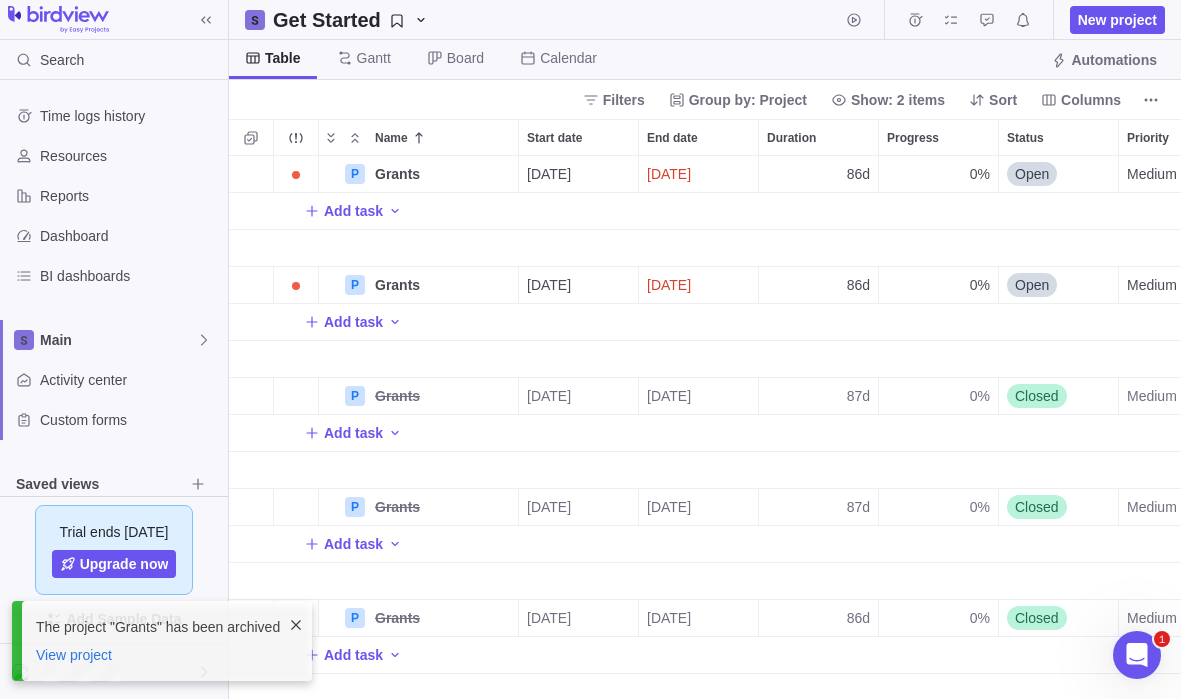 scroll, scrollTop: 16, scrollLeft: 16, axis: both 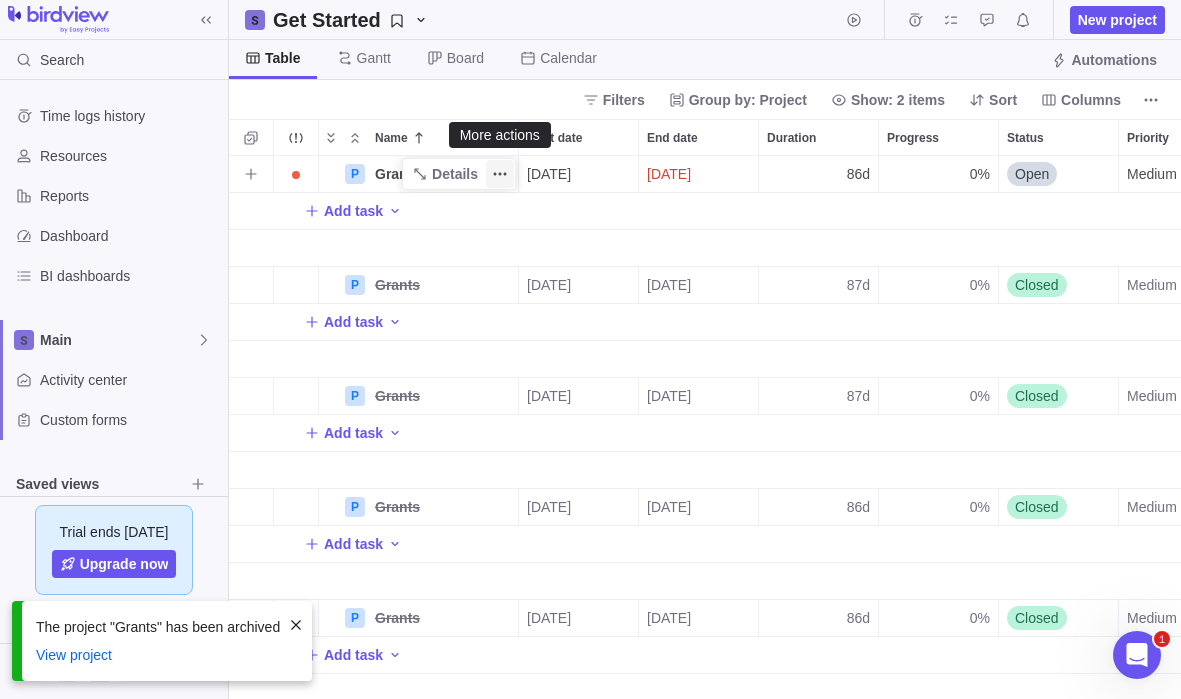 click 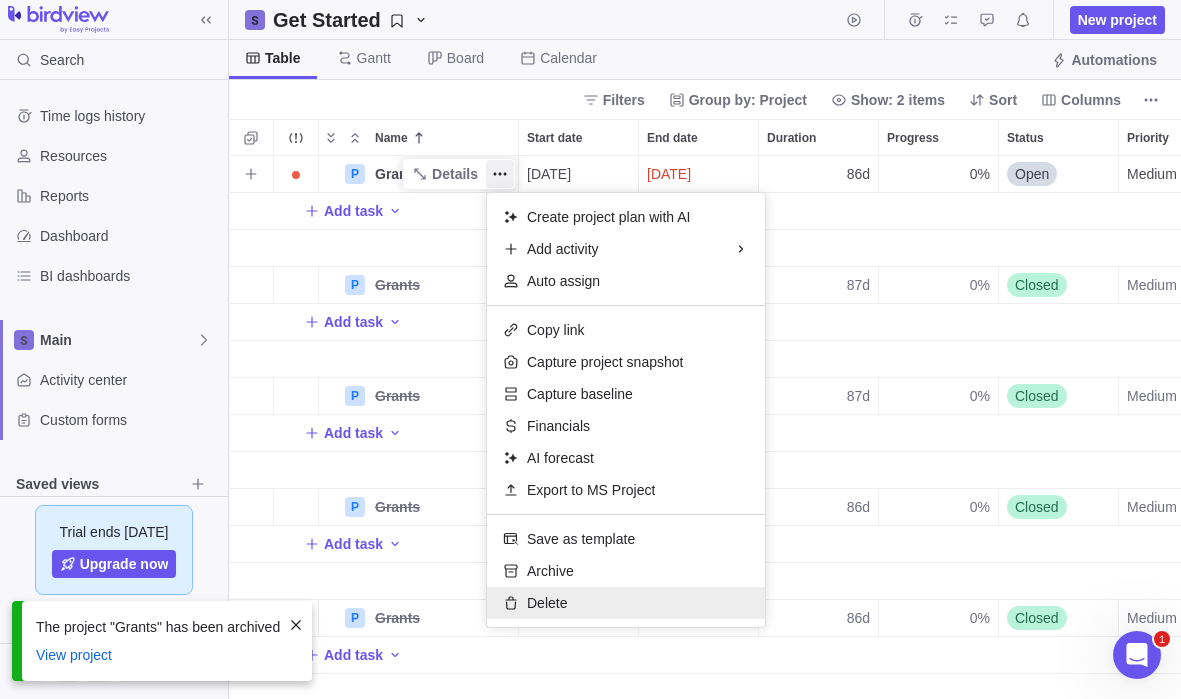click on "Delete" at bounding box center [547, 603] 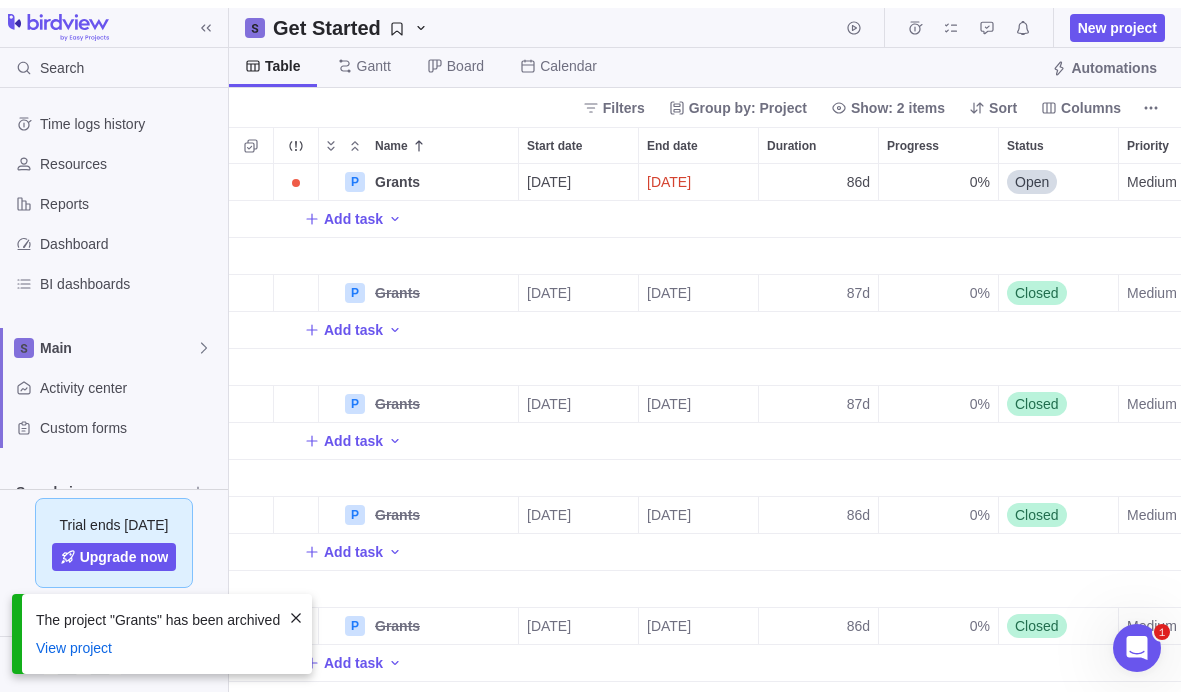 scroll, scrollTop: 513, scrollLeft: 937, axis: both 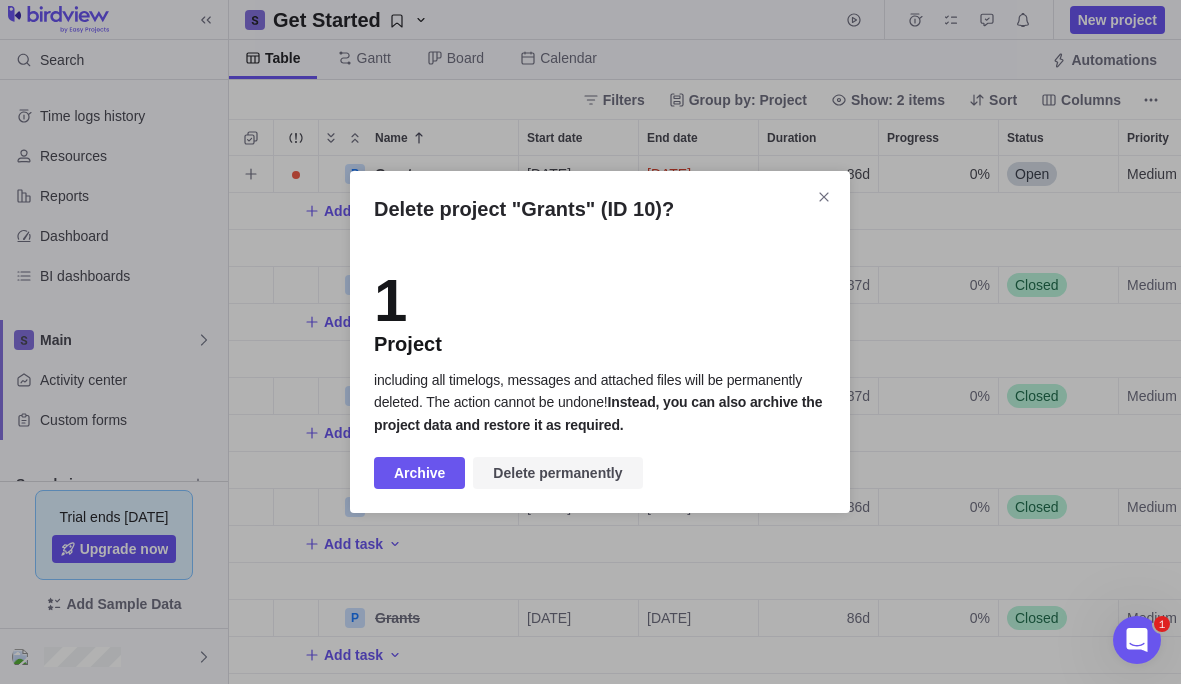 click on "Delete permanently" at bounding box center (557, 473) 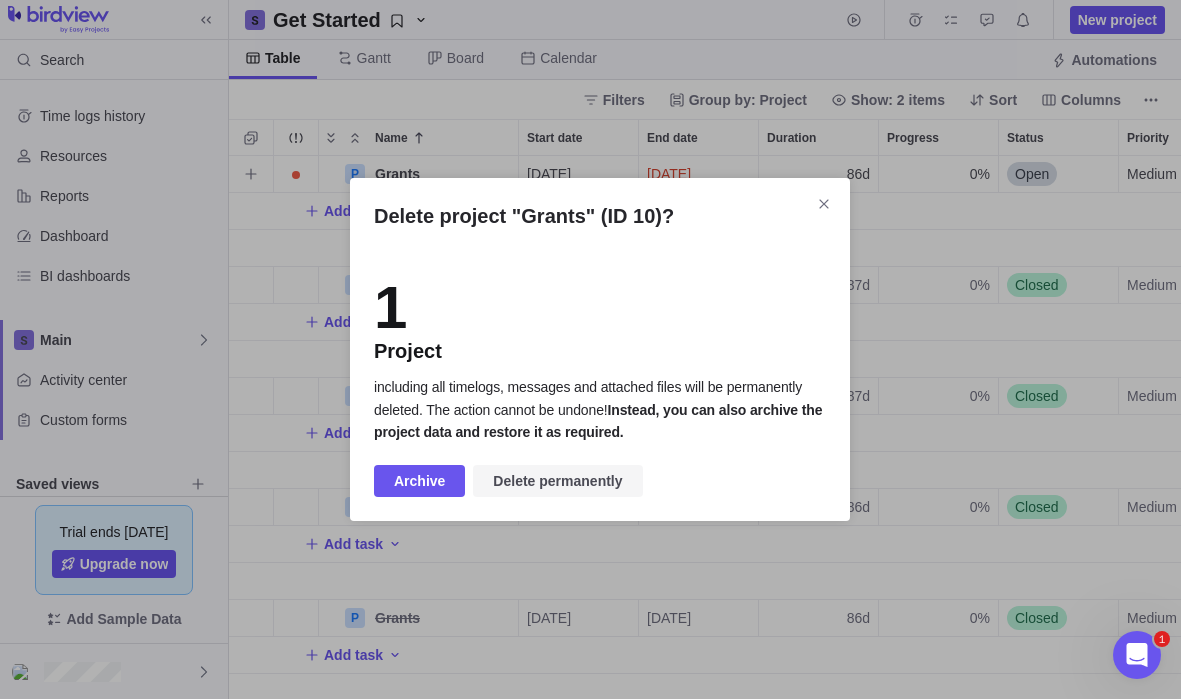 scroll, scrollTop: 16, scrollLeft: 16, axis: both 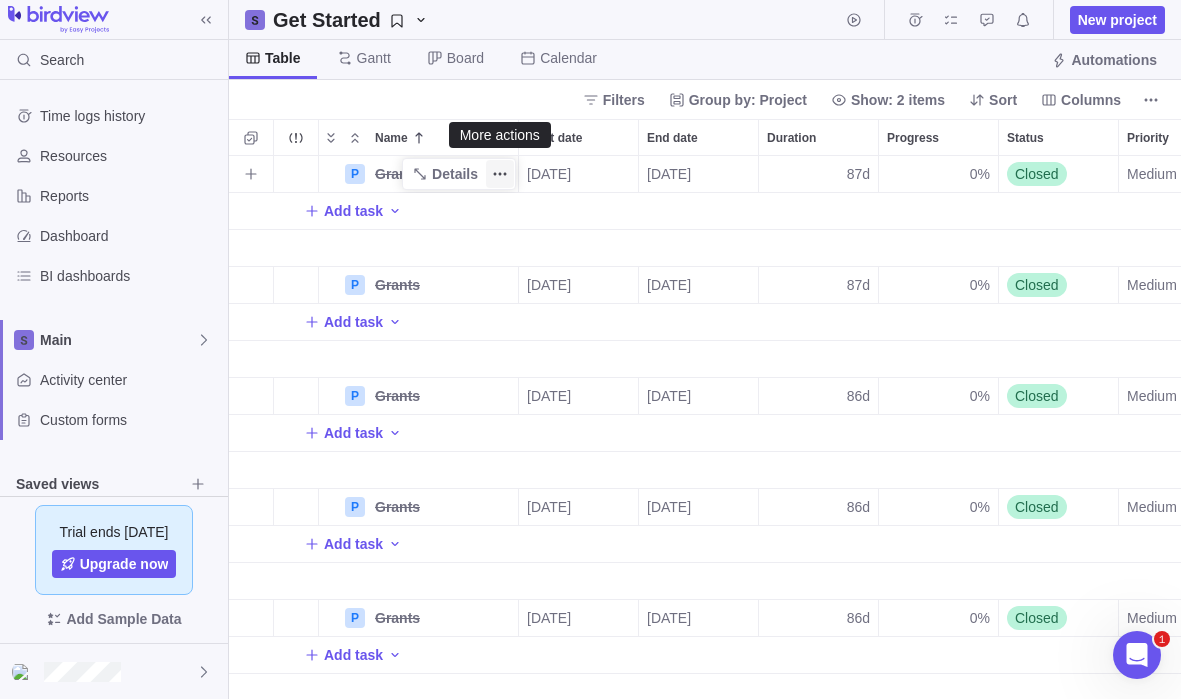 click 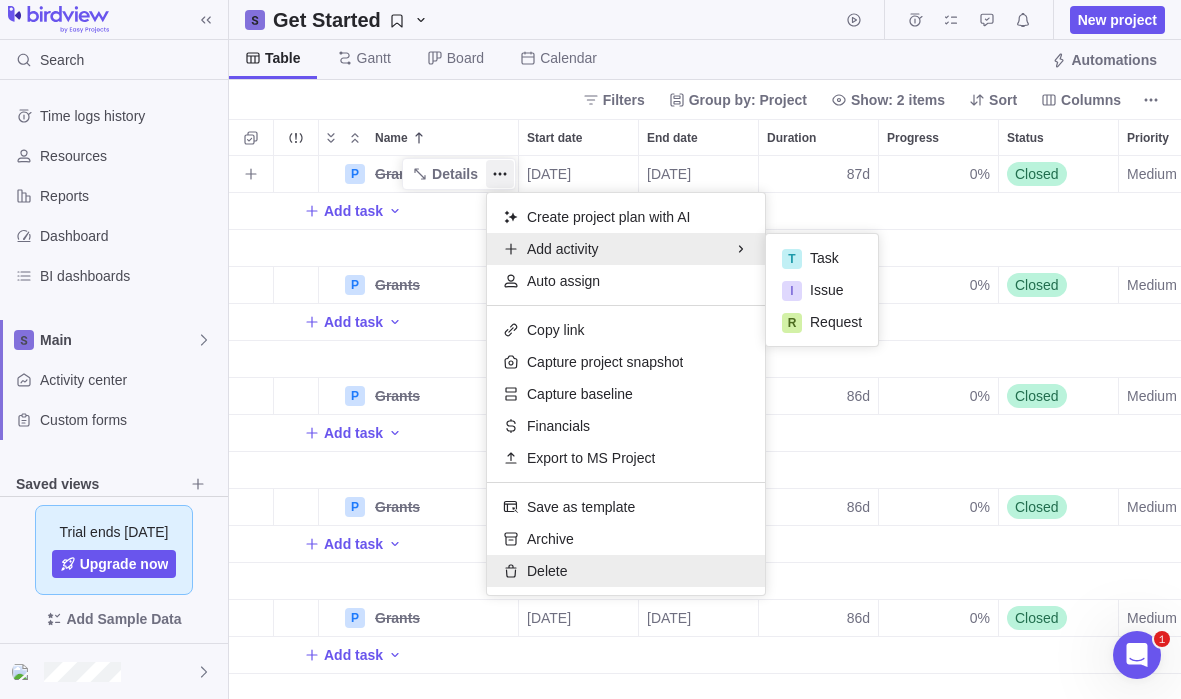 click on "Delete" at bounding box center (547, 571) 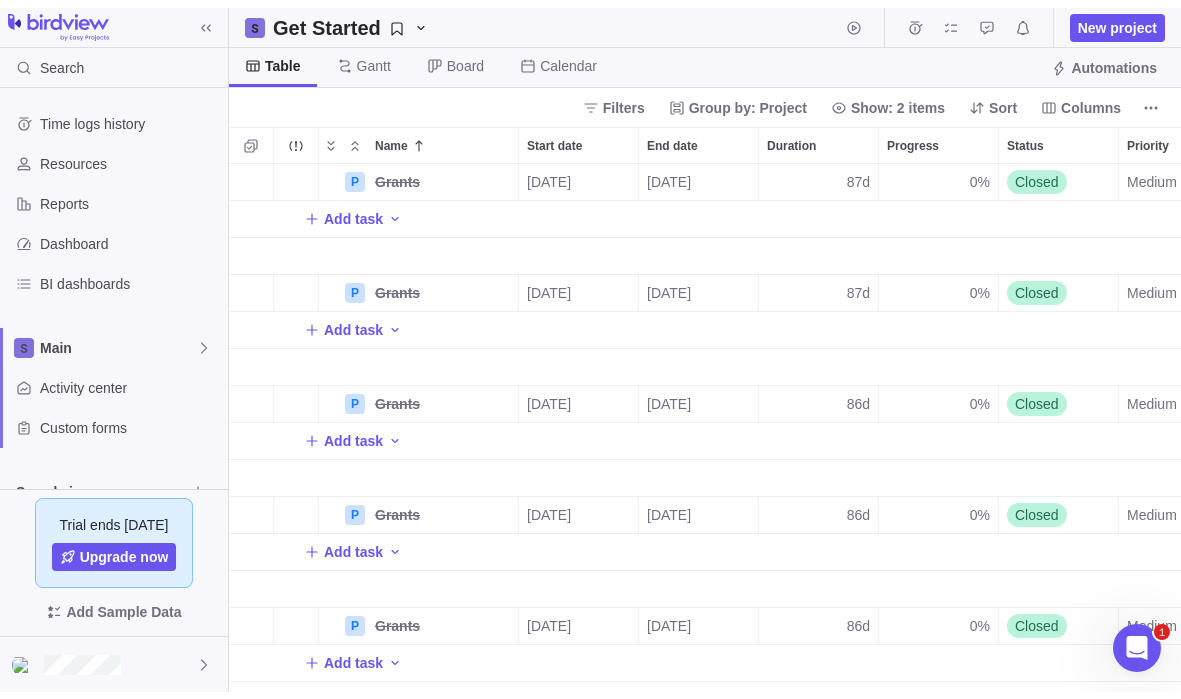 scroll, scrollTop: 513, scrollLeft: 937, axis: both 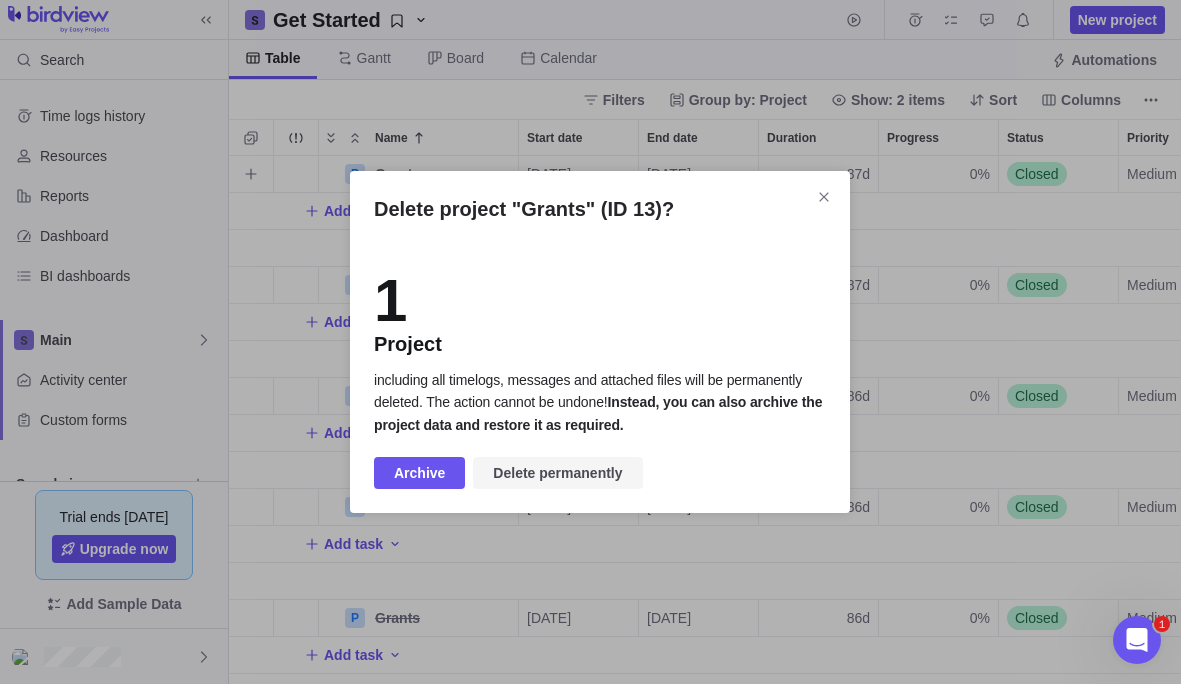 click on "Delete permanently" at bounding box center (557, 473) 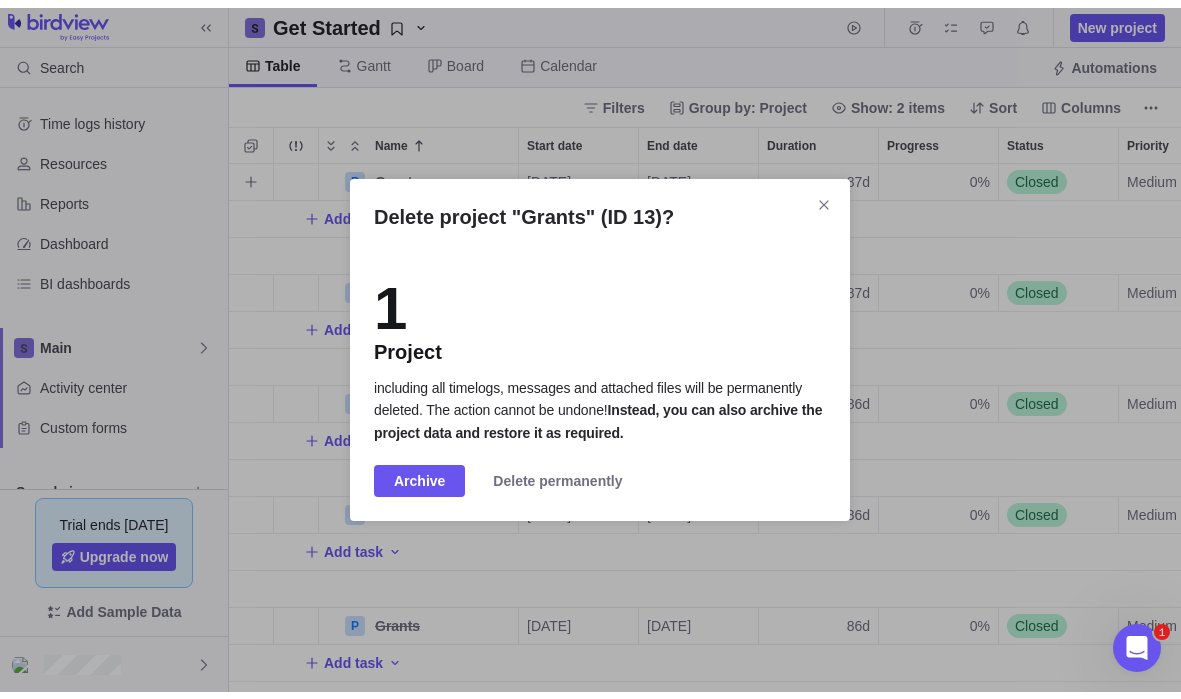 scroll, scrollTop: 16, scrollLeft: 16, axis: both 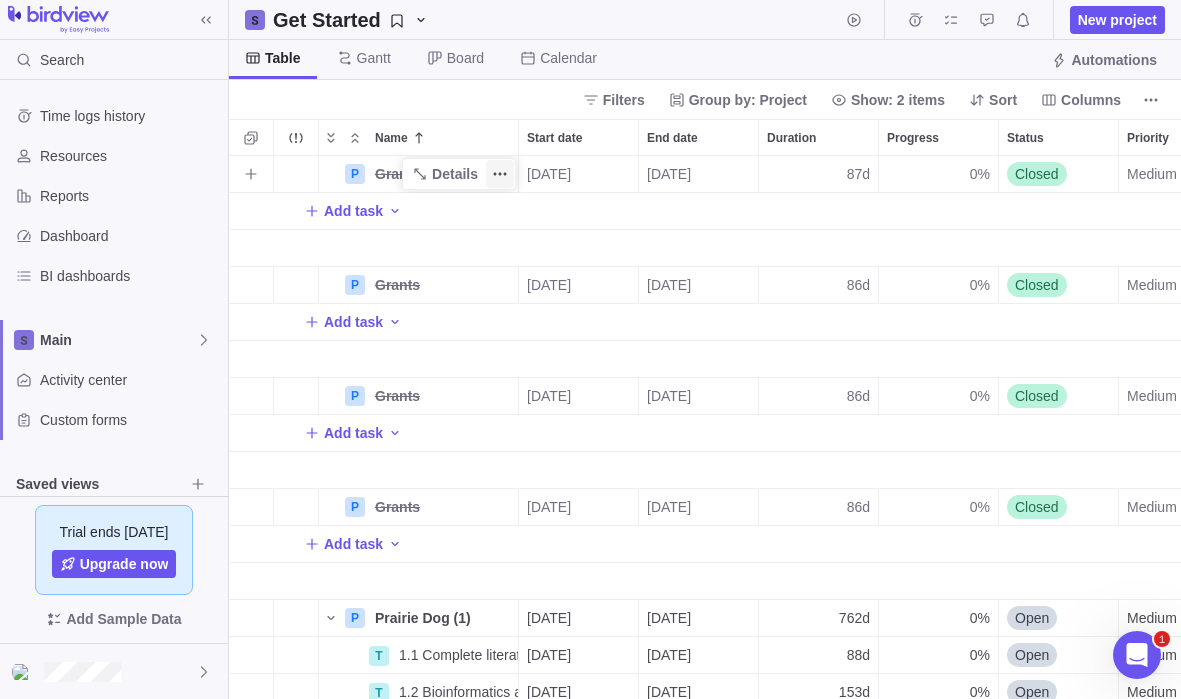 click 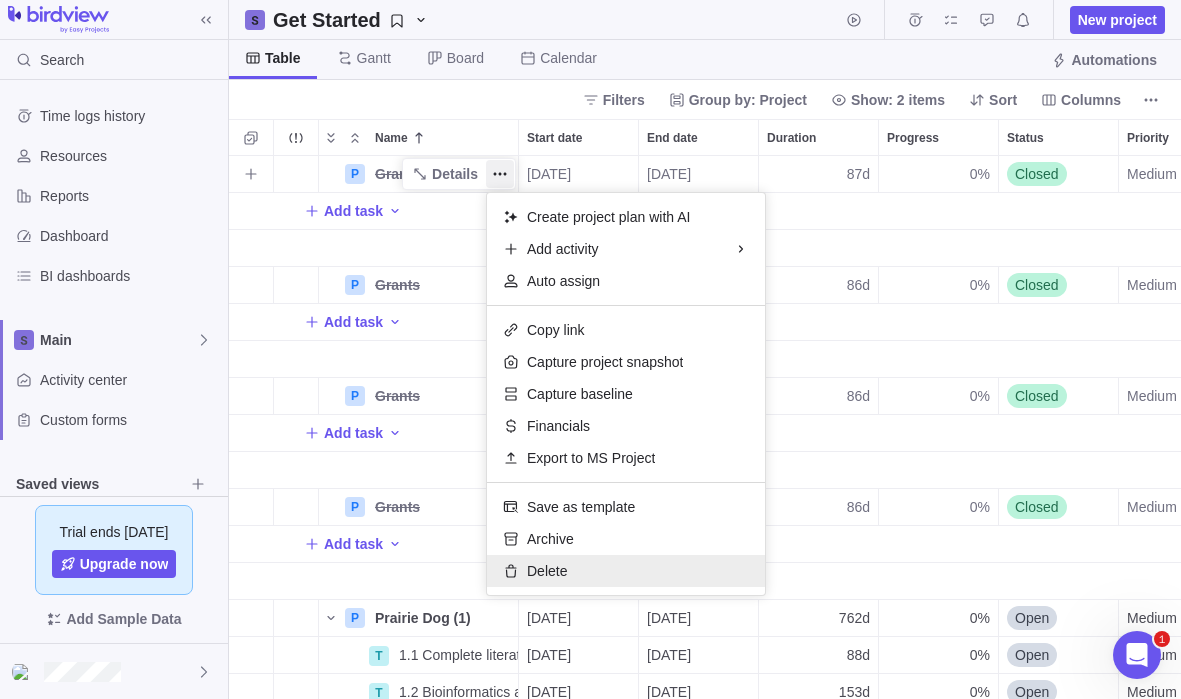 click on "Delete" at bounding box center (547, 571) 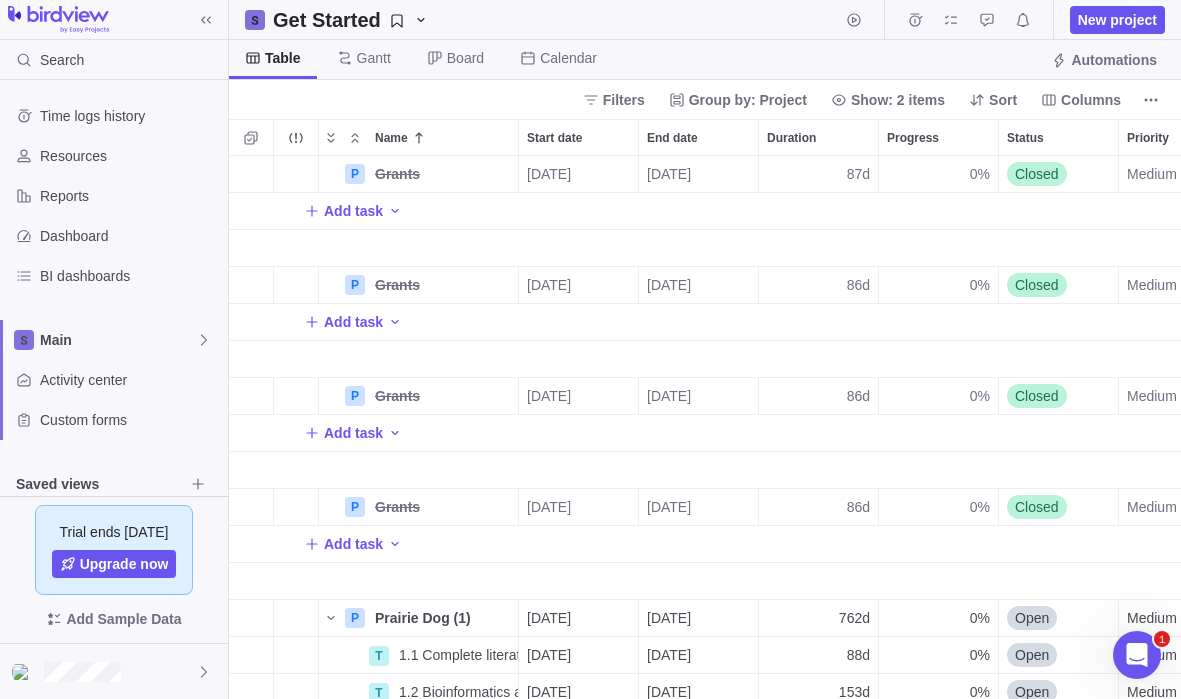 scroll, scrollTop: 513, scrollLeft: 937, axis: both 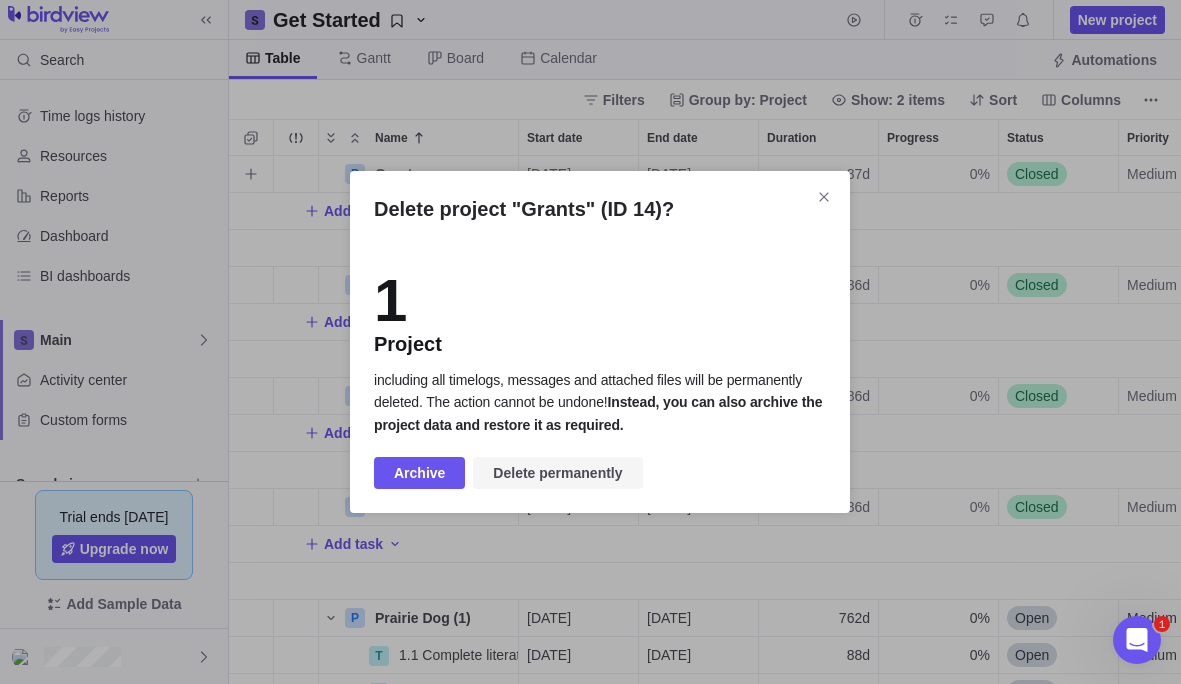 click on "Delete permanently" at bounding box center (557, 473) 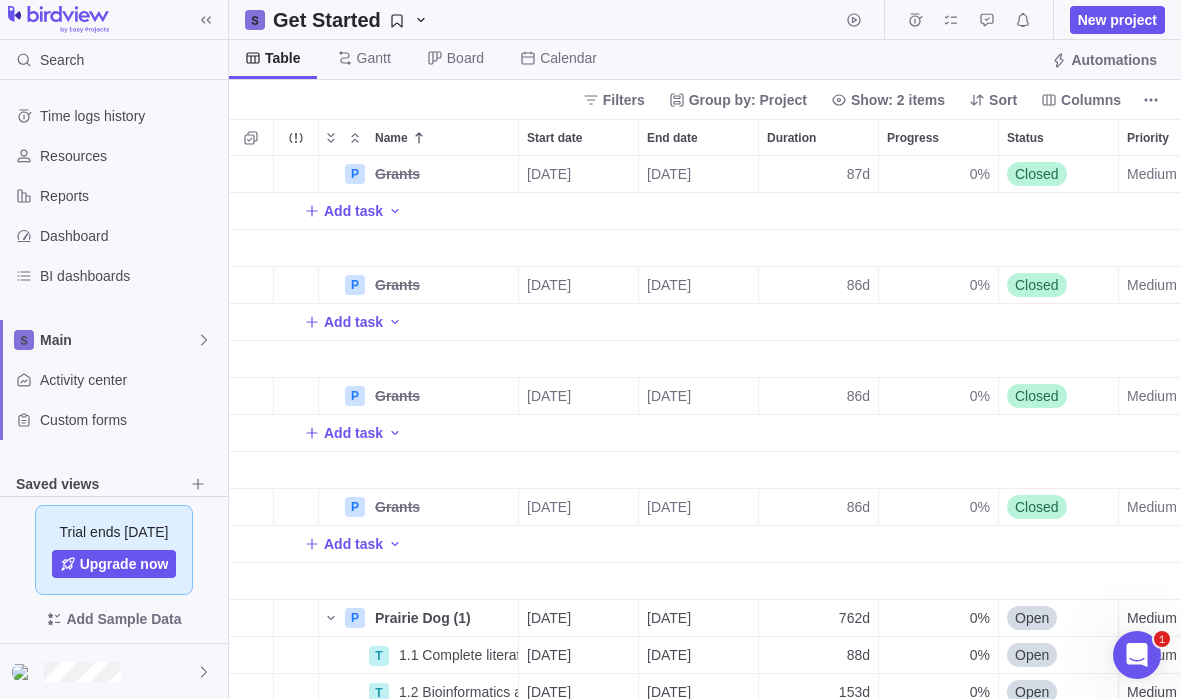 scroll, scrollTop: 16, scrollLeft: 16, axis: both 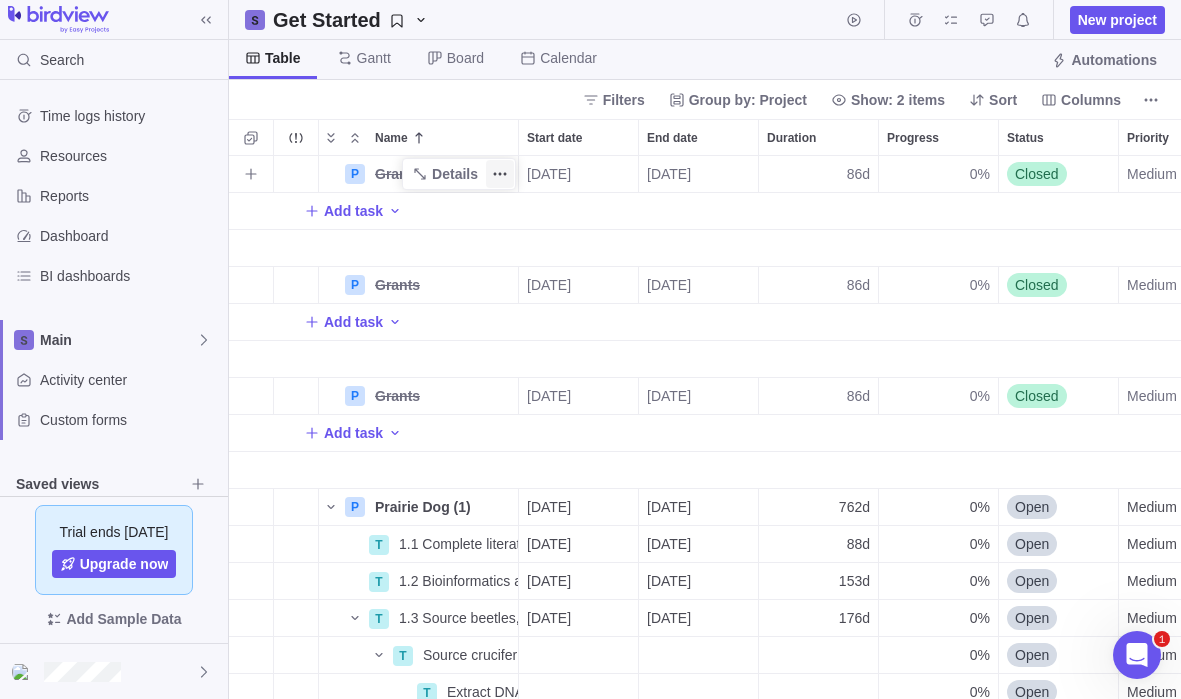 click at bounding box center (500, 174) 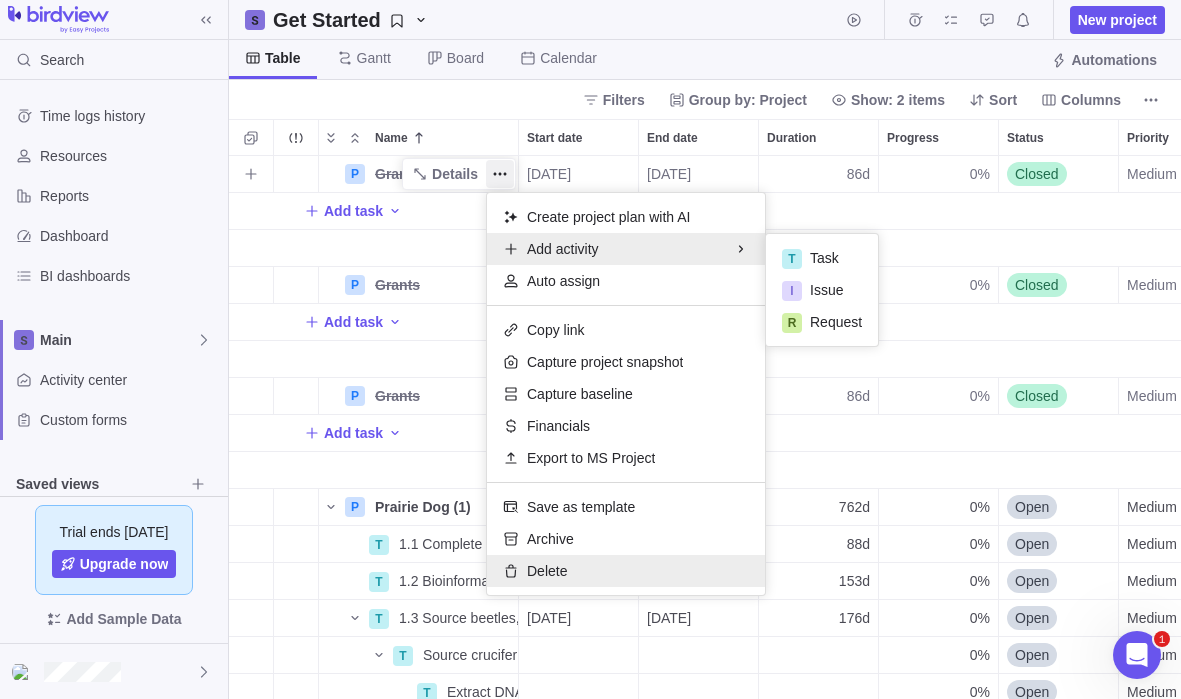 click on "Delete" at bounding box center (547, 571) 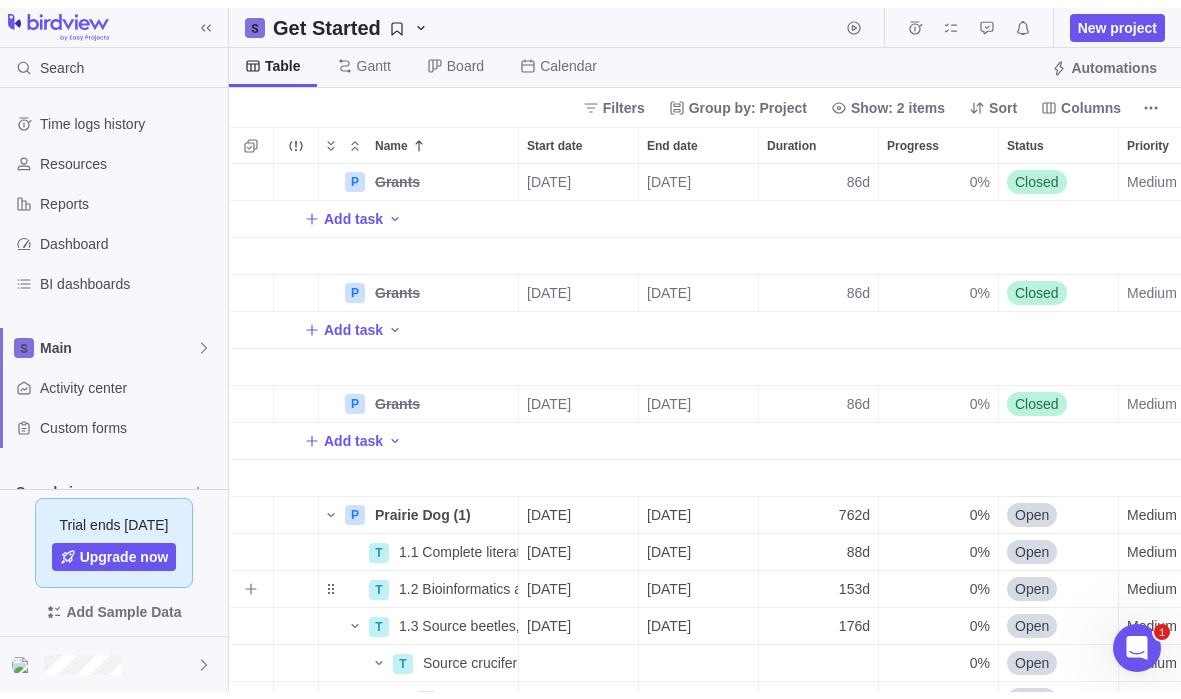 scroll, scrollTop: 513, scrollLeft: 937, axis: both 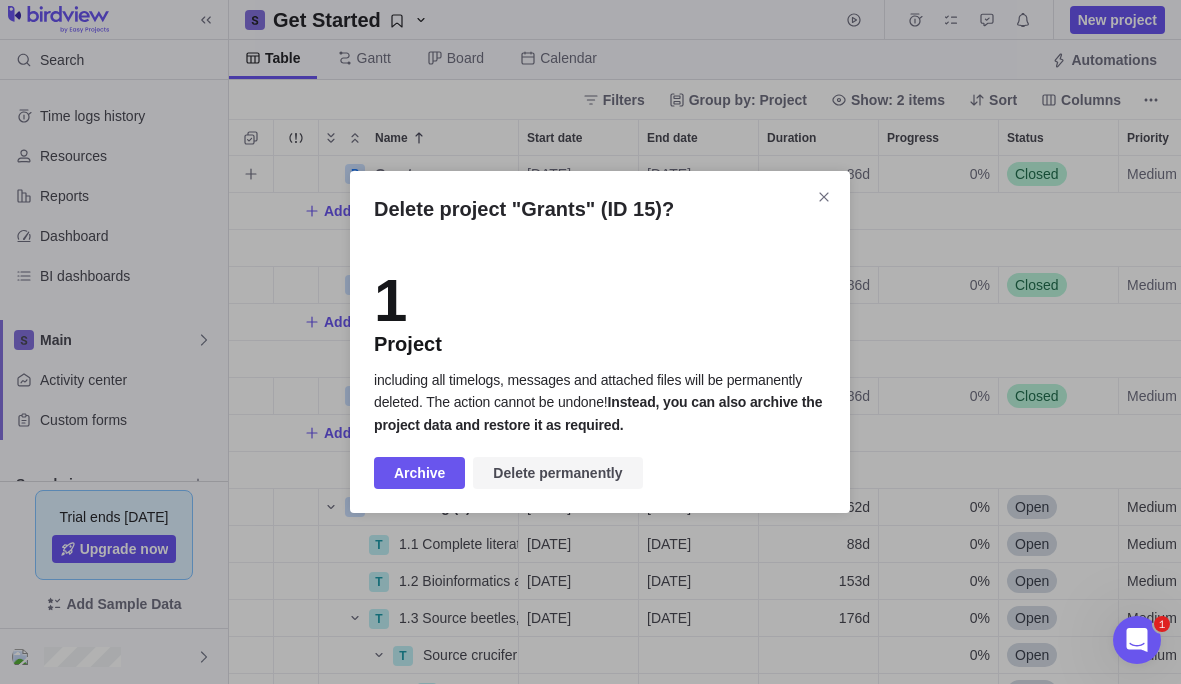 click on "Delete permanently" at bounding box center [557, 473] 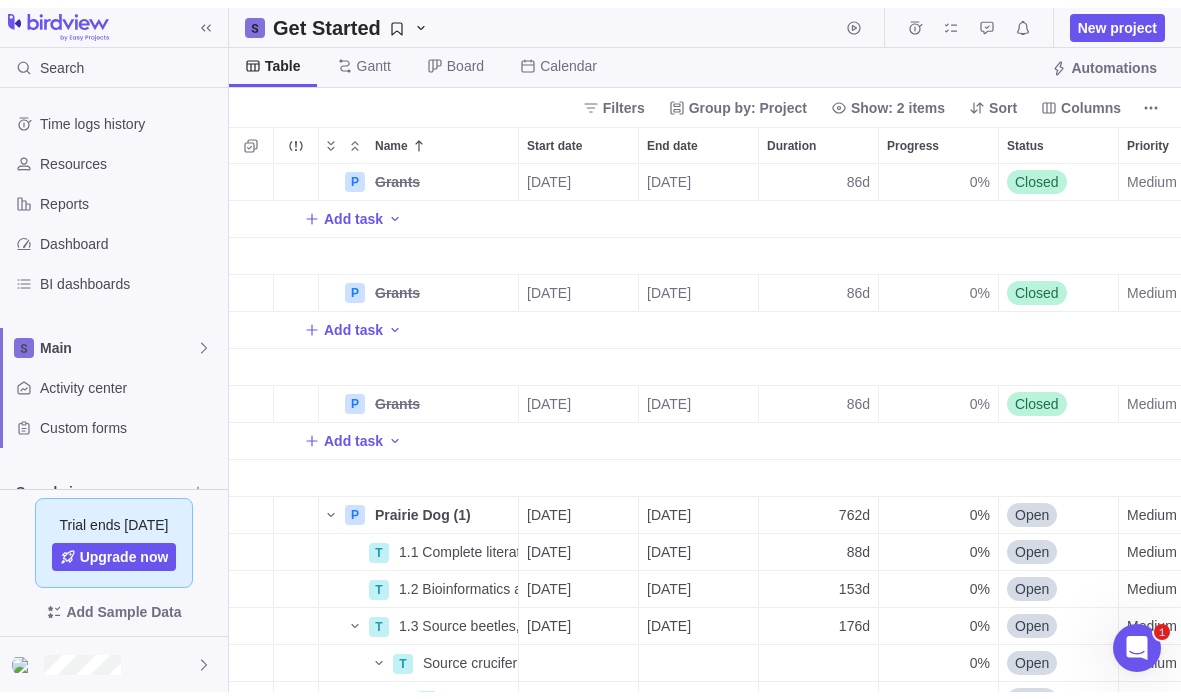scroll, scrollTop: 16, scrollLeft: 16, axis: both 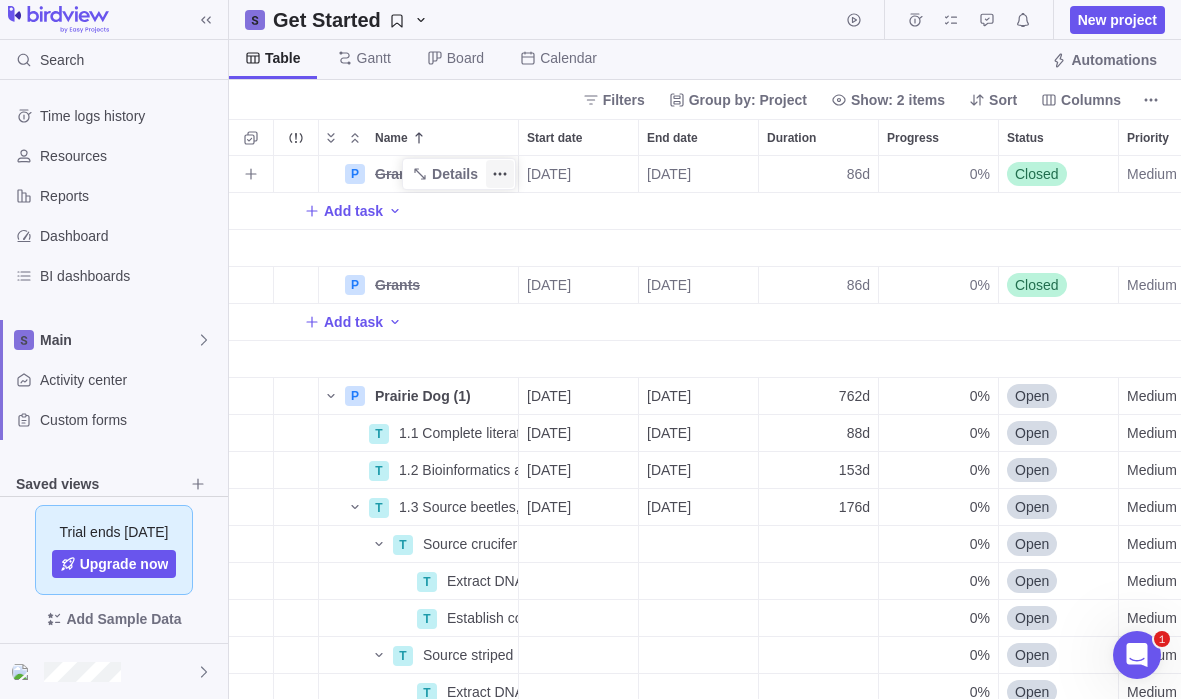 click 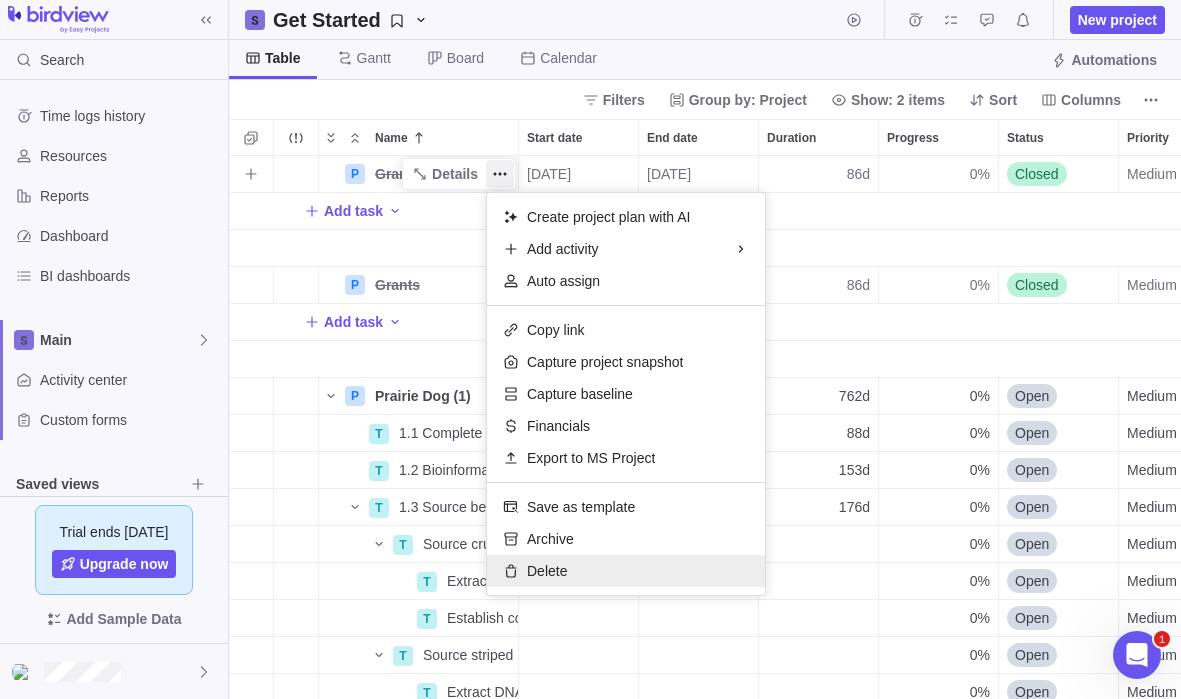 click on "Delete" at bounding box center (547, 571) 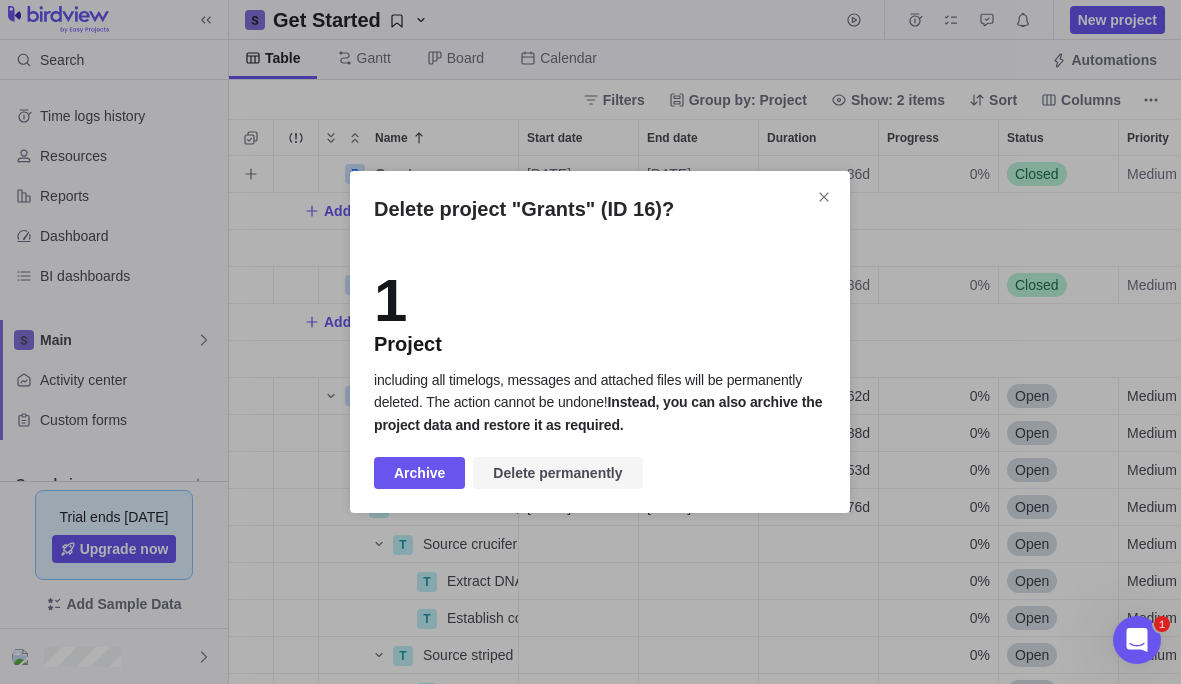 click on "Delete permanently" at bounding box center [557, 473] 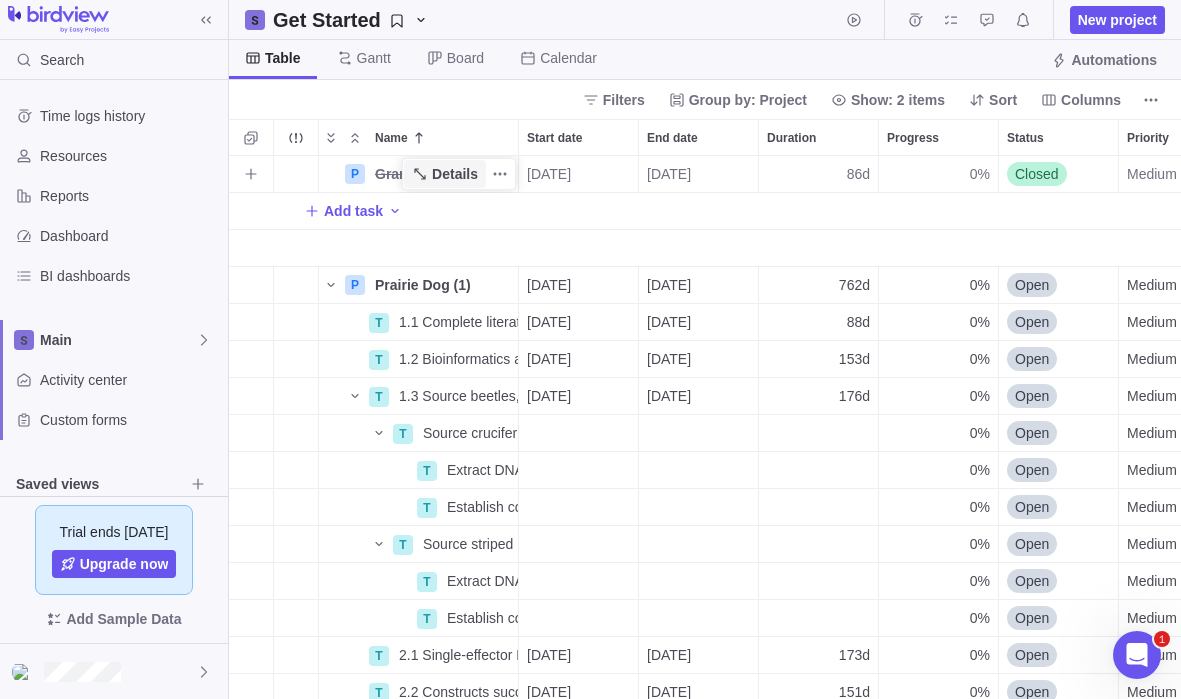 click 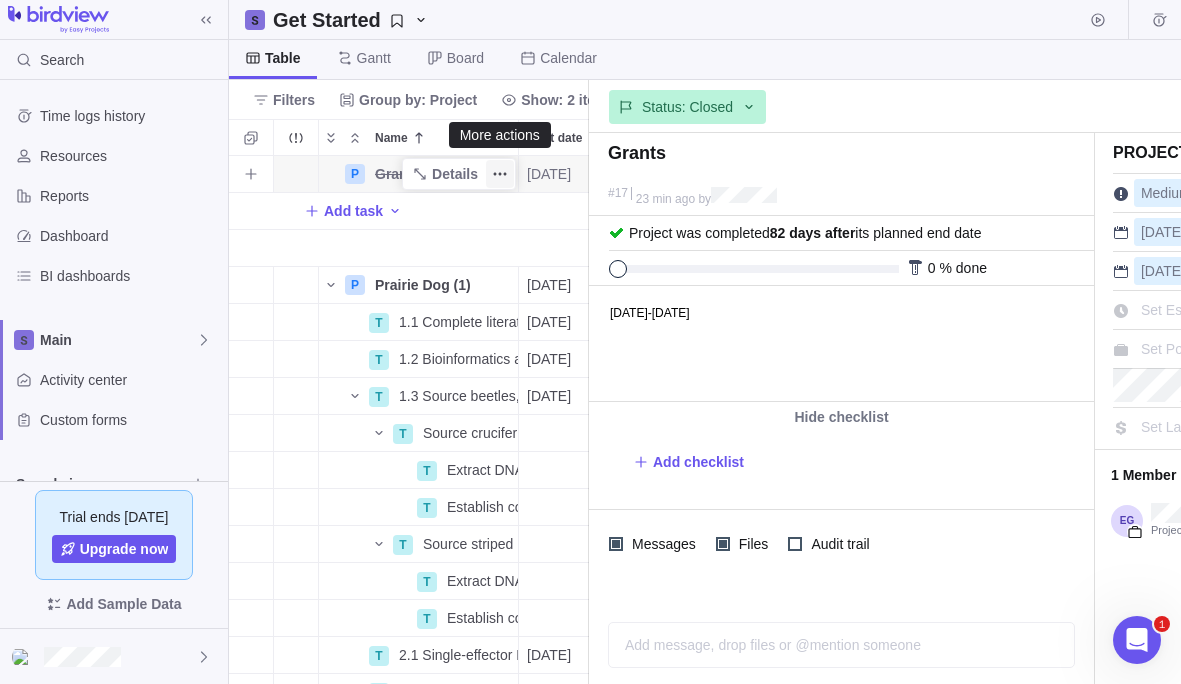 click 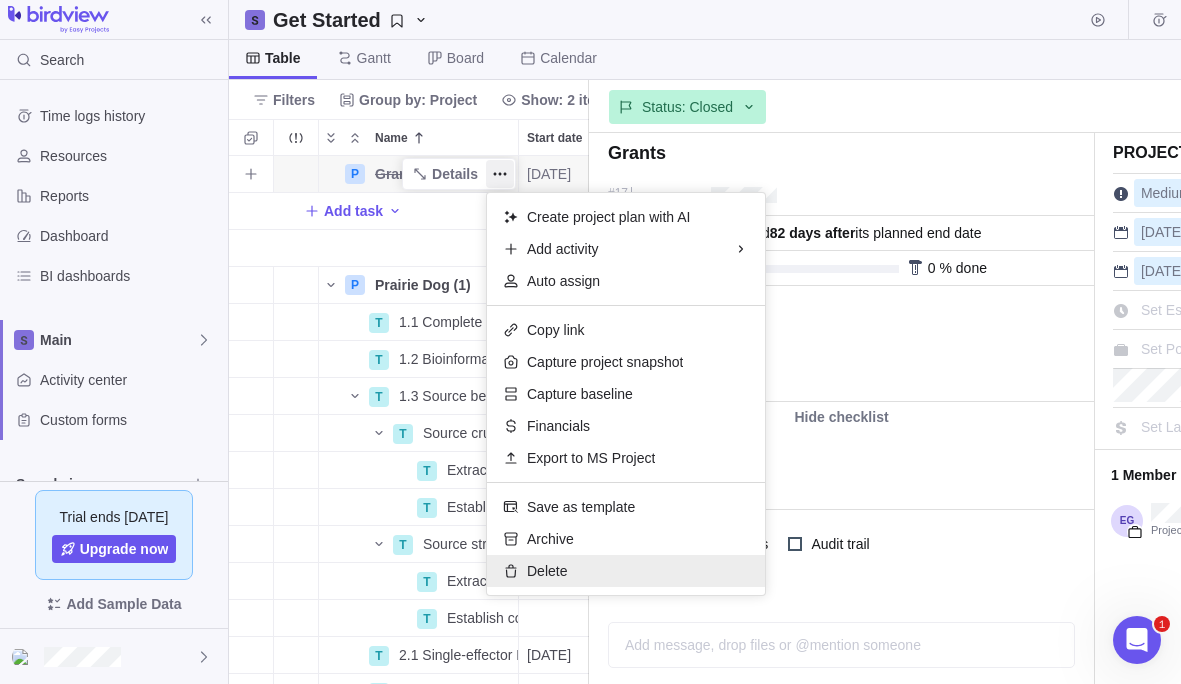 click on "Delete" at bounding box center [547, 571] 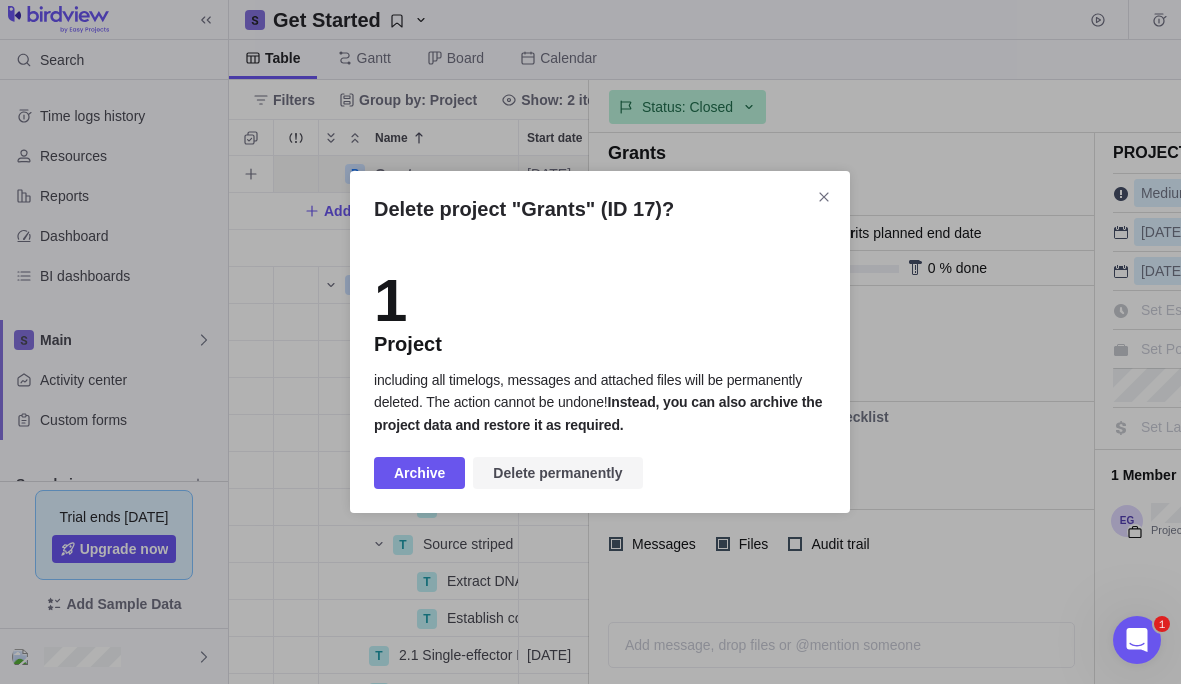 click on "Delete permanently" at bounding box center (557, 473) 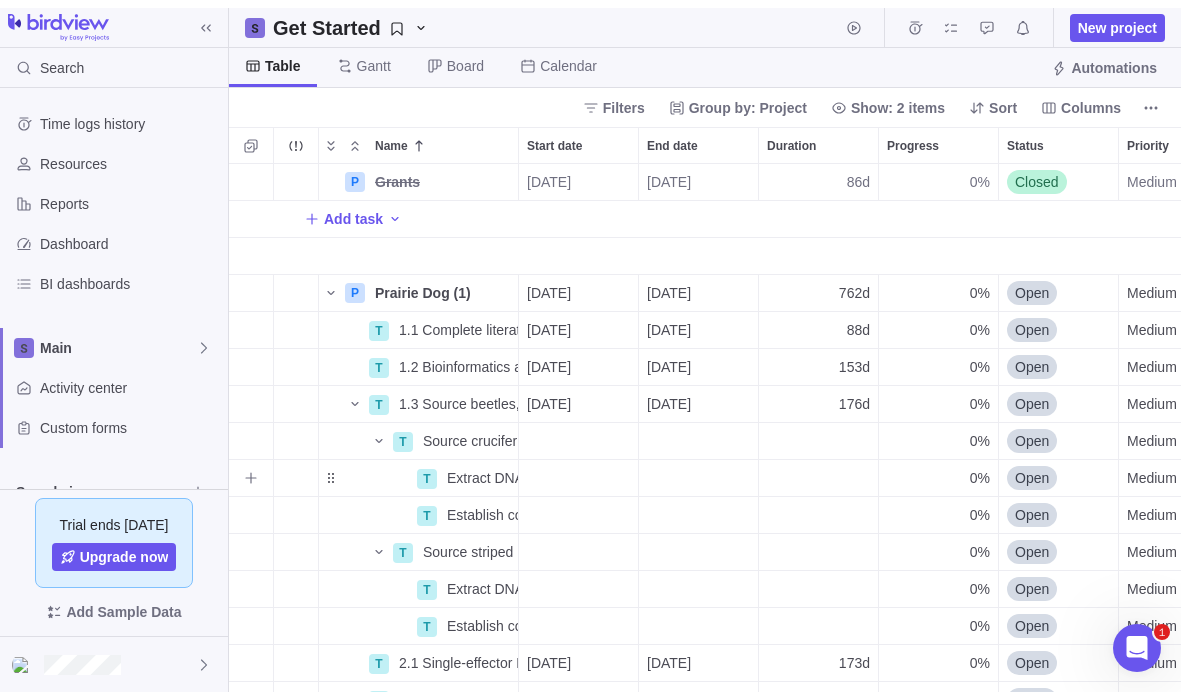 scroll, scrollTop: 16, scrollLeft: 16, axis: both 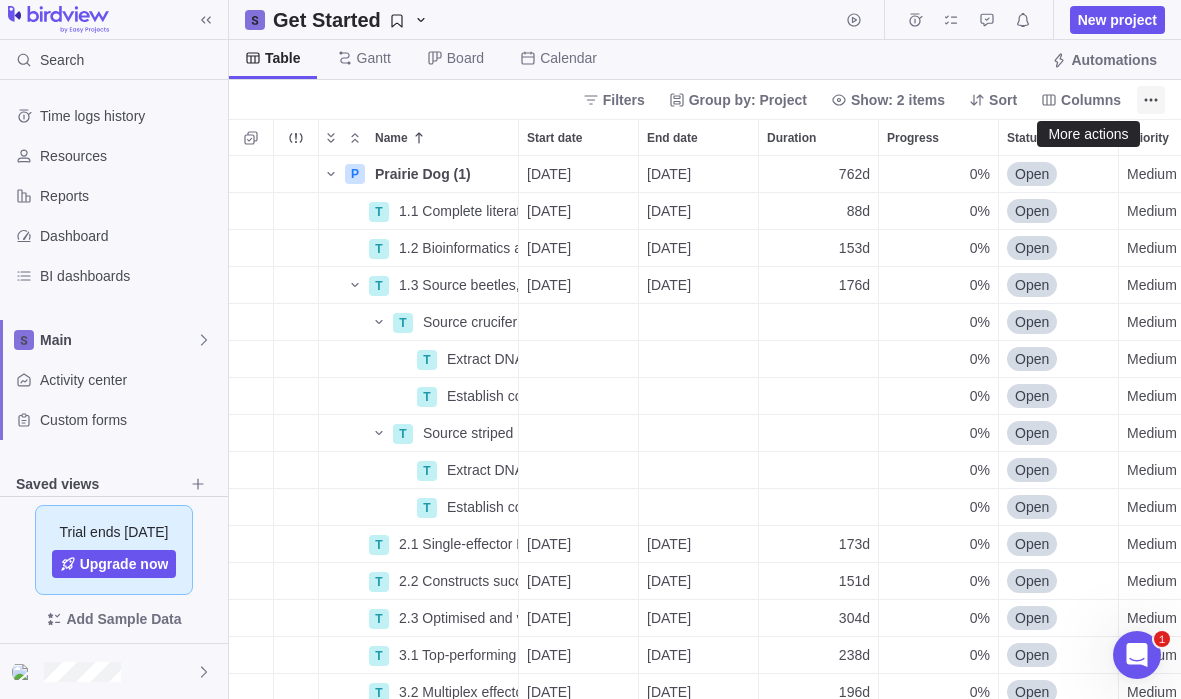 click 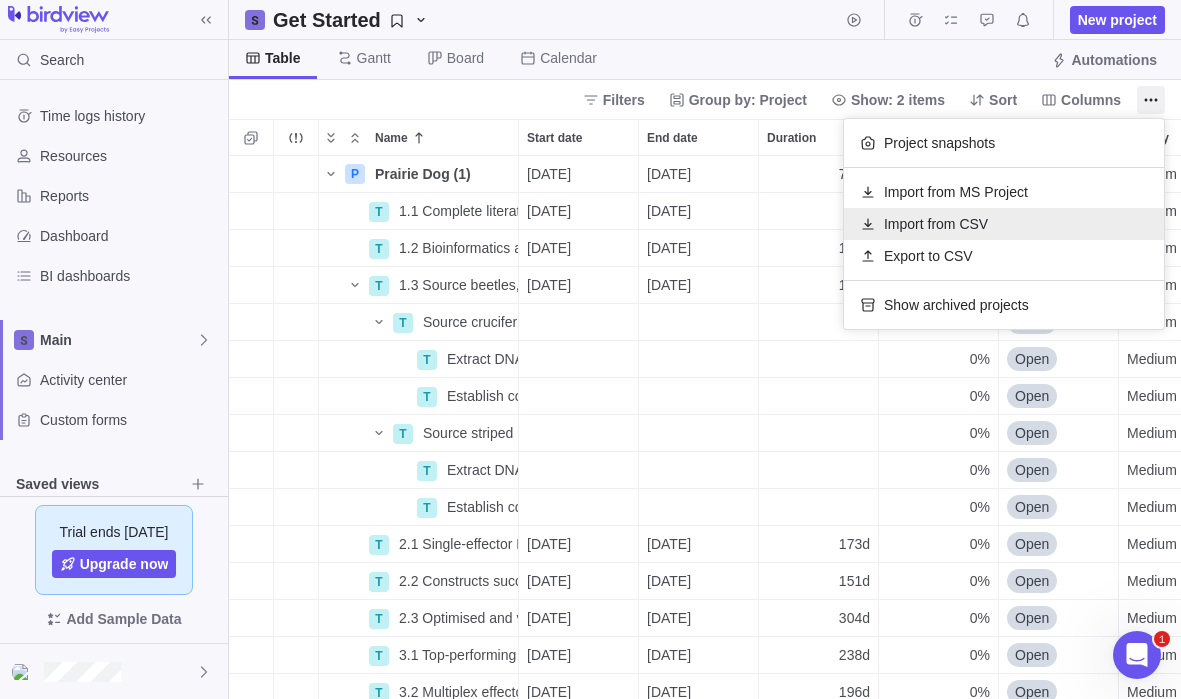 click on "Import from CSV" at bounding box center [936, 224] 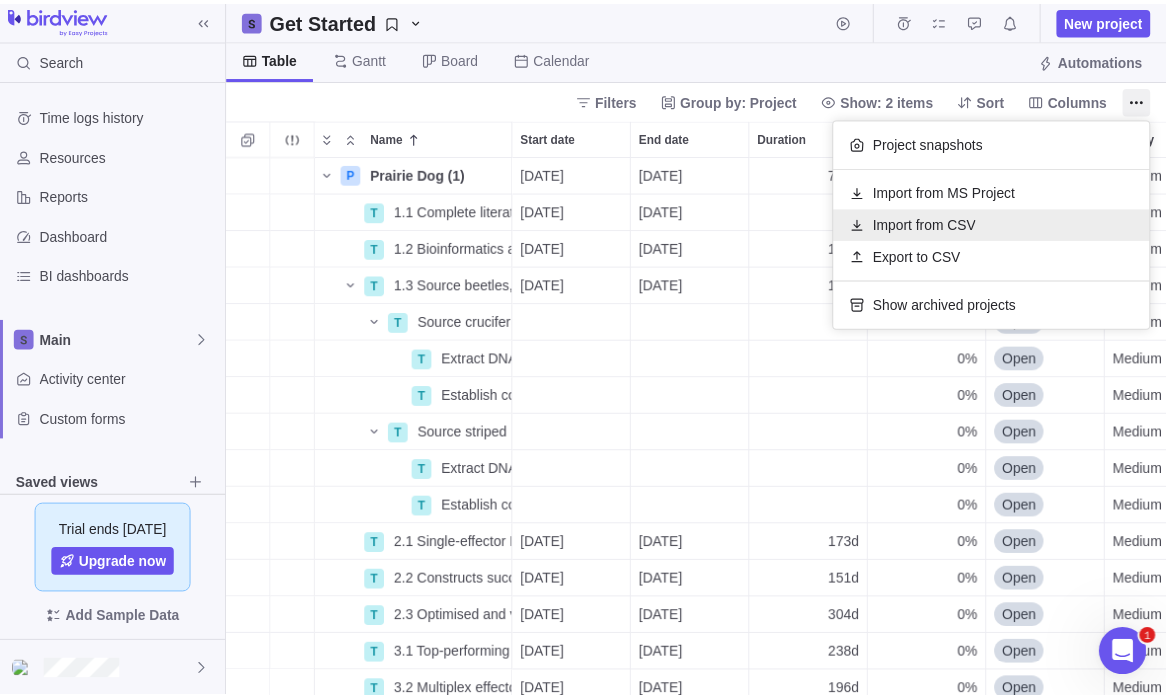 scroll, scrollTop: 528, scrollLeft: 922, axis: both 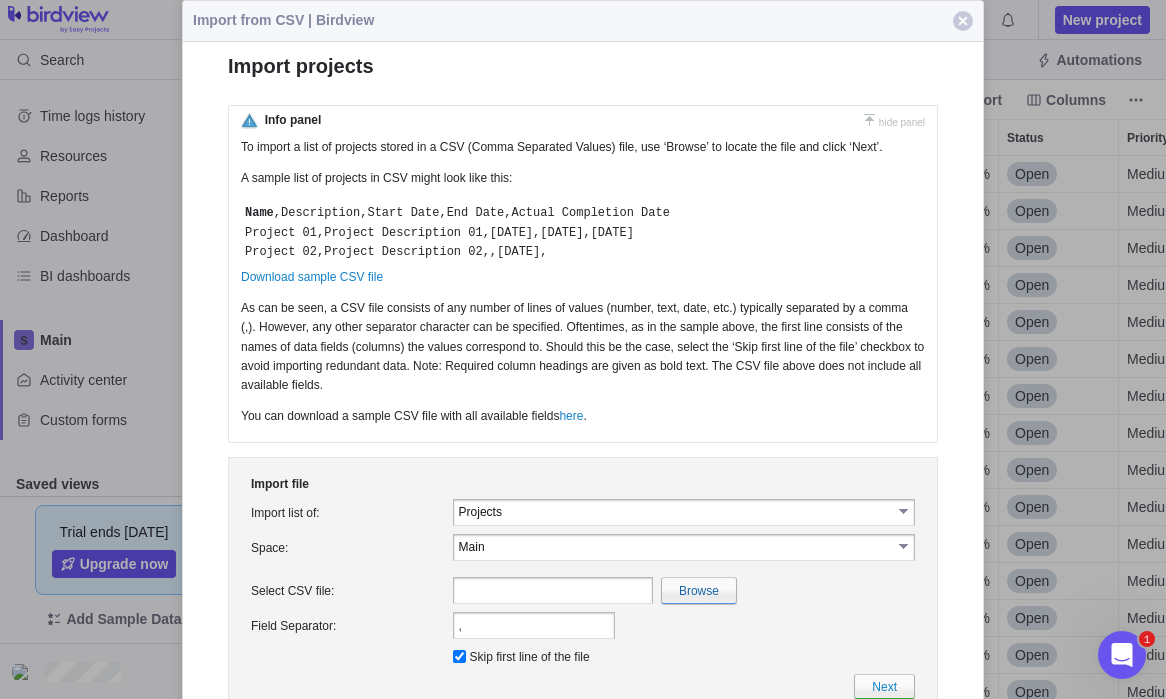 click on "Skip first line of the file" at bounding box center (684, 656) 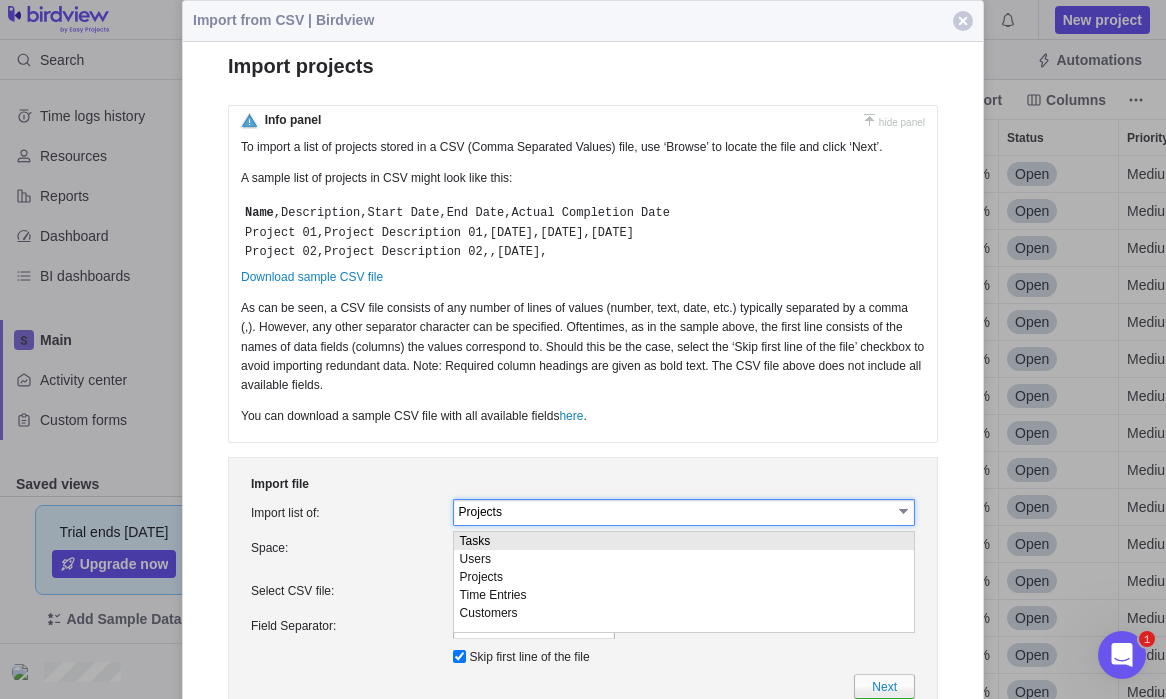 click on "Tasks" at bounding box center (684, 541) 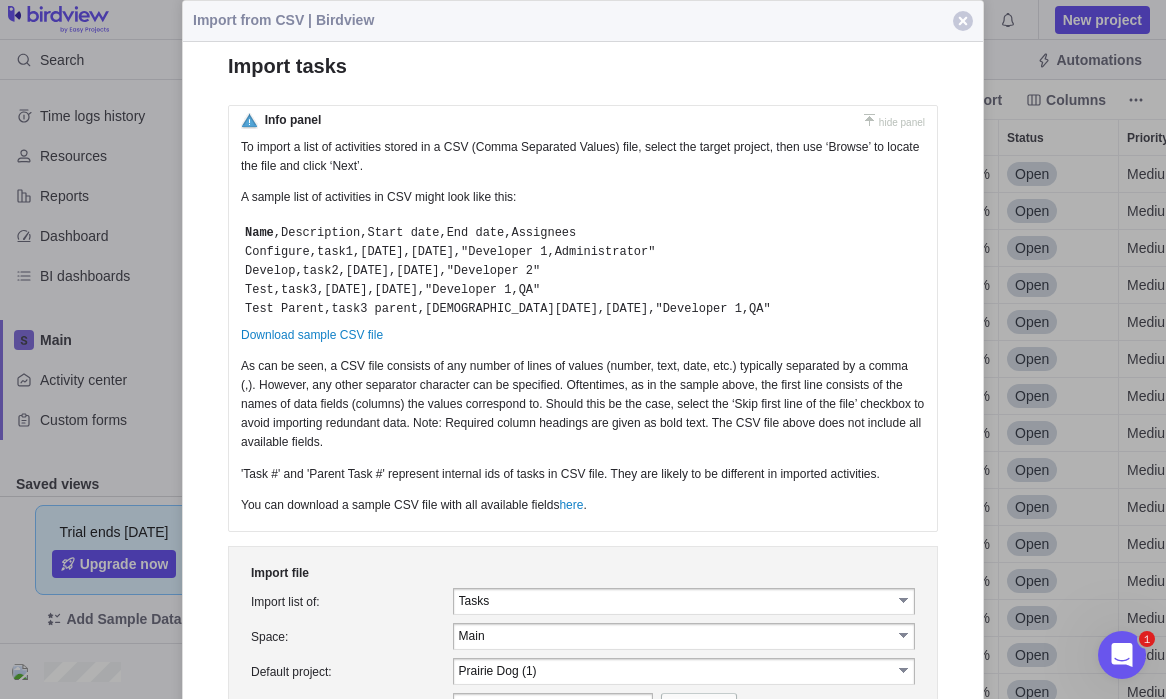 scroll, scrollTop: 16, scrollLeft: 16, axis: both 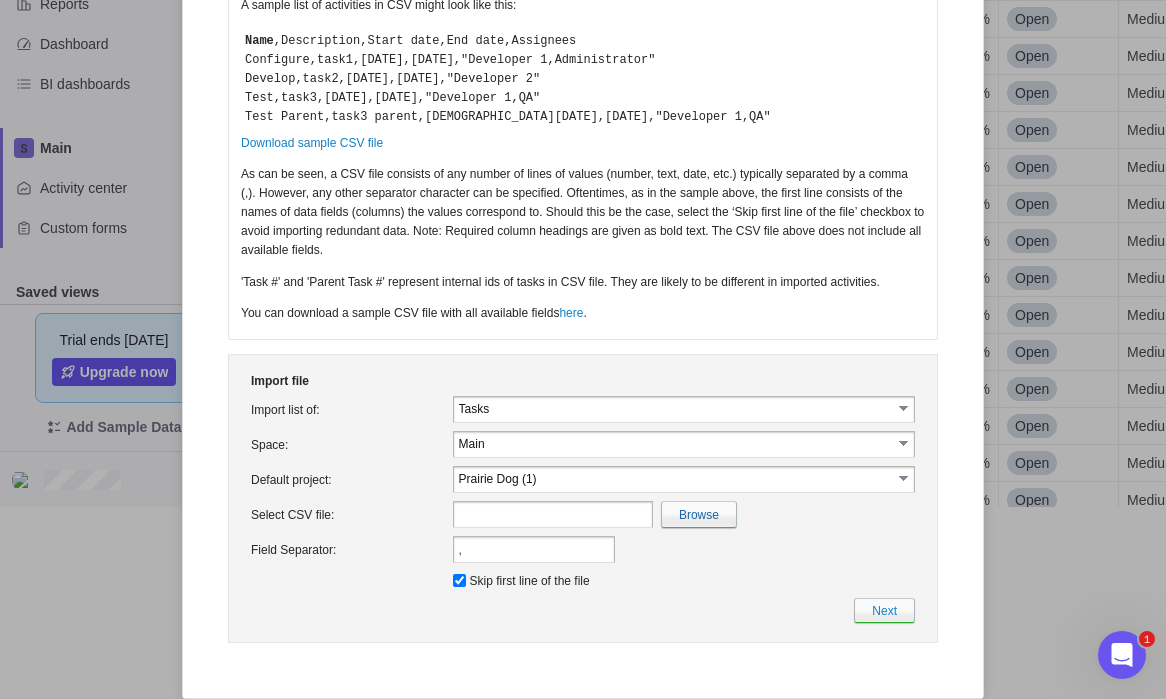 click on "select" at bounding box center [905, 478] 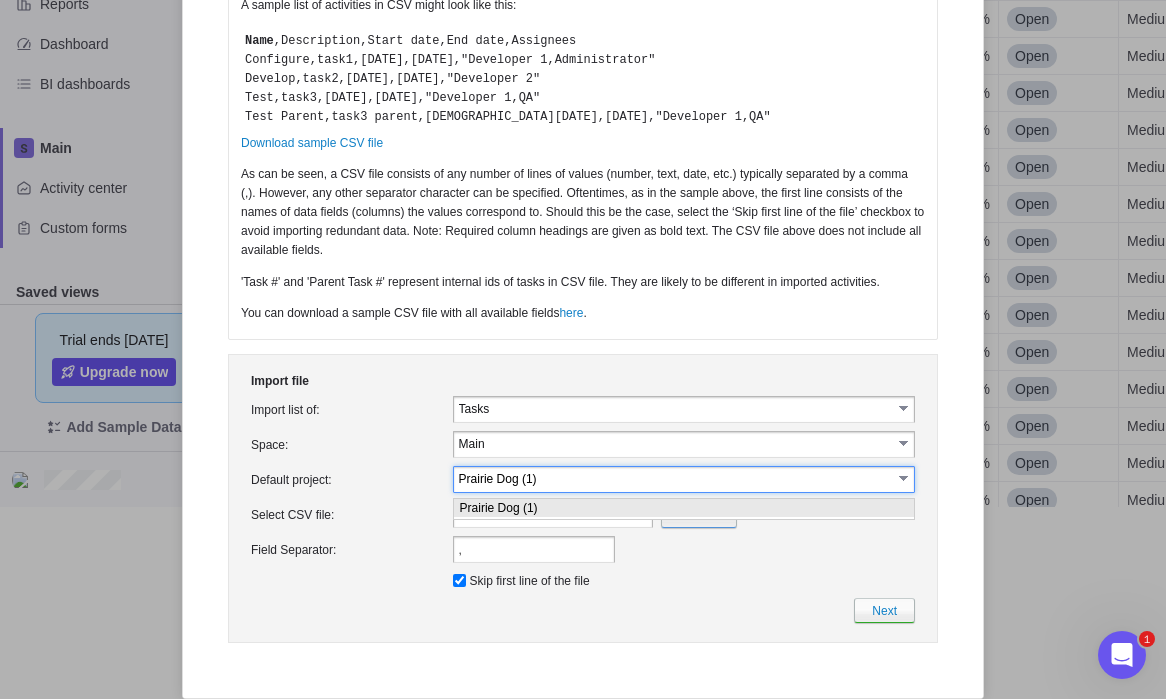 click on "Prairie Dog (1)" at bounding box center (684, 508) 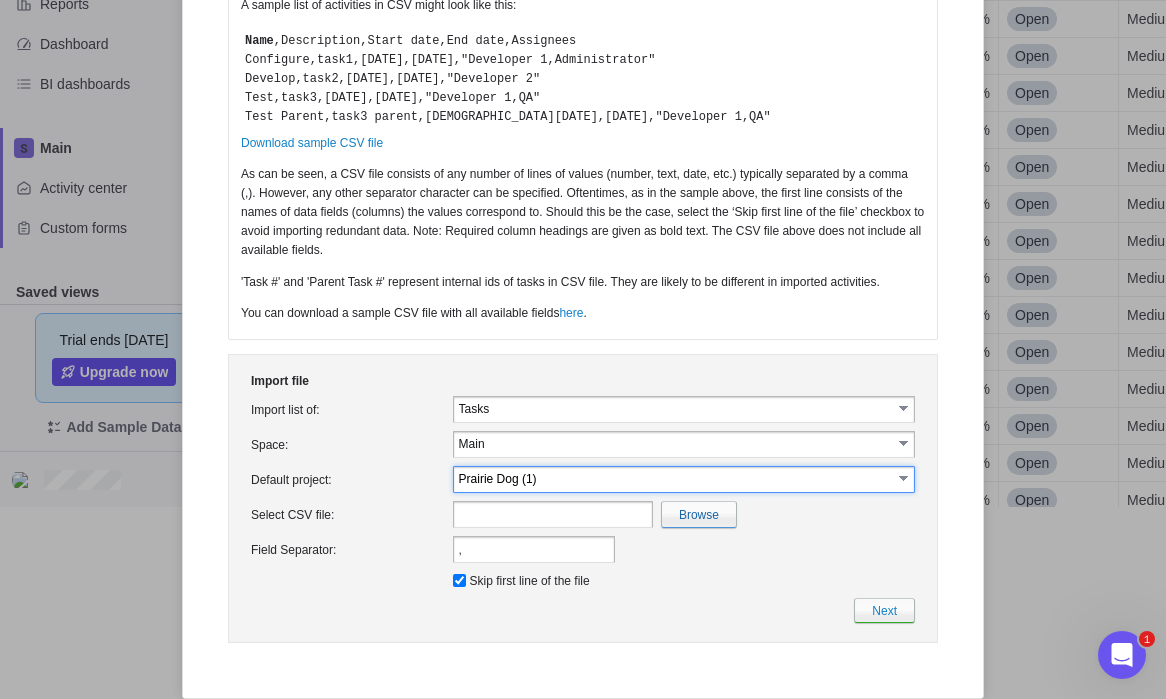 click on "Prairie Dog (1)" at bounding box center (675, 478) 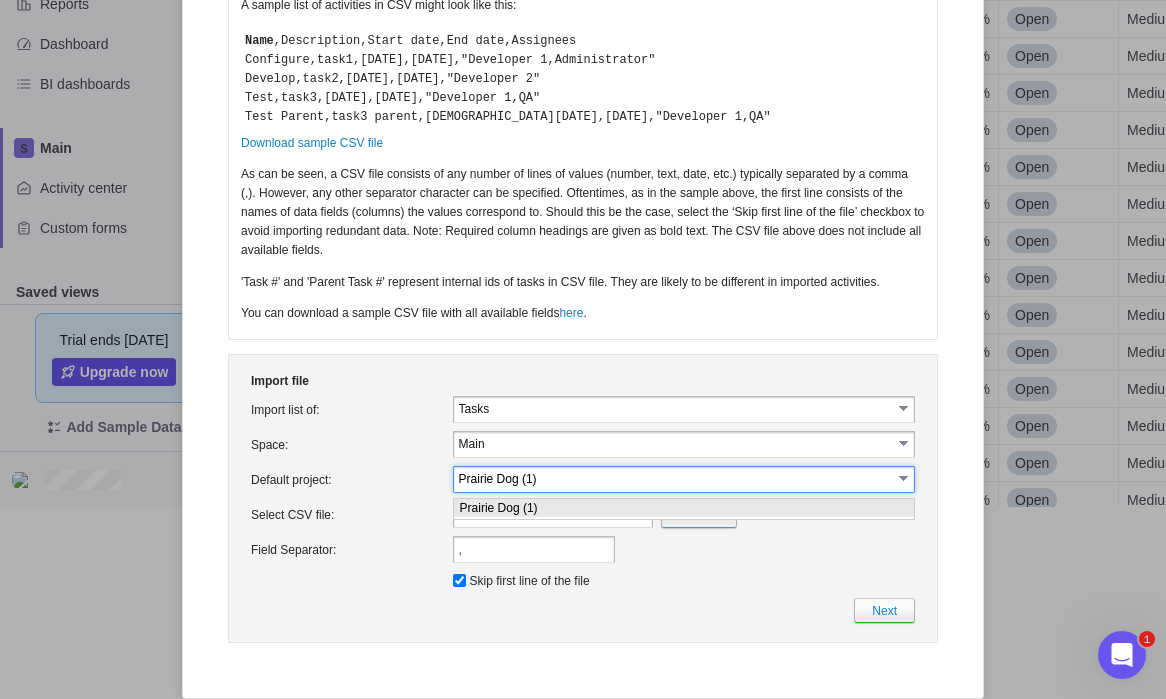 click on "Prairie Dog (1)" at bounding box center (675, 478) 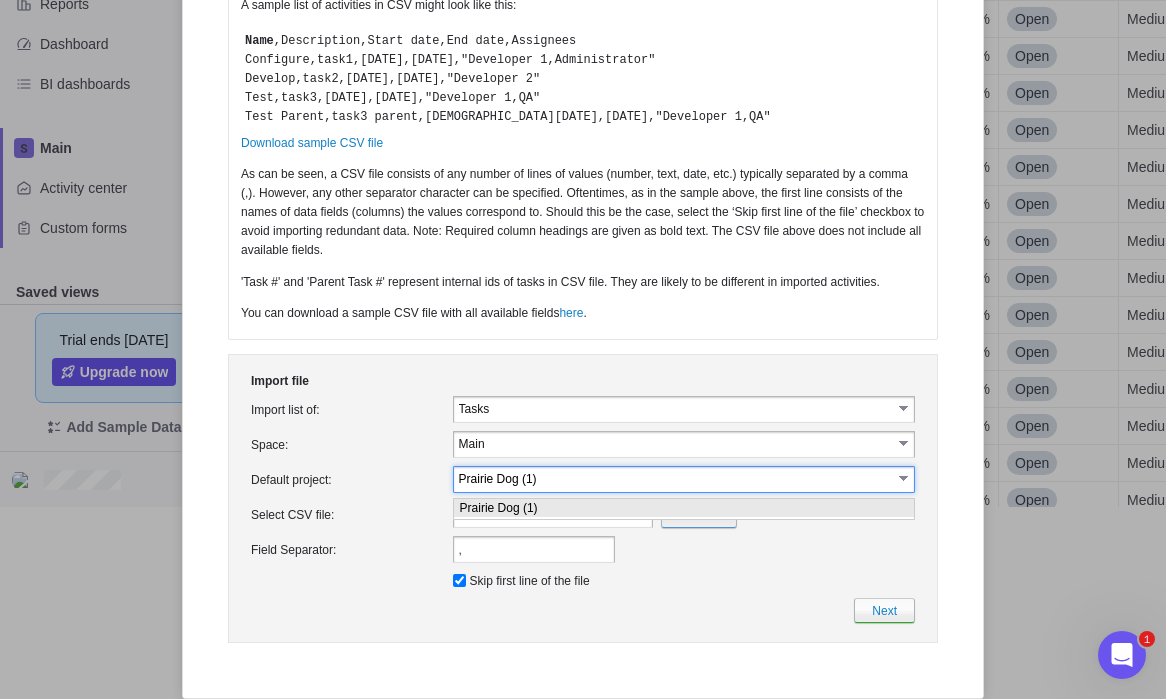 click on "Prairie Dog (1)" at bounding box center (675, 478) 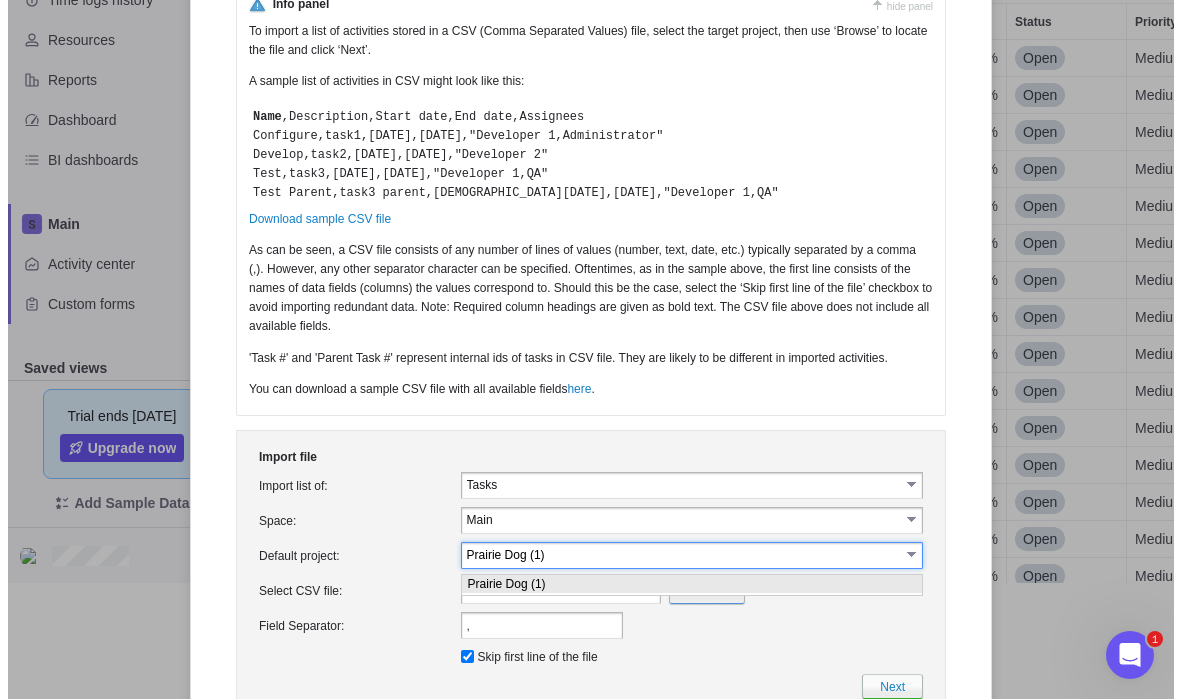 scroll, scrollTop: 0, scrollLeft: 0, axis: both 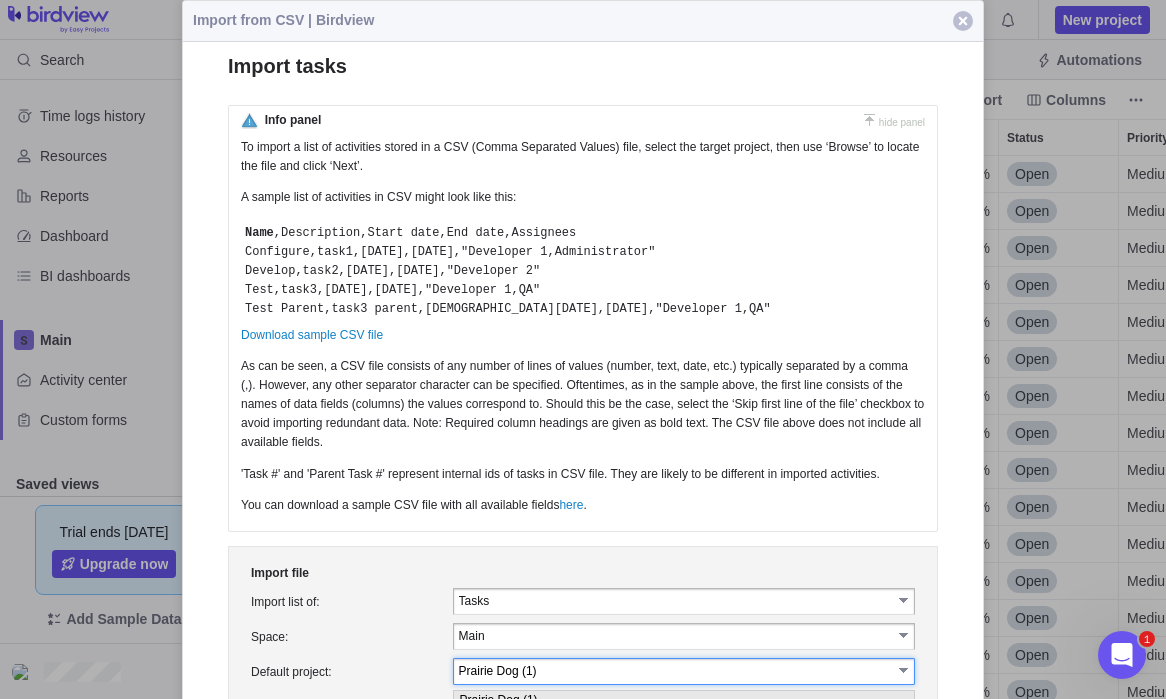 click at bounding box center [963, 21] 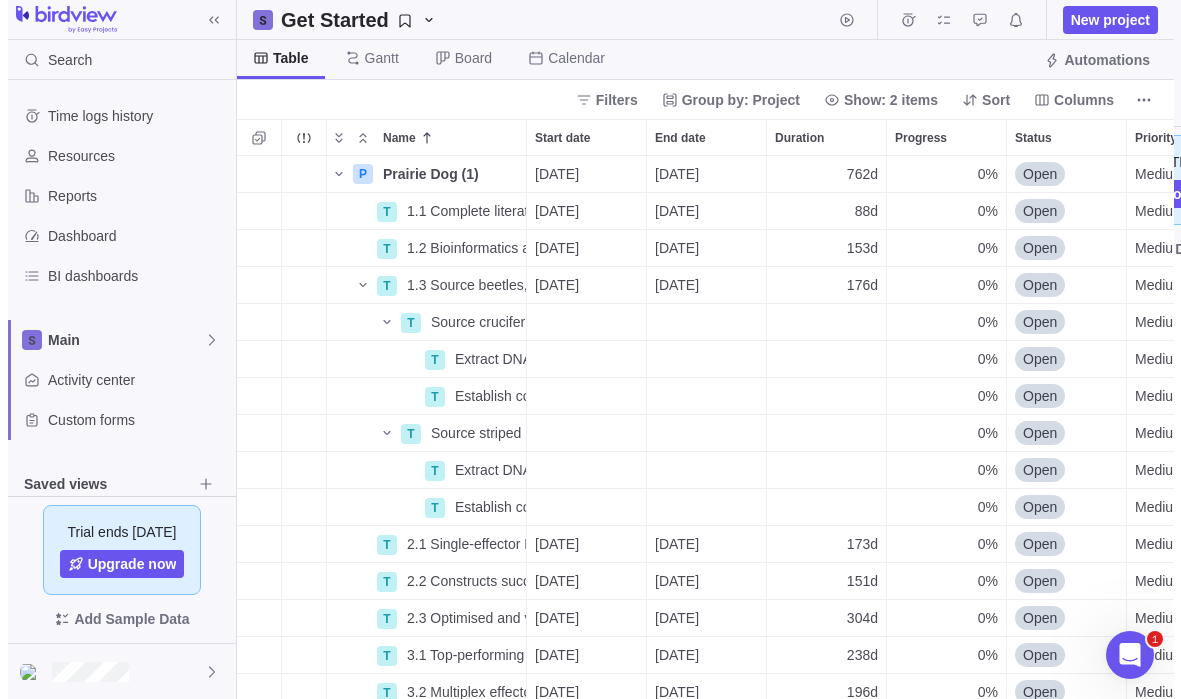 scroll, scrollTop: 16, scrollLeft: 16, axis: both 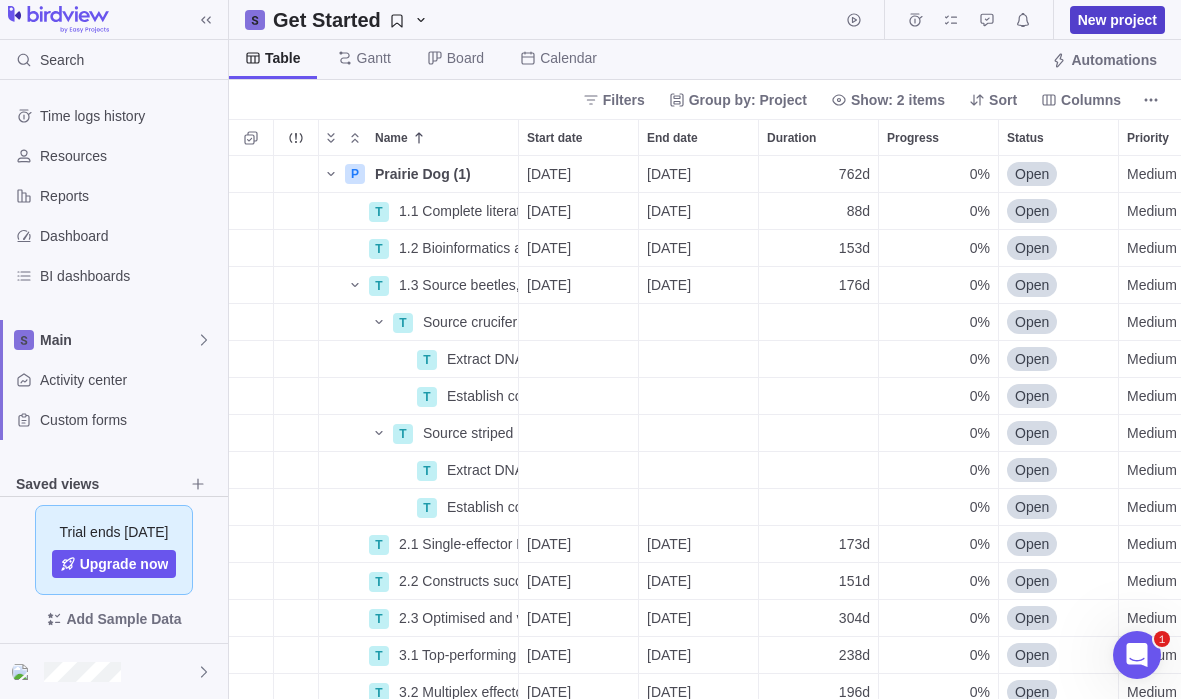 click on "New project" at bounding box center [1117, 20] 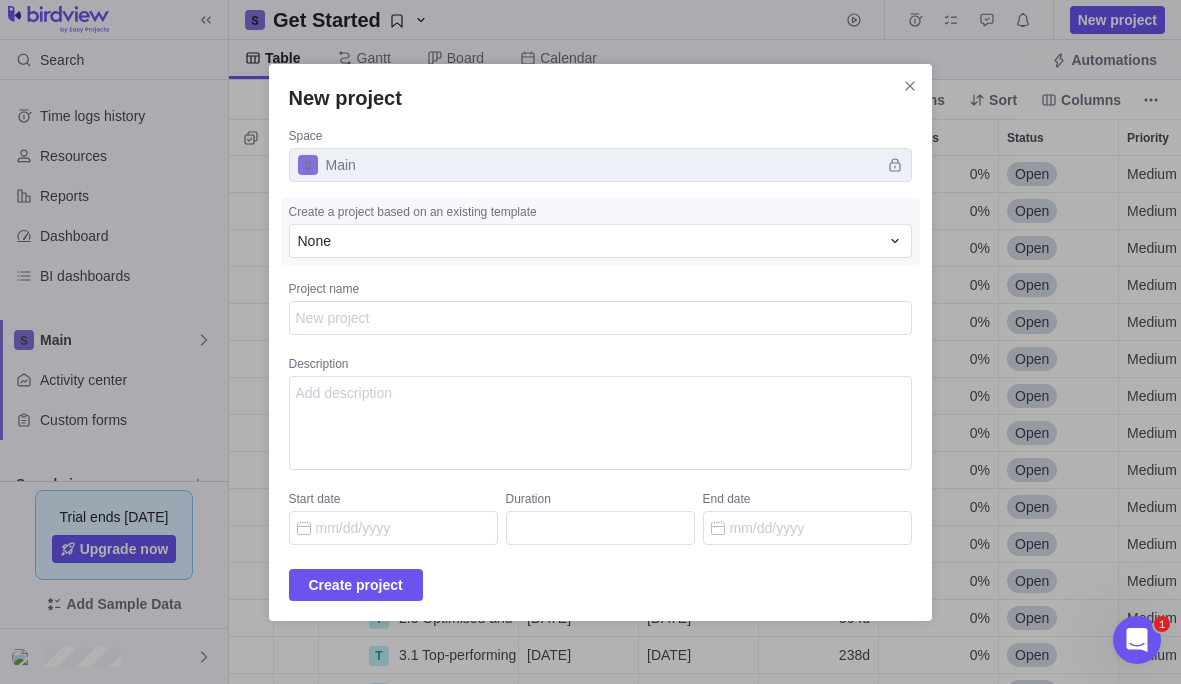 click on "Project name" at bounding box center (600, 318) 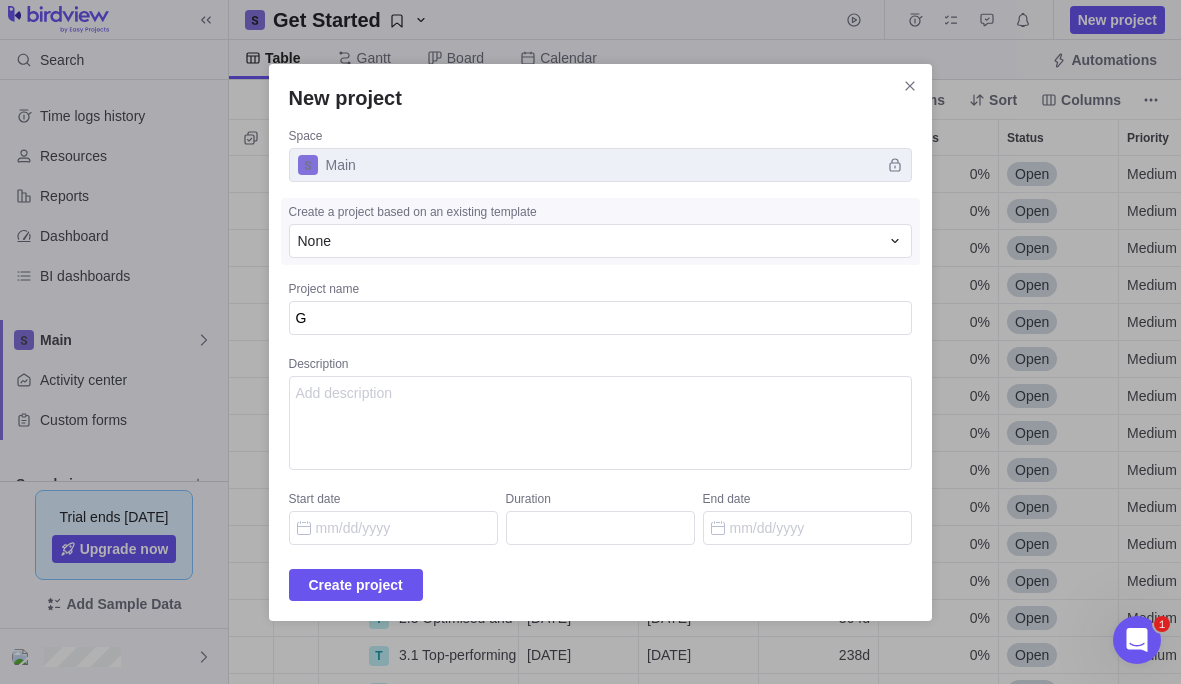 type on "x" 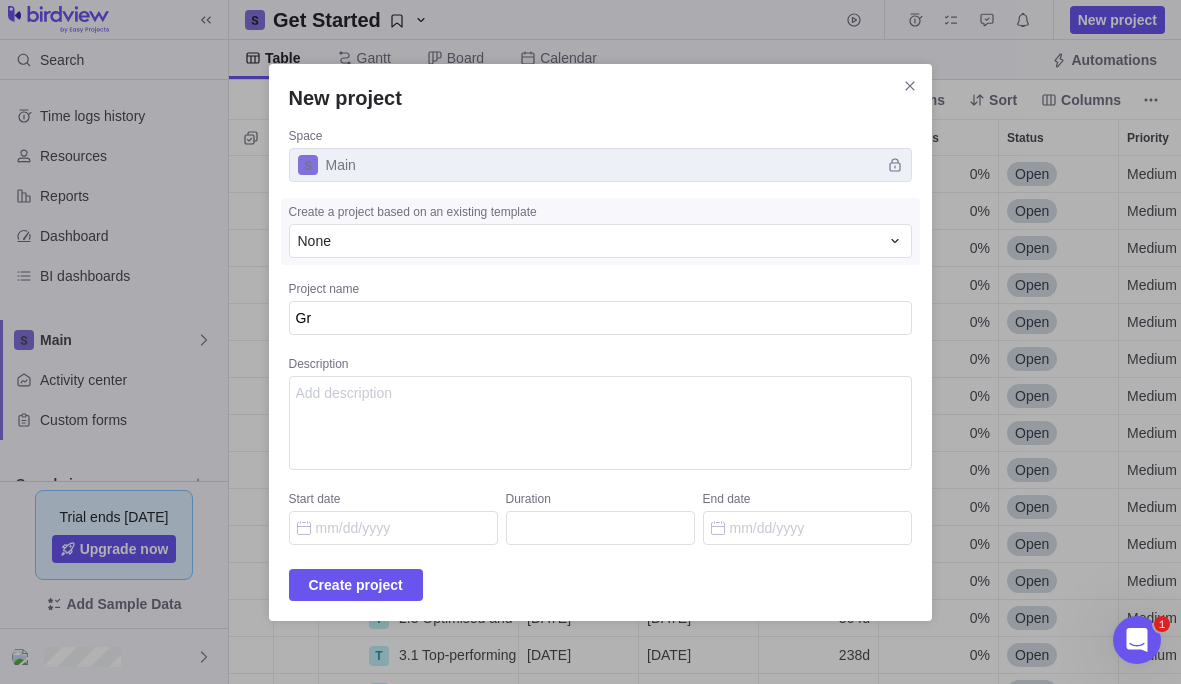 type on "x" 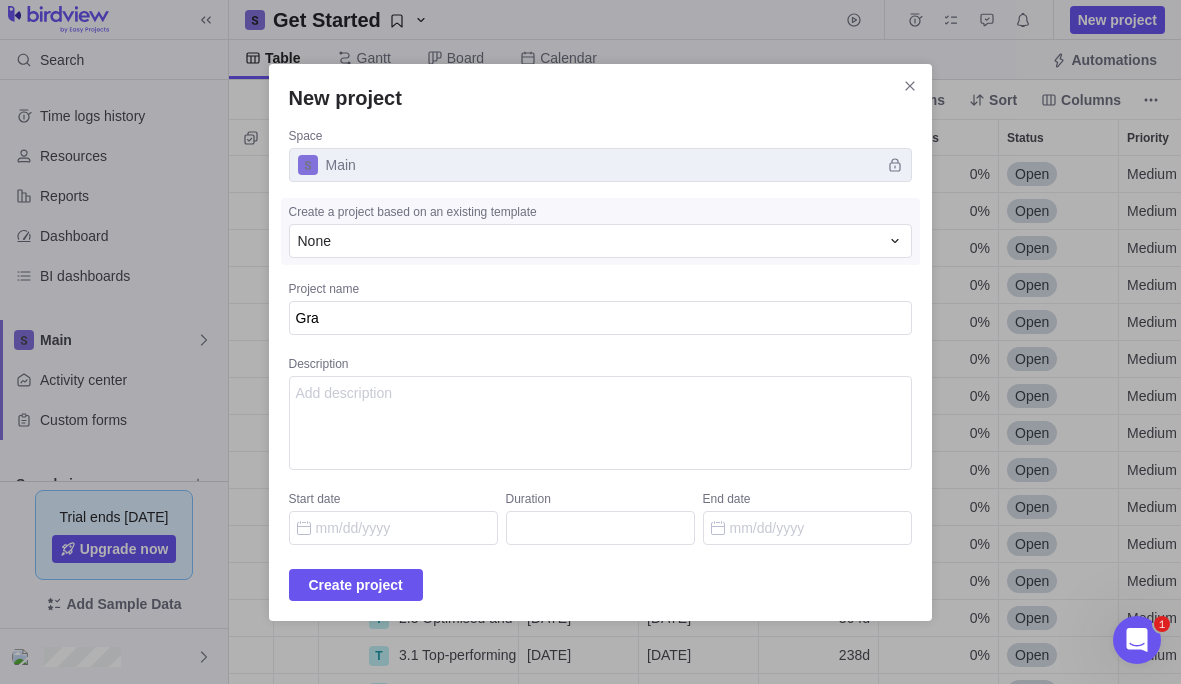 type on "Gran" 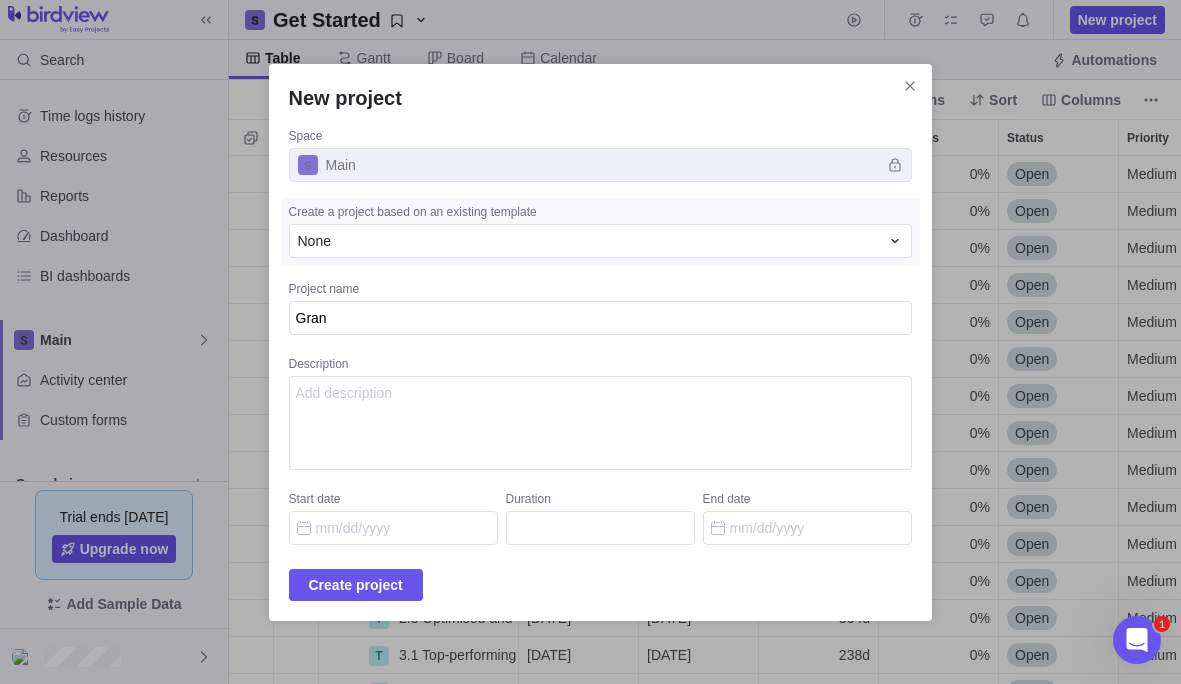 type on "x" 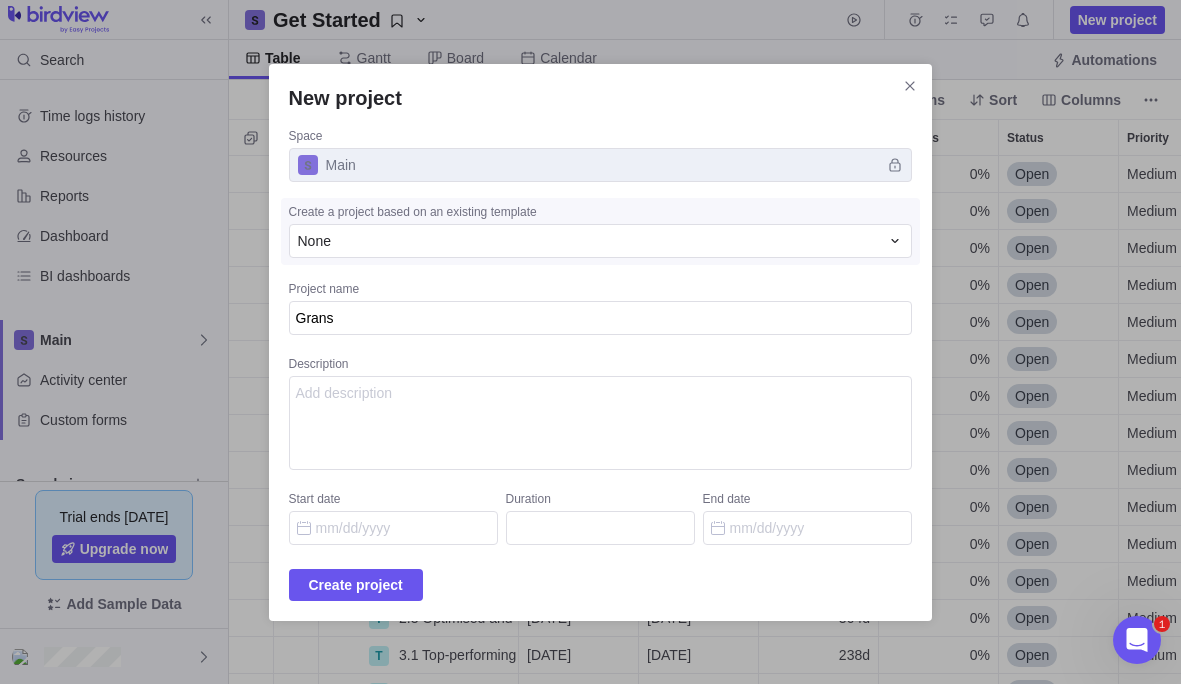 type on "x" 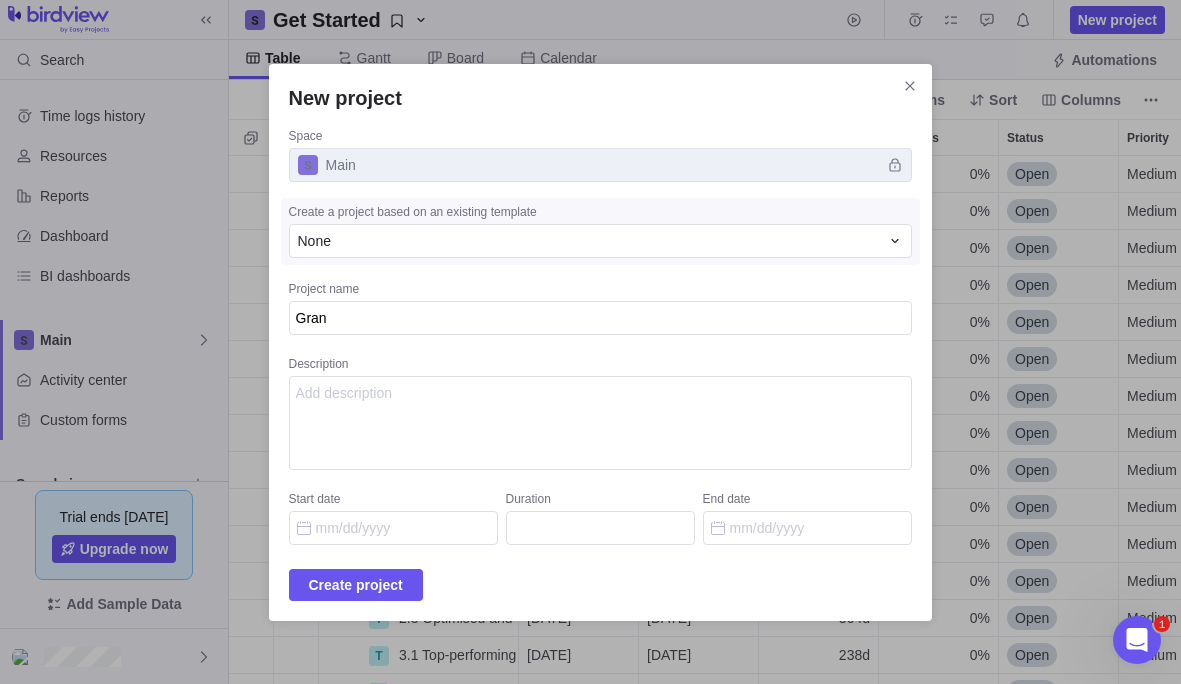 type on "x" 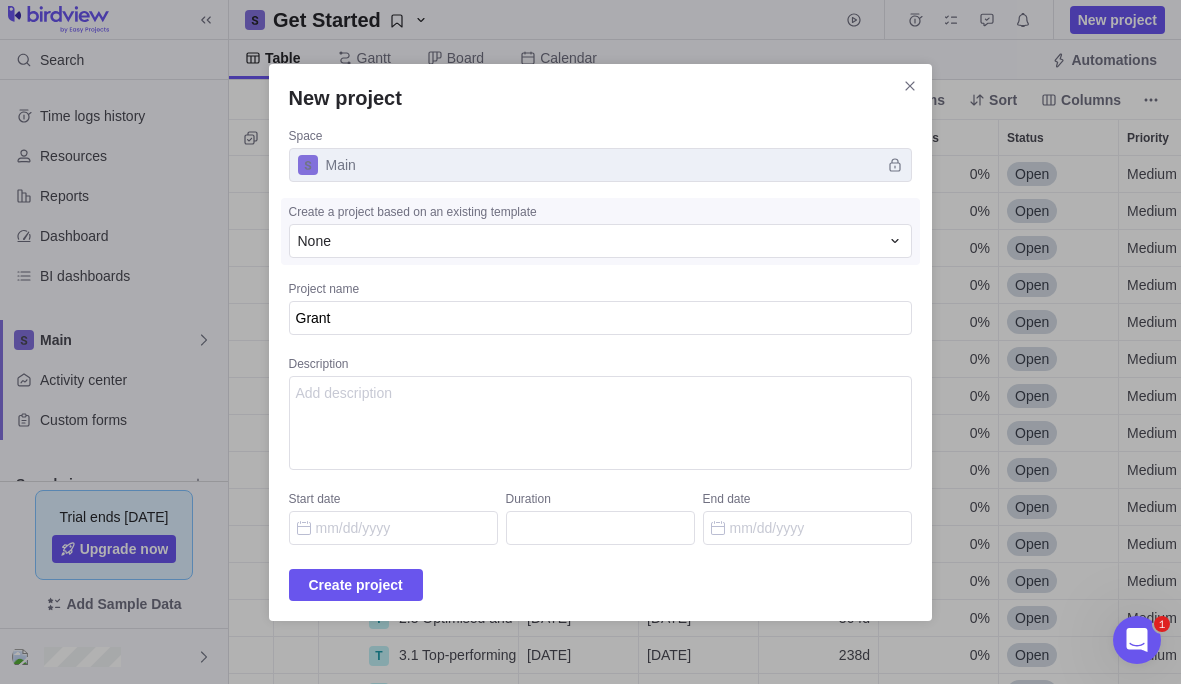 type on "x" 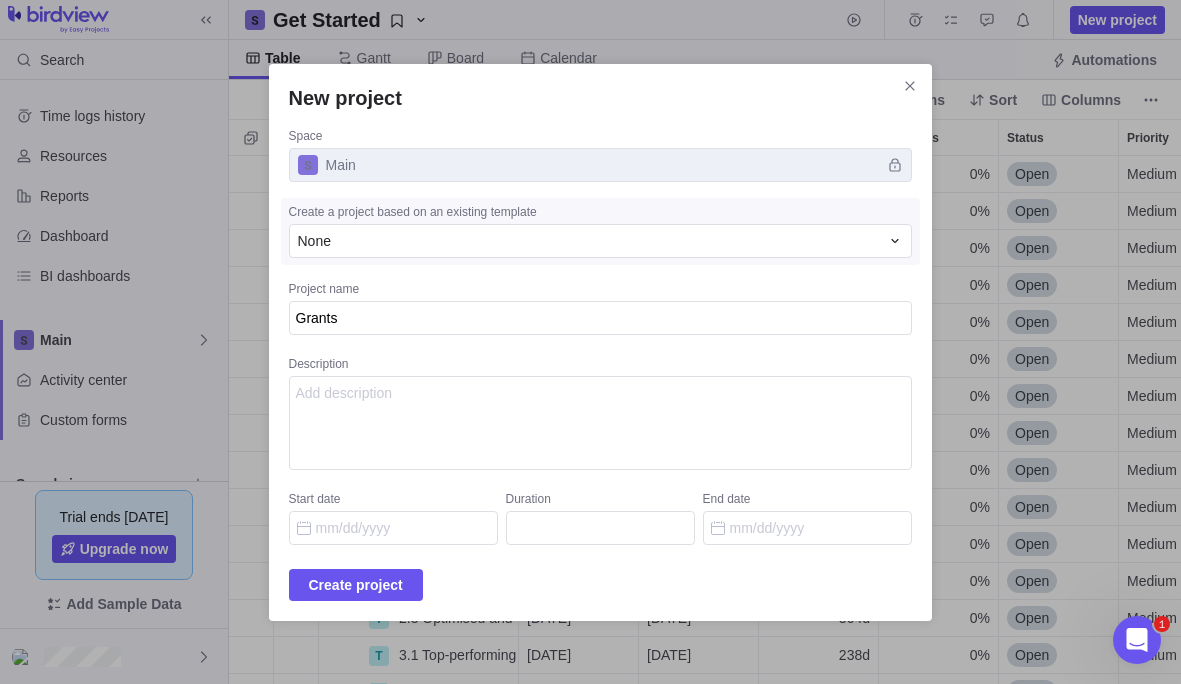 type on "Grants" 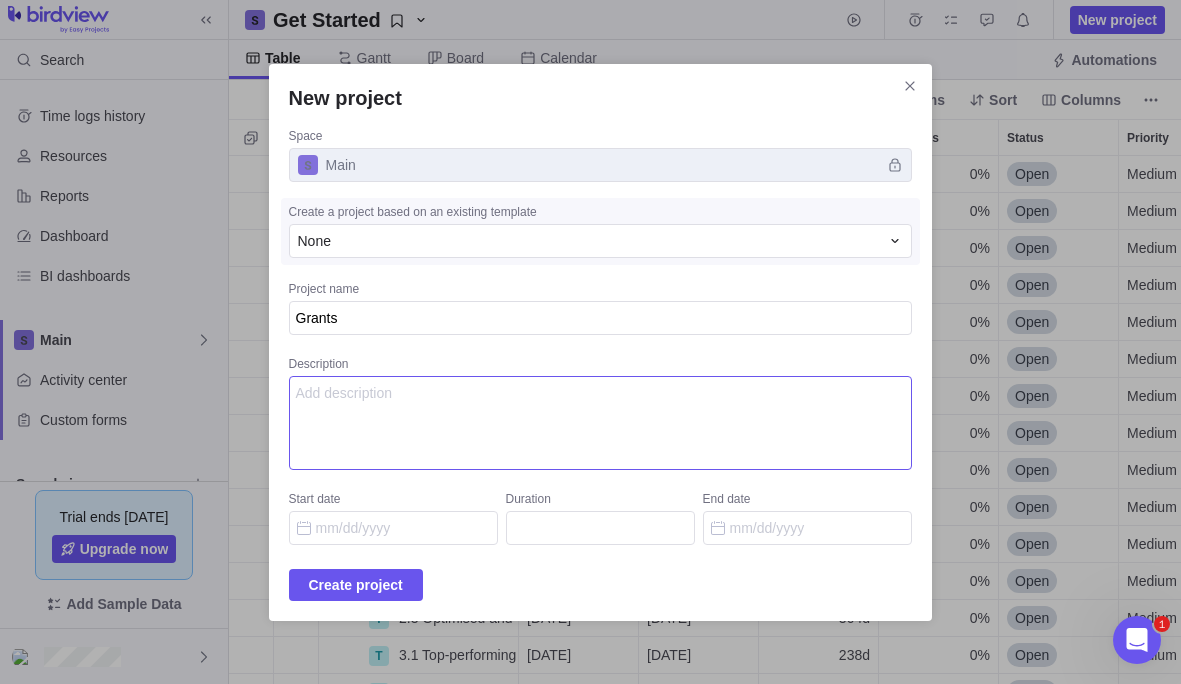 type on "x" 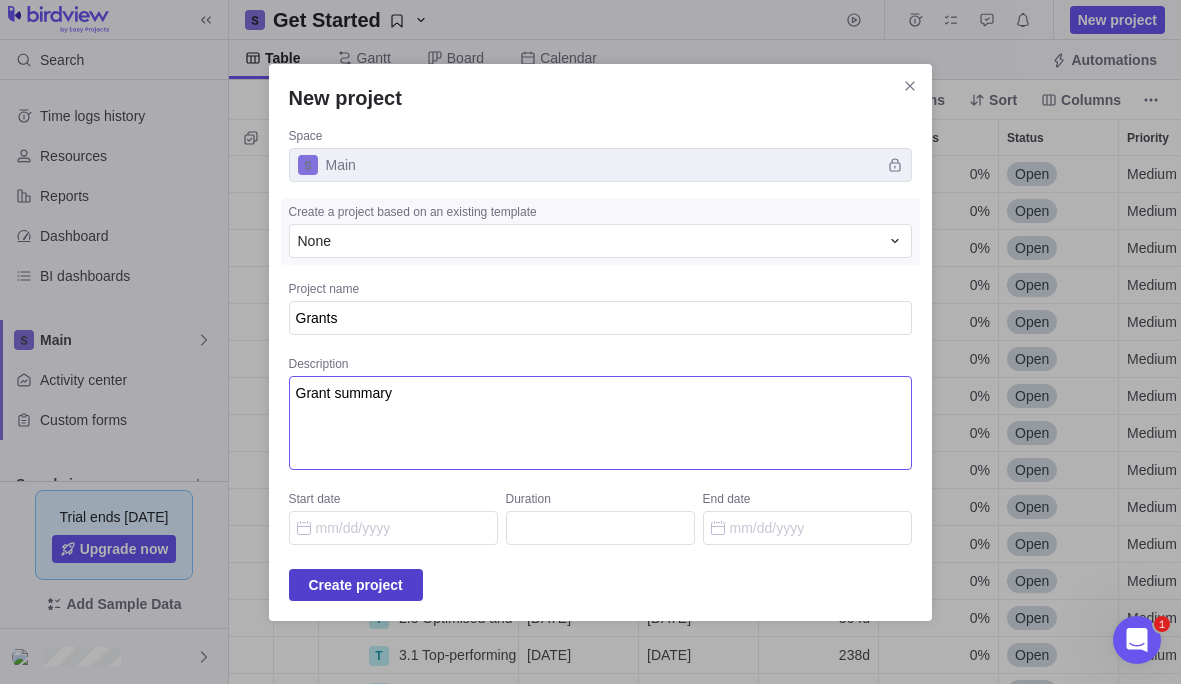 type on "Grant summary" 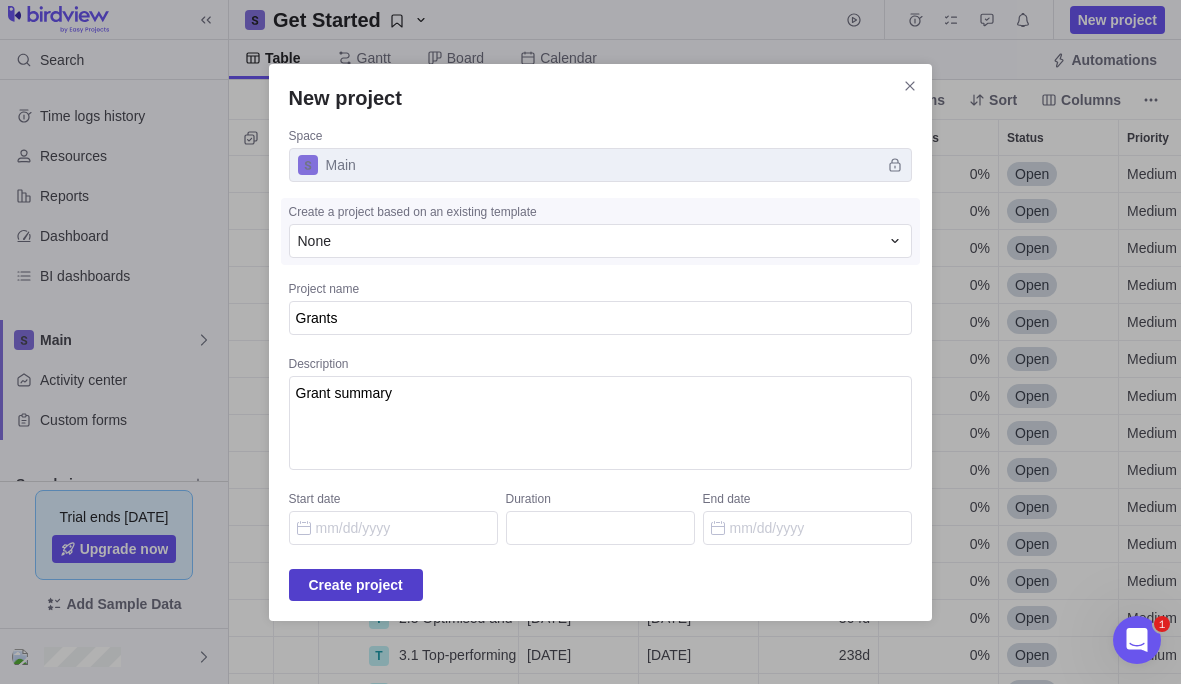 click on "Create project" at bounding box center [356, 585] 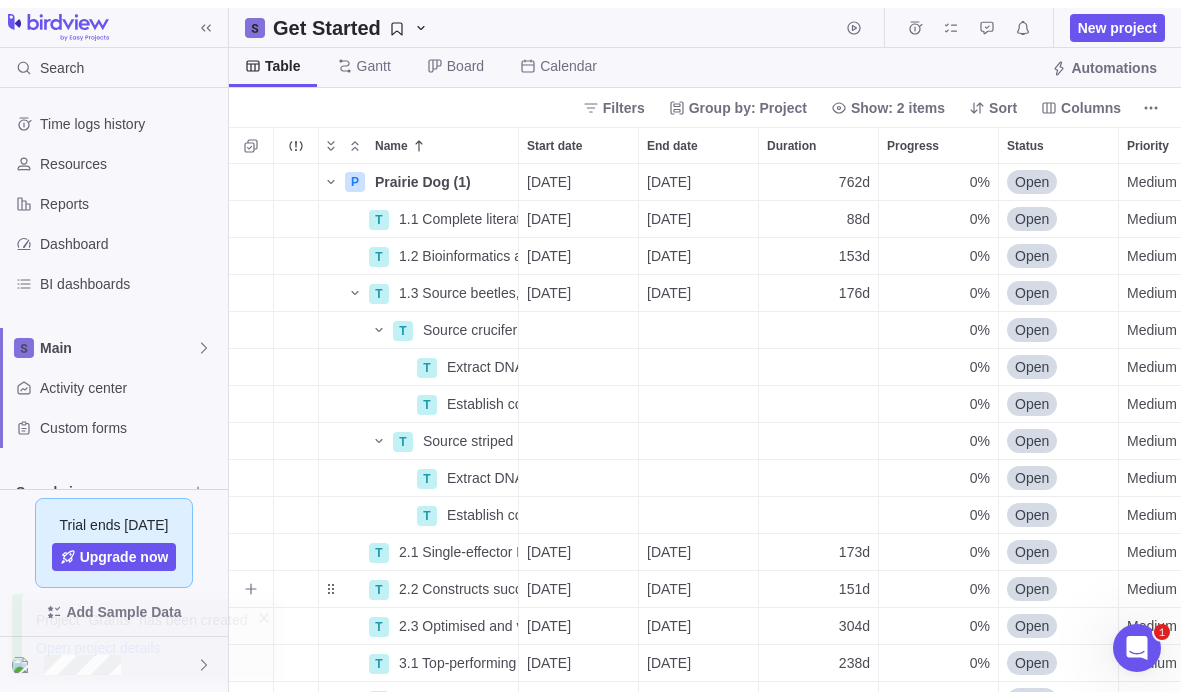 scroll, scrollTop: 16, scrollLeft: 16, axis: both 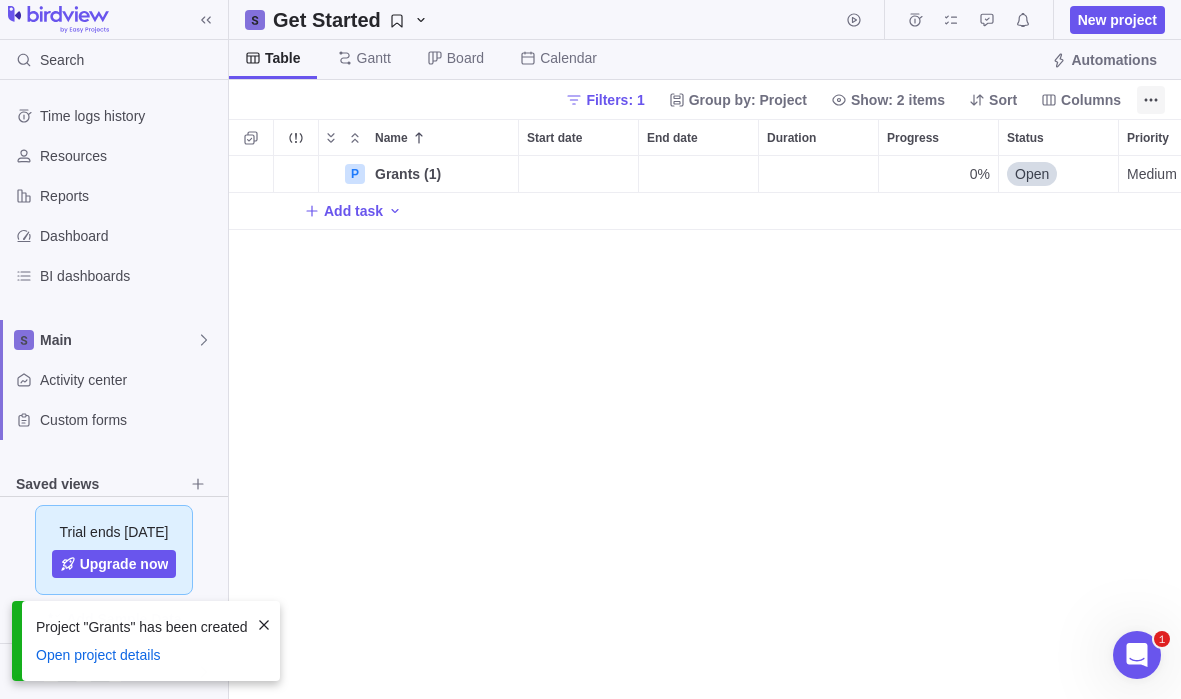 click 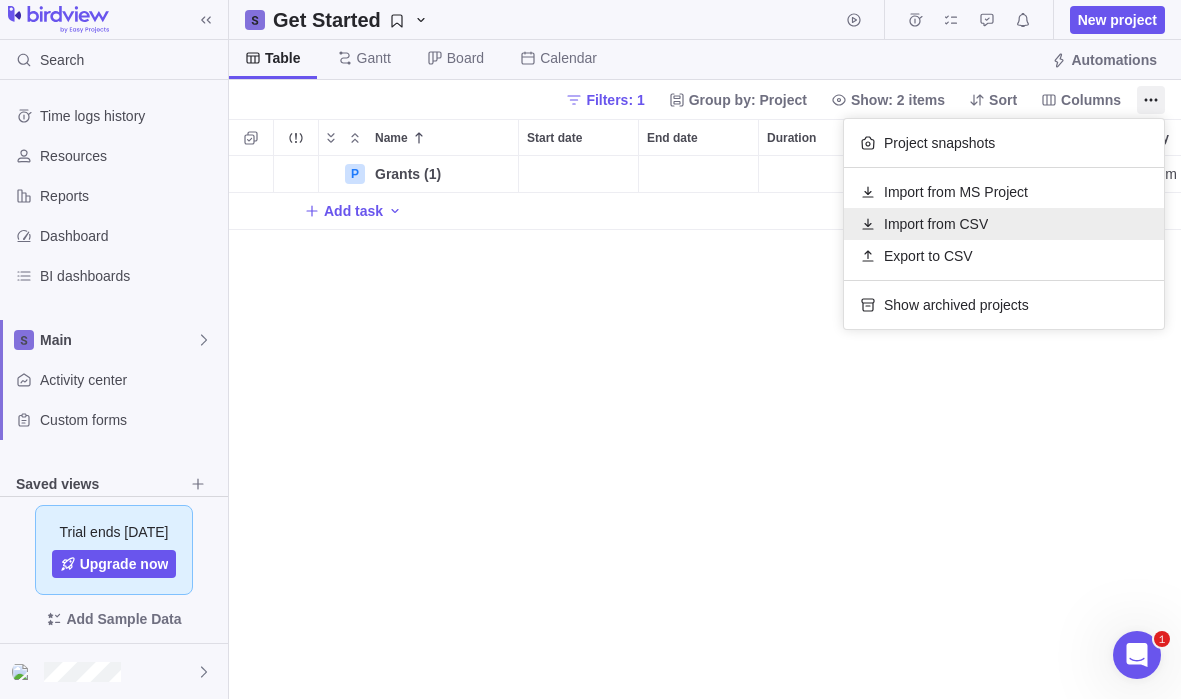 click on "Import from CSV" at bounding box center [936, 224] 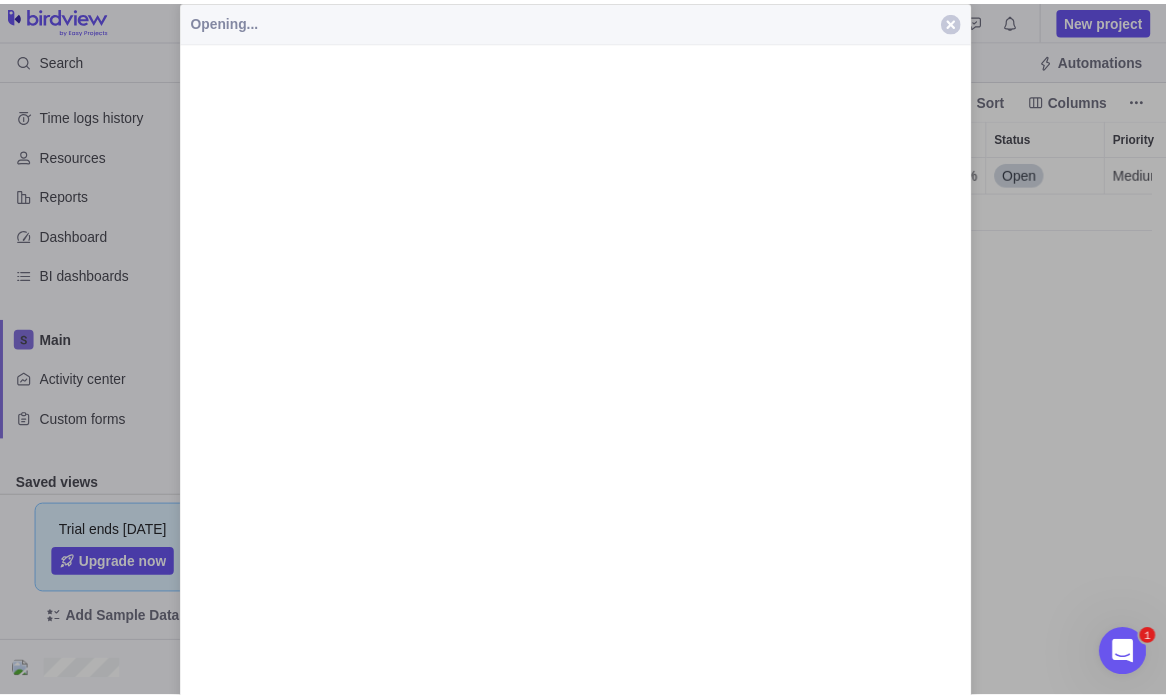scroll, scrollTop: 528, scrollLeft: 922, axis: both 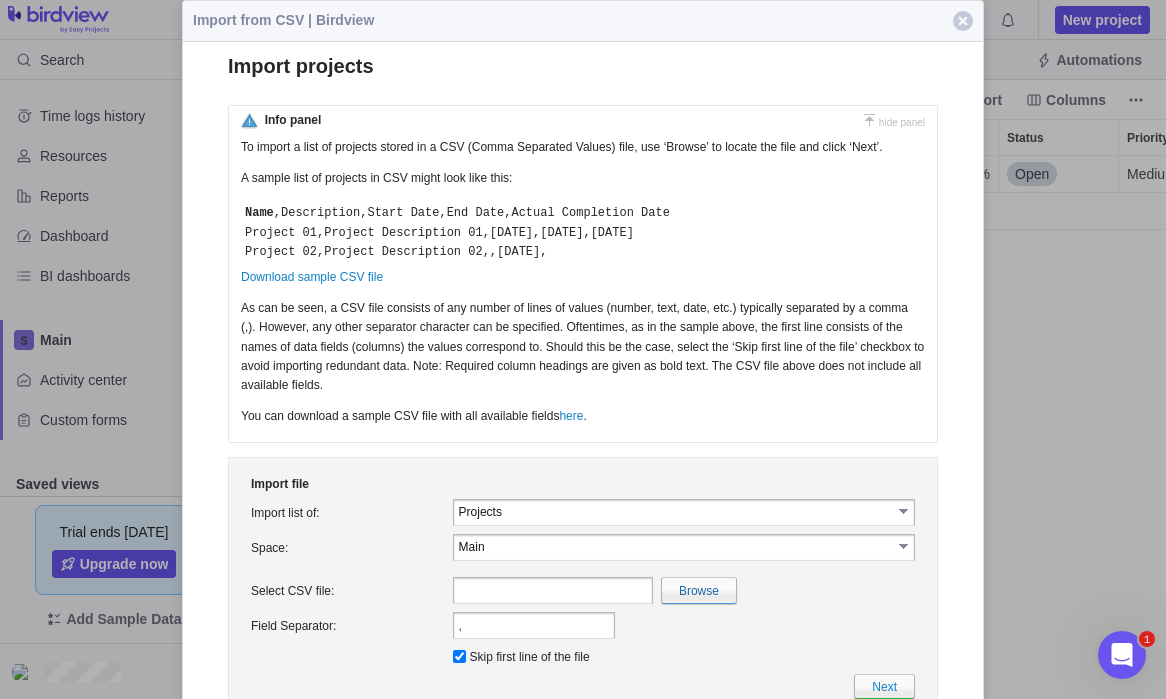 click on "select" at bounding box center (905, 511) 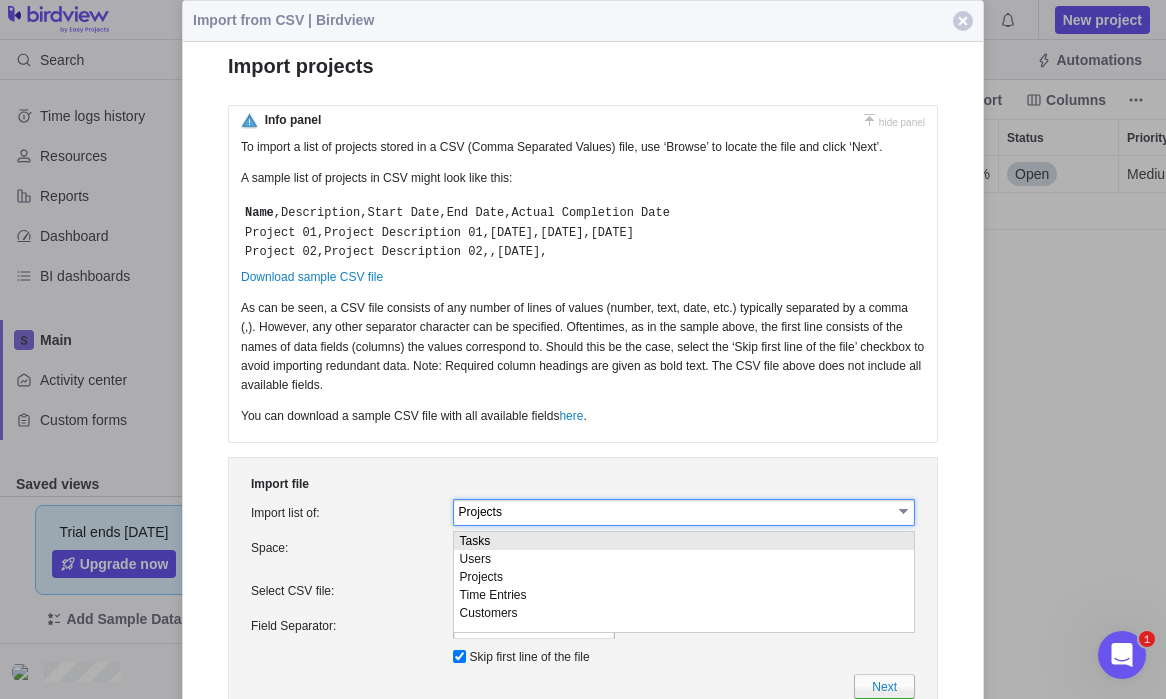 click on "Tasks" at bounding box center (684, 541) 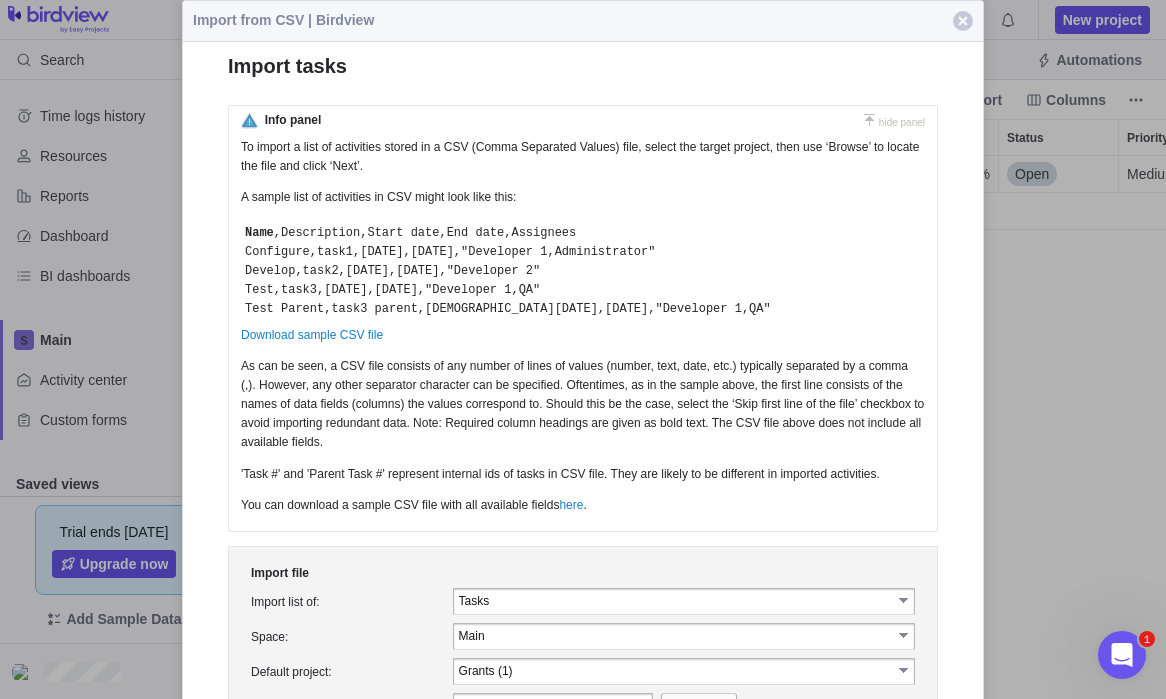 scroll, scrollTop: 16, scrollLeft: 16, axis: both 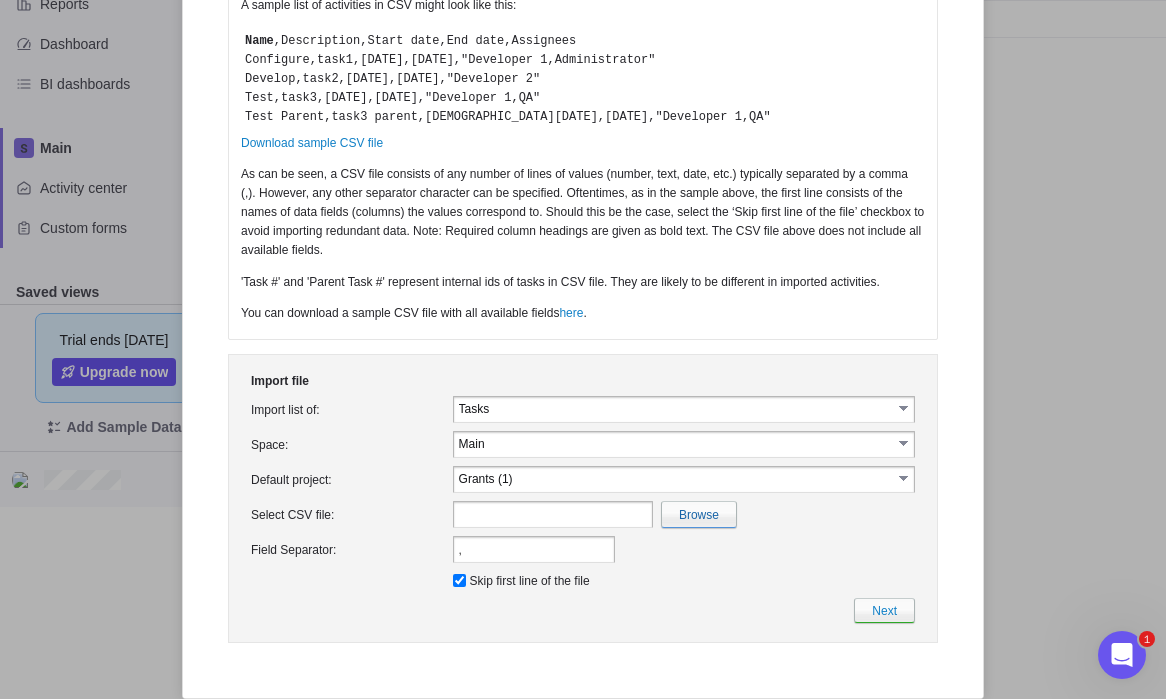 click on "Next" at bounding box center [583, 610] 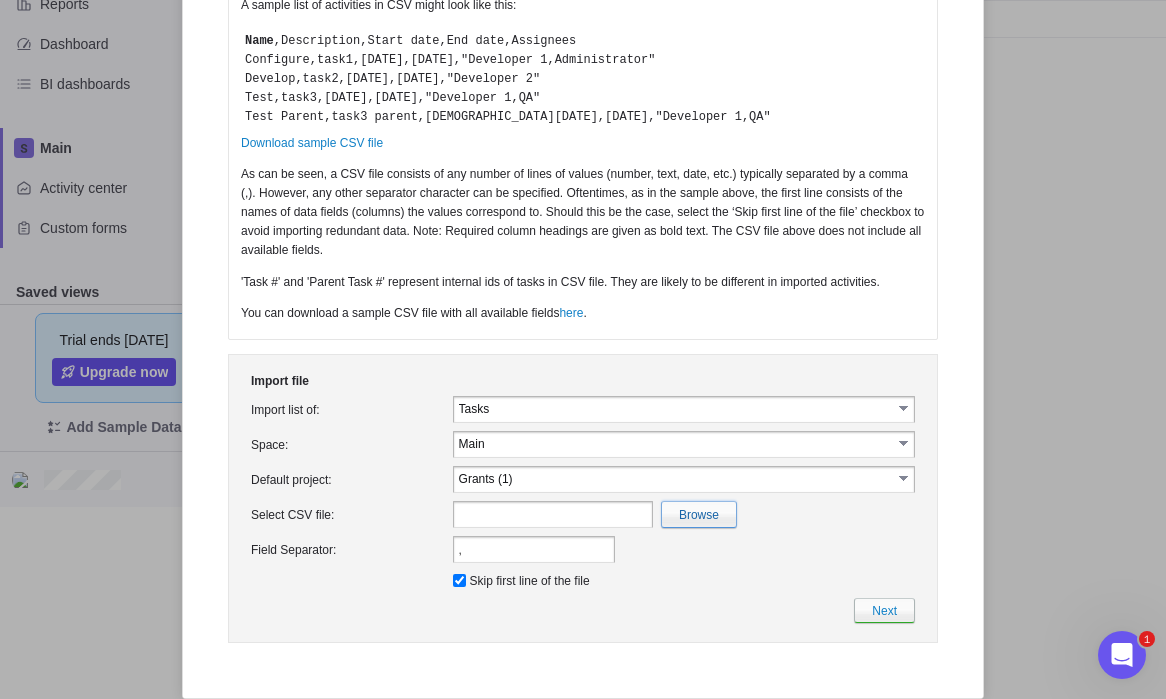 click at bounding box center [263, 514] 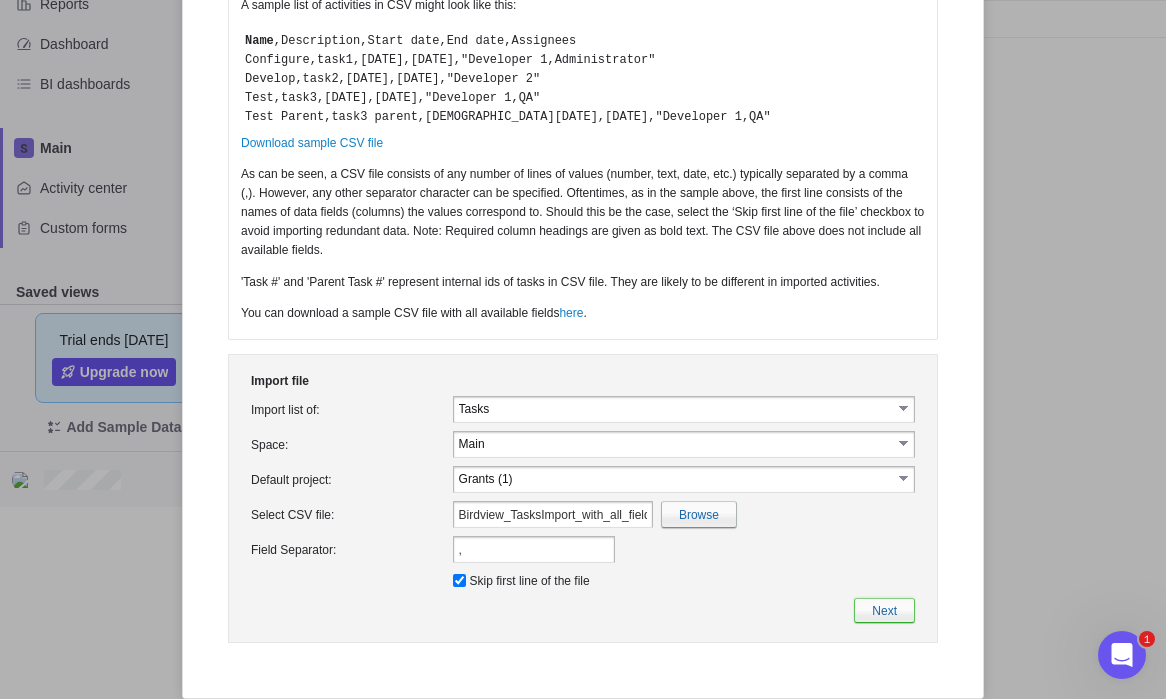 click on "Next" at bounding box center [884, 610] 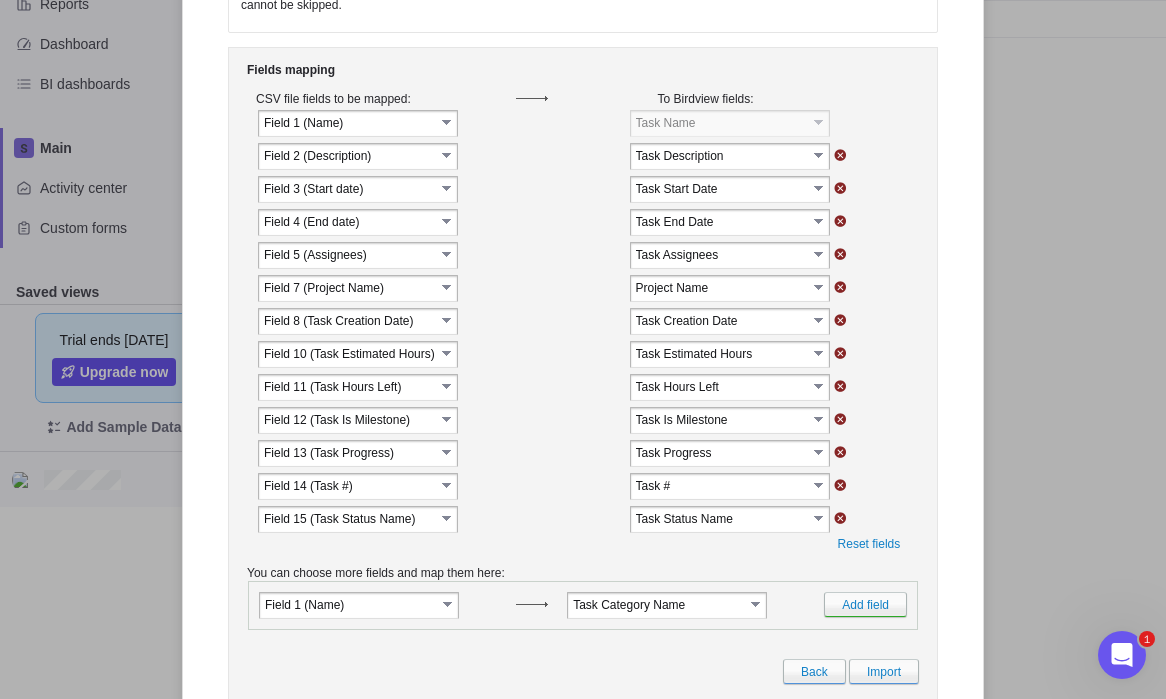 scroll, scrollTop: 0, scrollLeft: 0, axis: both 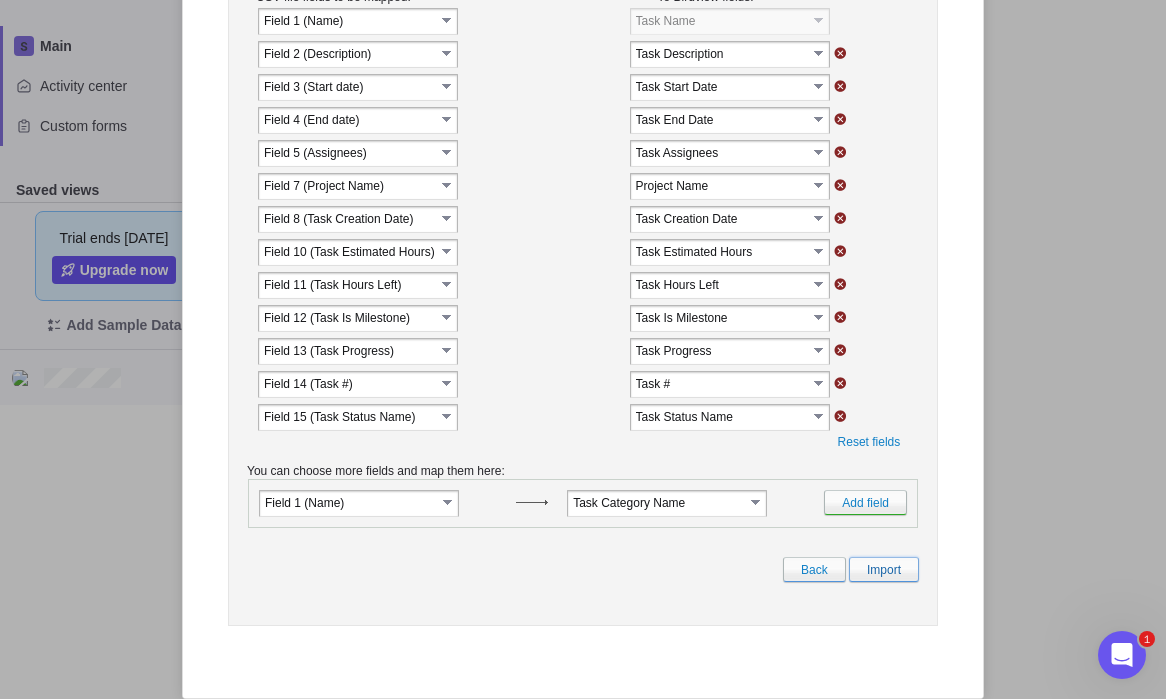 click on "Import" at bounding box center [884, 569] 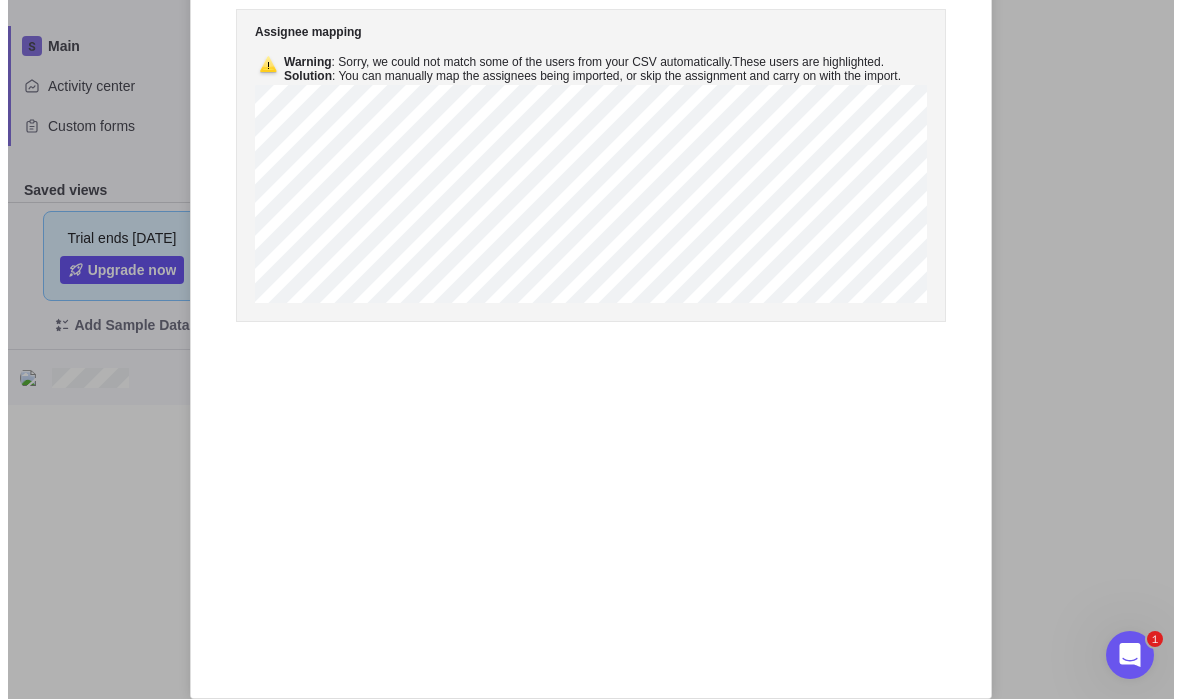 scroll, scrollTop: 0, scrollLeft: 0, axis: both 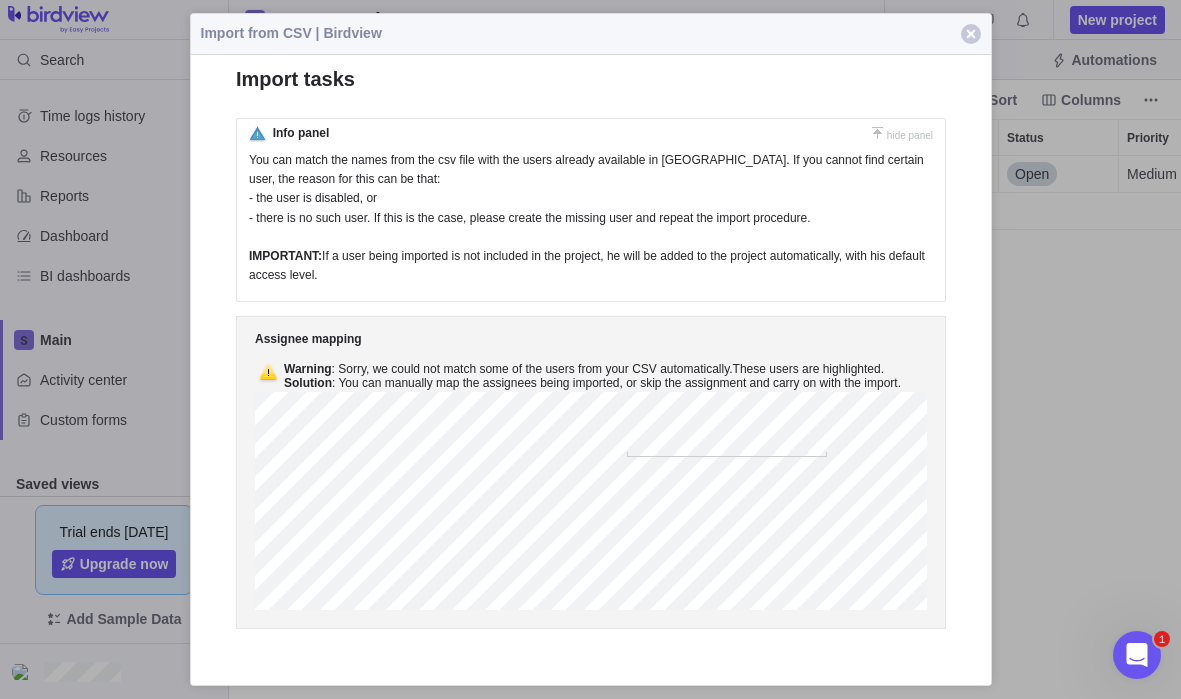 click on "Warning : Sorry, we could not match some of the users from your CSV automatically.These users are highlighted.
Solution : You can manually map the assignees being imported, or skip the assignment and carry on with the import." at bounding box center [603, 376] 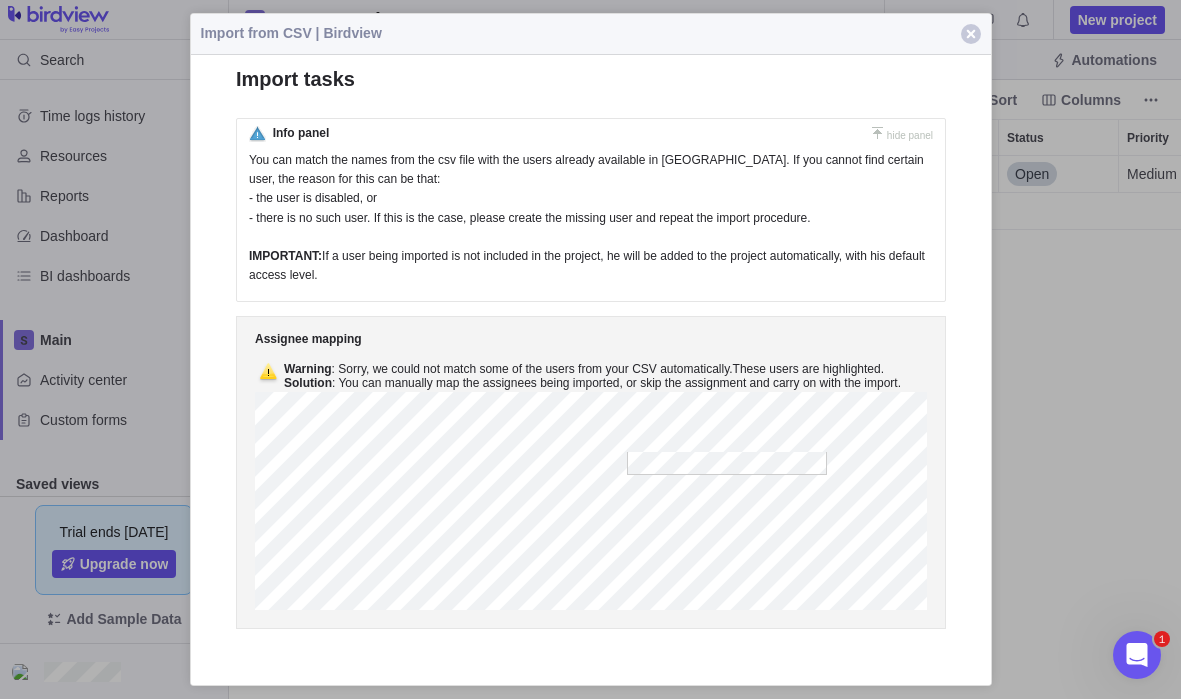 click on "Warning : Sorry, we could not match some of the users from your CSV automatically.These users are highlighted.
Solution : You can manually map the assignees being imported, or skip the assignment and carry on with the import." at bounding box center [603, 376] 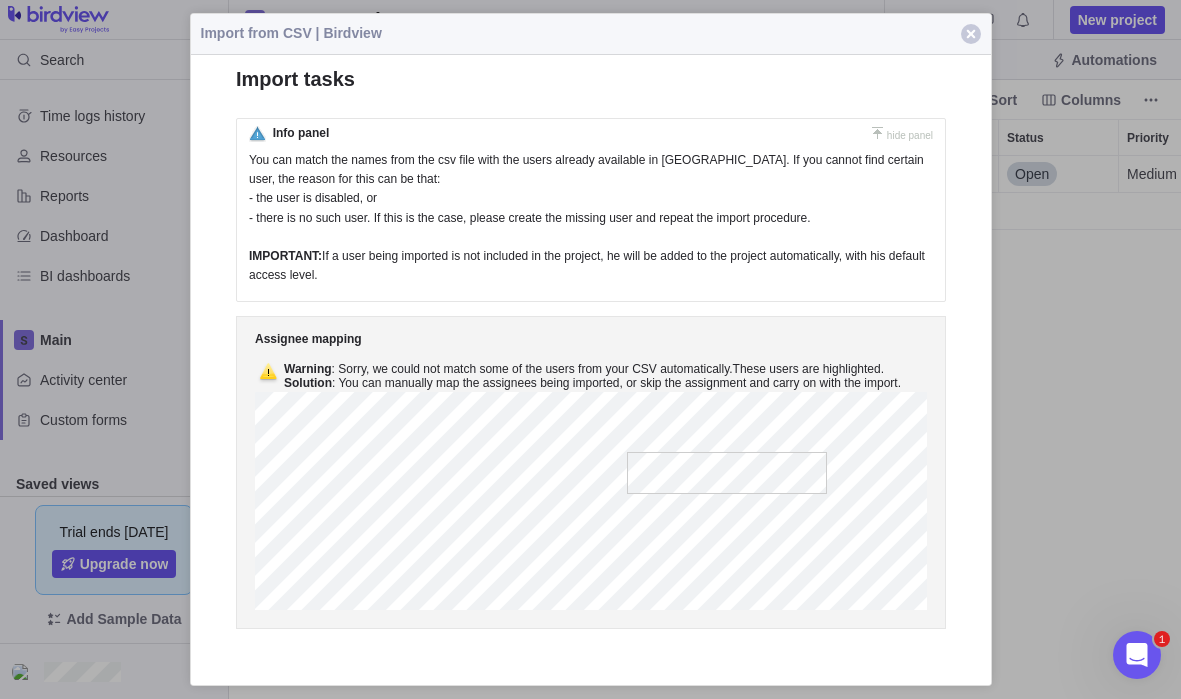 drag, startPoint x: 748, startPoint y: 312, endPoint x: 634, endPoint y: 299, distance: 114.73883 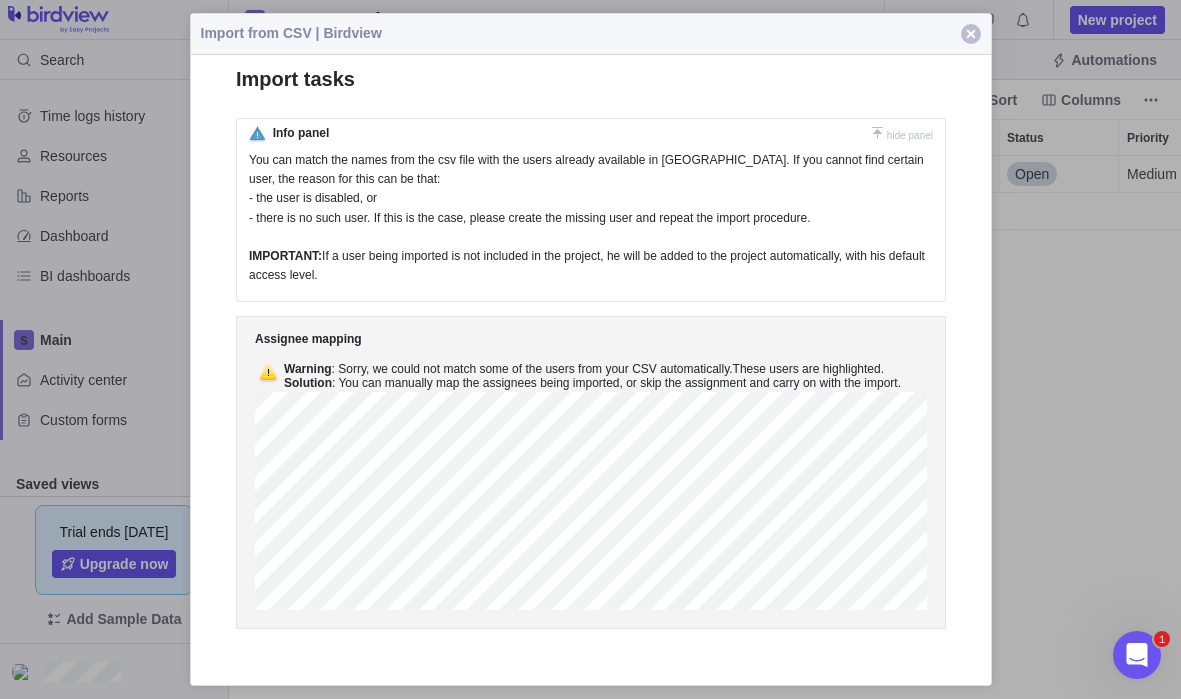 click at bounding box center [971, 34] 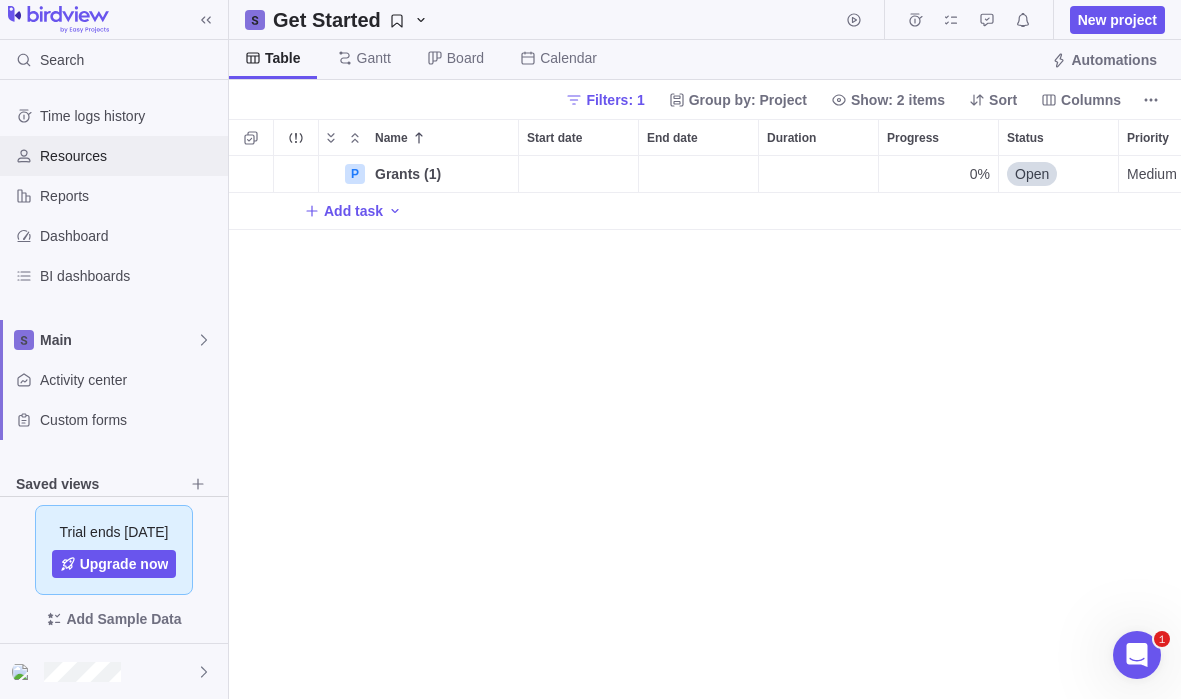 click on "Resources" at bounding box center [130, 156] 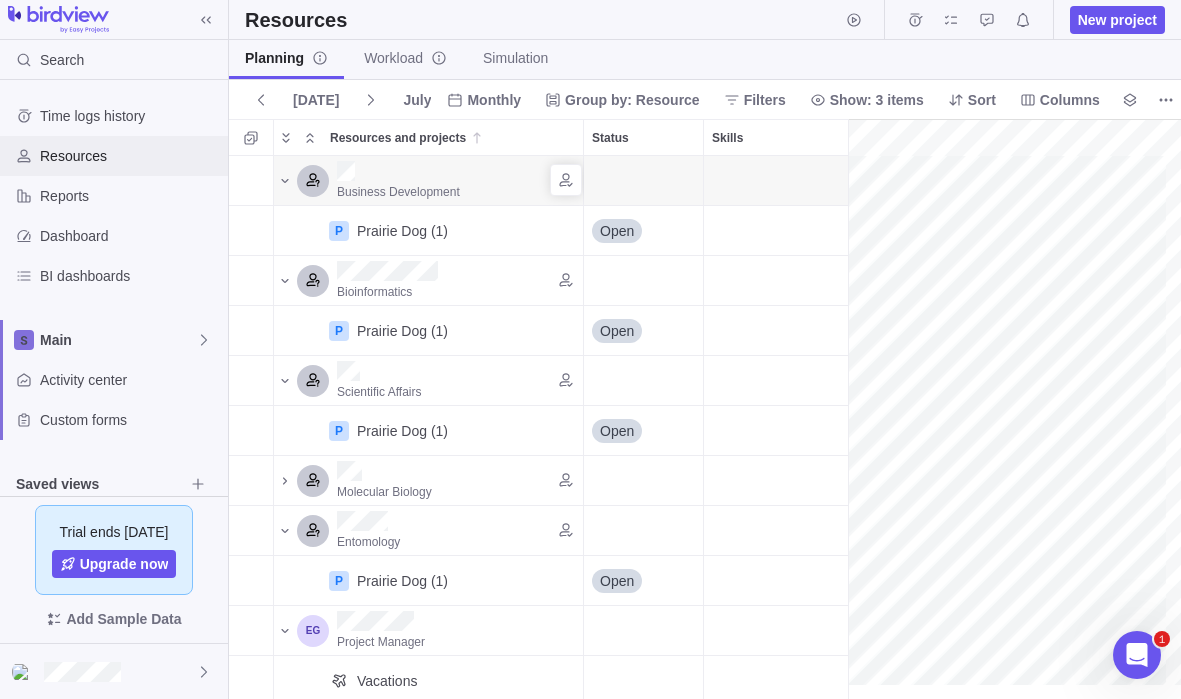 scroll, scrollTop: 16, scrollLeft: 16, axis: both 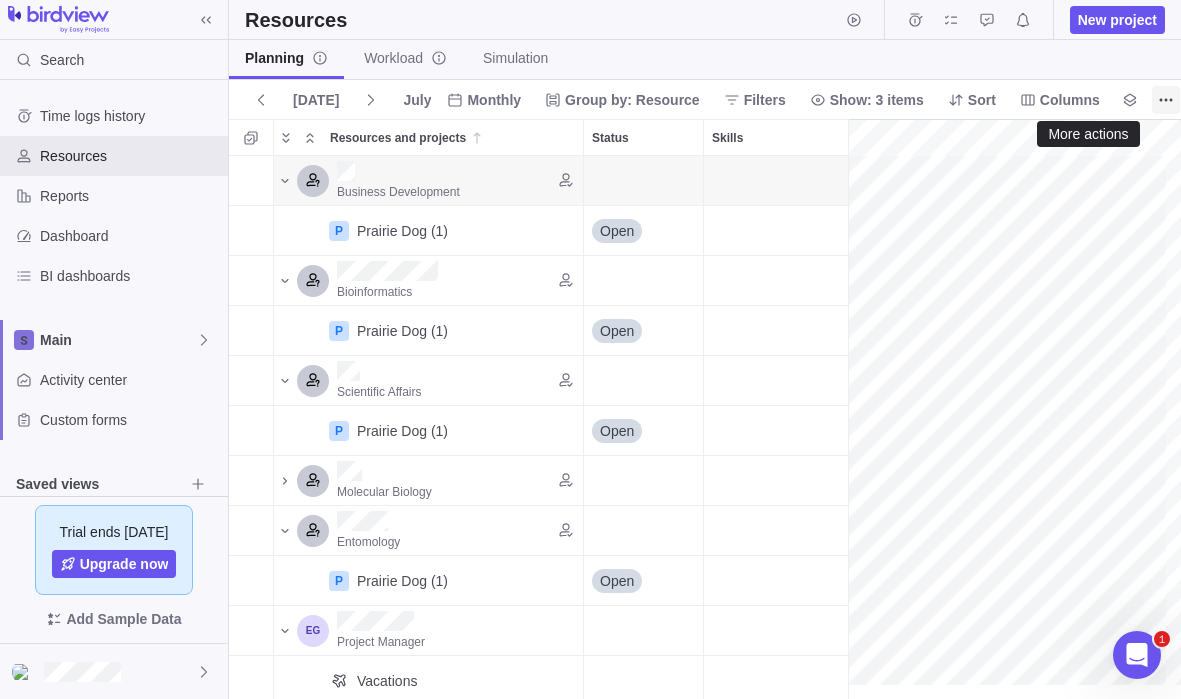 click 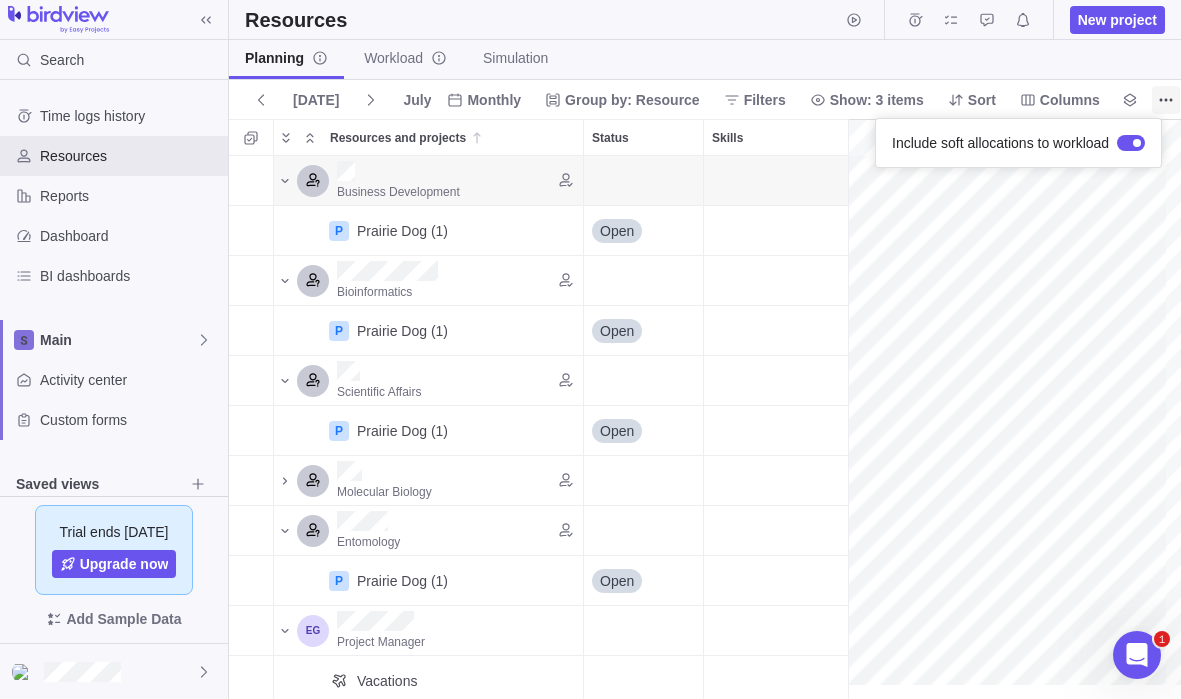click 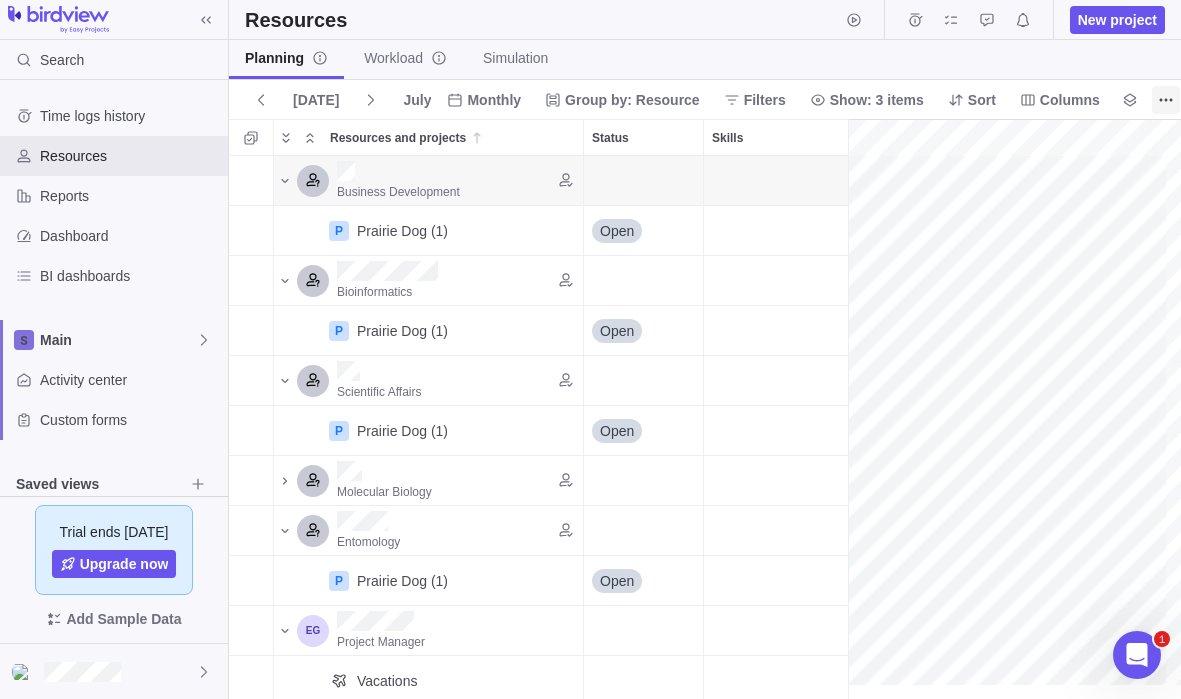 click 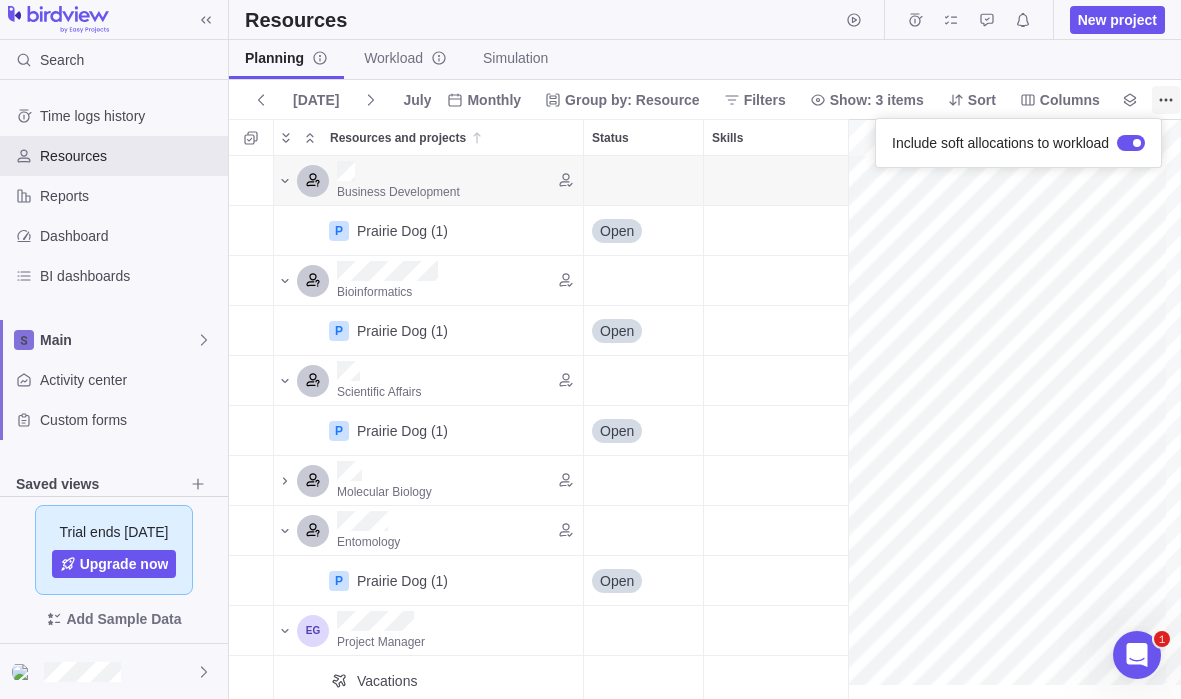 click 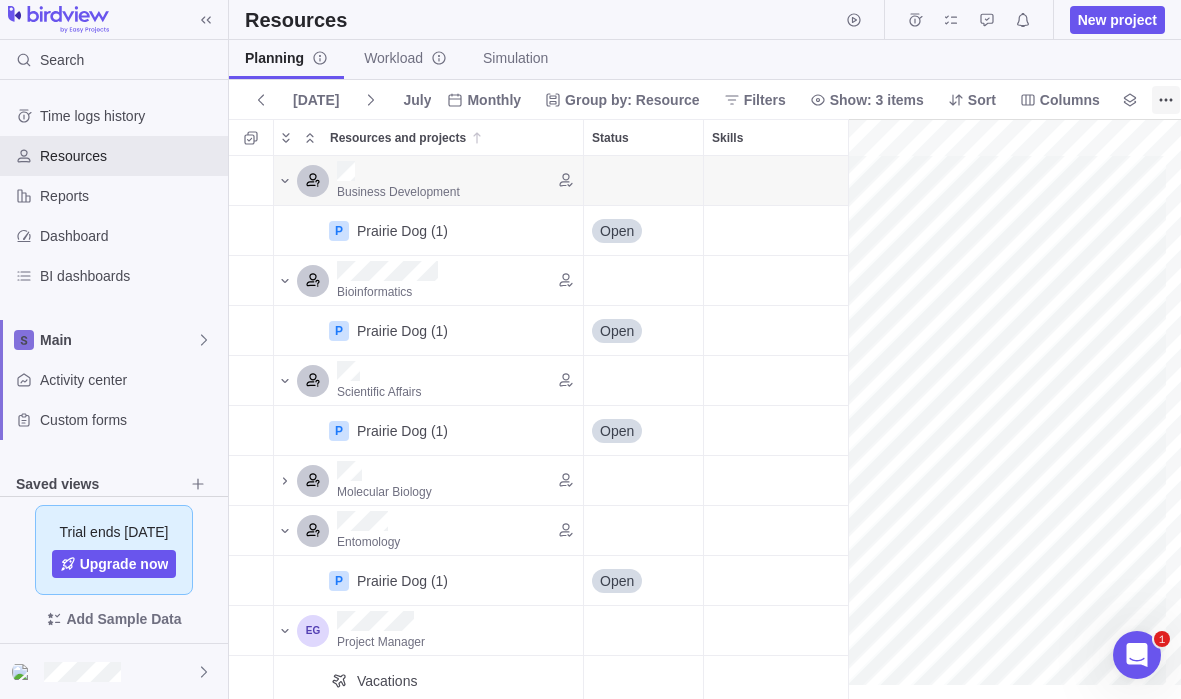 click 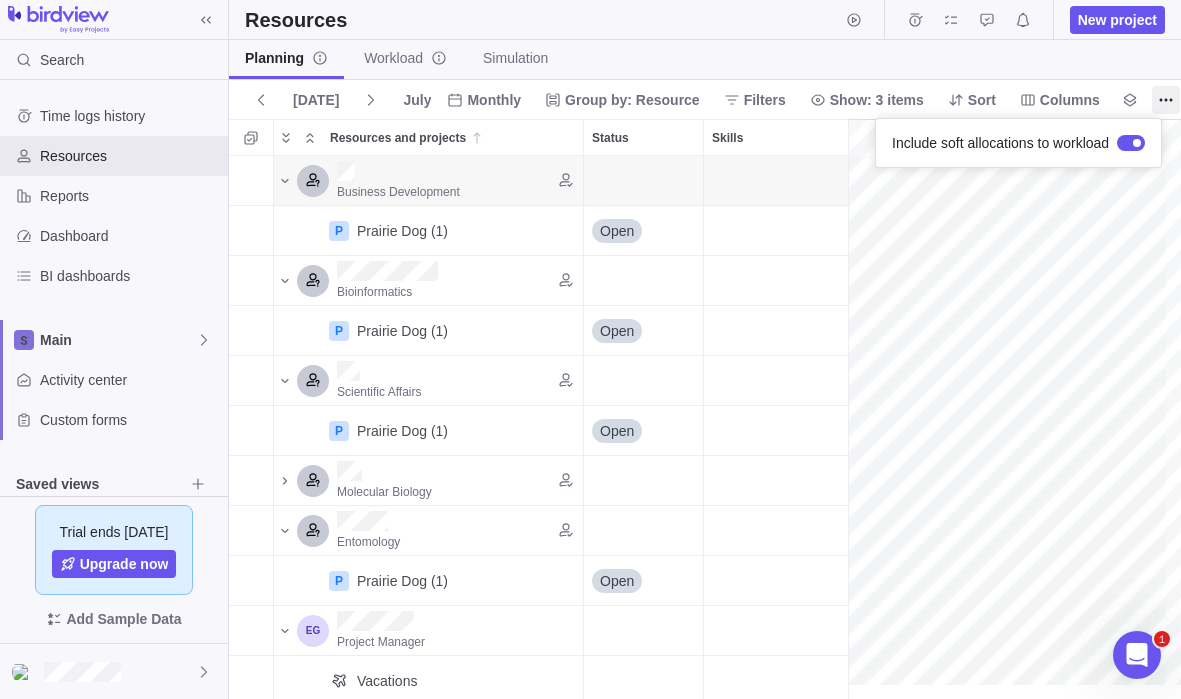 click on "Search Time logs history Resources Reports Dashboard BI dashboards Main Activity center Custom forms Saved views Get Started Upcoming Milestones Trial ends [DATE] Upgrade now Add Sample Data Resources New project Planning Workload Simulation [DATE] July Monthly Group by: Resource Filters Show: 3 items Sort Columns Resources and projects Status Skills Scheduled hours Allocated hours Business Development P Prairie Dog (1) Details Open Bioinformatics P Prairie Dog (1) Details Open Scientific Affairs P Prairie Dog (1) Details Open Molecular Biology Entomology P Prairie Dog (1) Details Open Project Manager Vacations P Grants (1) Details Open P Prairie Dog (1) Details Open Filters Project status Default Workflow Project priority Users Skills No available values for filter Job roles More Project start date Previous year Previous month Previous week [DATE] [DATE] This week This month This year Next week Next month Filter by period Project end date Previous year Previous month Previous week [DATE]" at bounding box center (590, 349) 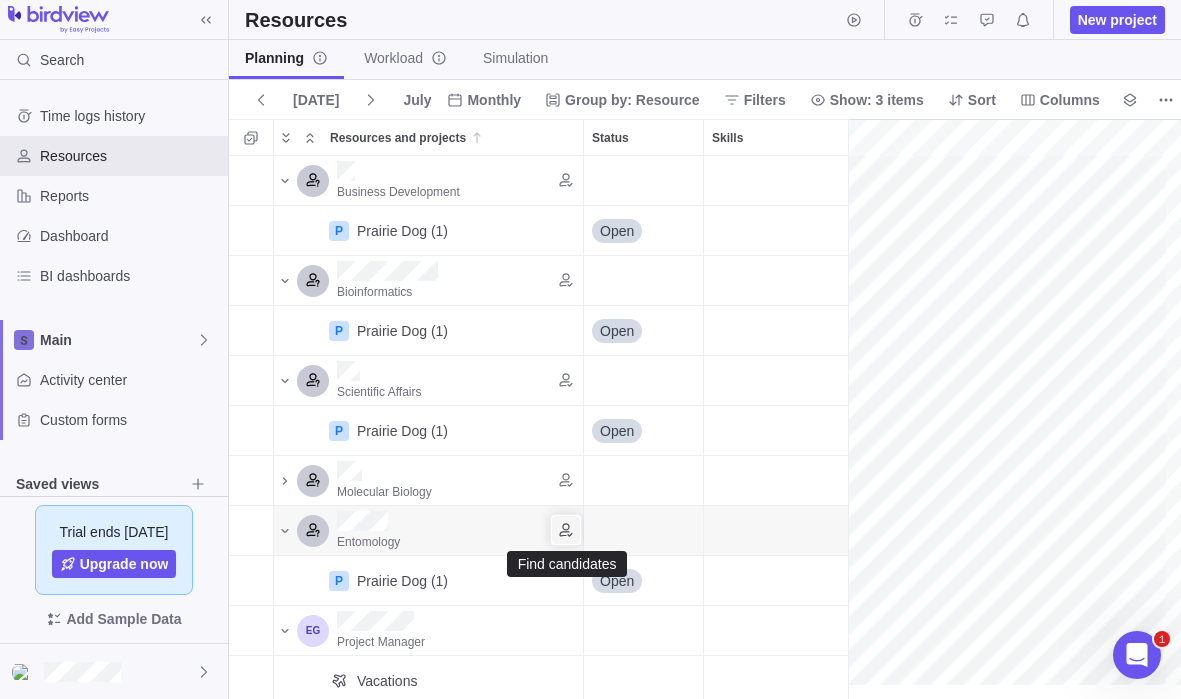 click 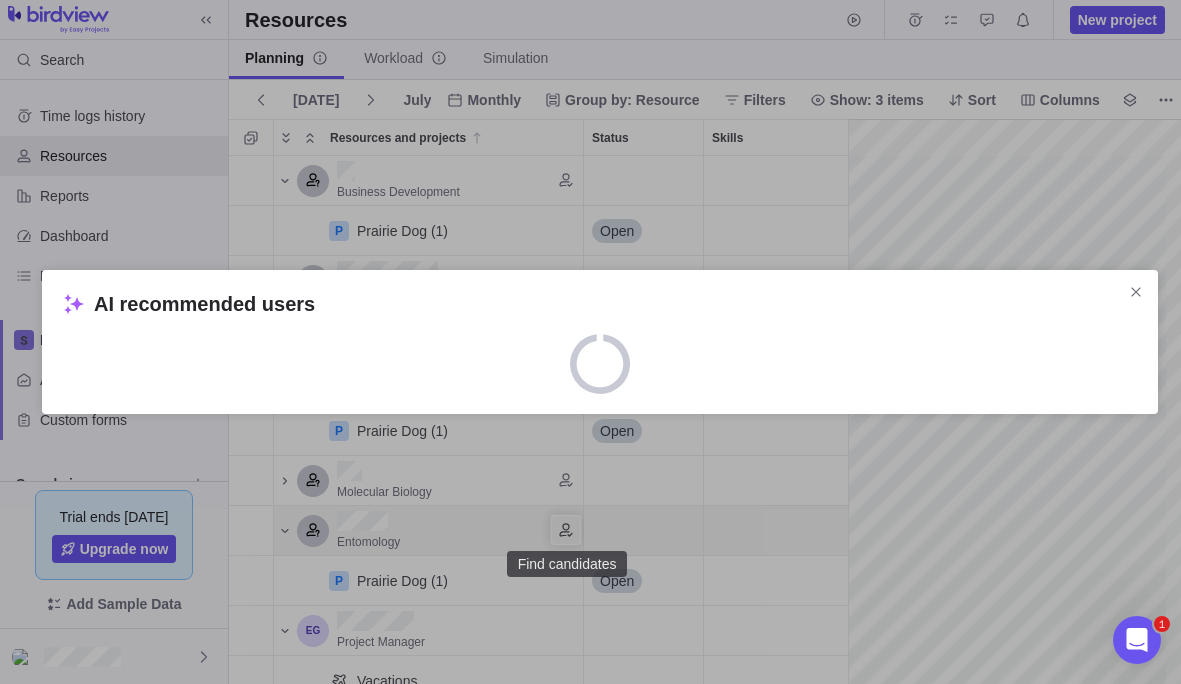 scroll, scrollTop: 513, scrollLeft: 604, axis: both 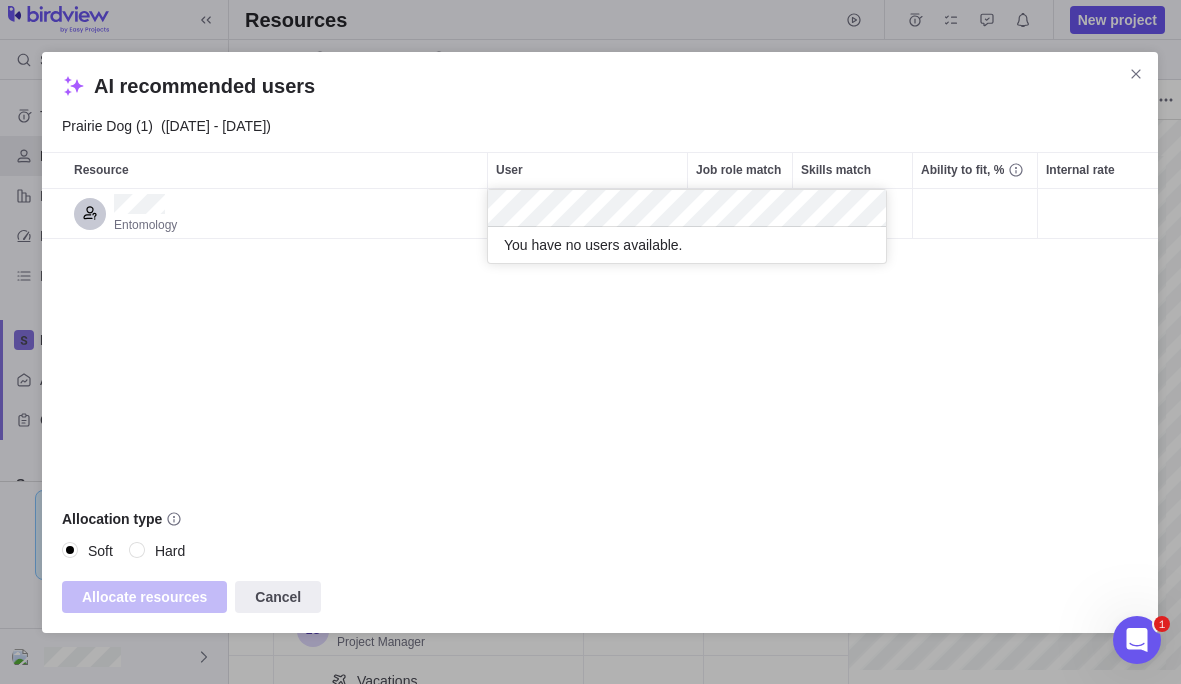 click on "AI recommended users Prairie Dog (1) ([DATE] - [DATE]) Resource User Job role match Skills match Ability to fit, % Internal rate Entomology Allocation type Soft Hard Allocate resources Cancel" at bounding box center (600, 342) 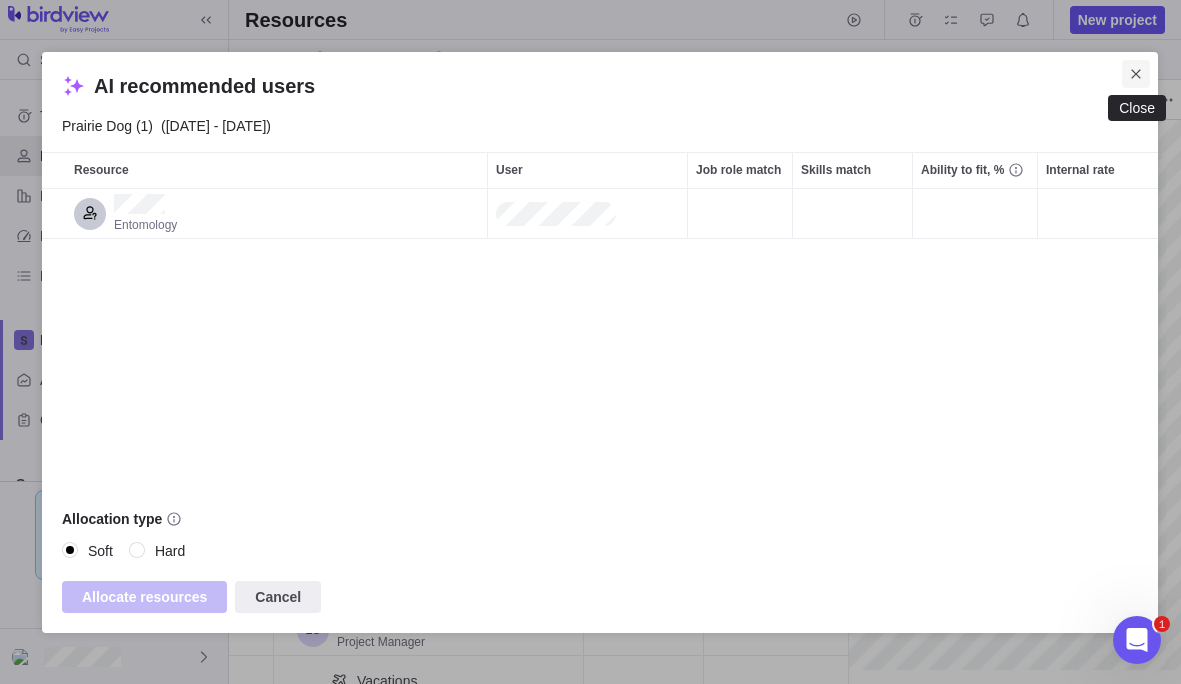click 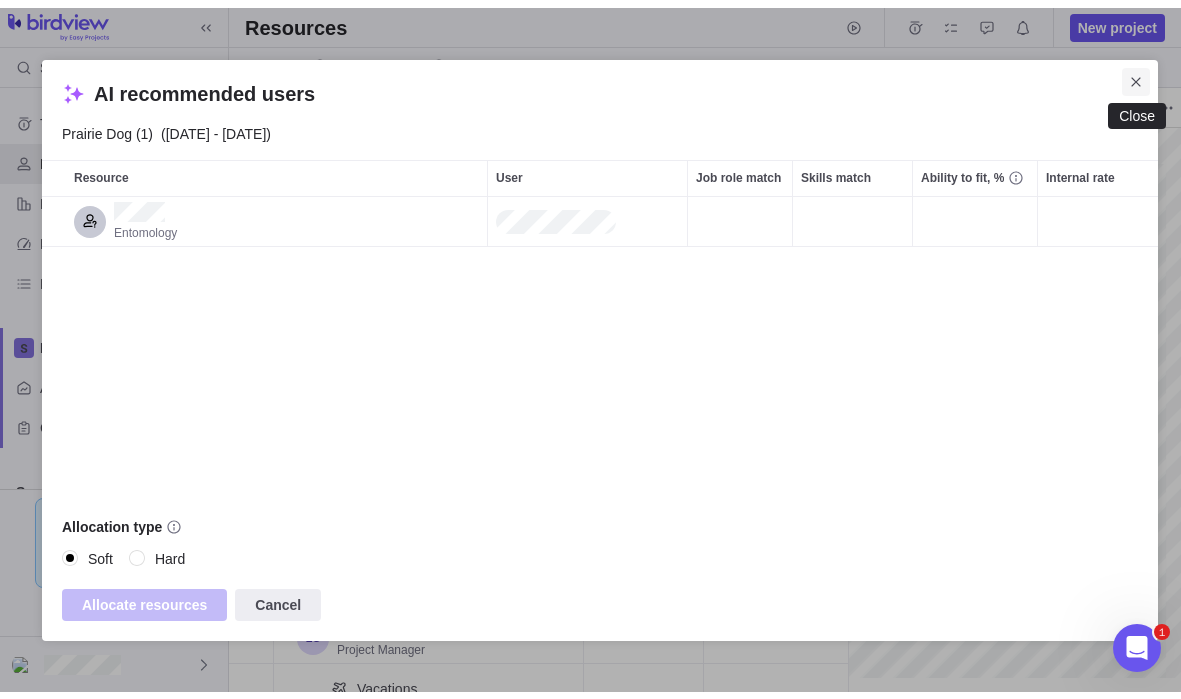 scroll, scrollTop: 16, scrollLeft: 16, axis: both 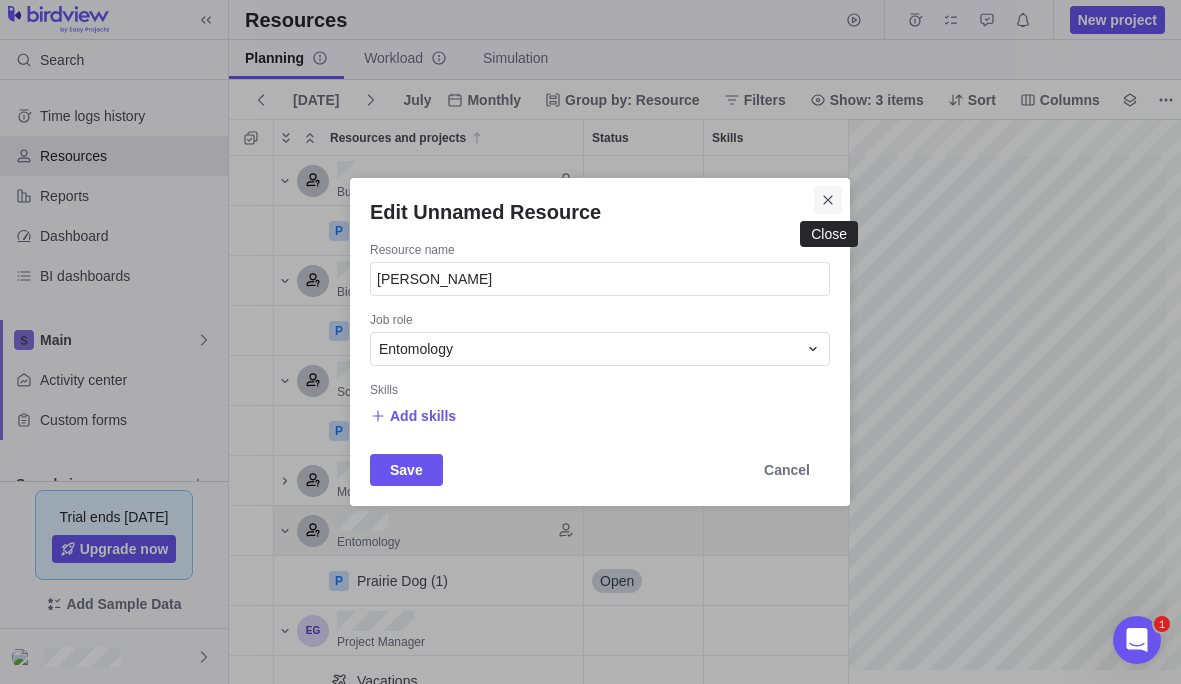 click 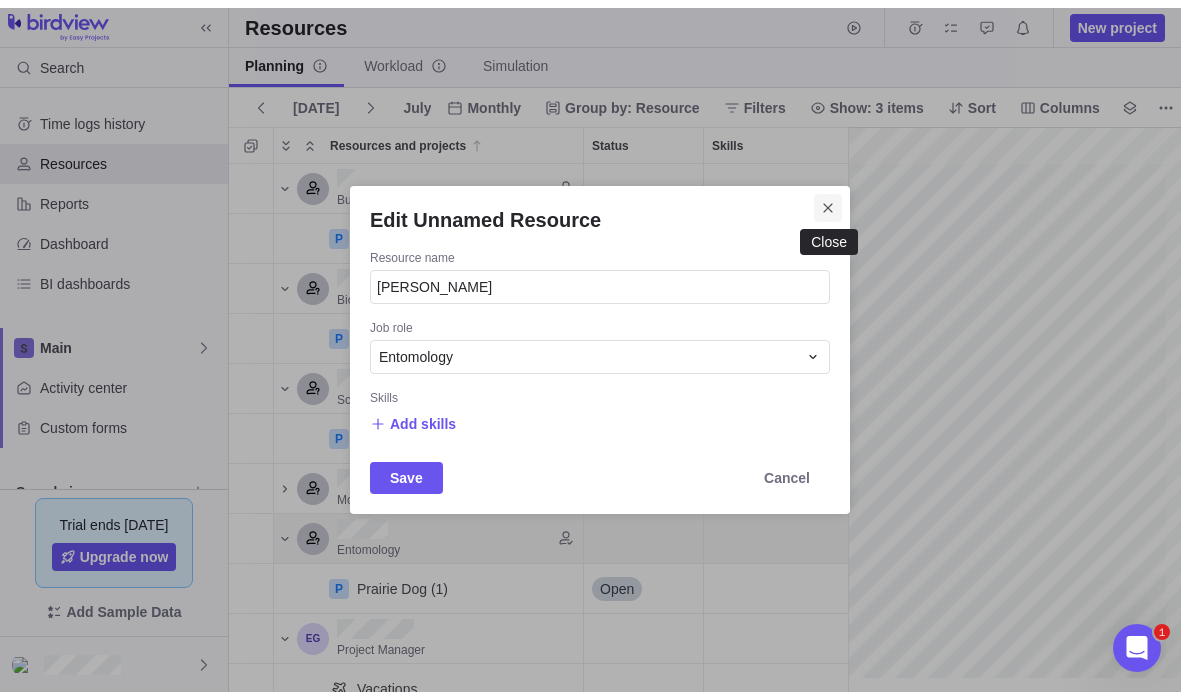 scroll, scrollTop: 16, scrollLeft: 16, axis: both 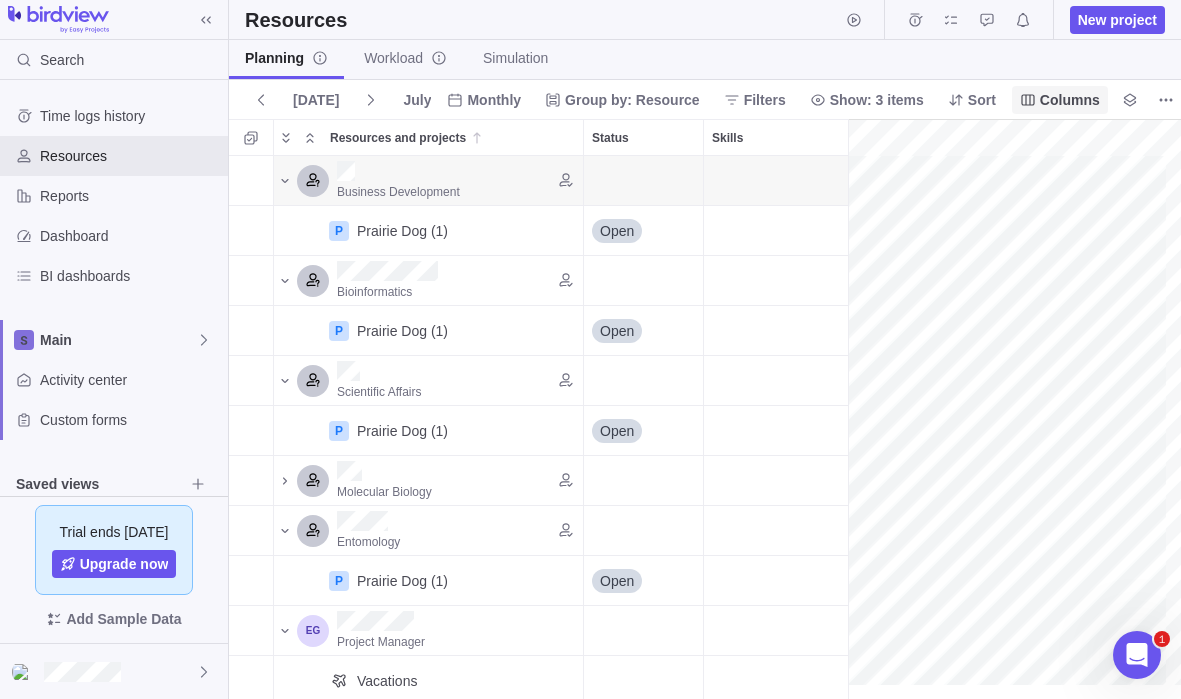 click on "Columns" at bounding box center [1070, 100] 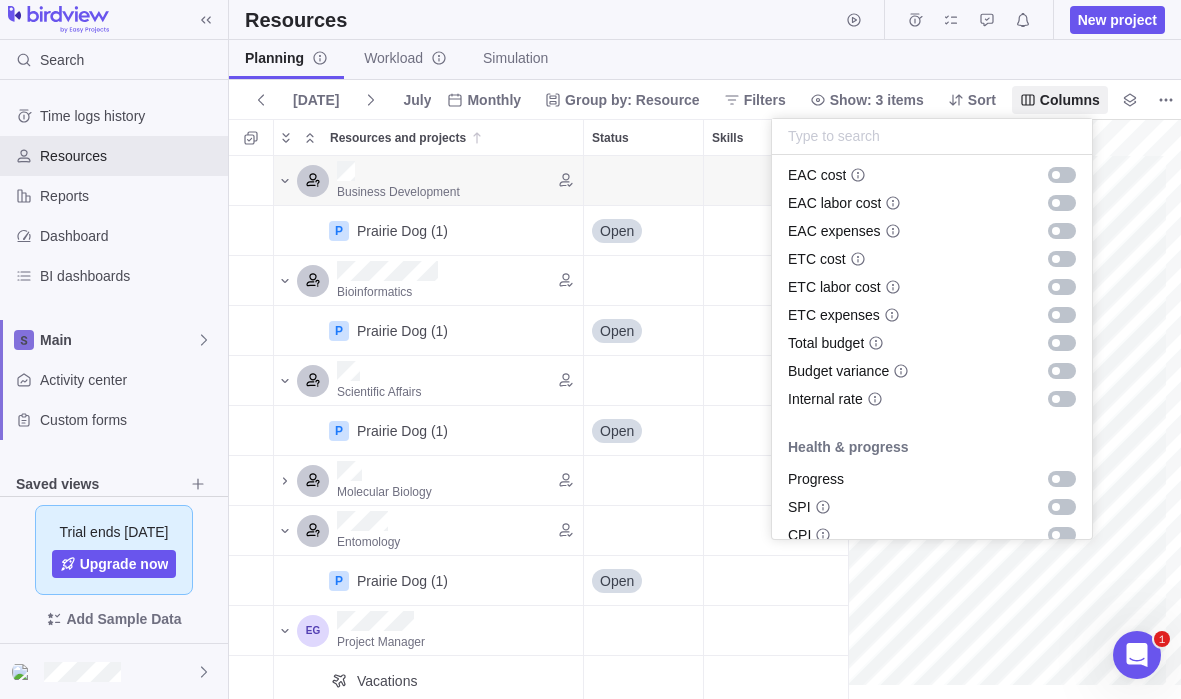 scroll, scrollTop: 716, scrollLeft: 0, axis: vertical 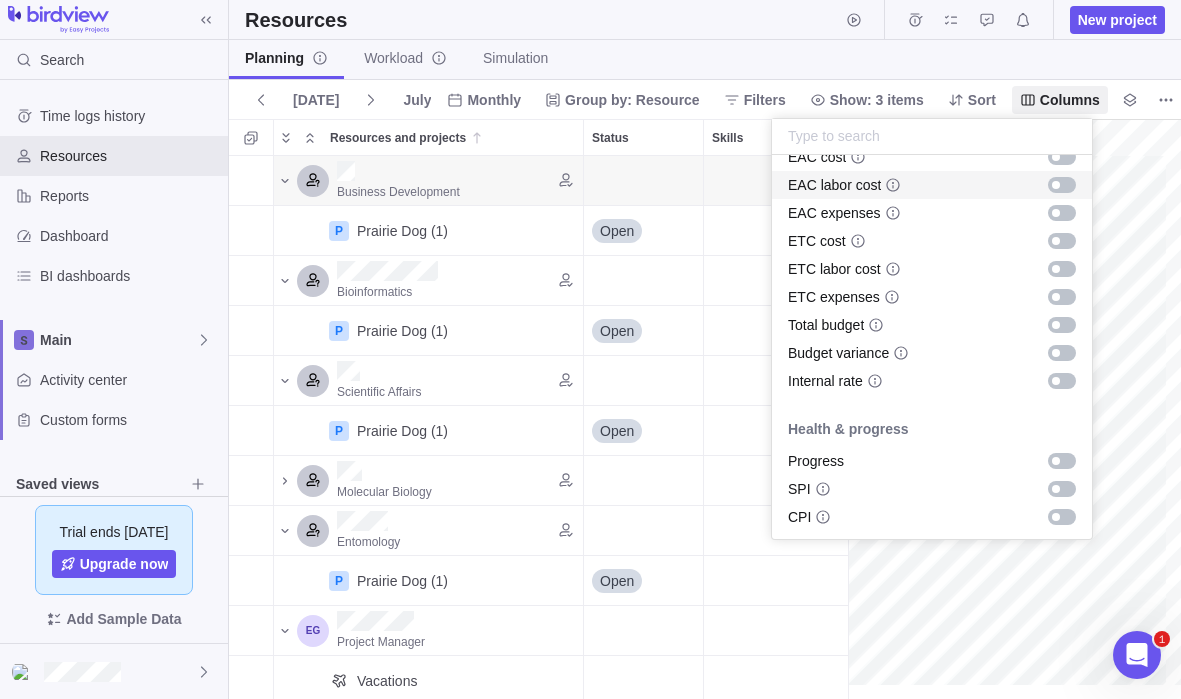 click on "Search Time logs history Resources Reports Dashboard BI dashboards Main Activity center Custom forms Saved views Get Started Upcoming Milestones Trial ends [DATE] Upgrade now Add Sample Data Resources New project Planning Workload Simulation [DATE] July Monthly Group by: Resource Filters Show: 3 items Sort Columns Resources and projects Status Skills Scheduled hours Allocated hours Business Development P Prairie Dog (1) Details Open Bioinformatics P Prairie Dog (1) Details Open Scientific Affairs P Prairie Dog (1) Details Open Molecular Biology Entomology P Prairie Dog (1) Details Open Project Manager Vacations P Grants (1) Details Open P Prairie Dog (1) Details Open Filters Project status Default Workflow Project priority Users Skills No available values for filter Job roles More Project start date Previous year Previous month Previous week [DATE] [DATE] This week This month This year Next week Next month Filter by period Project end date Previous year Previous month Previous week [DATE]" at bounding box center [590, 349] 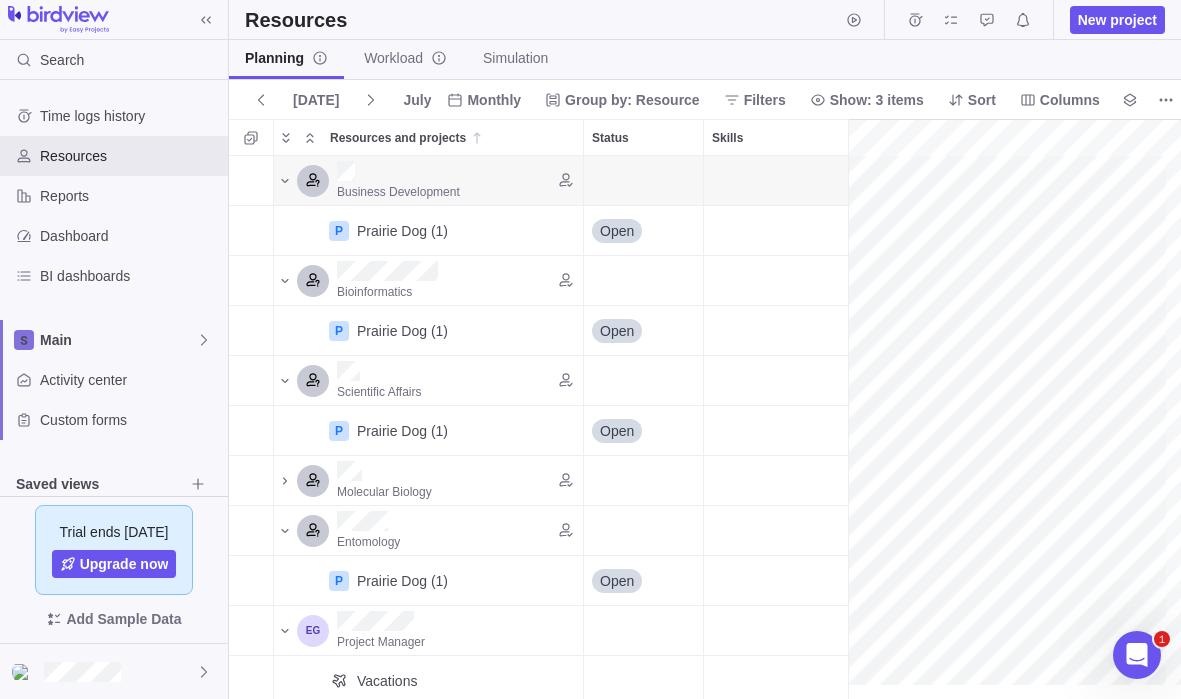 click on "Planning" at bounding box center [286, 58] 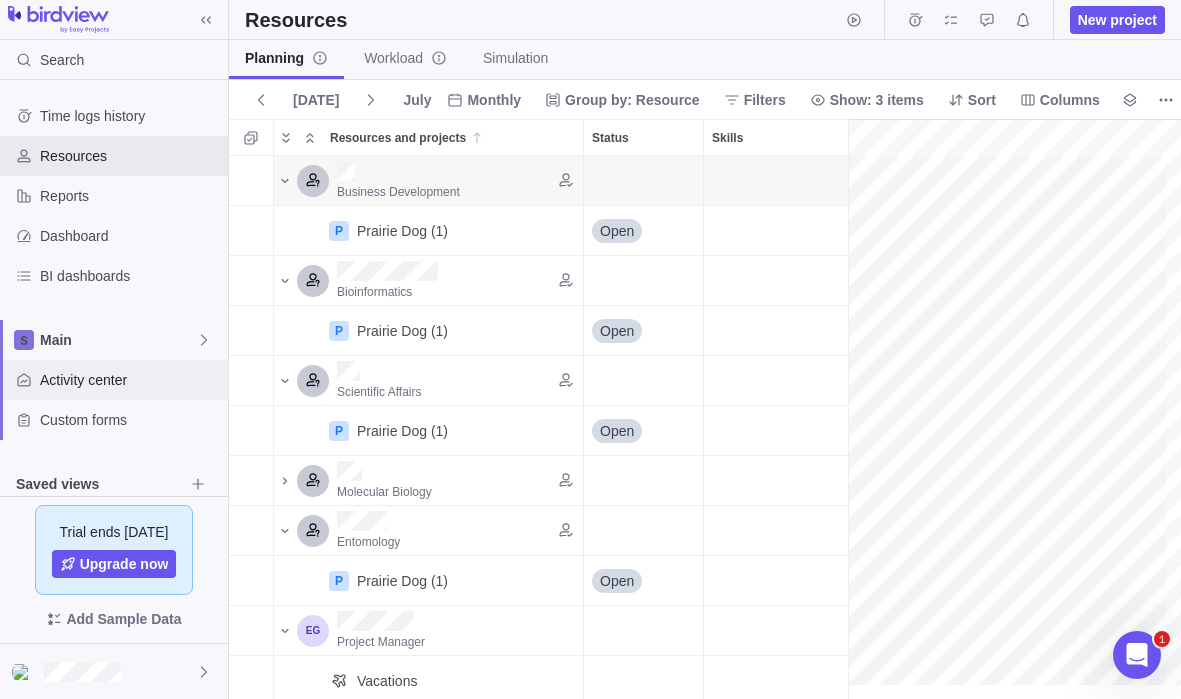 click on "Activity center" at bounding box center [130, 380] 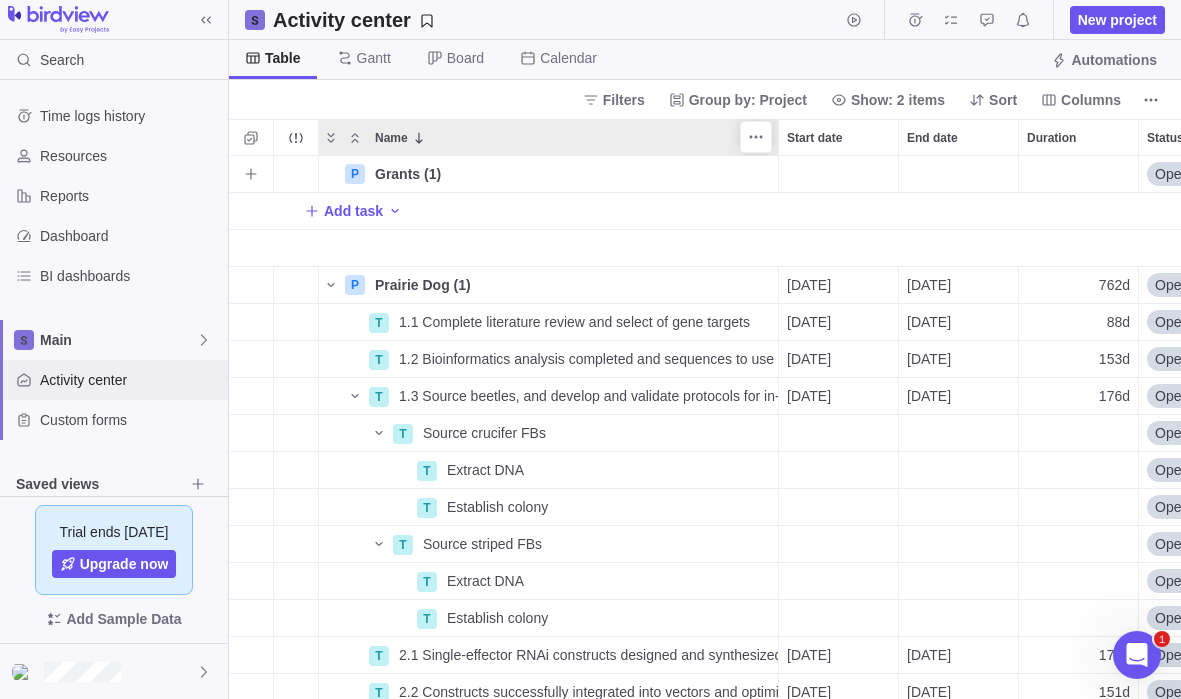 scroll, scrollTop: 16, scrollLeft: 16, axis: both 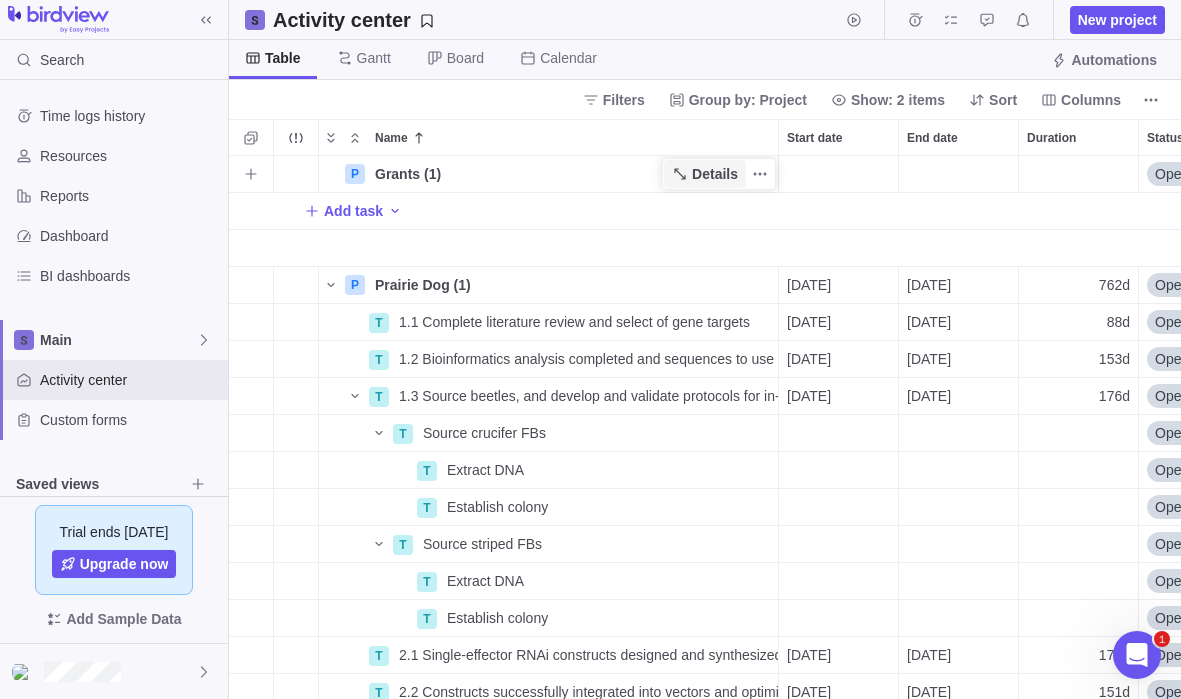 click on "Details" at bounding box center [715, 174] 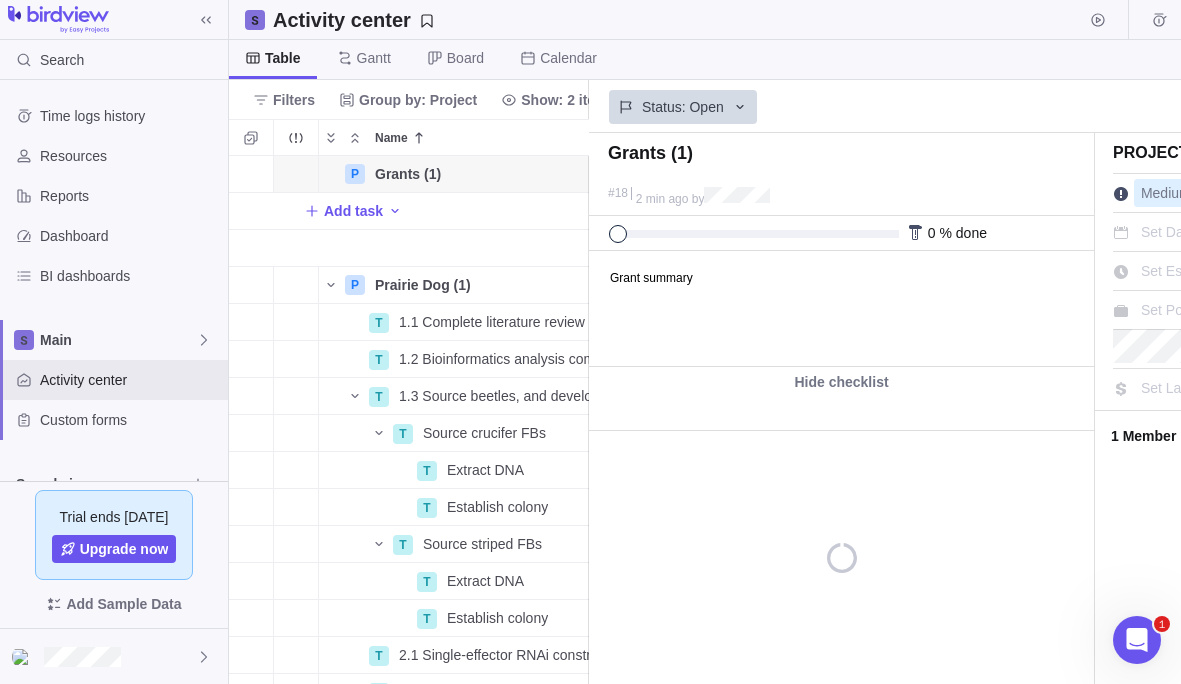 scroll, scrollTop: 513, scrollLeft: 345, axis: both 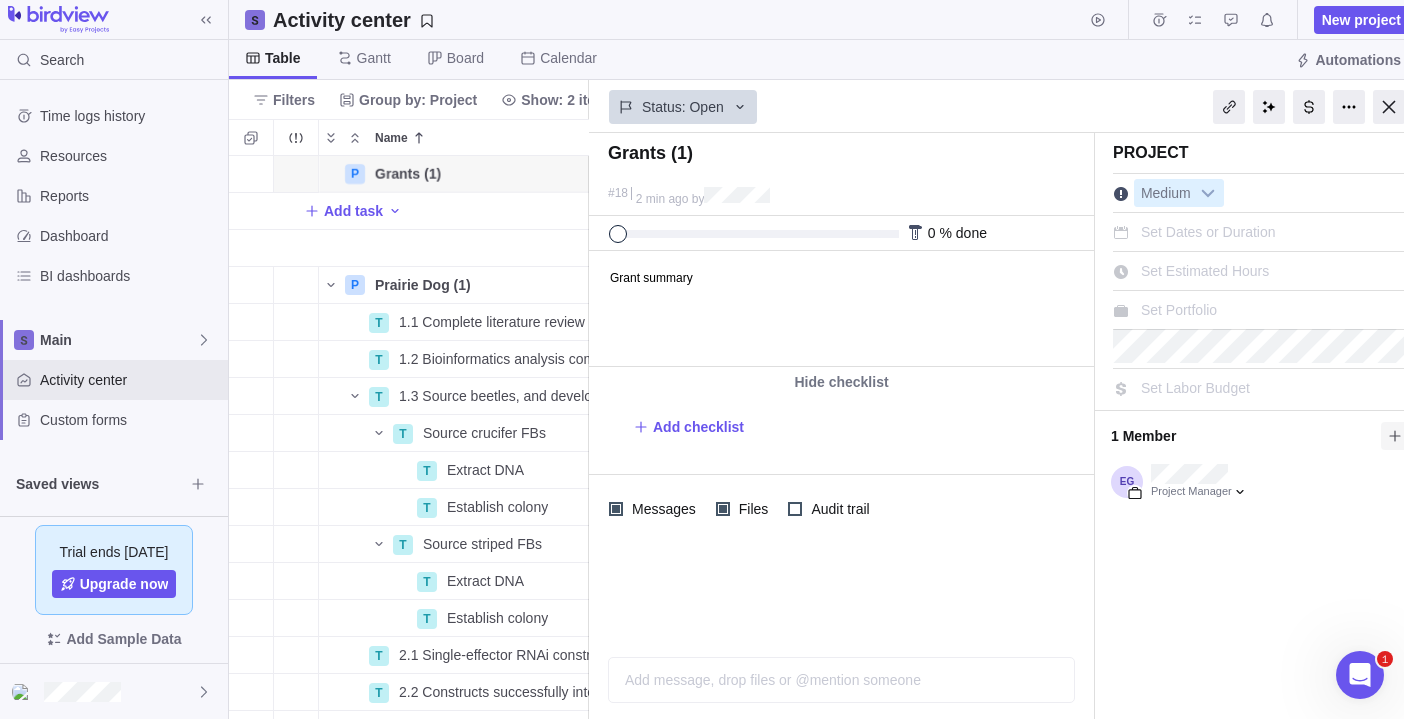 click 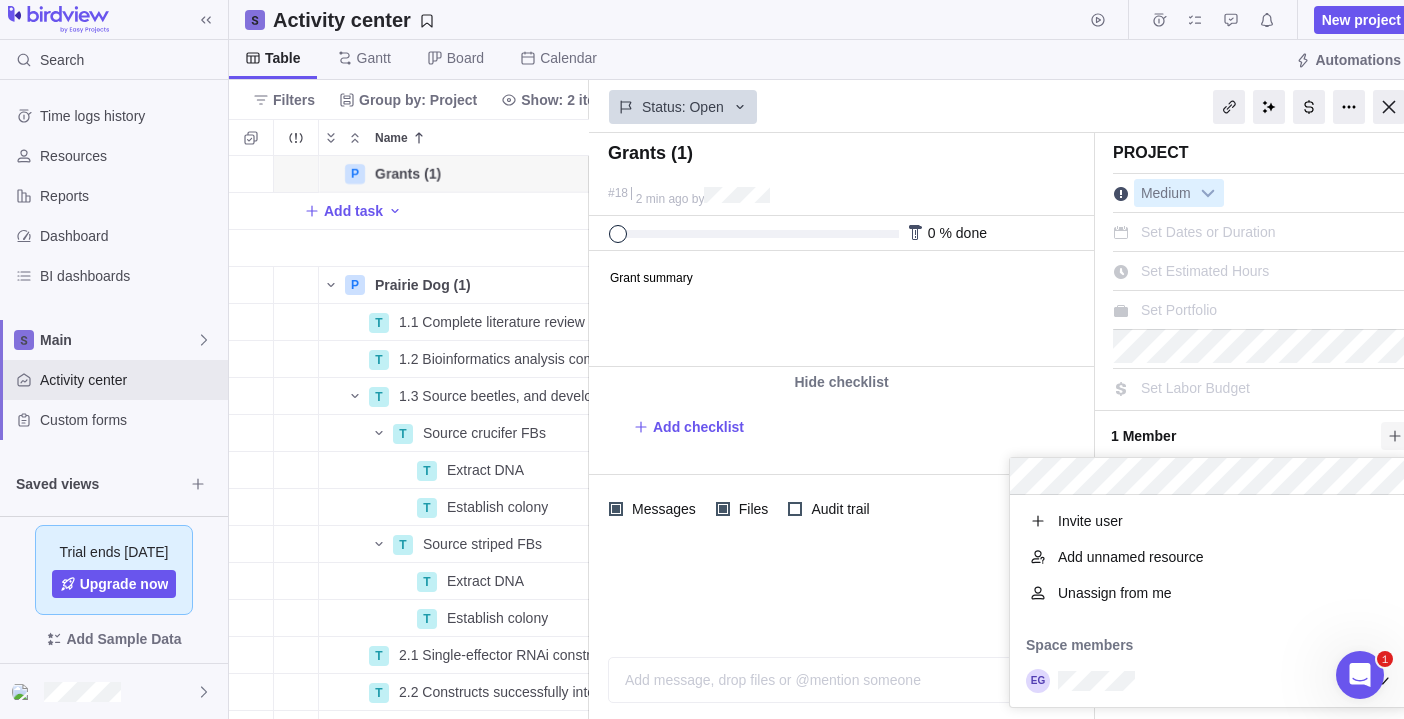 scroll, scrollTop: 16, scrollLeft: 16, axis: both 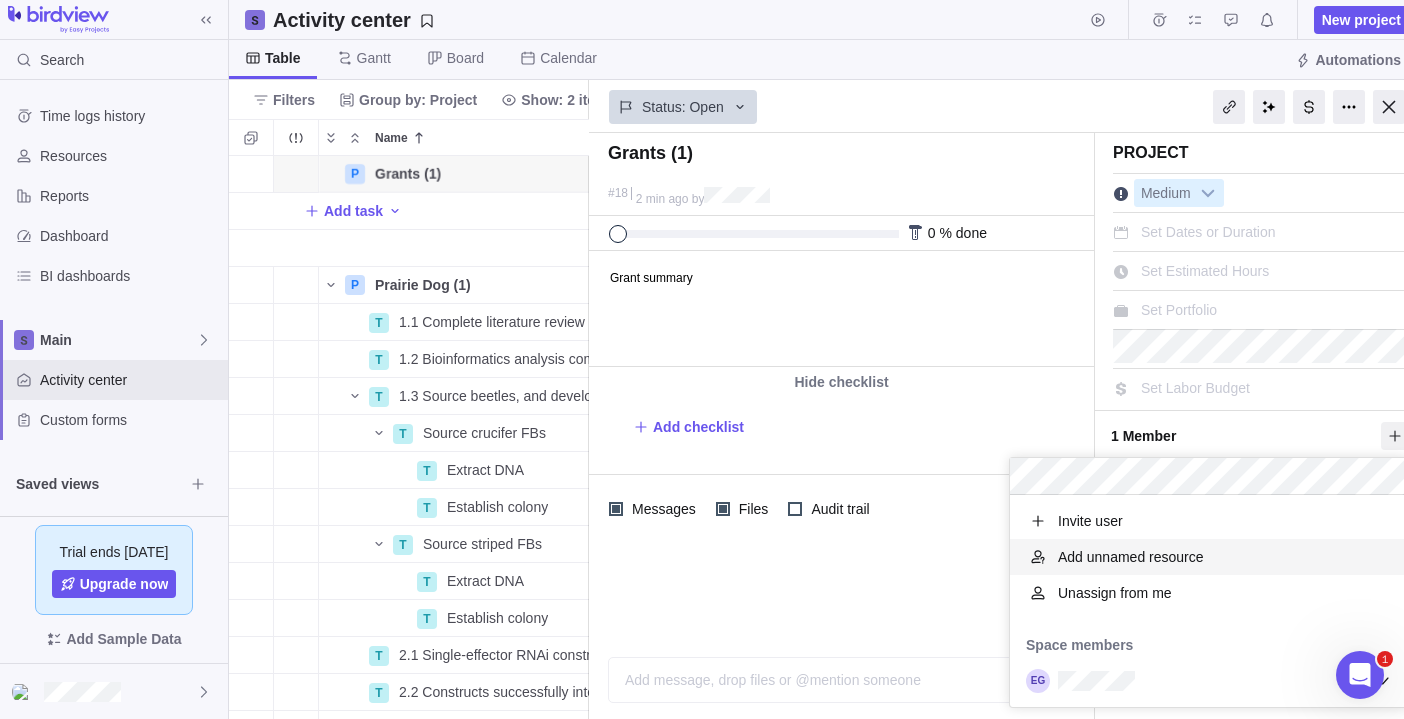 click on "Add unnamed resource" at bounding box center (1131, 557) 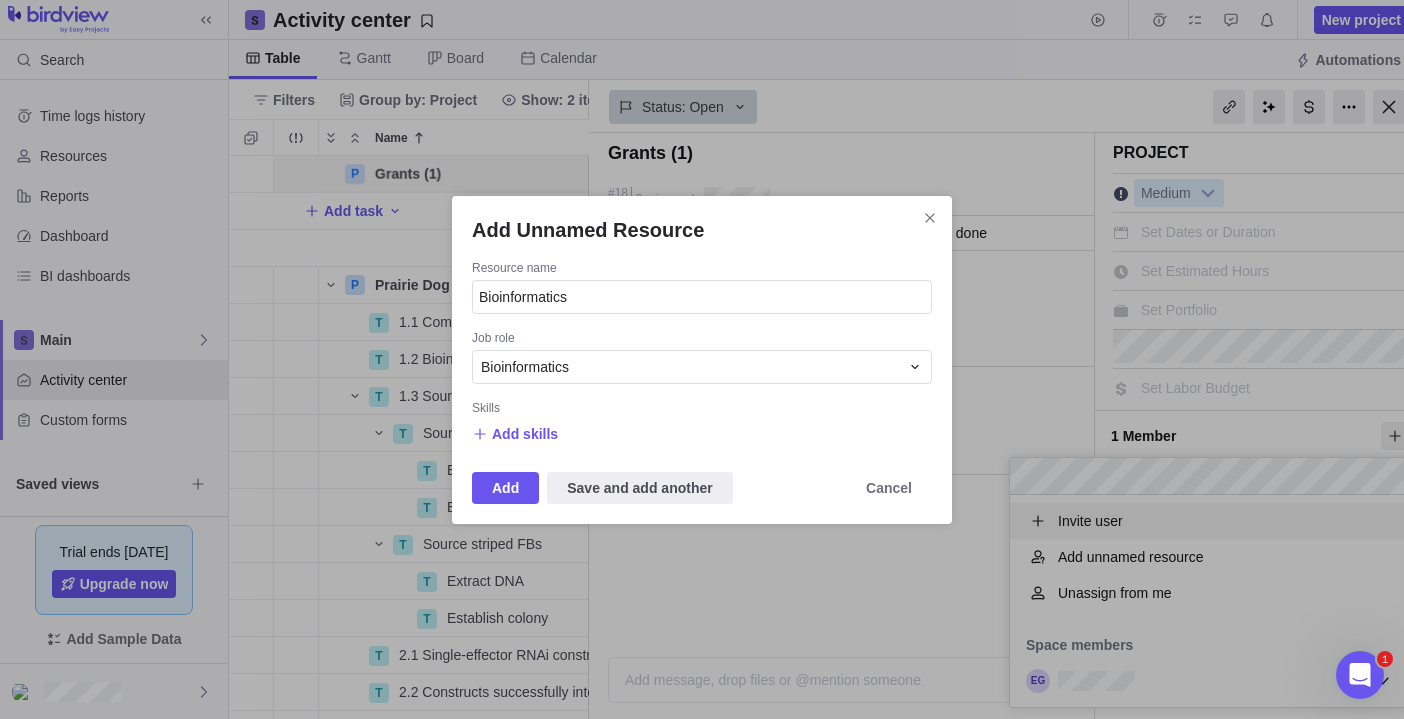 drag, startPoint x: 594, startPoint y: 298, endPoint x: 425, endPoint y: 296, distance: 169.01184 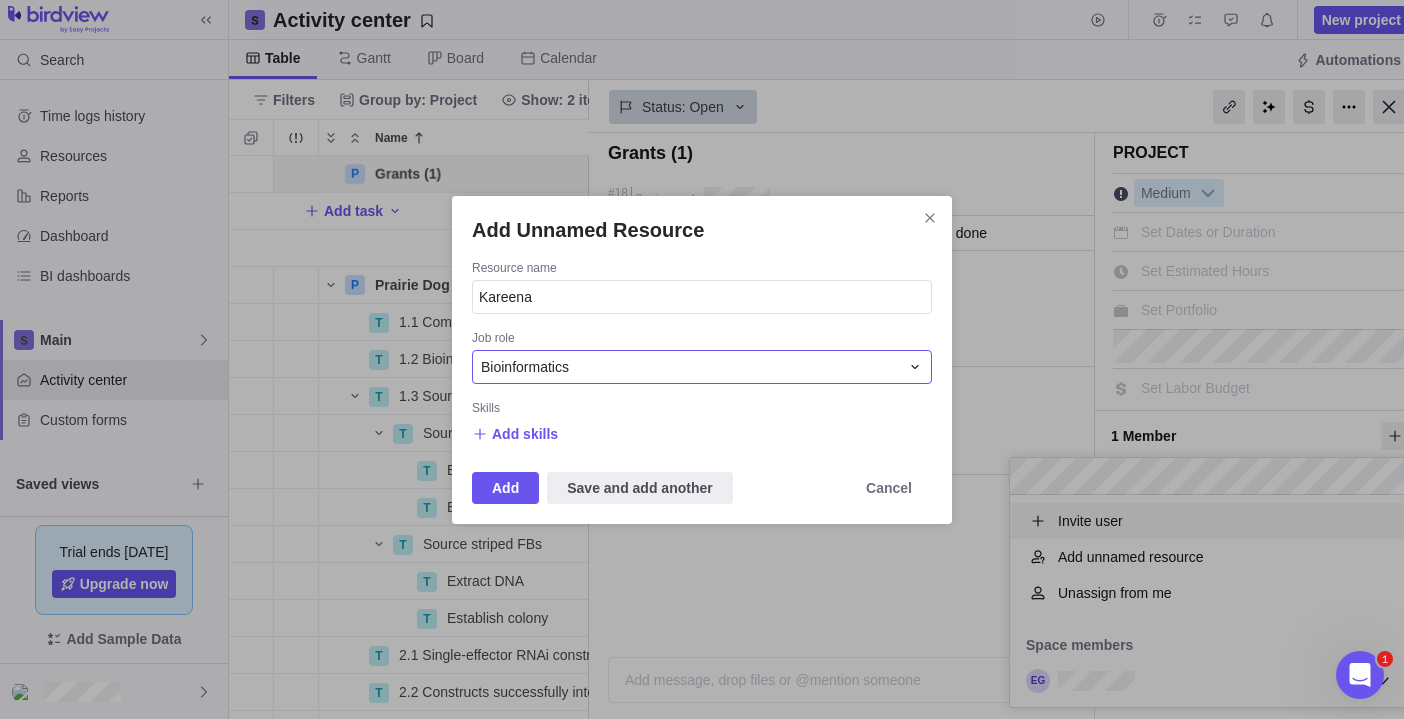 type on "Kareena" 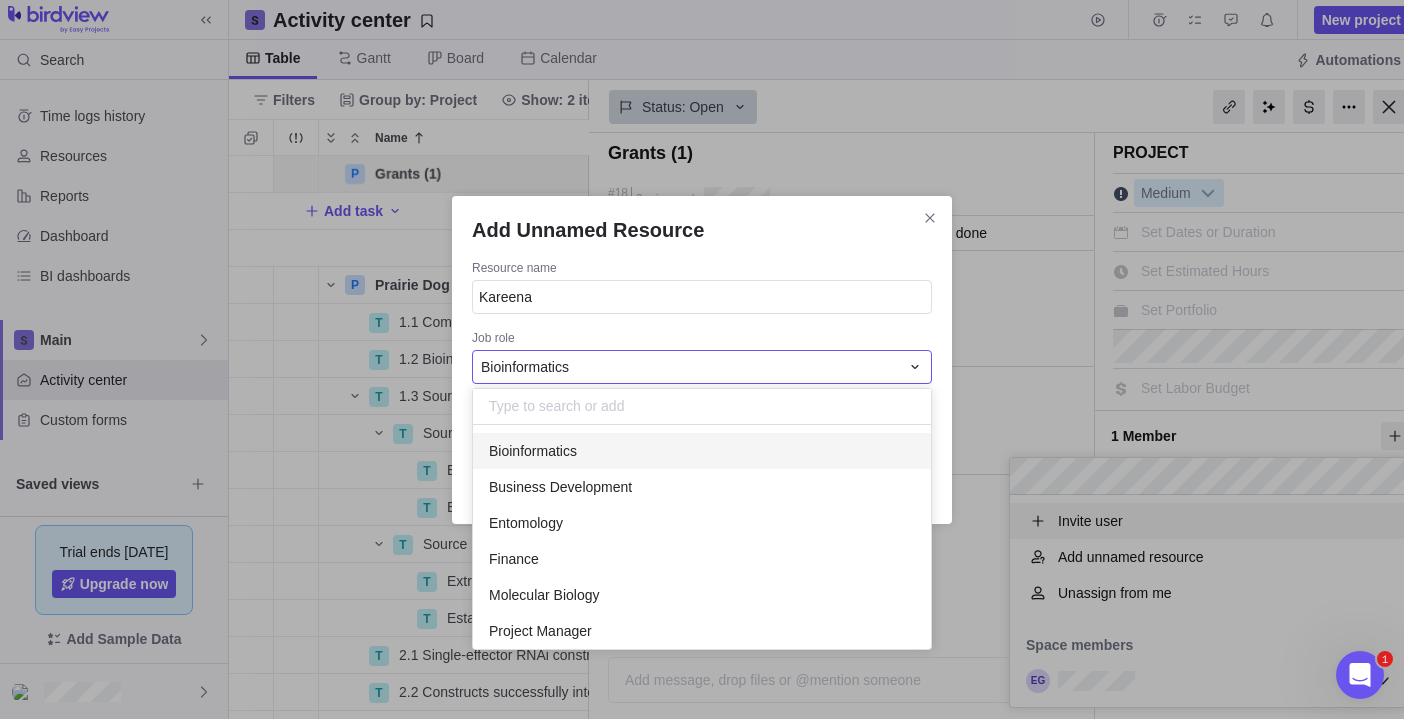 scroll, scrollTop: 16, scrollLeft: 16, axis: both 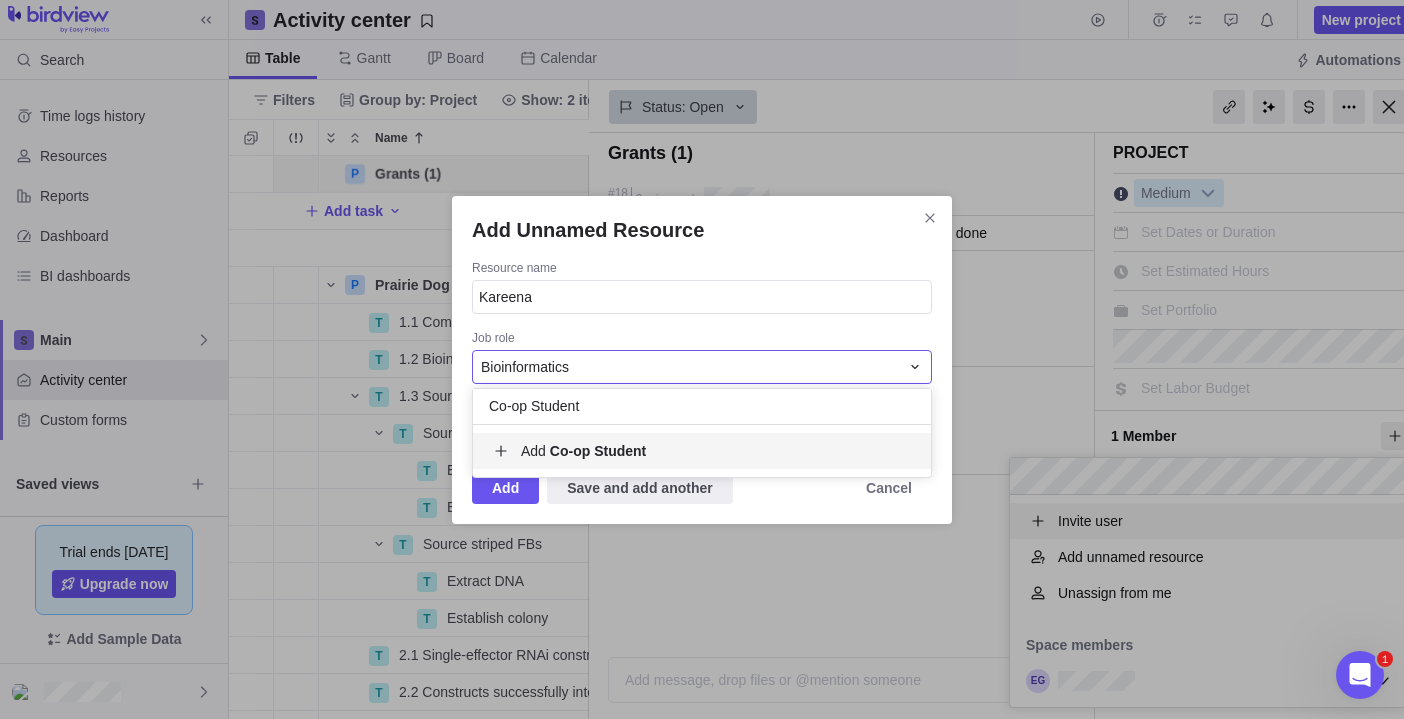 type on "Co-op Student" 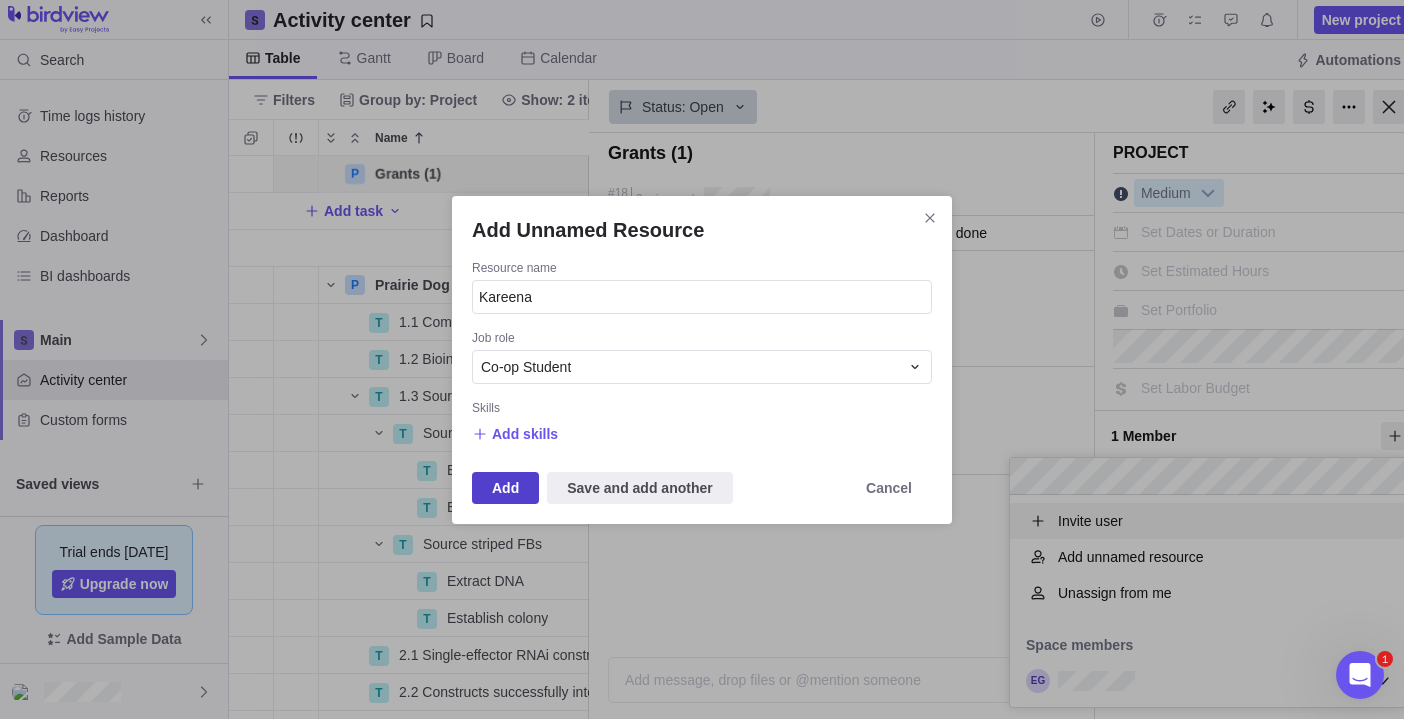 click on "Add" at bounding box center [505, 488] 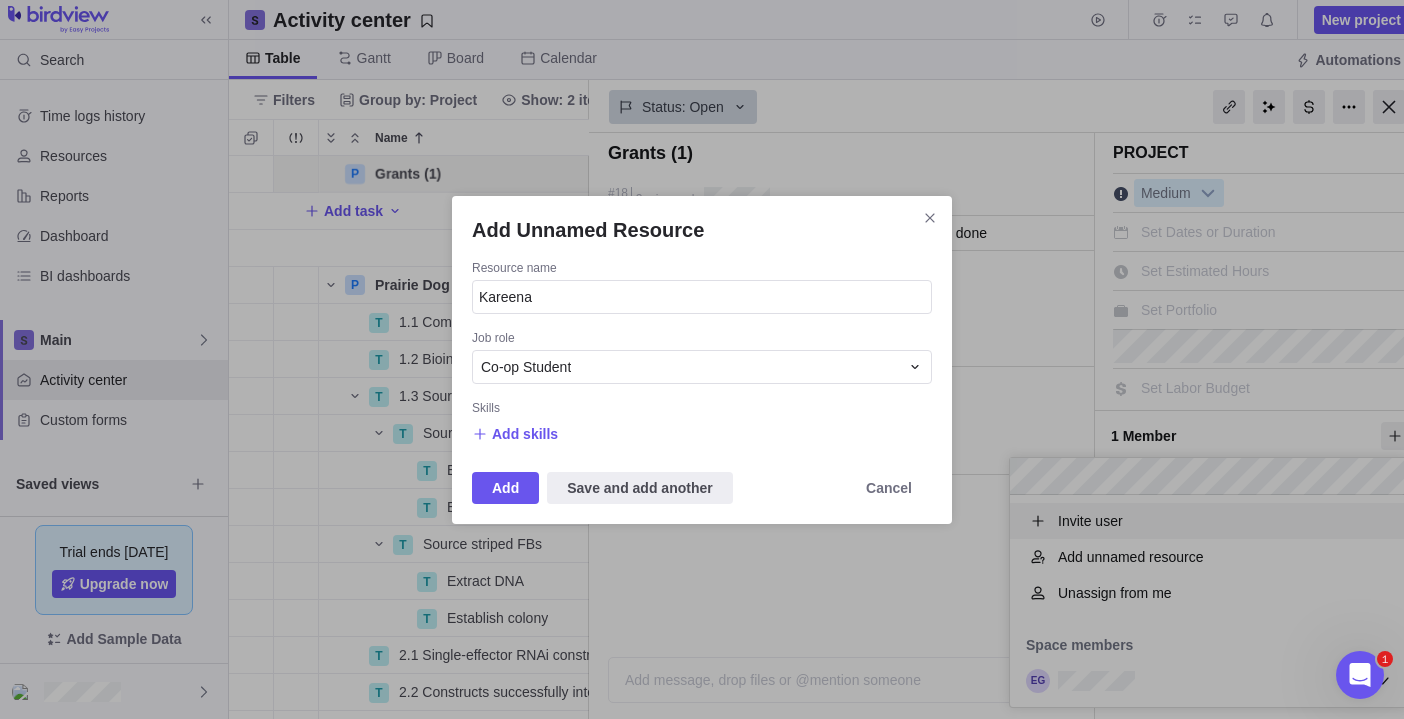 scroll, scrollTop: 16, scrollLeft: 16, axis: both 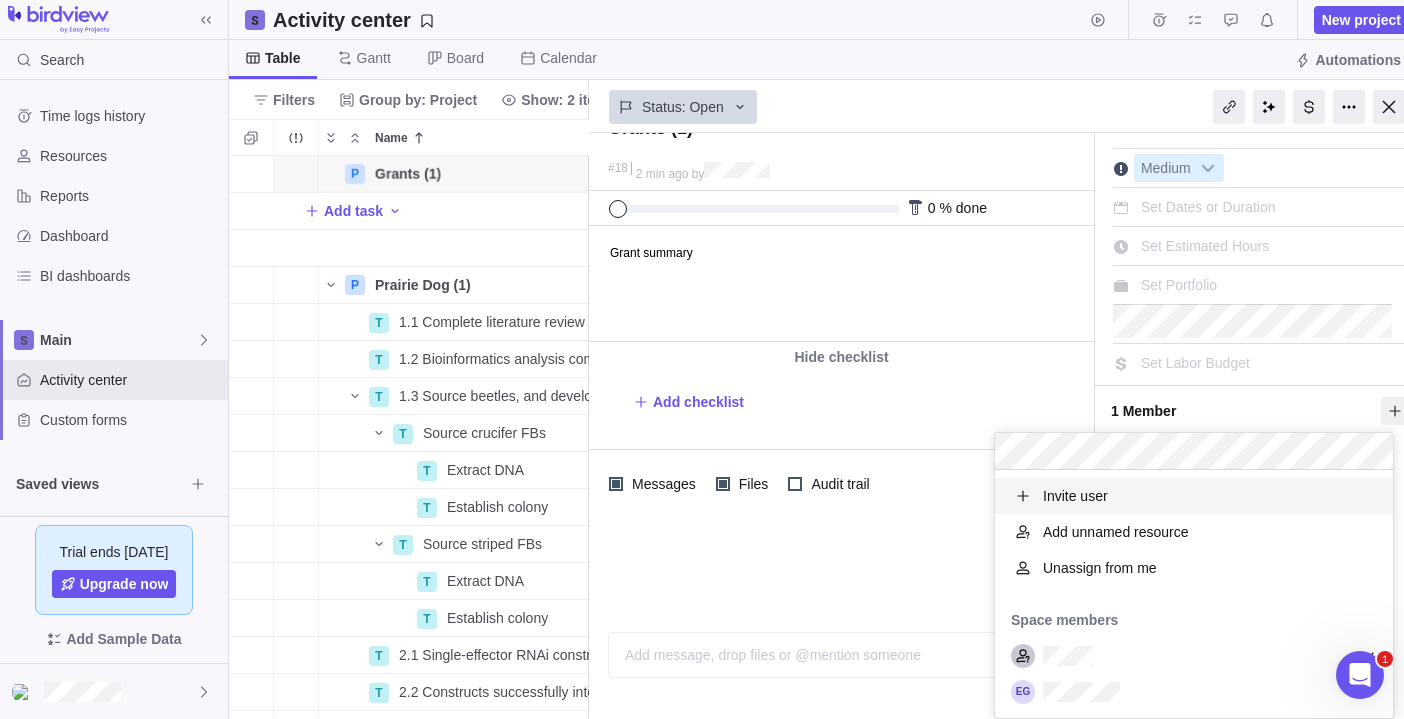 click on "Invite user" at bounding box center [1075, 496] 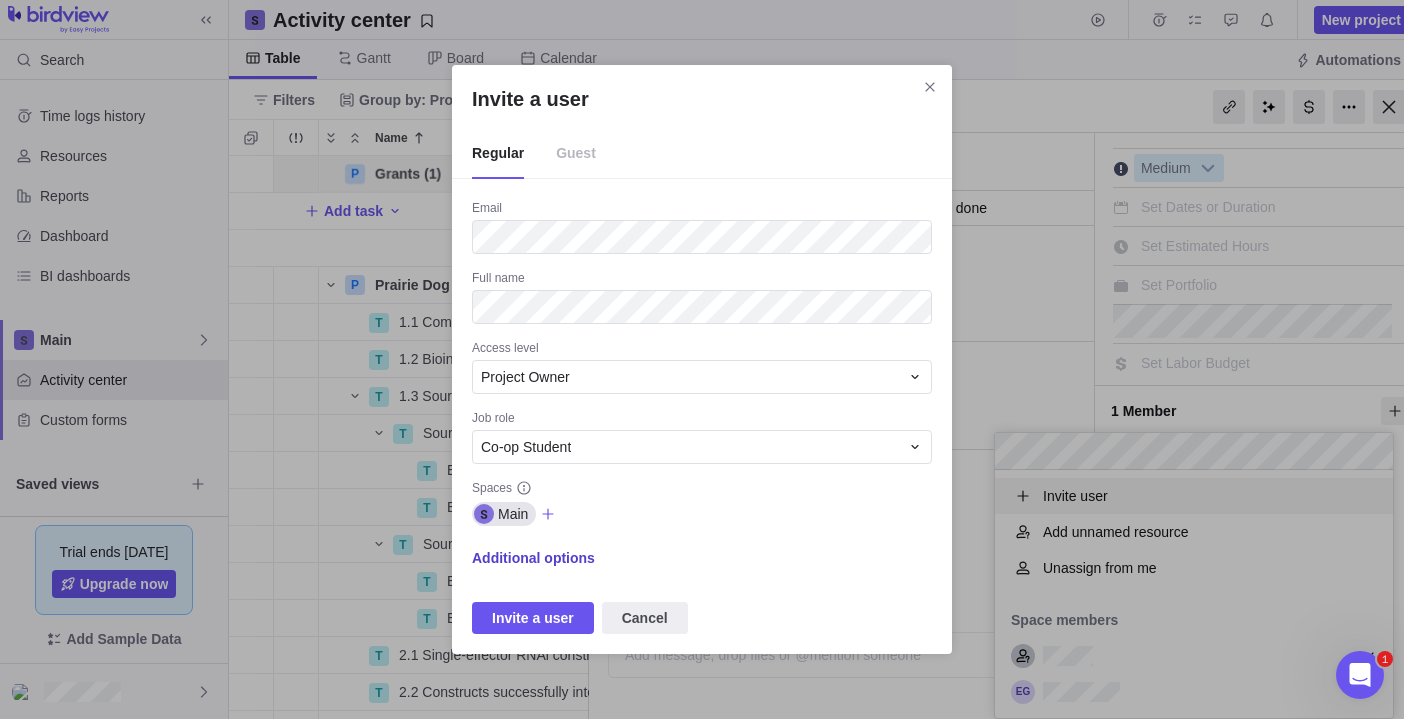 click on "Additional options" at bounding box center (533, 558) 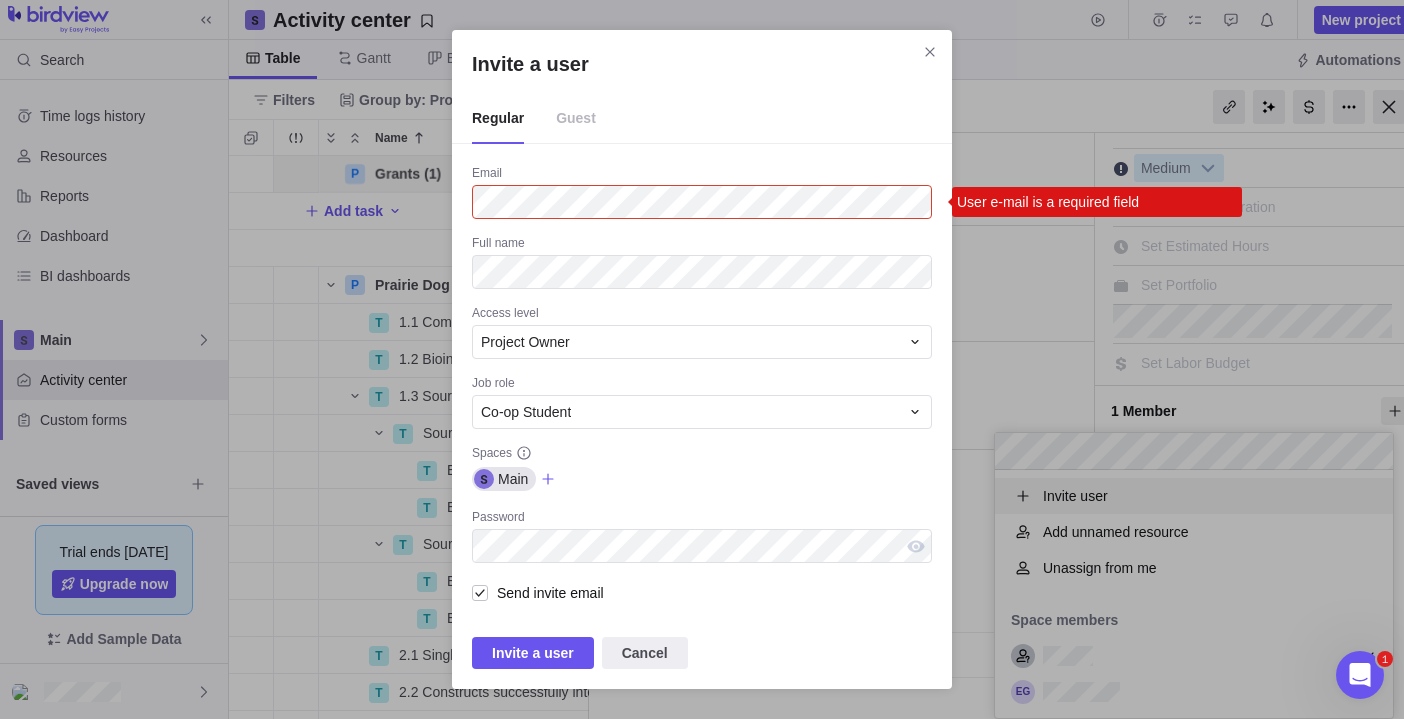 click on "Guest" at bounding box center [576, 119] 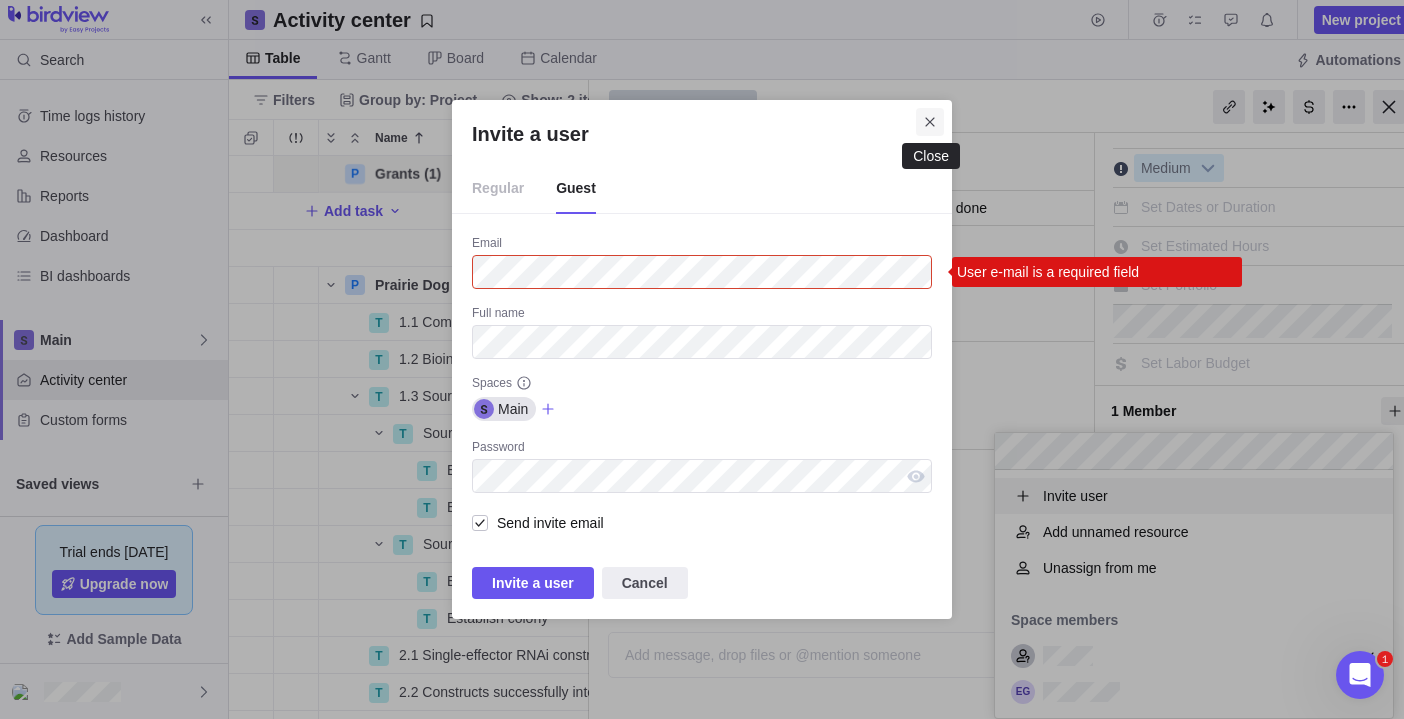 click at bounding box center (930, 122) 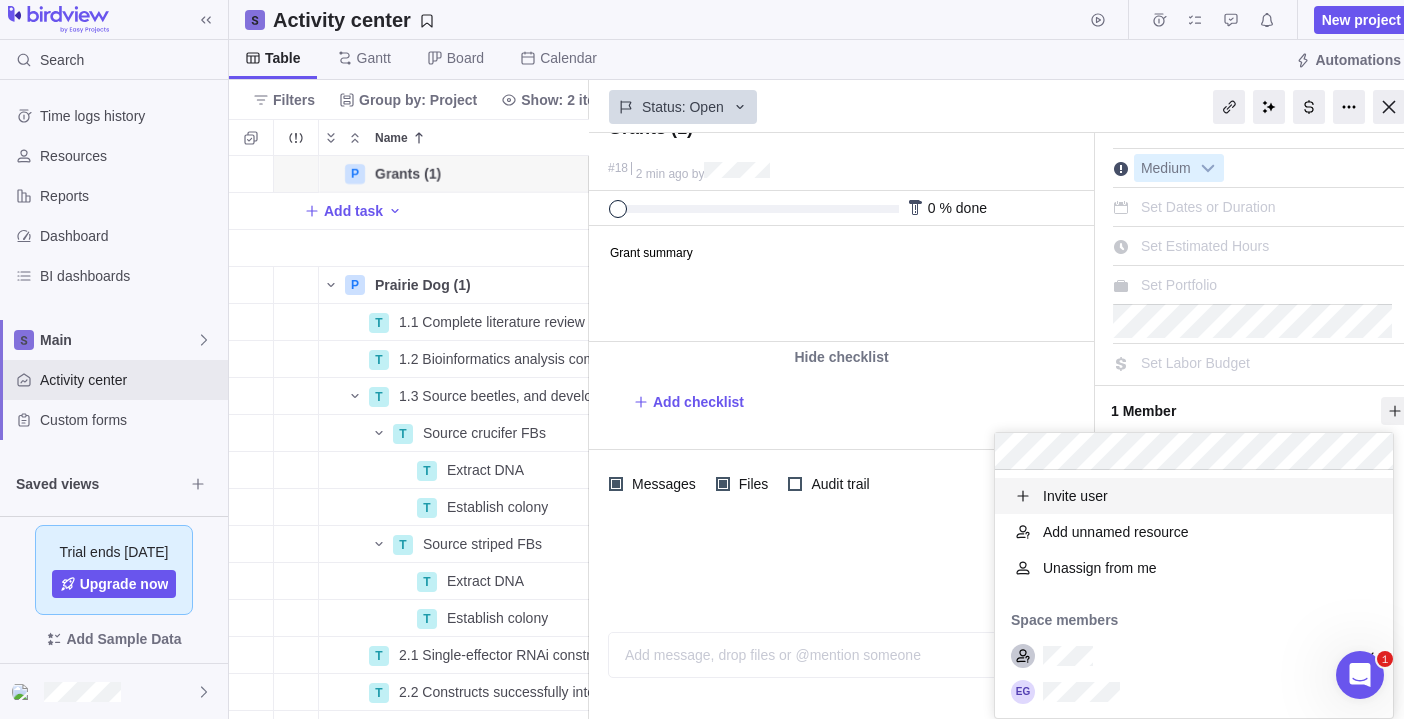 click on "Search Time logs history Resources Reports Dashboard BI dashboards Main Activity center Custom forms Saved views Get Started Upcoming Milestones Trial ends [DATE] Upgrade now Add Sample Data Activity center New project Table [PERSON_NAME] Board Calendar Automations Filters Group by: Project Show: 2 items Sort Columns Name Start date End date Duration Status ID Dependency Assignees P Grants (1) Details Open 18 Add task P Prairie Dog (1) Details [DATE] [DATE] 762d Open 2 T 1.1 Complete literature review and select of gene targets Details [DATE] [DATE] 88d Open 54 T 1.2 Bioinformatics analysis completed and sequences to use for RNAi selected Details [DATE] [DATE] 153d Open 55 T 1.3 Source beetles, and develop and validate protocols for in-house maintenance, rearing, and bioassays Details [DATE] [DATE] 176d Open 56 T Source crucifer FBs Details Open 73 T Extract DNA Details Open 75 T Establish colony Details Open 78 T Source striped FBs Details Open 74 T Extract DNA Details" at bounding box center [702, 359] 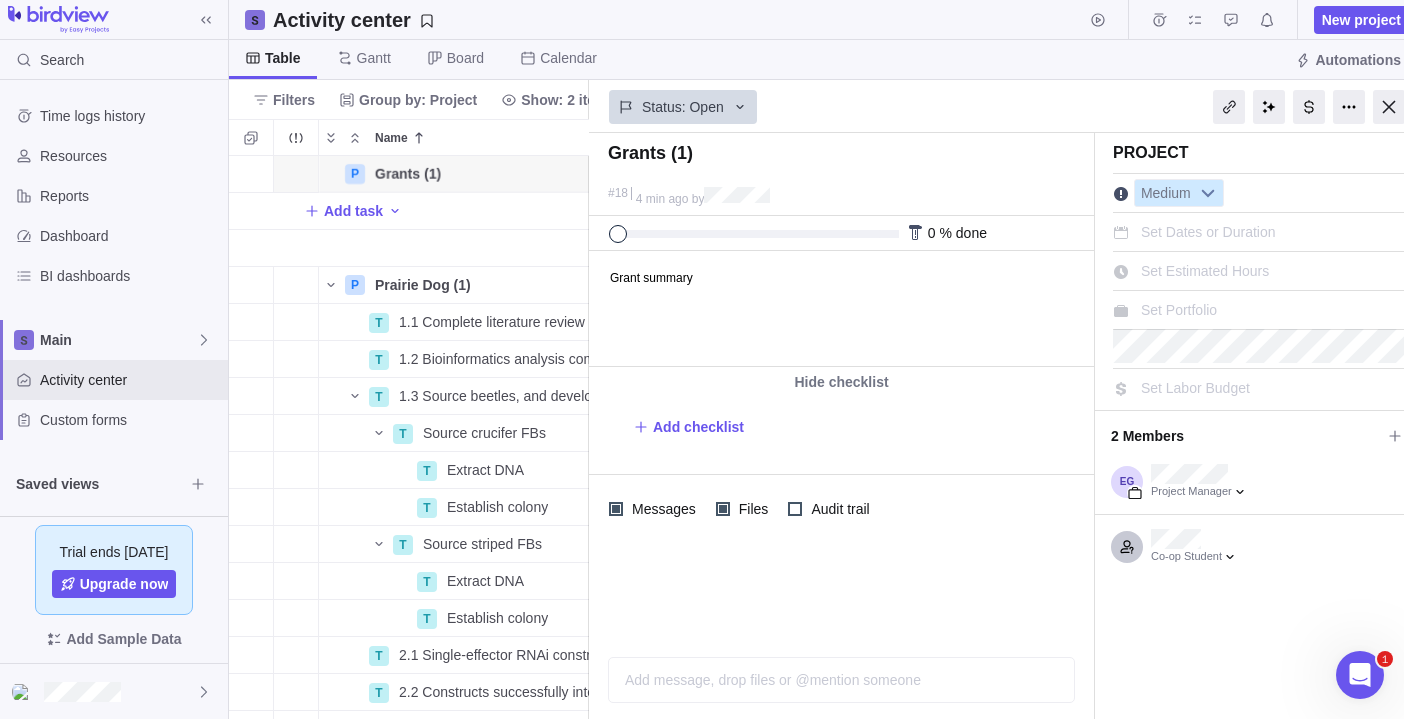 click at bounding box center (1208, 193) 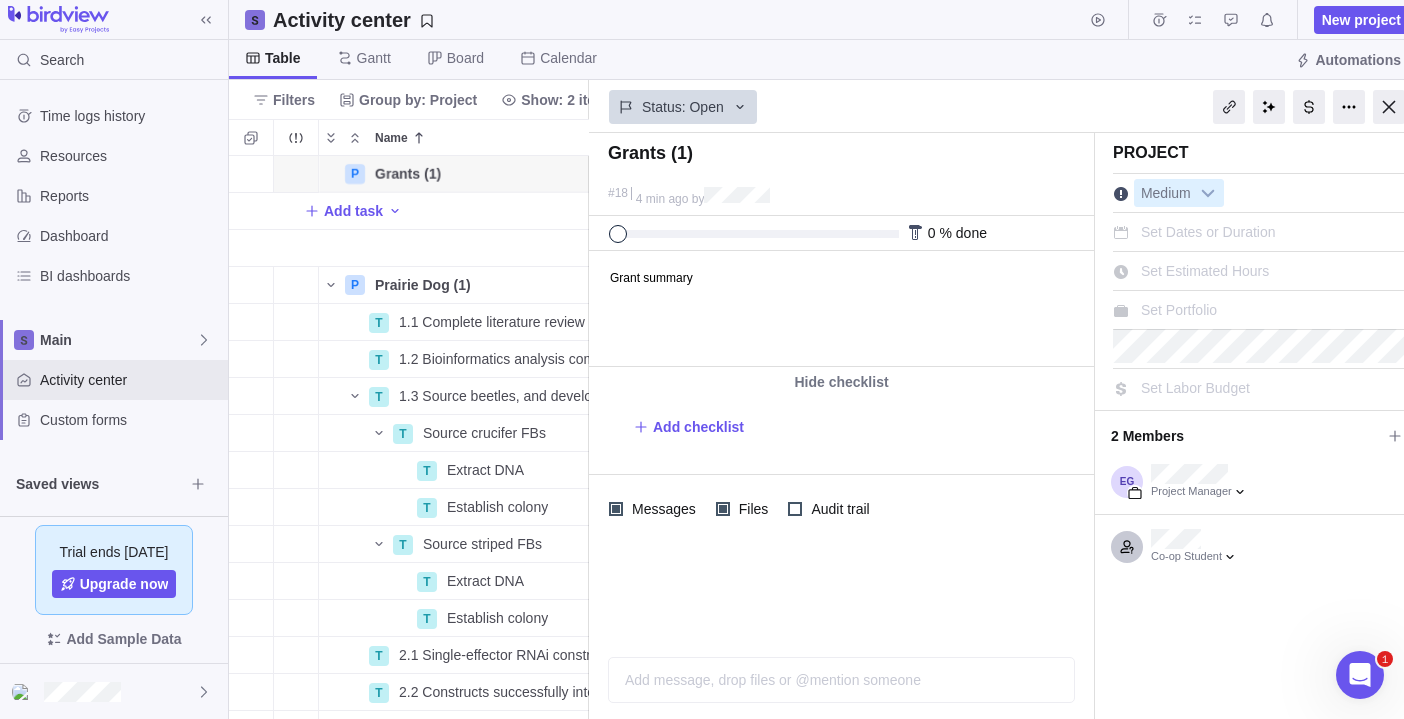click on "Medium" at bounding box center [1260, 193] 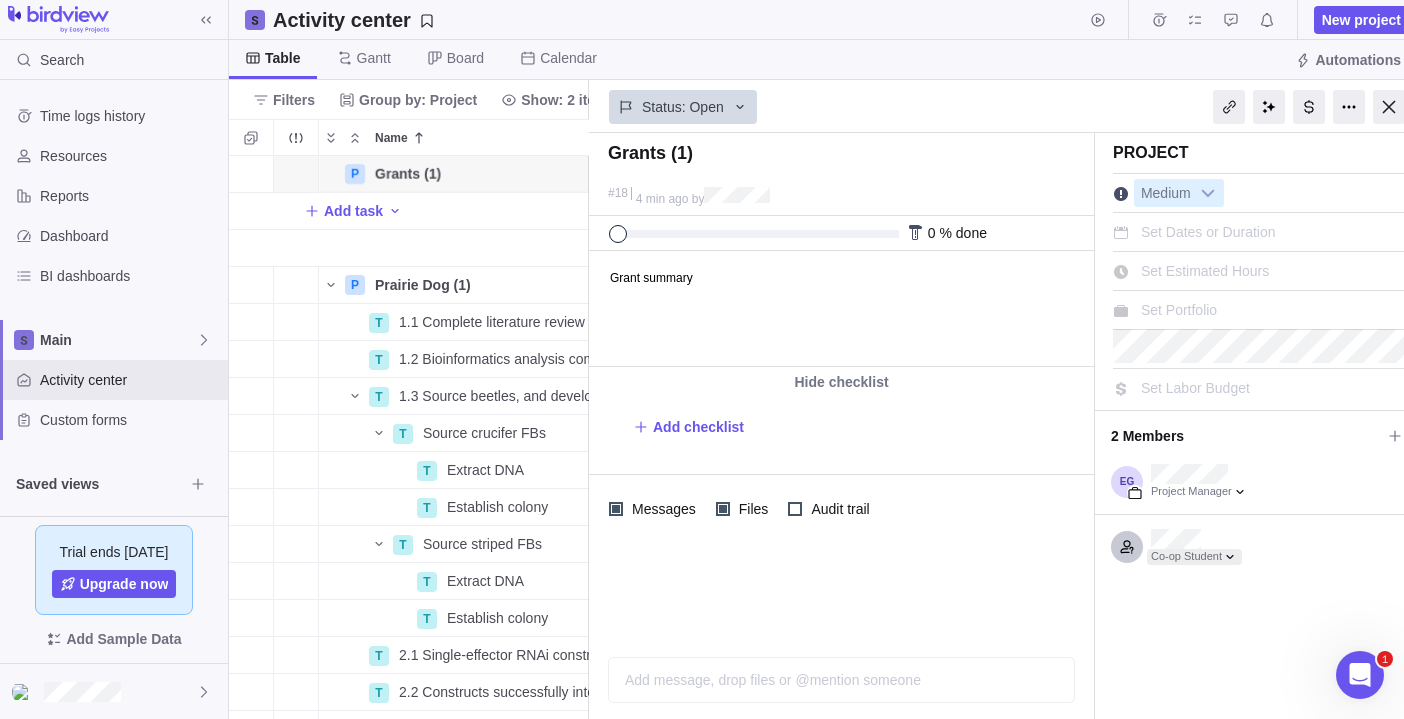 click at bounding box center (1194, 557) 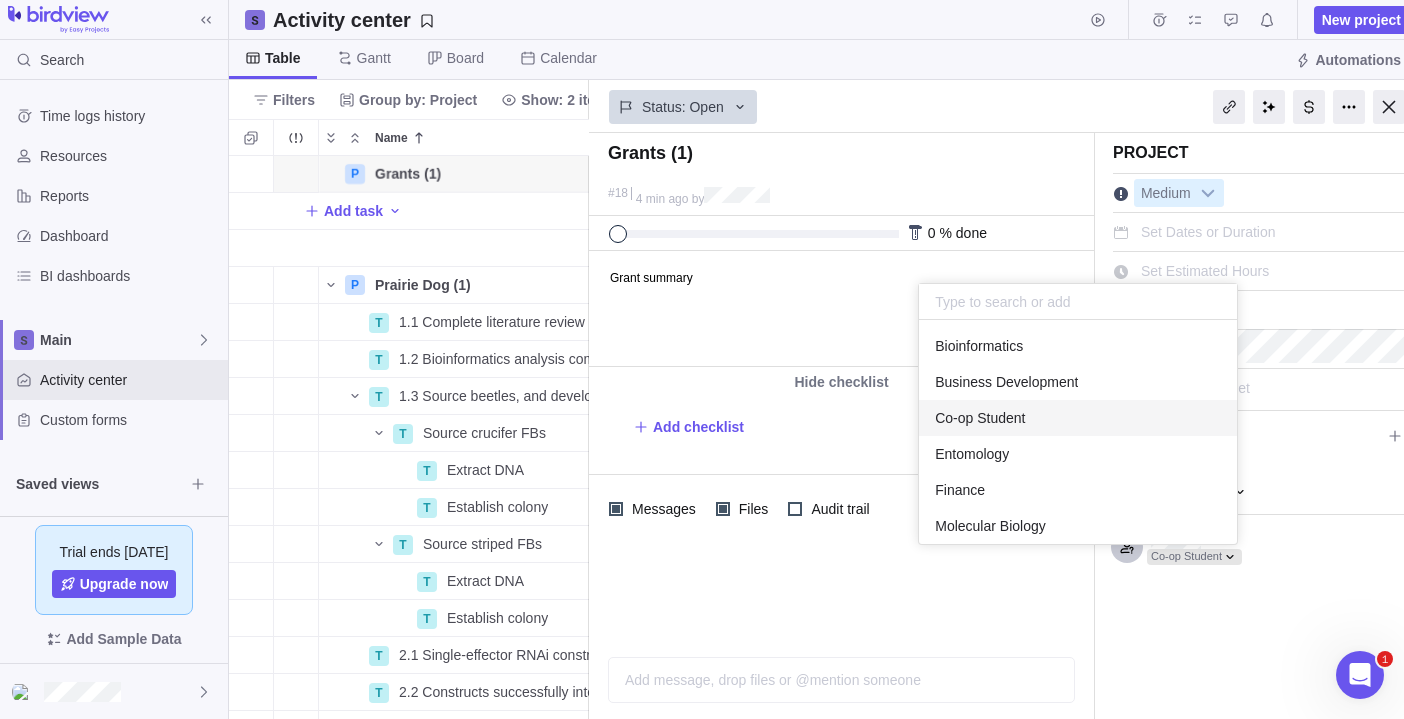 scroll, scrollTop: 16, scrollLeft: 16, axis: both 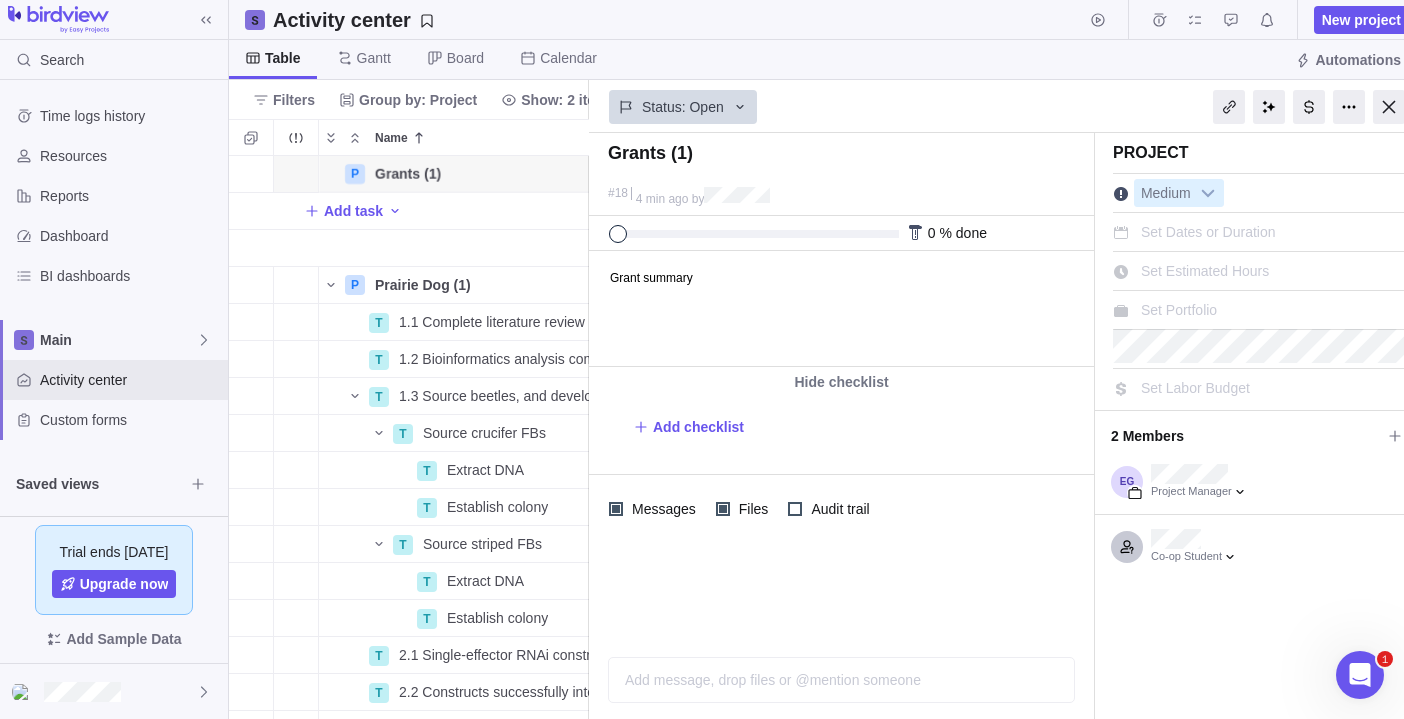 click on "Table" at bounding box center (283, 58) 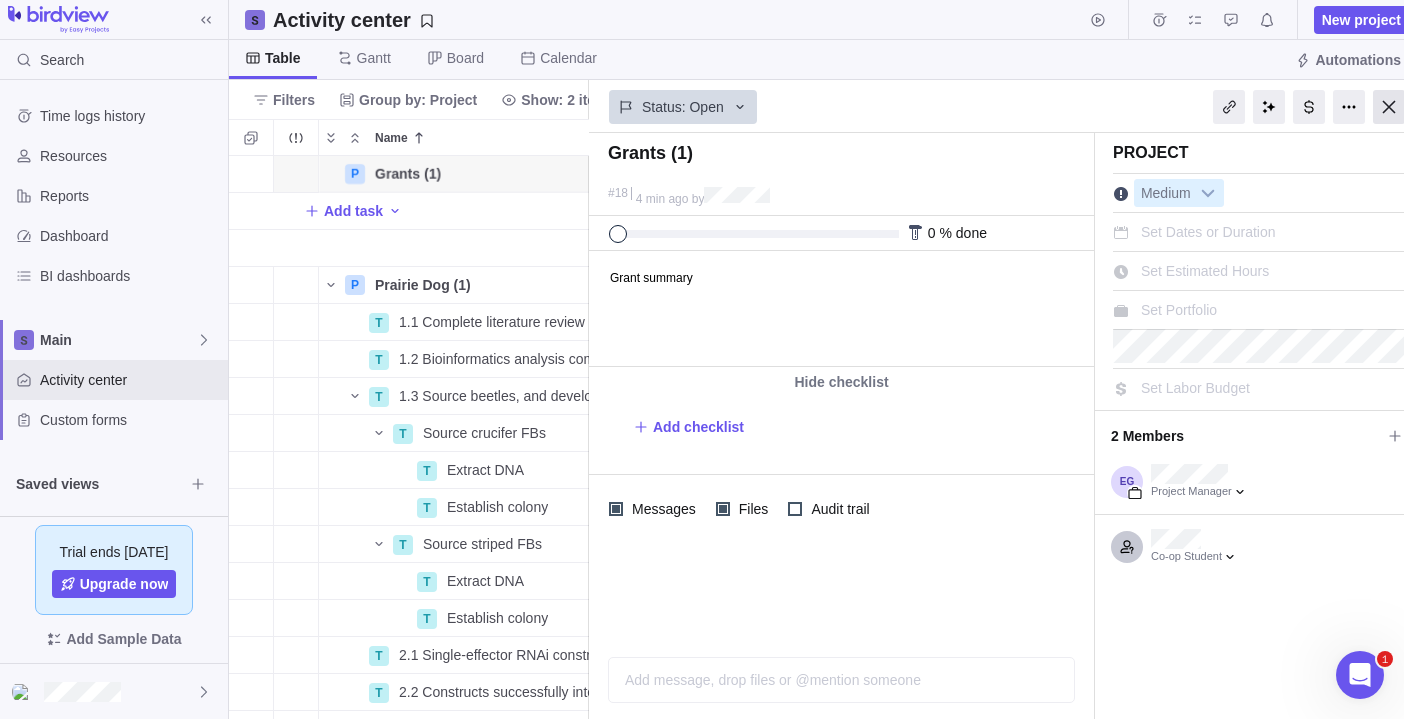 click at bounding box center [1389, 107] 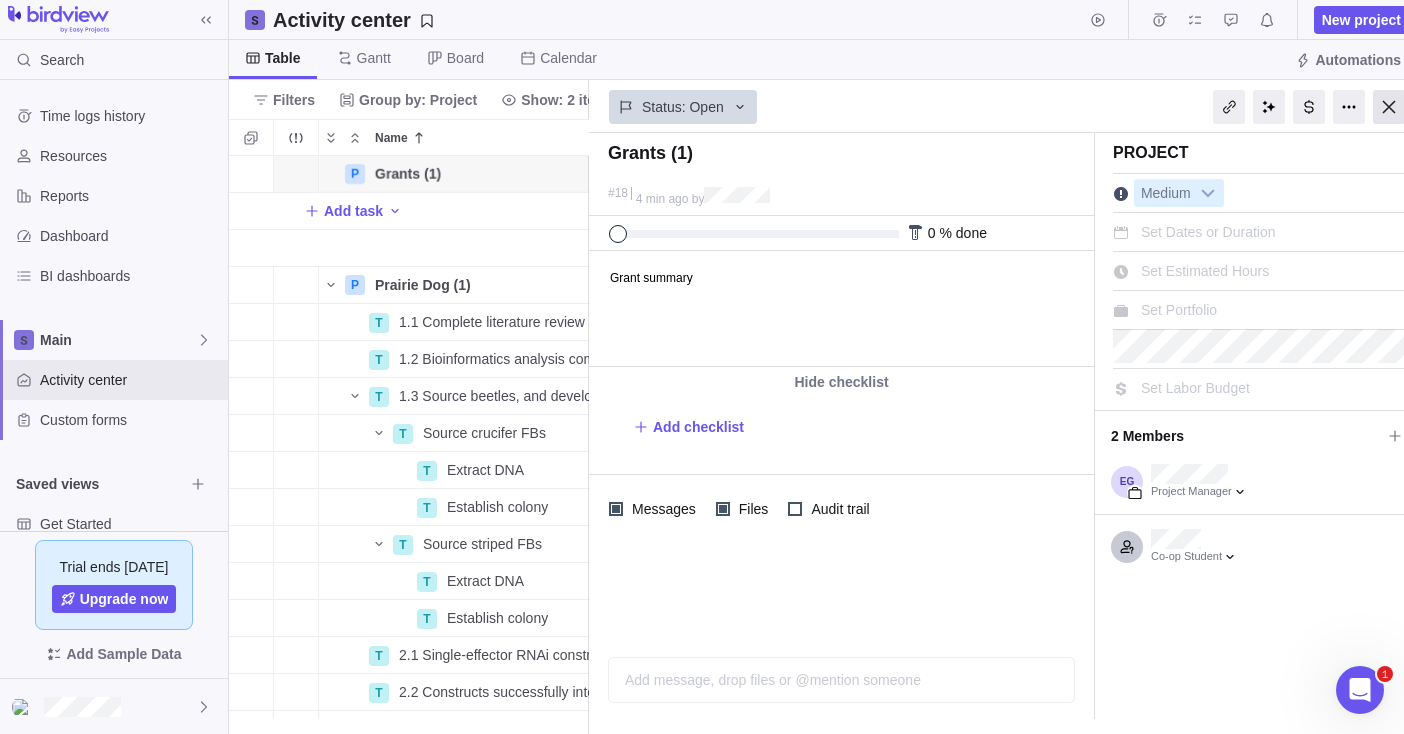 scroll, scrollTop: 16, scrollLeft: 16, axis: both 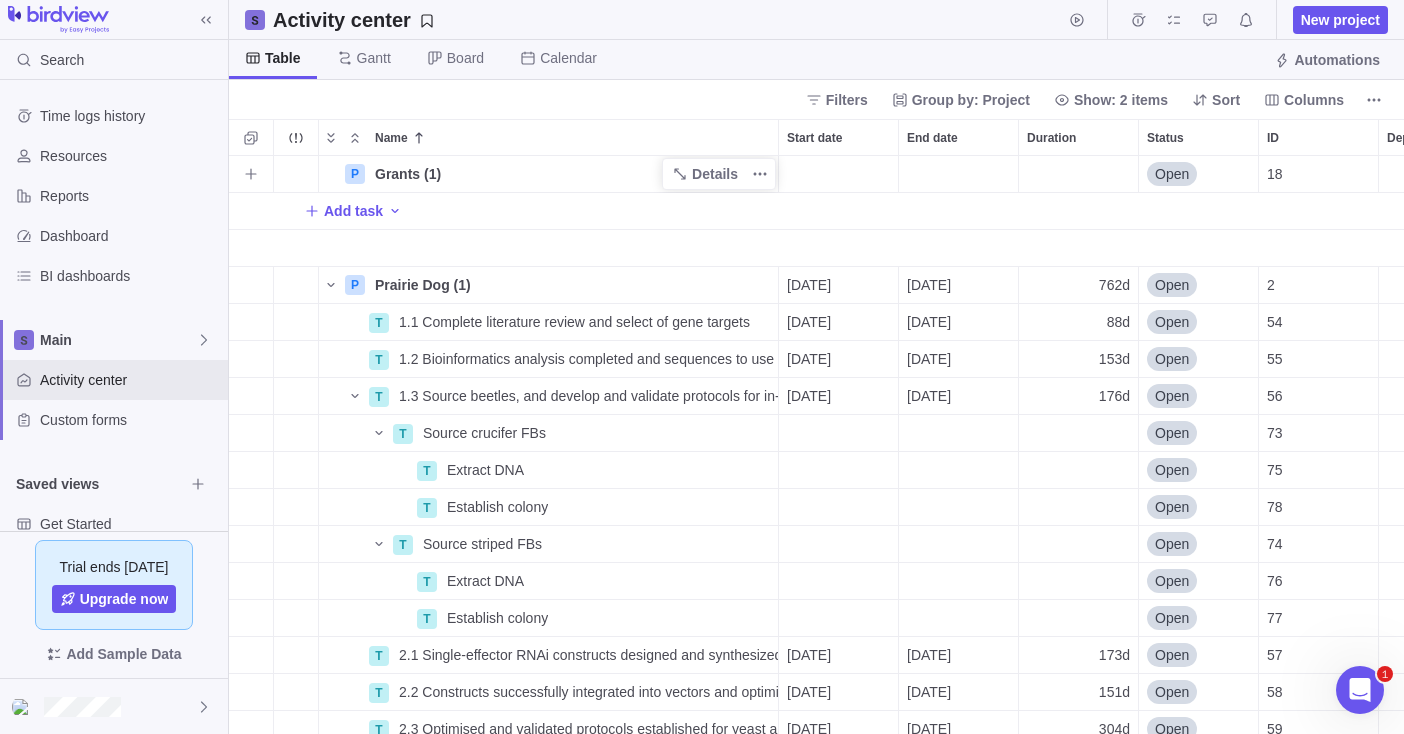 click on "Grants (1)" at bounding box center (572, 174) 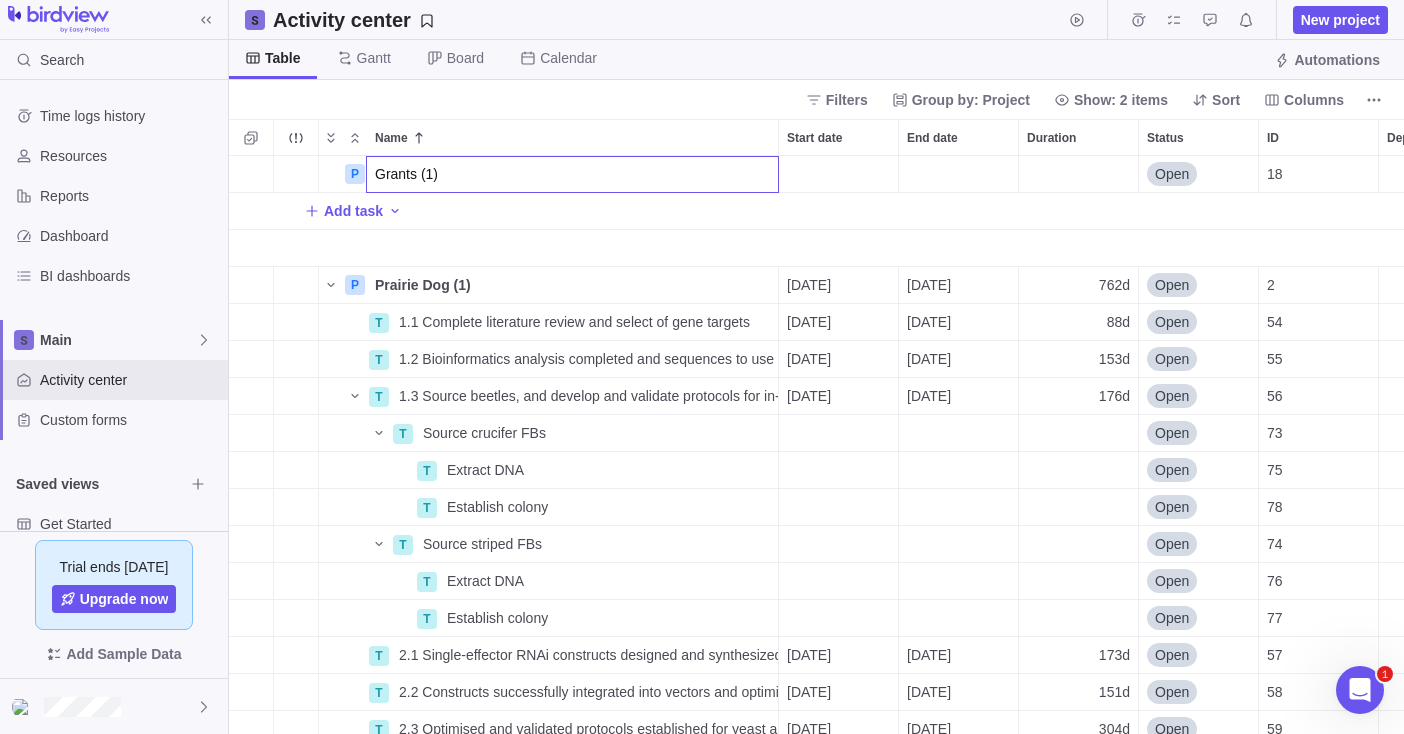 click on "Search Time logs history Resources Reports Dashboard BI dashboards Main Activity center Custom forms Saved views Get Started Upcoming Milestones Trial ends [DATE] Upgrade now Add Sample Data Activity center New project Table [PERSON_NAME] Board Calendar Automations Filters Group by: Project Show: 2 items Sort Columns Name Start date End date Duration Status ID Dependency Assignees P Grants (1) Open 18 Add task P Prairie Dog (1) Details [DATE] [DATE] 762d Open 2 T 1.1 Complete literature review and select of gene targets Details [DATE] [DATE] 88d Open 54 T 1.2 Bioinformatics analysis completed and sequences to use for RNAi selected Details [DATE] [DATE] 153d Open 55 T 1.3 Source beetles, and develop and validate protocols for in-house maintenance, rearing, and bioassays Details [DATE] [DATE] 176d Open 56 T Source crucifer FBs Details Open 73 T Extract DNA Details Open 75 T Establish colony Details Open 78 T Source striped FBs Details Open 74 T Extract DNA Details Open 76" at bounding box center [702, 367] 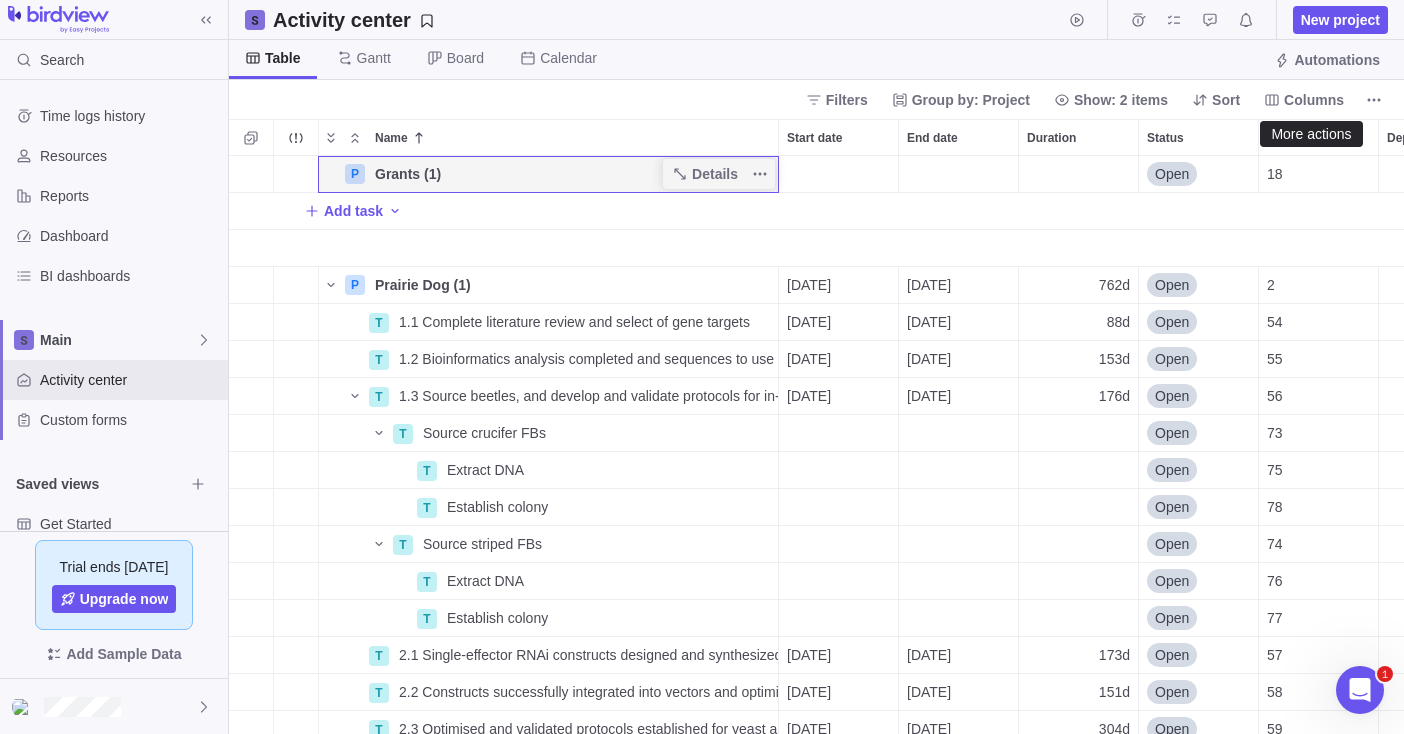click 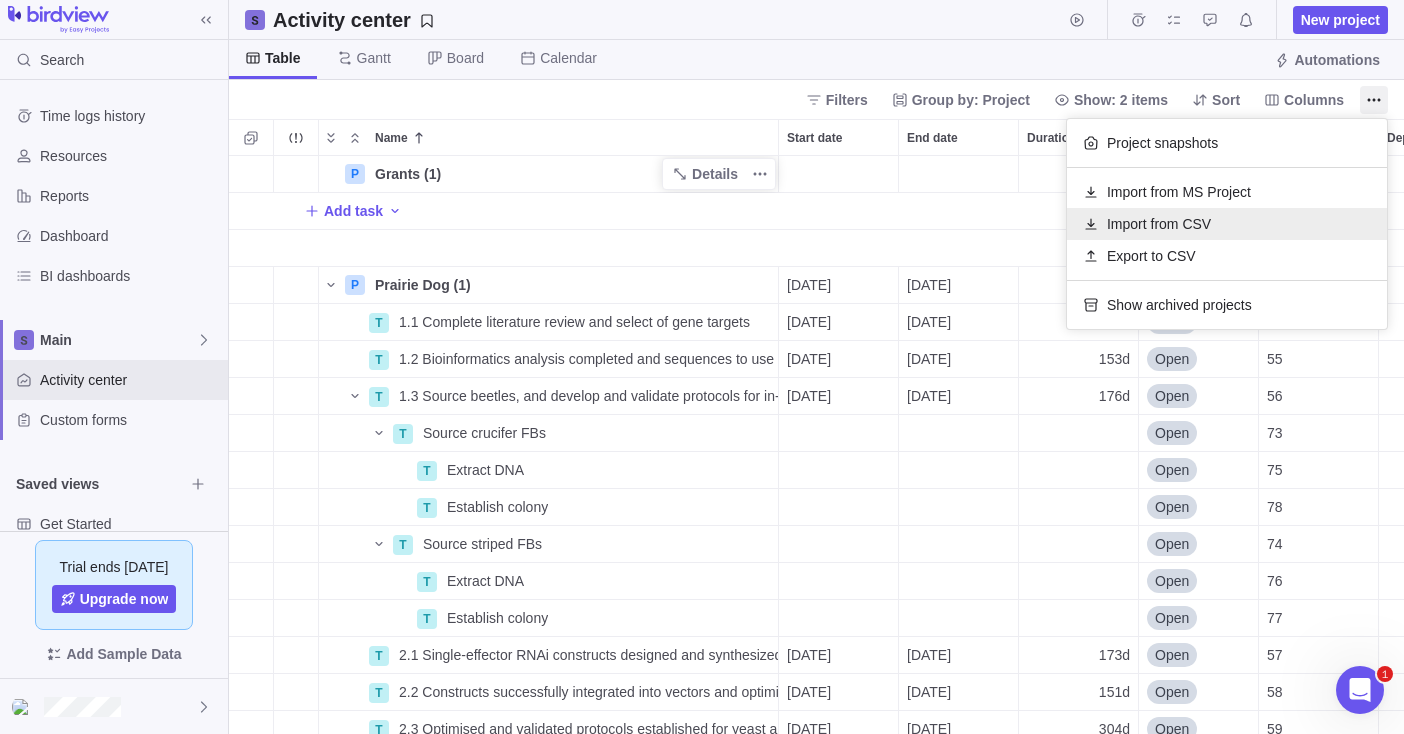 click on "Import from CSV" at bounding box center (1159, 224) 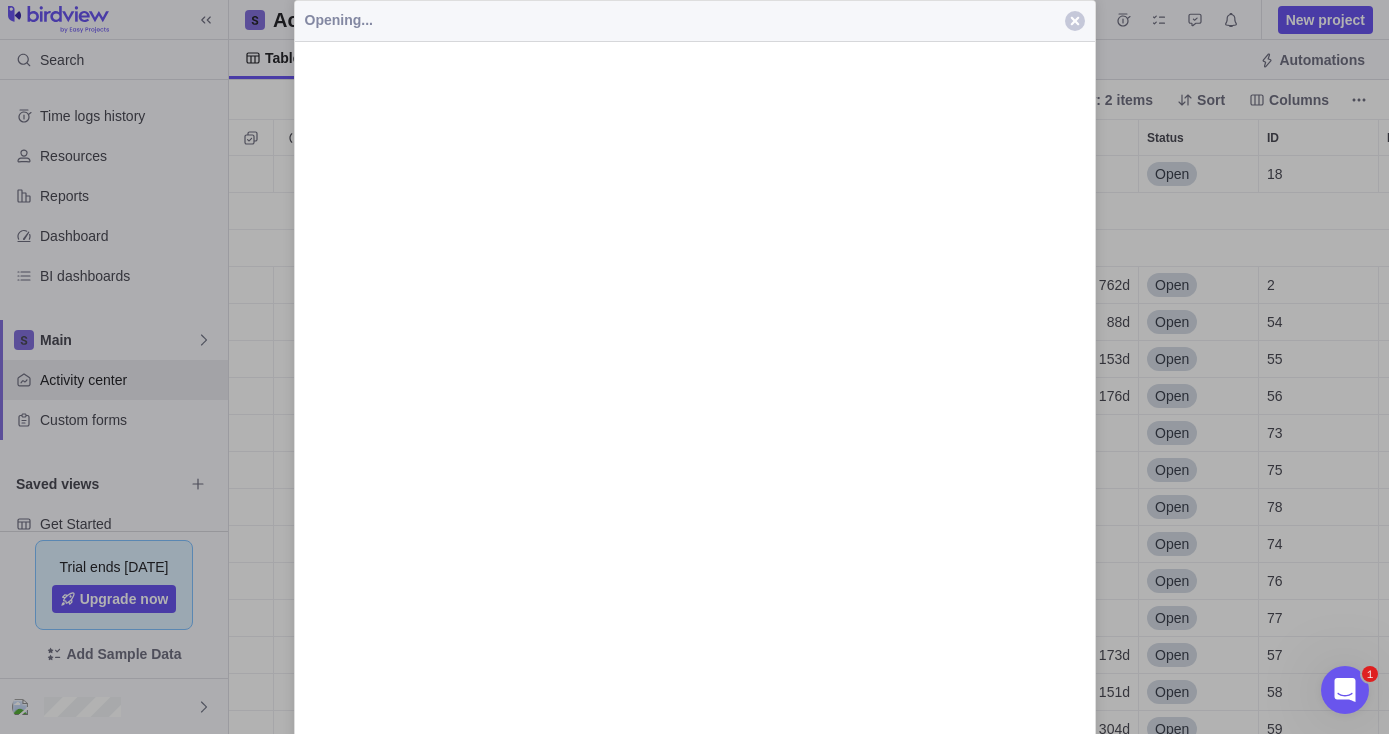 scroll, scrollTop: 563, scrollLeft: 1145, axis: both 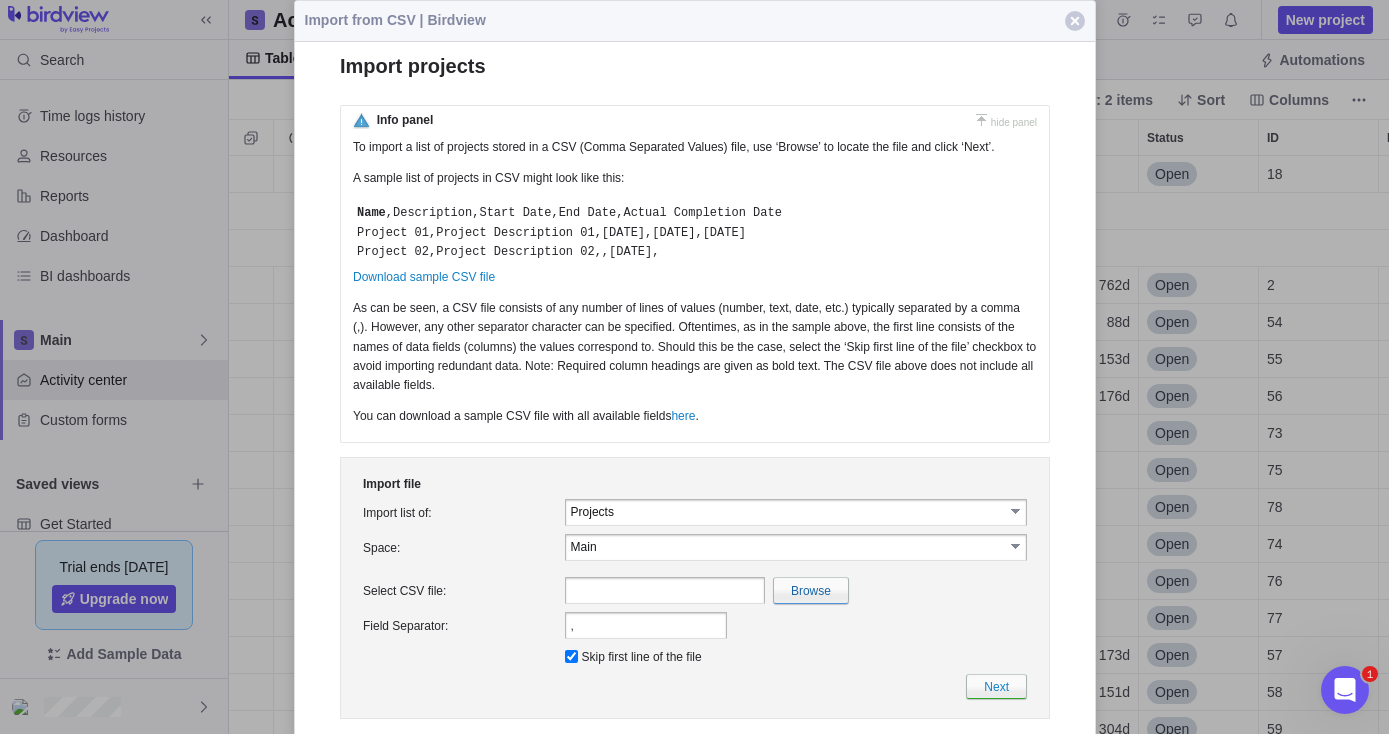 click on "select" at bounding box center (1016, 511) 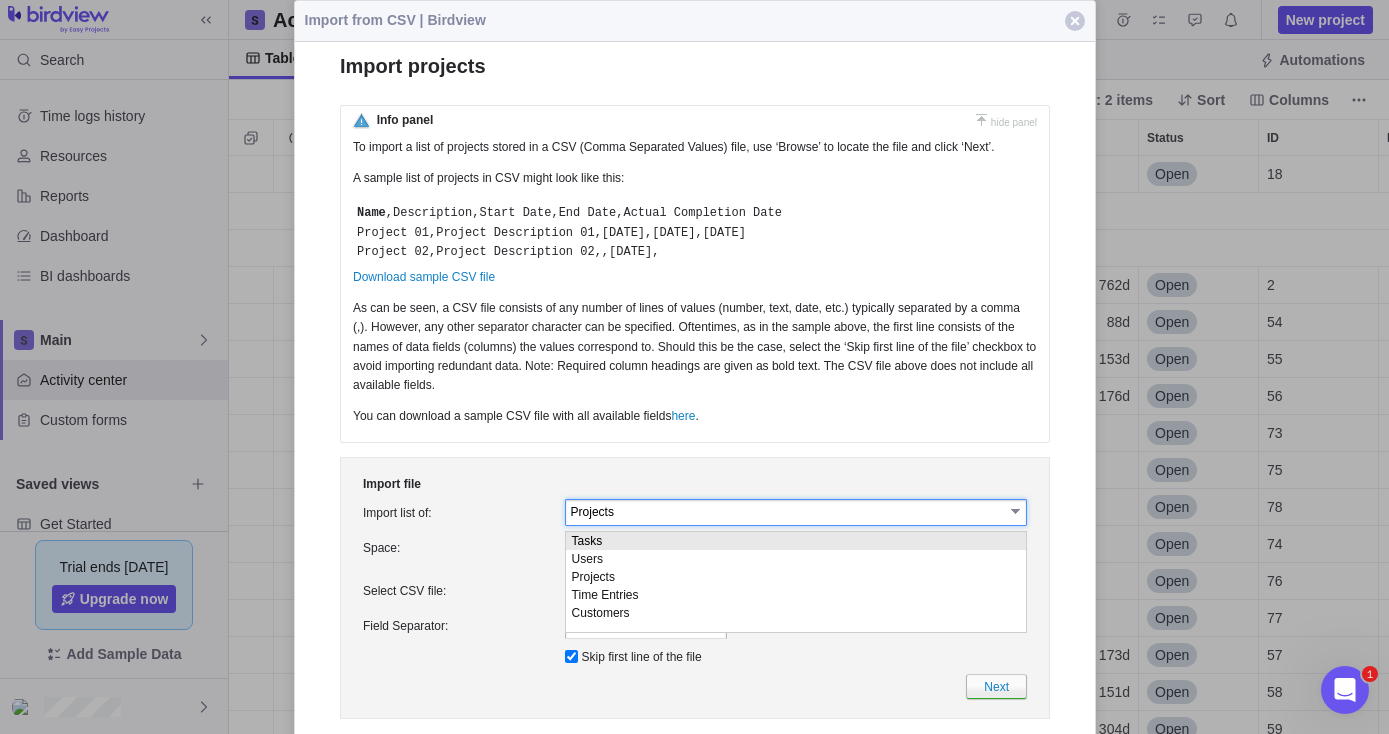 click on "Tasks" at bounding box center [795, 541] 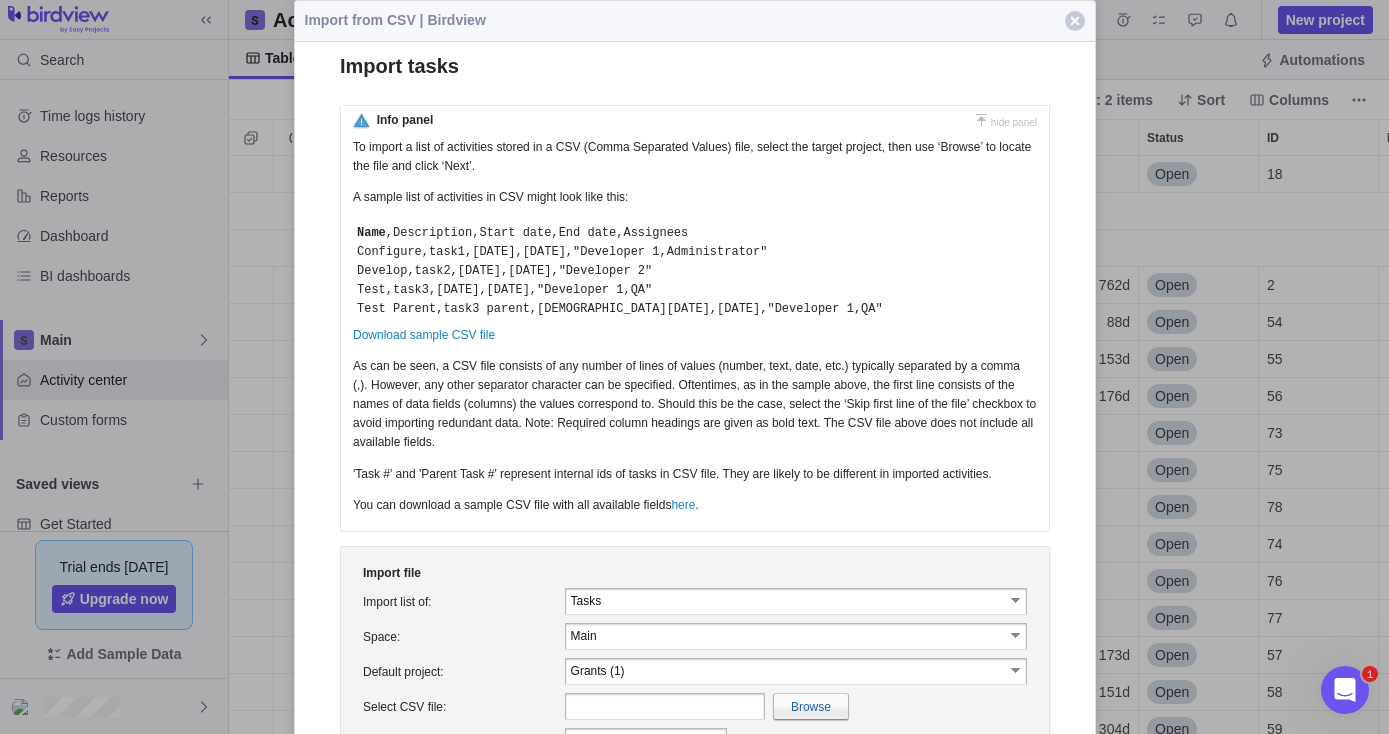 scroll, scrollTop: 16, scrollLeft: 16, axis: both 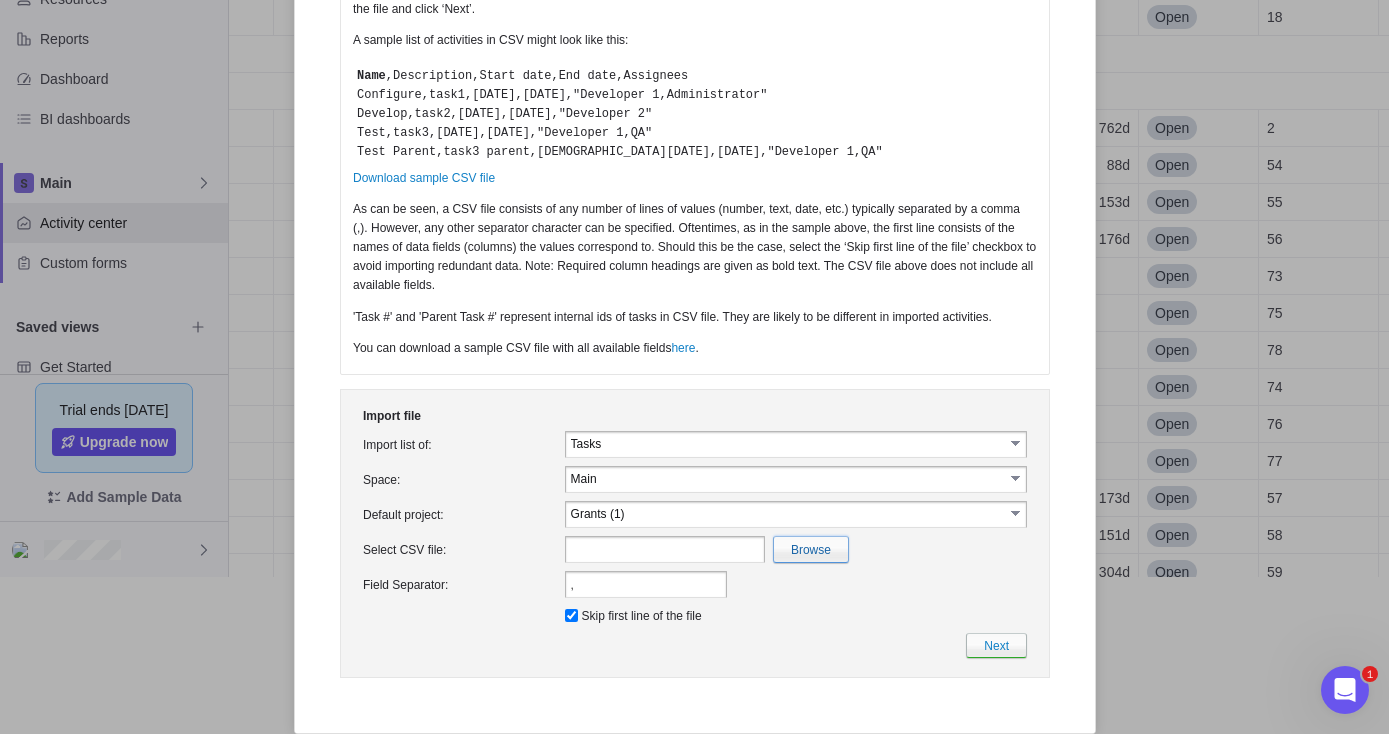 click at bounding box center (374, 549) 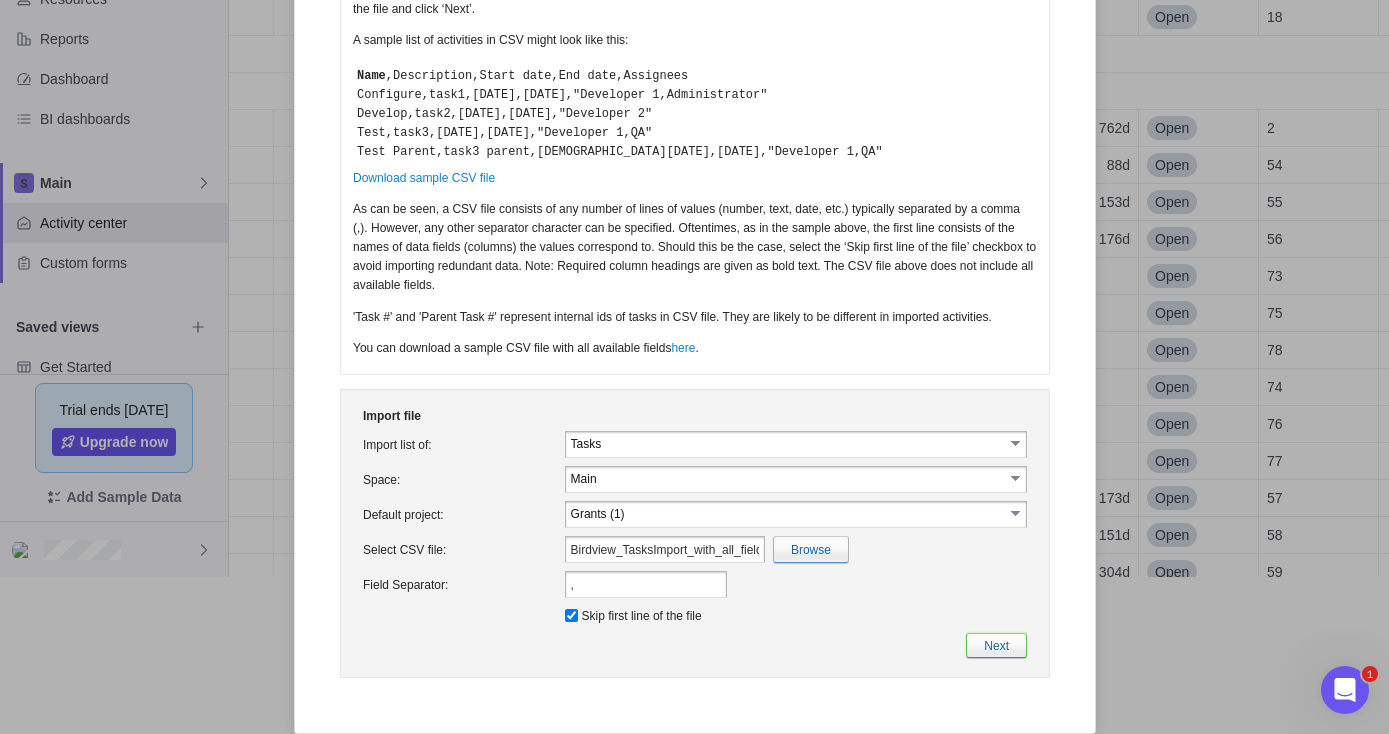 click on "Next" at bounding box center [995, 645] 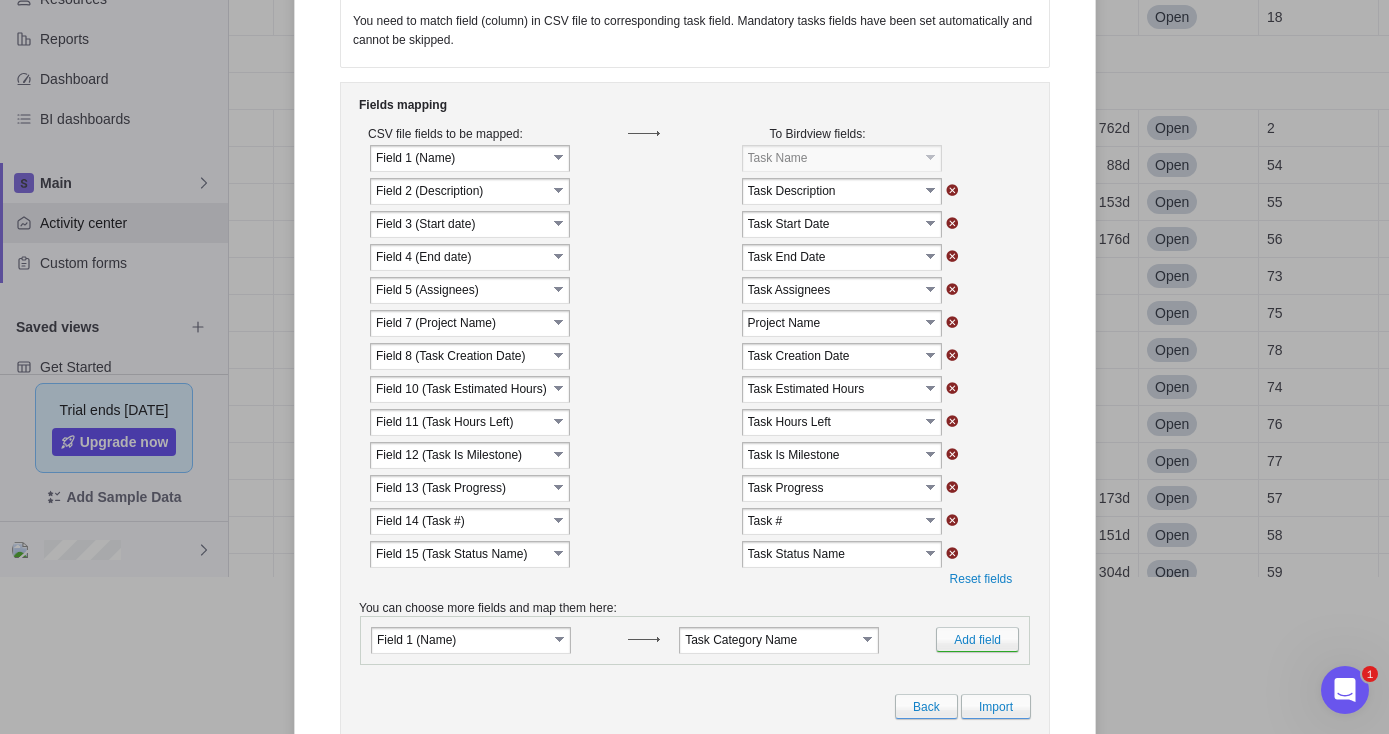 scroll, scrollTop: 0, scrollLeft: 0, axis: both 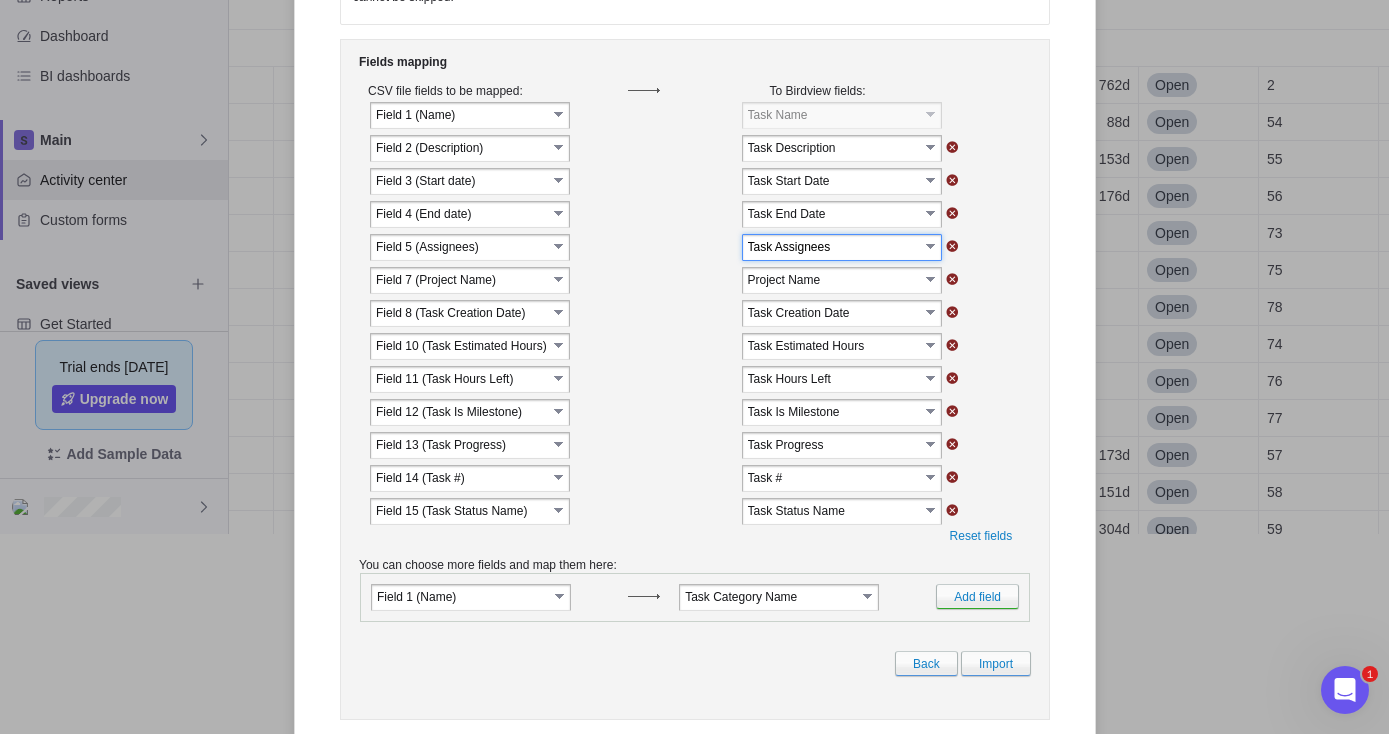 click on "Task Assignees" at bounding box center (832, 246) 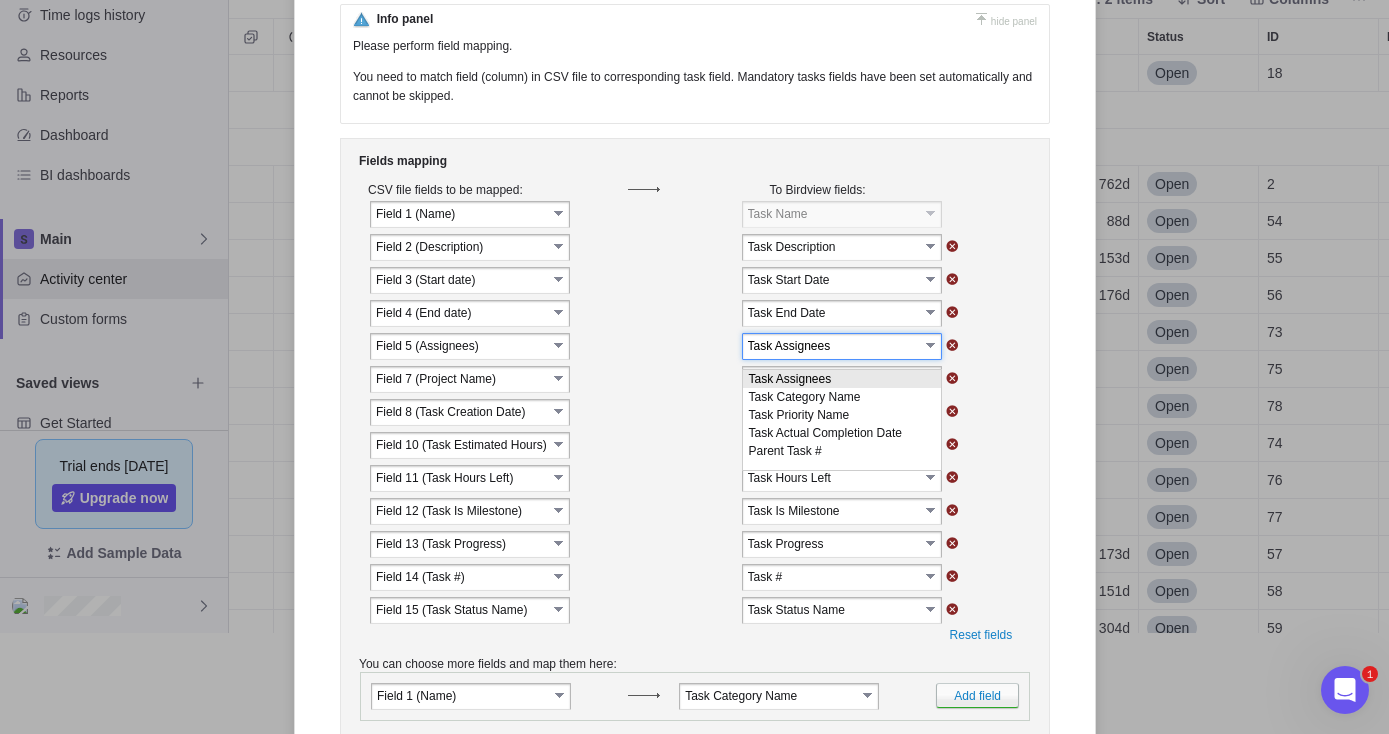 scroll, scrollTop: 0, scrollLeft: 0, axis: both 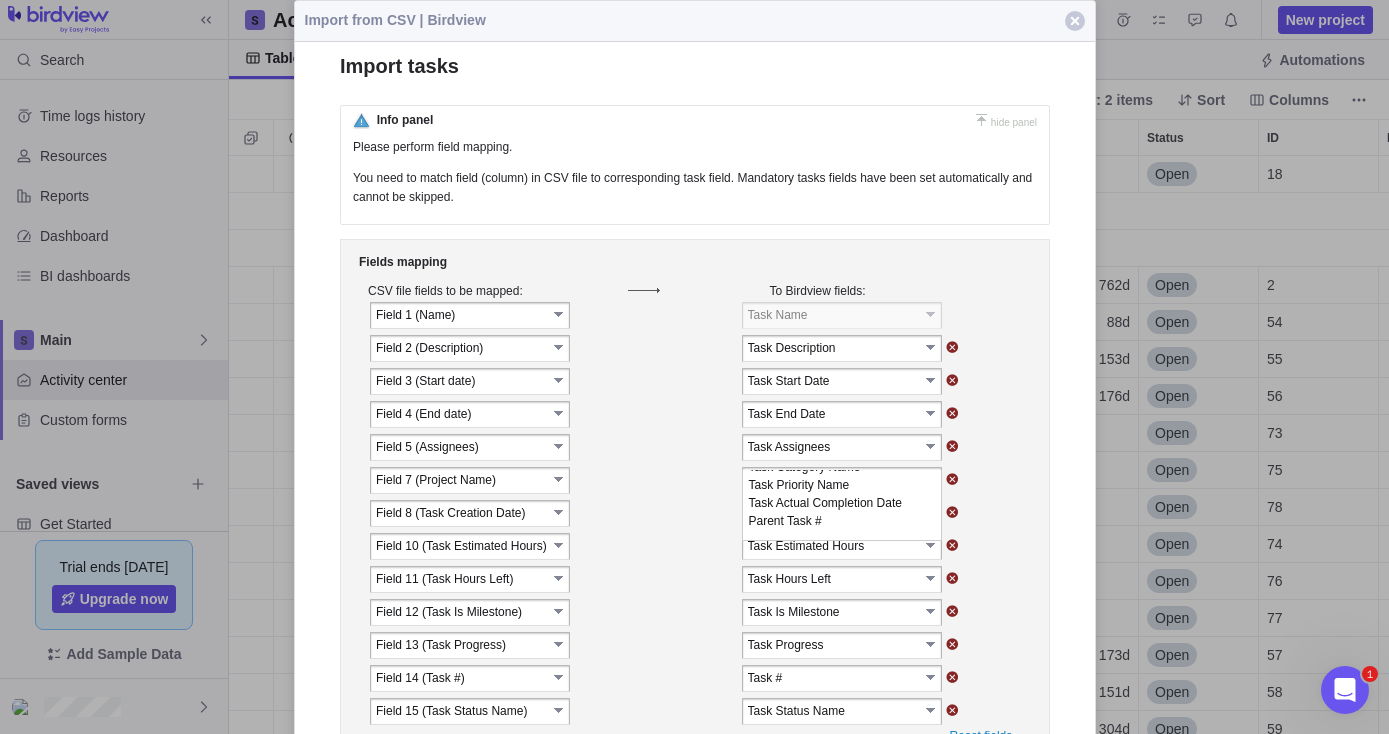 click on "Fields mapping
CSV file fields to be mapped:
To Birdview fields:
select" at bounding box center [694, 579] 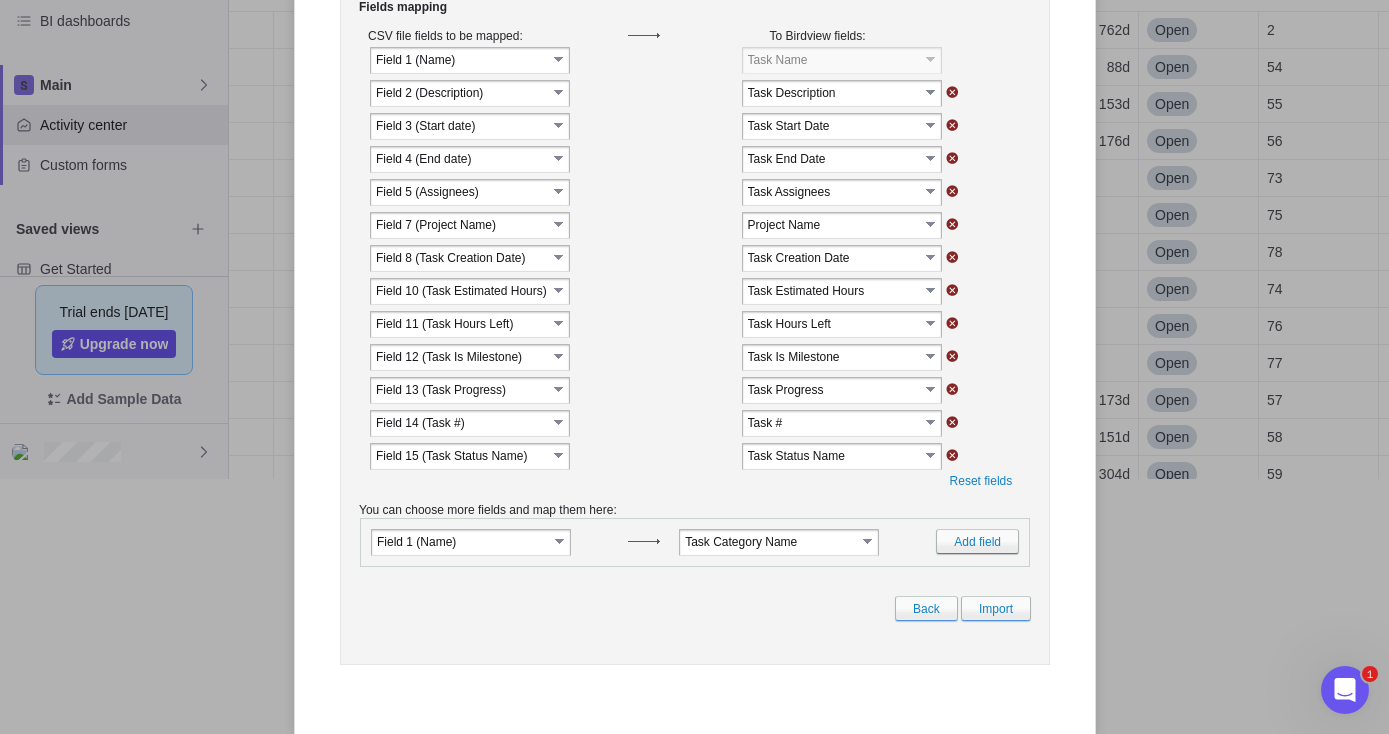 scroll, scrollTop: 259, scrollLeft: 0, axis: vertical 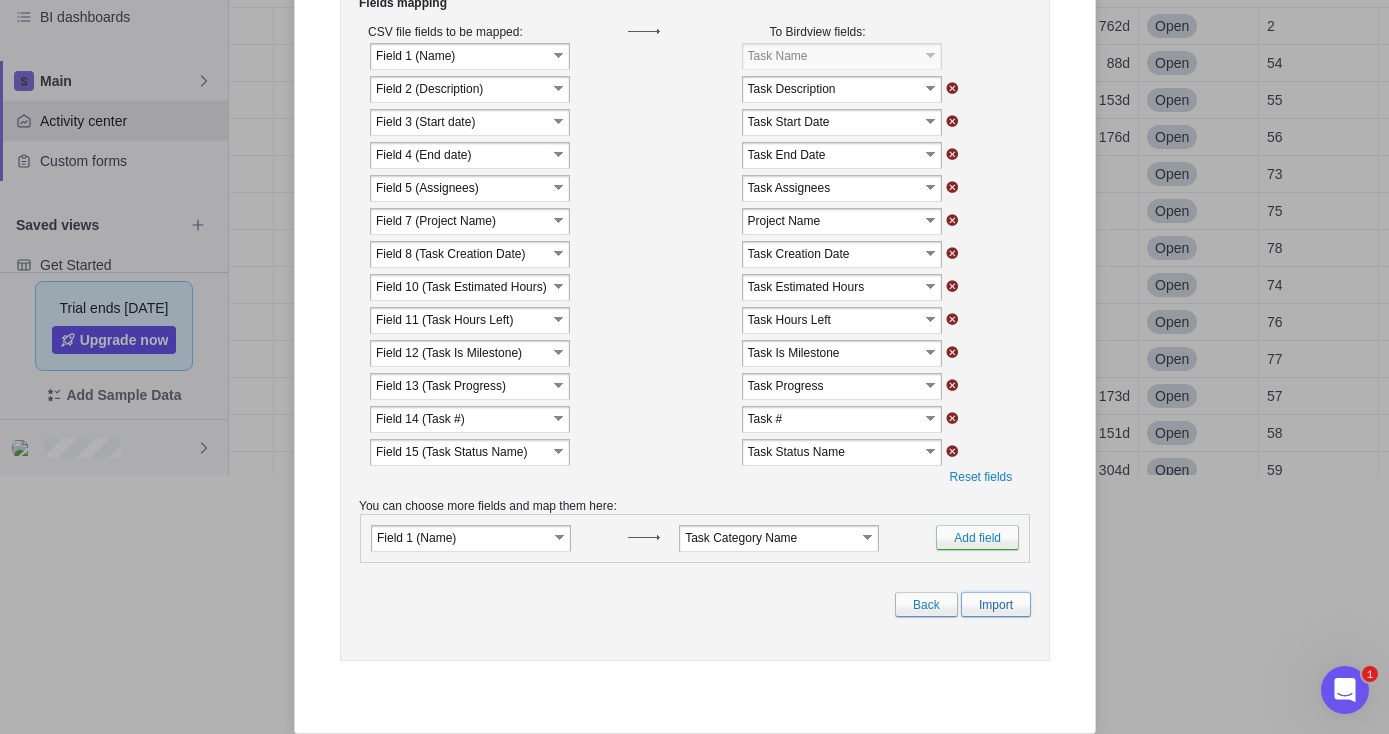 click on "Import" at bounding box center (995, 604) 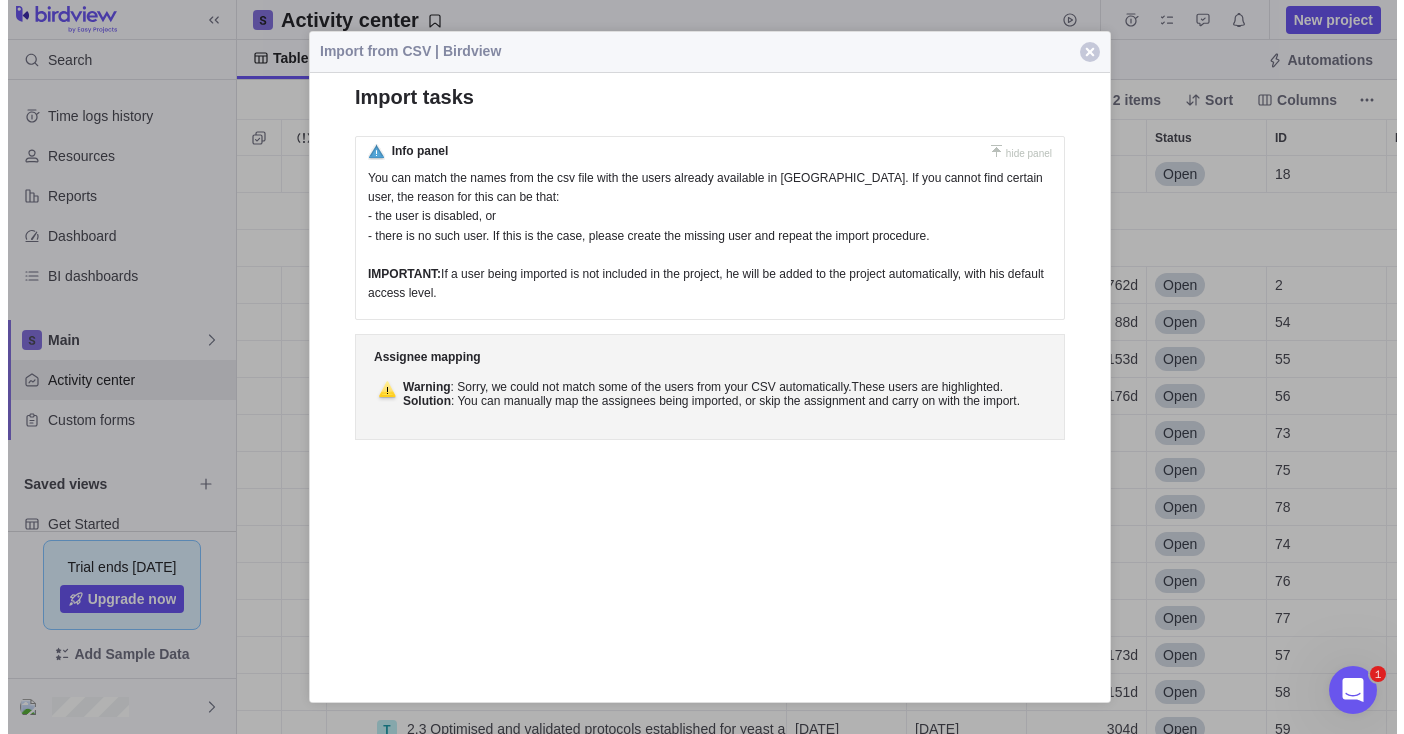 scroll, scrollTop: 0, scrollLeft: 0, axis: both 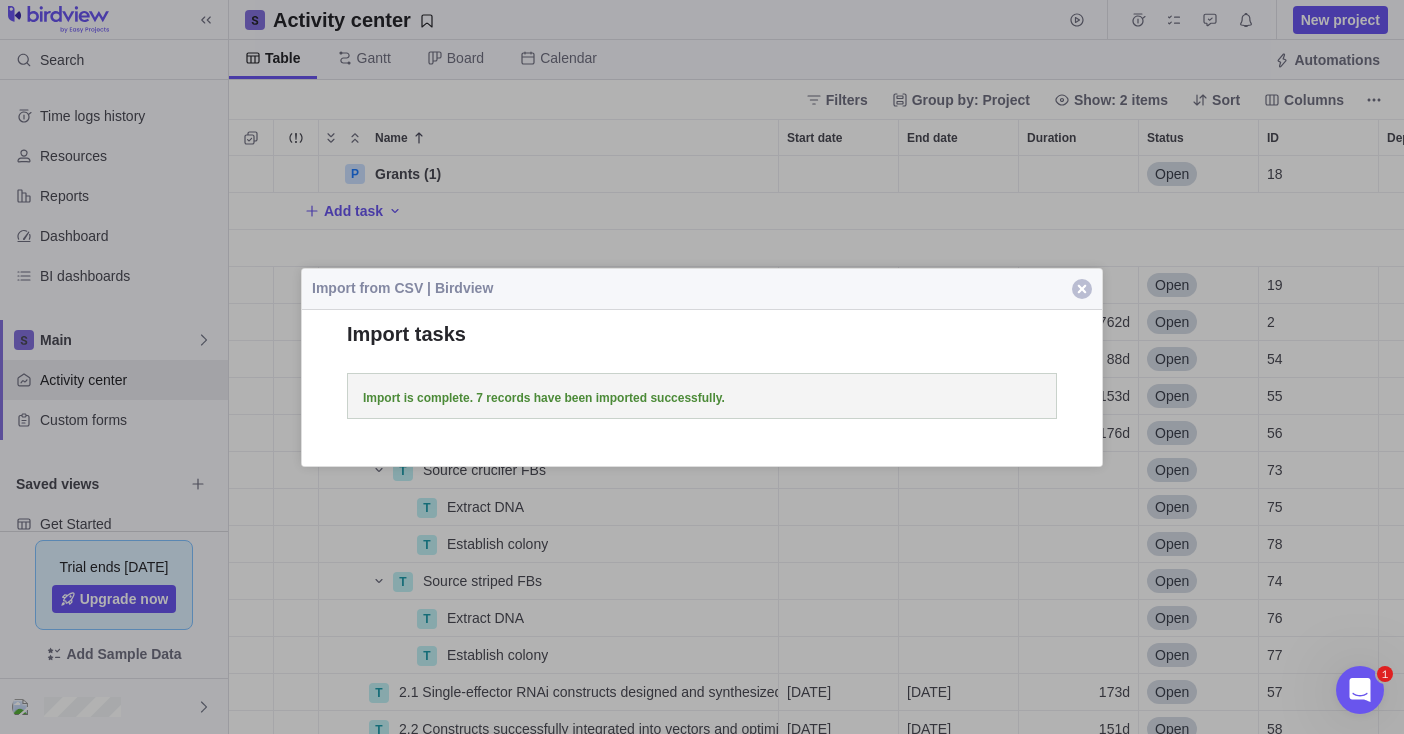 click at bounding box center (1082, 289) 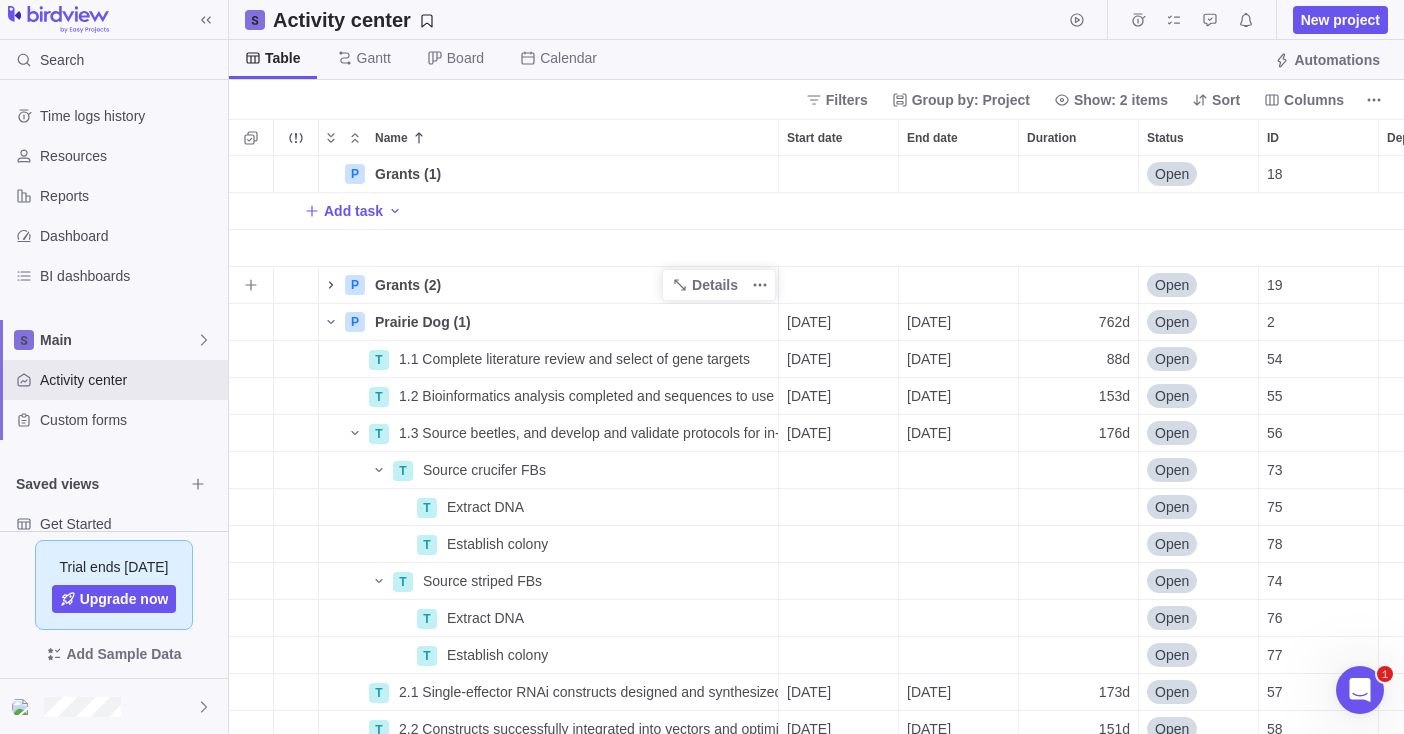 click 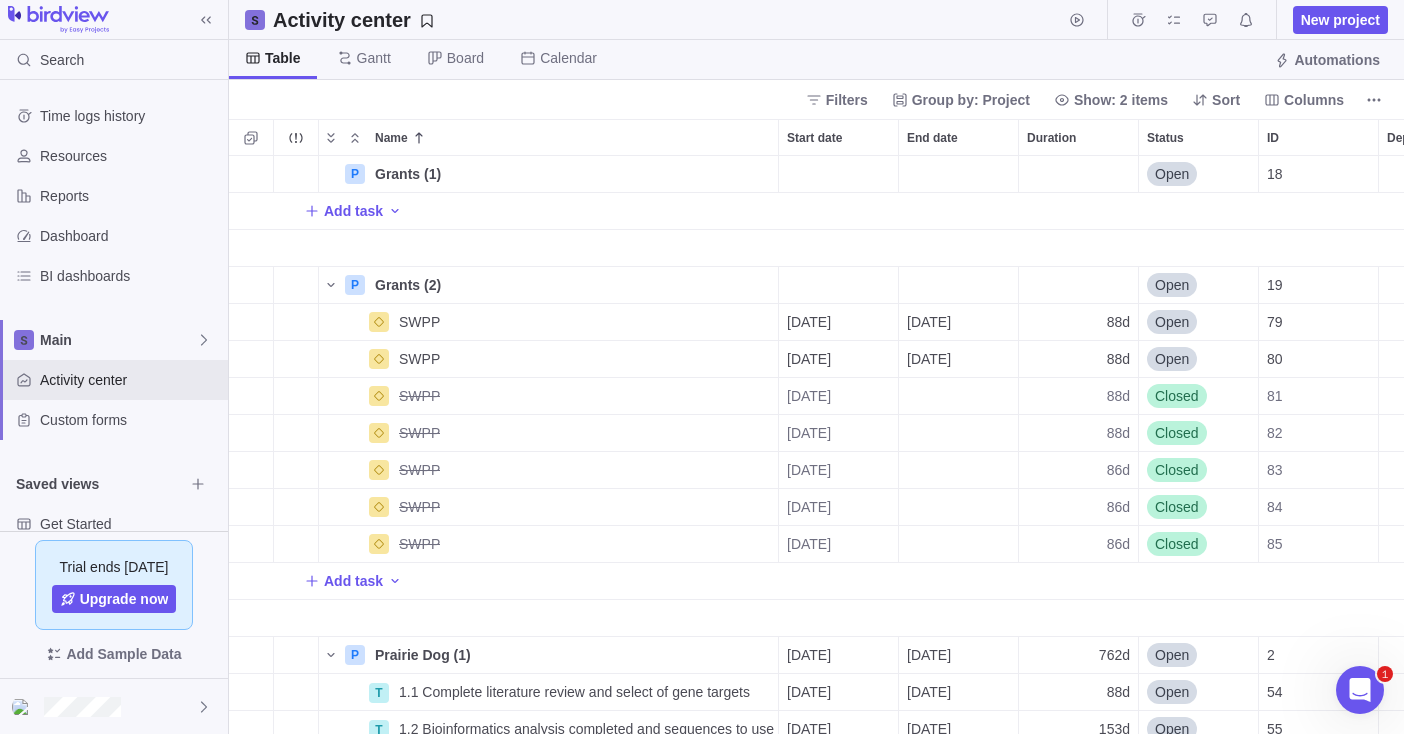 scroll, scrollTop: 0, scrollLeft: 89, axis: horizontal 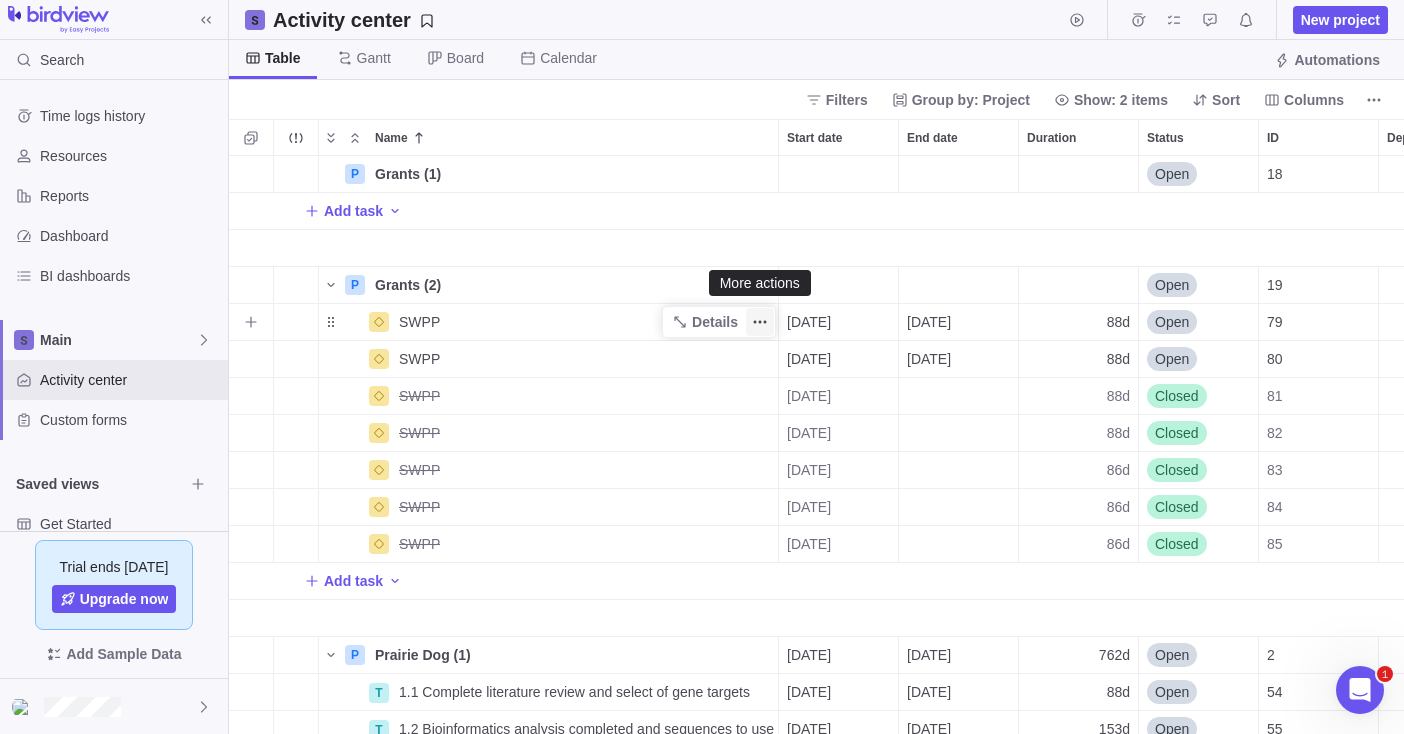 click 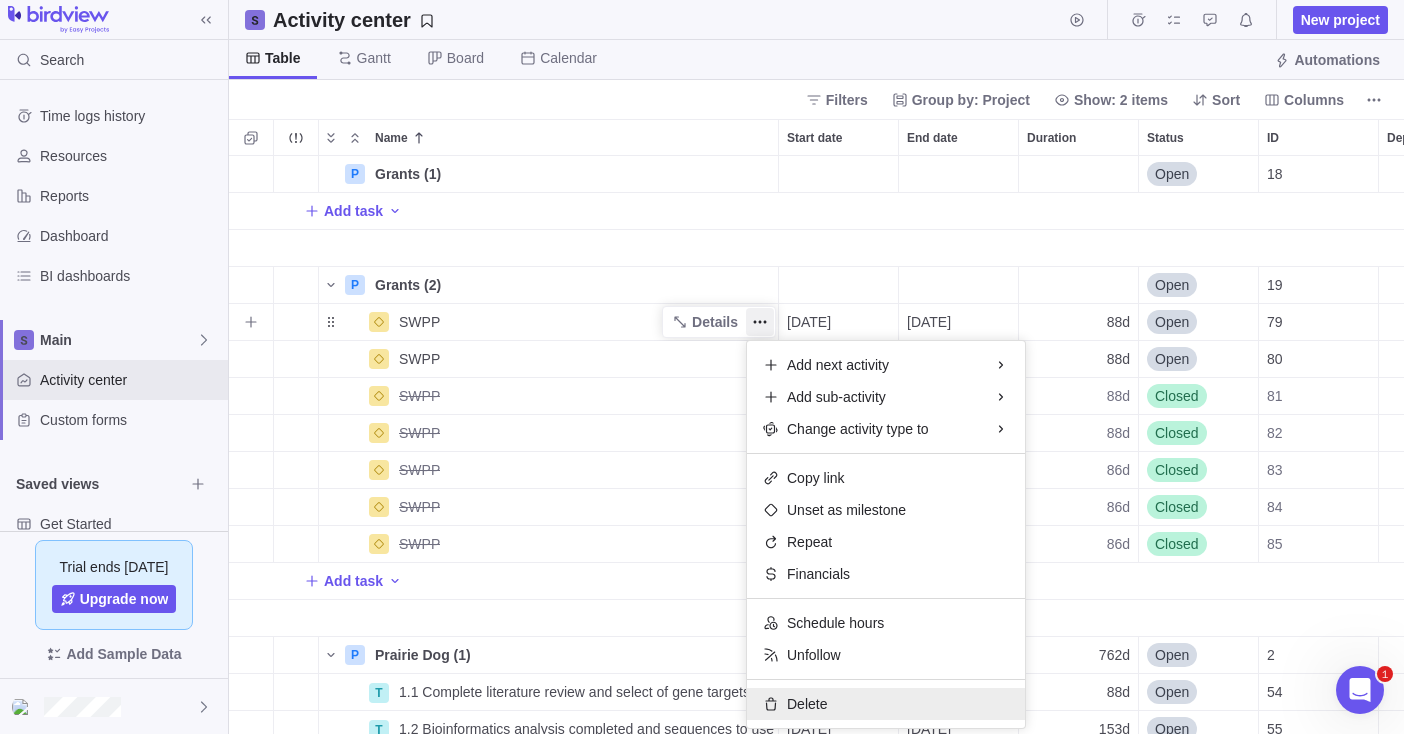 click on "Delete" at bounding box center (807, 704) 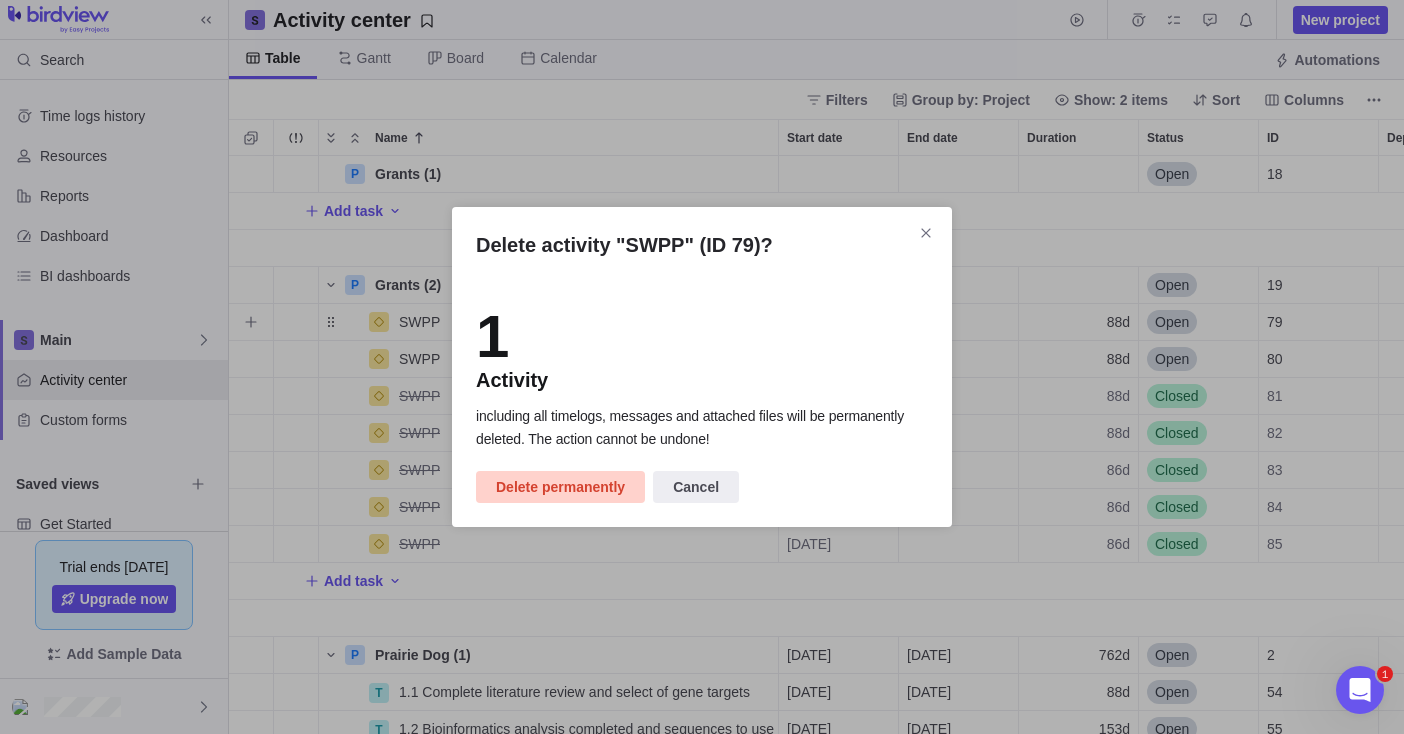 click on "Delete permanently" at bounding box center [560, 487] 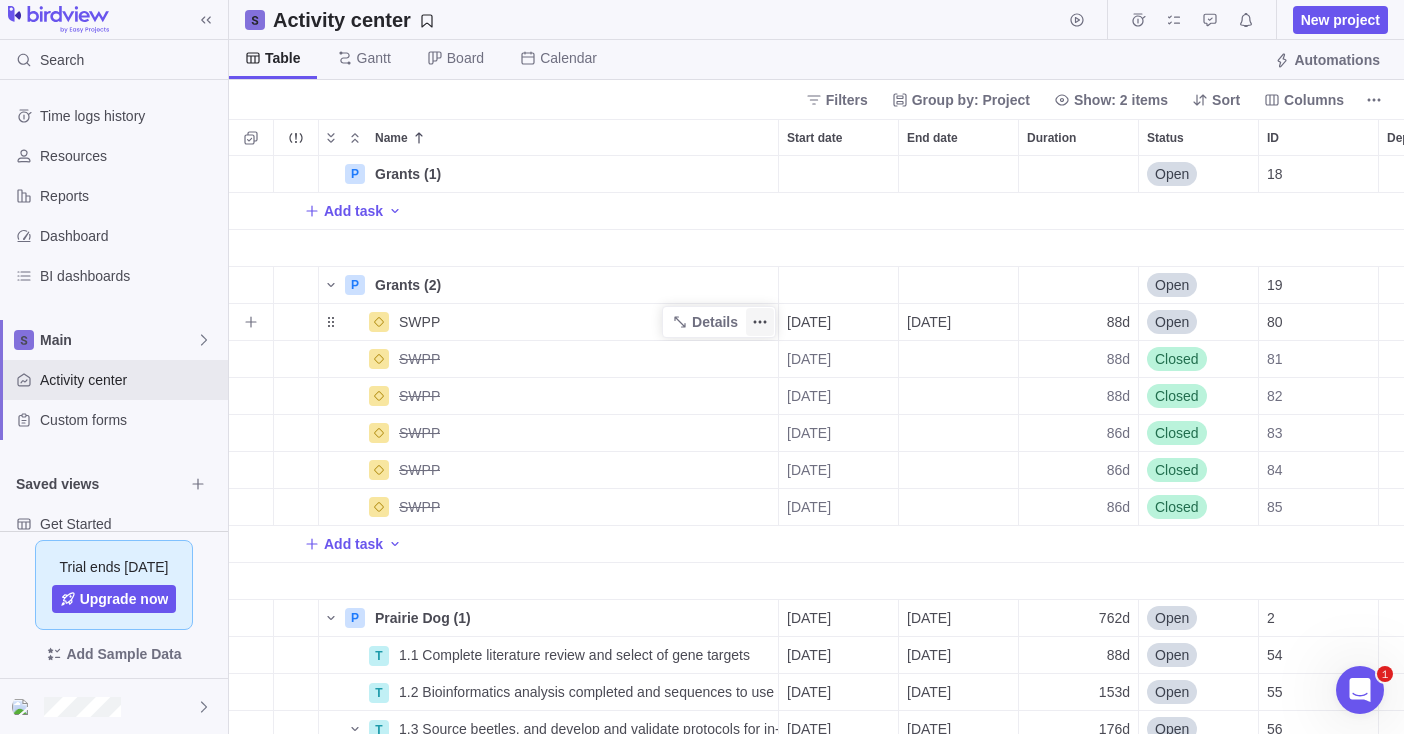 click 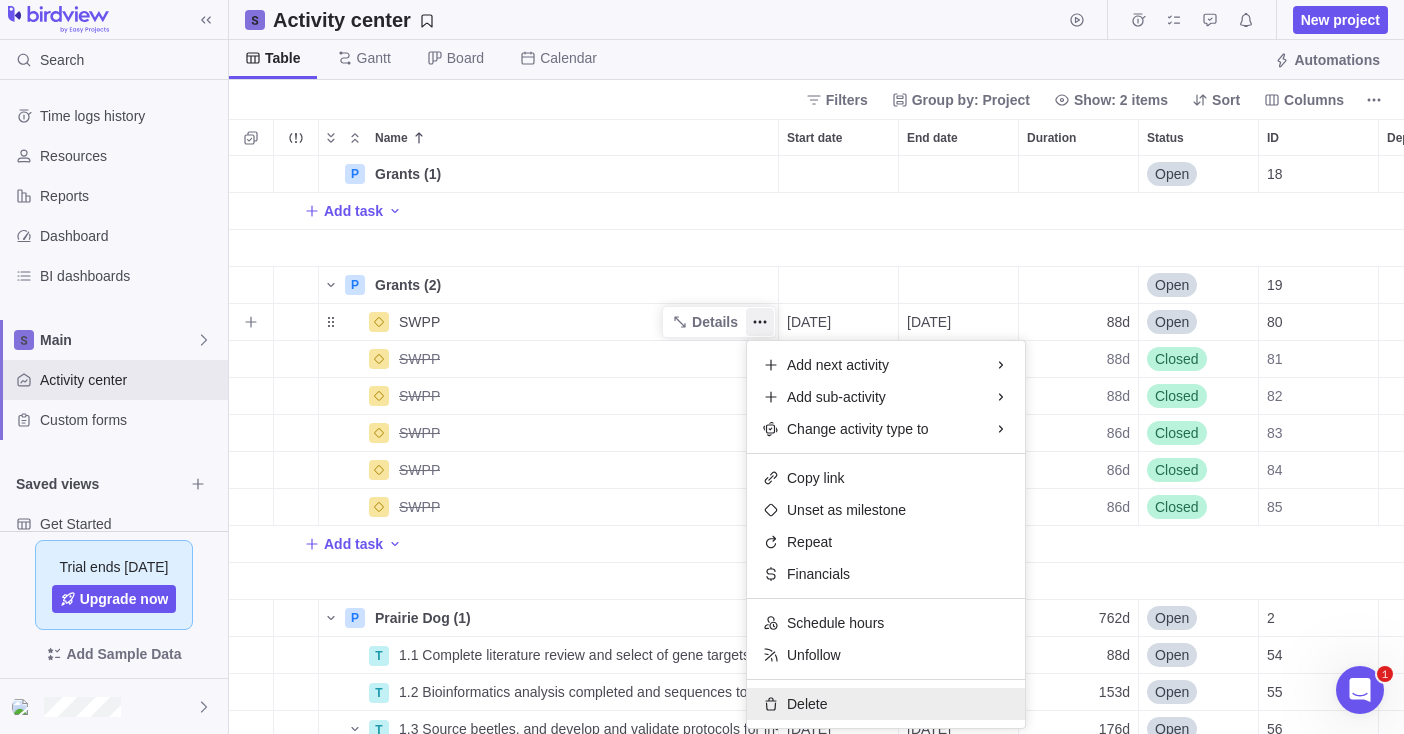 click on "Delete" at bounding box center [807, 704] 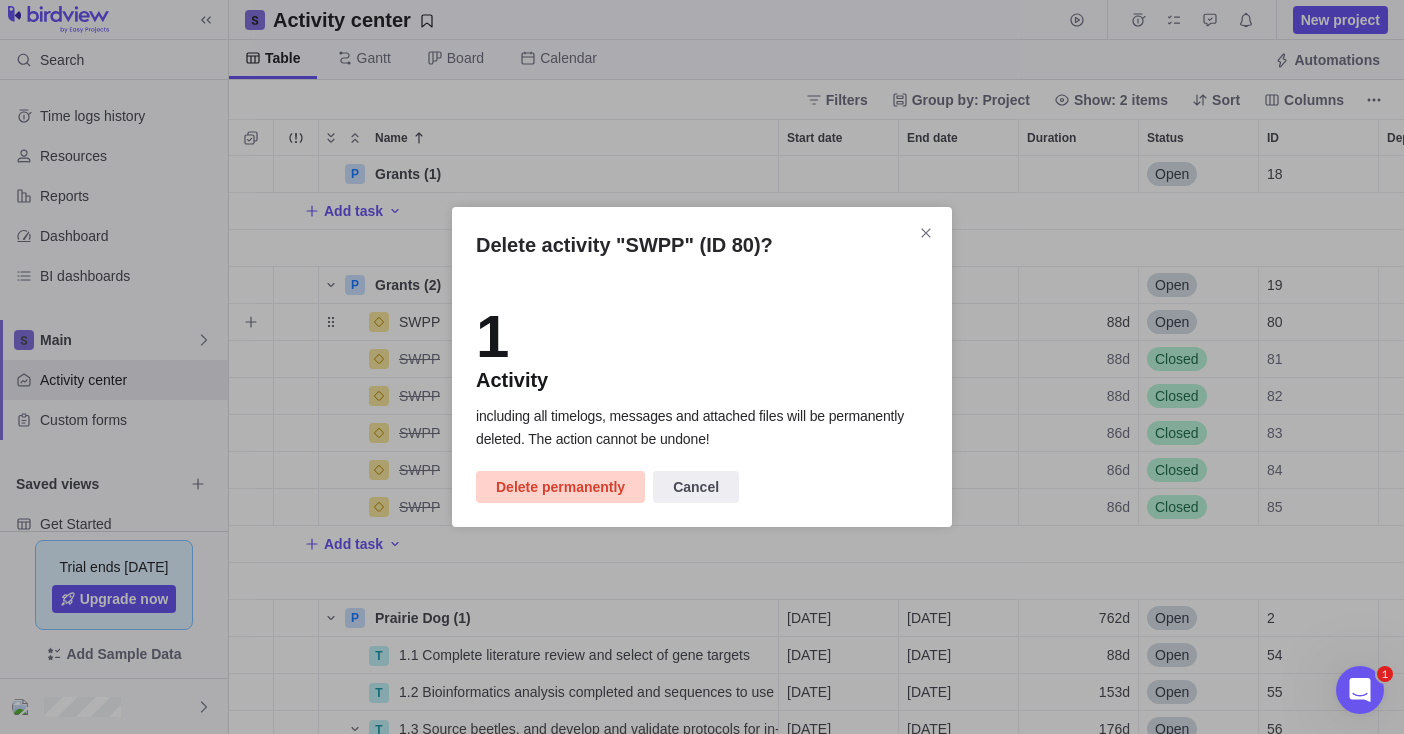 click on "Delete permanently" at bounding box center (560, 487) 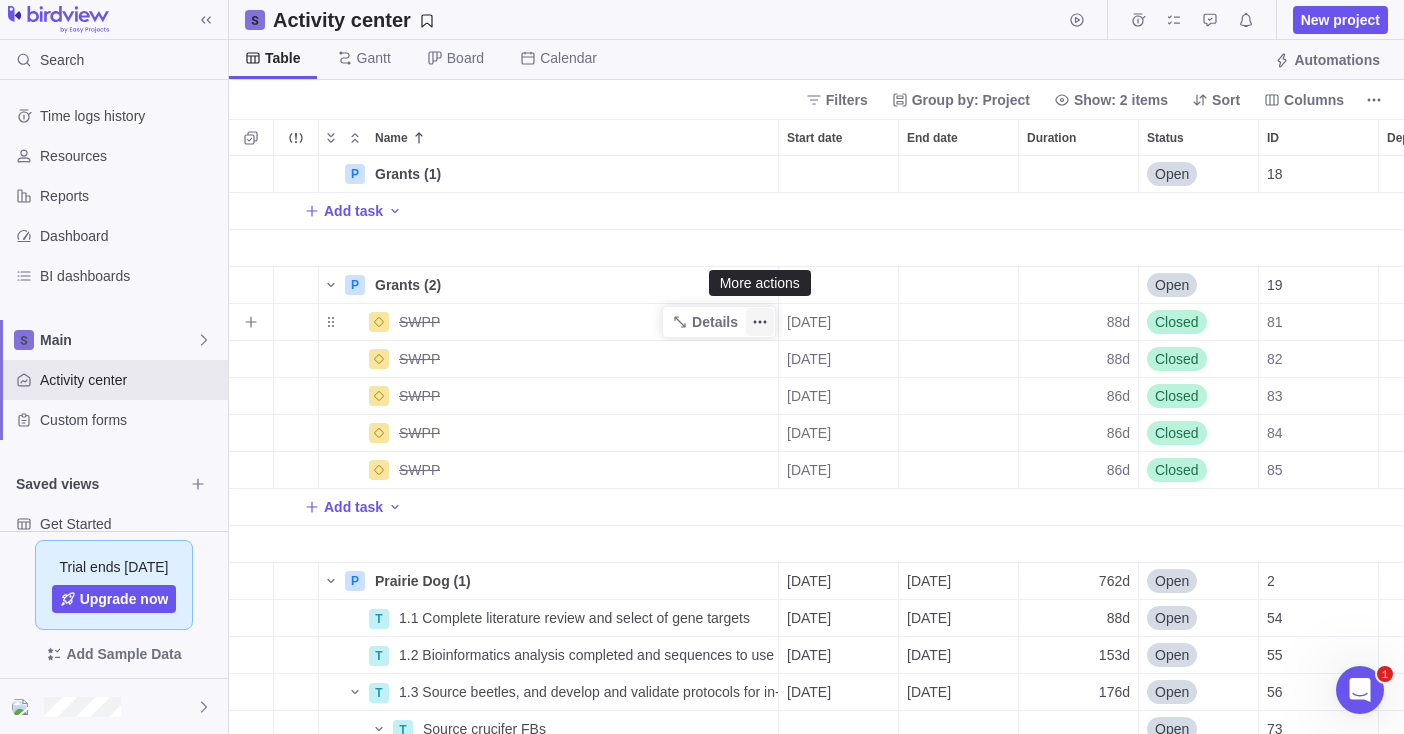 click 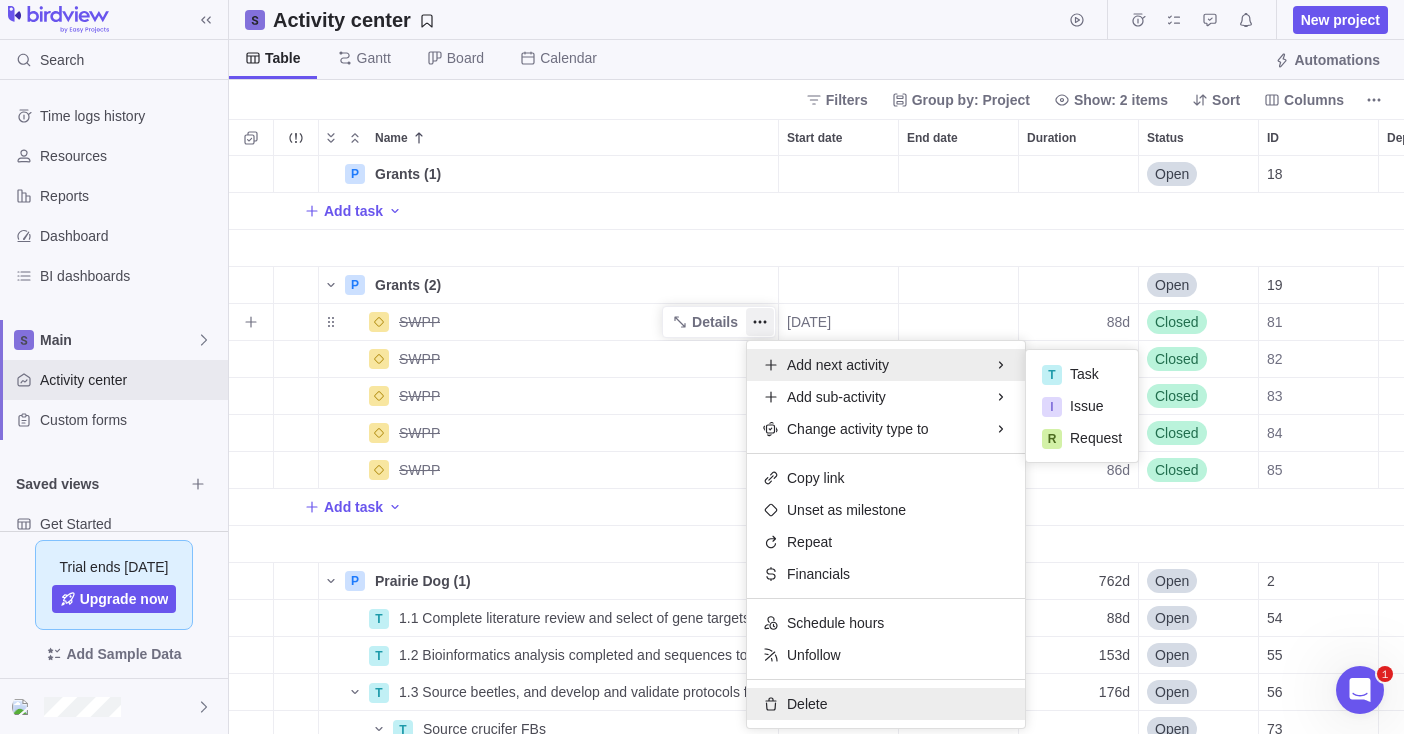 click on "Delete" at bounding box center [807, 704] 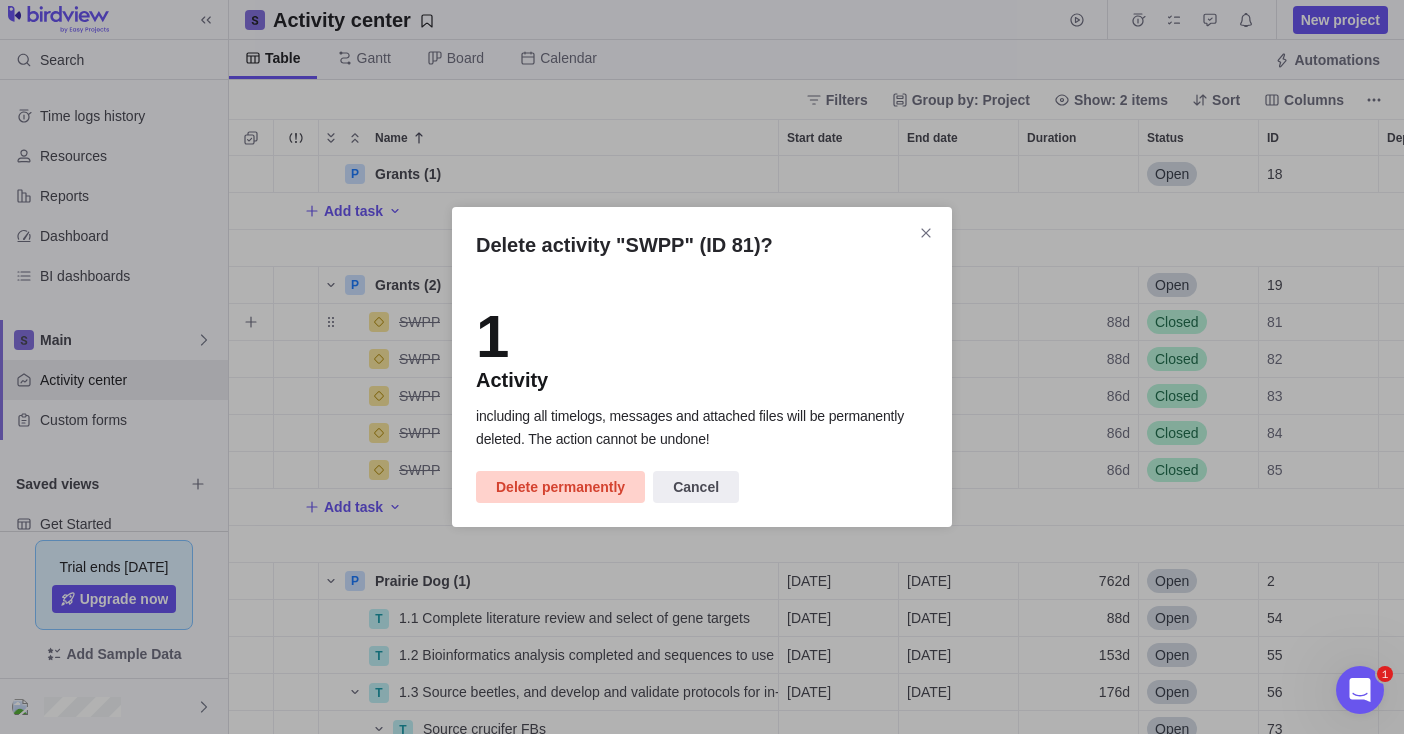 click on "Delete permanently" at bounding box center (560, 487) 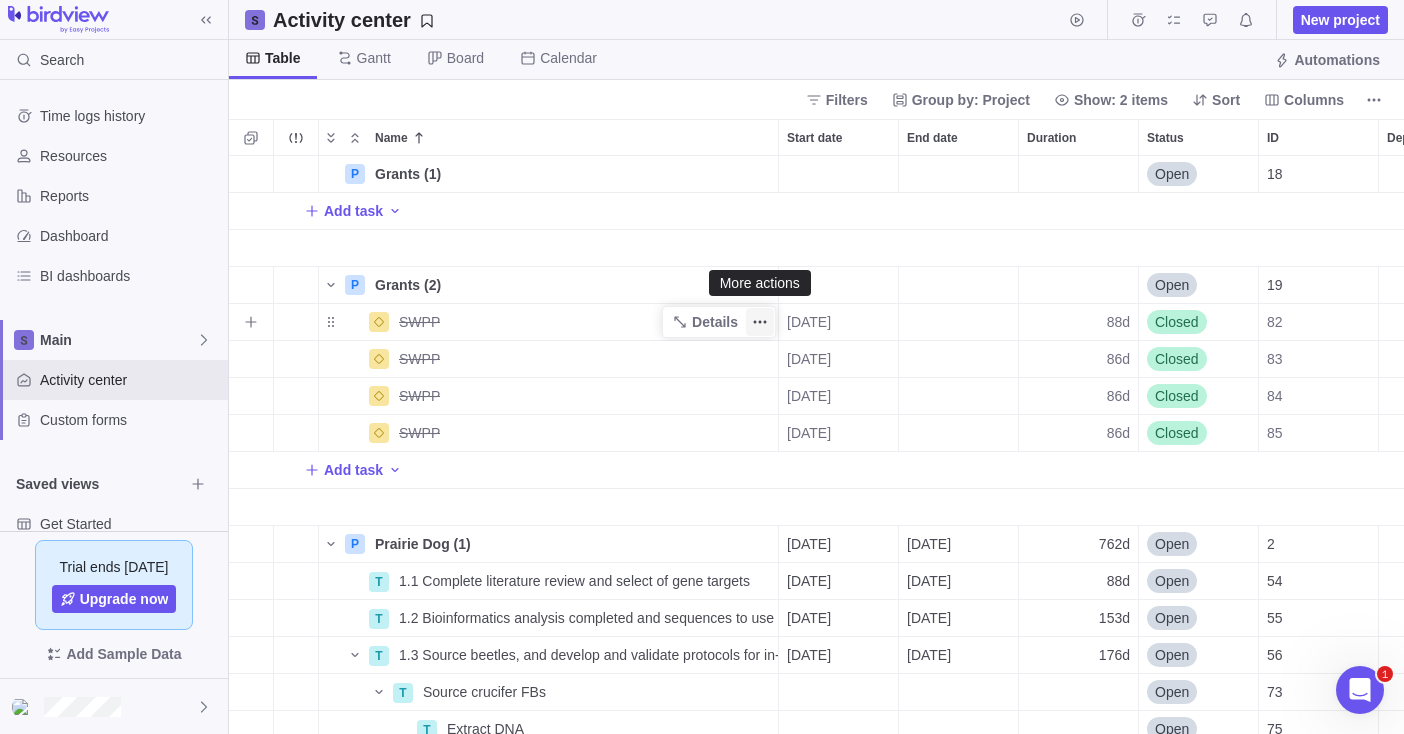 click 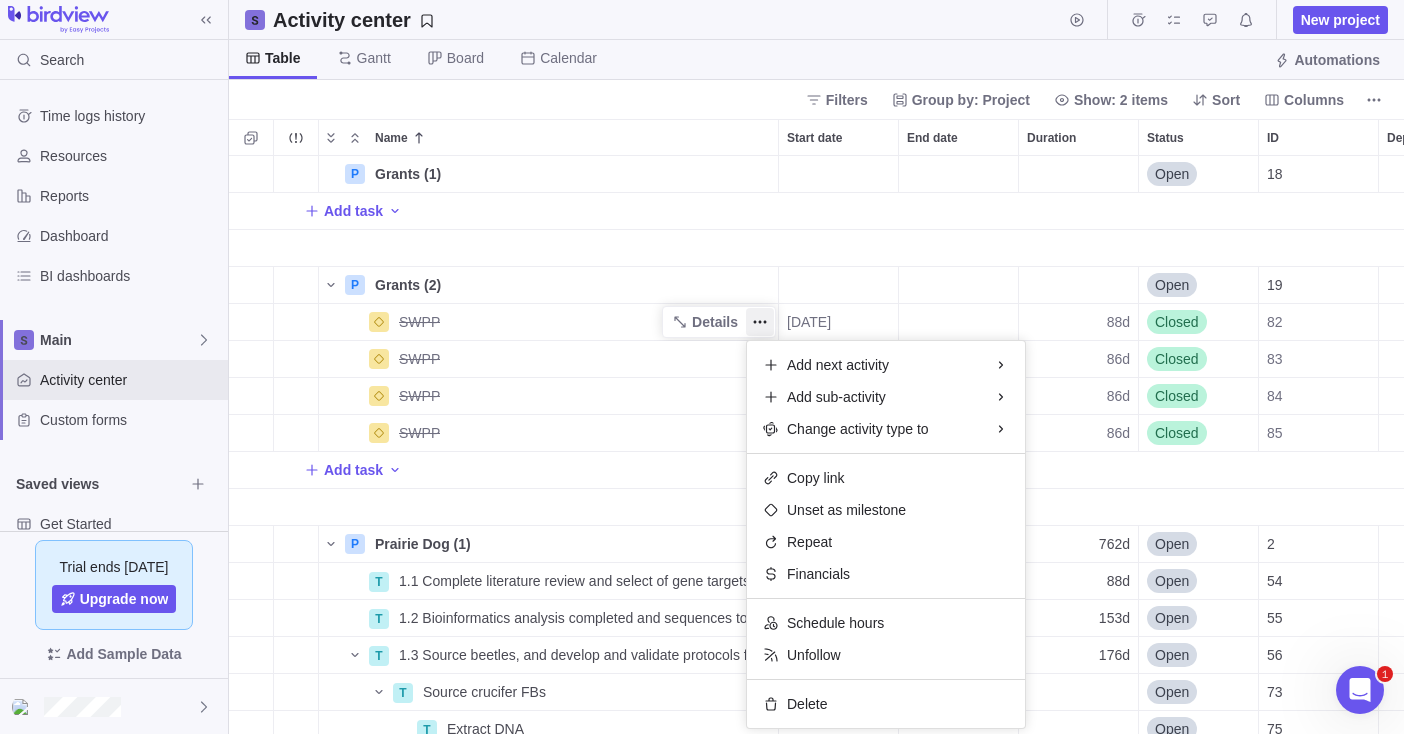 click on "P Grants (1) Details Open 18 Add task P Grants (2) Details Open 19 SWPP Details [DATE] 88d Closed 82 SWPP Details [DATE] 86d Closed 83 SWPP Details [DATE] 86d Closed 84 SWPP Details [DATE] 86d Closed 85 Add task P Prairie Dog (1) Details [DATE] [DATE] 762d Open 2 T 1.1 Complete literature review and select of gene targets Details [DATE] [DATE] 88d Open 54 T 1.2 Bioinformatics analysis completed and sequences to use for RNAi selected Details [DATE] [DATE] 153d Open 55 T 1.3 Source beetles, and develop and validate protocols for in-house maintenance, rearing, and bioassays Details [DATE] [DATE] 176d Open 56 T Source crucifer FBs Details Open 73 T Extract DNA Details Open 75 T Establish colony Details Open 78 T Source striped FBs Details Open 74 T Extract DNA Details Open 76 T Establish colony Details Open 77 T 2.1 Single-effector RNAi constructs designed and synthesized Details [DATE] [DATE] 173d Open 57 T Details [DATE] [DATE] 151d Open 58 T 304d" at bounding box center (816, 445) 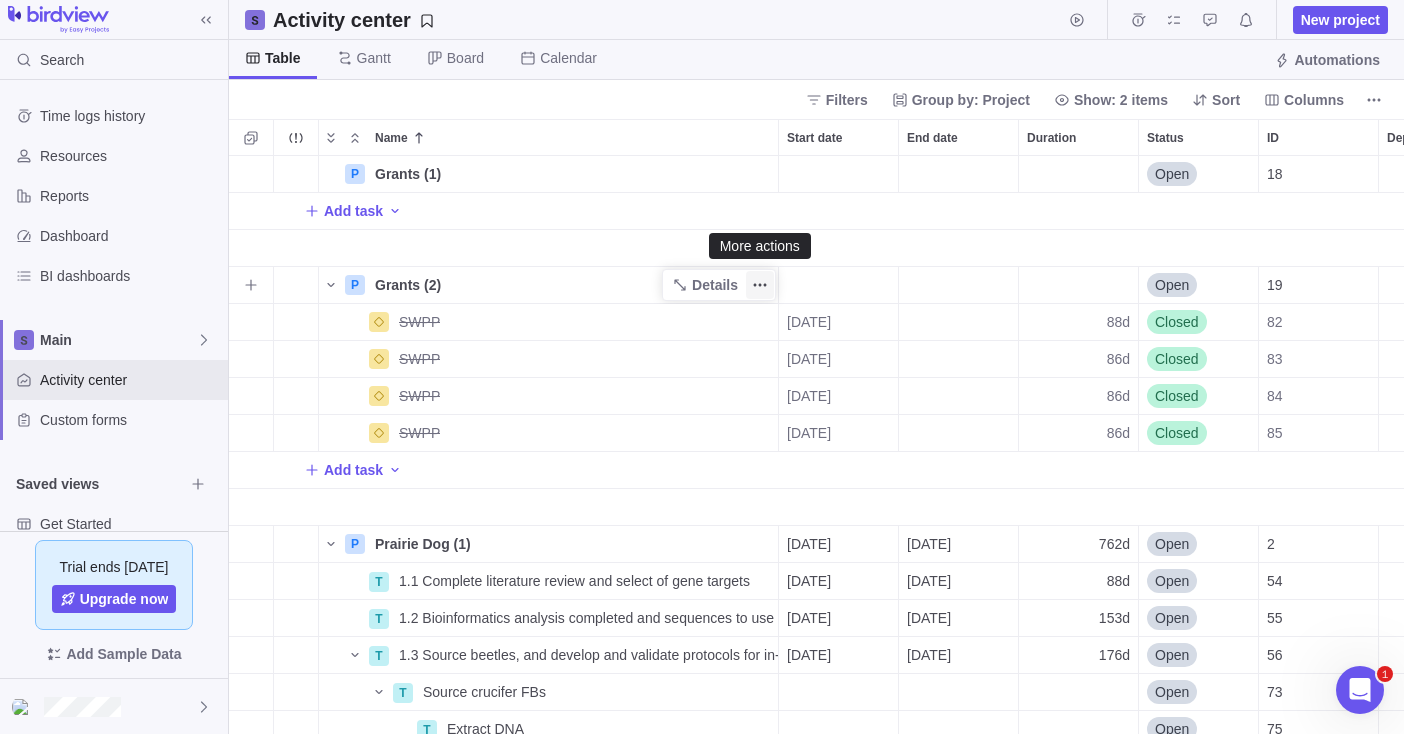 click 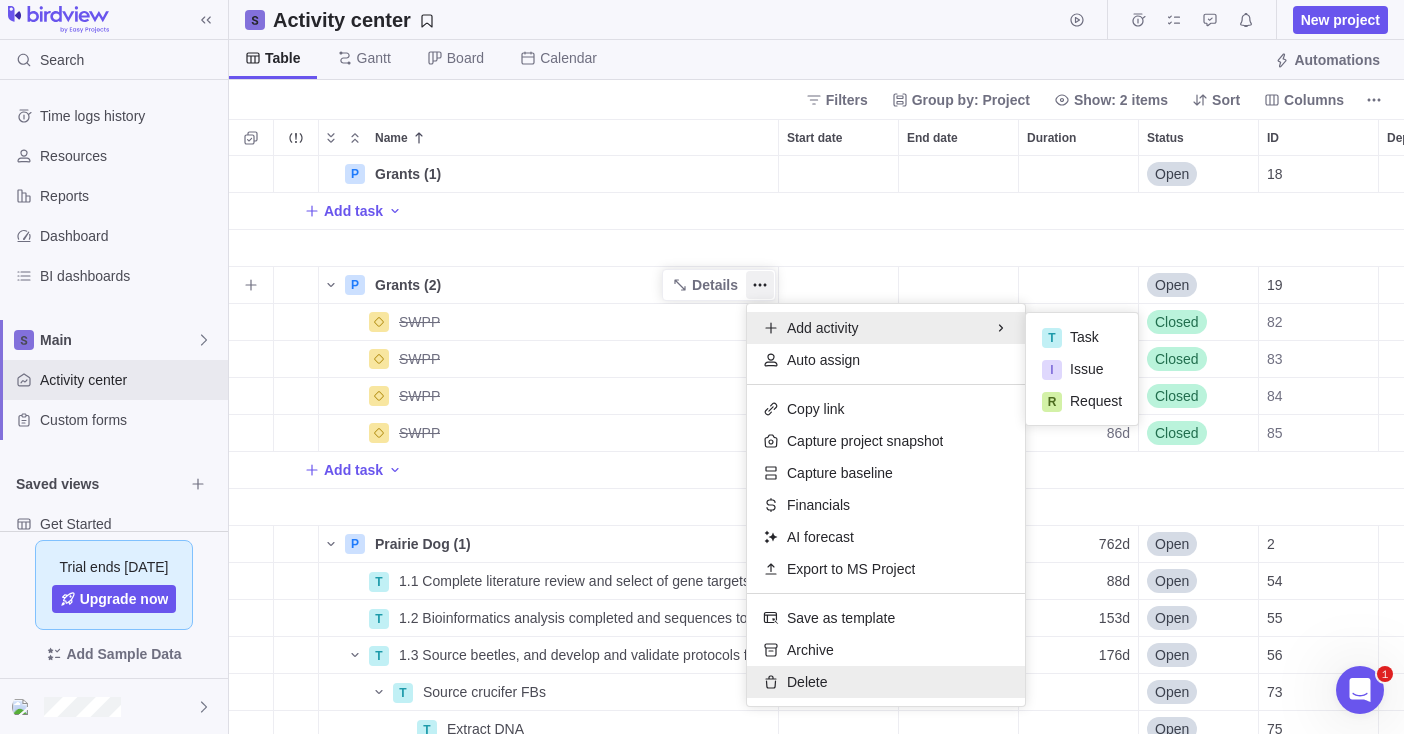 click on "Delete" at bounding box center (807, 682) 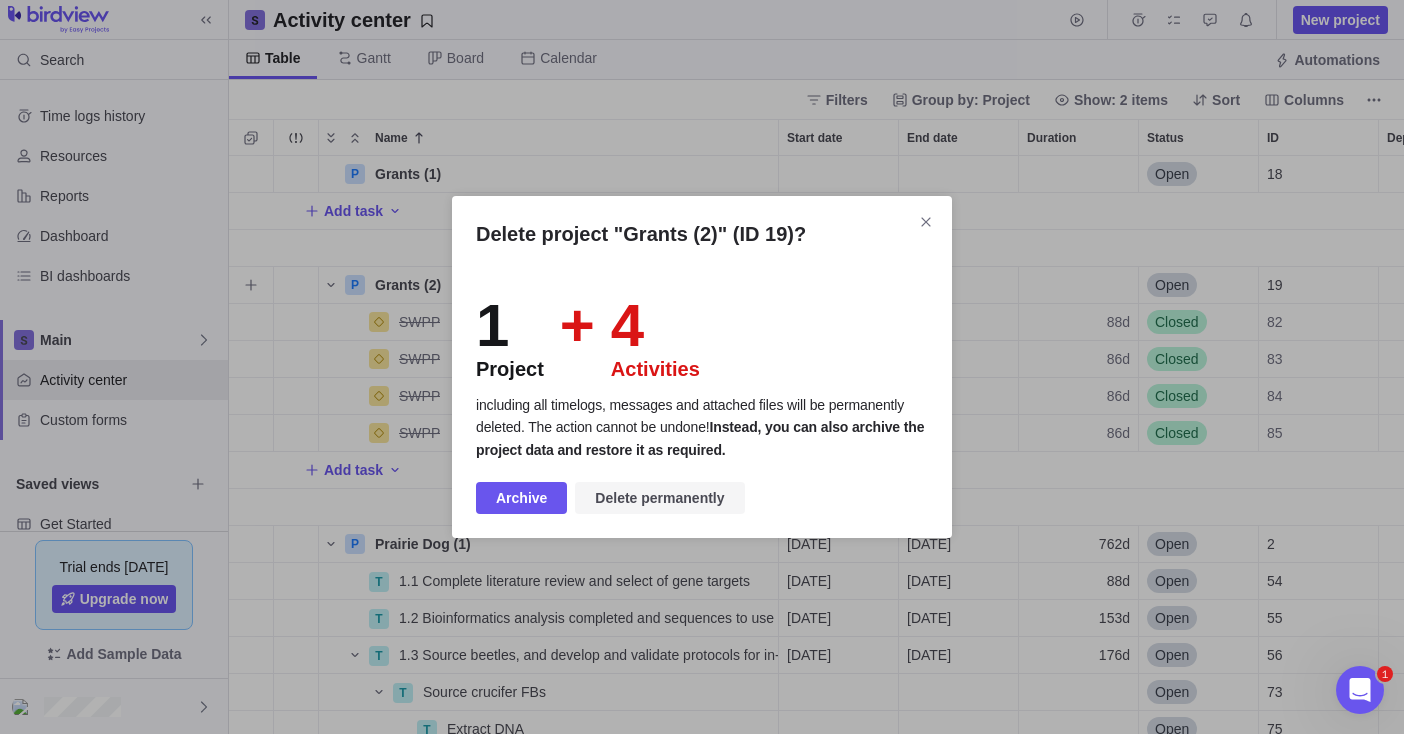 click on "Delete permanently" at bounding box center [659, 498] 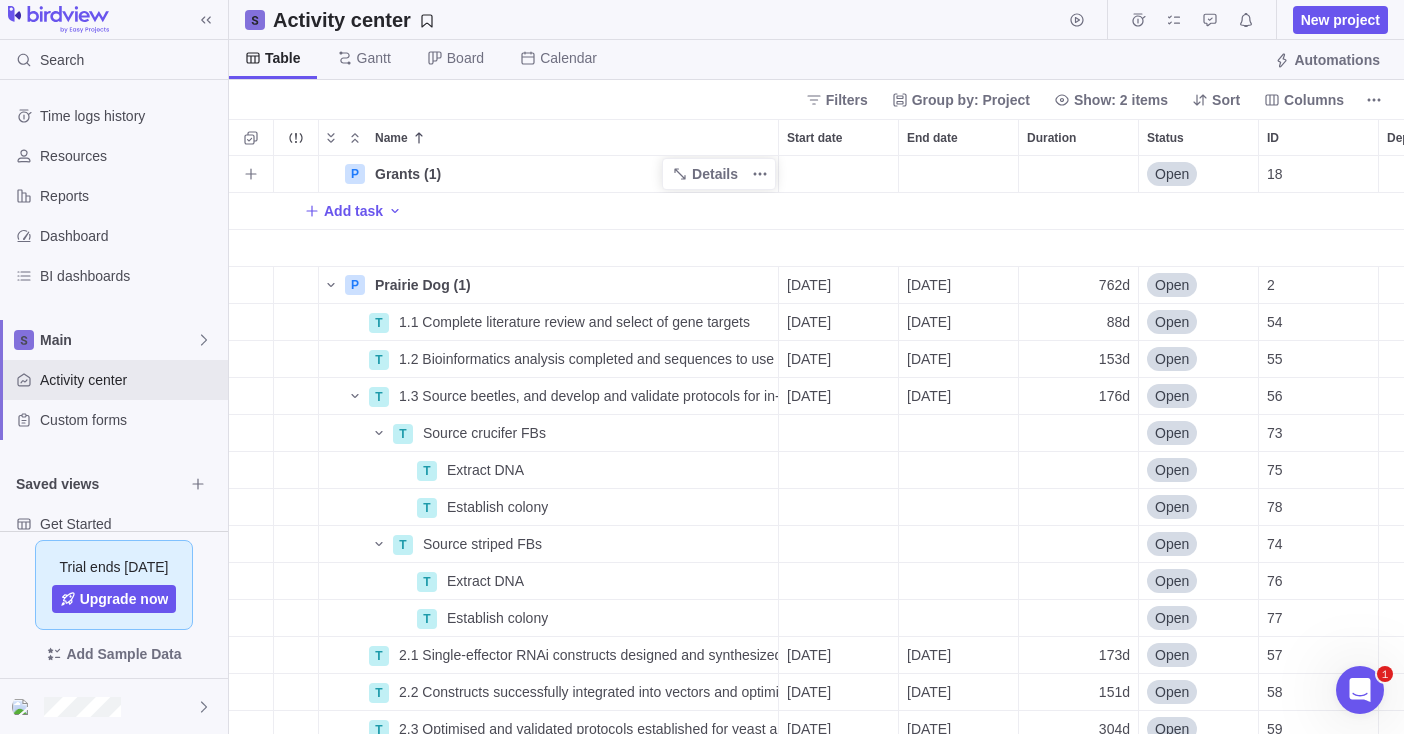 click on "Grants (1)" at bounding box center (572, 174) 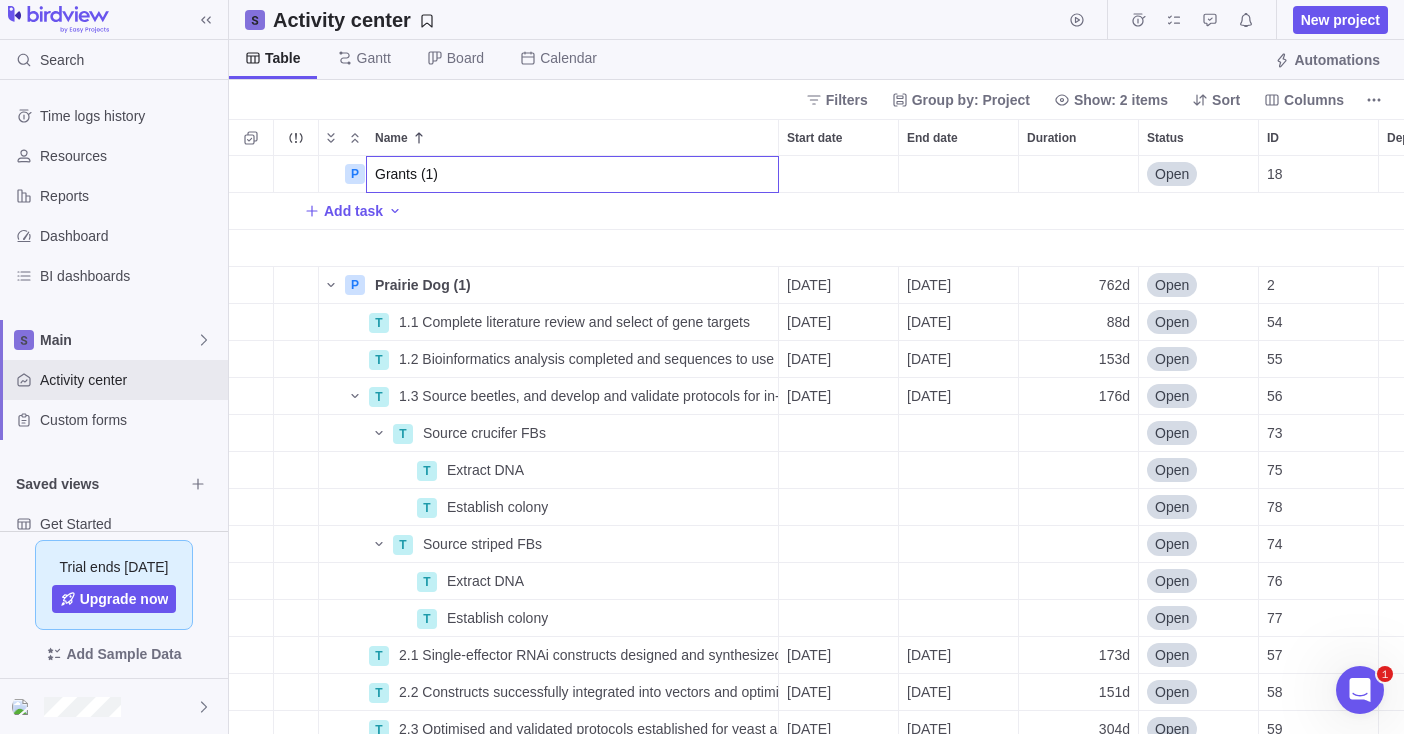 click on "P Grants (1) Open 18 Add task P Prairie Dog (1) Details [DATE] [DATE] 762d Open 2 T 1.1 Complete literature review and select of gene targets Details [DATE] [DATE] 88d Open 54 T 1.2 Bioinformatics analysis completed and sequences to use for RNAi selected Details [DATE] [DATE] 153d Open 55 T 1.3 Source beetles, and develop and validate protocols for in-house maintenance, rearing, and bioassays Details [DATE] [DATE] 176d Open 56 T Source crucifer FBs Details Open 73 T Extract DNA Details Open 75 T Establish colony Details Open 78 T Source striped FBs Details Open 74 T Extract DNA Details Open 76 T Establish colony Details Open 77 T 2.1 Single-effector RNAi constructs designed and synthesized Details [DATE] [DATE] 173d Open 57 T 2.2 Constructs successfully integrated into vectors and optimized dsRNA expression confirmed in yeast strains Details [DATE] [DATE] 151d Open 58 T Details [DATE] [DATE] 304d Open 59 T Details [DATE] [DATE] 238d Open 60 T 61" at bounding box center [816, 445] 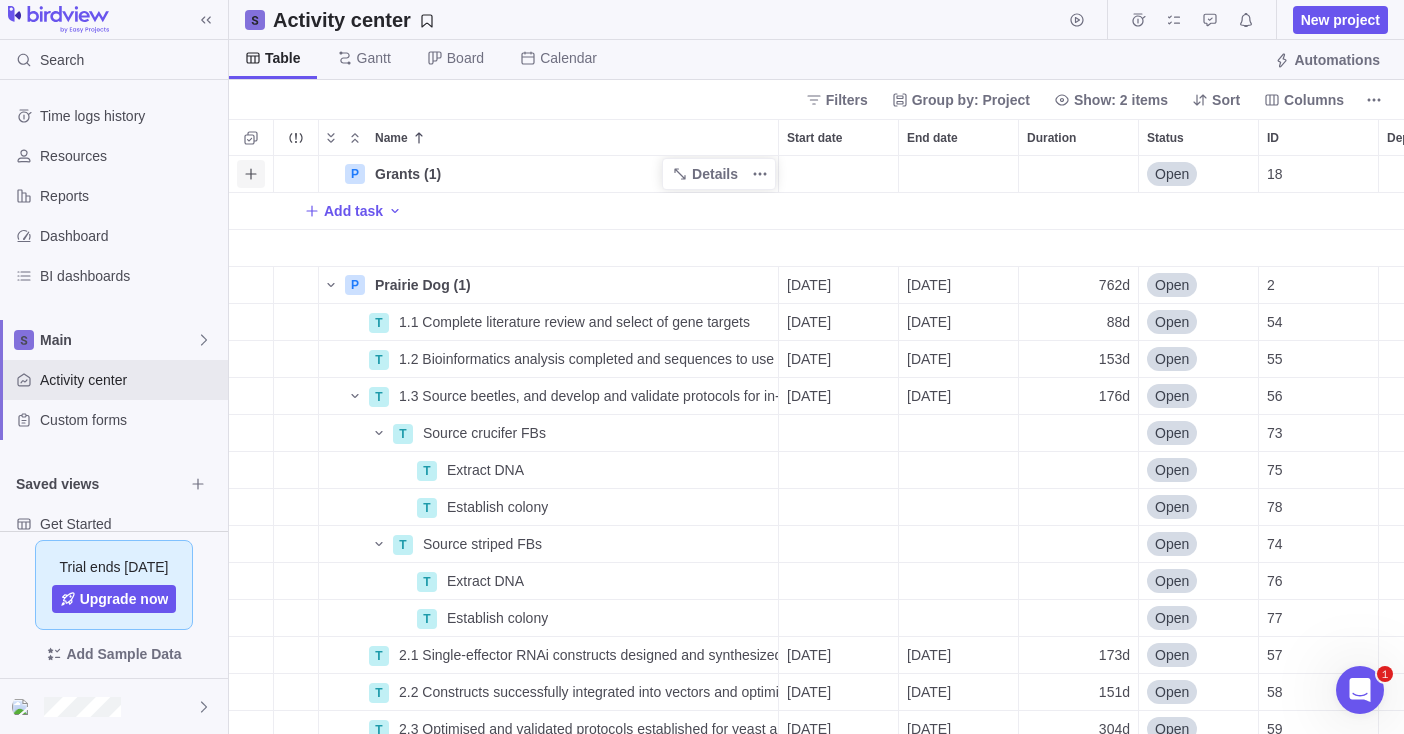 click 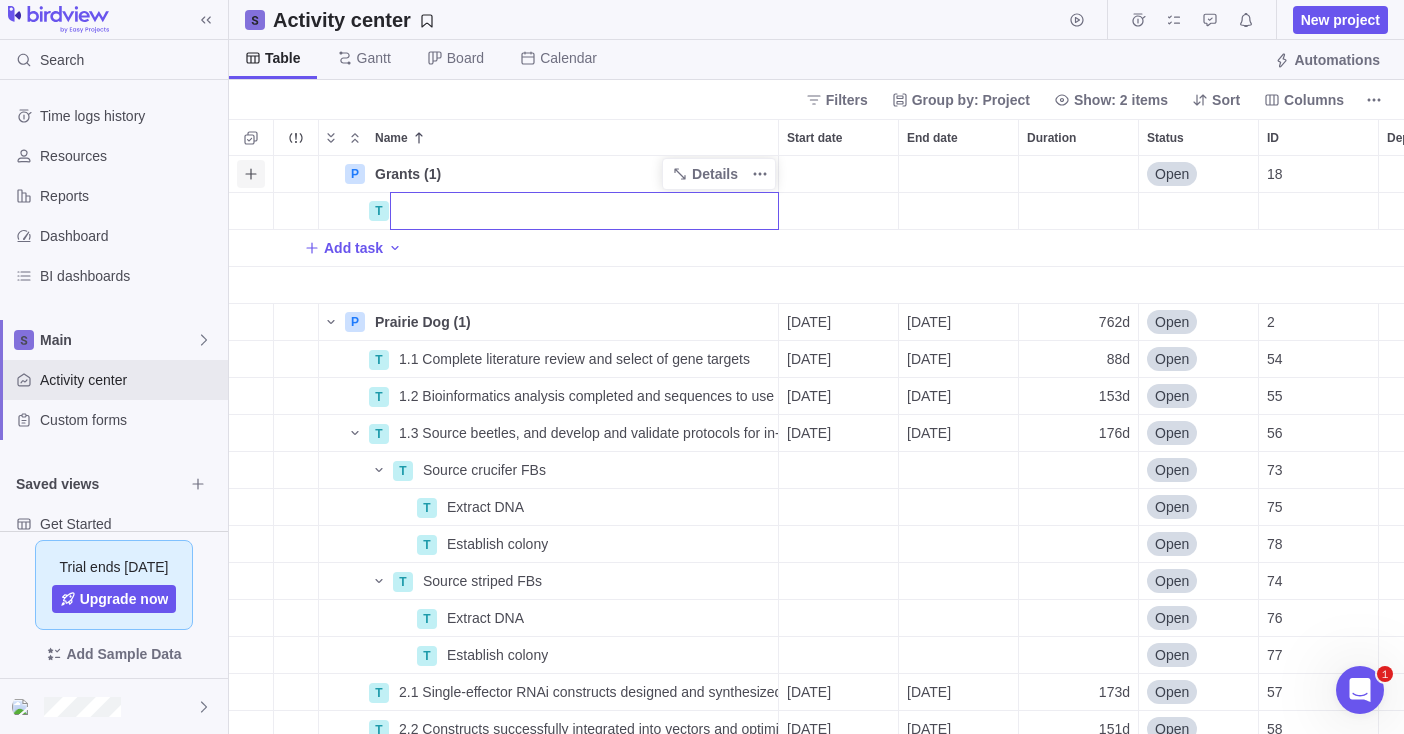 click on "P Grants (1) Details Open 18 T Add task P Prairie Dog (1) Details [DATE] [DATE] 762d Open 2 T 1.1 Complete literature review and select of gene targets Details [DATE] [DATE] 88d Open 54 T 1.2 Bioinformatics analysis completed and sequences to use for RNAi selected Details [DATE] [DATE] 153d Open 55 T 1.3 Source beetles, and develop and validate protocols for in-house maintenance, rearing, and bioassays Details [DATE] [DATE] 176d Open 56 T Source crucifer FBs Details Open 73 T Extract DNA Details Open 75 T Establish colony Details Open 78 T Source striped FBs Details Open 74 T Extract DNA Details Open 76 T Establish colony Details Open 77 T 2.1 Single-effector RNAi constructs designed and synthesized Details [DATE] [DATE] 173d Open 57 T 2.2 Constructs successfully integrated into vectors and optimized dsRNA expression confirmed in yeast strains Details [DATE] [DATE] 151d Open 58 T Details [DATE] [DATE] 304d Open 59 T Details [DATE] [DATE] 238d 60" at bounding box center (816, 445) 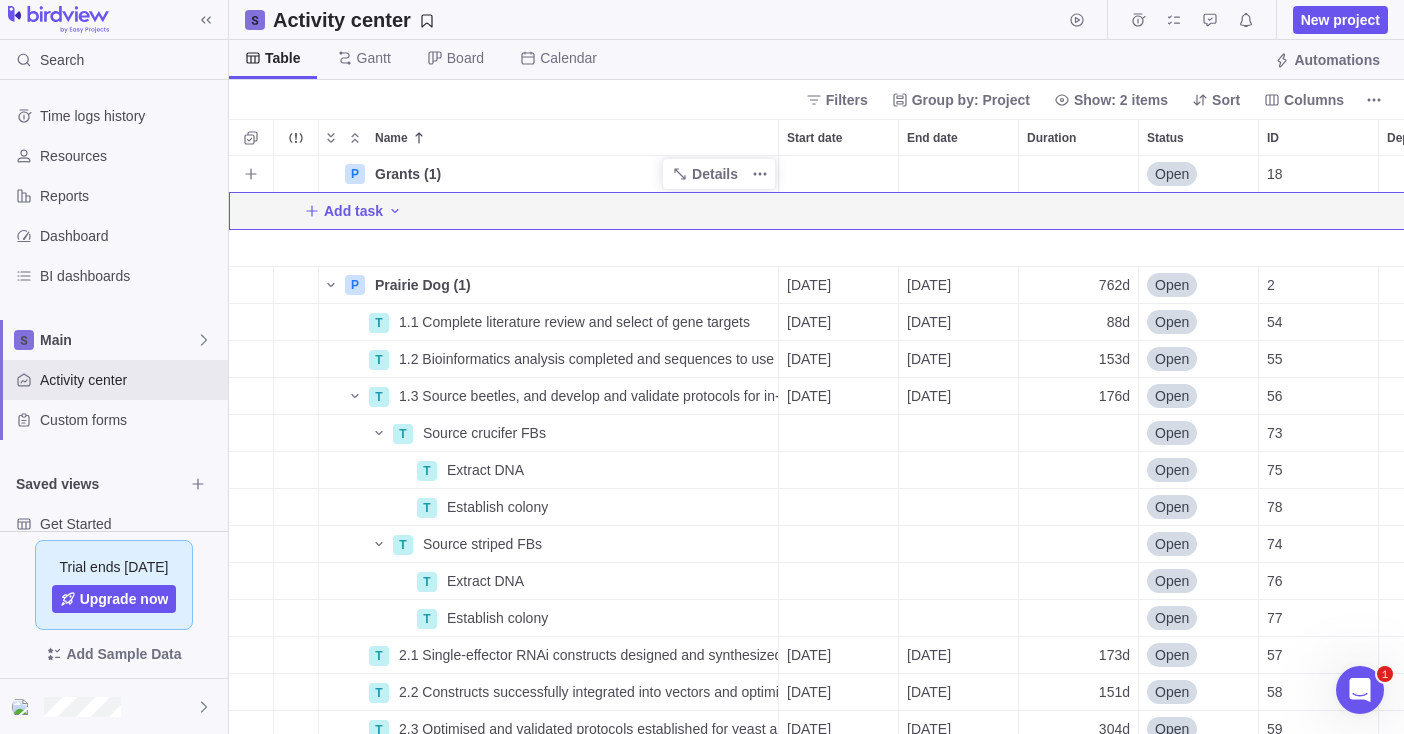 click on "Grants (1)" at bounding box center (572, 174) 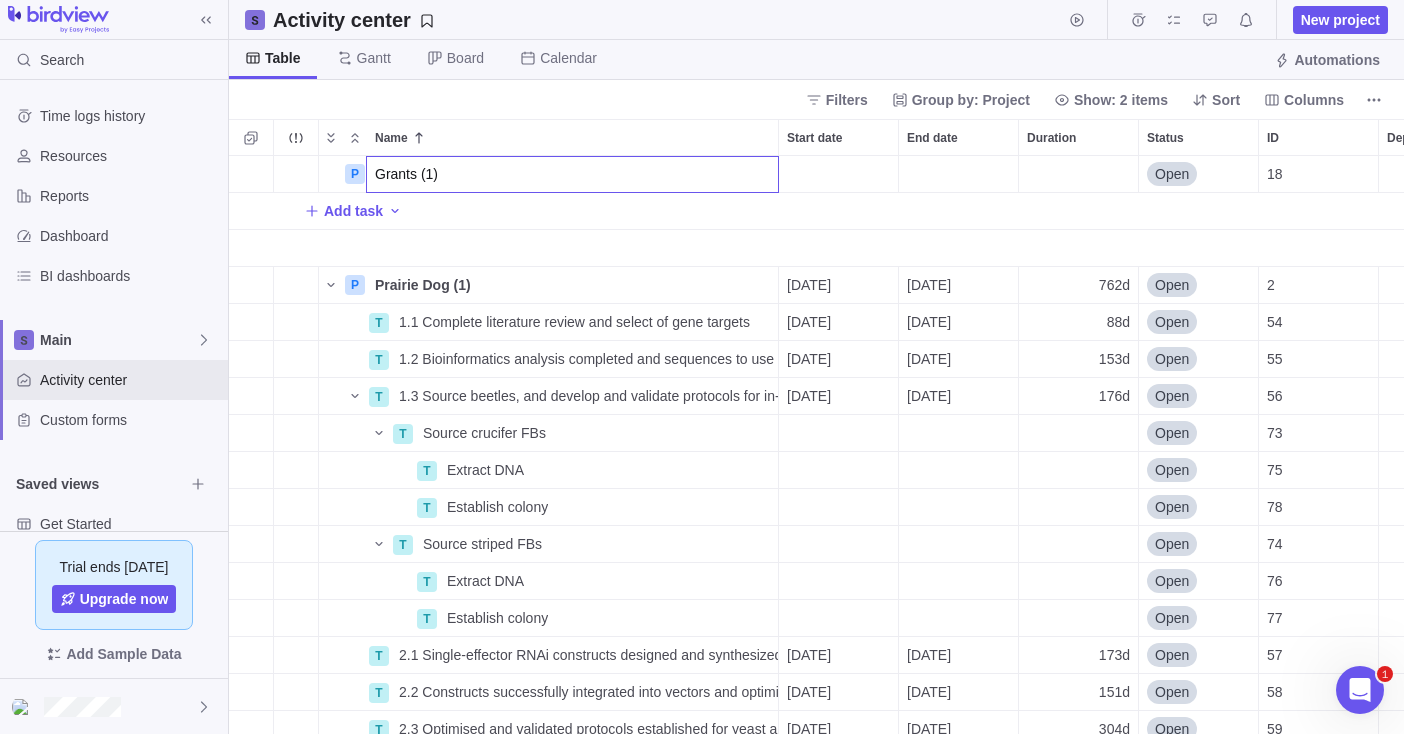 click on "Grants (1)" at bounding box center [572, 174] 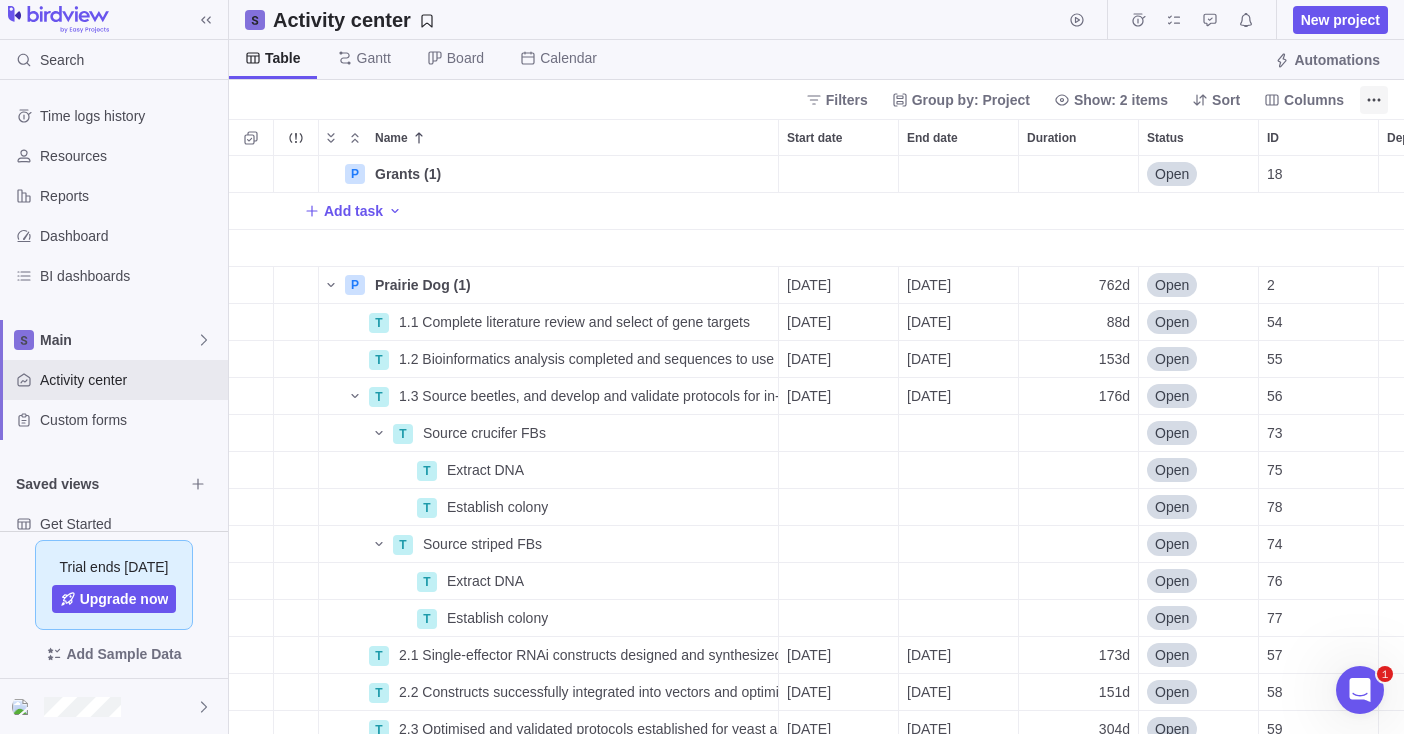 click at bounding box center [1374, 100] 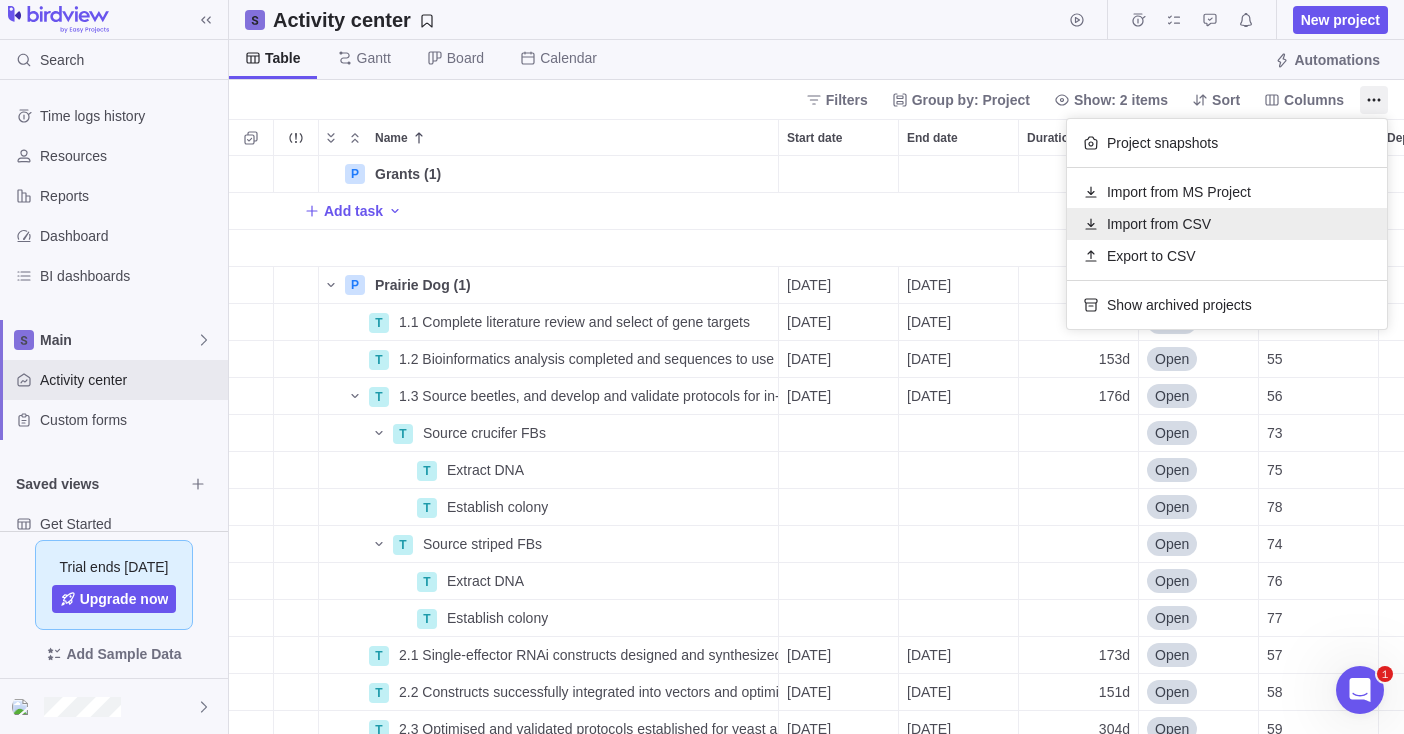 click on "Import from CSV" at bounding box center [1227, 224] 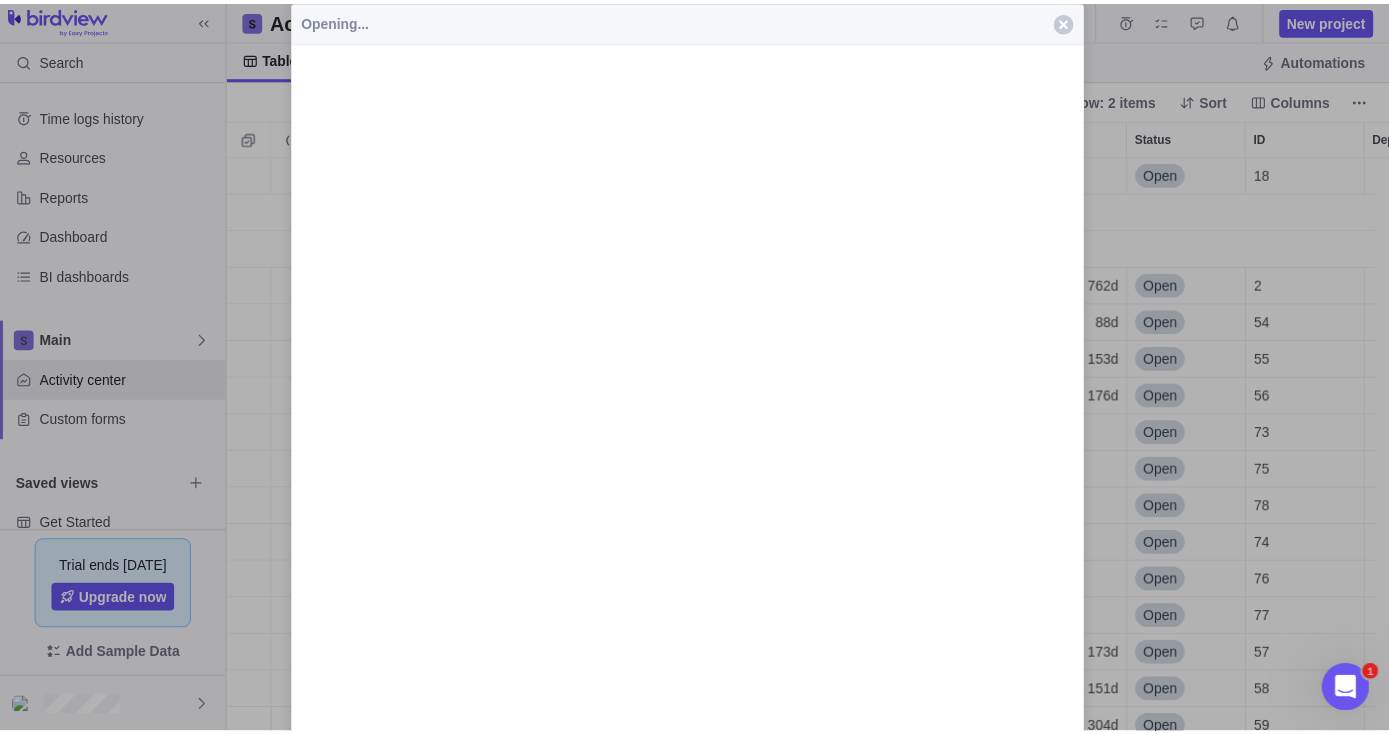 scroll, scrollTop: 563, scrollLeft: 1145, axis: both 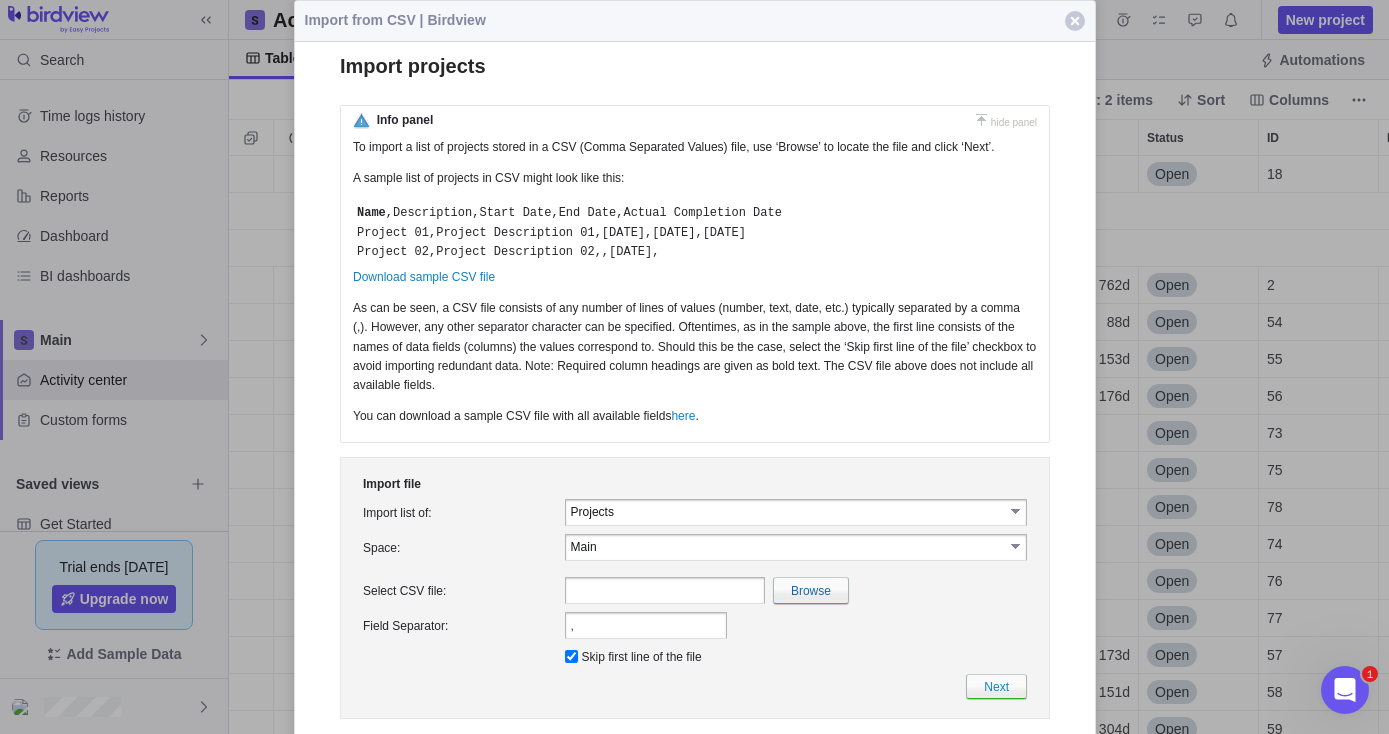 click on "select" at bounding box center [1016, 511] 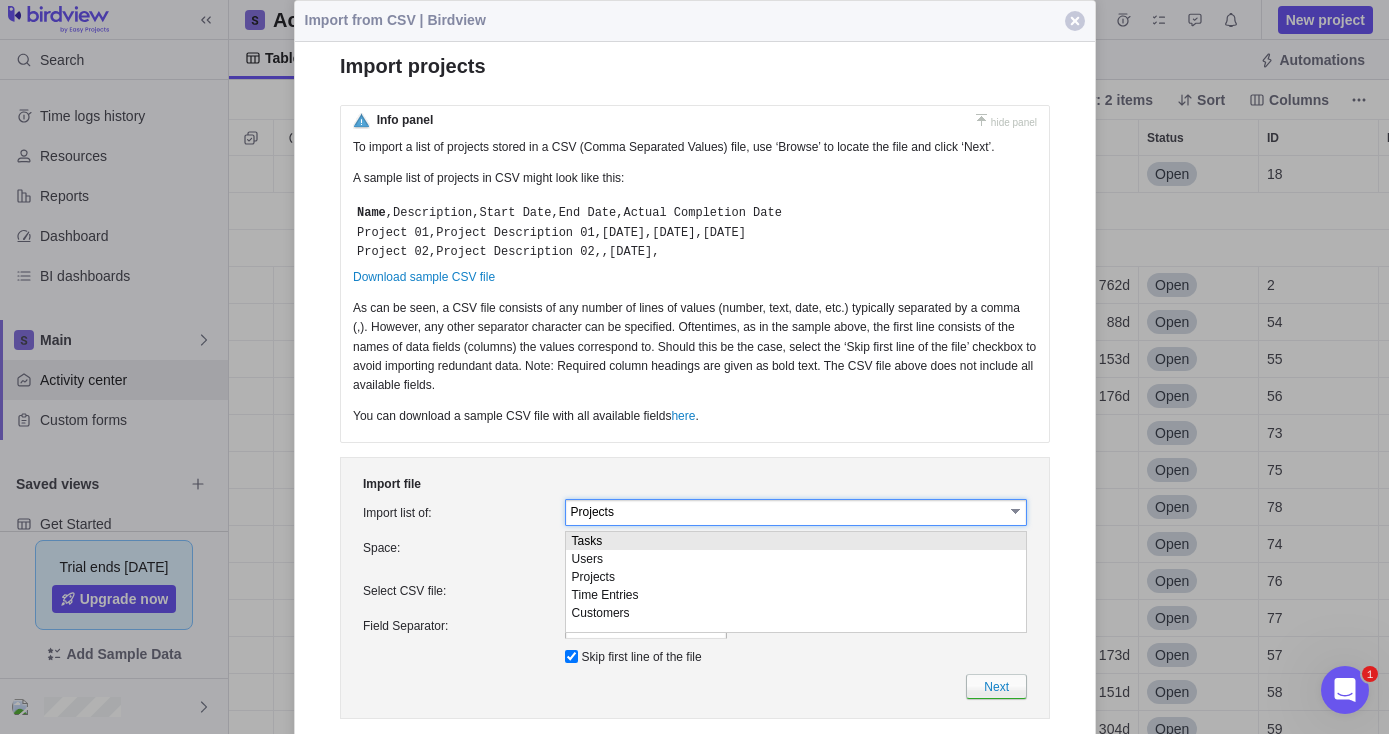 click on "Tasks" at bounding box center (795, 541) 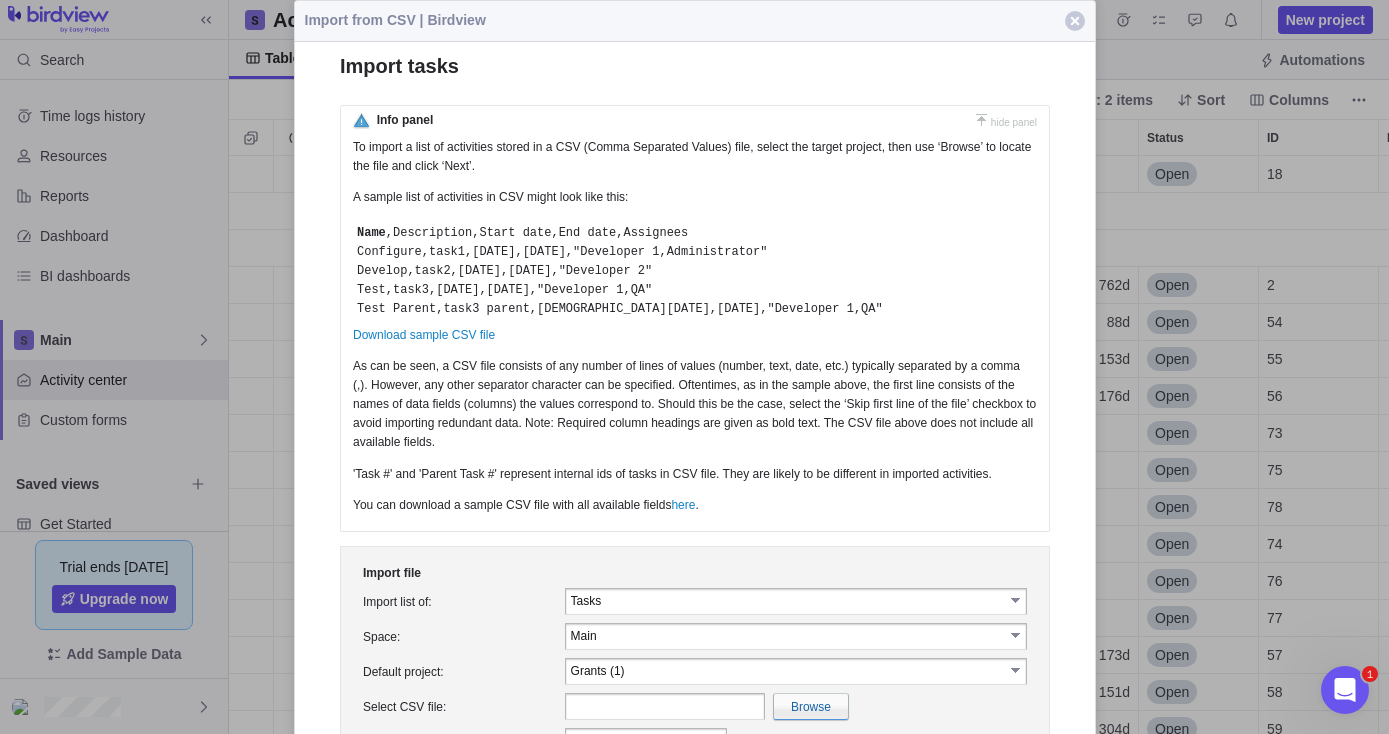 scroll, scrollTop: 16, scrollLeft: 16, axis: both 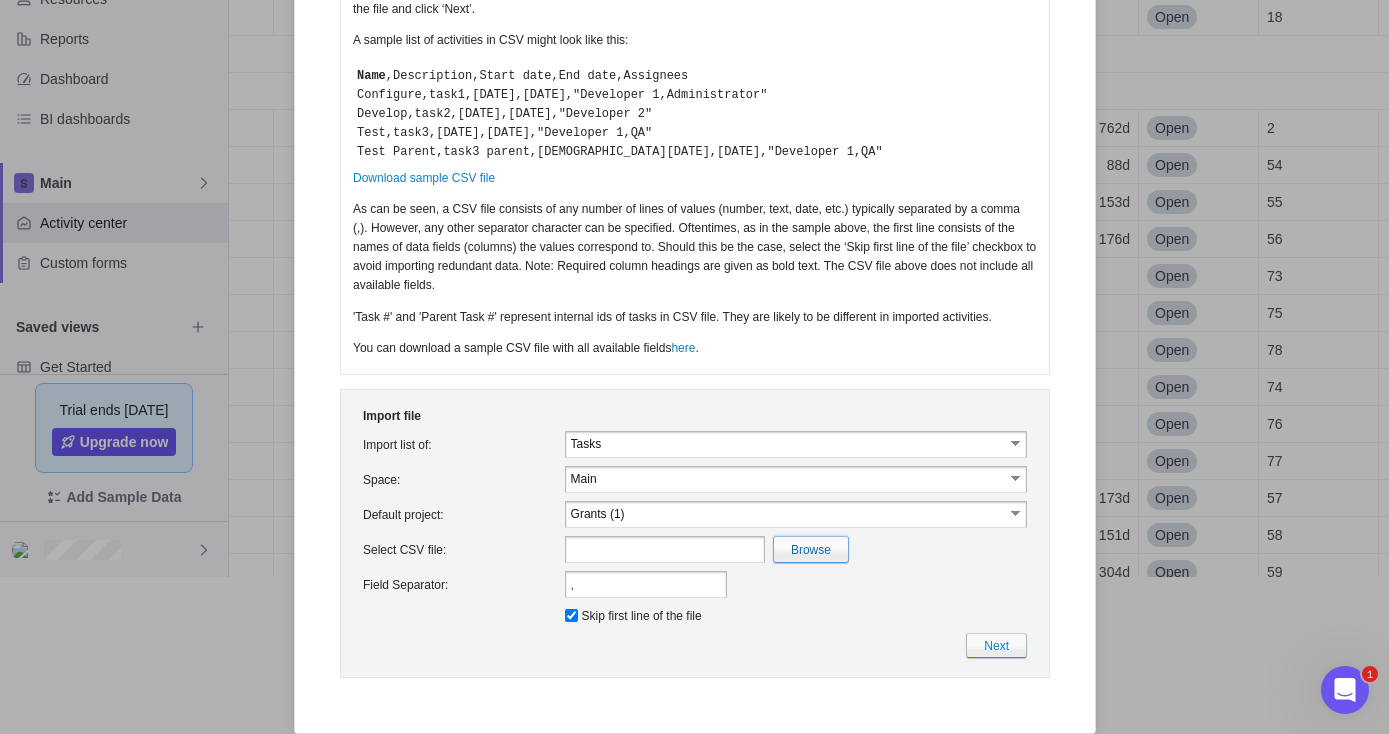 click at bounding box center [374, 549] 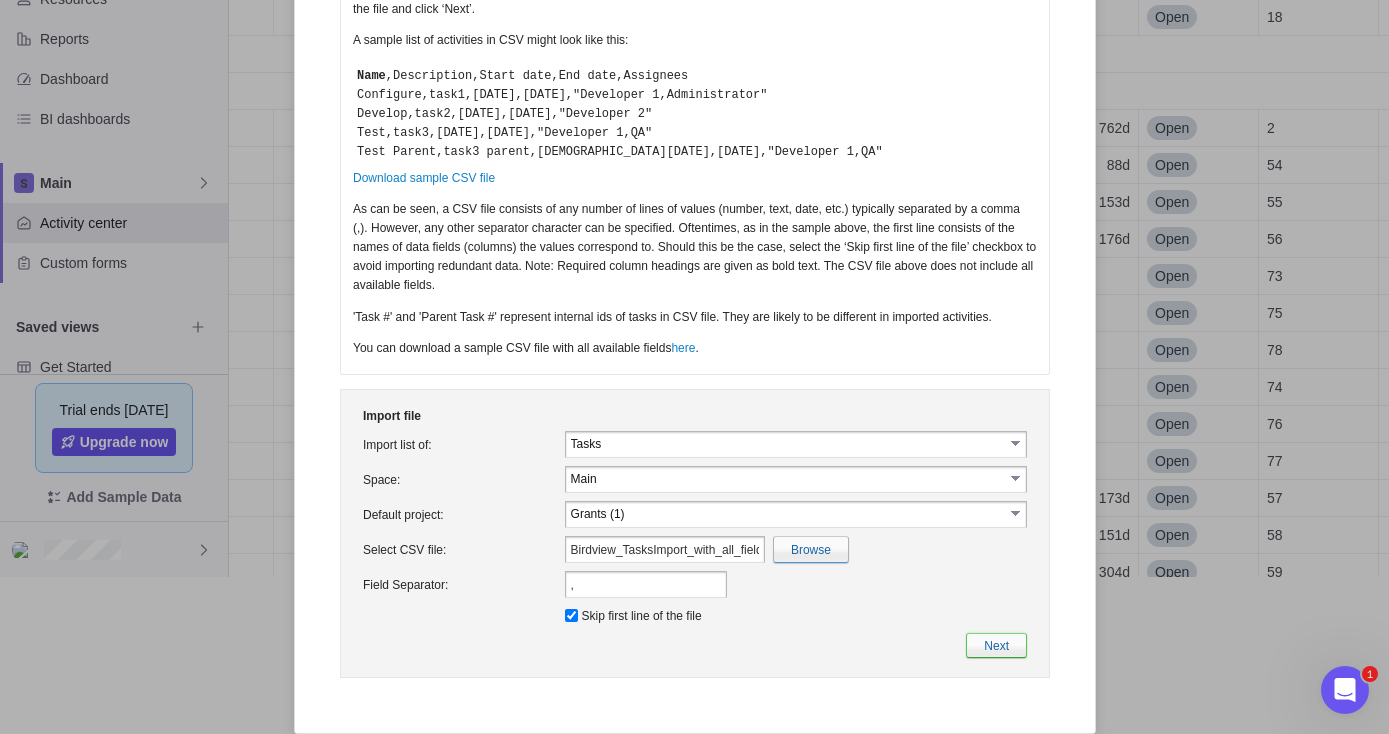 click on "Next" at bounding box center [995, 645] 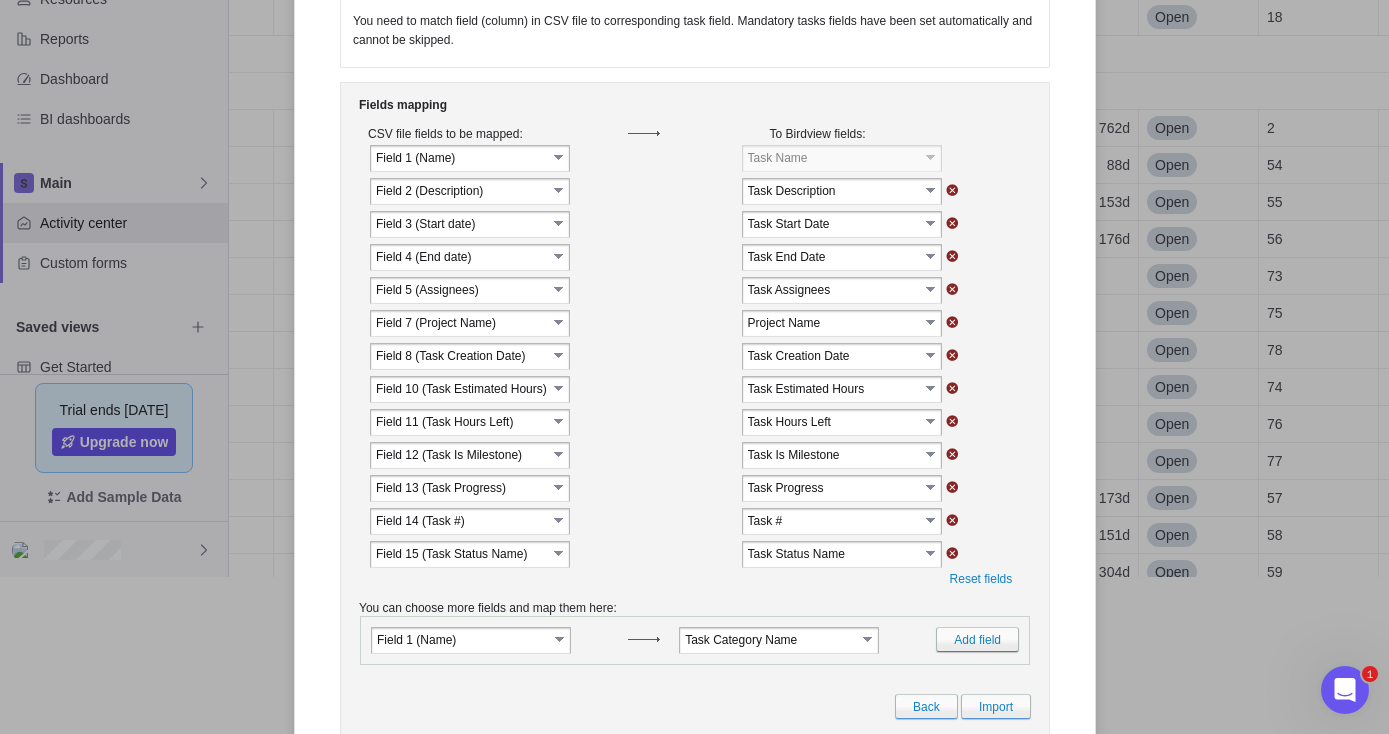 scroll, scrollTop: 0, scrollLeft: 0, axis: both 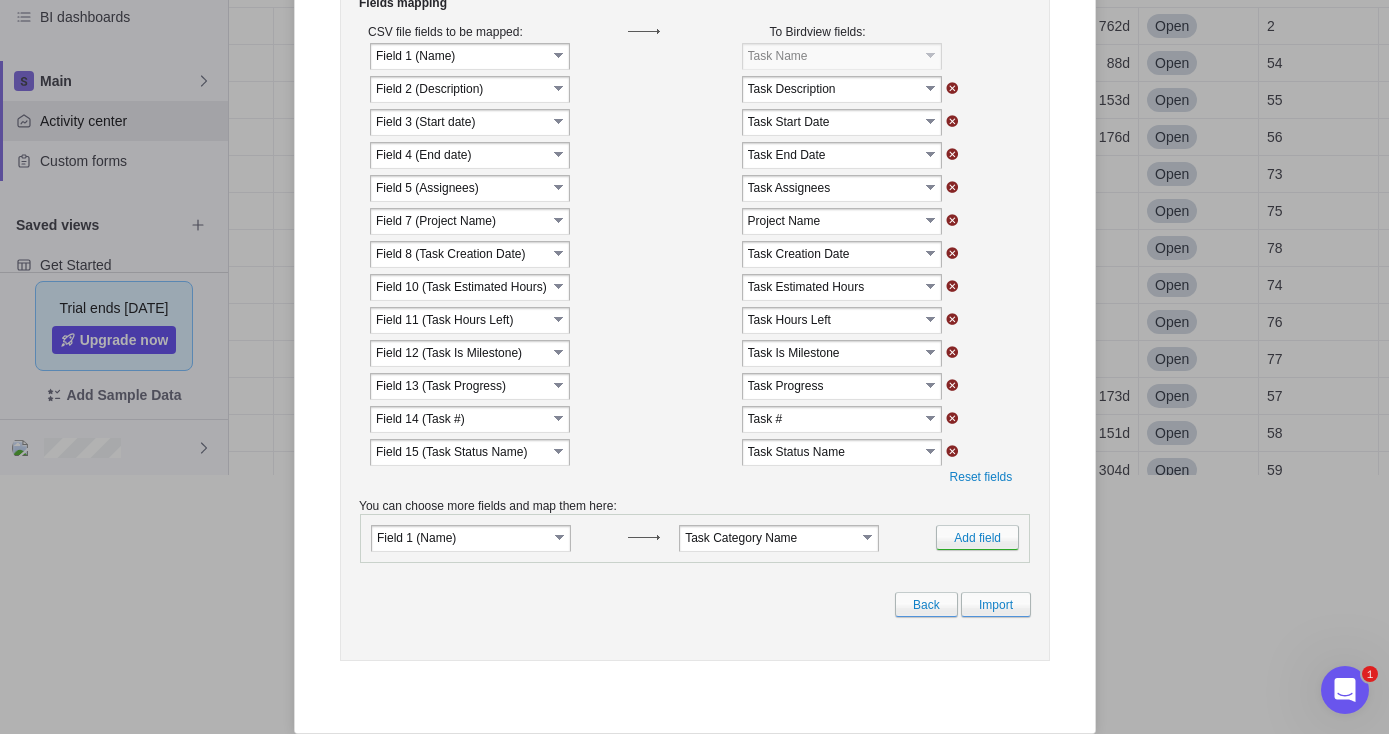 click on "select" at bounding box center (560, 537) 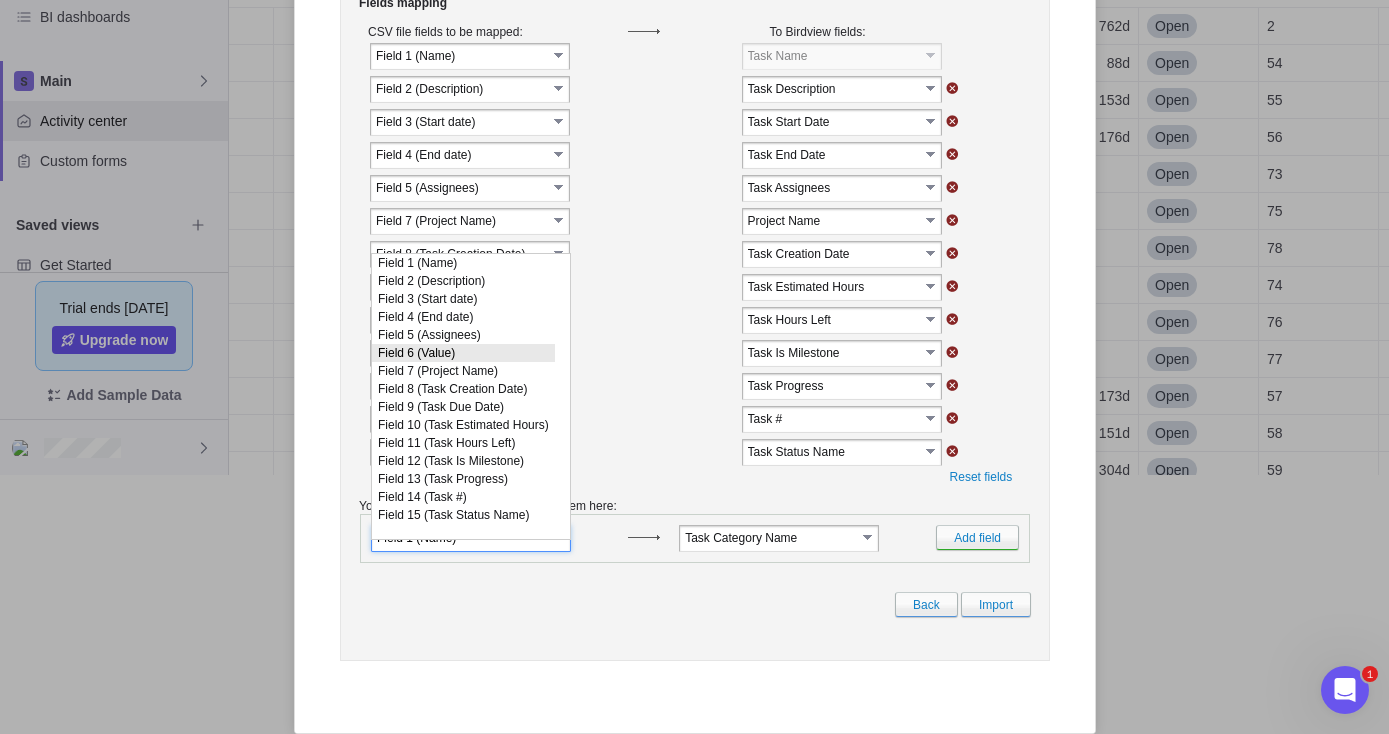 click on "Field 6 (Value)" at bounding box center [462, 353] 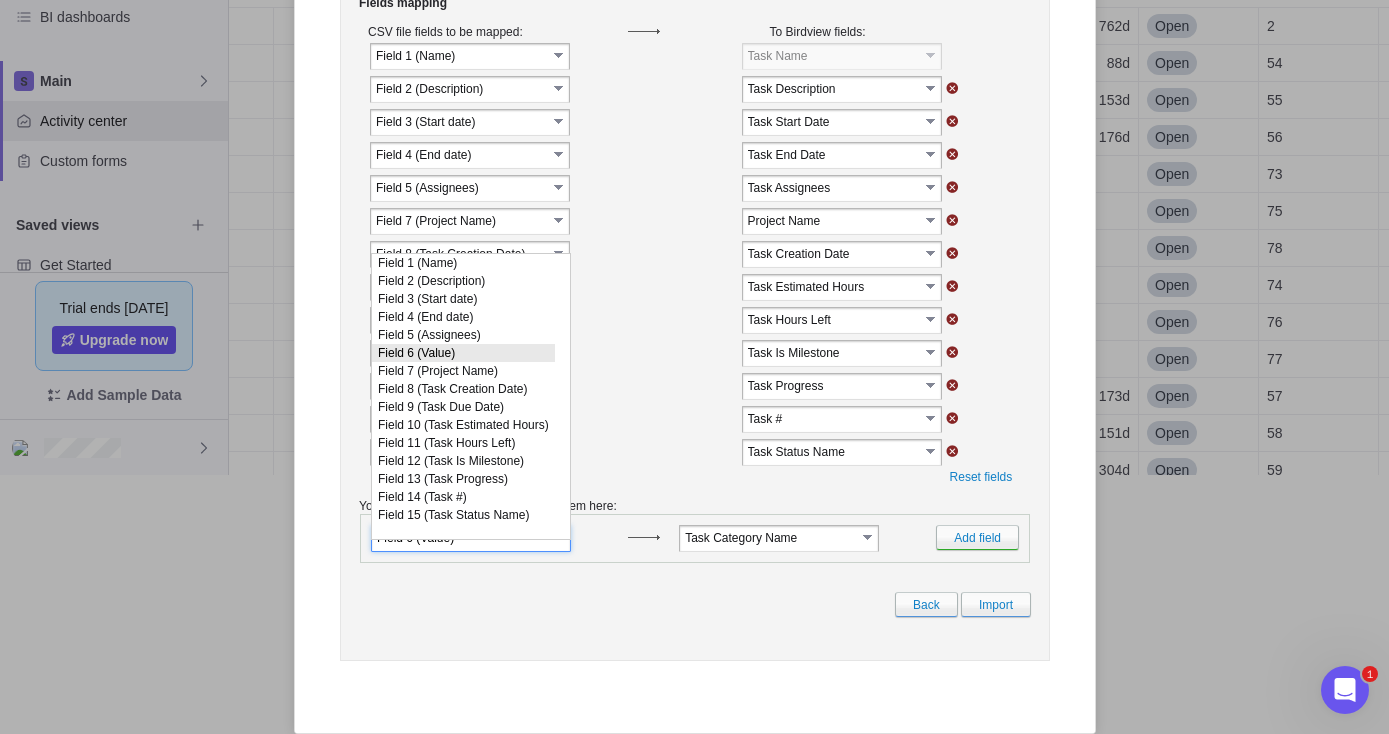 scroll, scrollTop: 15, scrollLeft: 0, axis: vertical 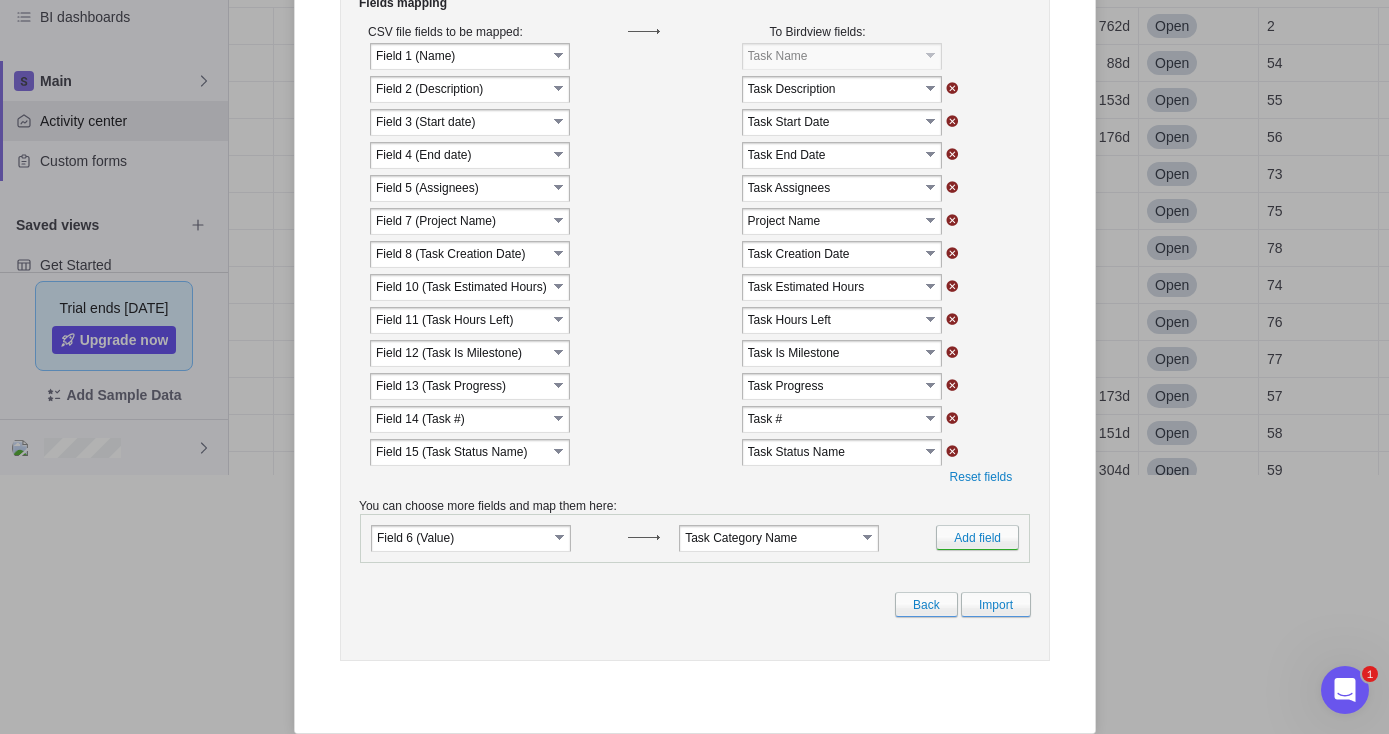 click on "select" at bounding box center [868, 537] 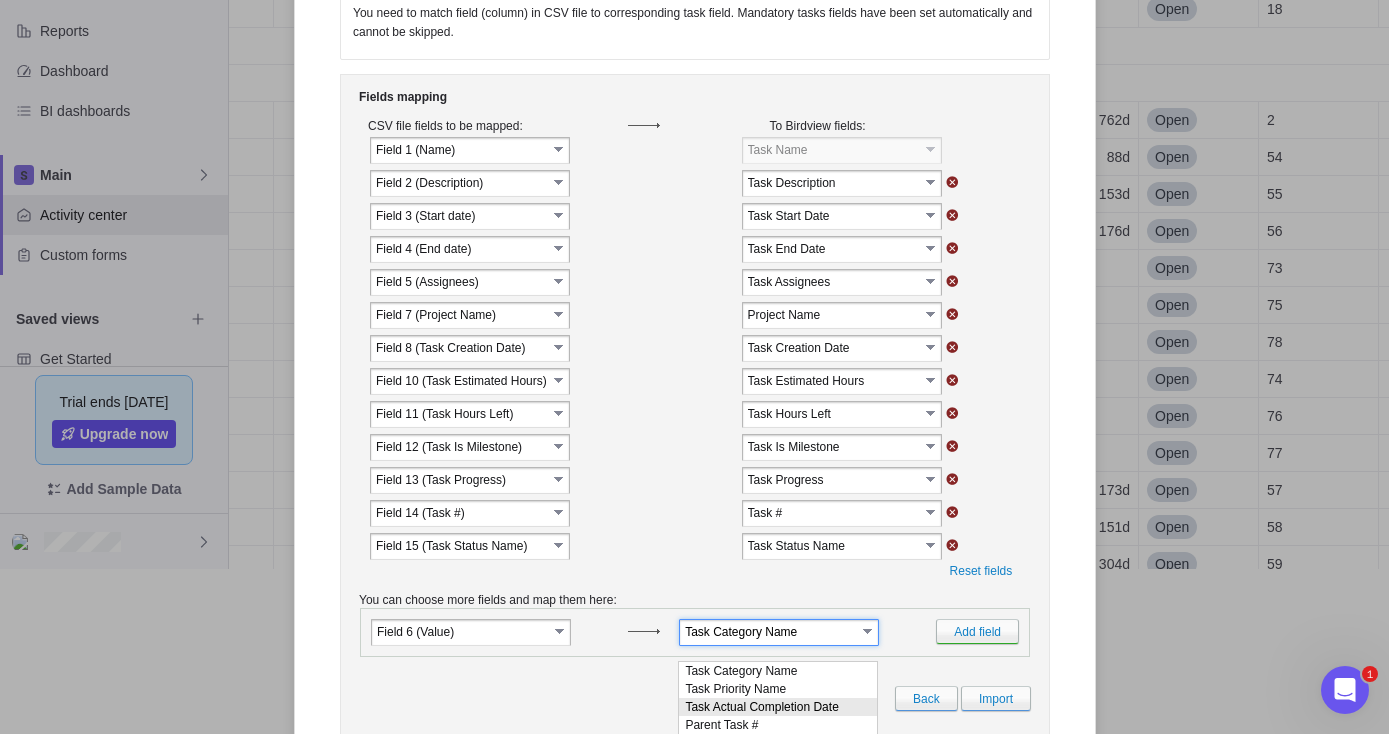 scroll, scrollTop: 259, scrollLeft: 0, axis: vertical 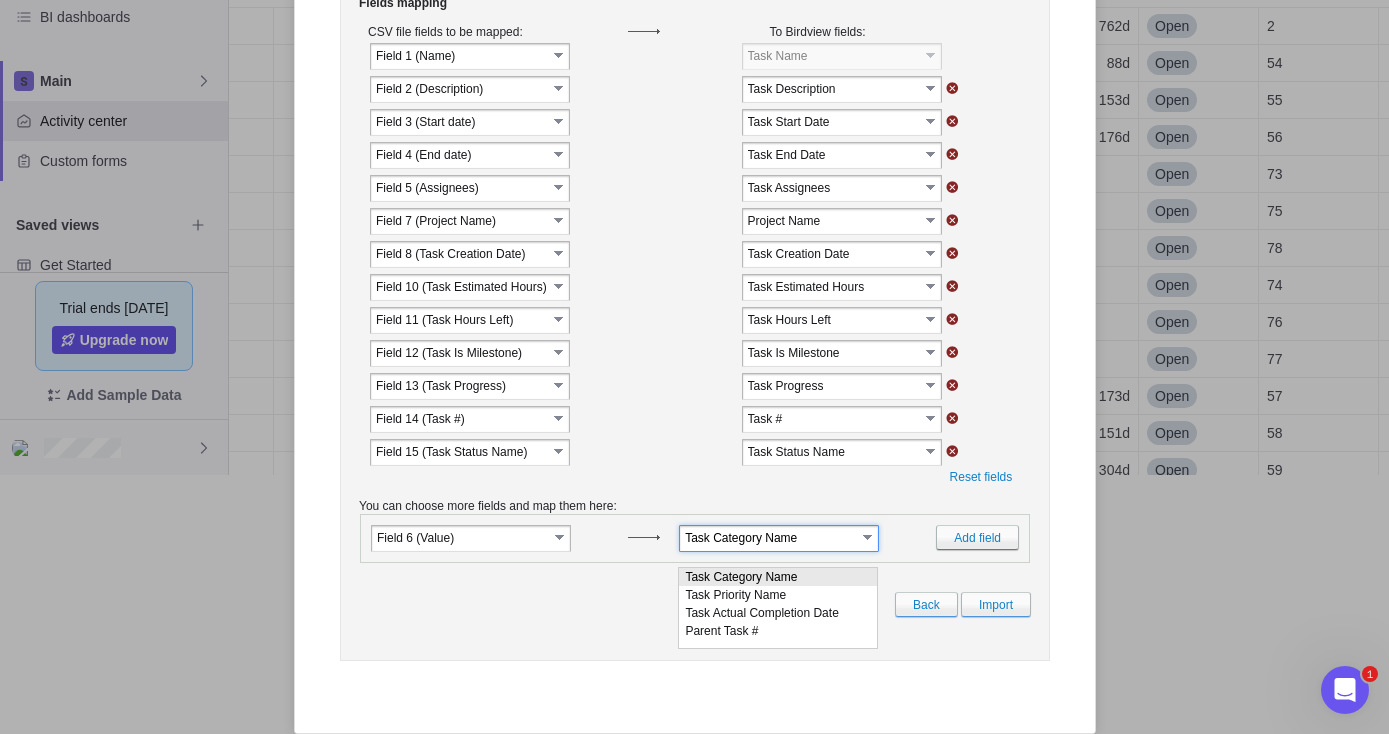 click on "Task Category Name" at bounding box center (777, 577) 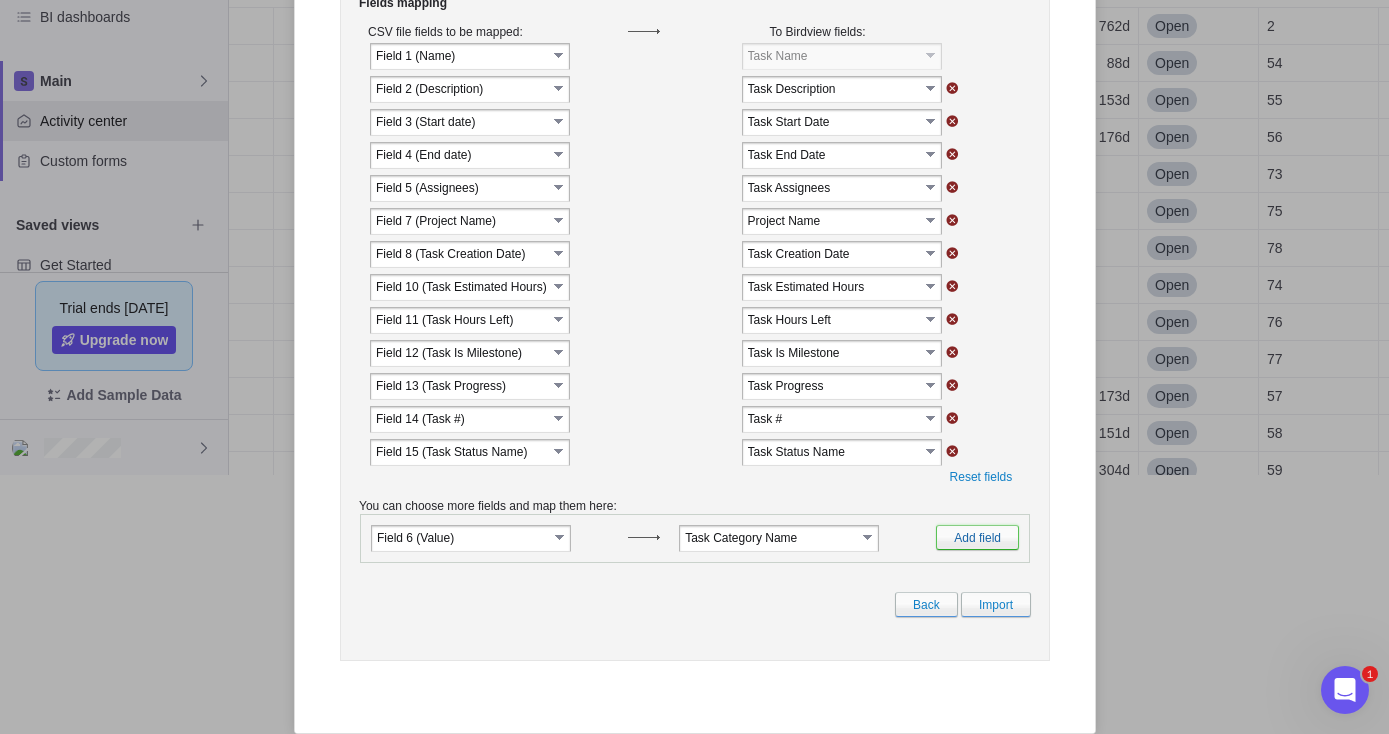 click on "Add field" at bounding box center [976, 537] 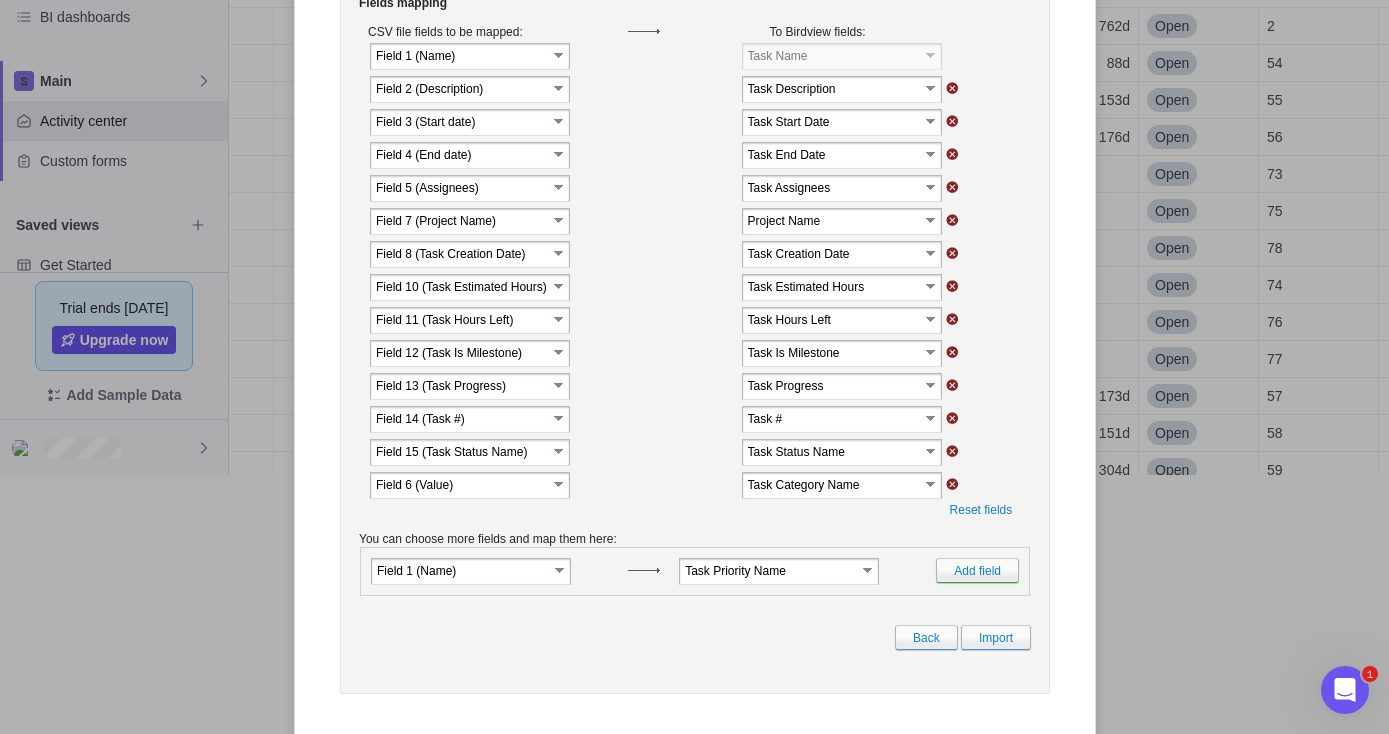 scroll, scrollTop: 0, scrollLeft: 0, axis: both 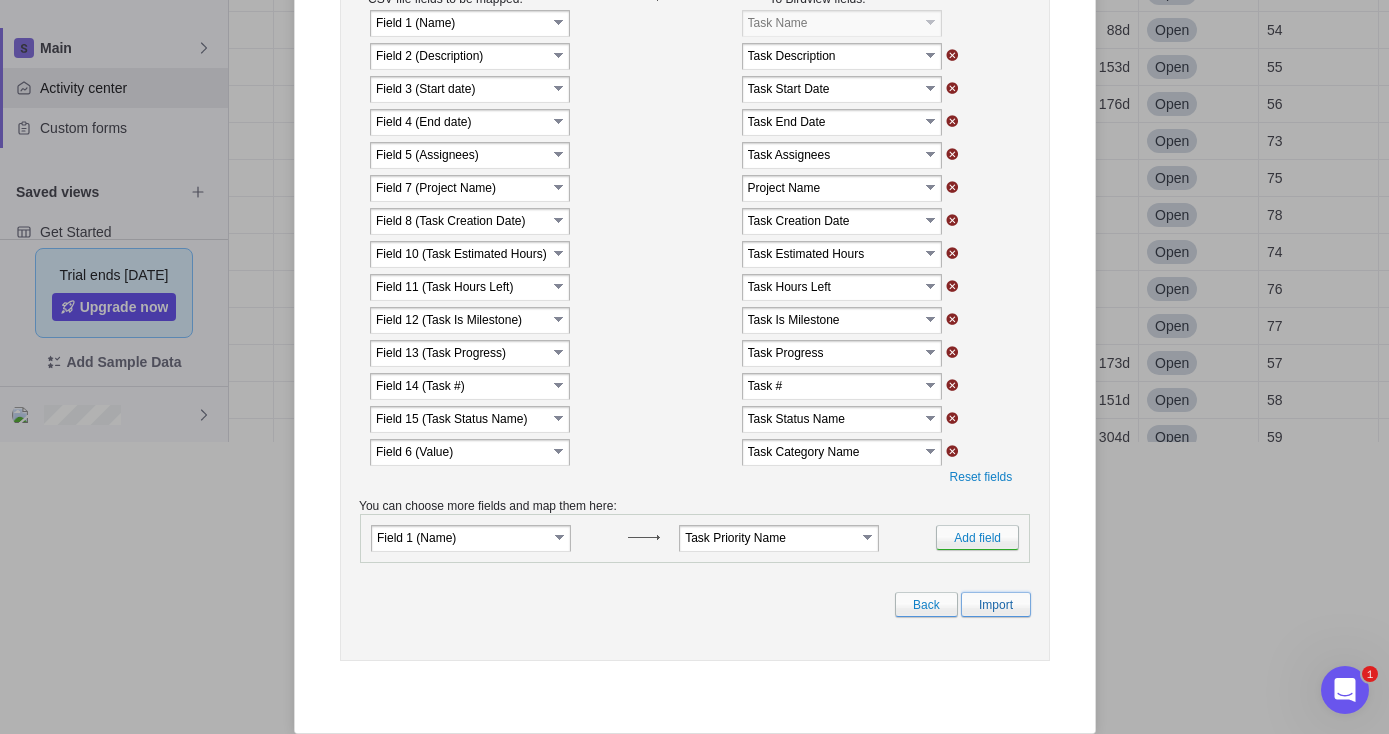 click on "Import" at bounding box center (995, 604) 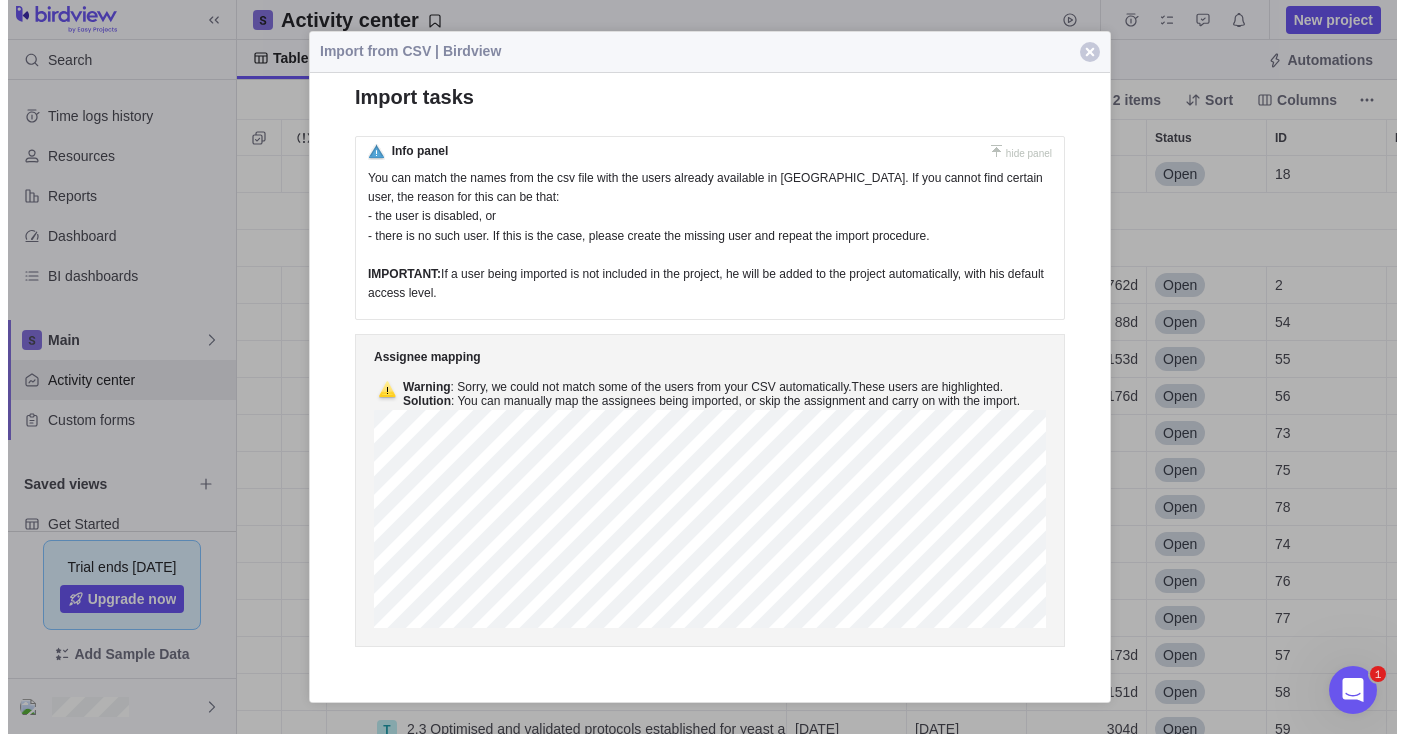 scroll, scrollTop: 0, scrollLeft: 0, axis: both 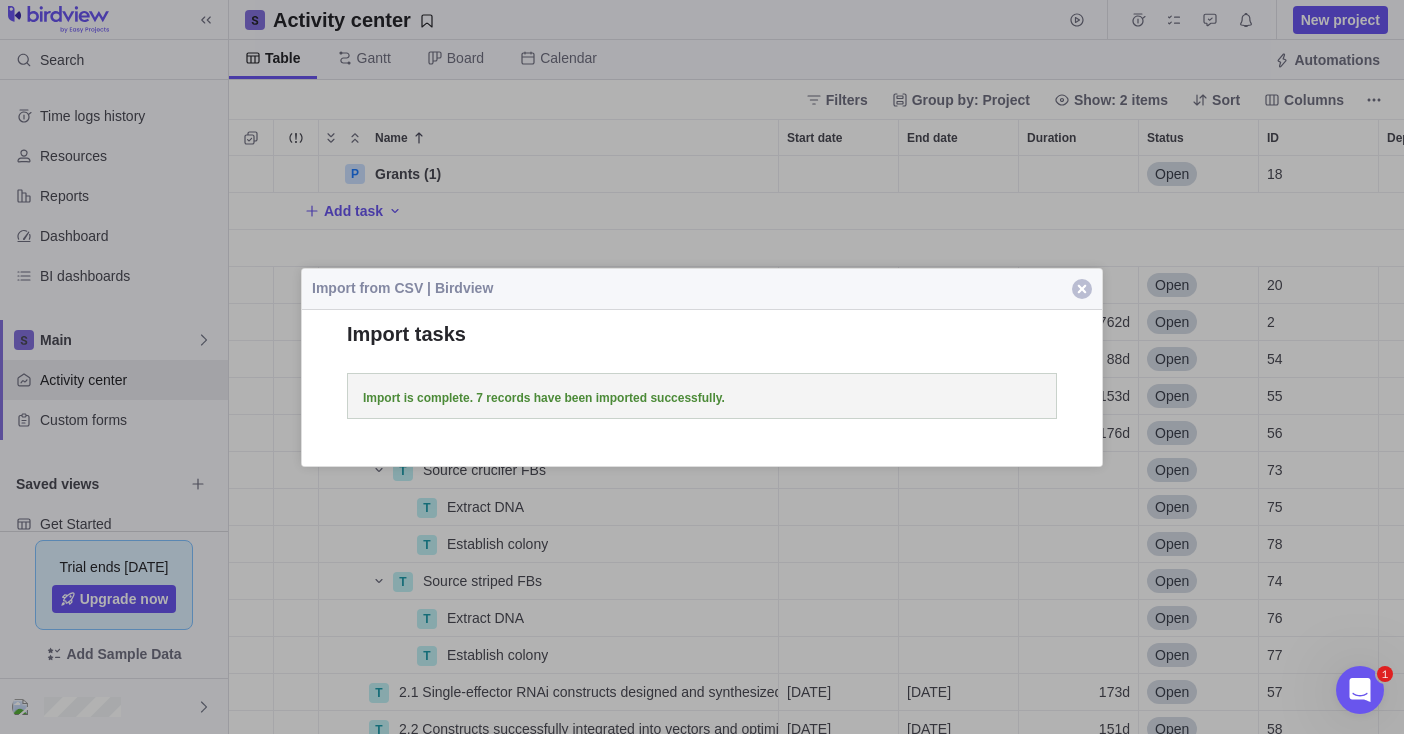 click at bounding box center [1082, 289] 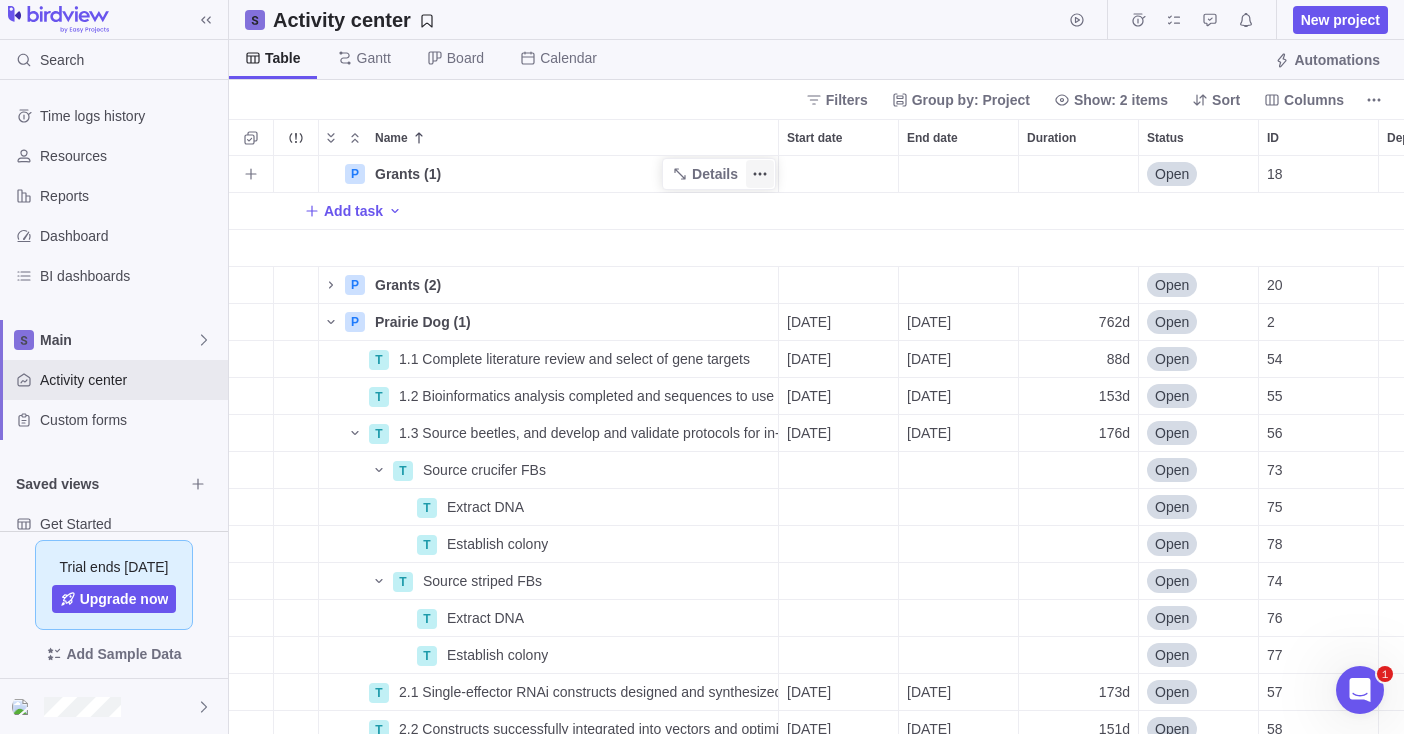 click 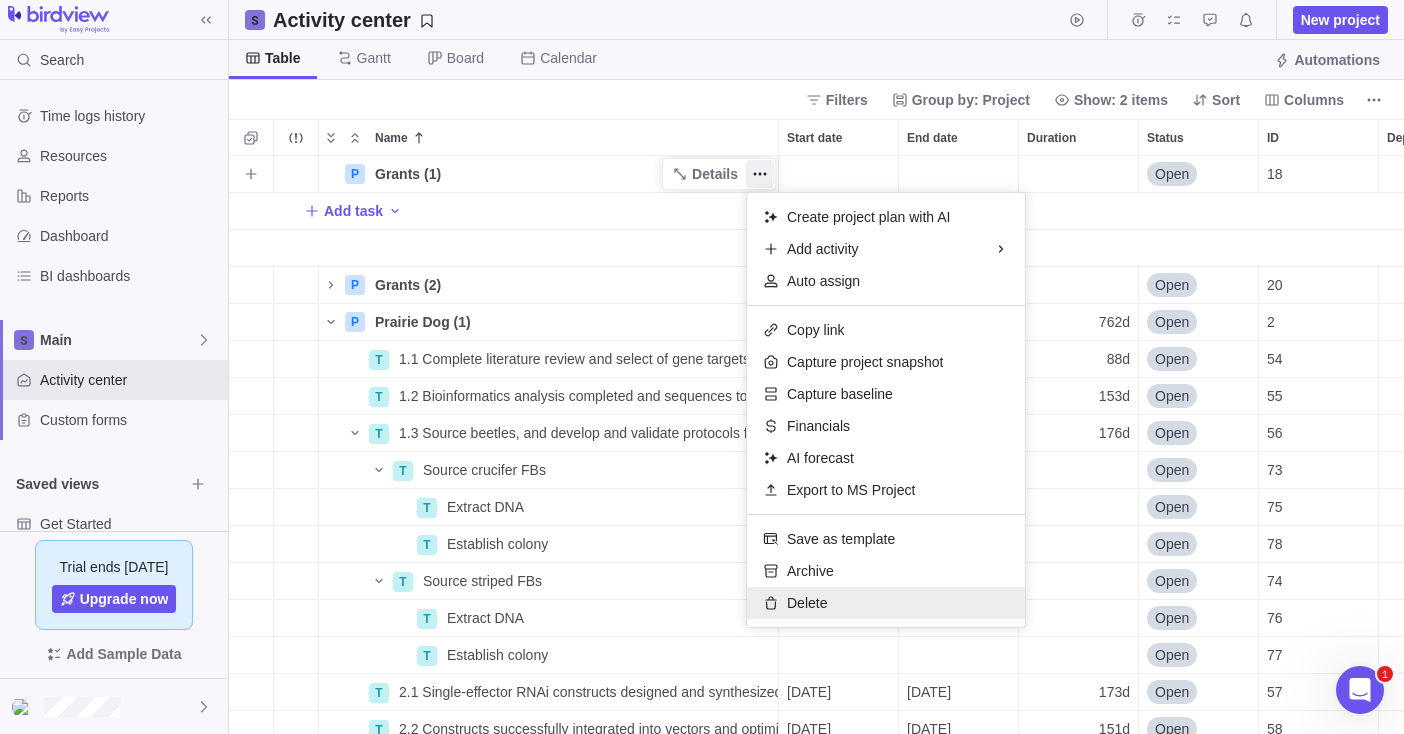 click on "Delete" at bounding box center (807, 603) 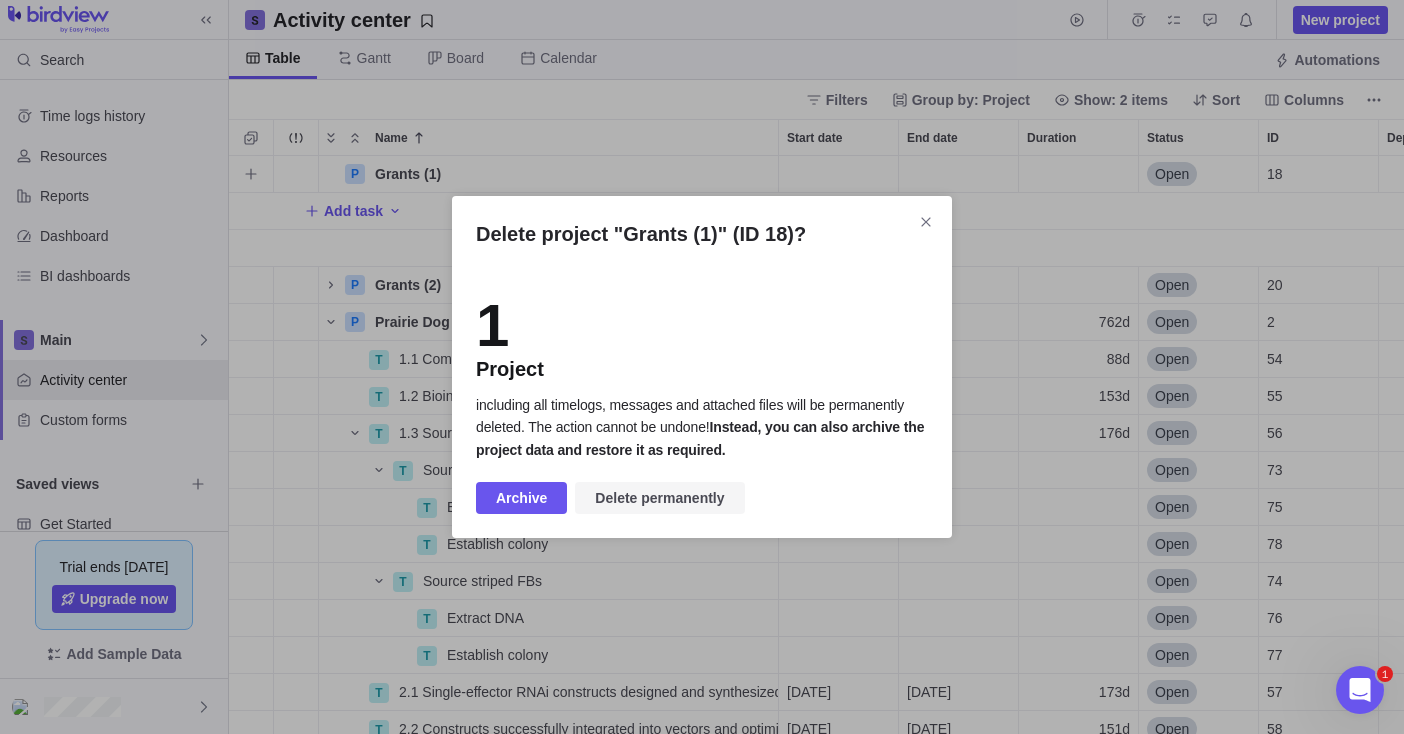 click on "Delete permanently" at bounding box center [659, 498] 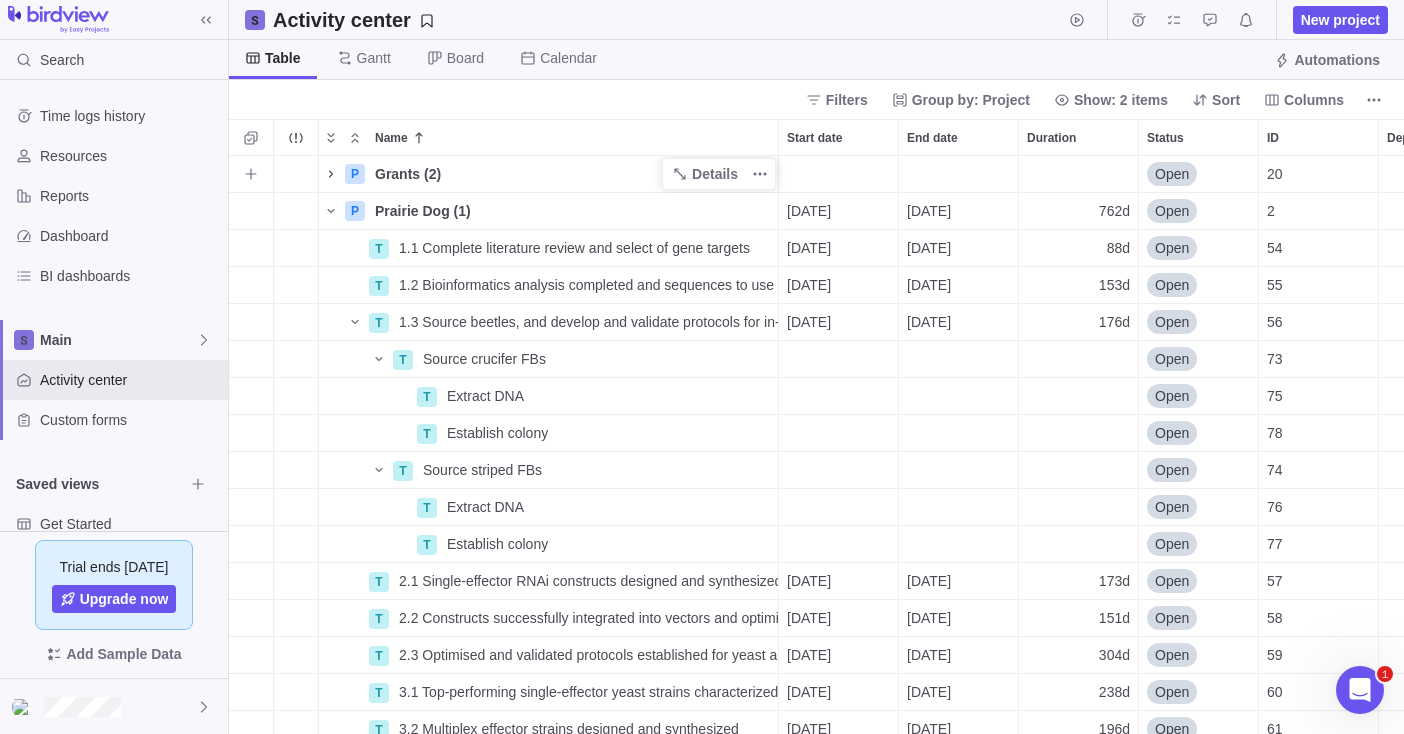 click 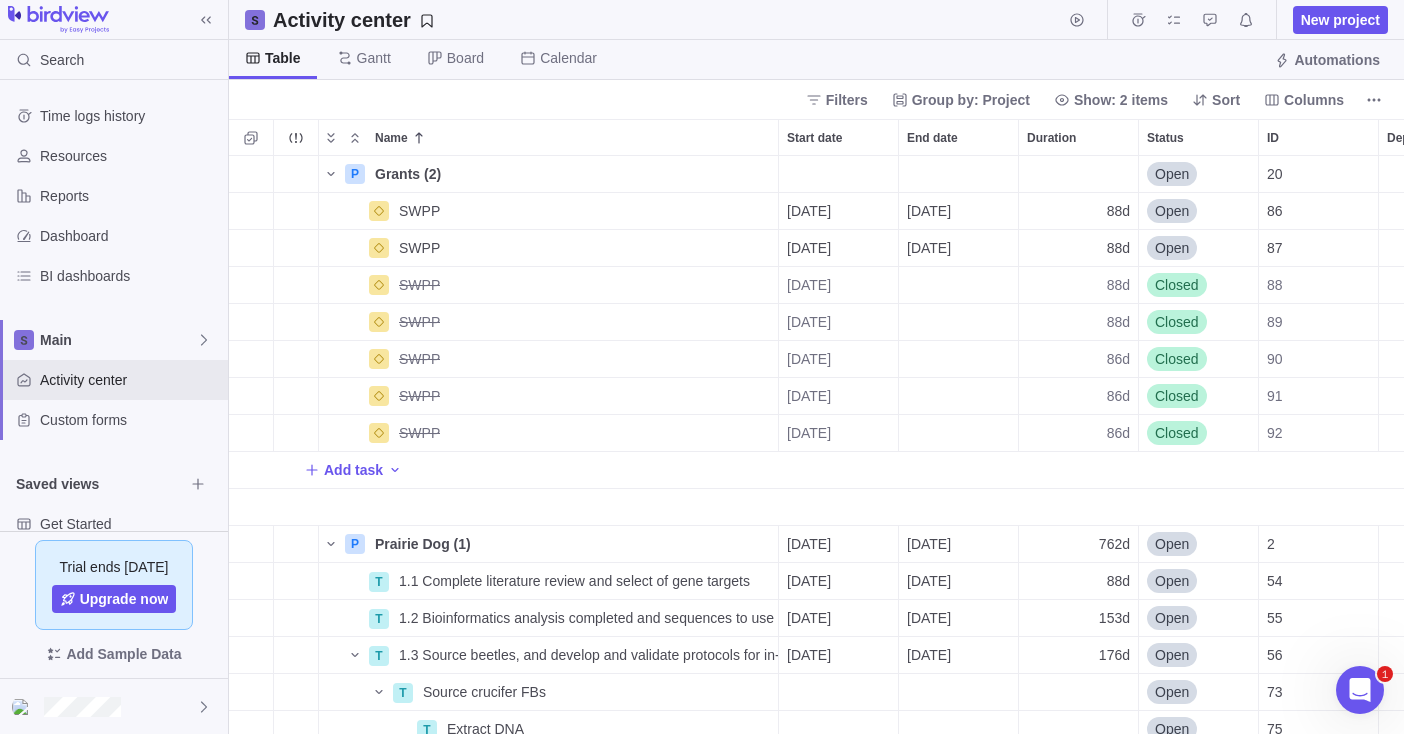 scroll, scrollTop: 0, scrollLeft: 115, axis: horizontal 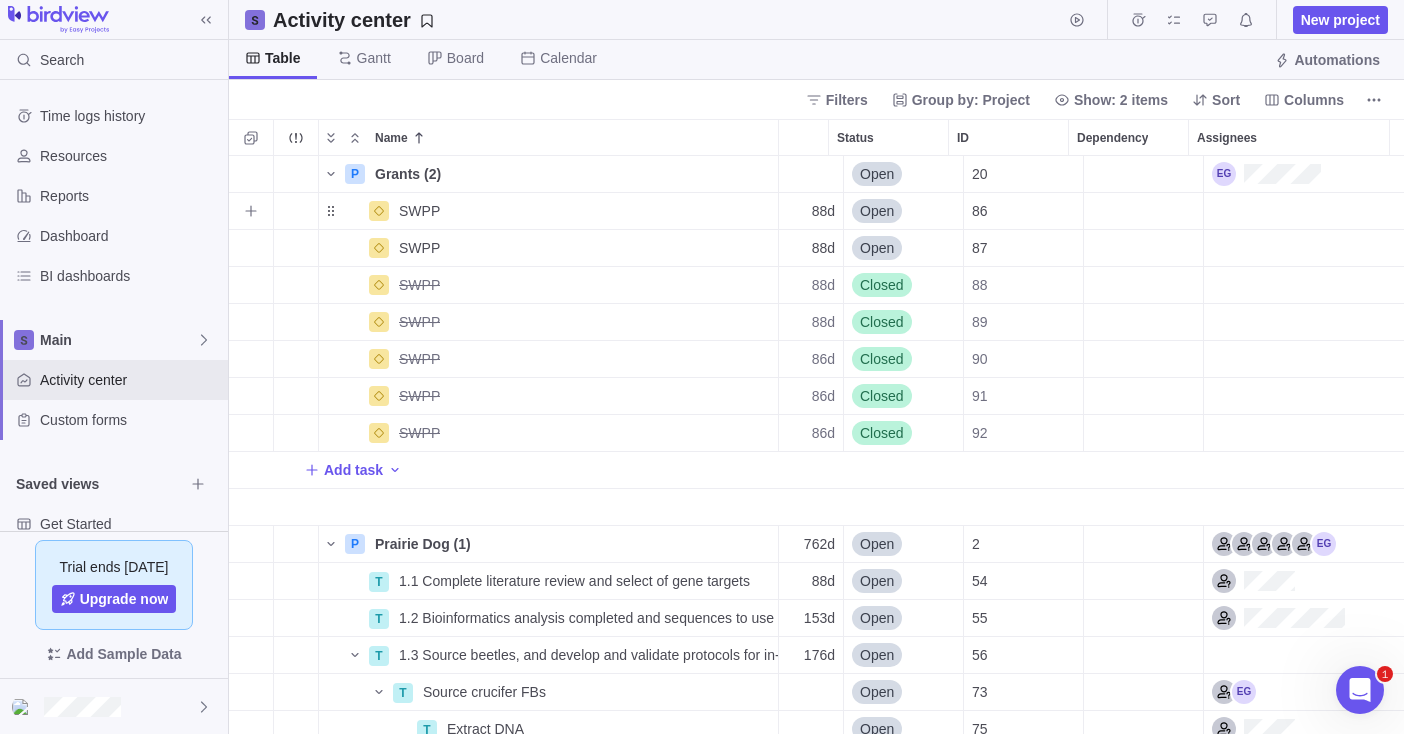 click at bounding box center [1304, 211] 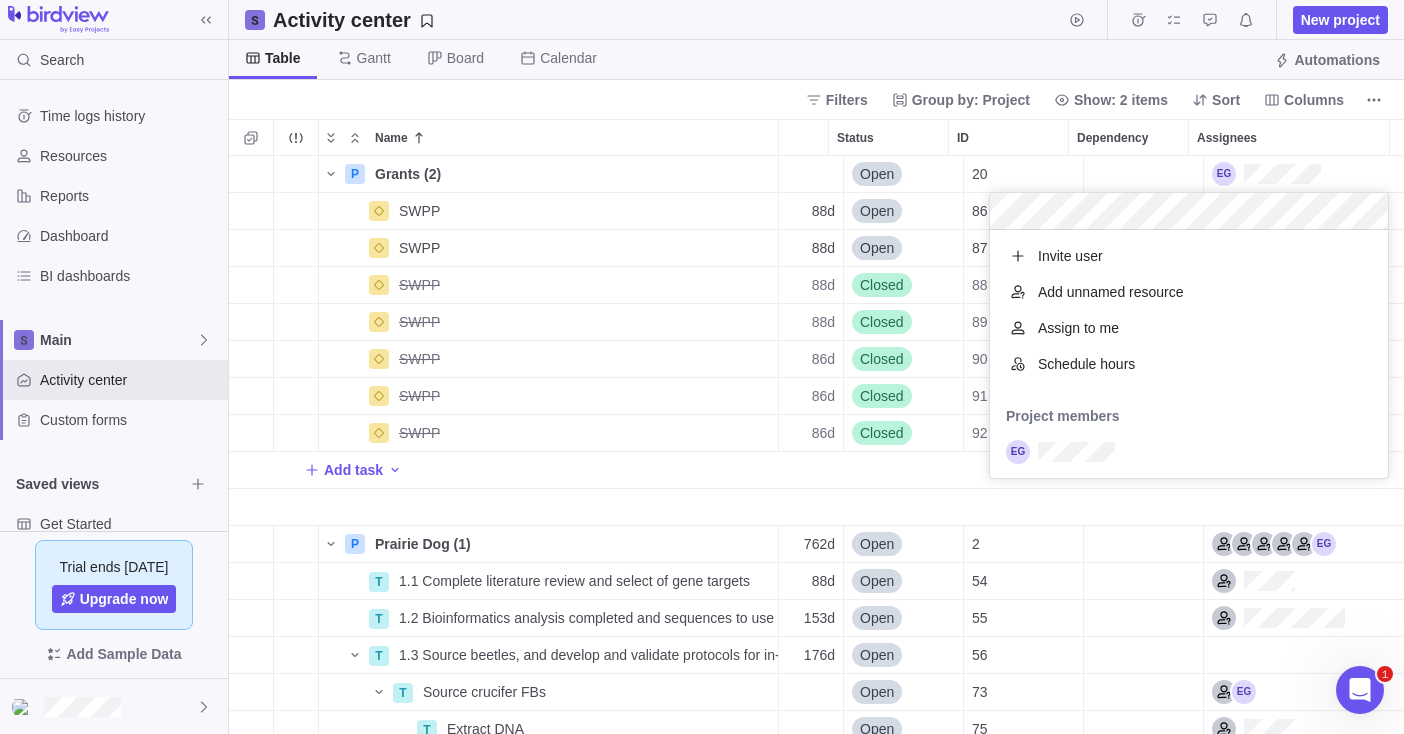 click on "Search Time logs history Resources Reports Dashboard BI dashboards Main Activity center Custom forms Saved views Get Started Upcoming Milestones Trial ends [DATE] Upgrade now Add Sample Data Activity center New project Table [PERSON_NAME] Board Calendar Automations Filters Group by: Project Show: 2 items Sort Columns Name Start date End date Duration Status ID Dependency Assignees P Grants (2) Details Open 20 SWPP Details [DATE] [DATE] 88d Open 86 SWPP Details [DATE] [DATE] 88d Open 87 SWPP Details [DATE] 88d Closed 88 SWPP Details [DATE] 88d Closed 89 SWPP Details [DATE] 86d Closed 90 SWPP Details [DATE] 86d Closed 91 SWPP Details [DATE] 86d Closed 92 Add task P Prairie Dog (1) Details [DATE] [DATE] 762d Open 2 T 1.1 Complete literature review and select of gene targets Details [DATE] [DATE] 88d Open 54 T 1.2 Bioinformatics analysis completed and sequences to use for RNAi selected Details [DATE] [DATE] 153d Open 55 T Details [DATE] 176d" at bounding box center (702, 367) 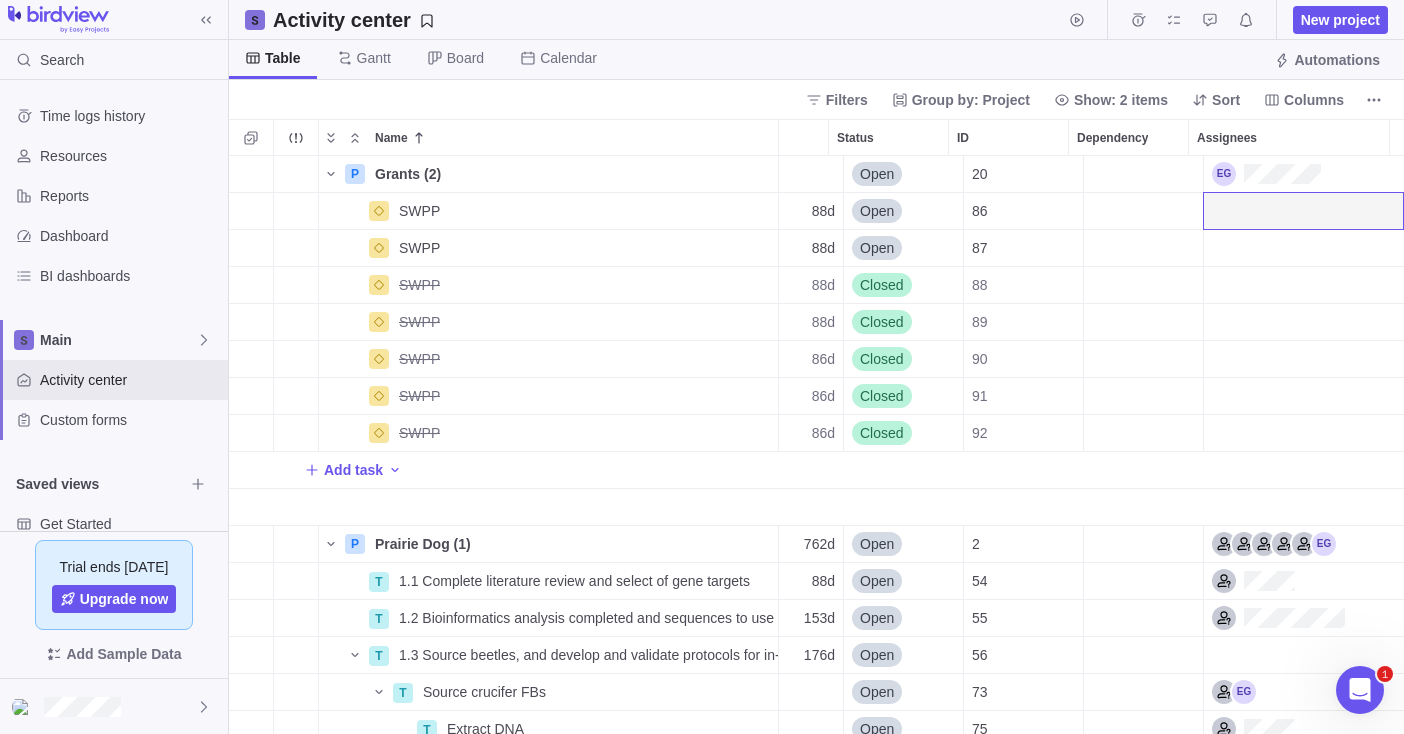 click 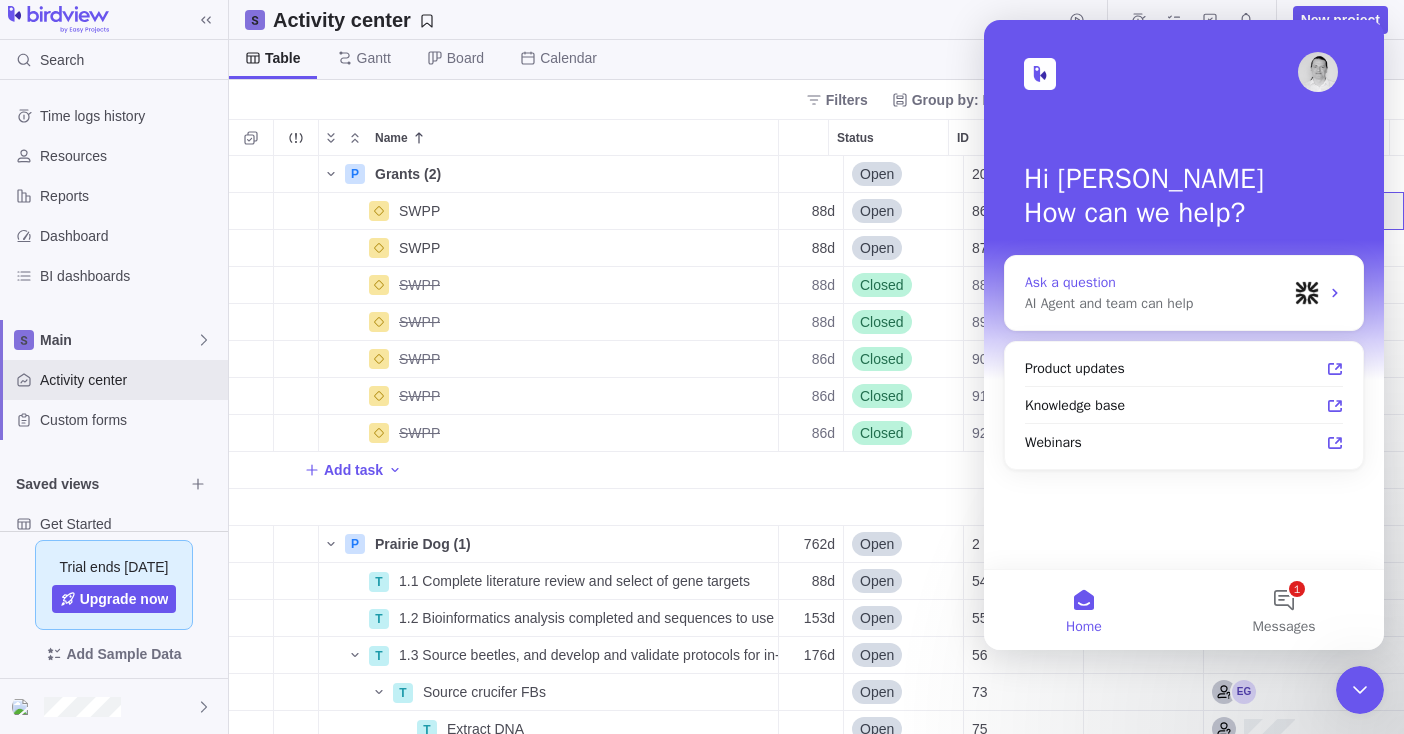 click on "Ask a question" at bounding box center [1156, 282] 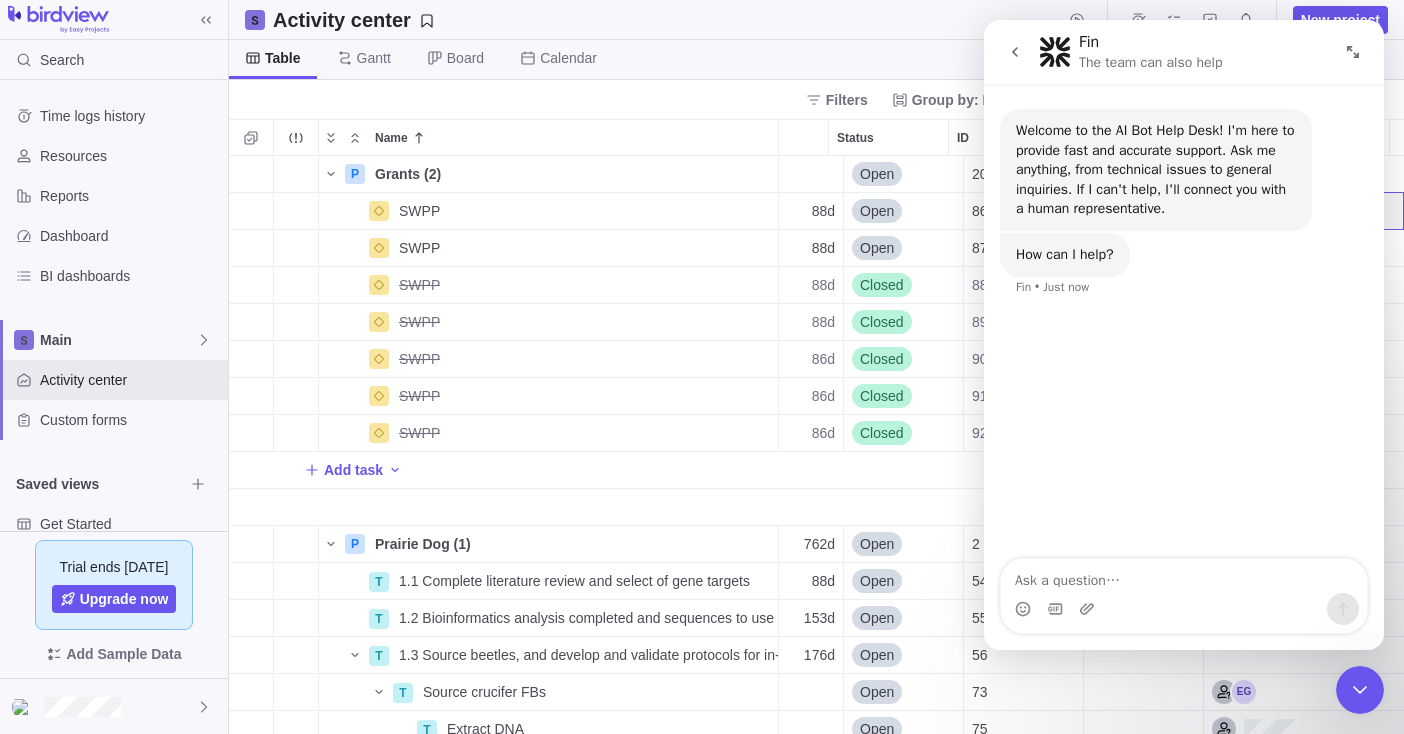 click at bounding box center (1184, 576) 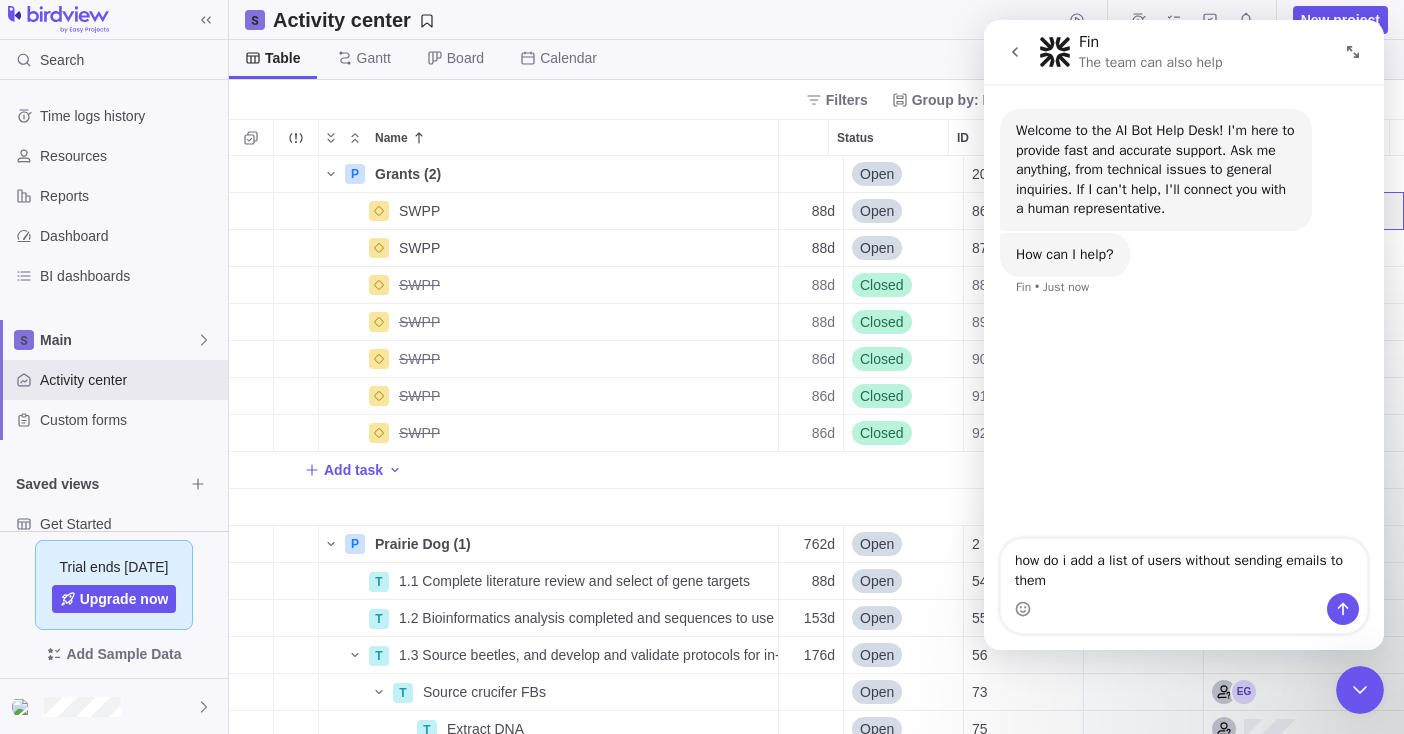 type on "how do i add a list of users without sending emails to them?" 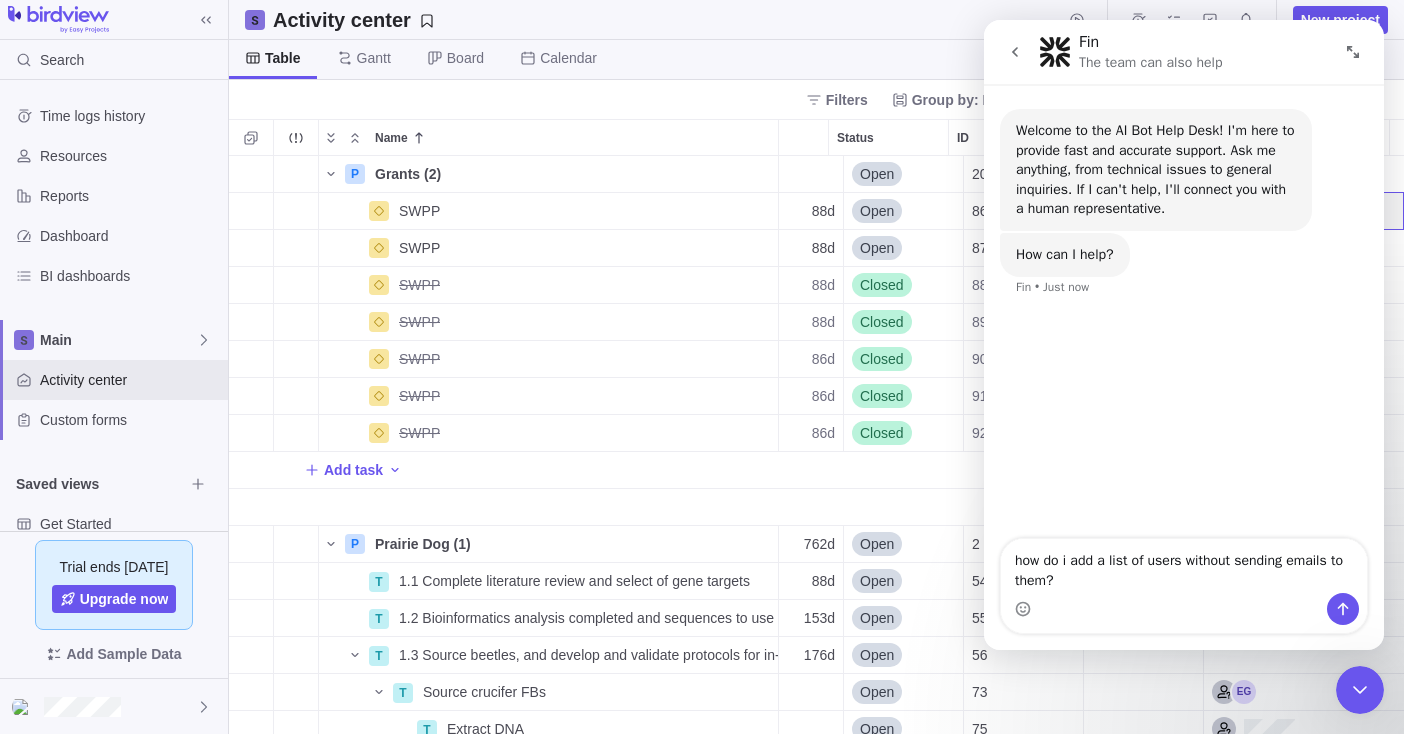 type 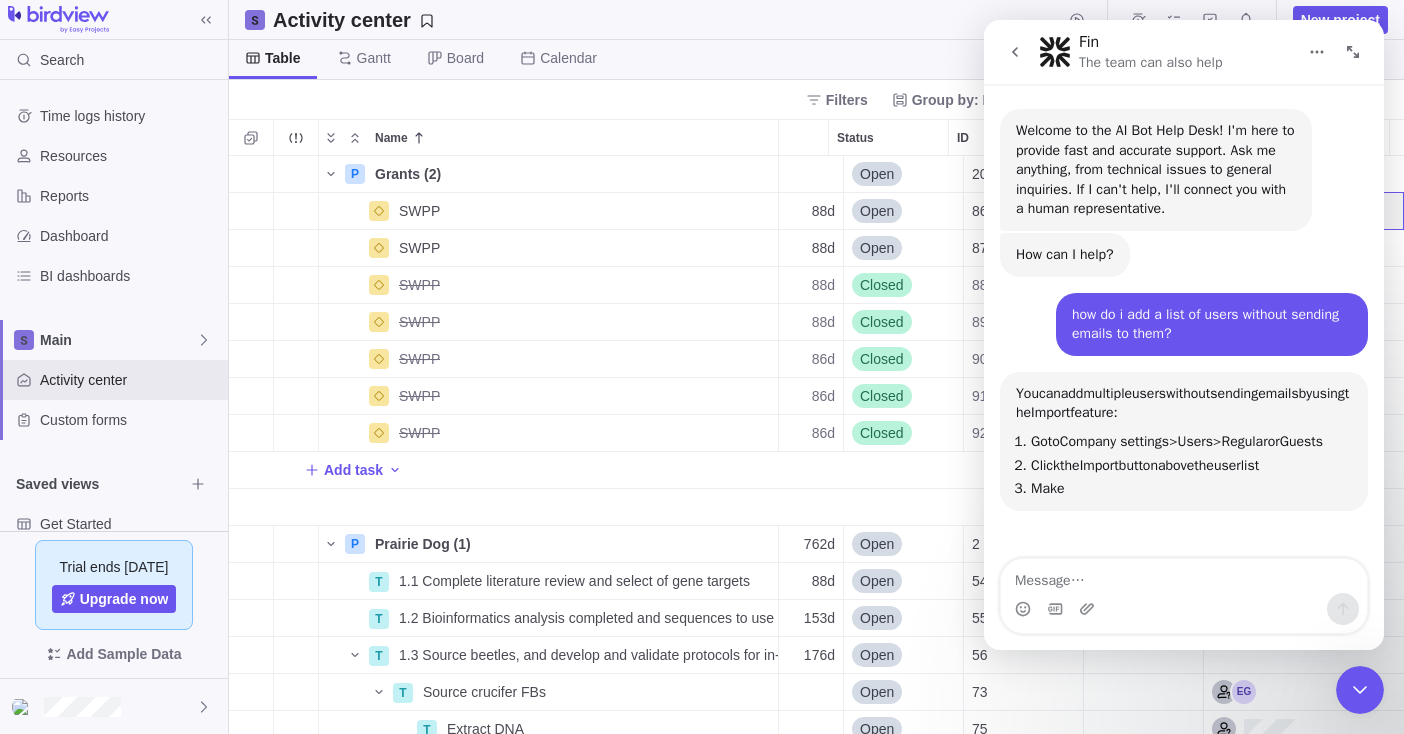 scroll, scrollTop: 3, scrollLeft: 0, axis: vertical 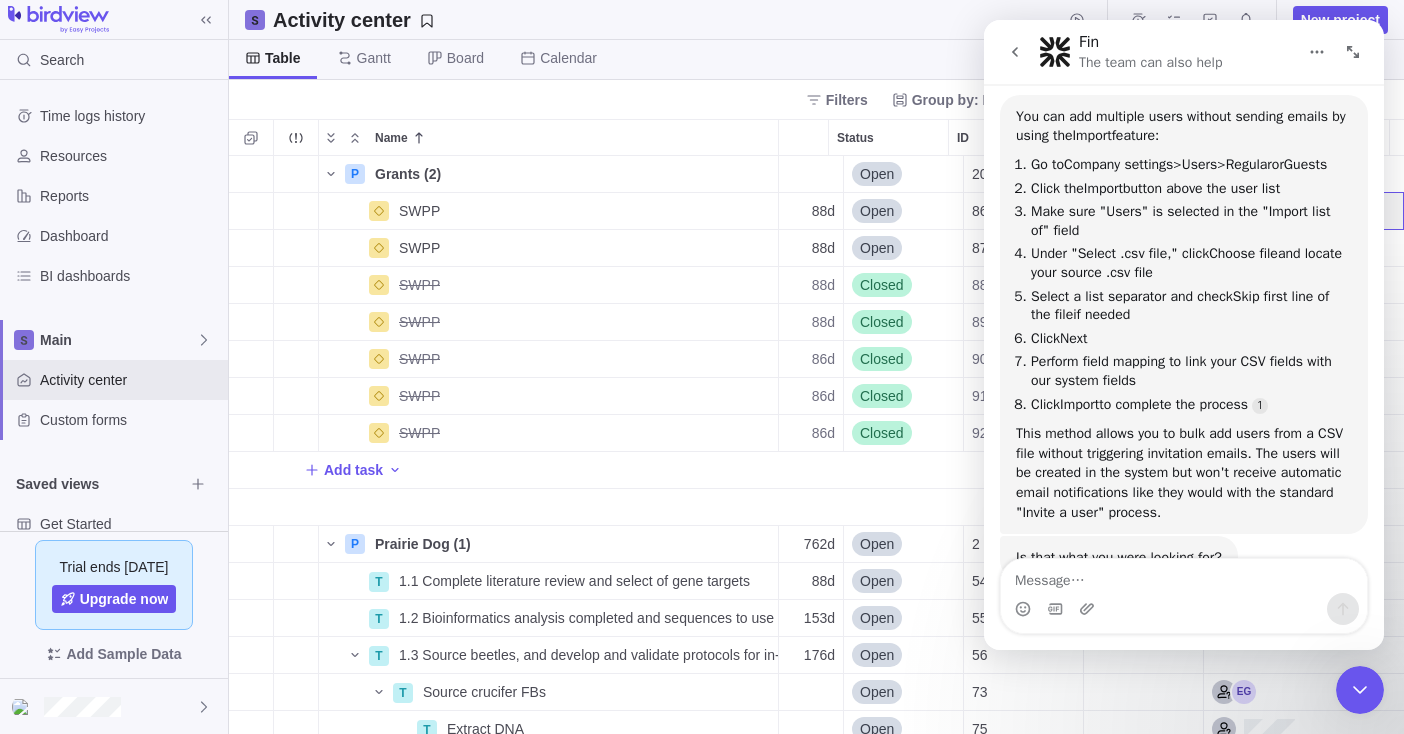 click at bounding box center [1184, 576] 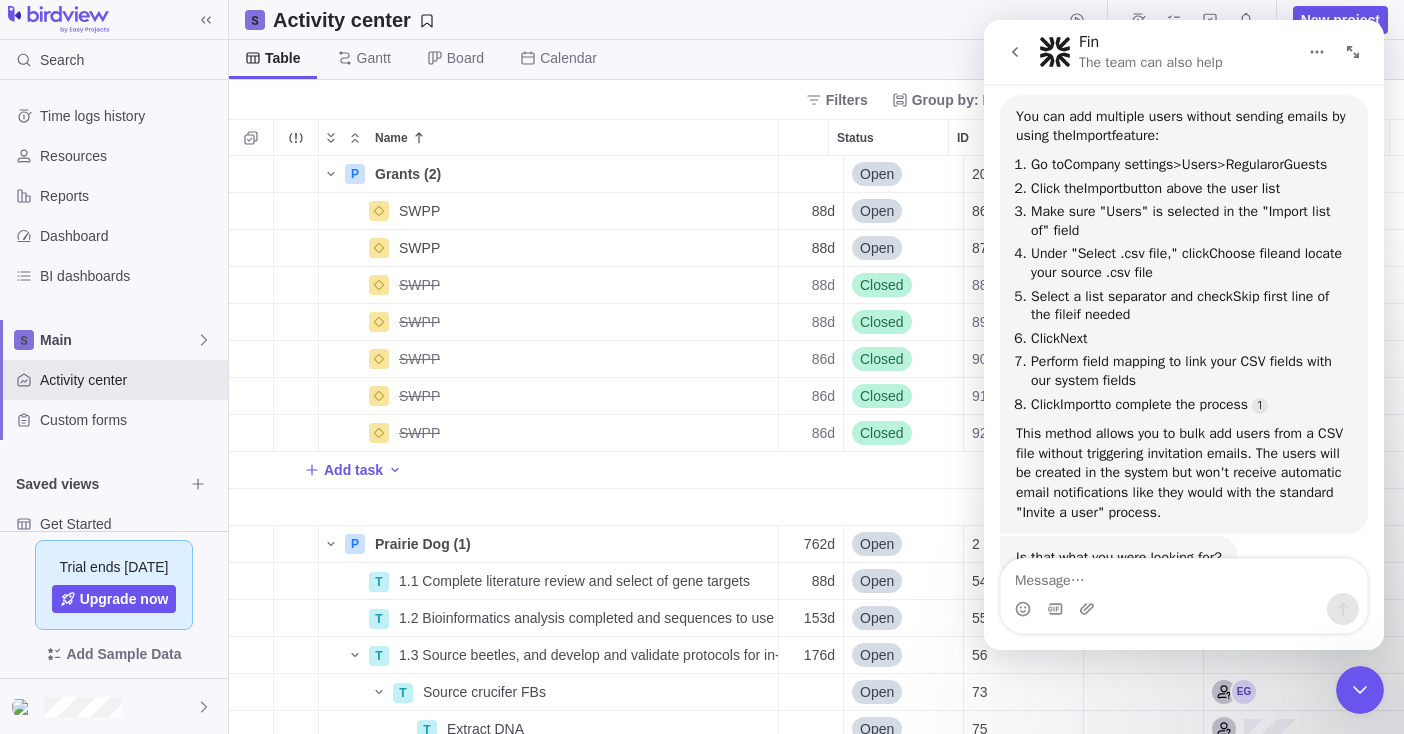 click on "Activity center New project" at bounding box center (816, 20) 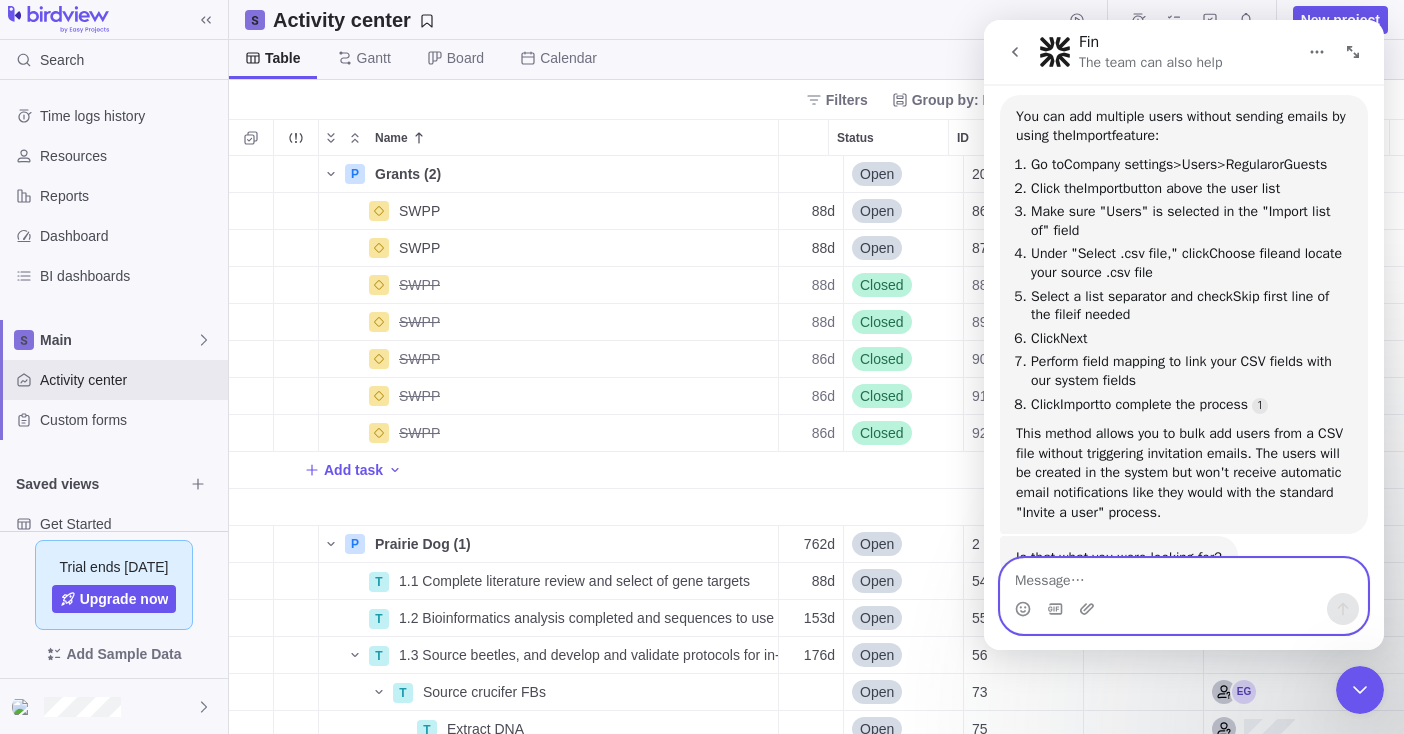 drag, startPoint x: 1057, startPoint y: 581, endPoint x: 1046, endPoint y: 576, distance: 12.083046 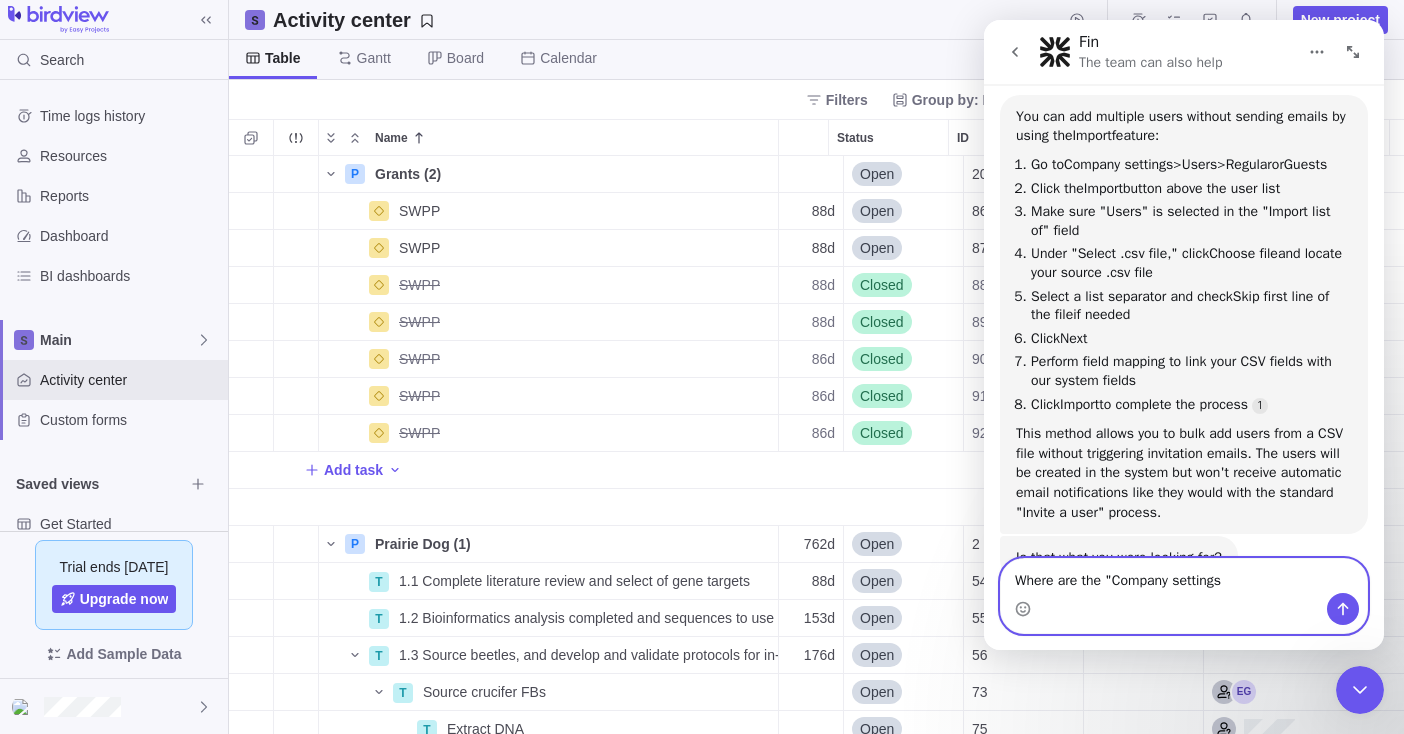 type on "Where are the "Company settings"" 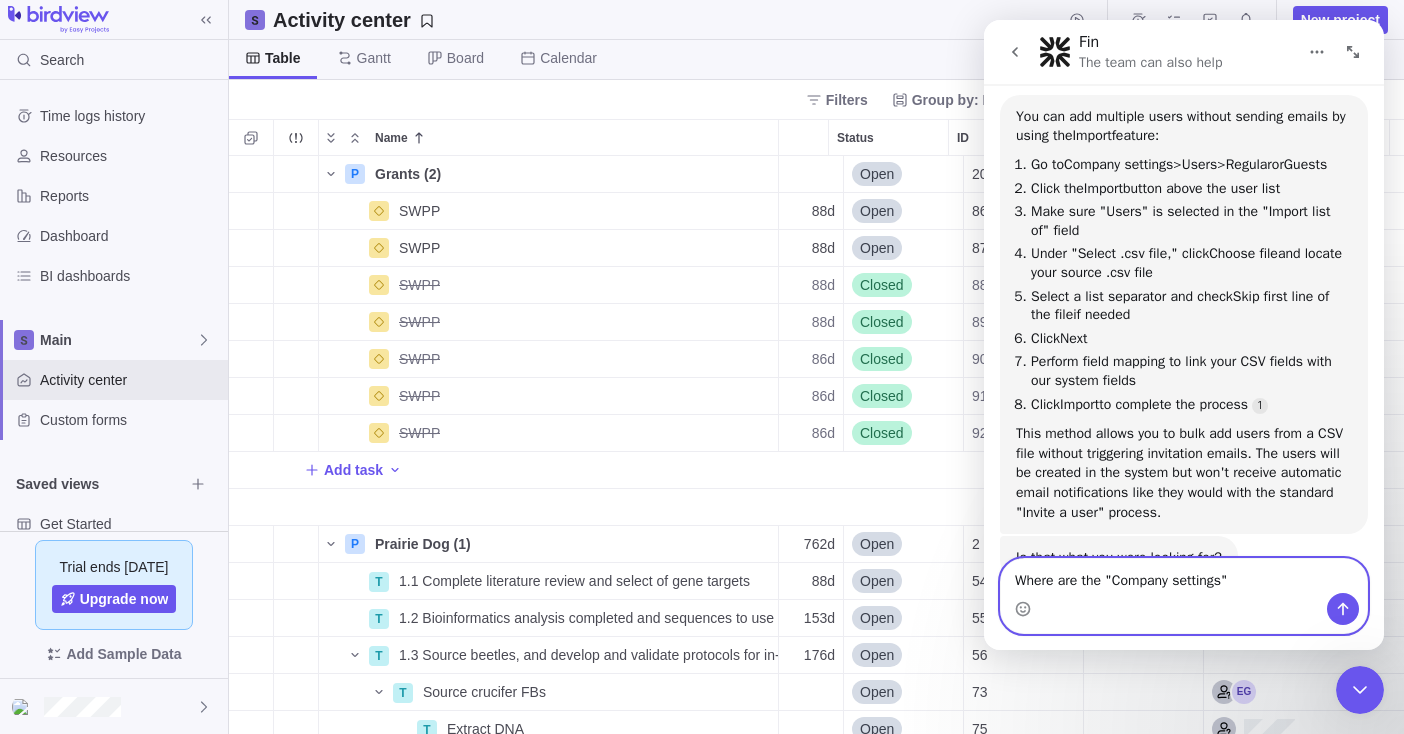 type 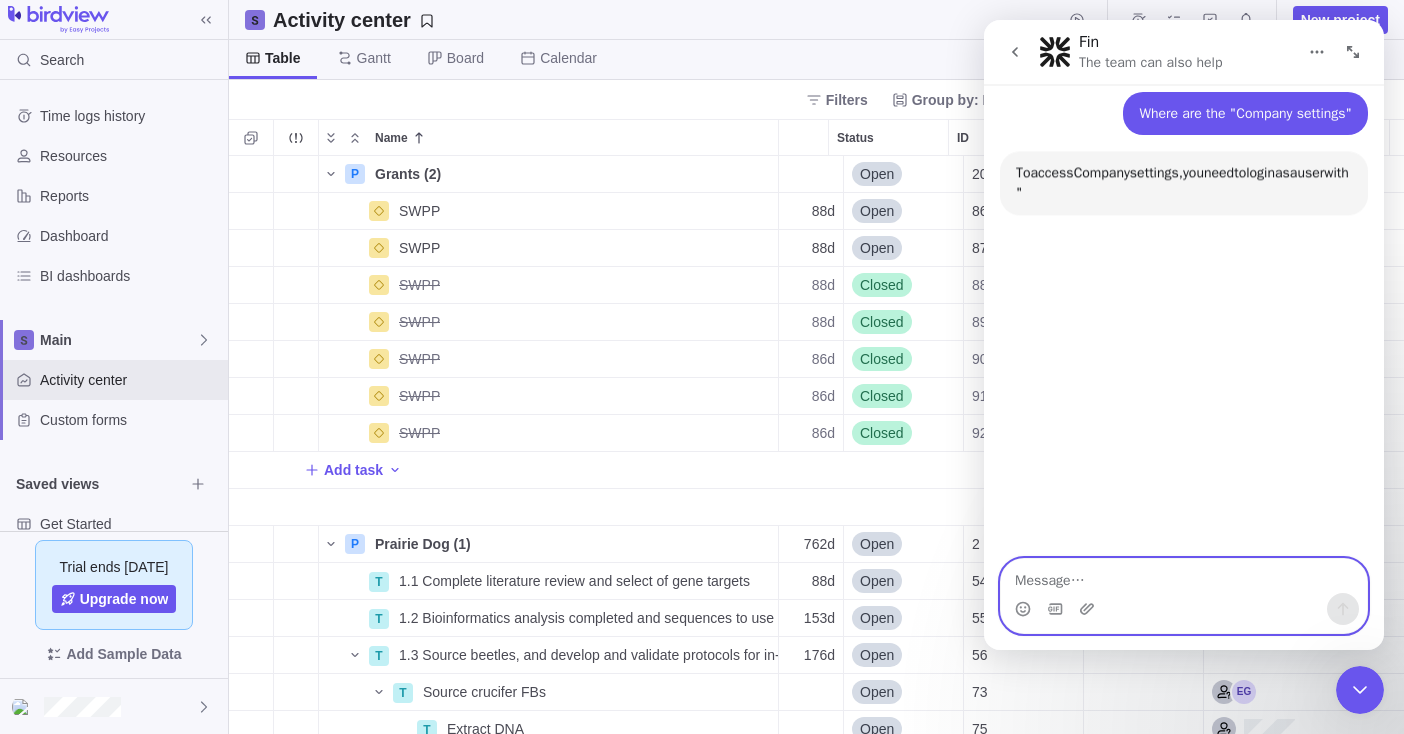 scroll, scrollTop: 811, scrollLeft: 0, axis: vertical 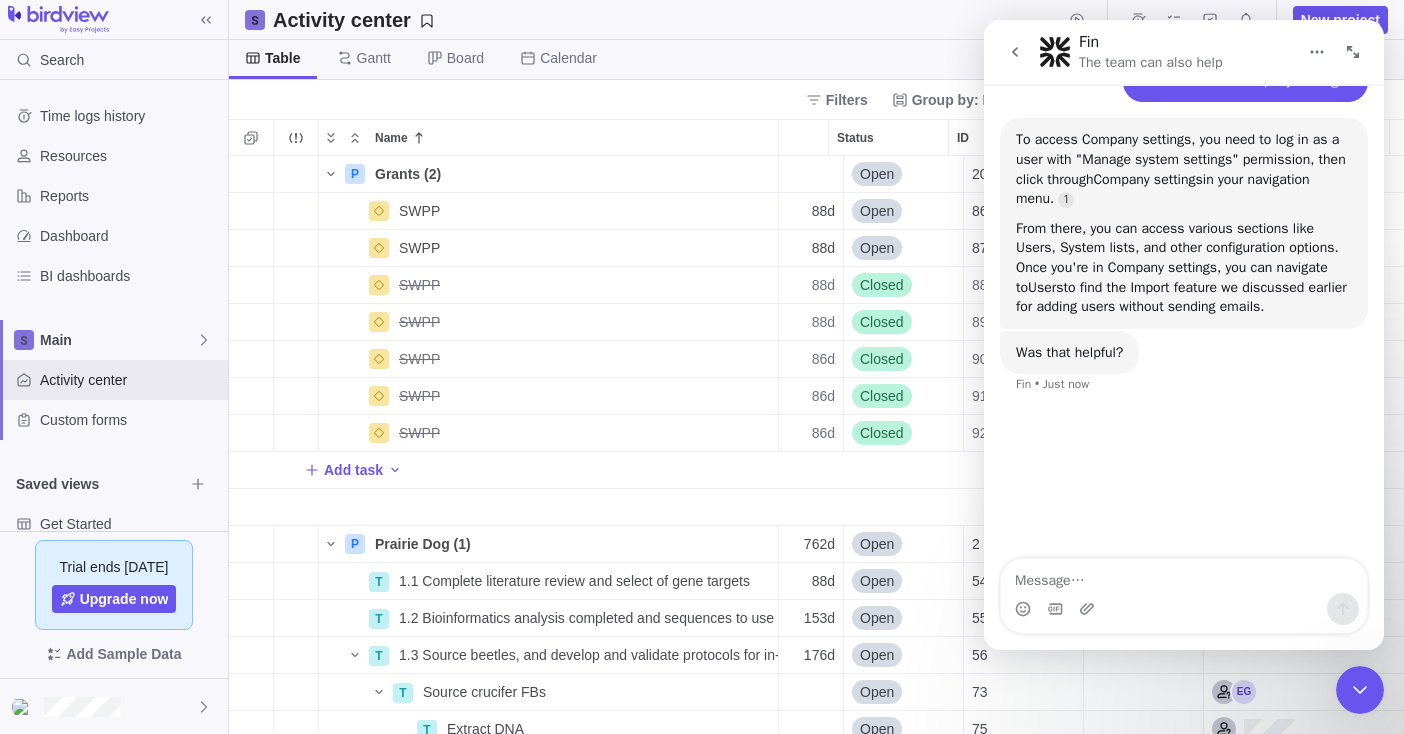 click on "Activity center New project" at bounding box center [816, 20] 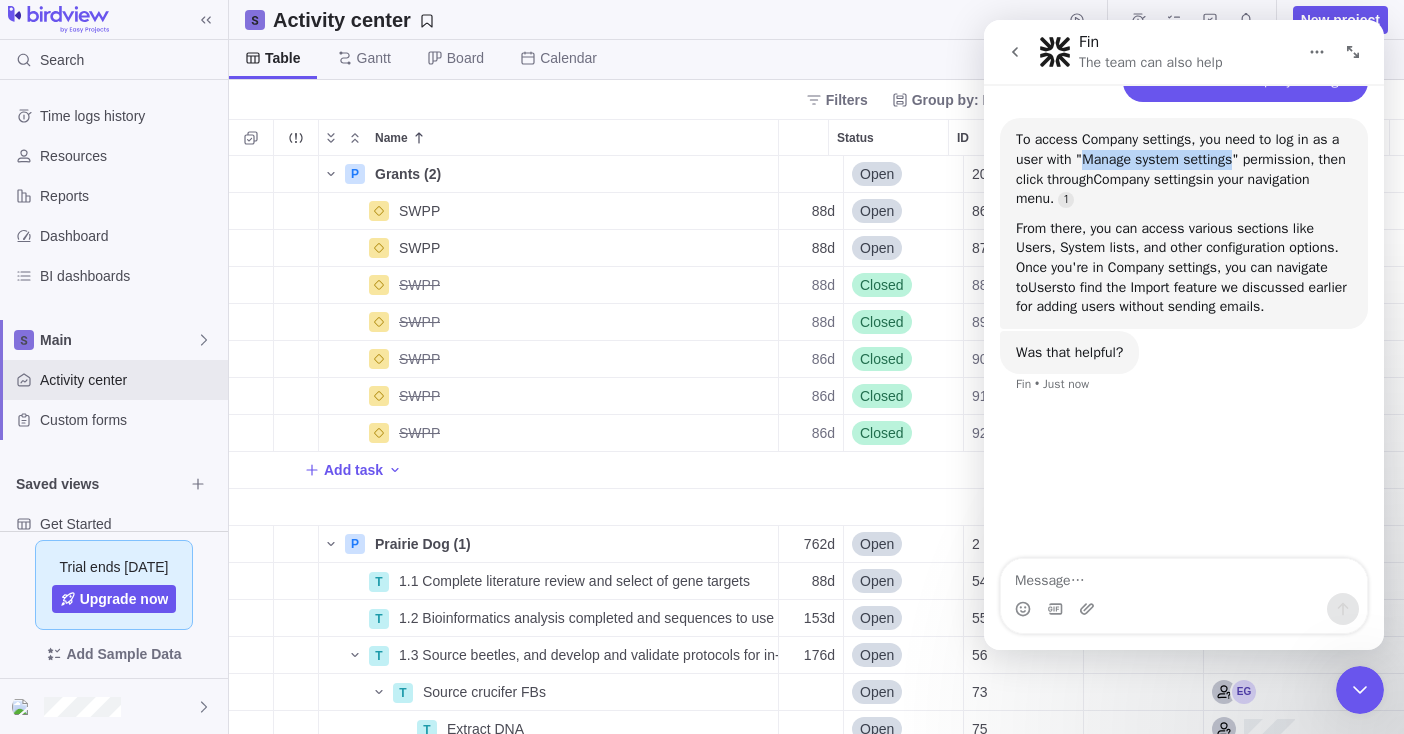 drag, startPoint x: 1229, startPoint y: 184, endPoint x: 1082, endPoint y: 175, distance: 147.27525 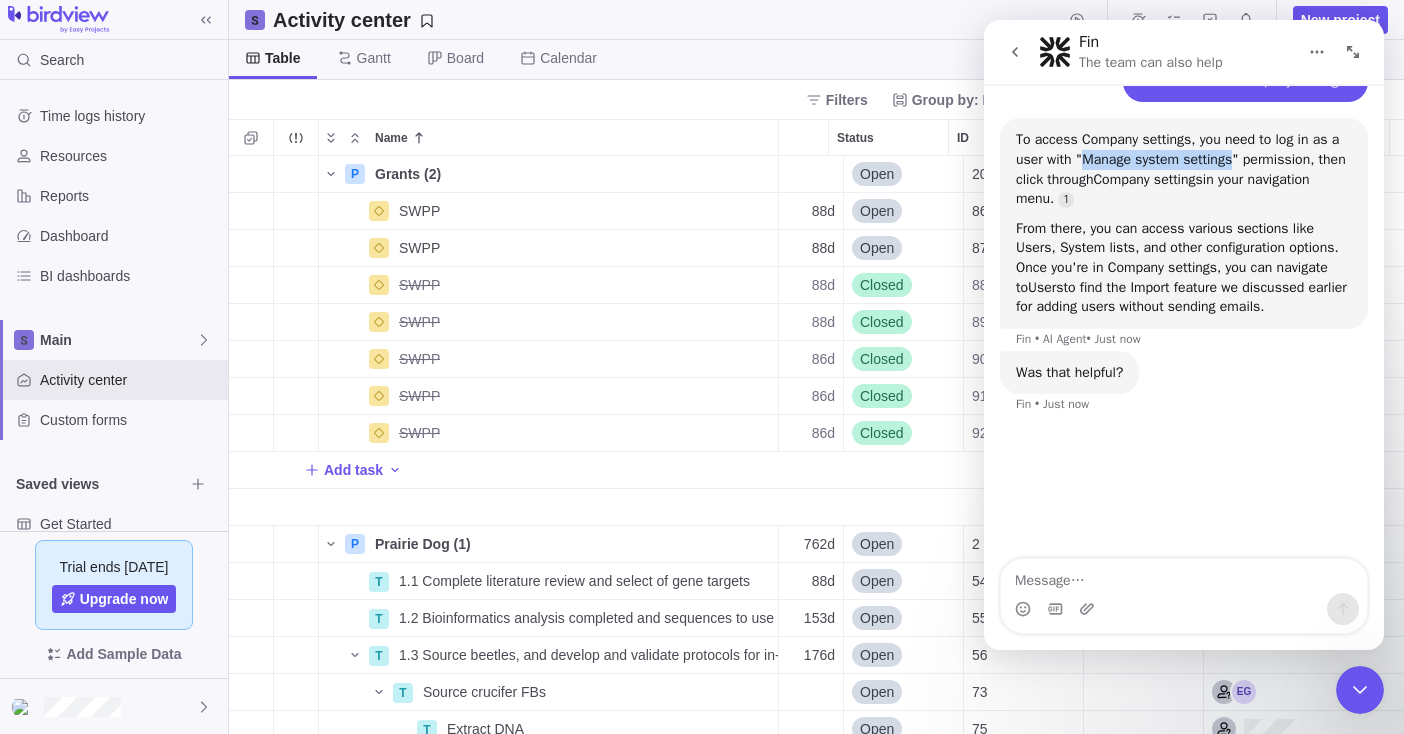 copy on "Manage system settings" 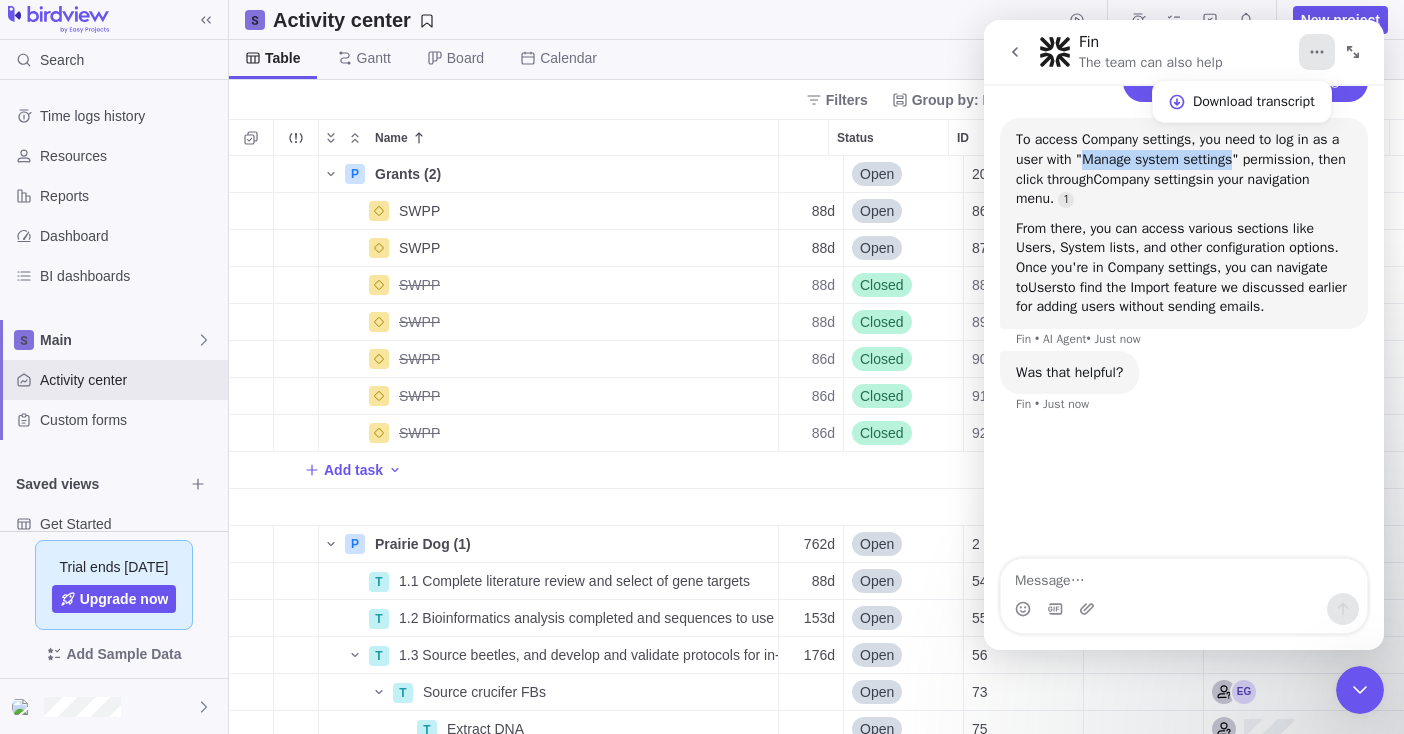 click 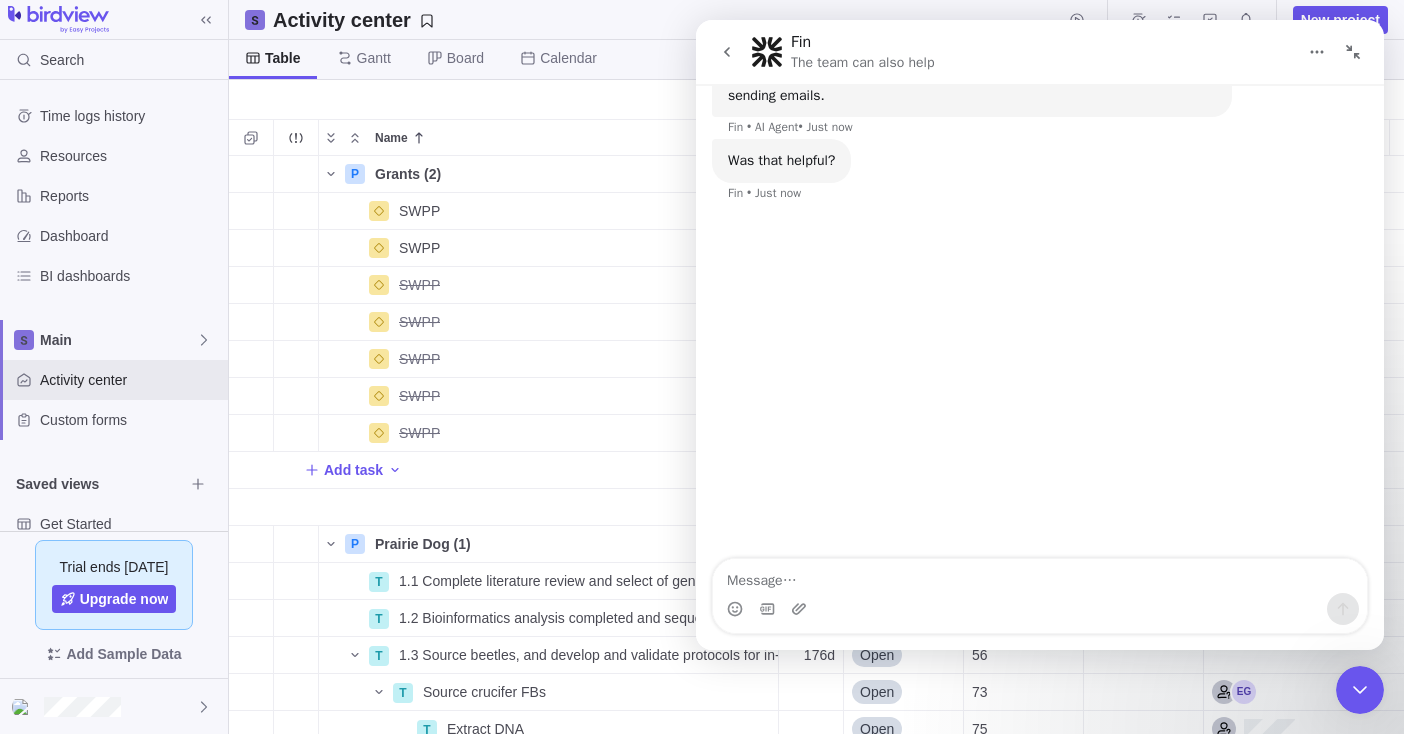 click 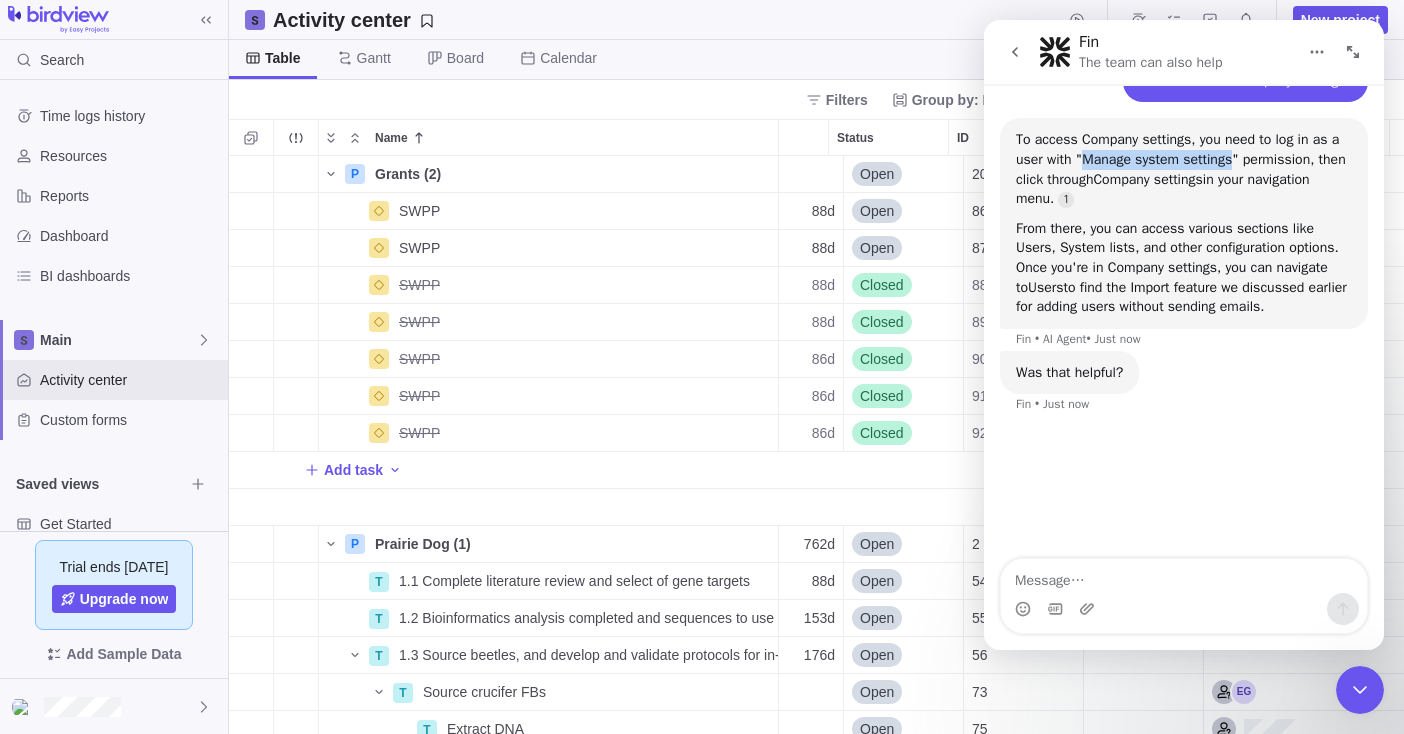 click 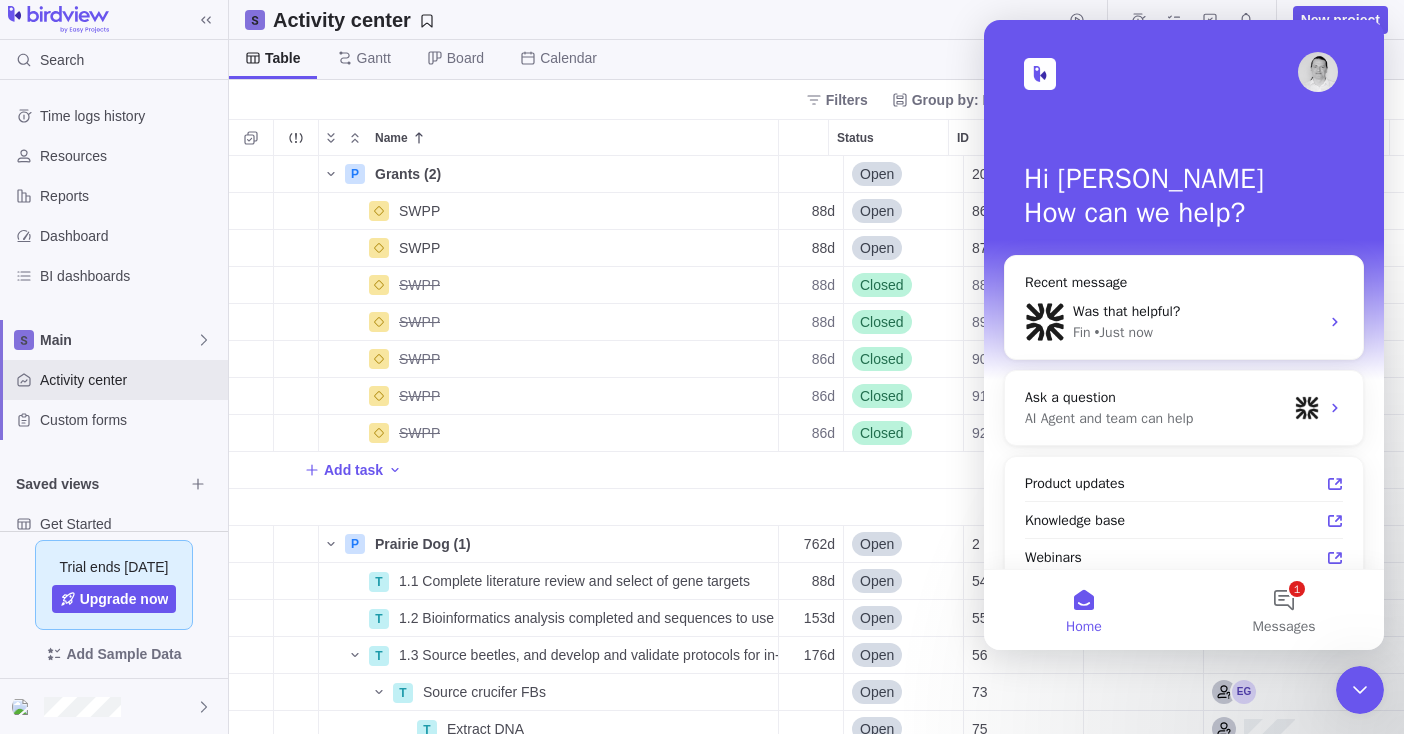 click 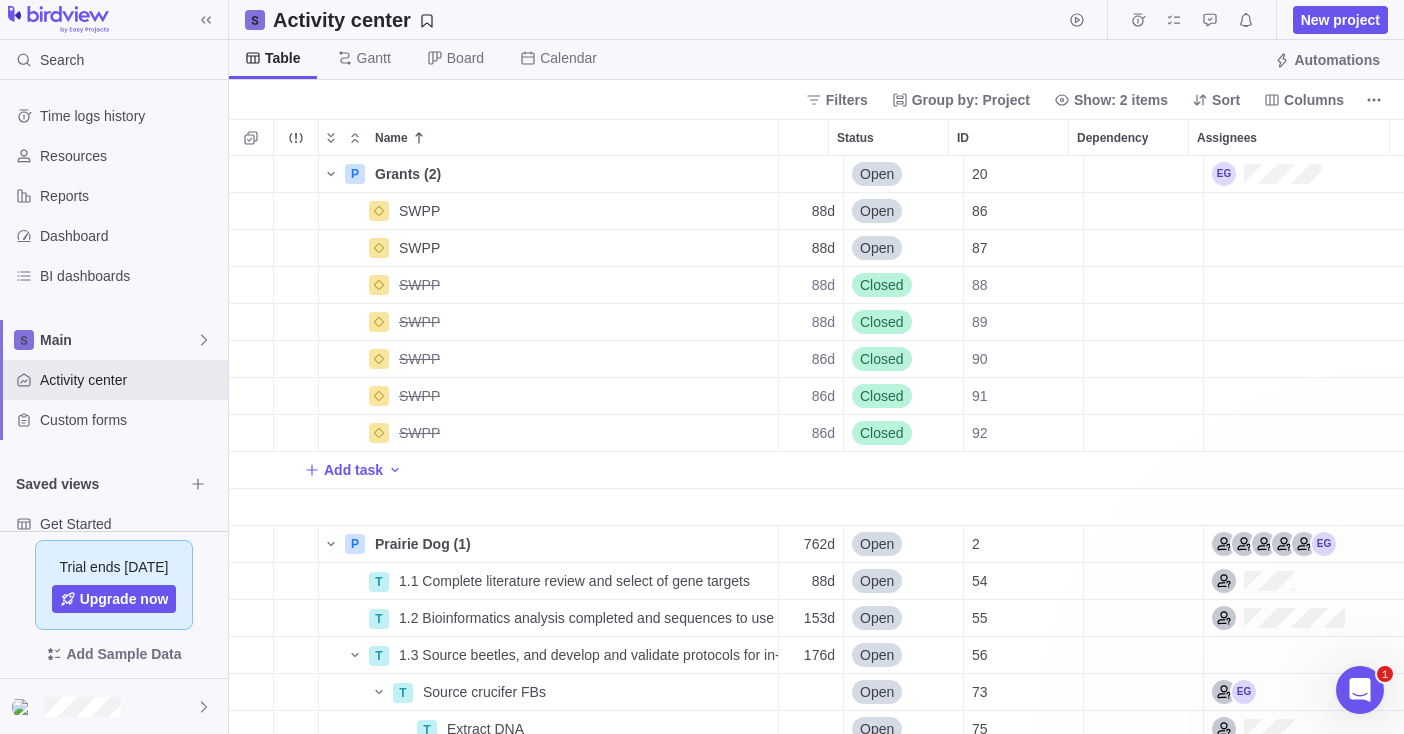 scroll, scrollTop: 0, scrollLeft: 0, axis: both 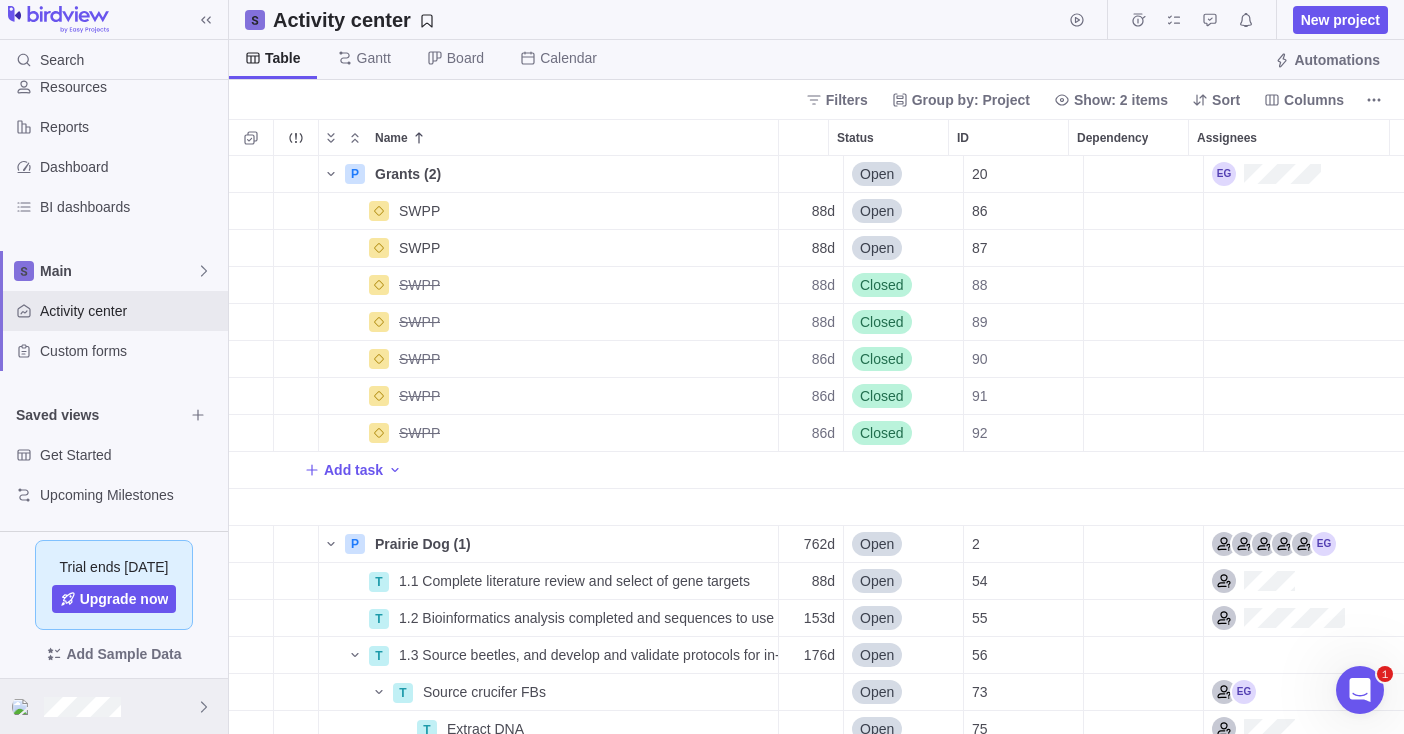 click 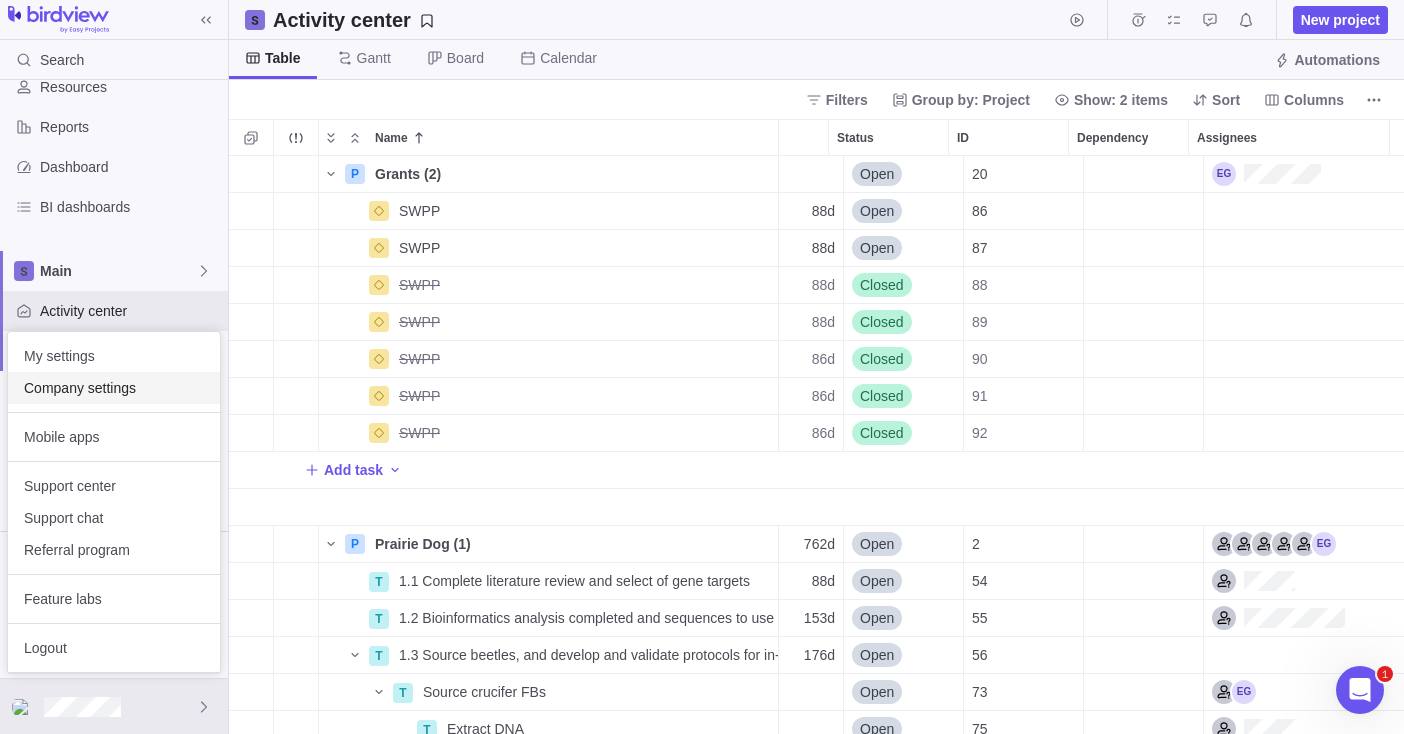 click on "Company settings" at bounding box center [114, 388] 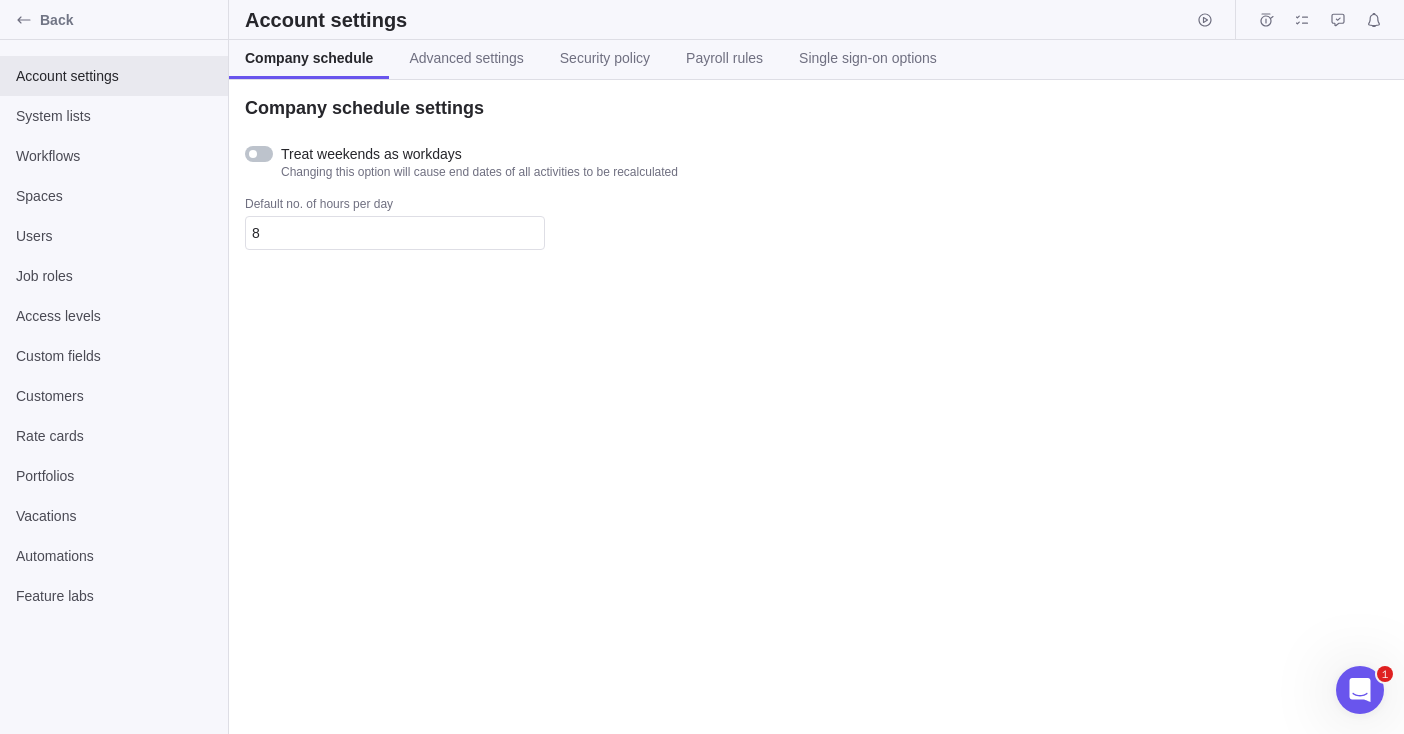 click at bounding box center (259, 154) 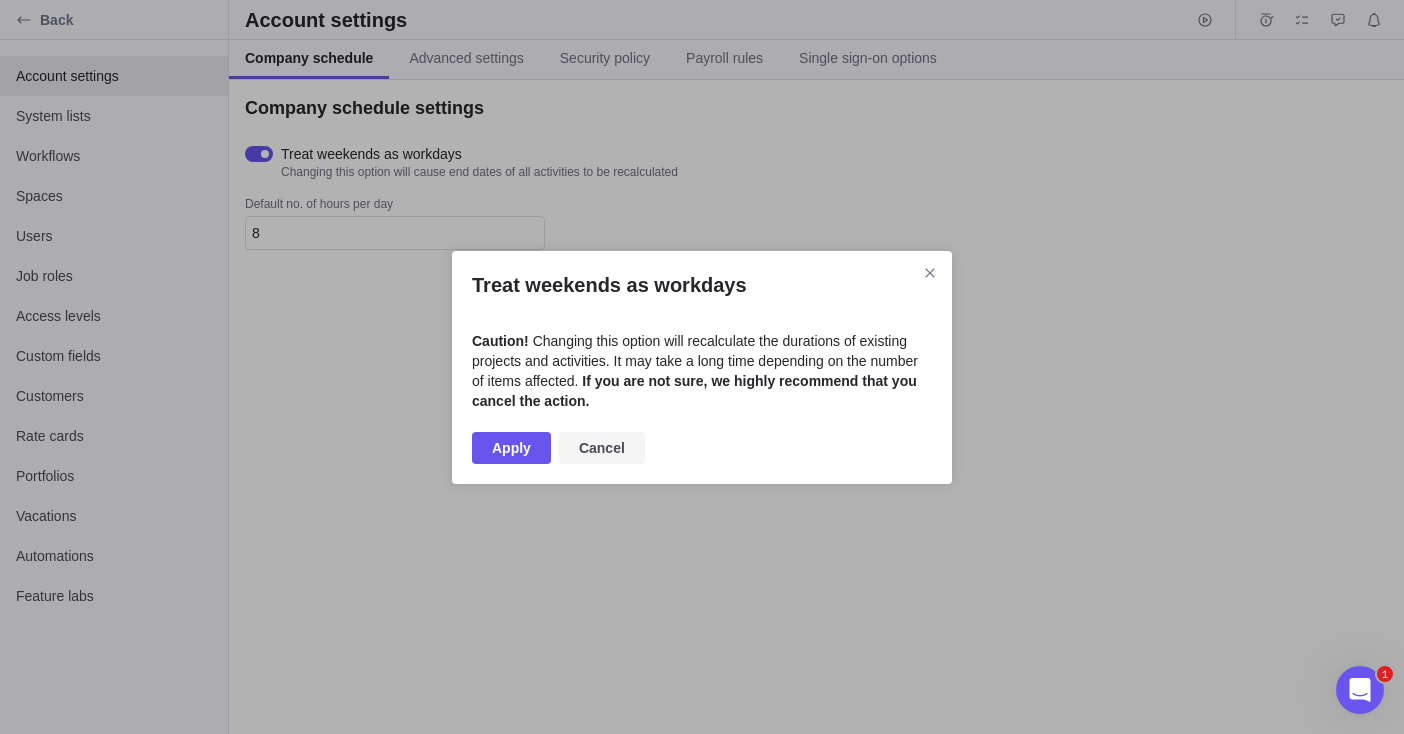 click on "Cancel" at bounding box center (602, 448) 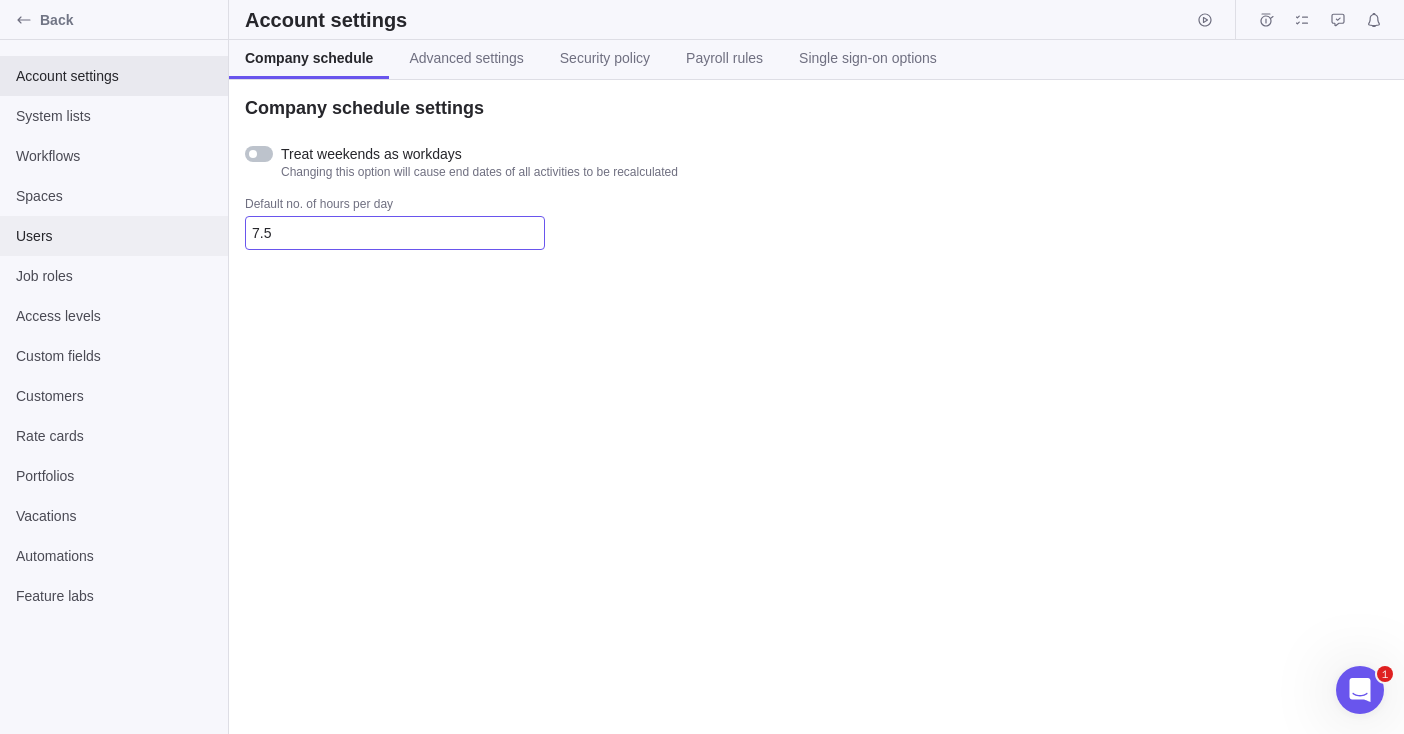 type on "7.5" 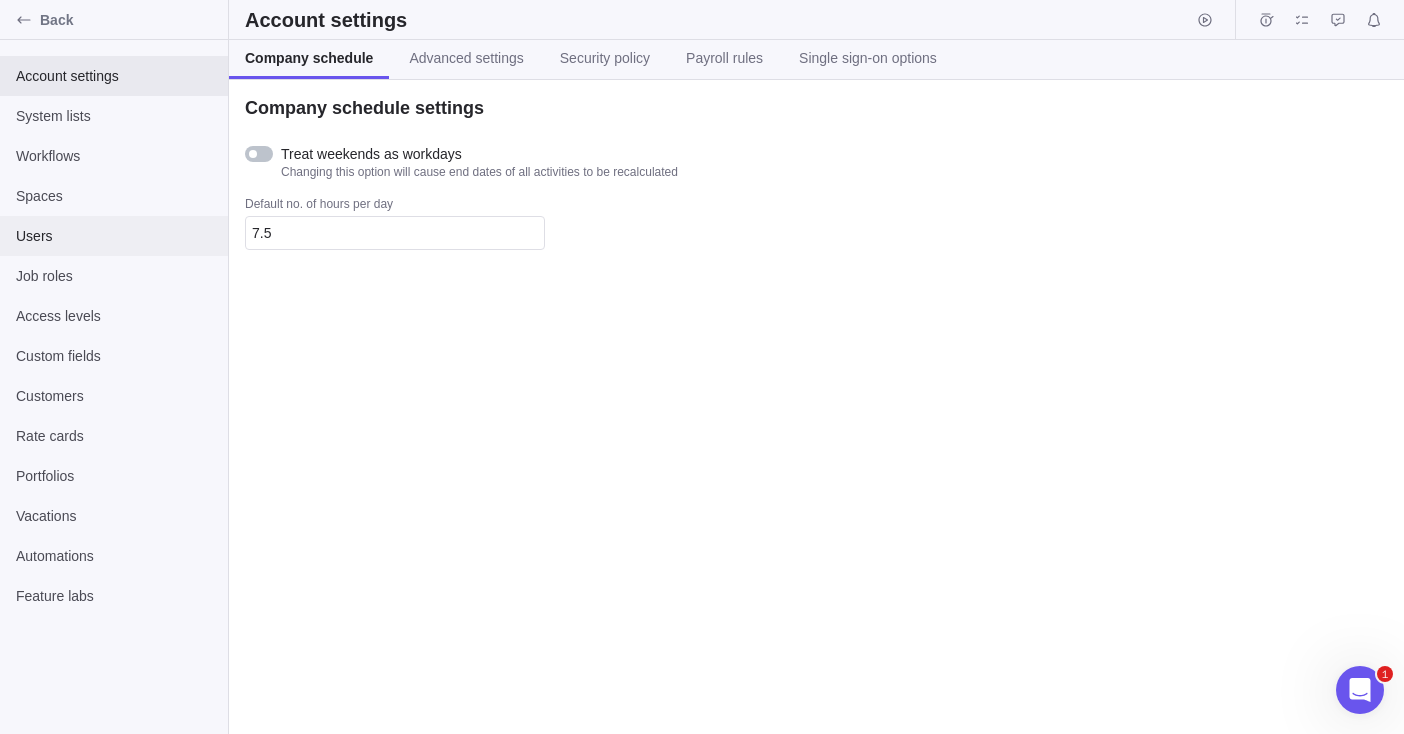 click on "Users" at bounding box center (114, 236) 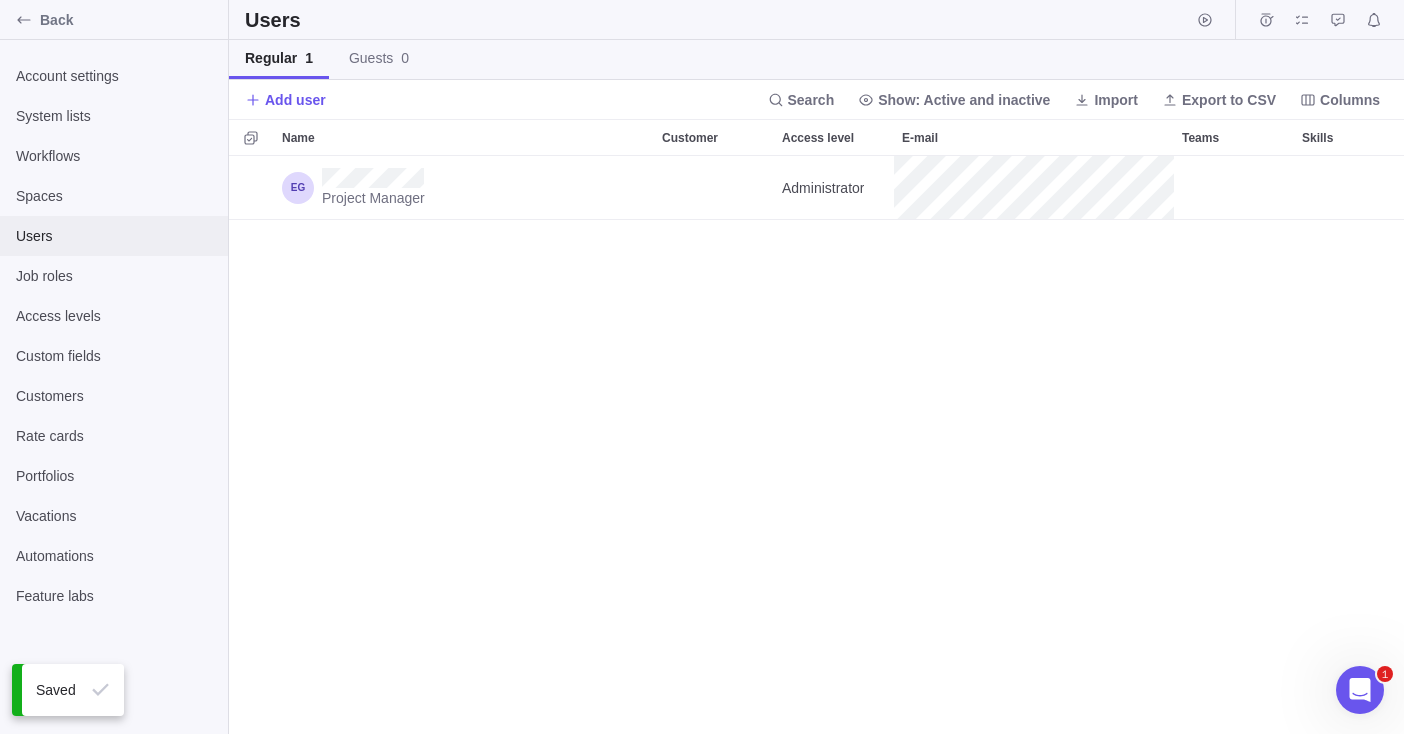 scroll, scrollTop: 16, scrollLeft: 16, axis: both 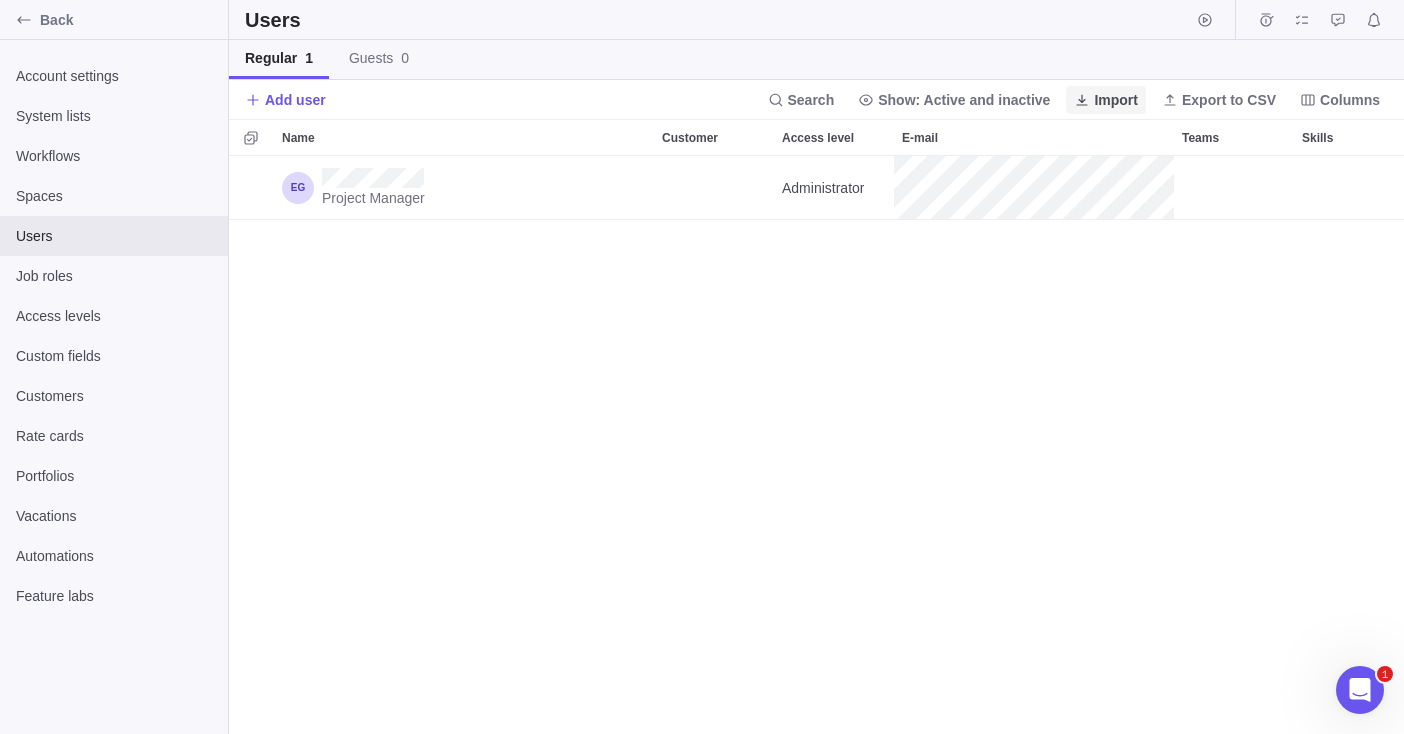 click on "Import" at bounding box center (1116, 100) 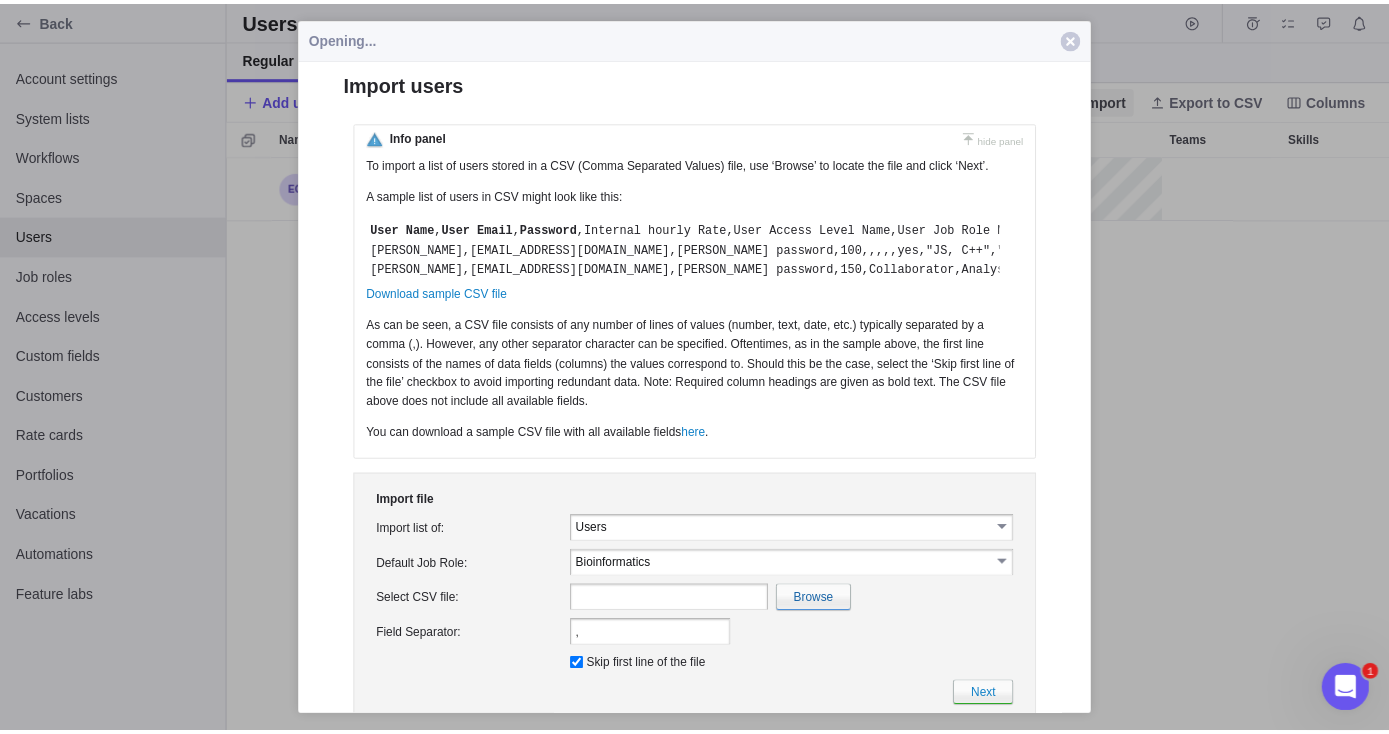 scroll, scrollTop: 0, scrollLeft: 0, axis: both 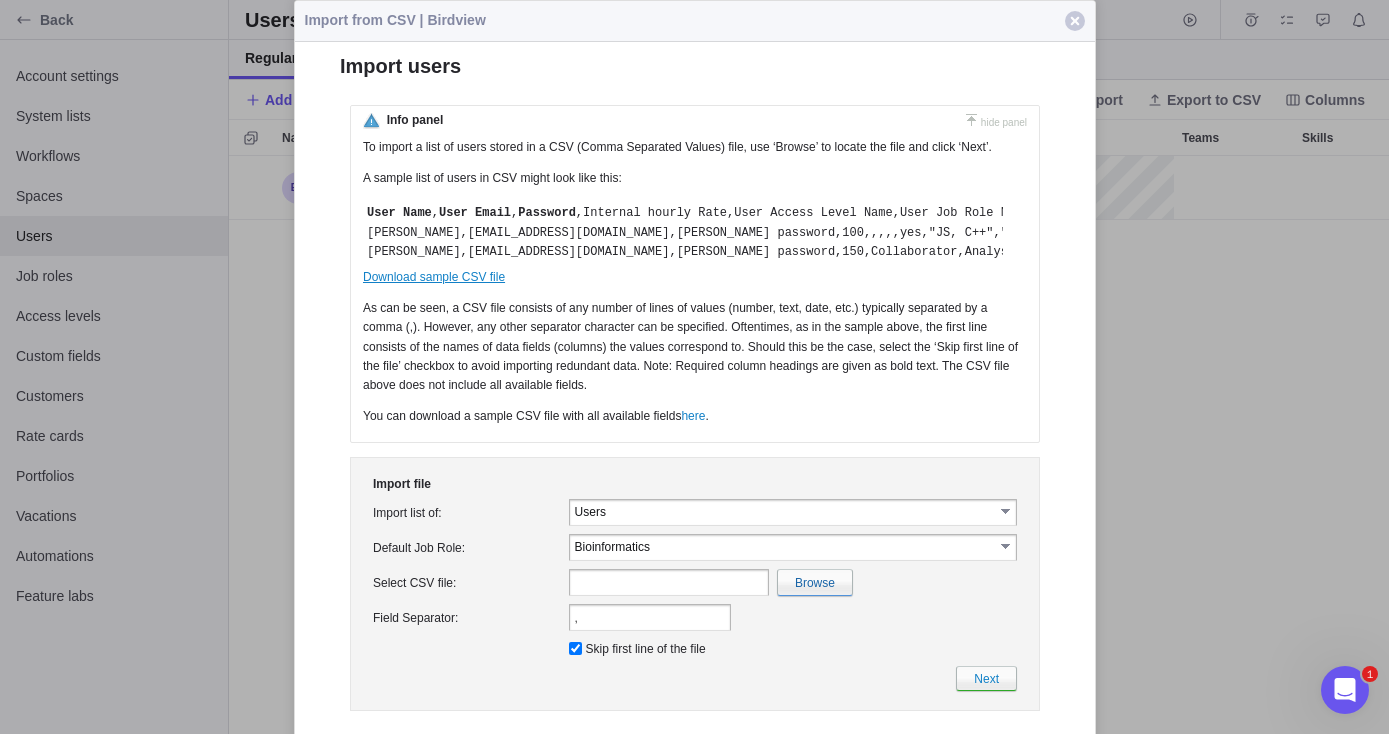 click on "Download sample CSV file" at bounding box center [433, 277] 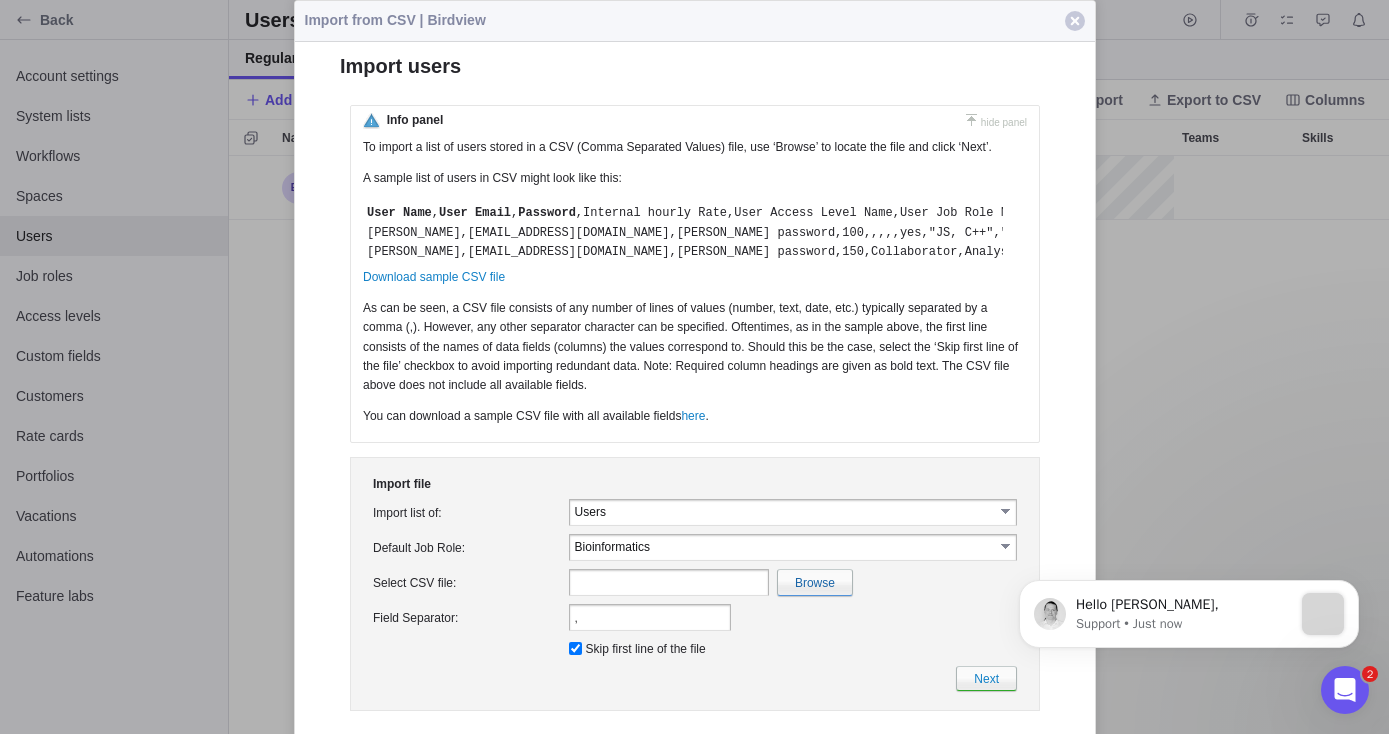 scroll, scrollTop: 0, scrollLeft: 0, axis: both 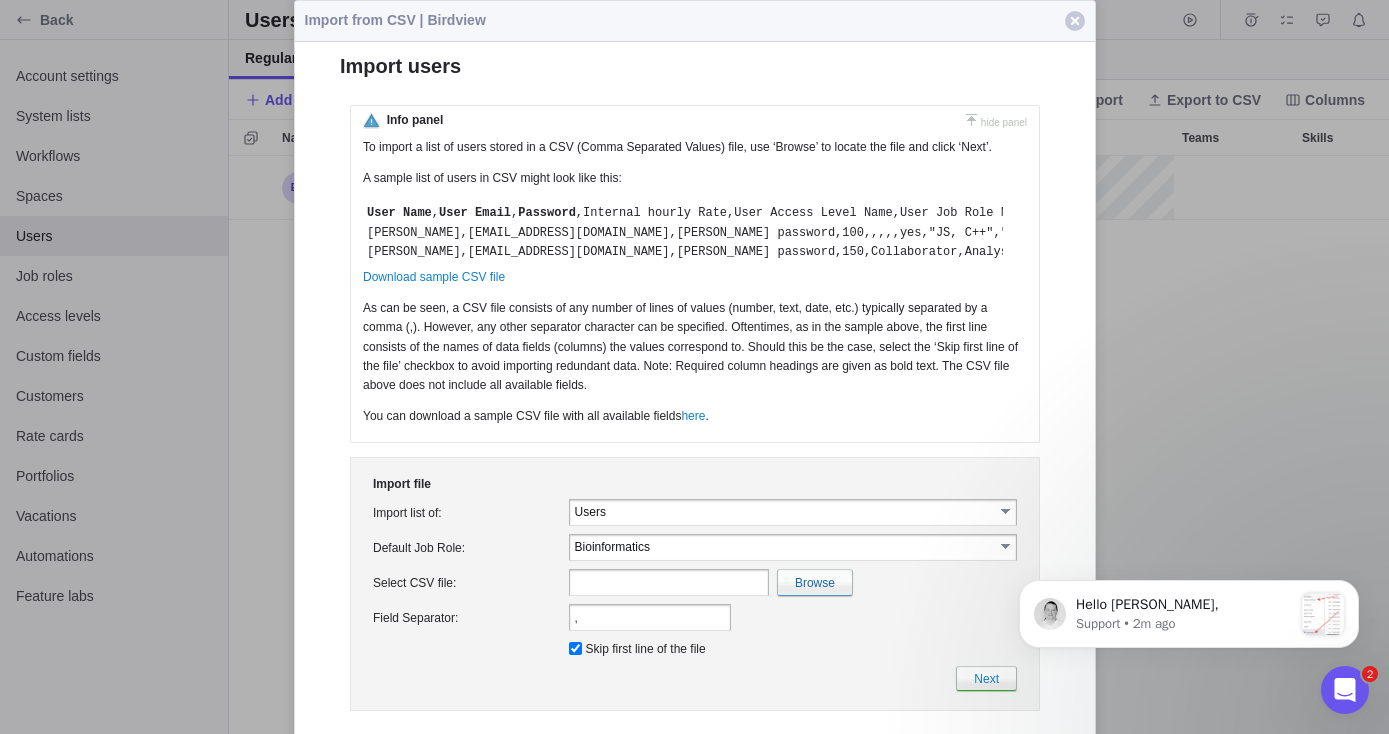 click on "Loading, please wait ...
{1}
##LOC[Cancel]##
{1}
{2}
OK" at bounding box center (694, 386) 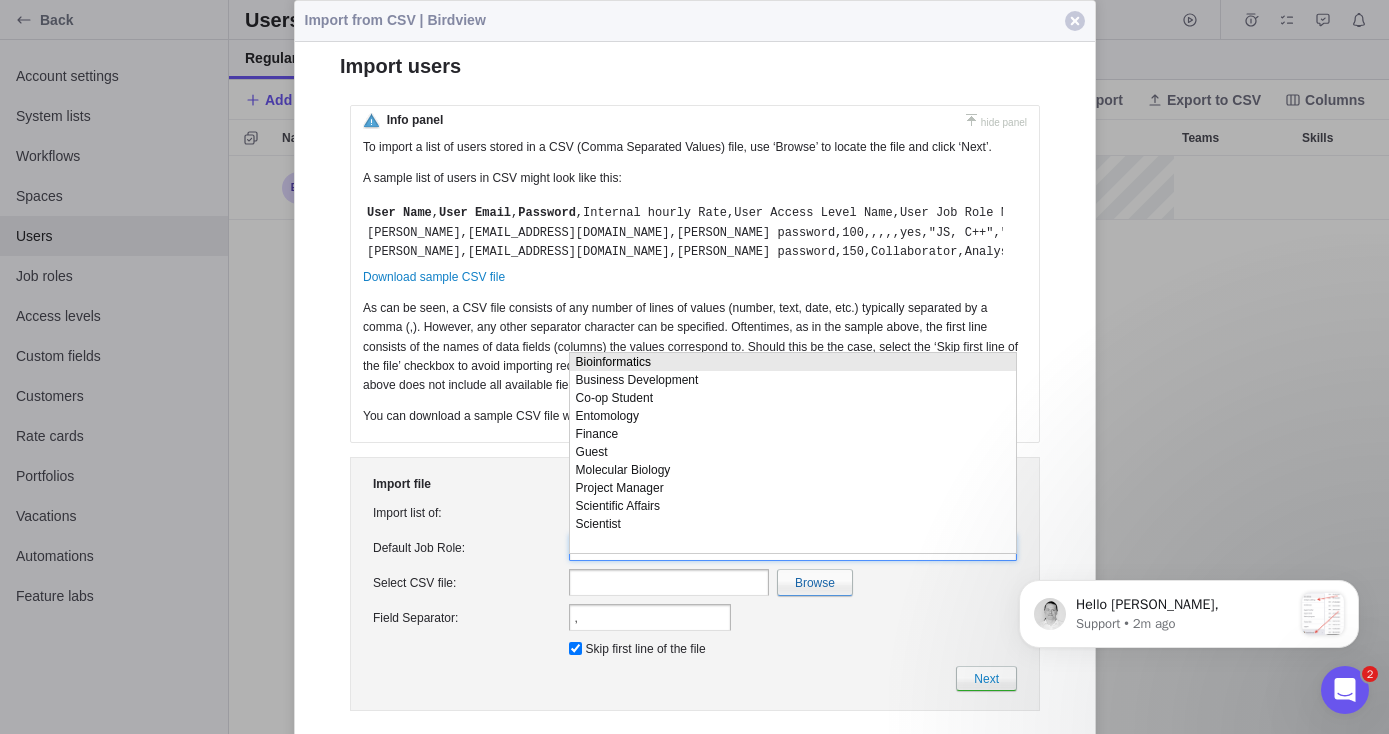 click on "Hello [PERSON_NAME], ​ Support • 2m ago" 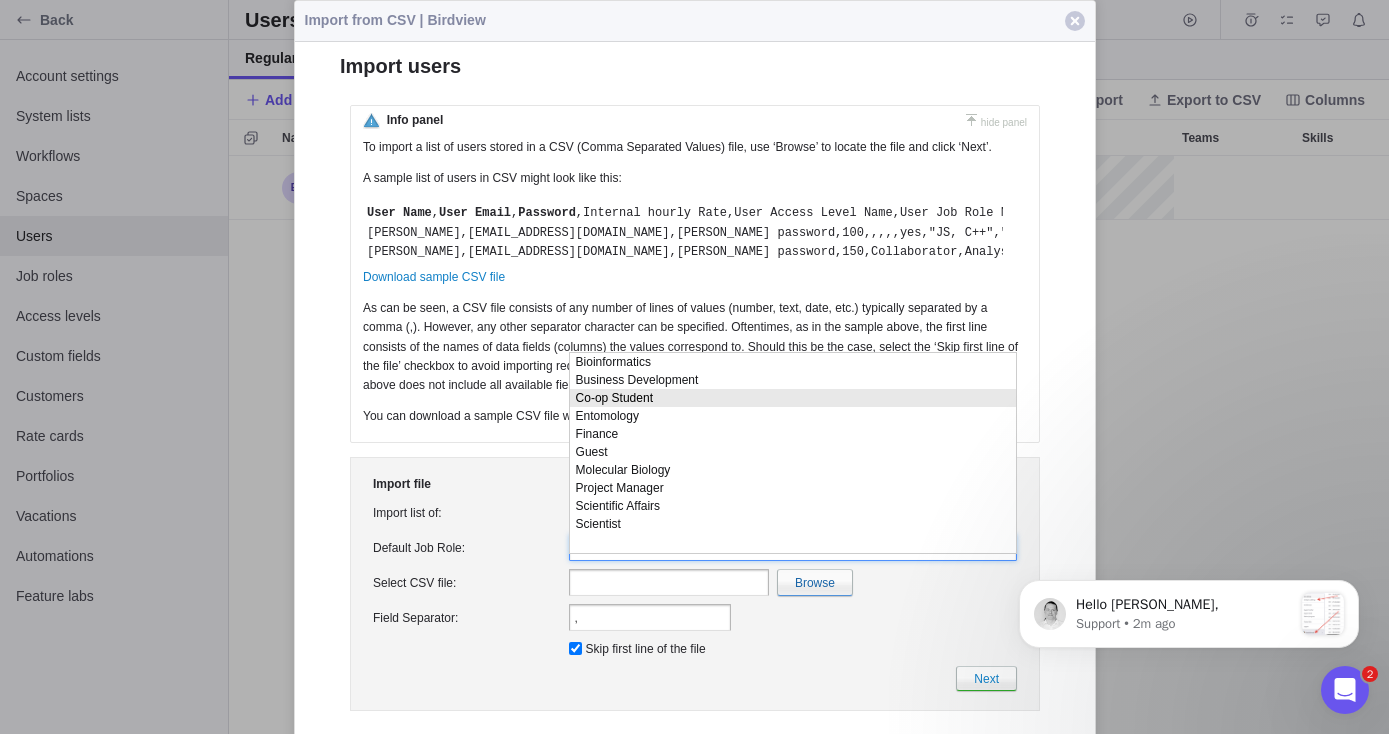 click on "Co-op Student" at bounding box center [792, 398] 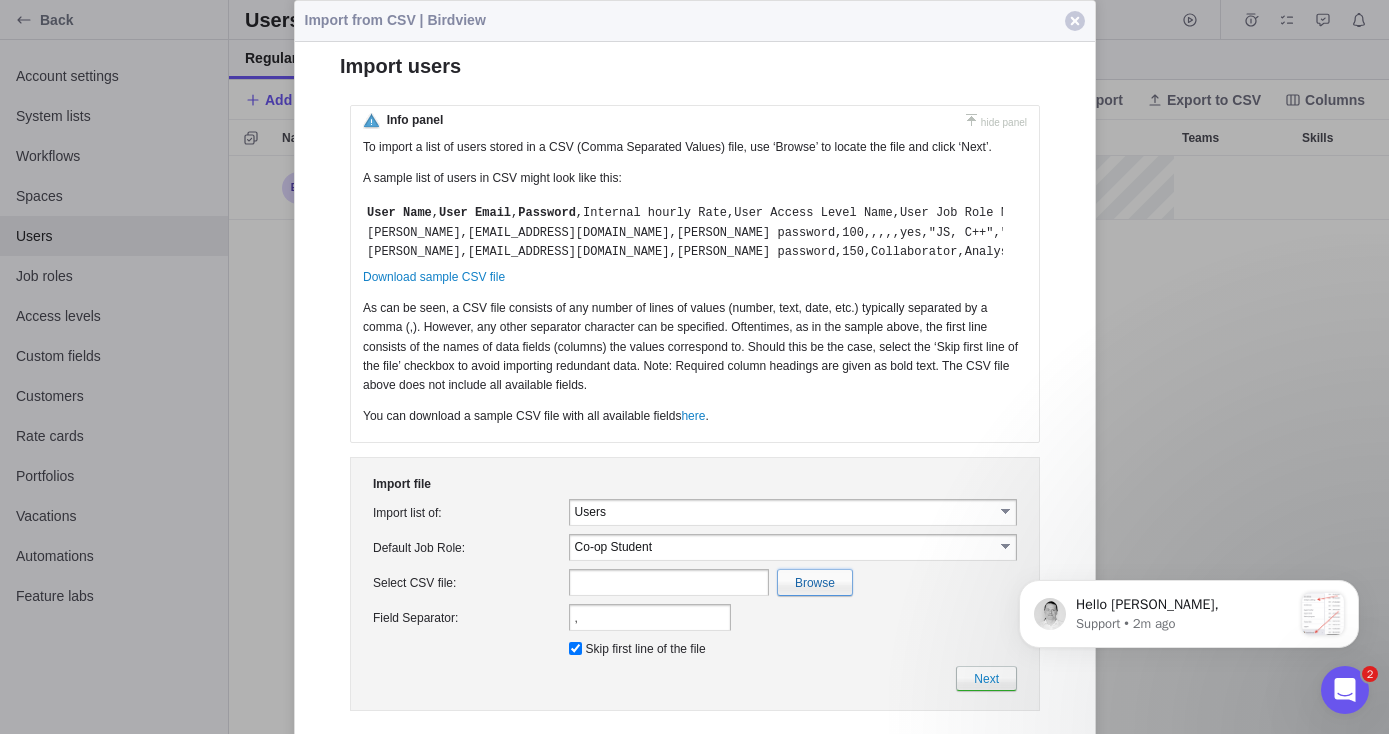 click at bounding box center (378, 582) 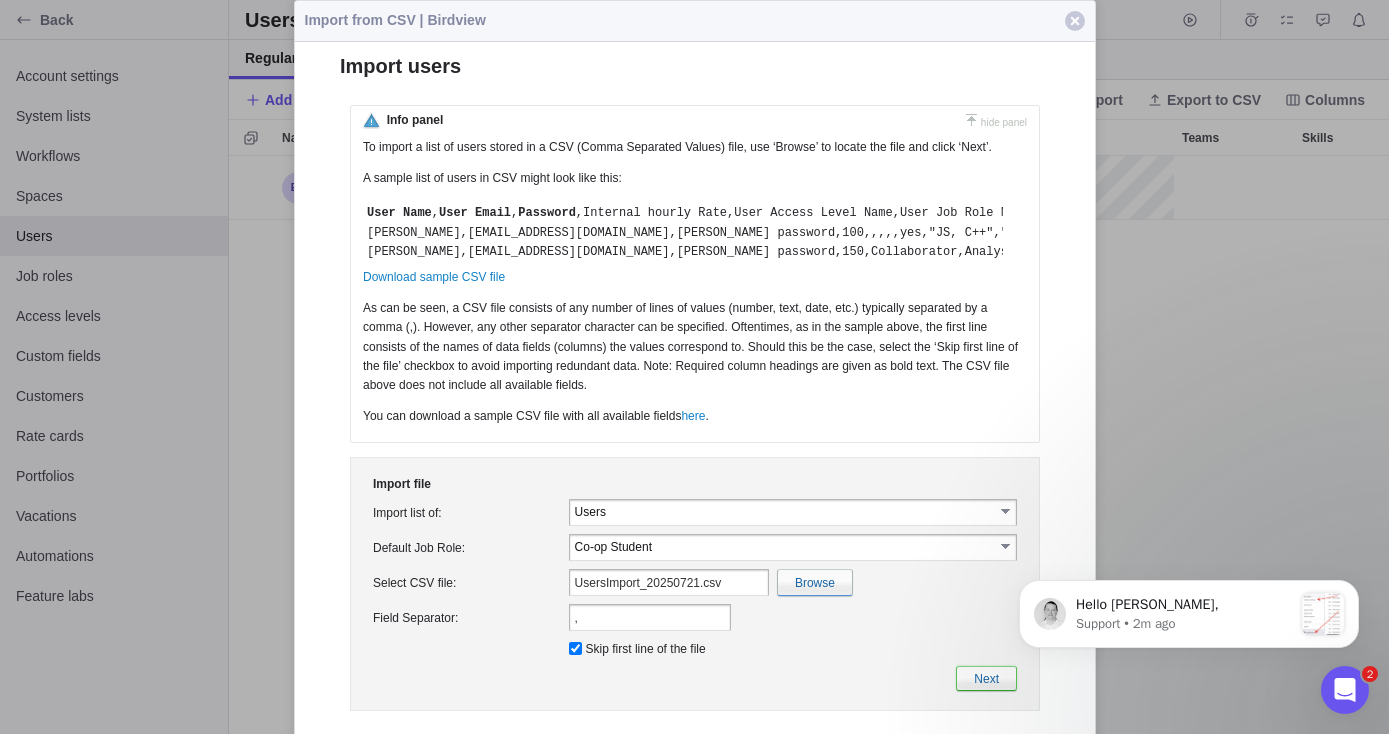 click on "Next" at bounding box center [985, 678] 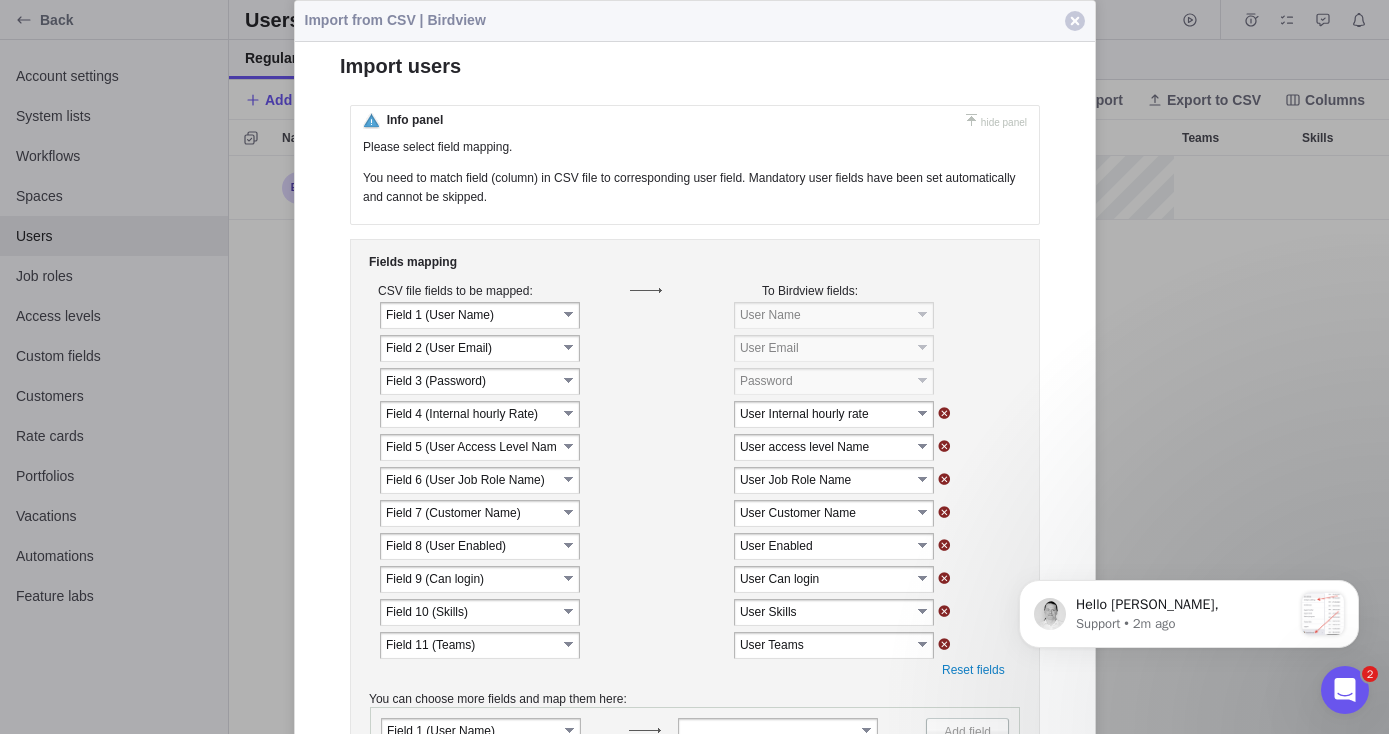 scroll, scrollTop: 0, scrollLeft: 0, axis: both 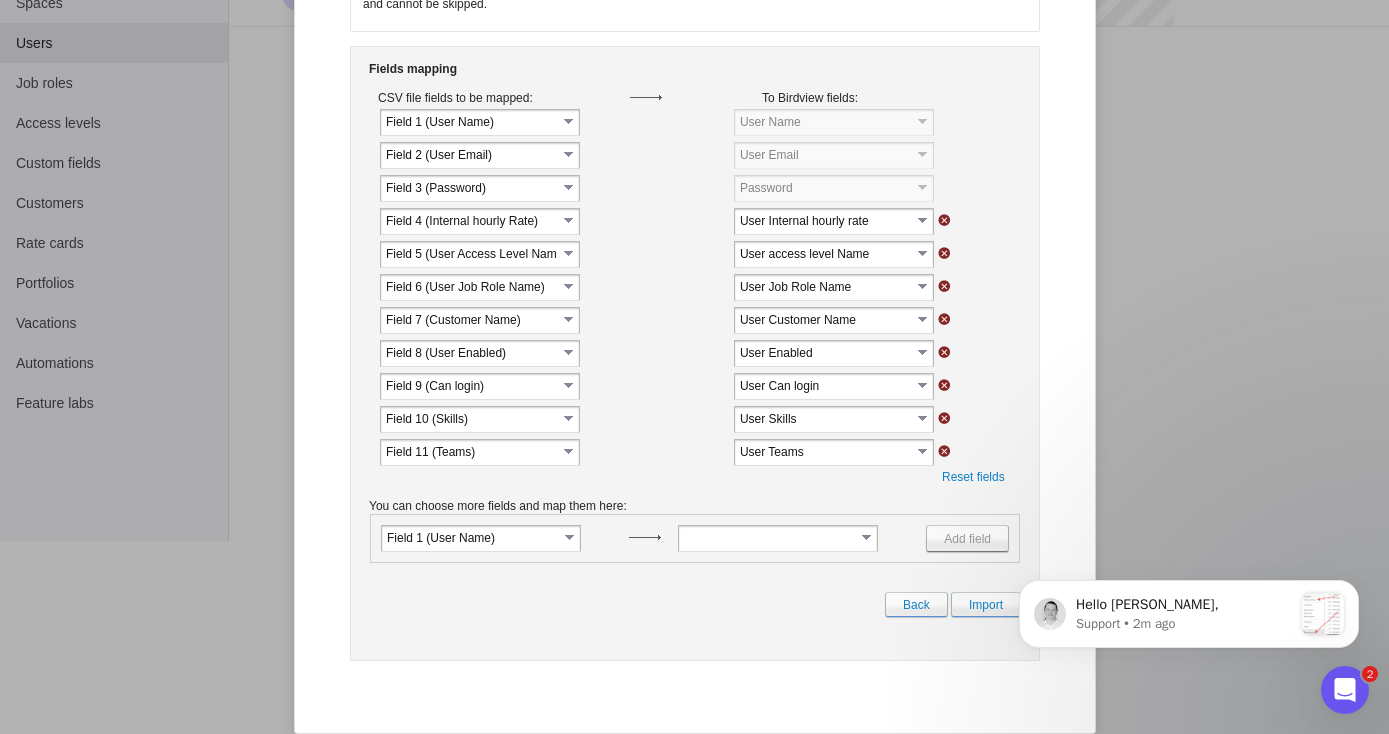 click at bounding box center (943, 220) 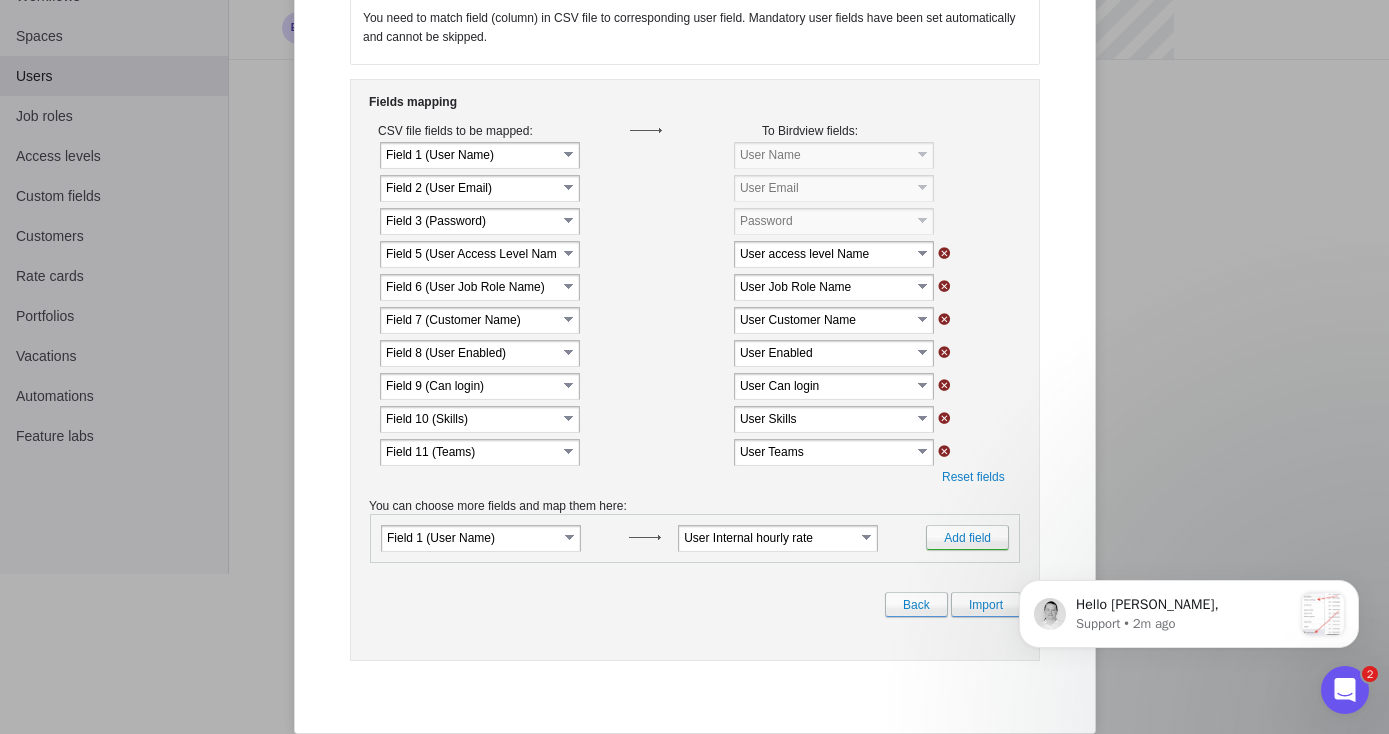 scroll, scrollTop: 0, scrollLeft: 0, axis: both 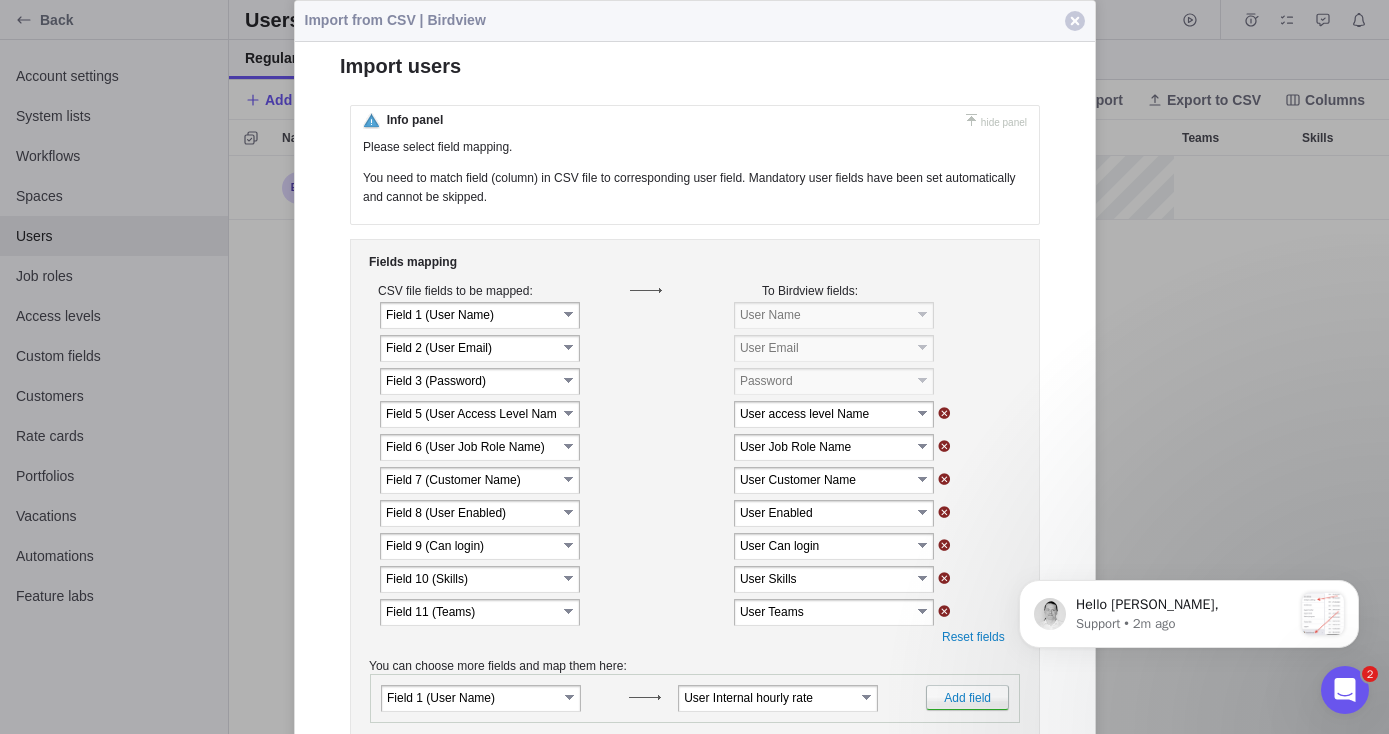 click at bounding box center (943, 413) 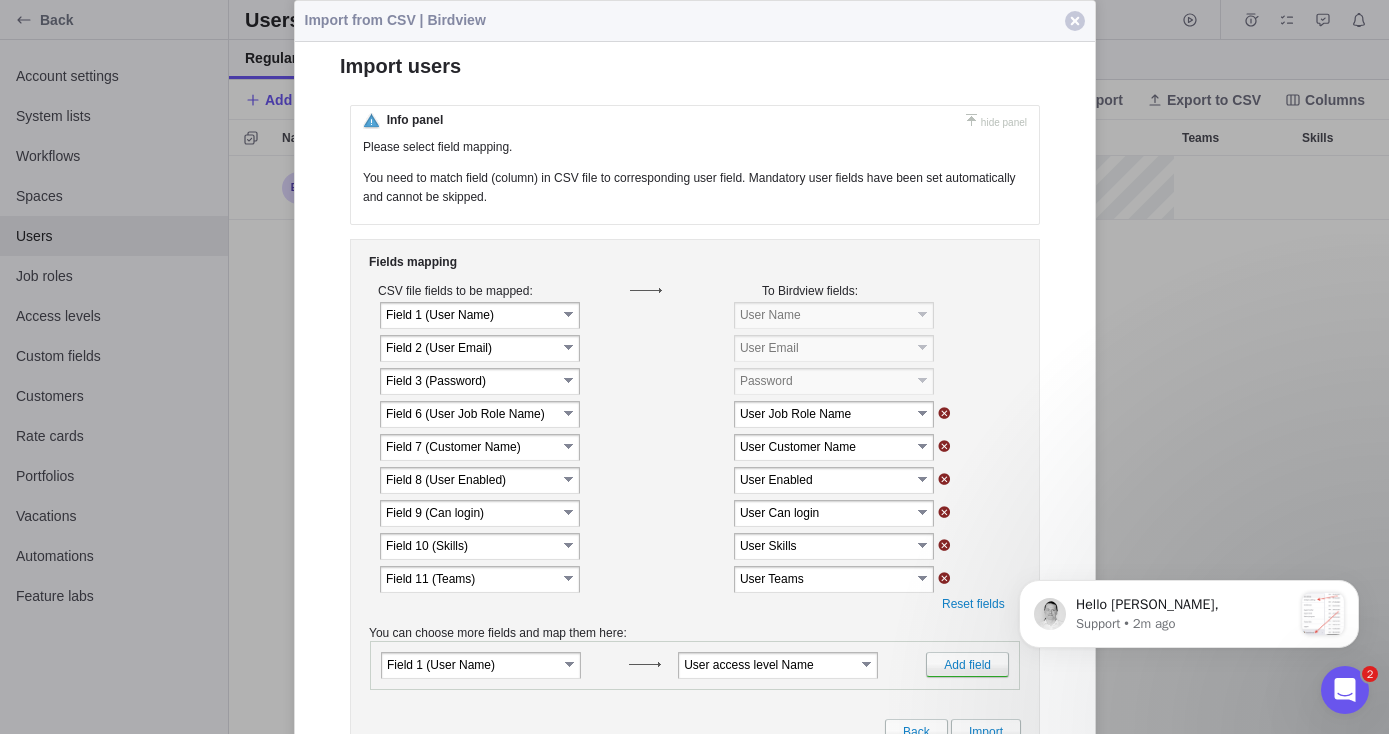scroll, scrollTop: 16, scrollLeft: 16, axis: both 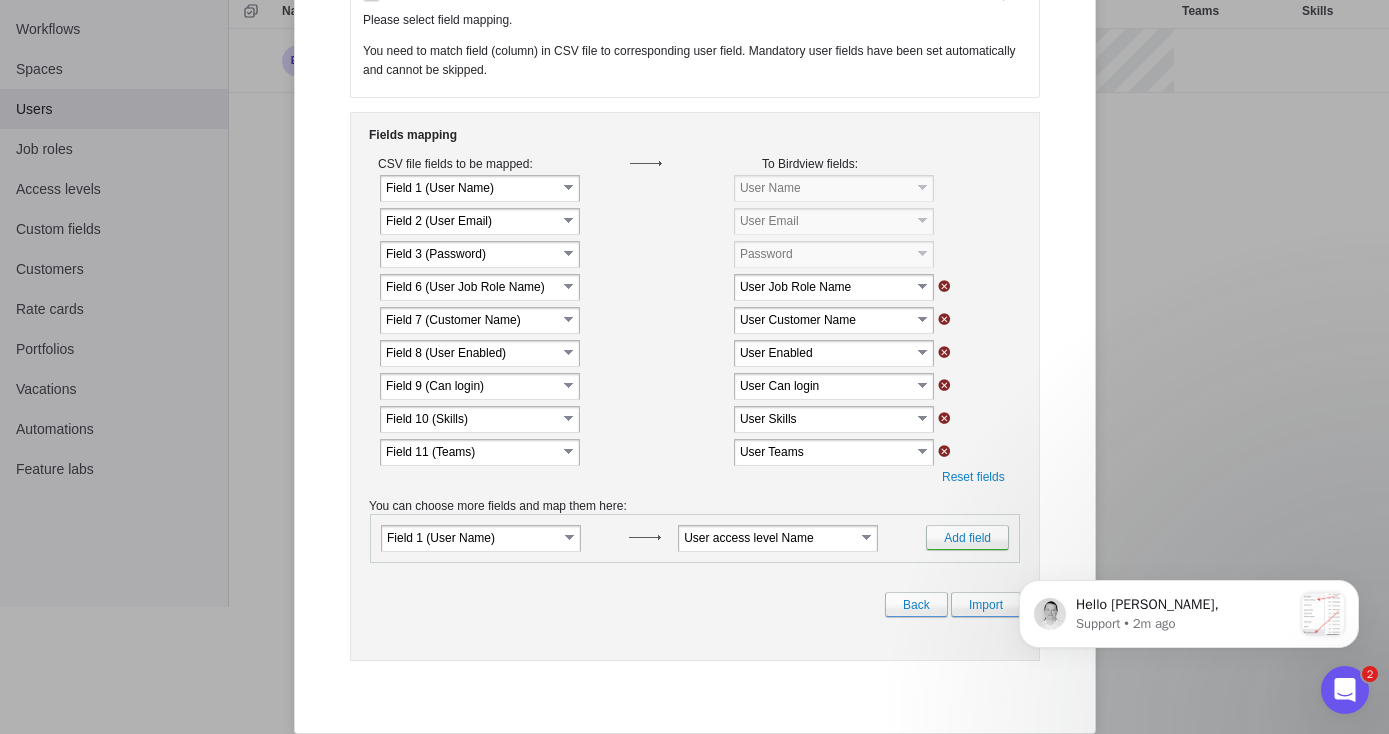 click at bounding box center (943, 418) 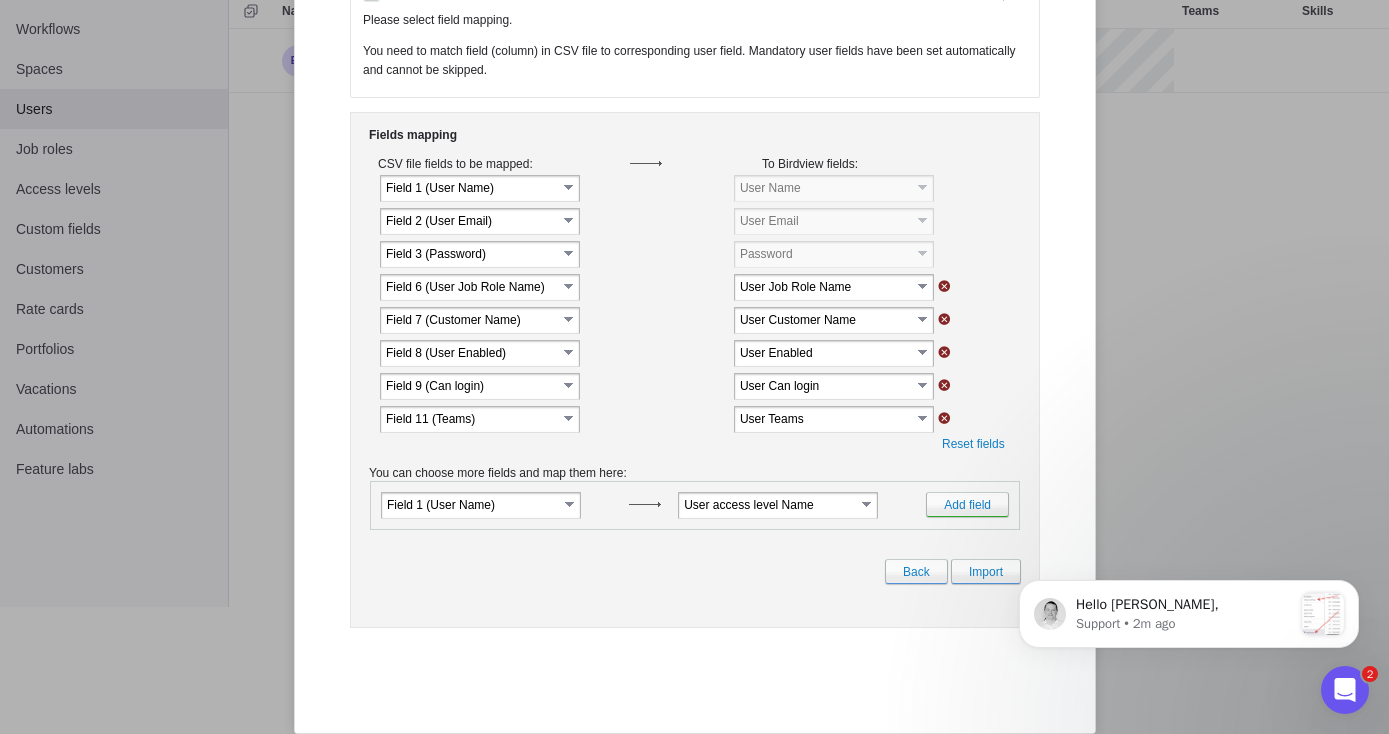 scroll, scrollTop: 0, scrollLeft: 0, axis: both 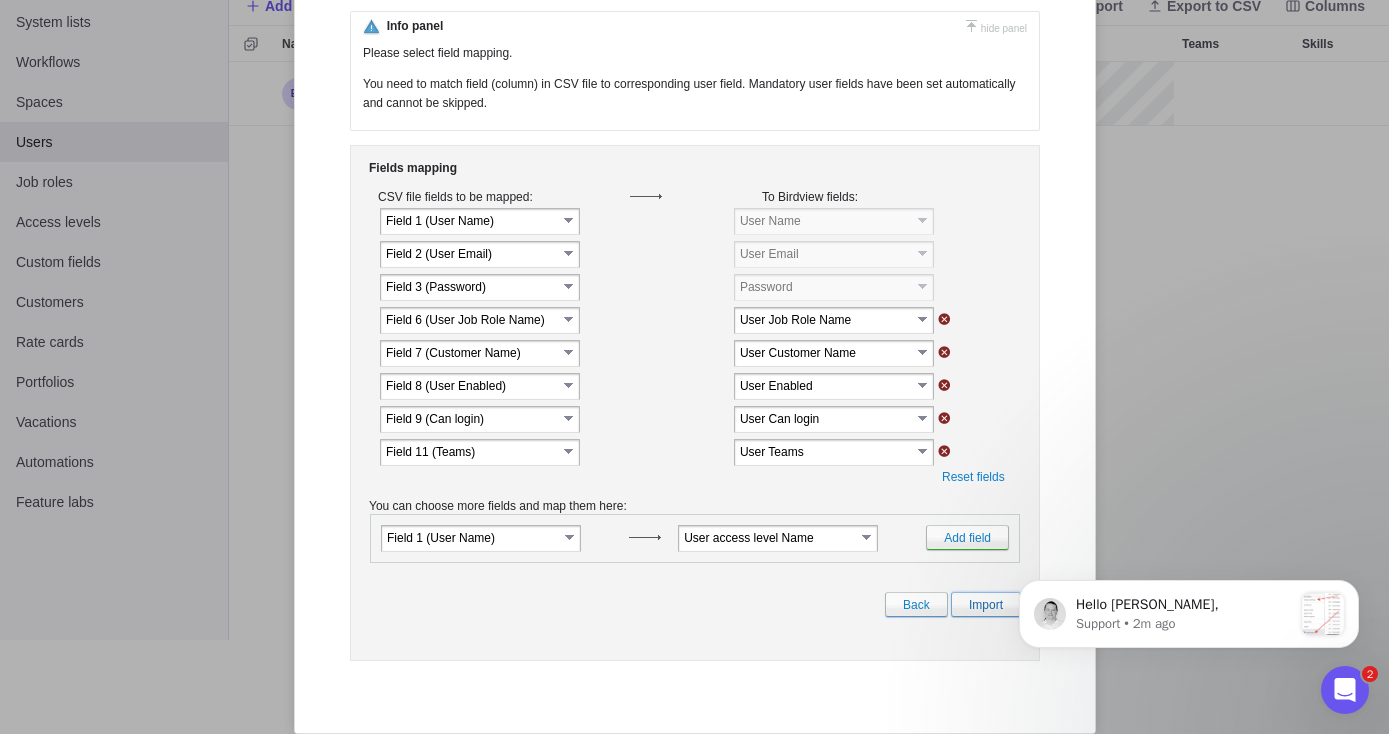 click on "Import" at bounding box center (985, 604) 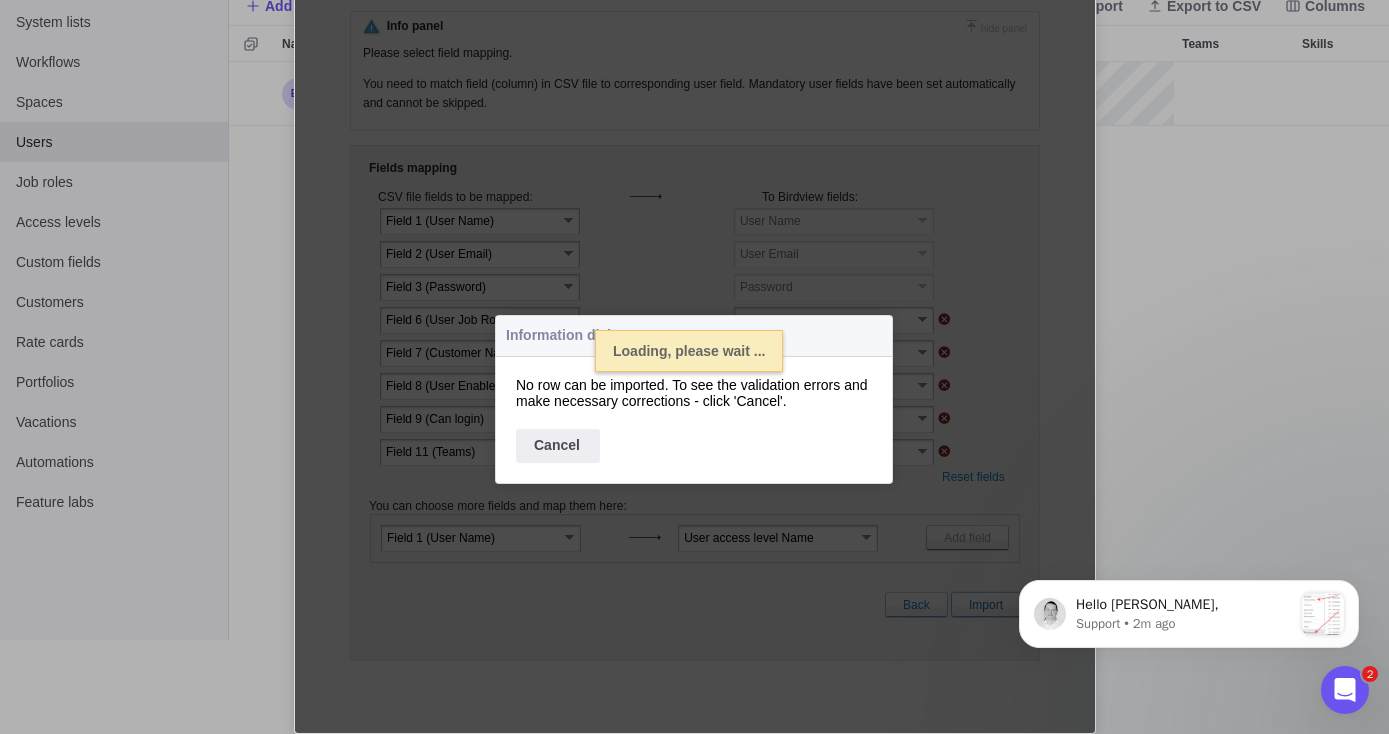 select 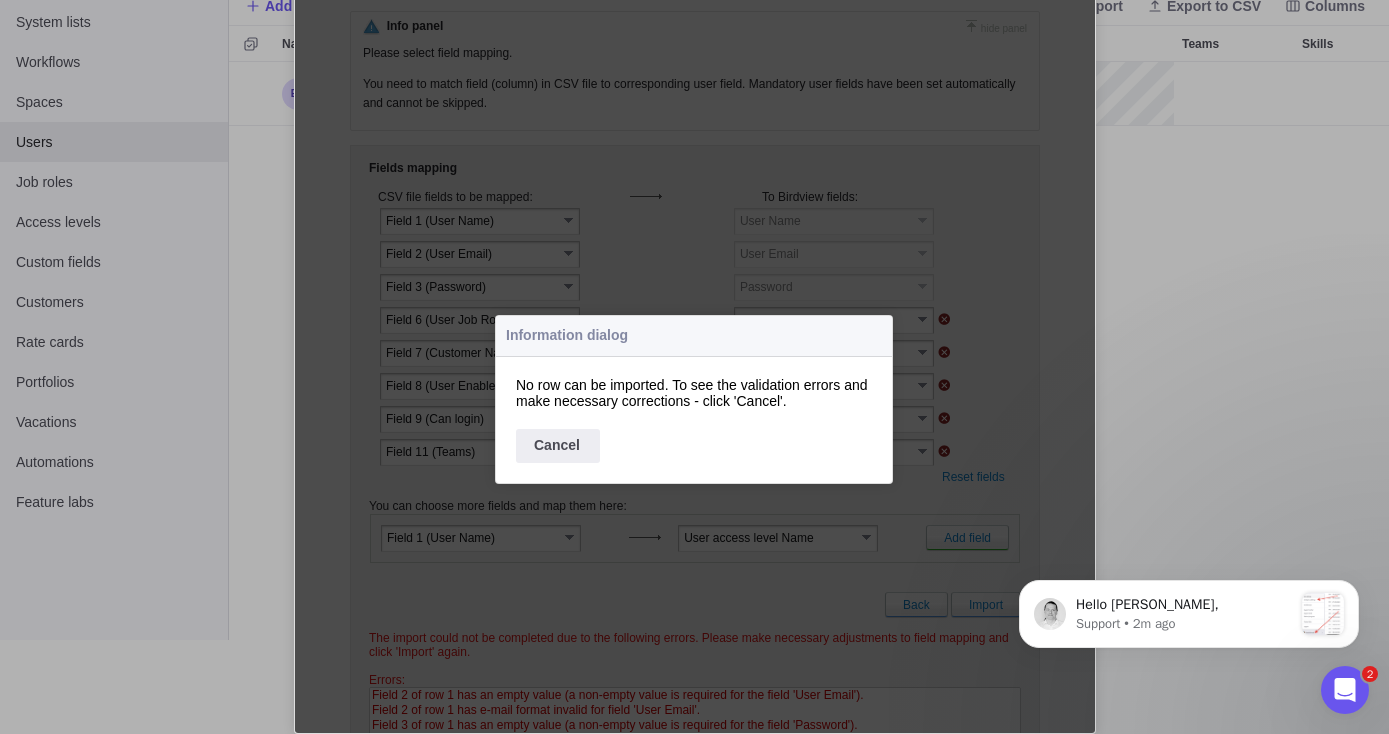 scroll, scrollTop: 0, scrollLeft: 0, axis: both 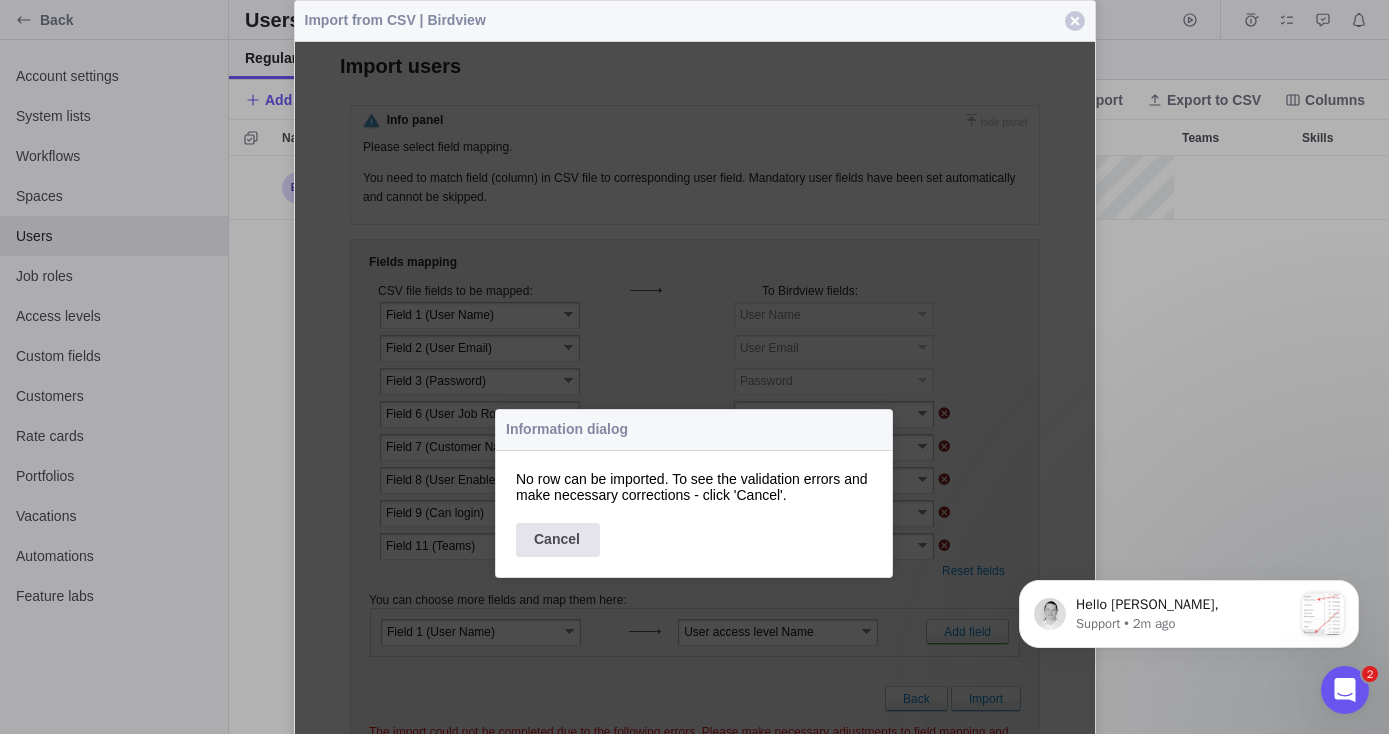 click on "Cancel" at bounding box center (557, 540) 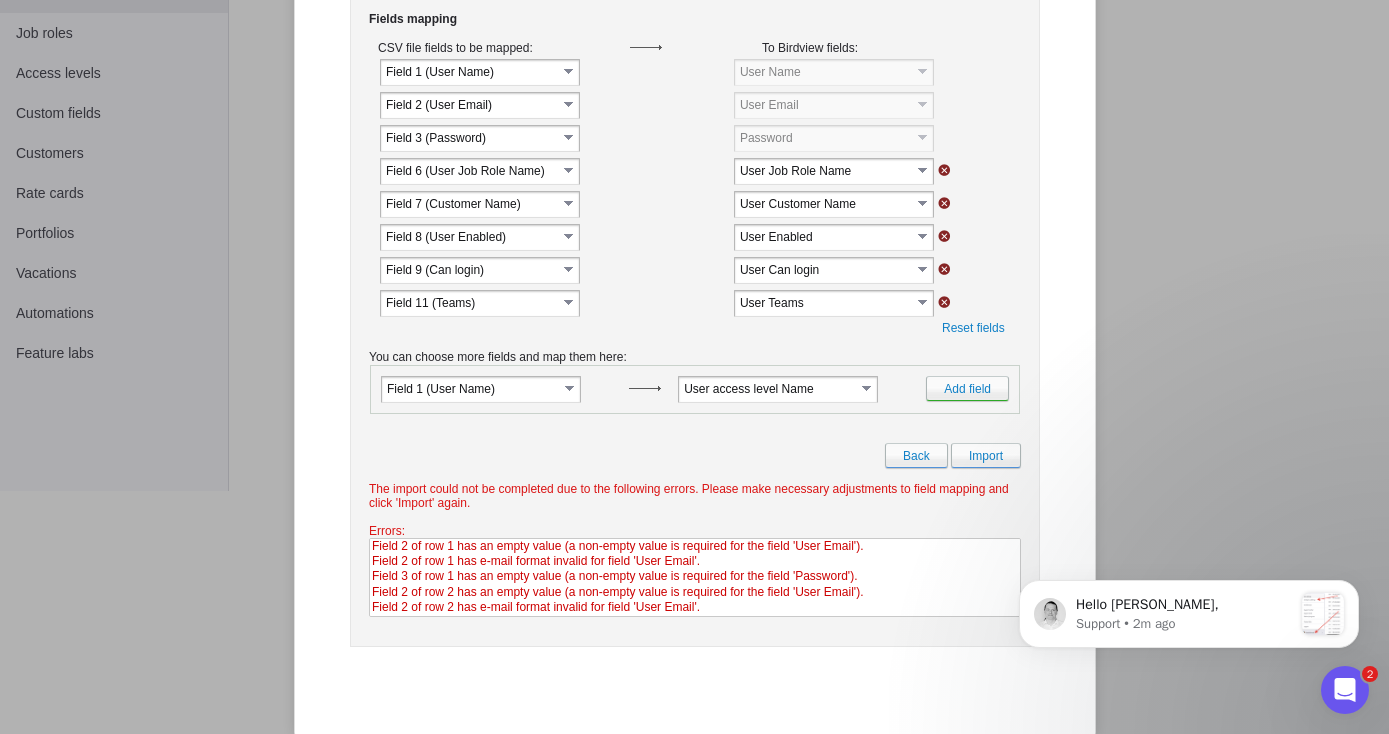 scroll, scrollTop: 245, scrollLeft: 0, axis: vertical 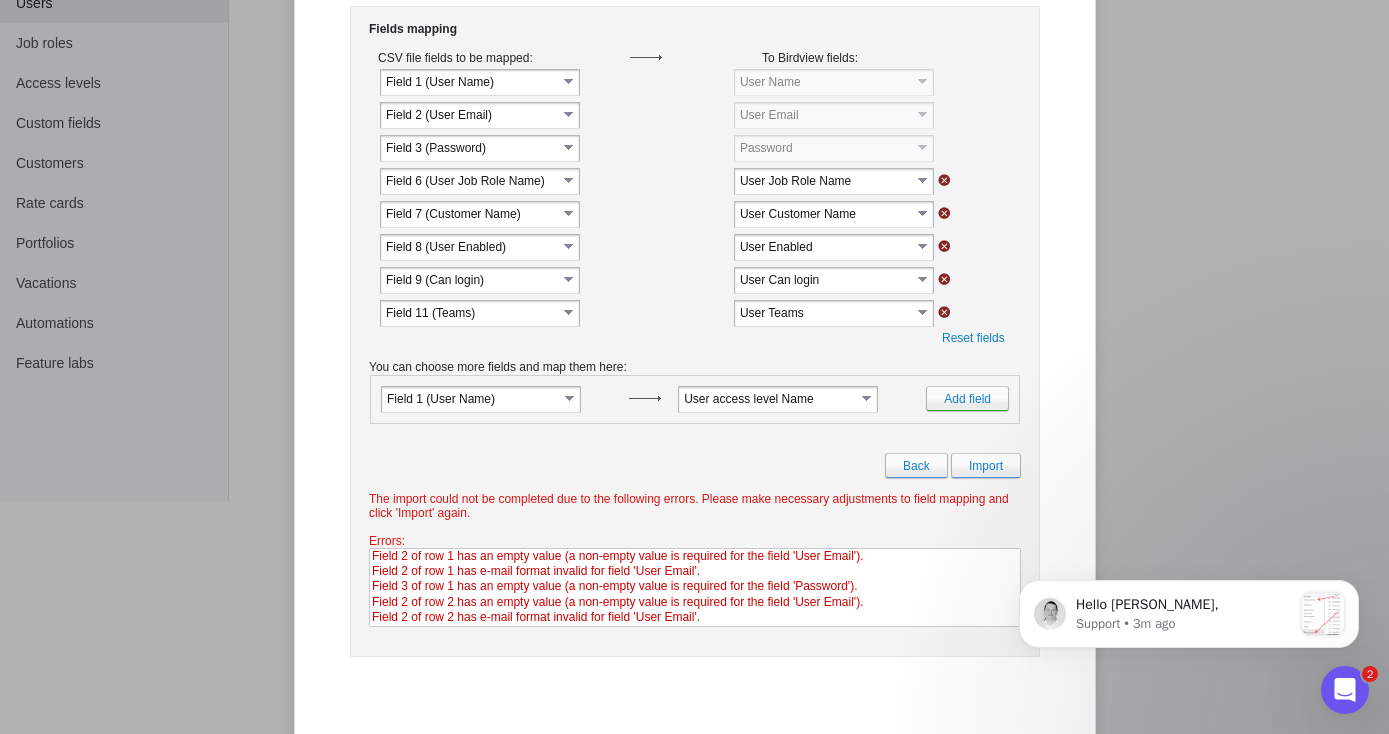 click on "Fields mapping
CSV file fields to be mapped:
To Birdview fields:
select" at bounding box center [694, 331] 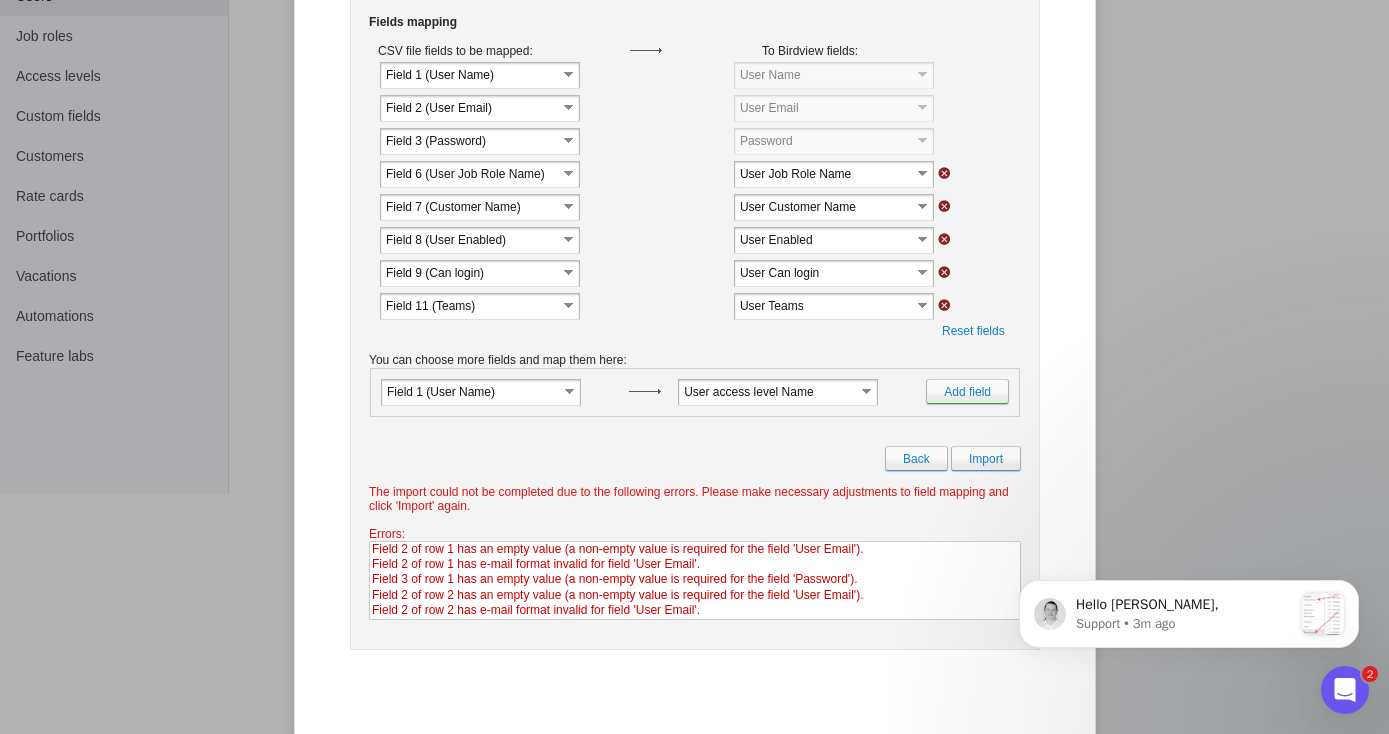 scroll, scrollTop: 245, scrollLeft: 0, axis: vertical 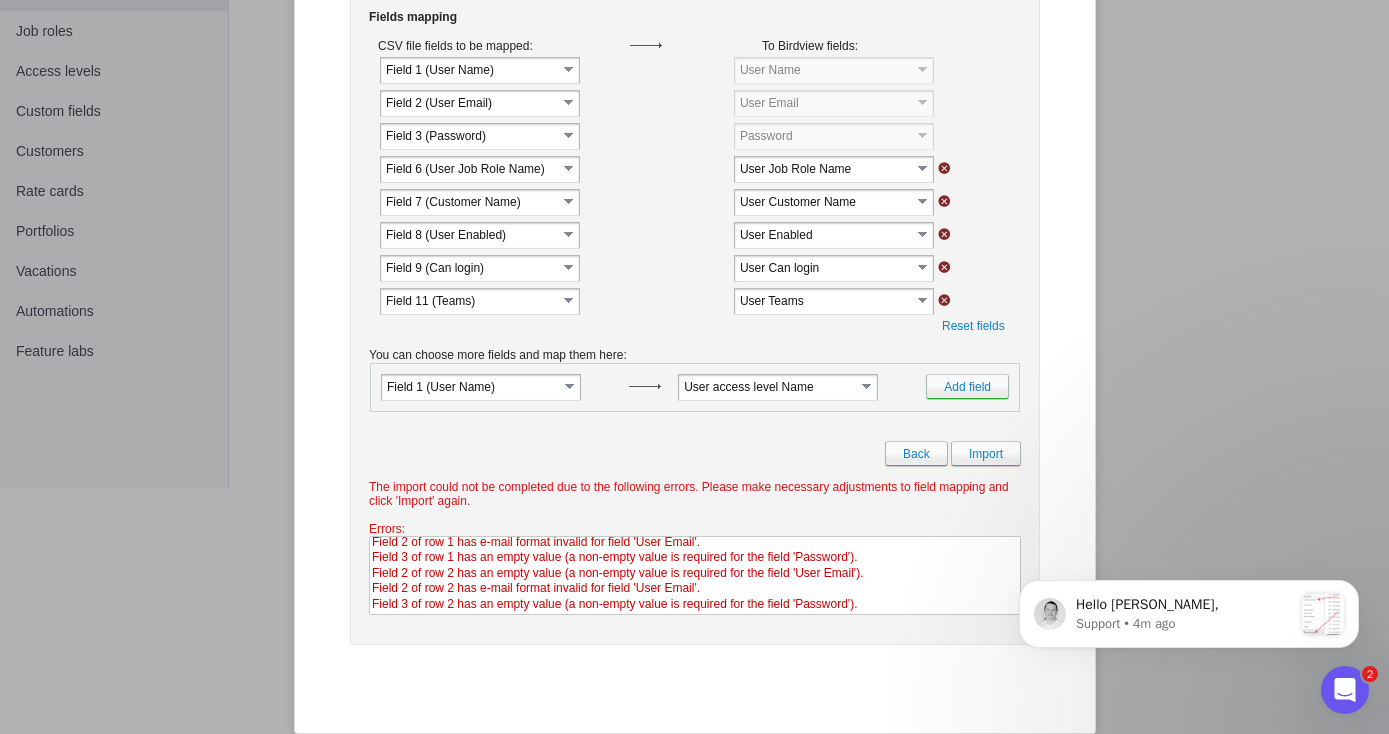 click on "Back
Import" at bounding box center (694, 453) 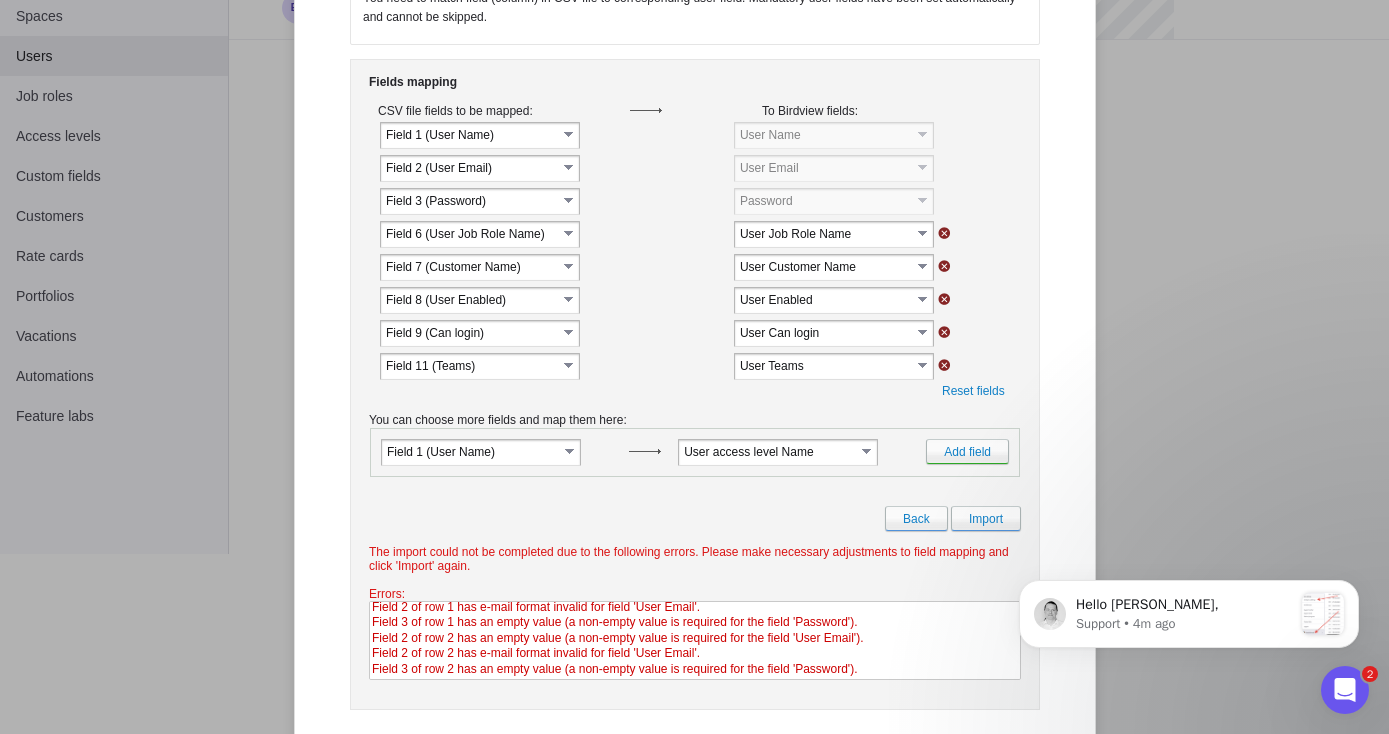 scroll, scrollTop: 245, scrollLeft: 0, axis: vertical 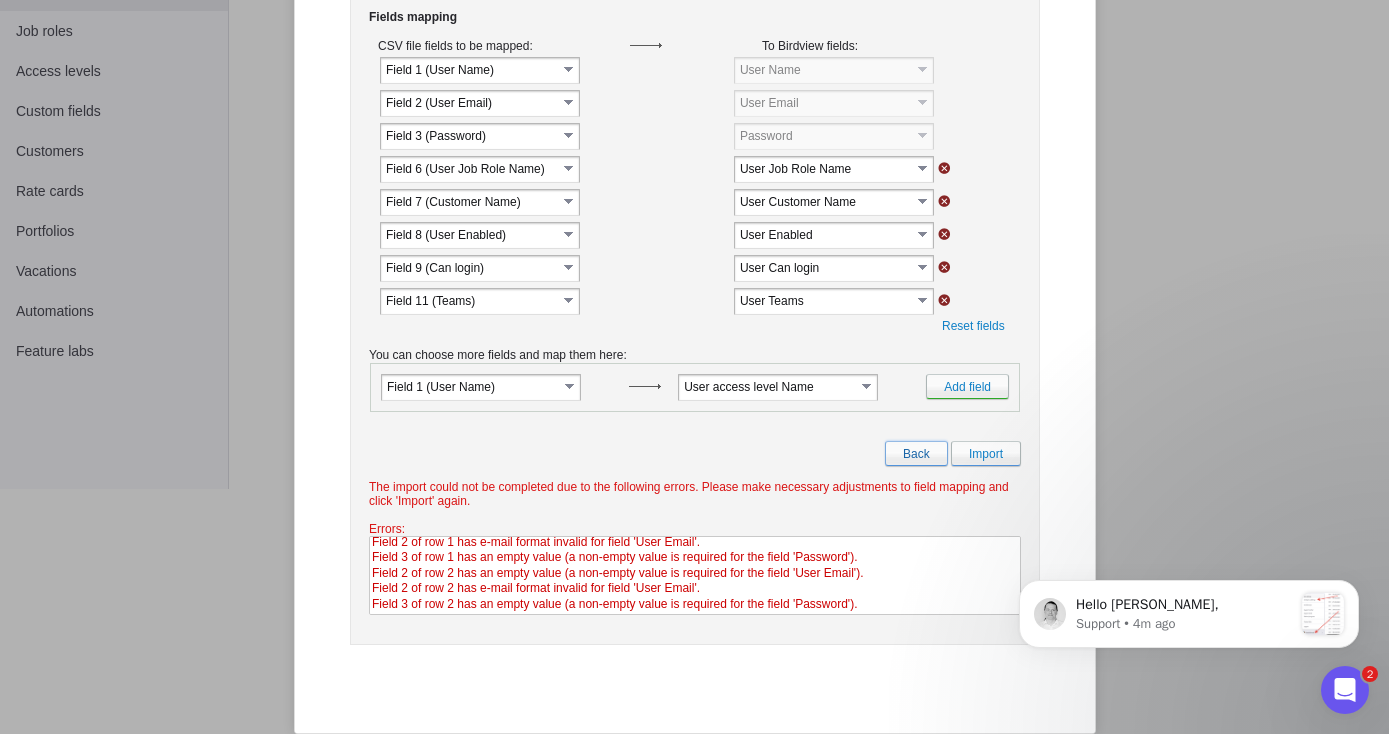 click on "Back" at bounding box center (915, 453) 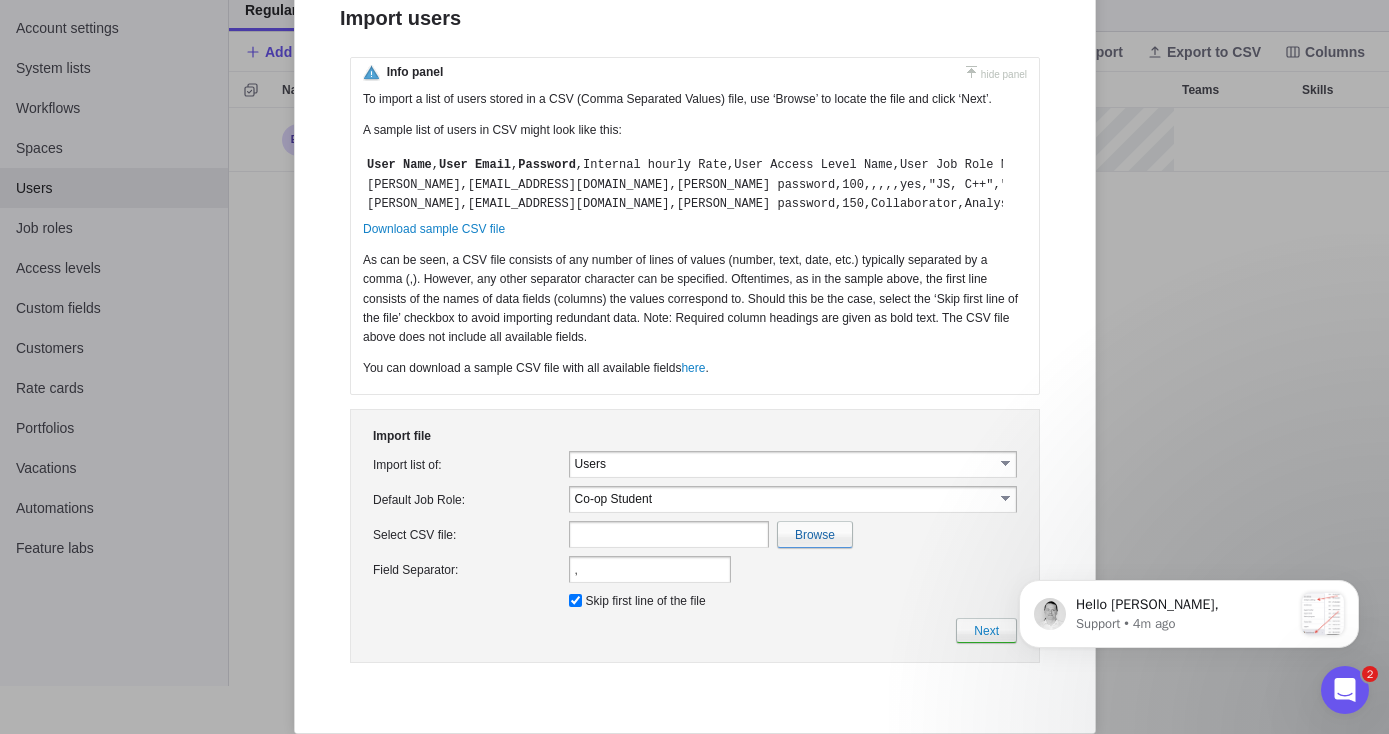 scroll, scrollTop: 0, scrollLeft: 0, axis: both 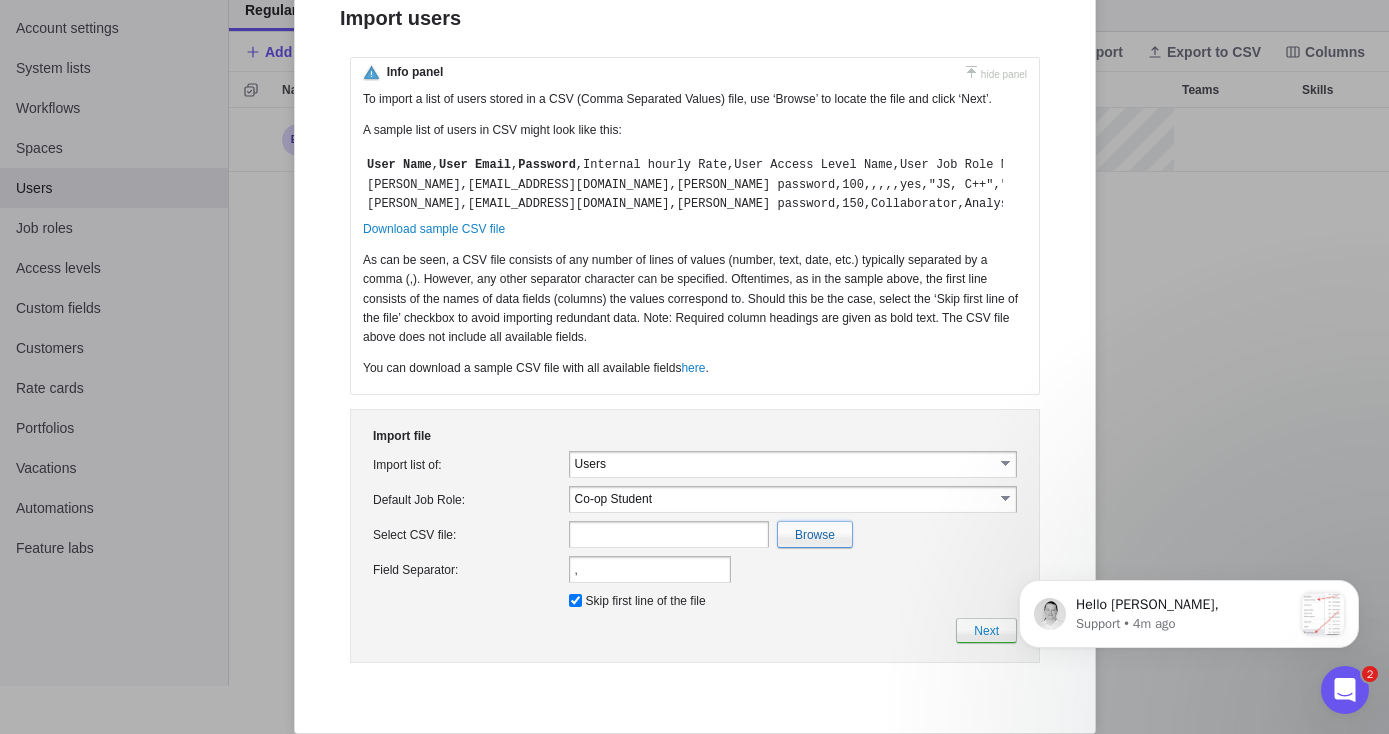 click at bounding box center [378, 534] 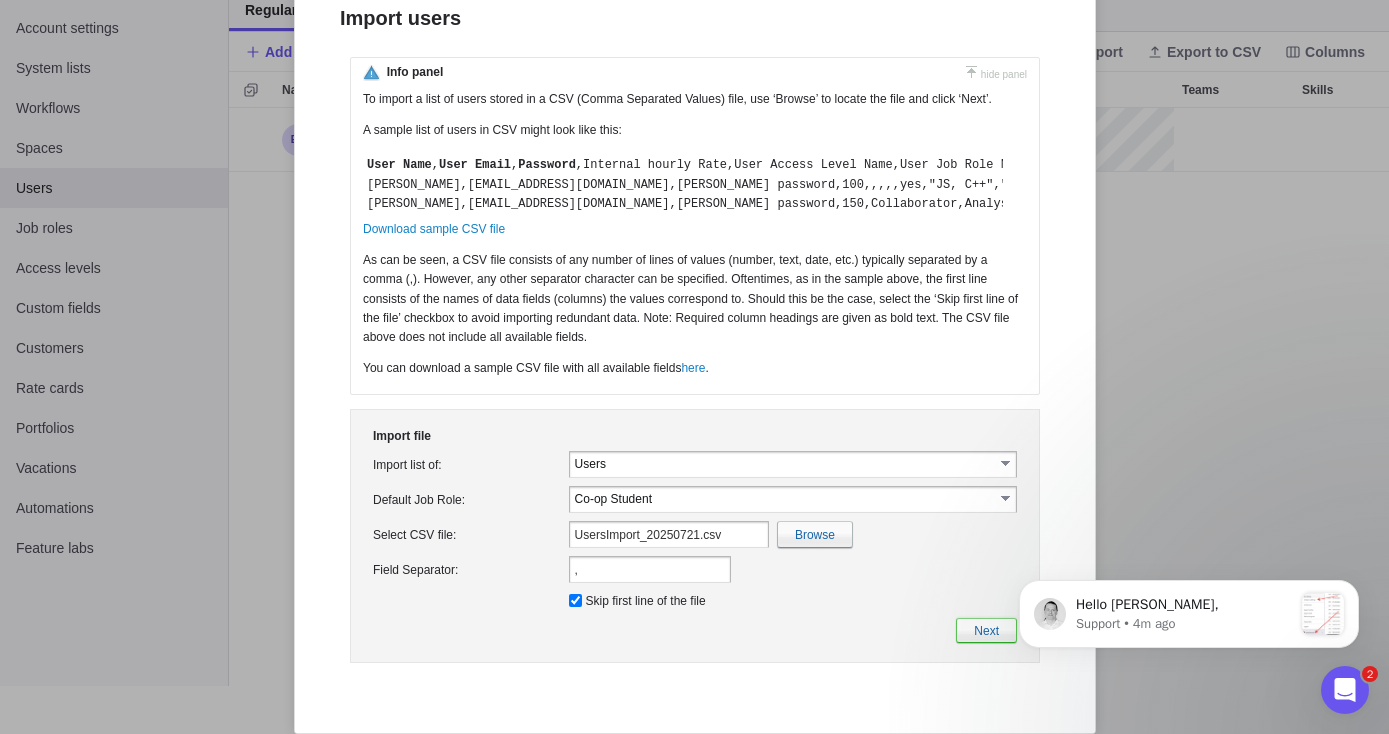 click on "Next" at bounding box center [985, 630] 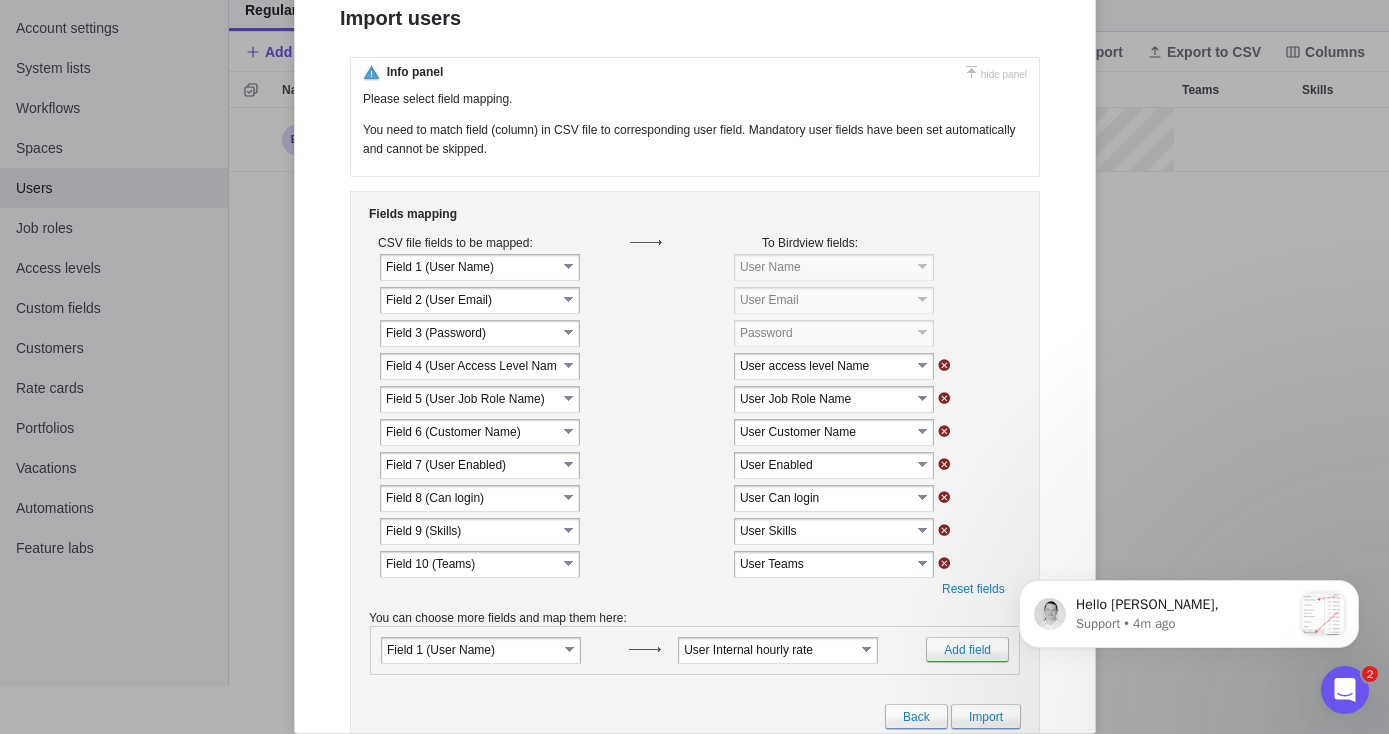 scroll, scrollTop: 0, scrollLeft: 0, axis: both 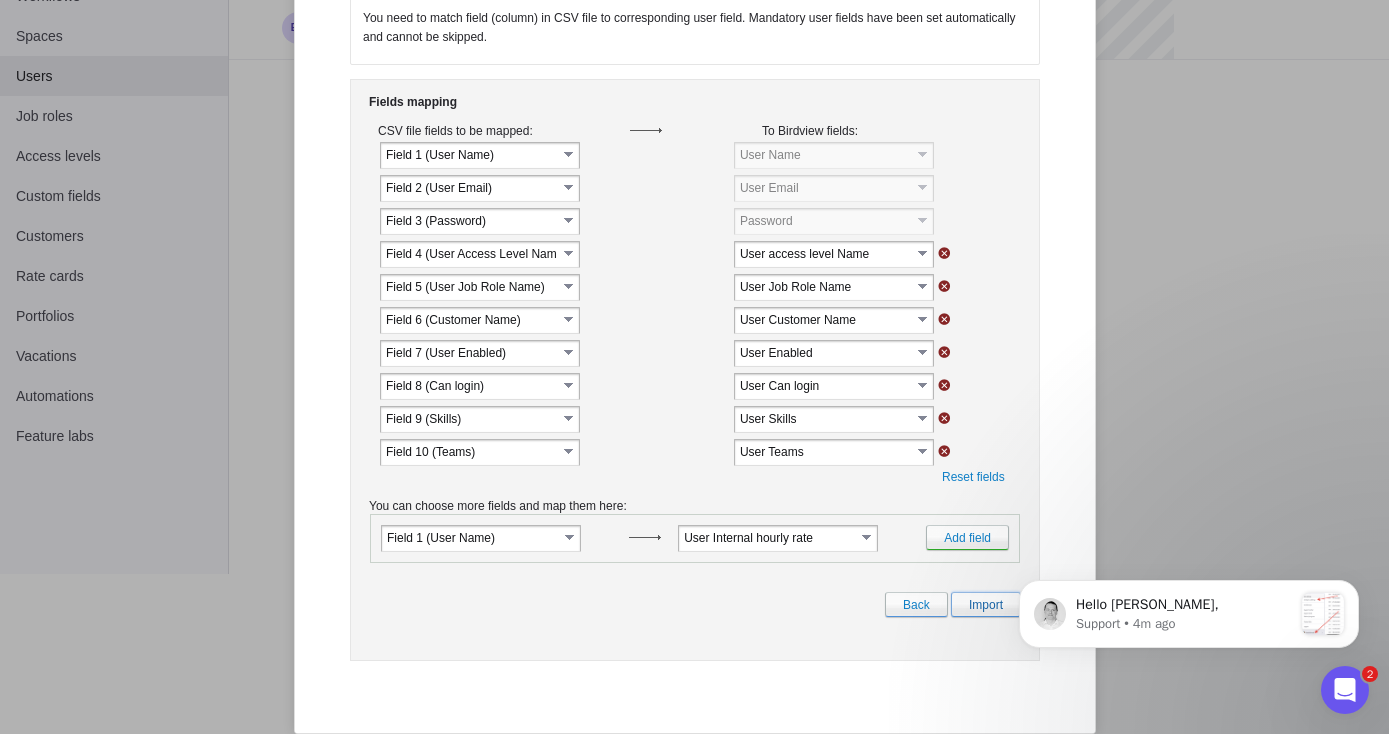 click on "Import" at bounding box center [985, 604] 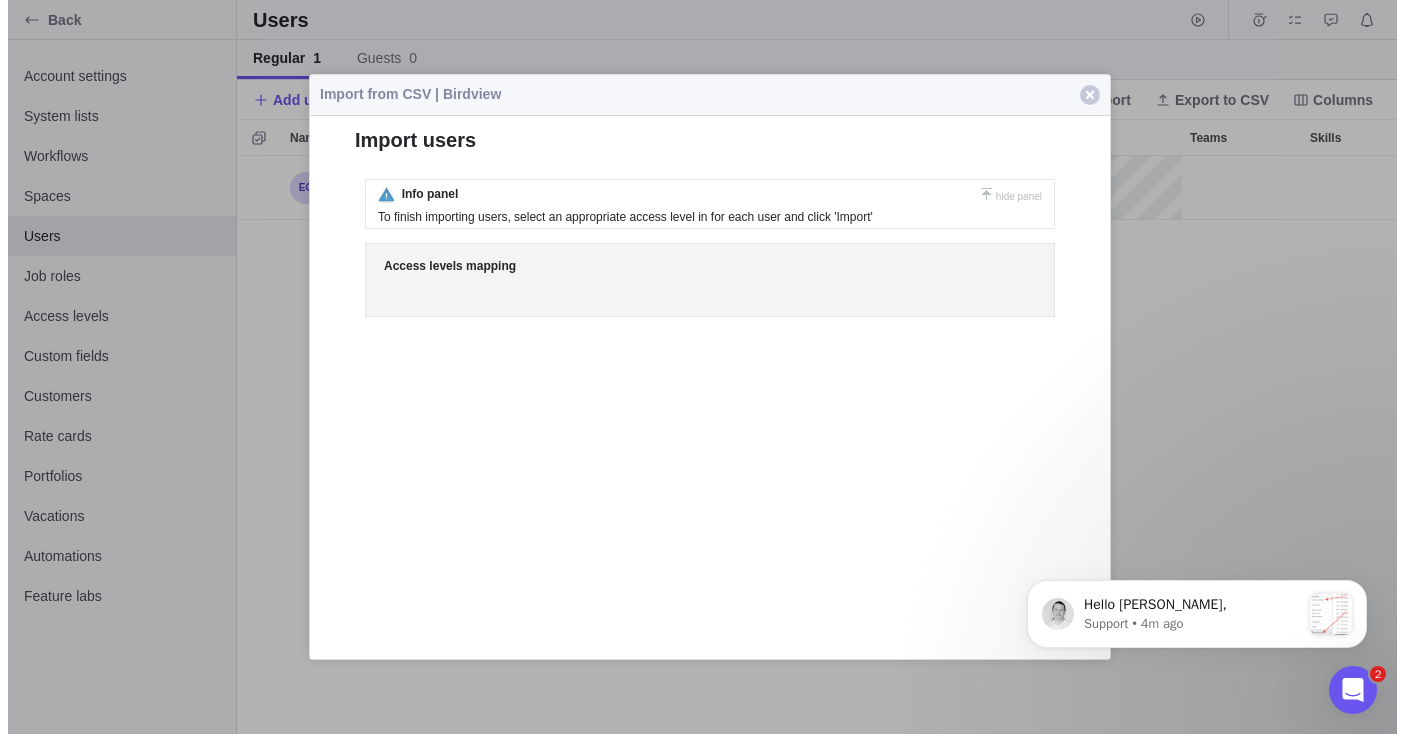 scroll, scrollTop: 0, scrollLeft: 0, axis: both 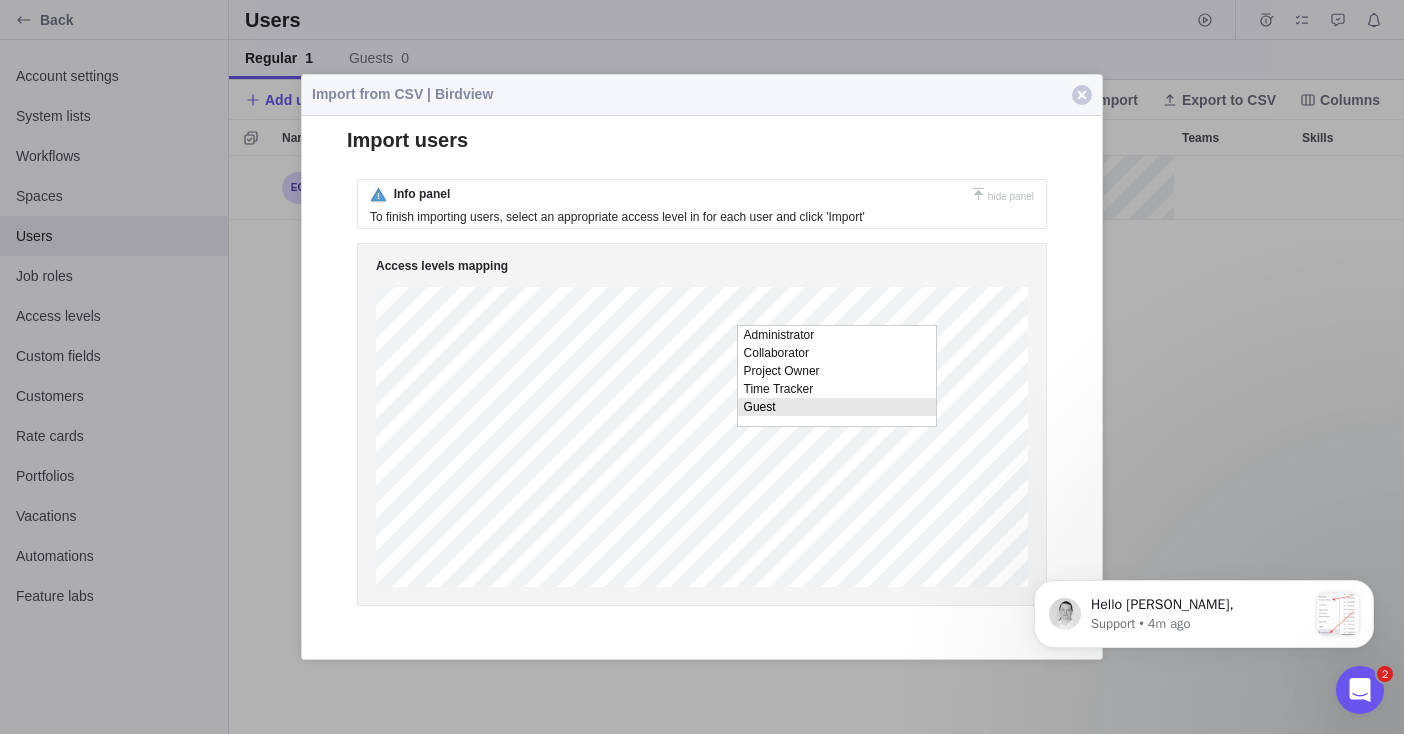 click on "Guest" at bounding box center [837, 407] 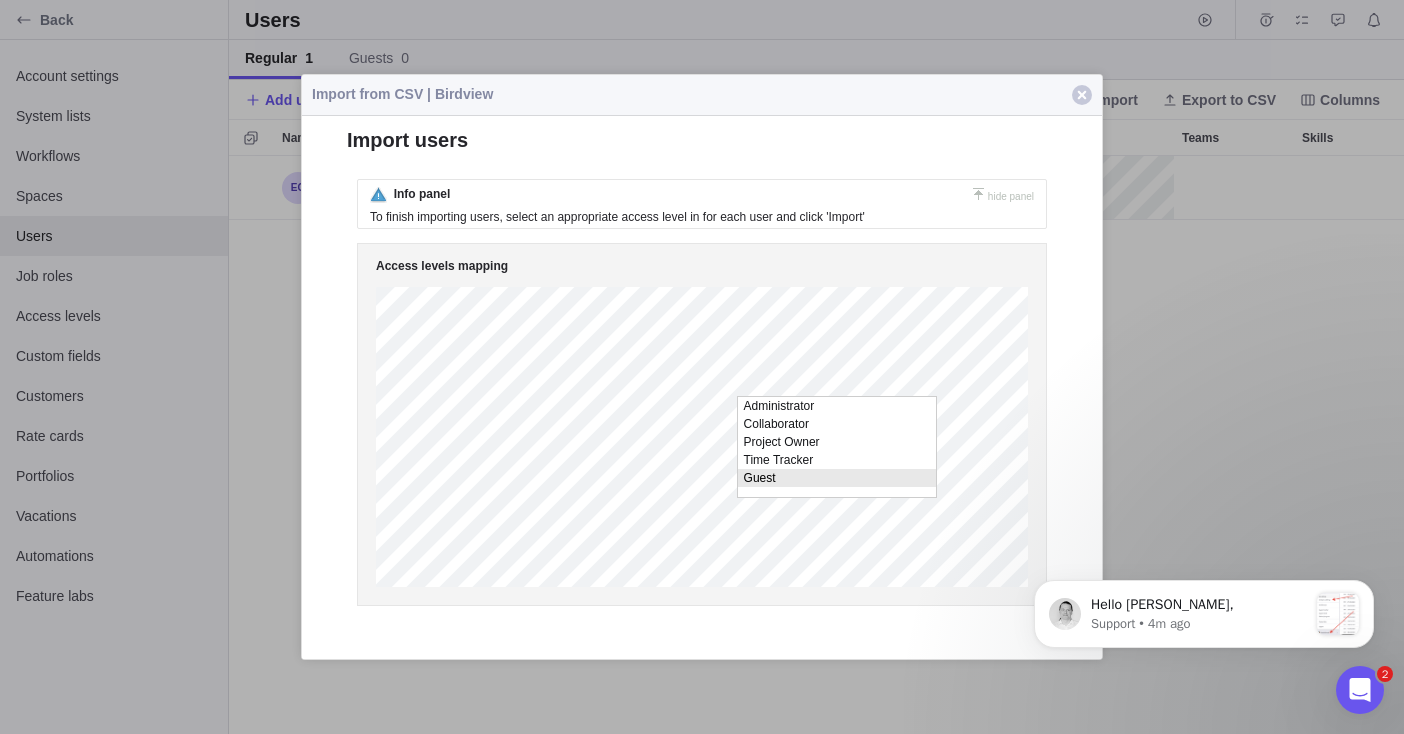 click on "Guest" at bounding box center [837, 478] 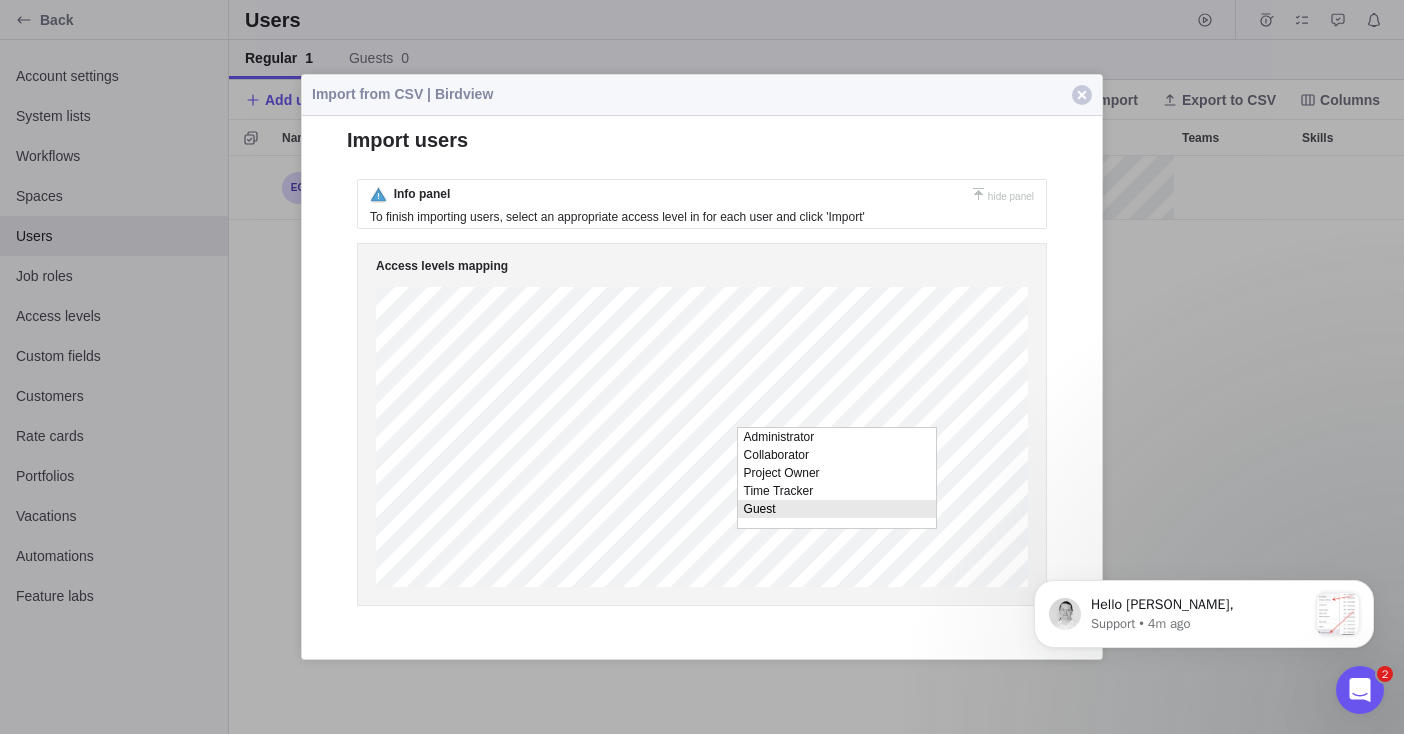 click on "Guest" at bounding box center [837, 509] 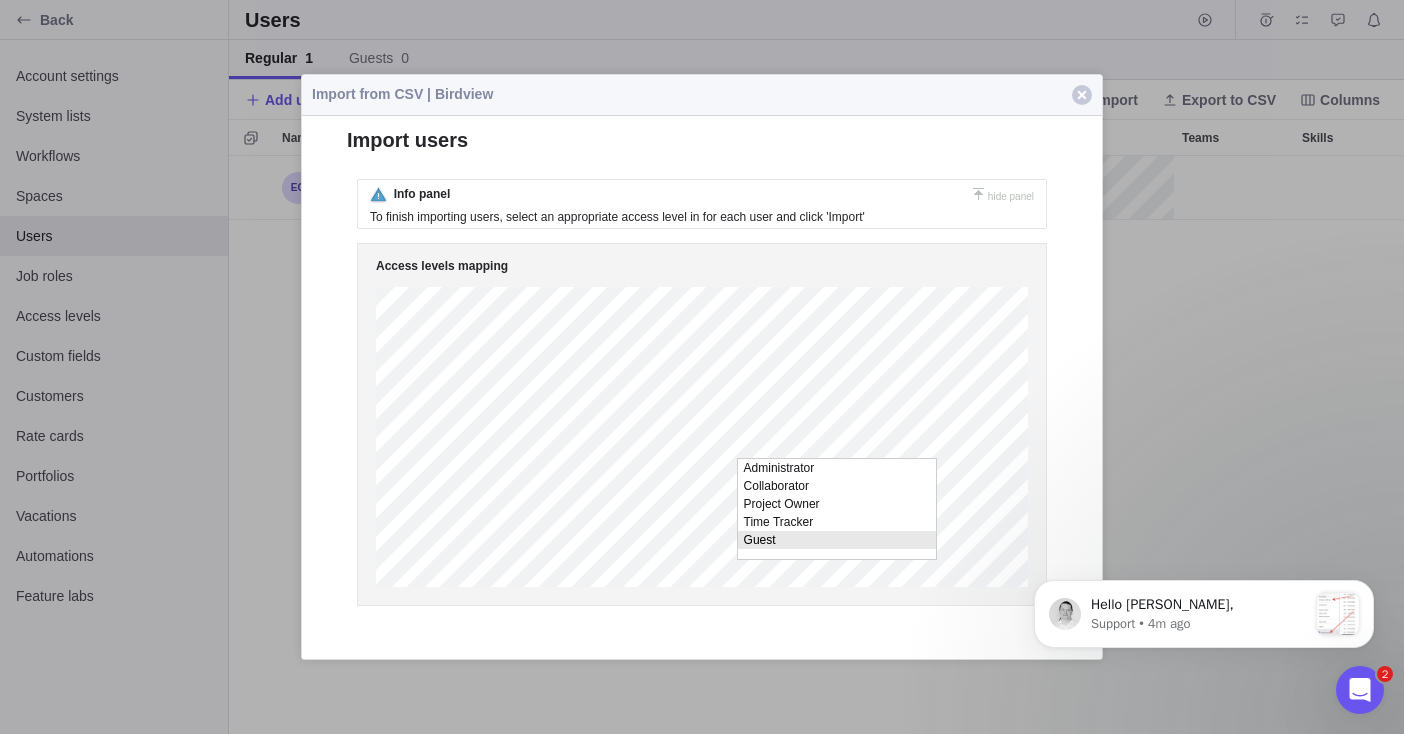click on "Guest" at bounding box center (837, 540) 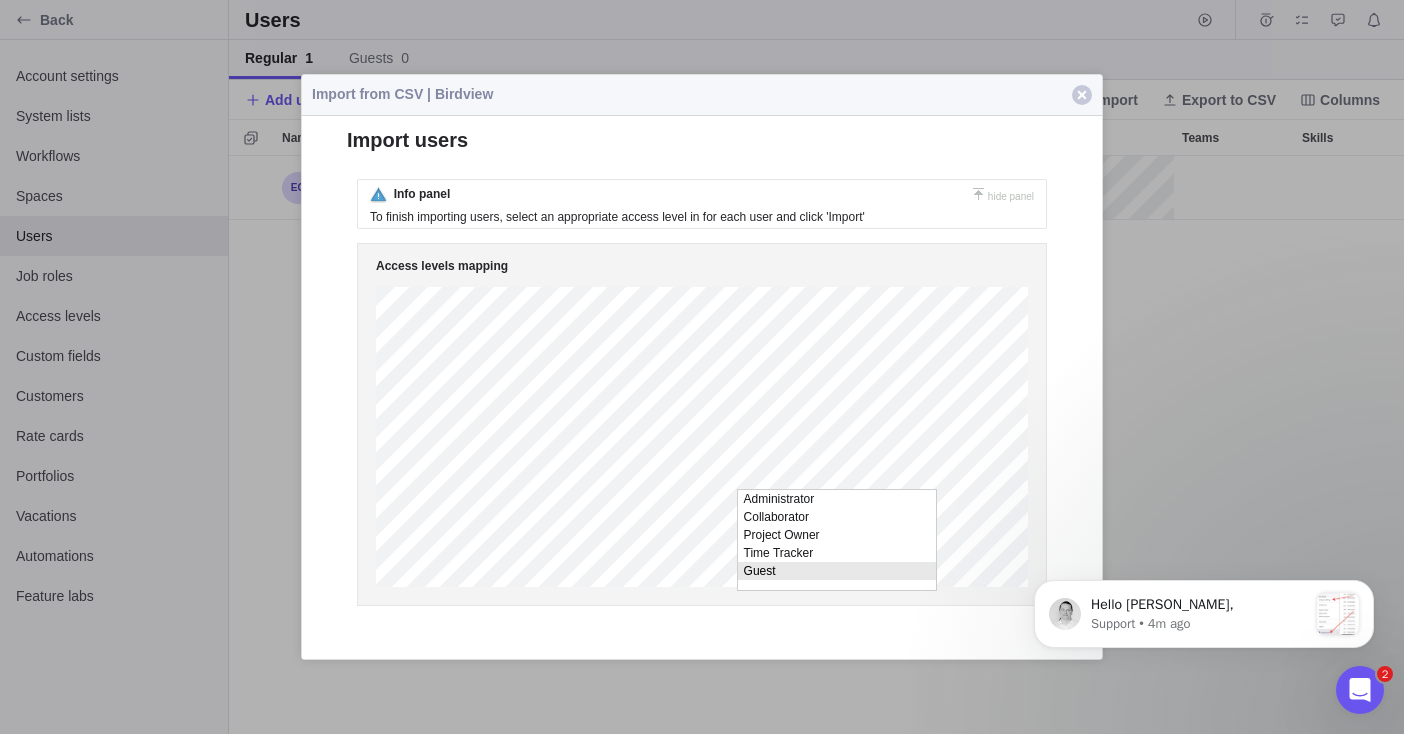 click on "Guest" at bounding box center (837, 571) 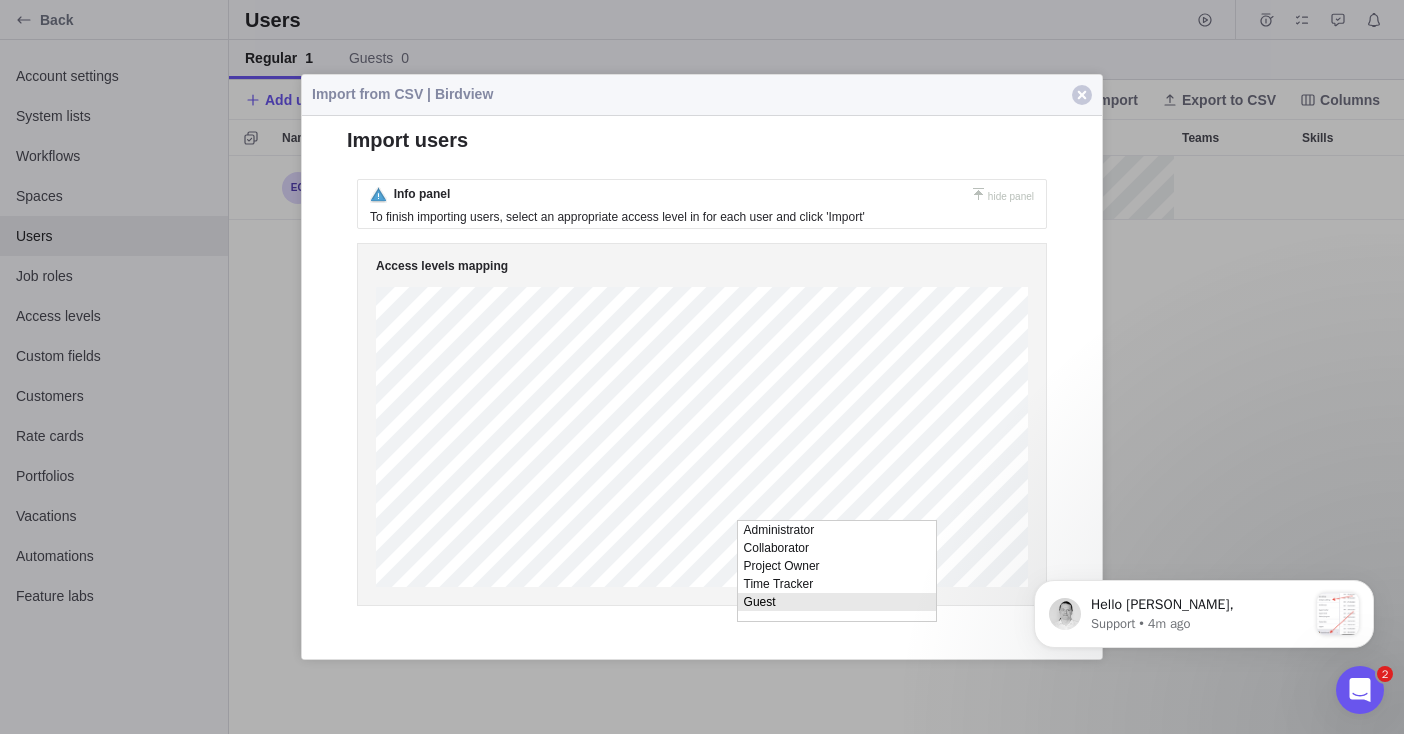 click on "Guest" at bounding box center (837, 602) 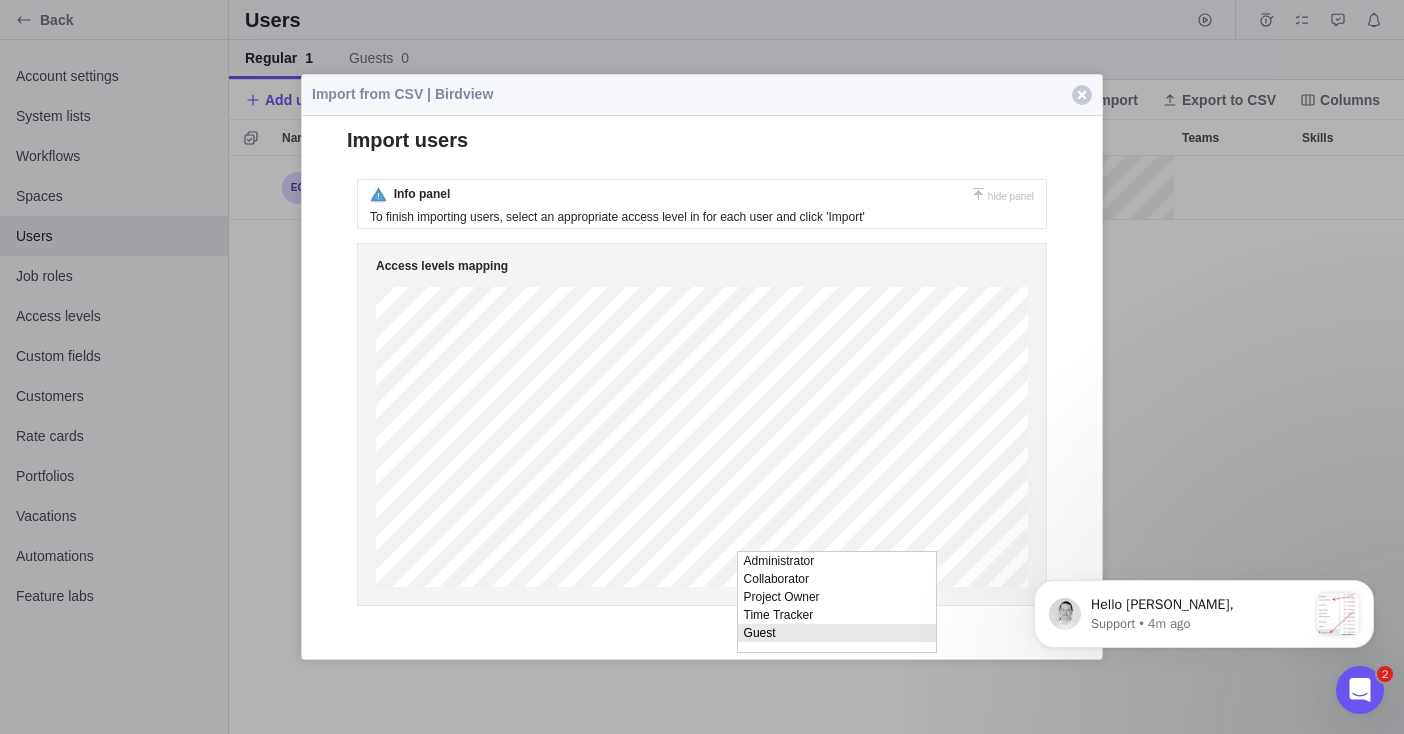 click on "Guest" at bounding box center (837, 633) 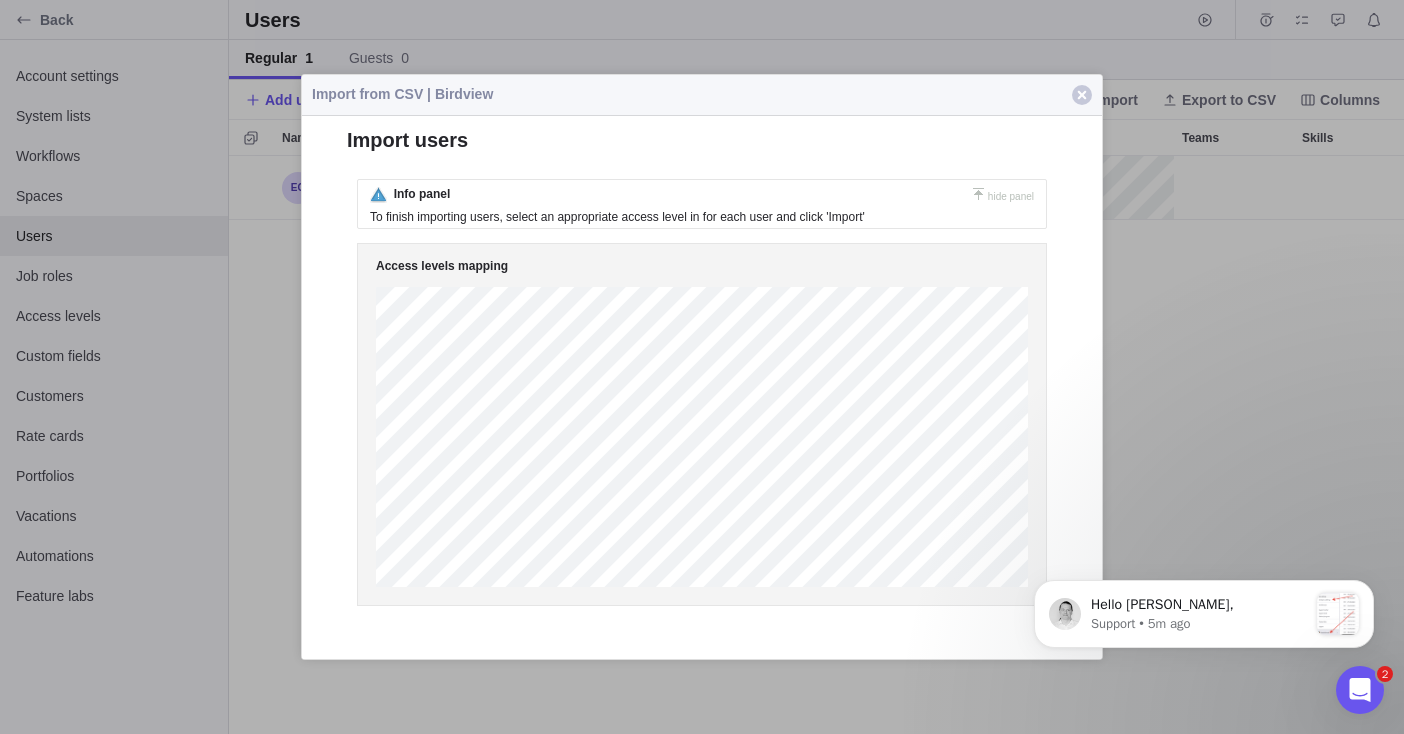 click on "Administrator Collaborator Project Owner Time Tracker Guest Administrator Collaborator Project Owner Time Tracker Guest Administrator Collaborator Project Owner Time Tracker Guest Administrator Collaborator Project Owner Time Tracker Guest Administrator Collaborator Project Owner Time Tracker Guest Administrator Collaborator Project Owner Time Tracker Guest Administrator Collaborator Project Owner Time Tracker Guest
Loading, please wait ...
{1}" at bounding box center (702, 387) 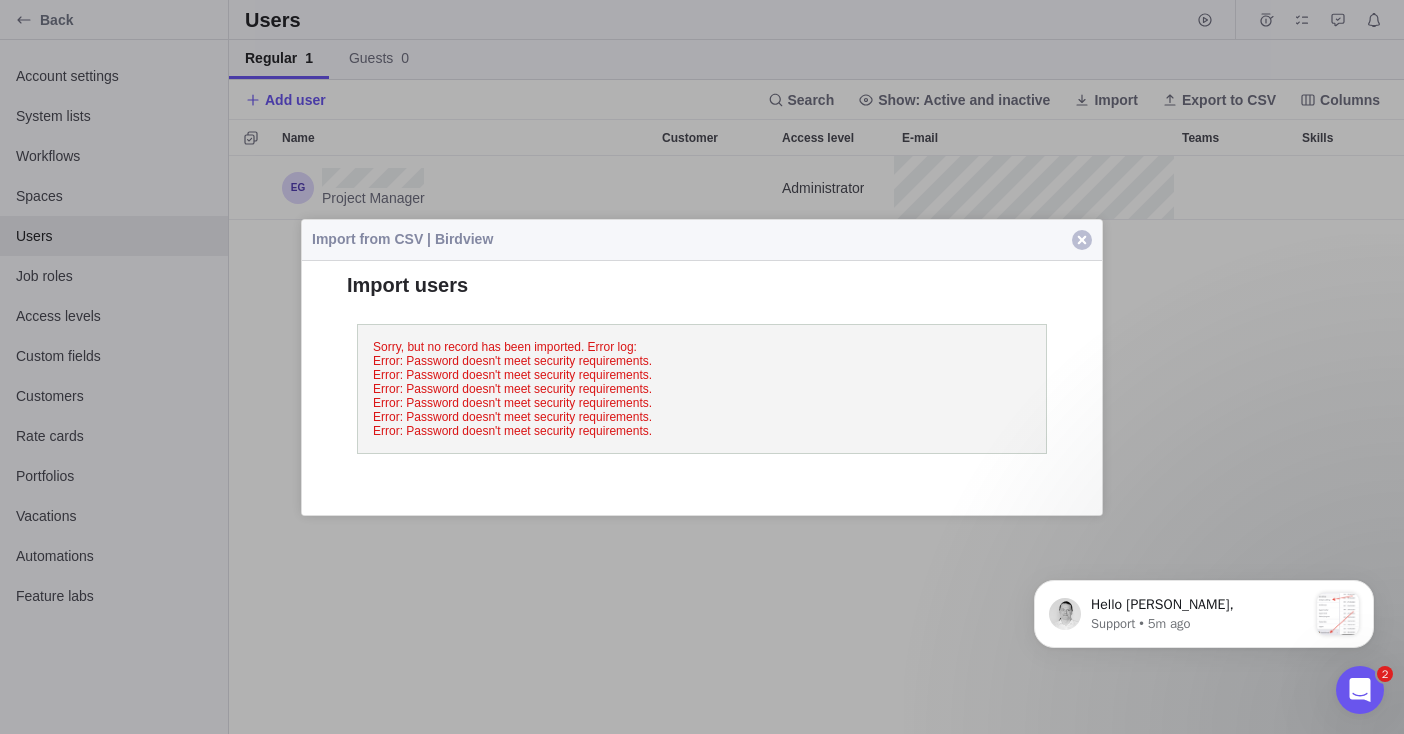 click at bounding box center [1082, 240] 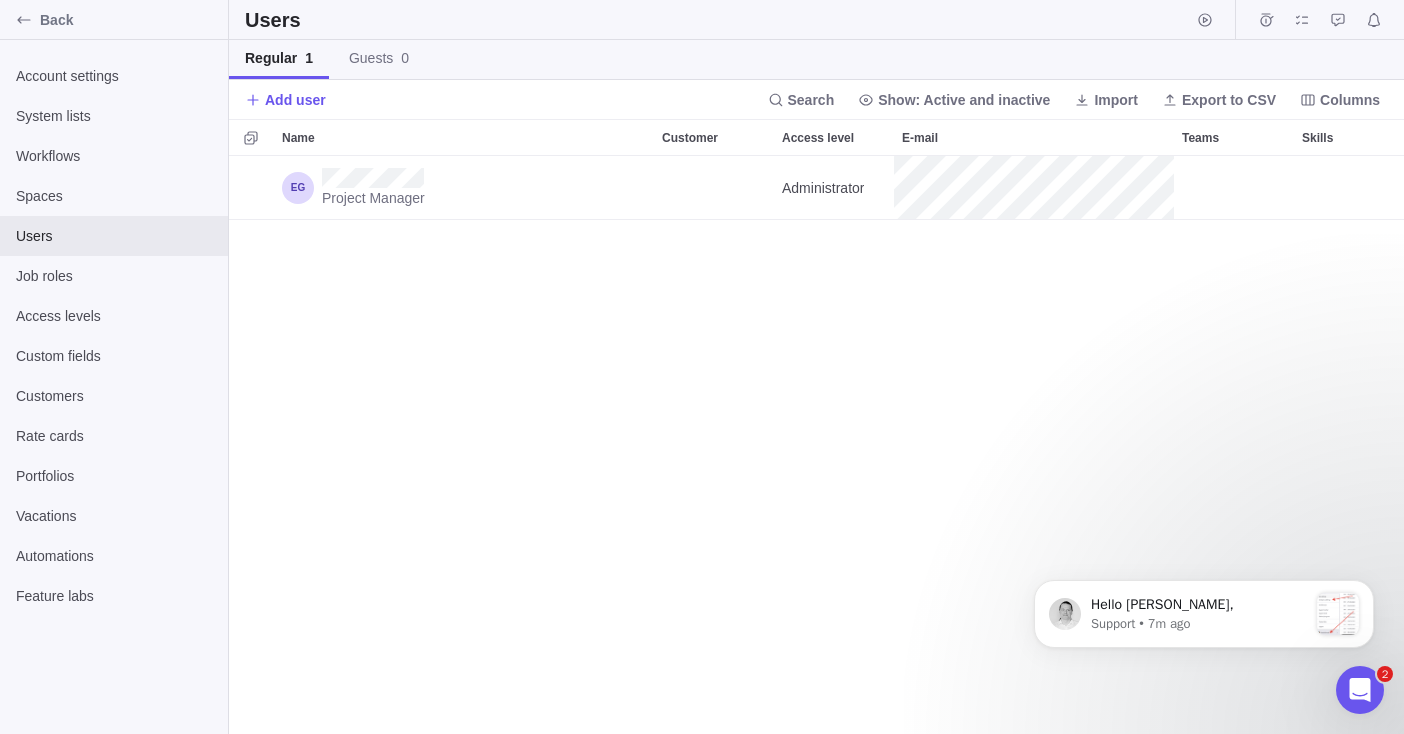 drag, startPoint x: 508, startPoint y: 341, endPoint x: 508, endPoint y: 304, distance: 37 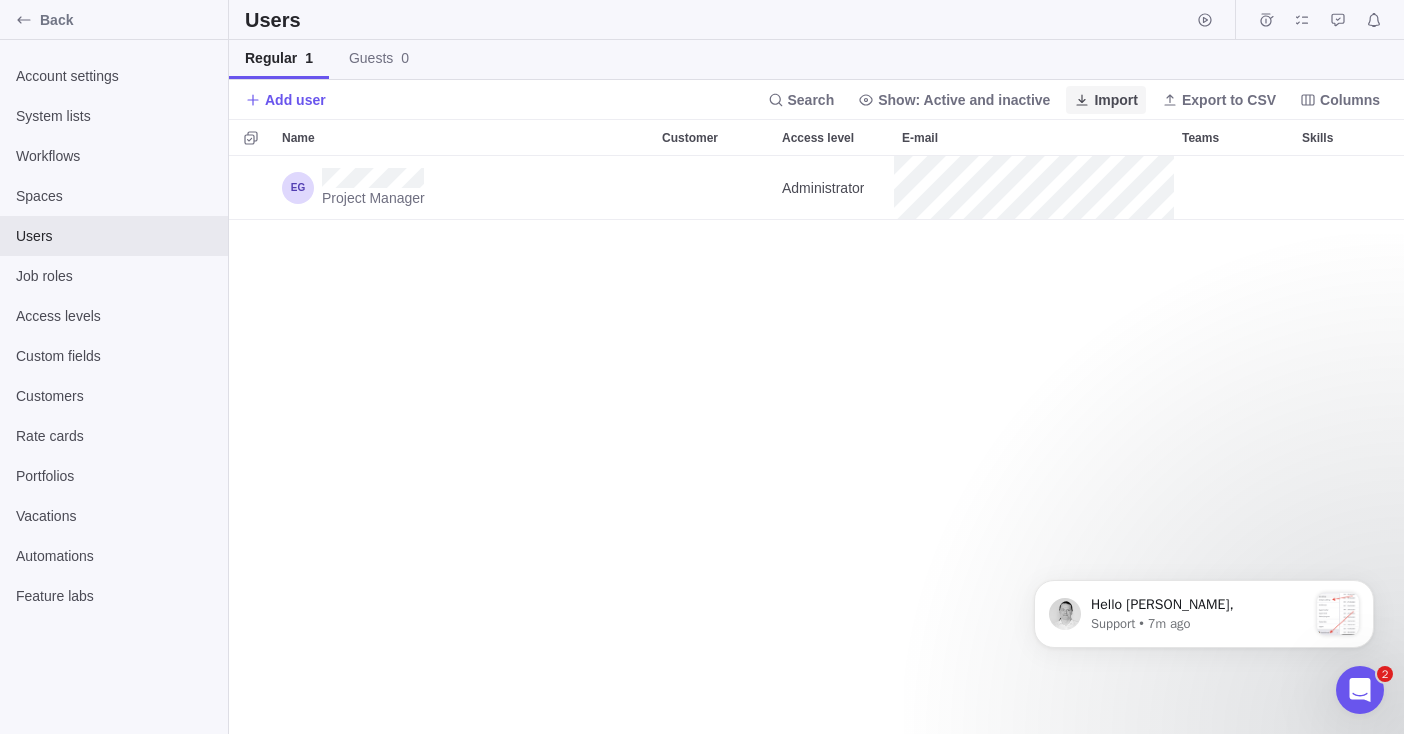 click on "Import" at bounding box center (1116, 100) 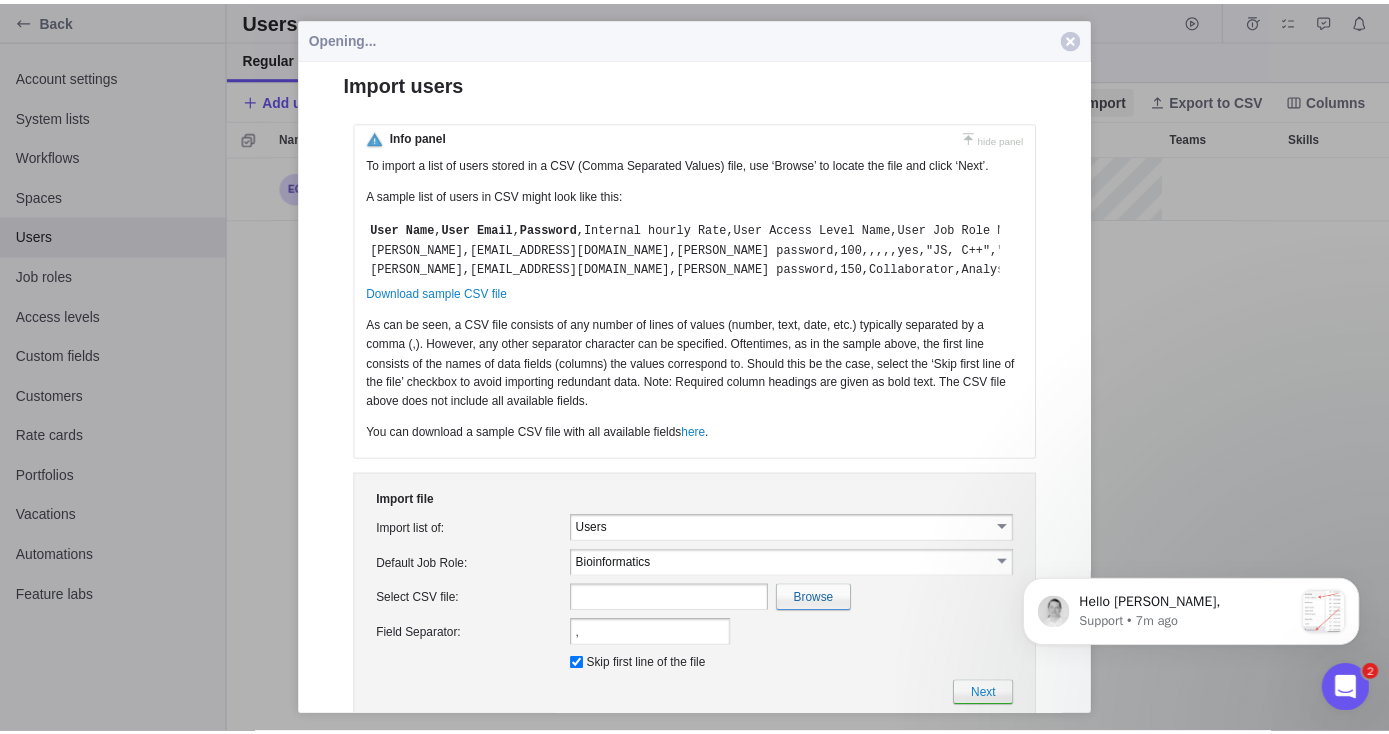 scroll, scrollTop: 0, scrollLeft: 0, axis: both 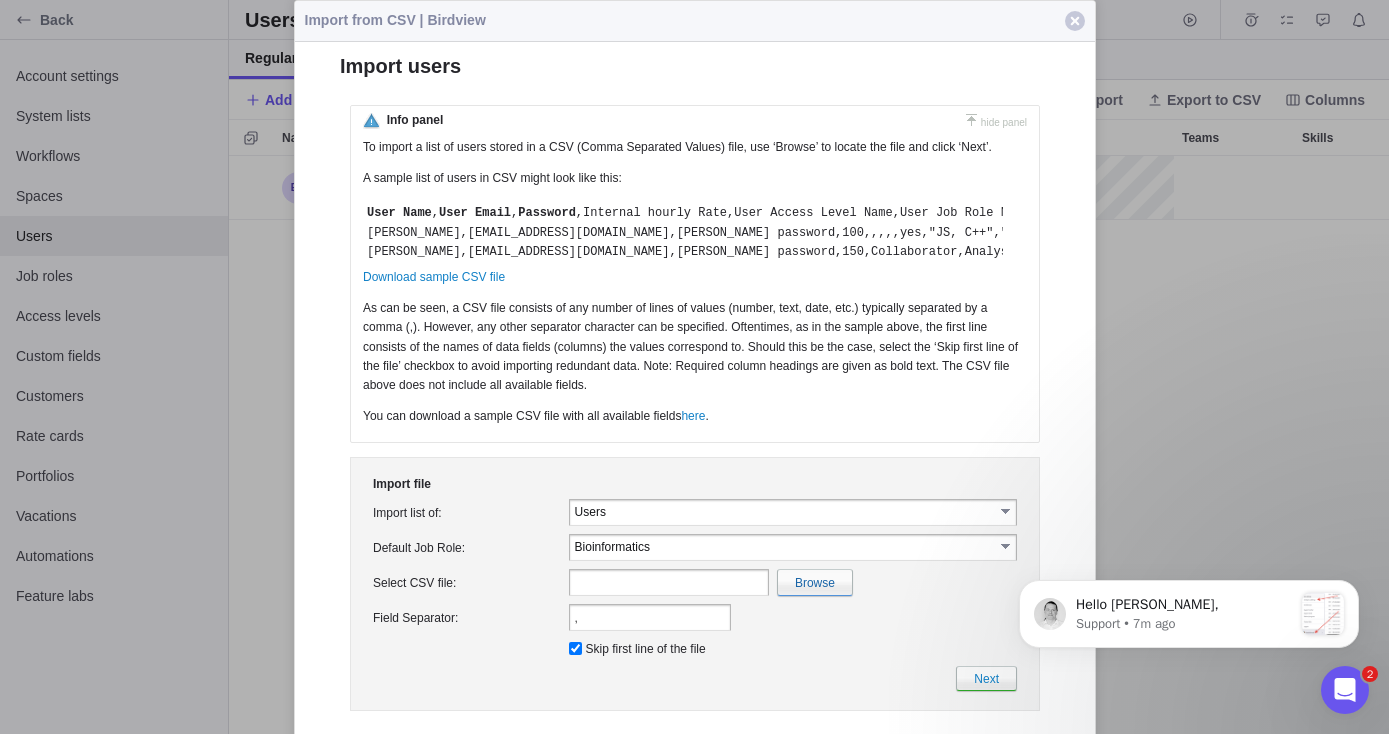 click on "Hello [PERSON_NAME], ​ Support • 7m ago" 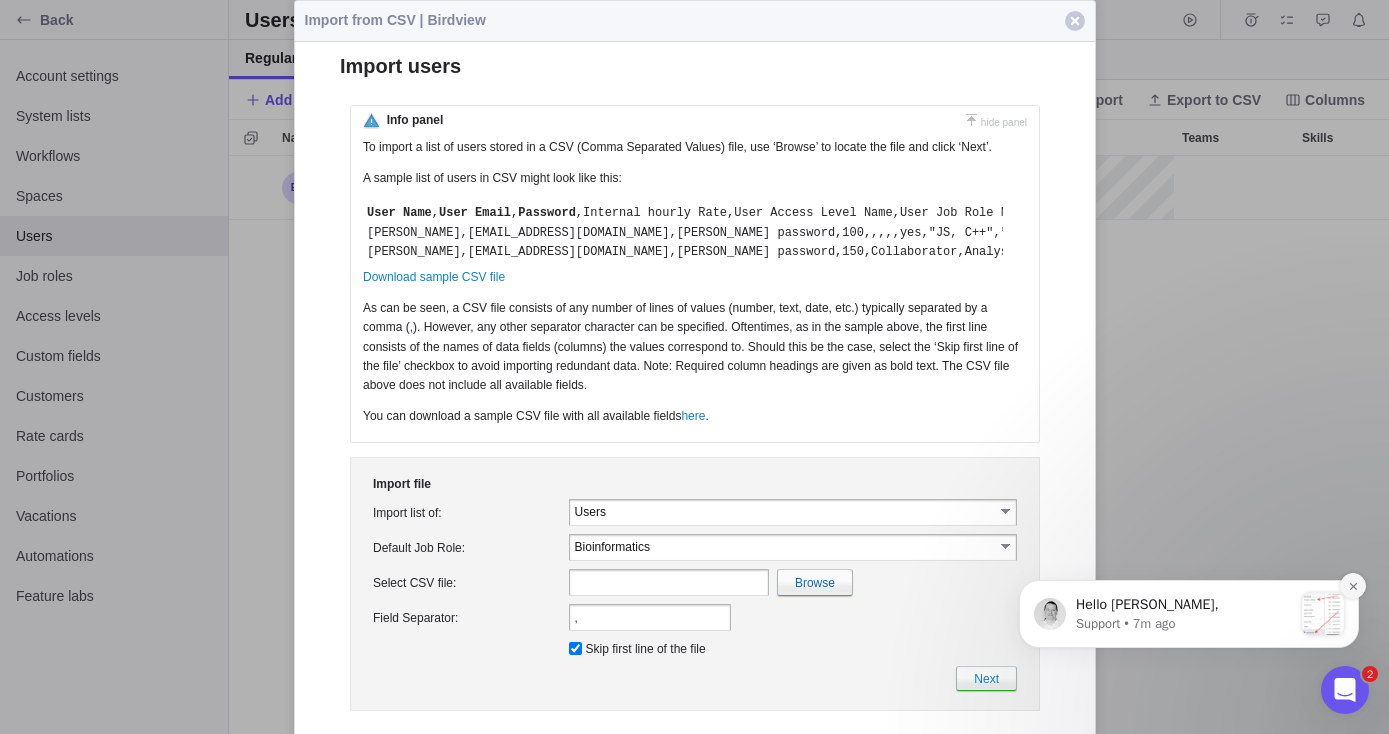 click 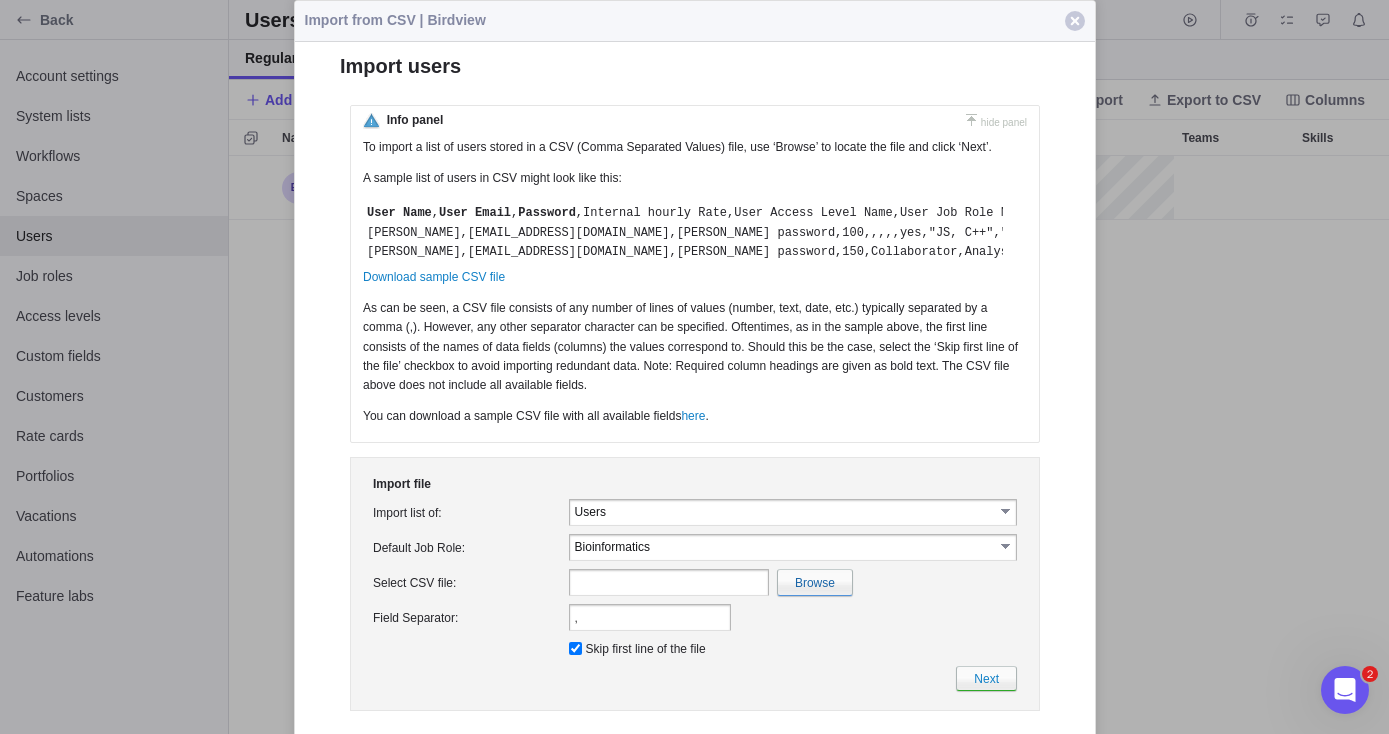 click on "select" at bounding box center (1006, 546) 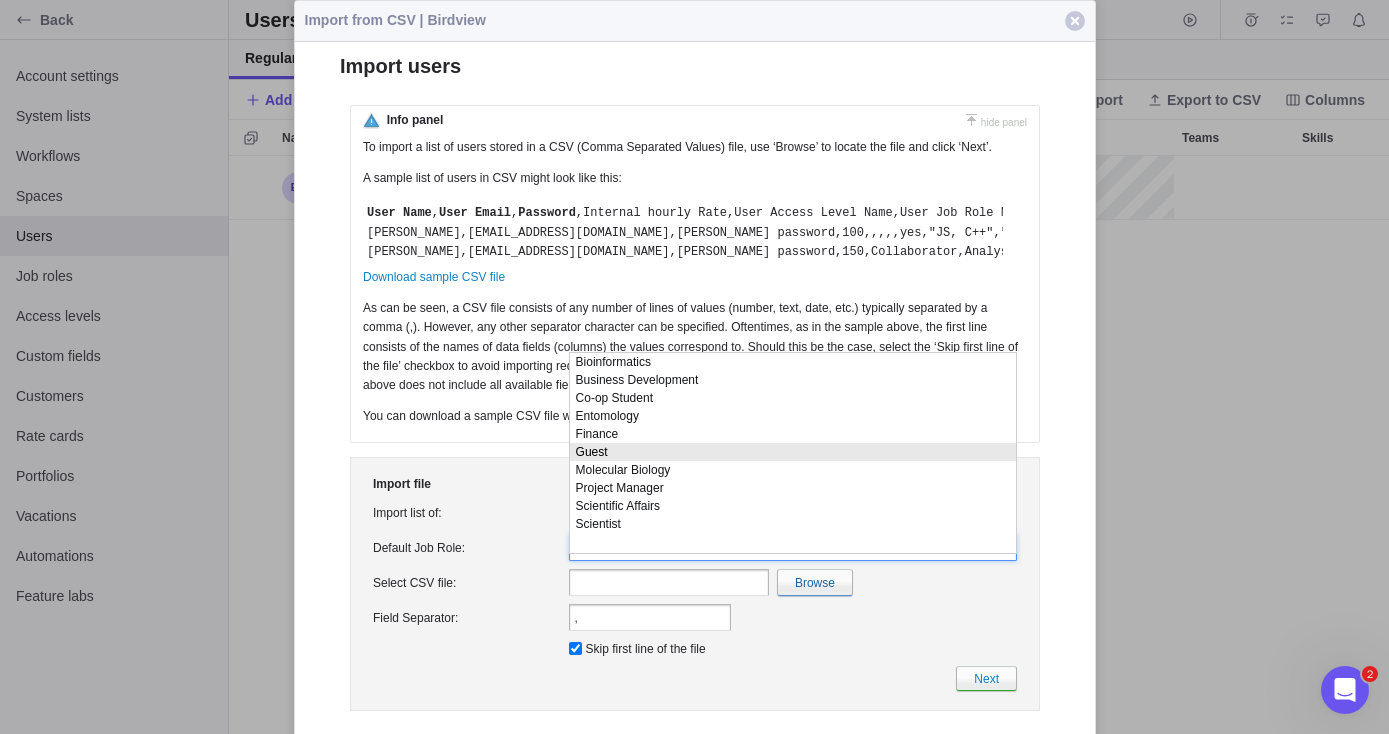 click on "Guest" at bounding box center (792, 452) 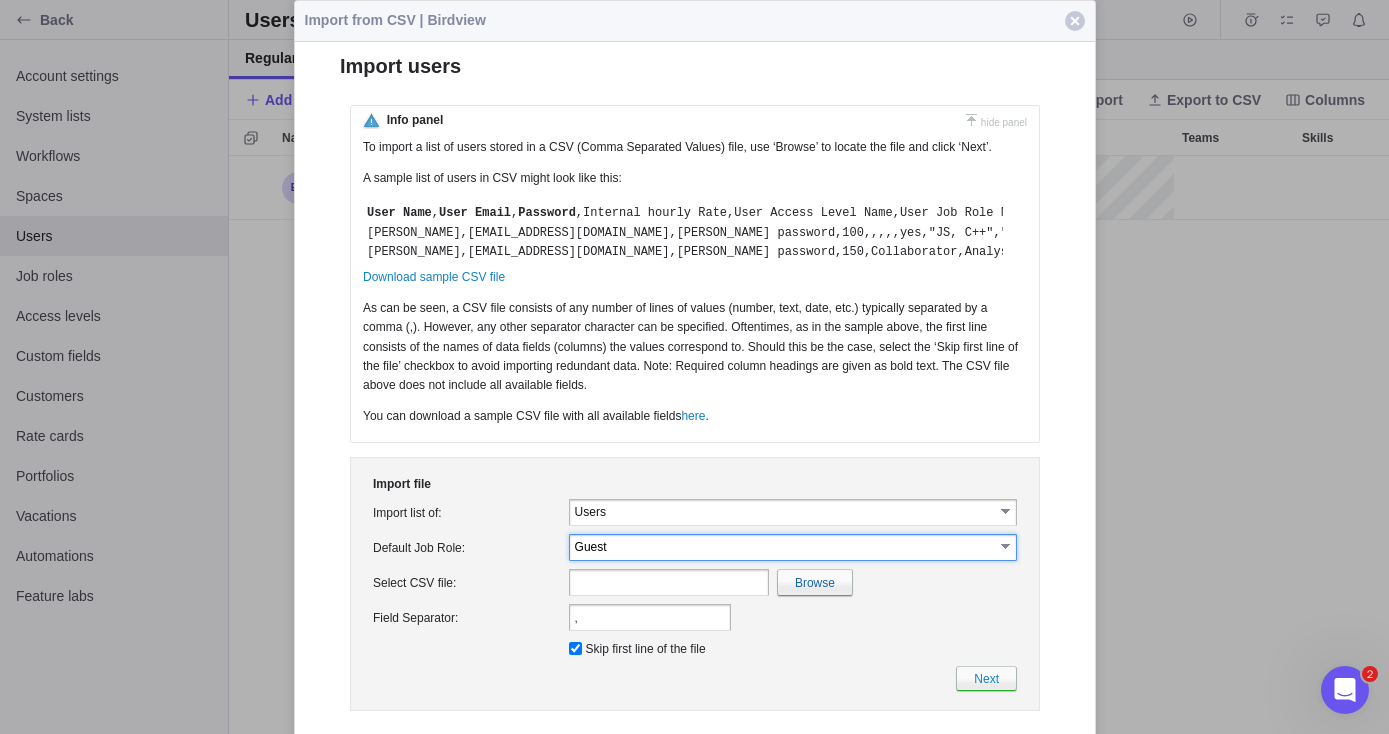 click on "select" at bounding box center (1006, 546) 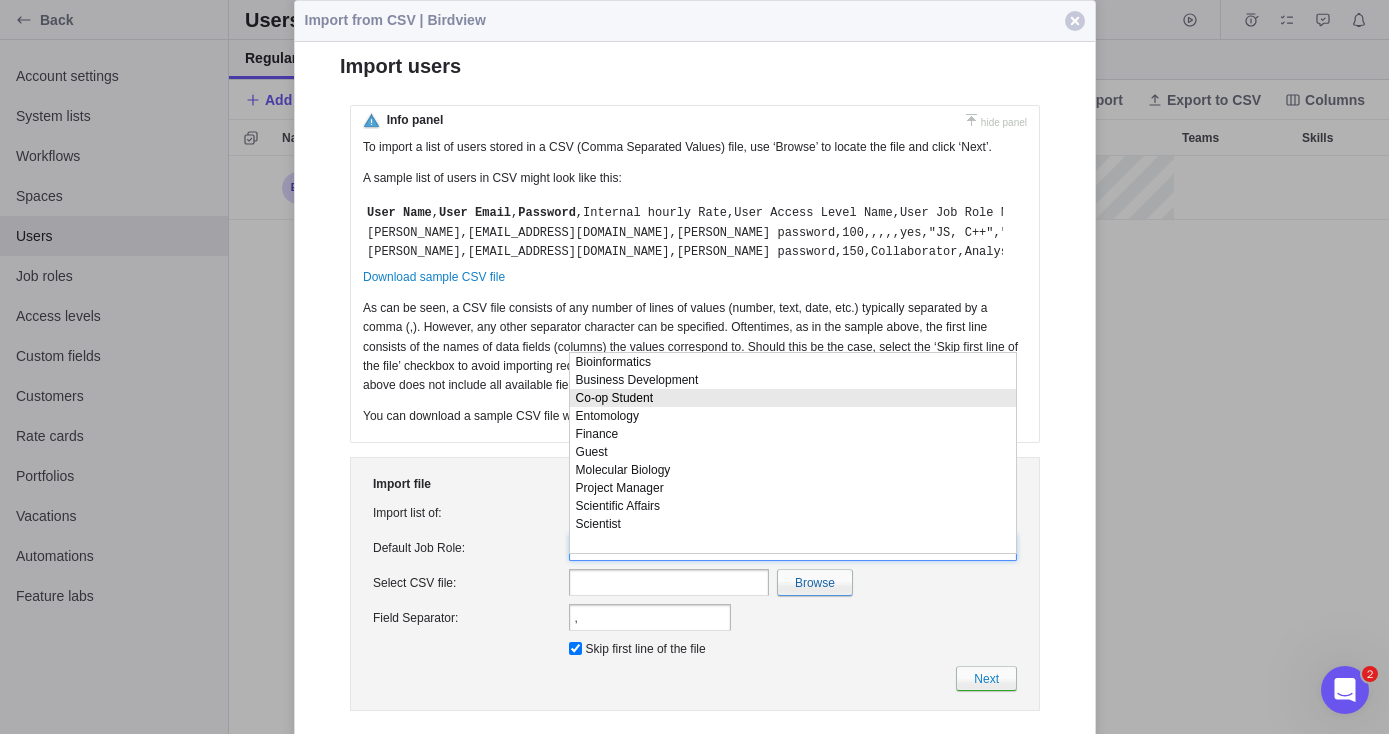 click on "Co-op Student" at bounding box center [792, 398] 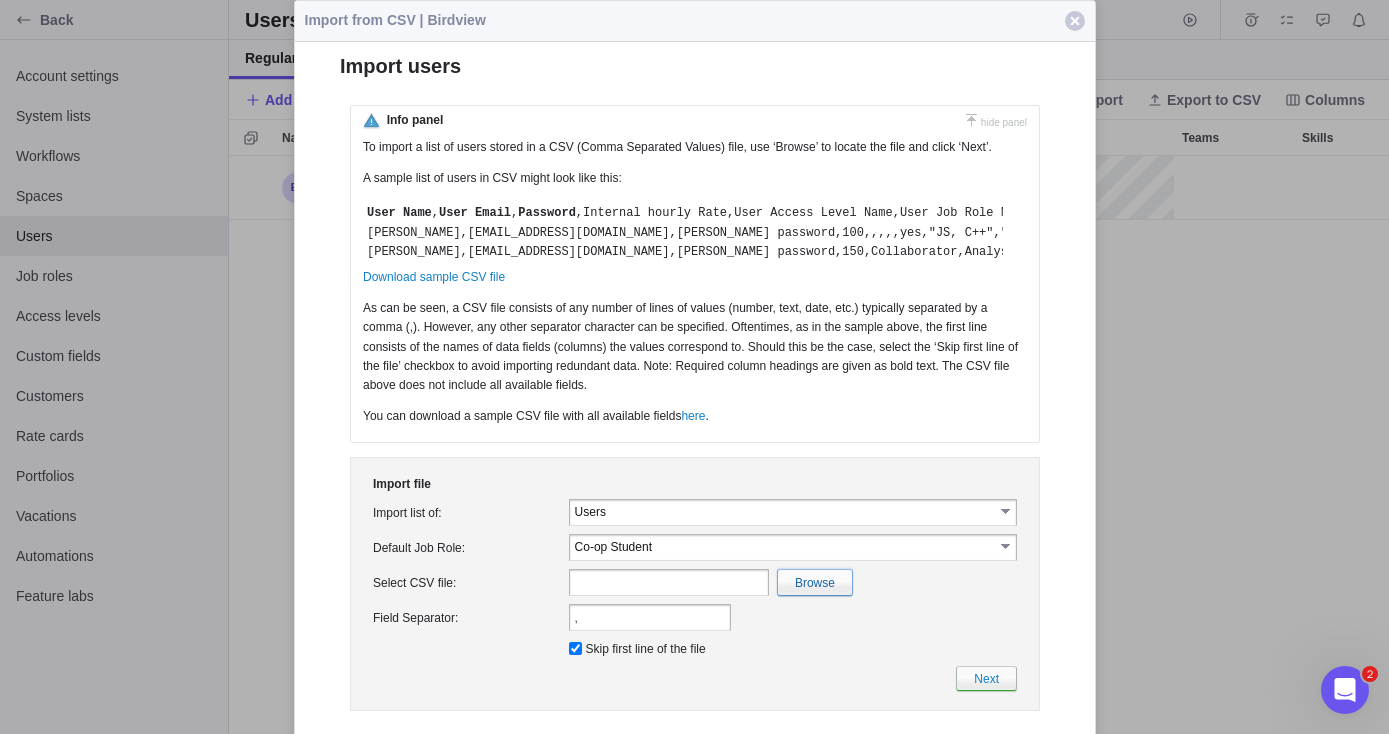 click at bounding box center (378, 582) 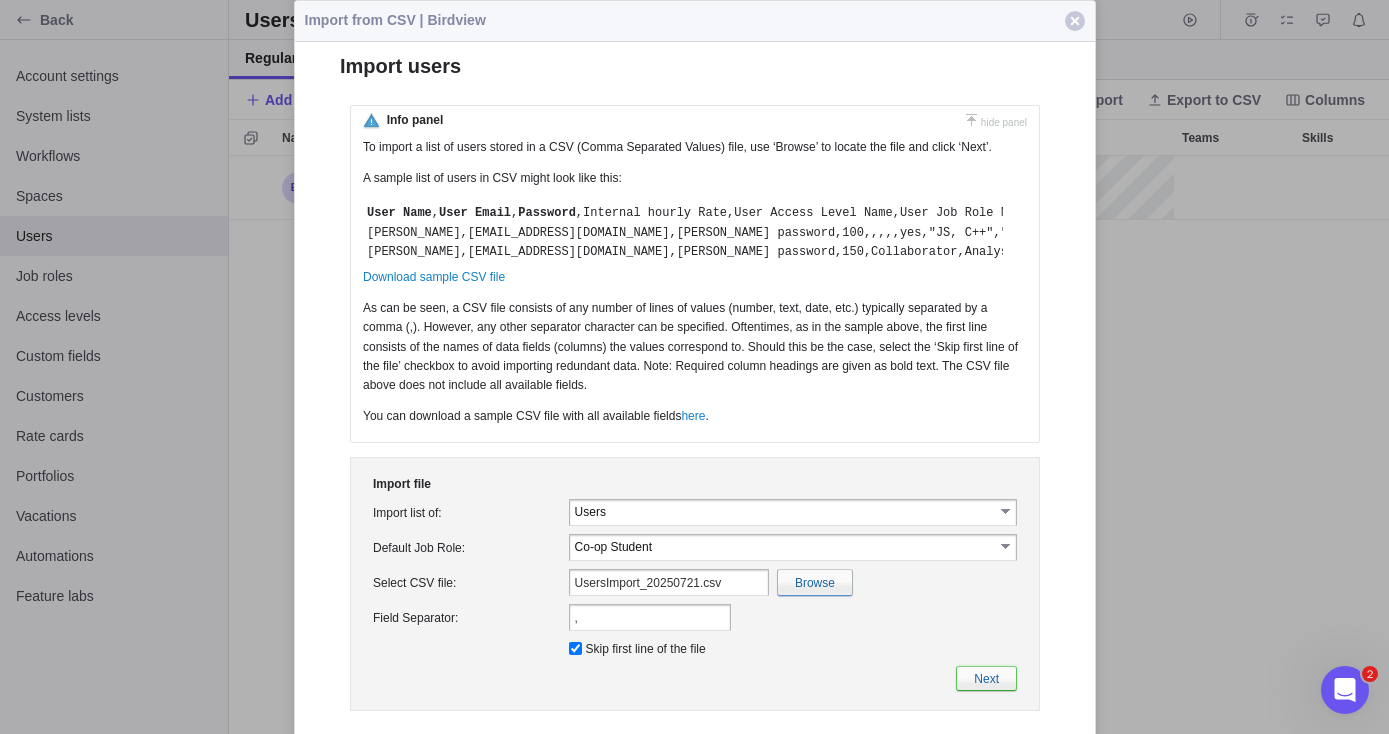 click on "Next" at bounding box center [985, 678] 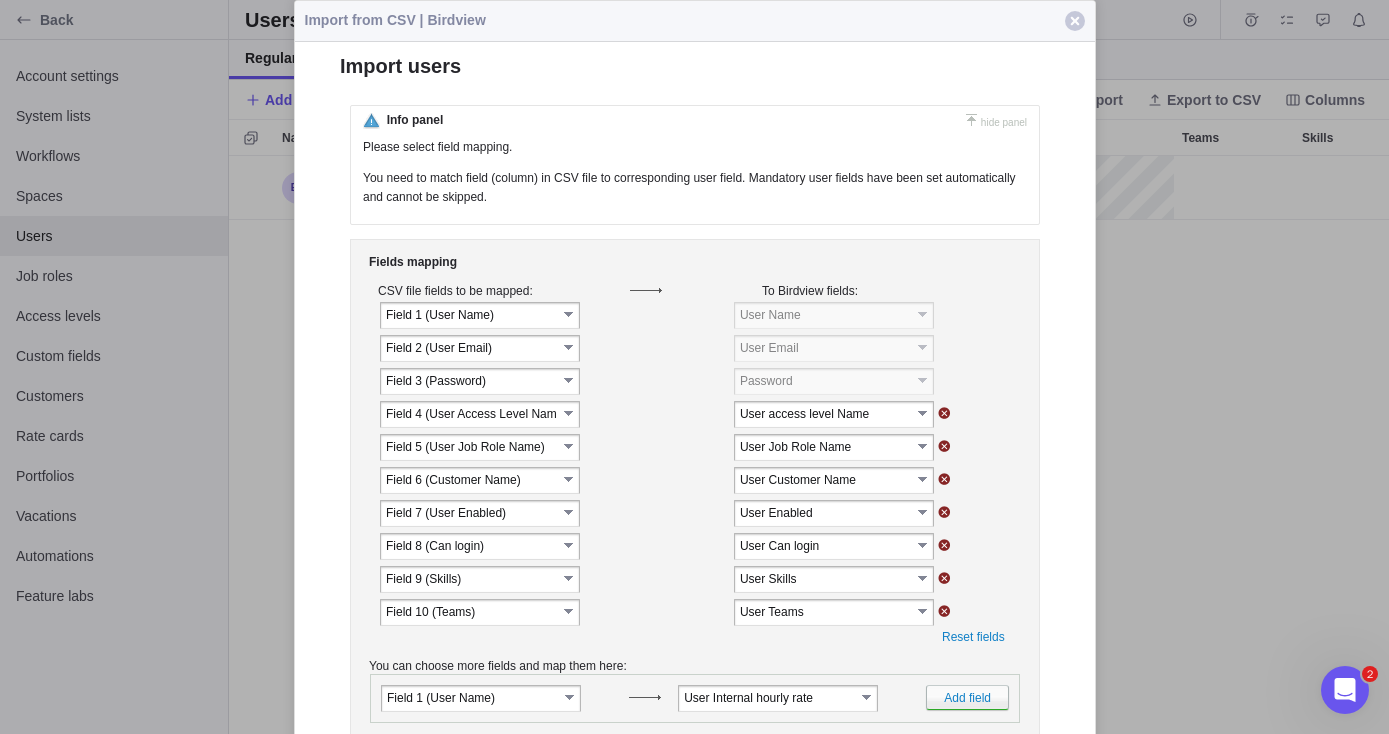 scroll, scrollTop: 0, scrollLeft: 0, axis: both 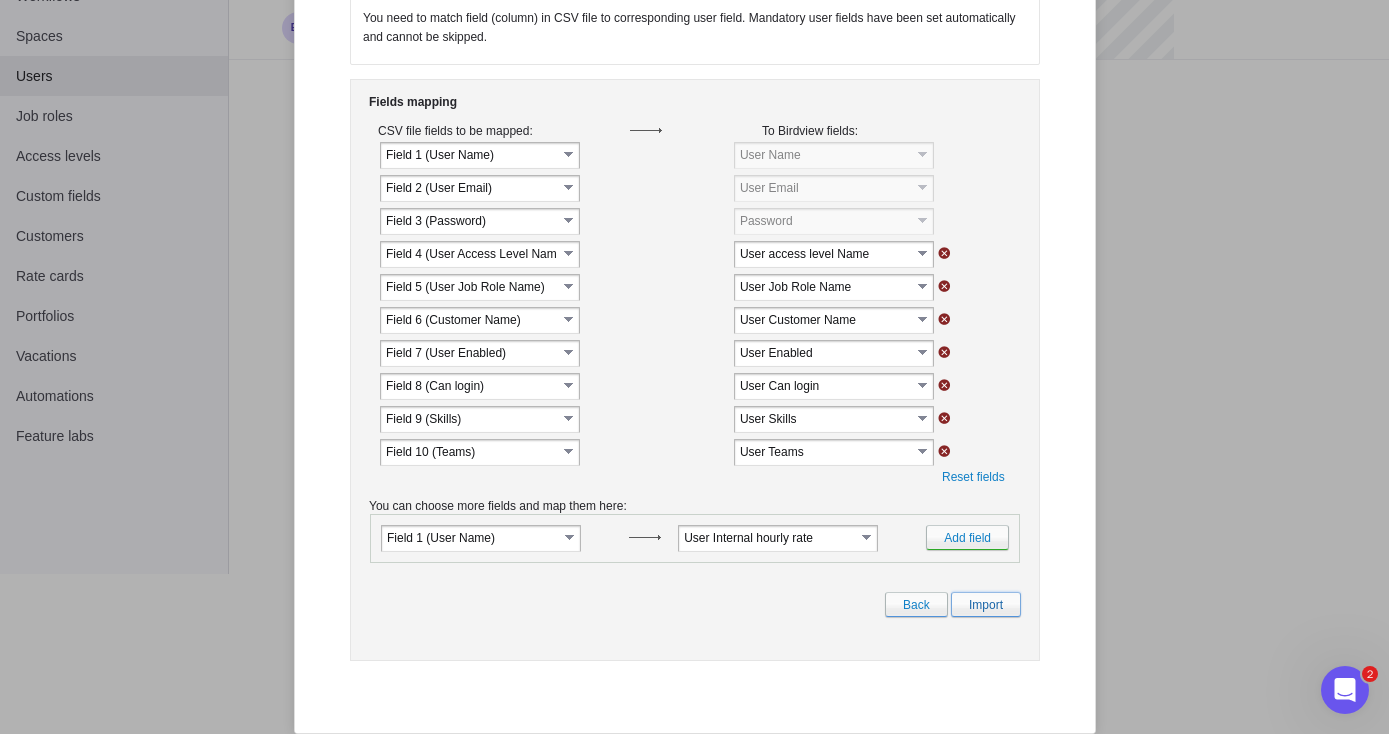 click on "Import" at bounding box center (985, 604) 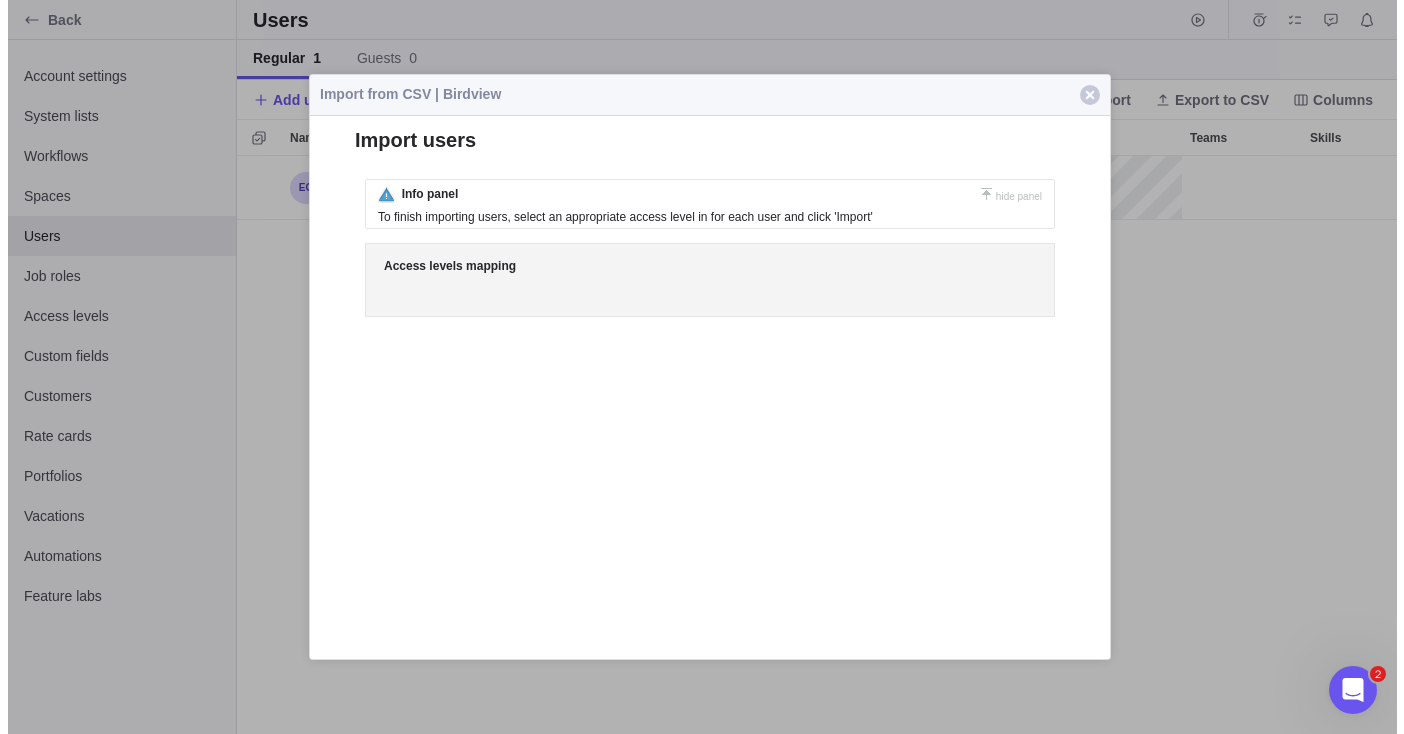 scroll, scrollTop: 0, scrollLeft: 0, axis: both 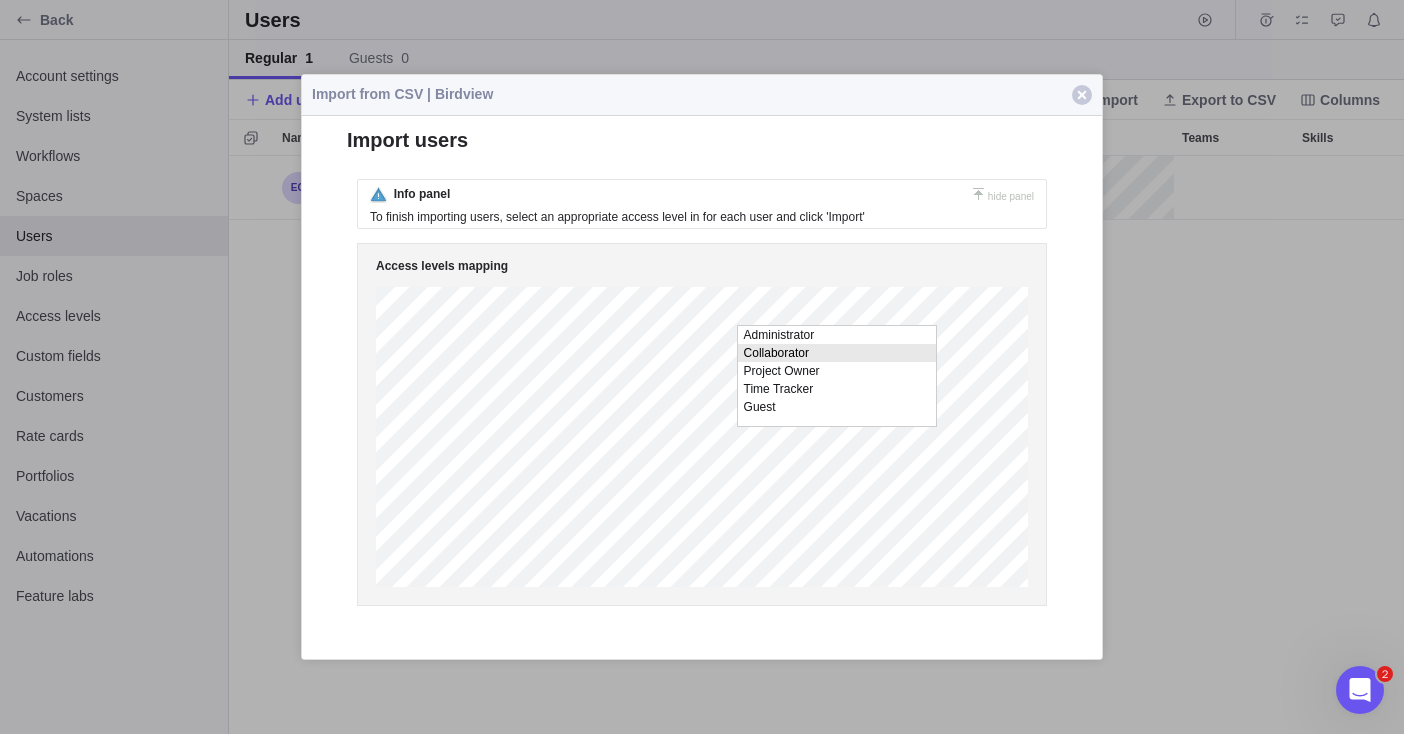 click on "Collaborator" at bounding box center (837, 353) 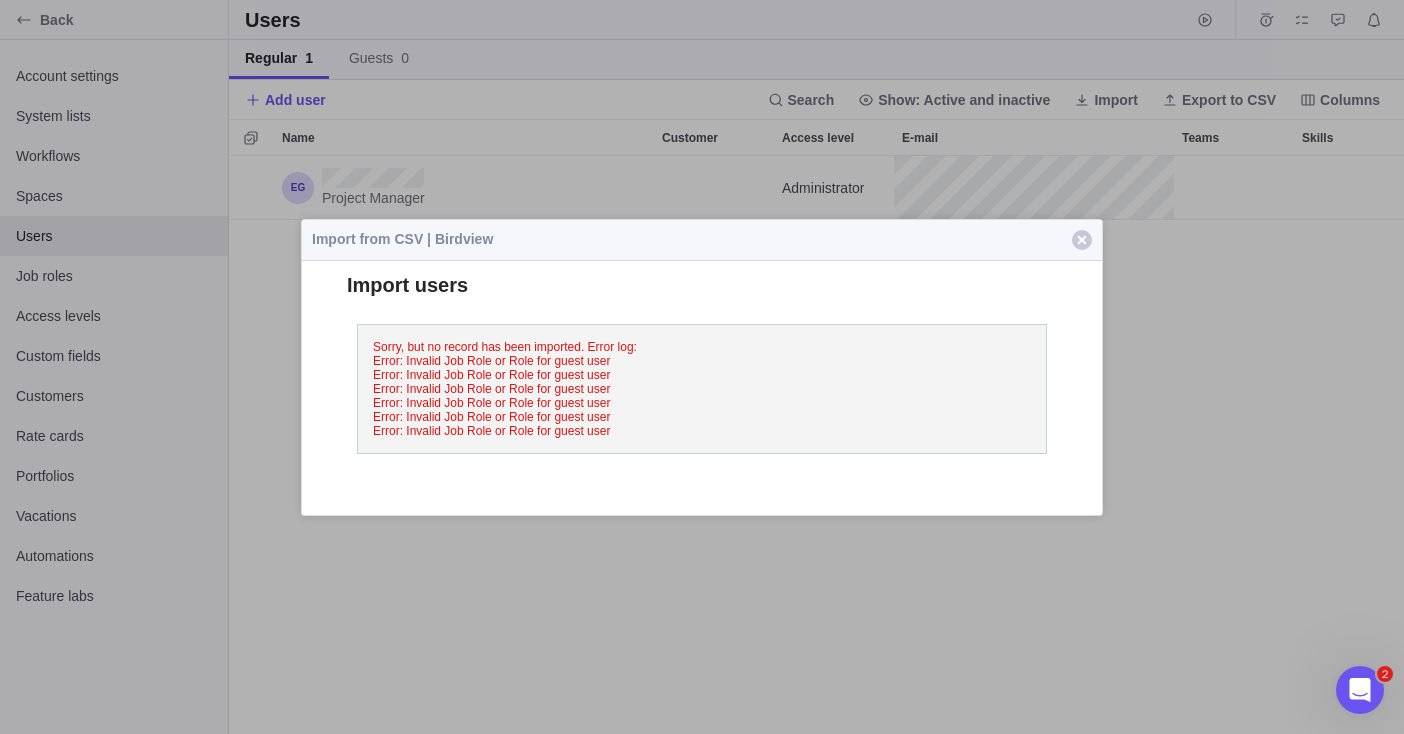 click on "Sorry, but no record has been imported. Error log: Error: Invalid Job Role or Role for guest user Error: Invalid Job Role or Role for guest user Error: Invalid Job Role or Role for guest user Error: Invalid Job Role or Role for guest user Error: Invalid Job Role or Role for guest user Error: Invalid Job Role or Role for guest user" at bounding box center [505, 388] 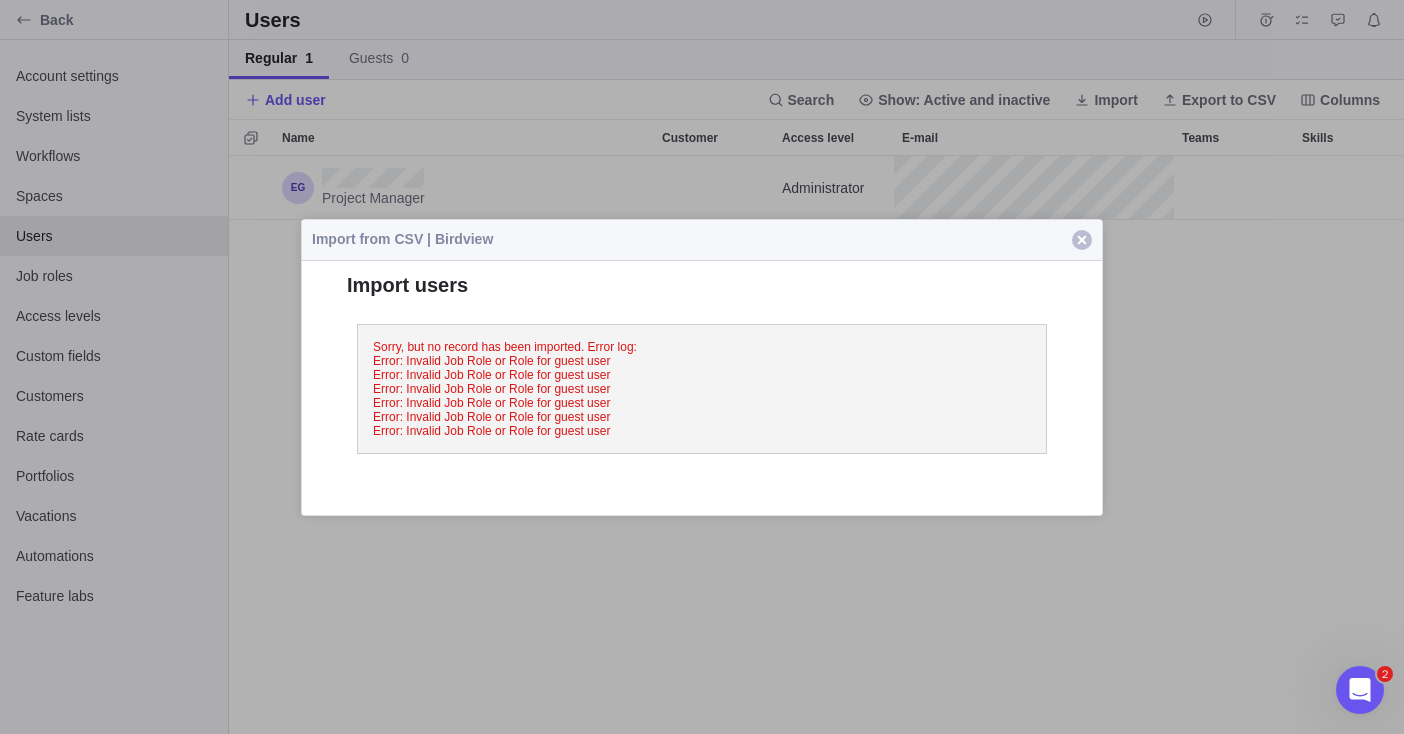 click at bounding box center [1082, 240] 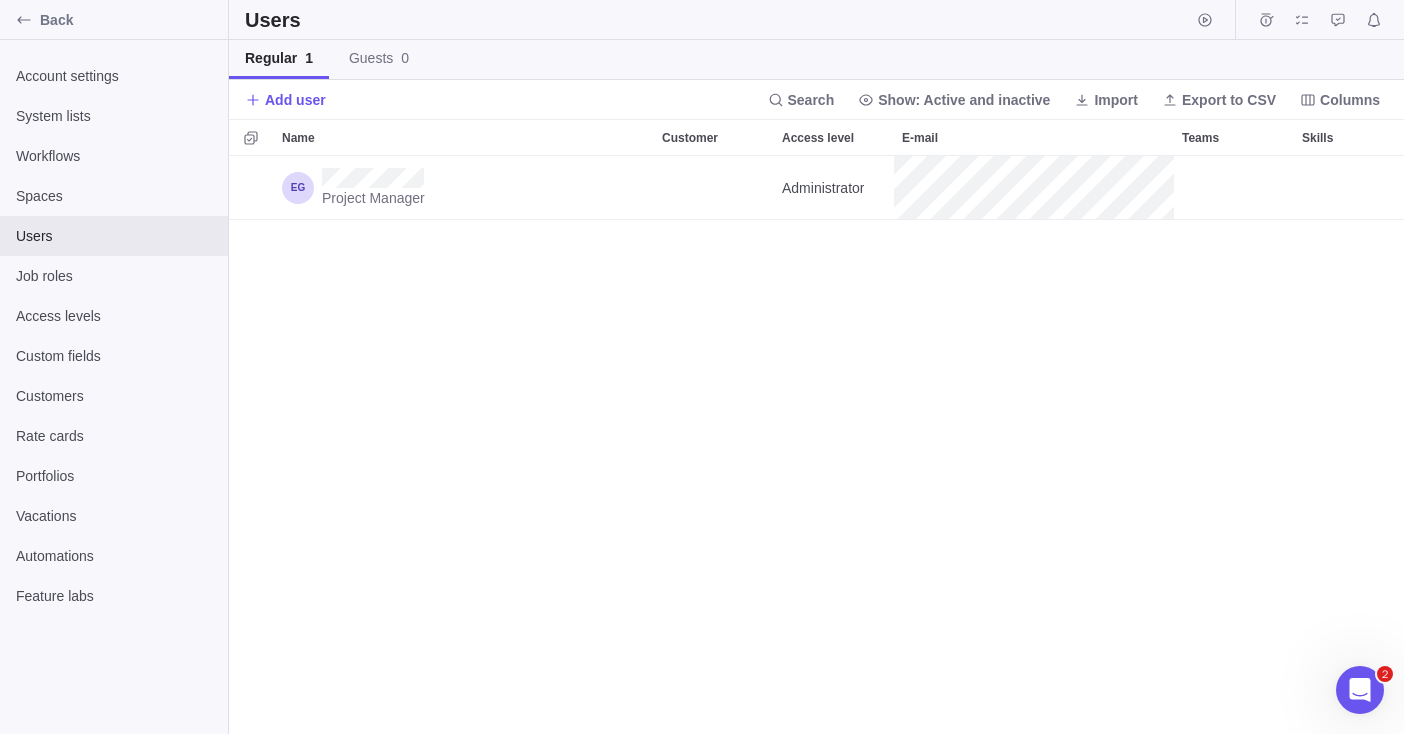 click on "Project Manager Administrator Main" at bounding box center [816, 445] 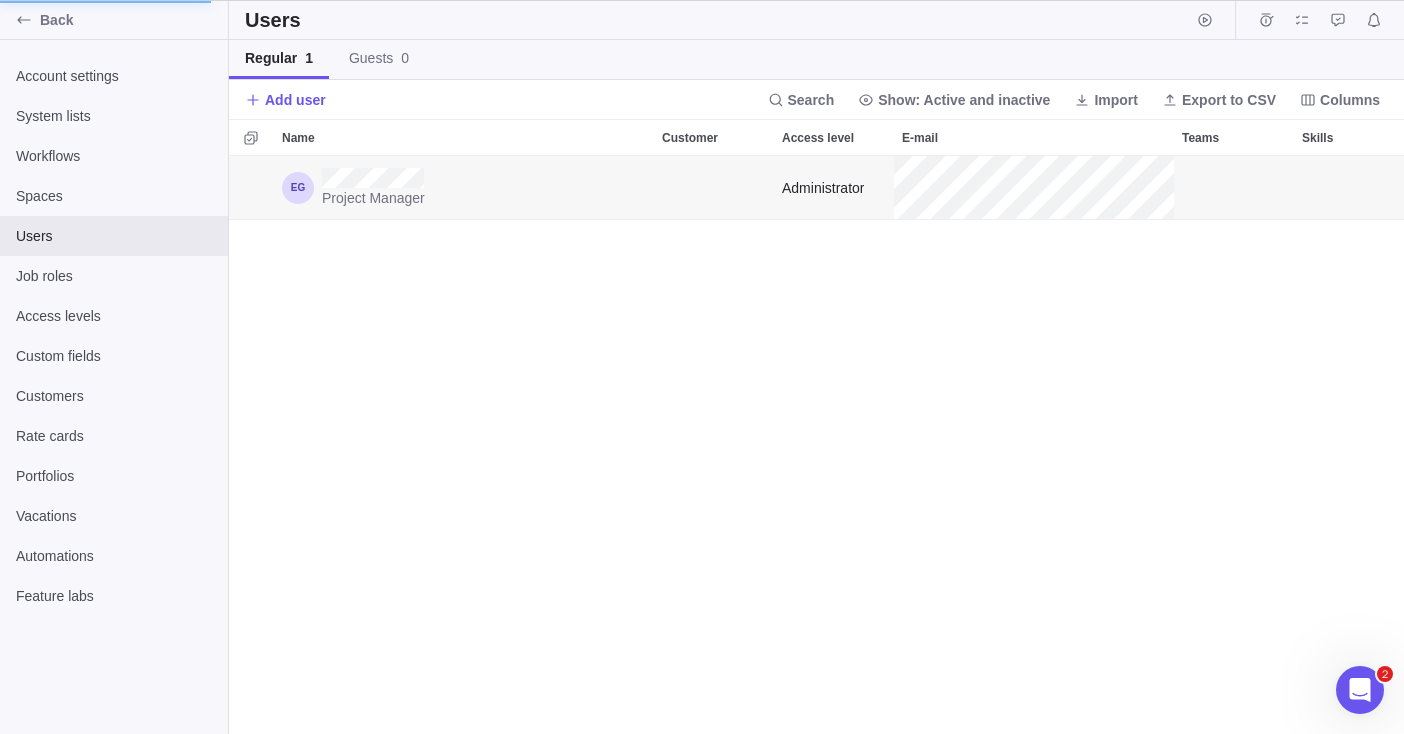 scroll, scrollTop: 563, scrollLeft: 729, axis: both 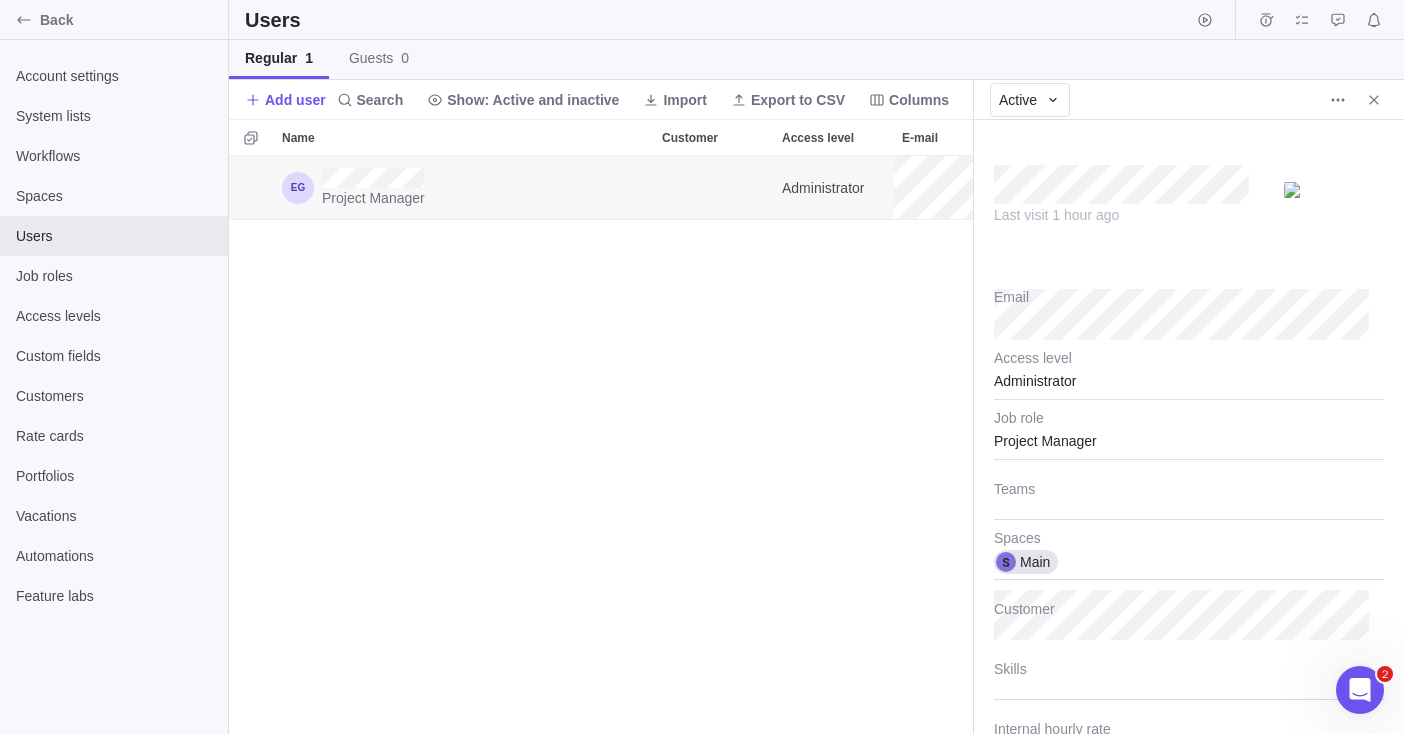 type on "x" 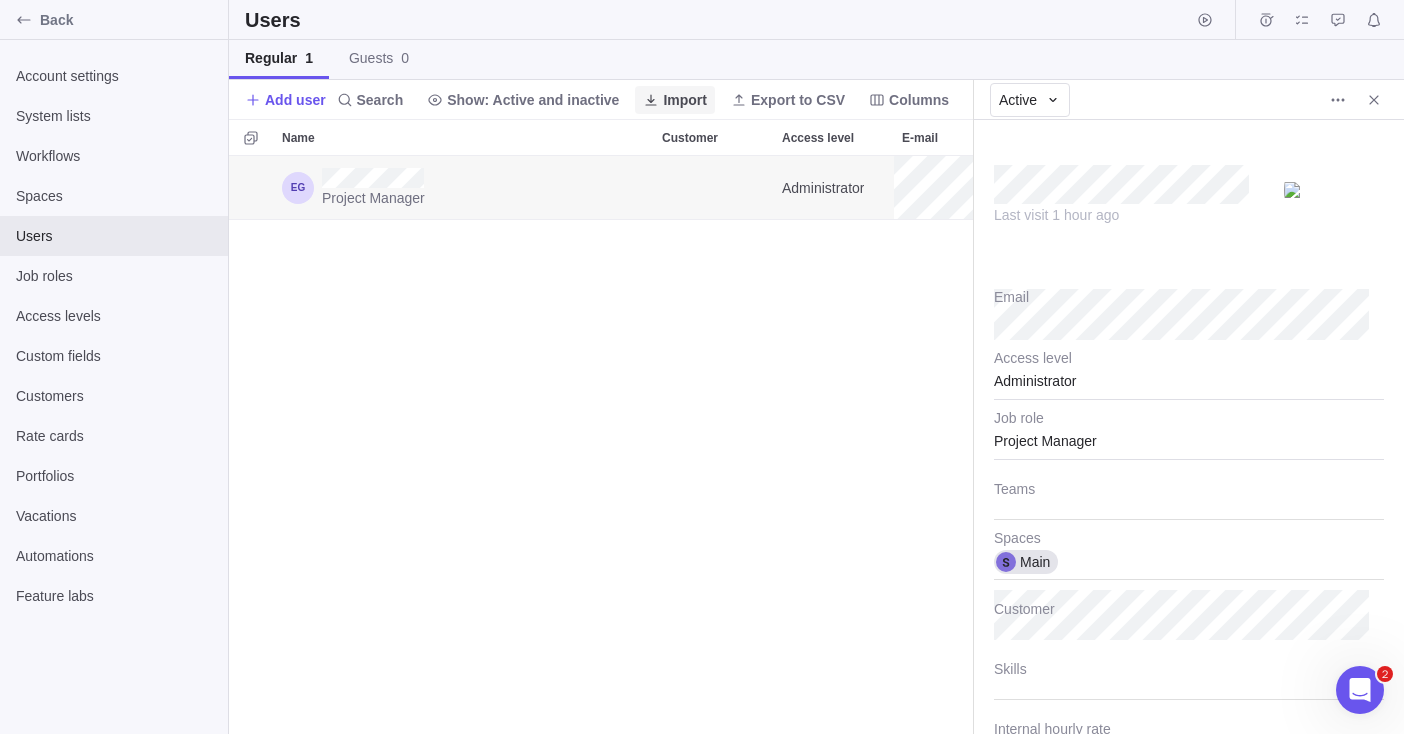click on "Import" at bounding box center [685, 100] 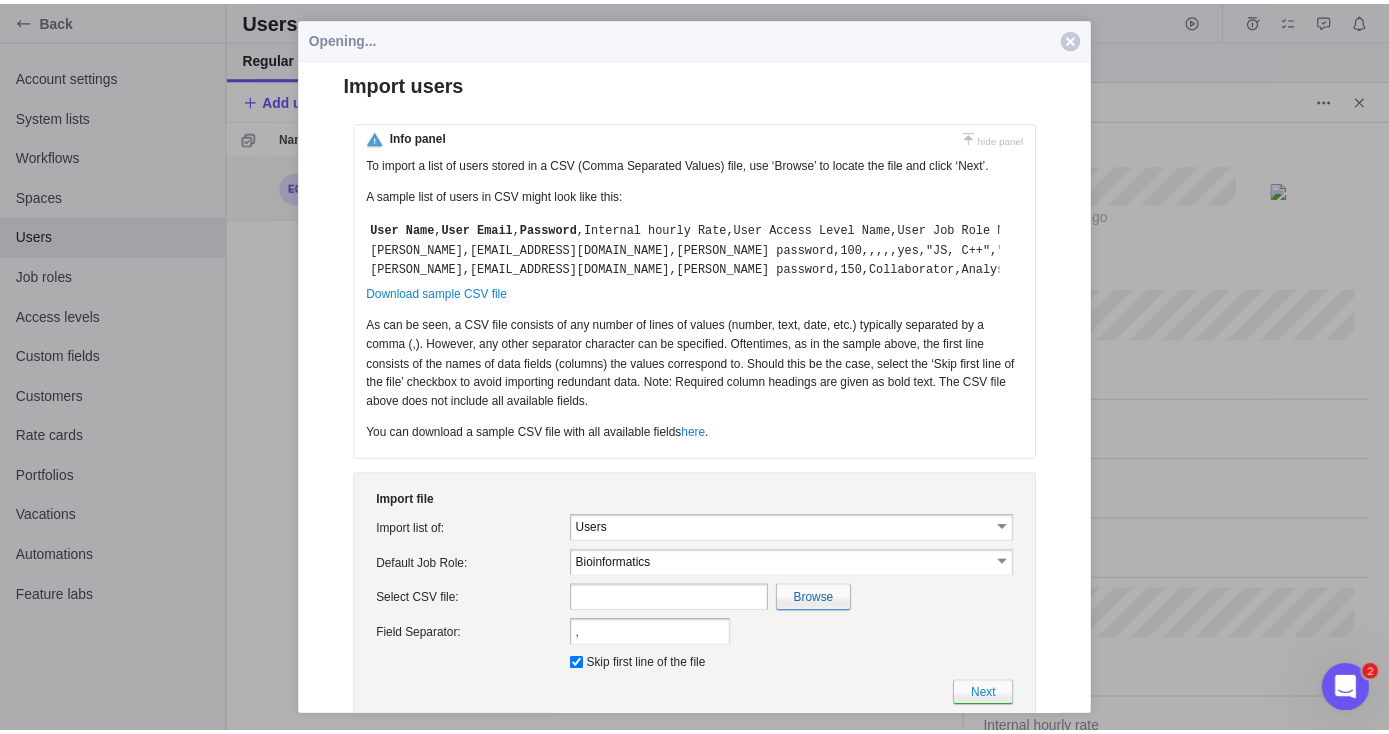 scroll, scrollTop: 0, scrollLeft: 0, axis: both 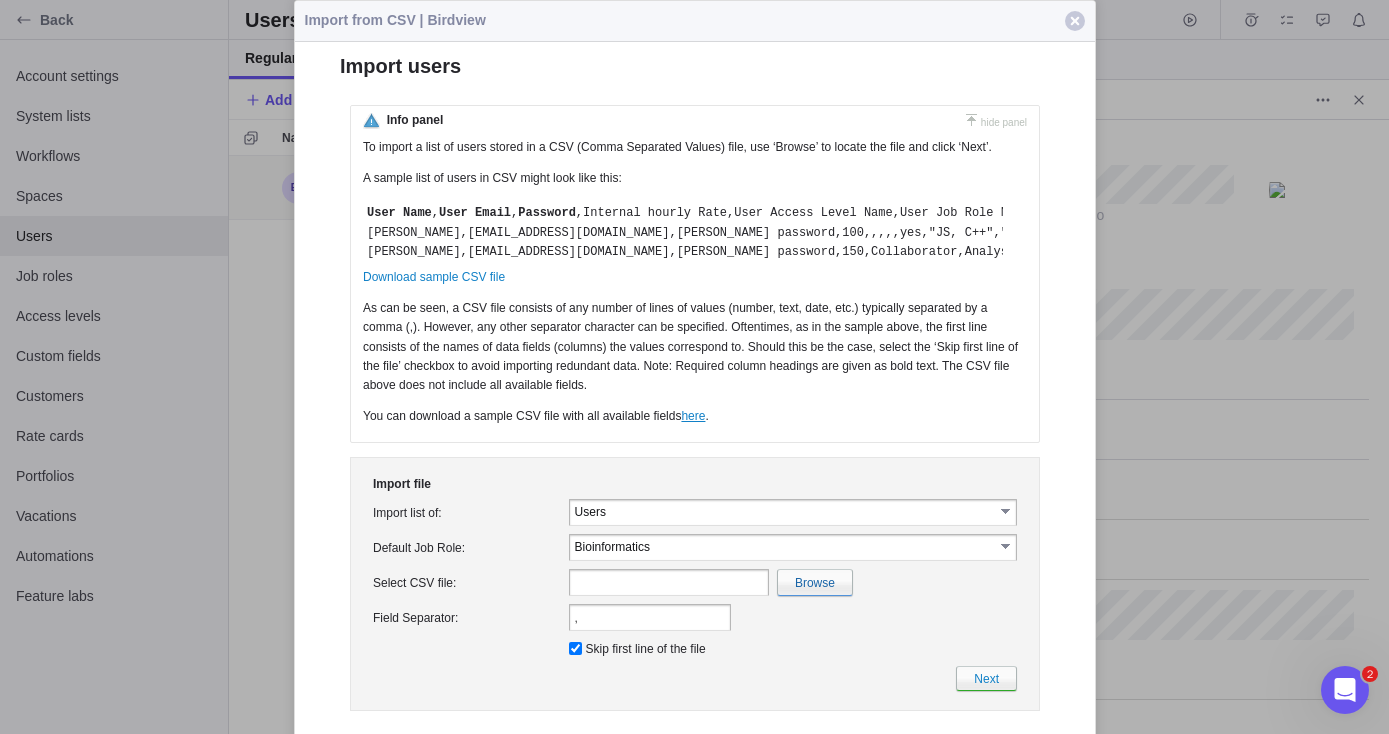click on "here" at bounding box center [692, 416] 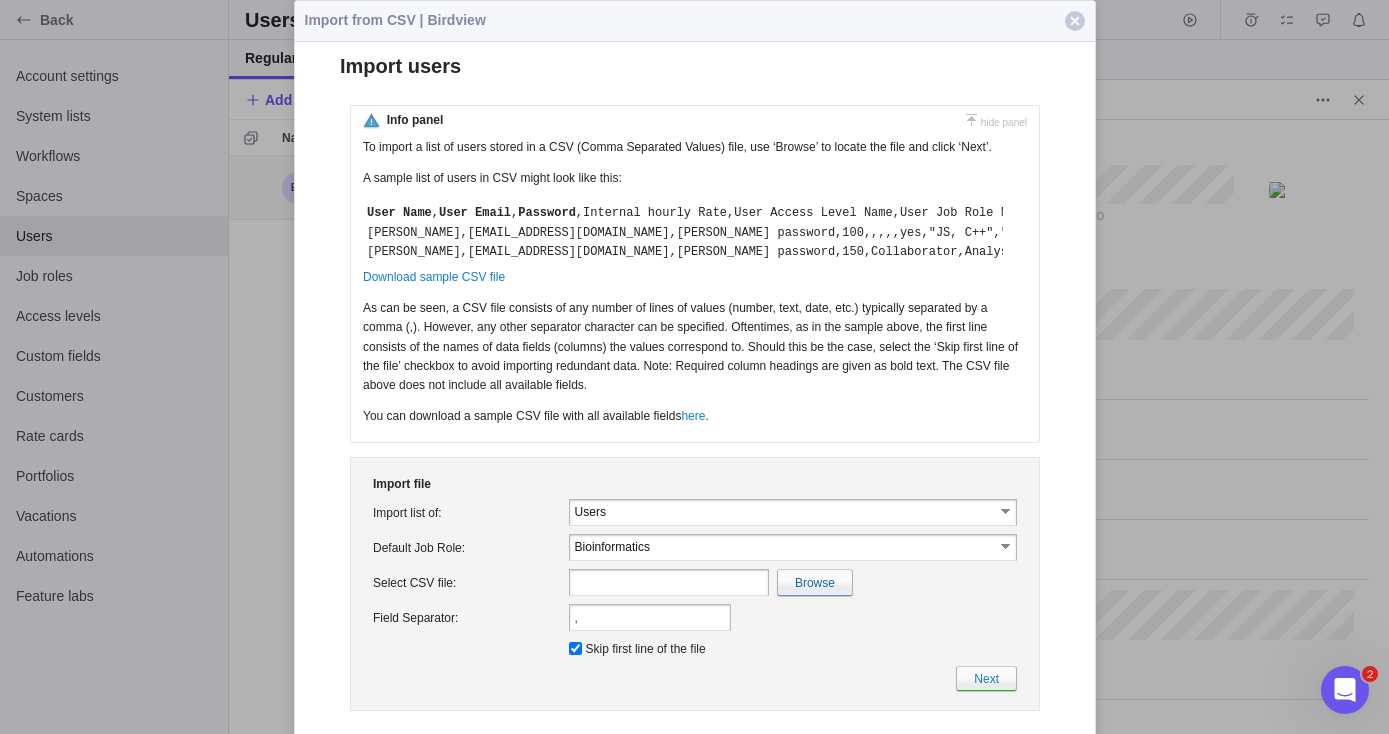 click on "As can be seen, a CSV file consists of any number of lines of values (number, text, date, etc.) typically separated by a comma (,). However, any other separator character can be specified. Oftentimes, as in the sample above, the first line consists of the names of data fields (columns) the values correspond to. Should this be the case, select the ‘Skip first line of the file’ checkbox to avoid importing redundant data. Note: Required column headings are given as bold text. The CSV file above does not include all available fields." at bounding box center [694, 352] 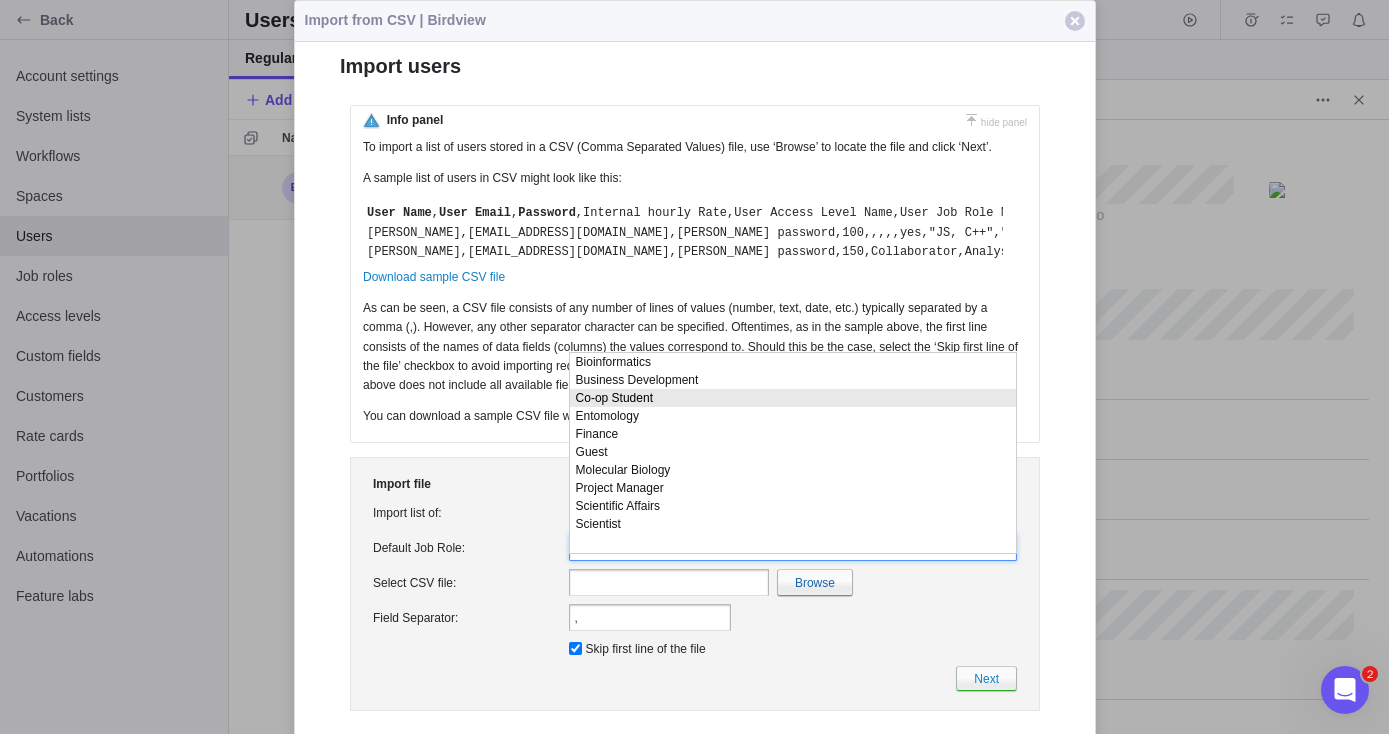 click on "Co-op Student" at bounding box center (792, 398) 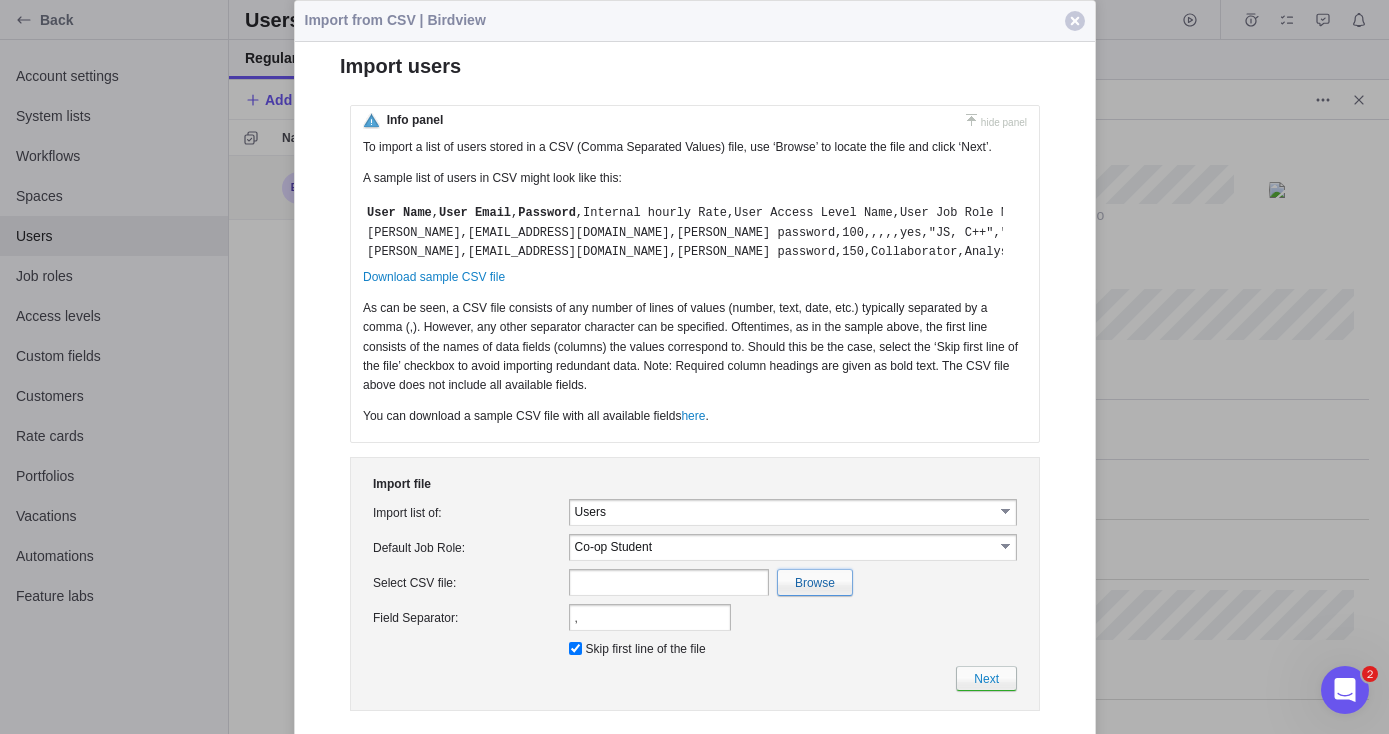 click at bounding box center (378, 582) 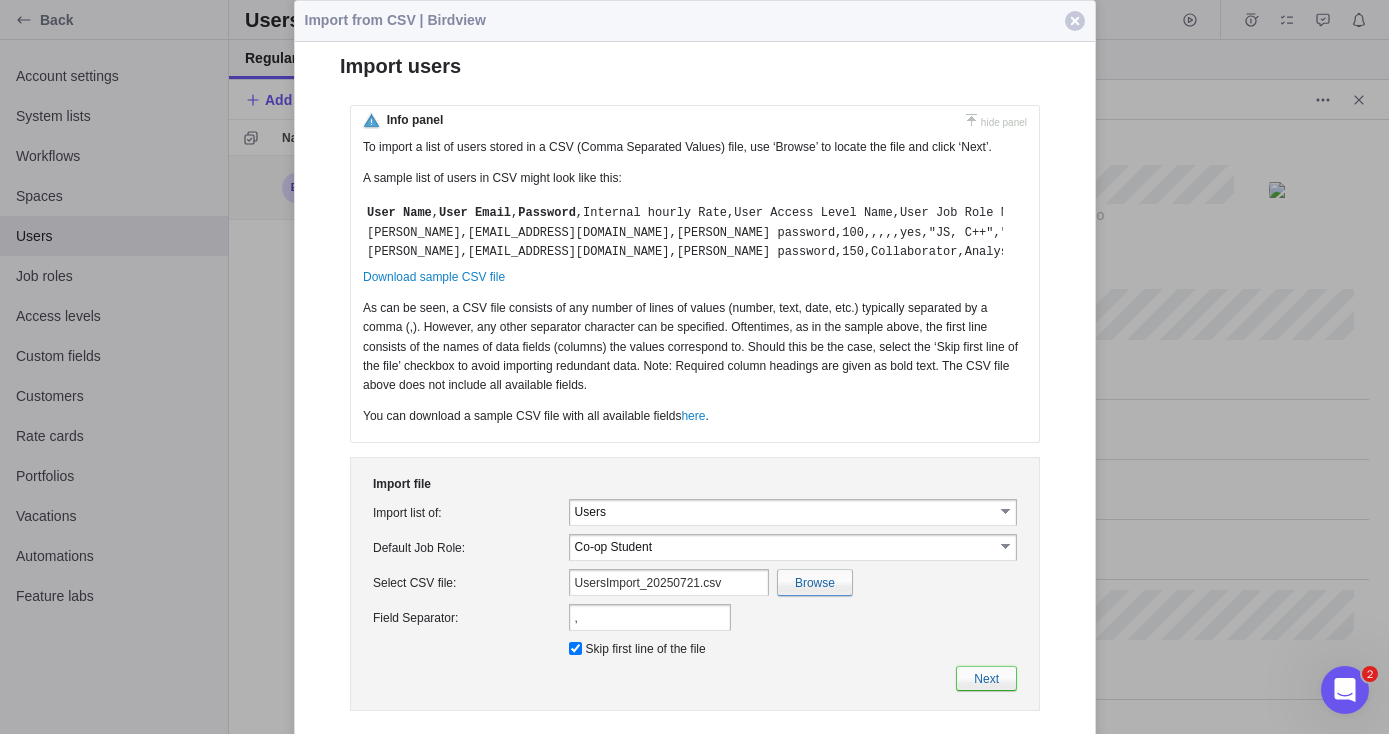 click on "Next" at bounding box center (985, 678) 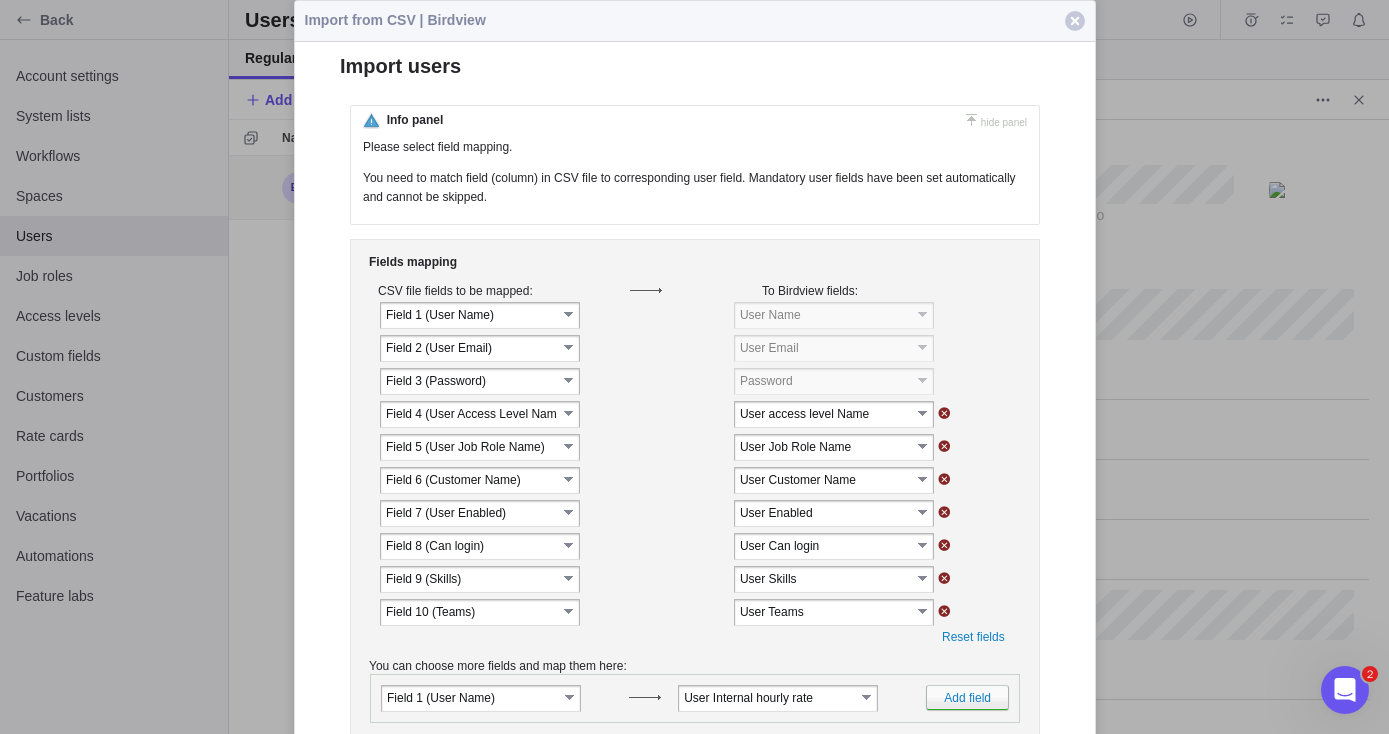 scroll, scrollTop: 0, scrollLeft: 0, axis: both 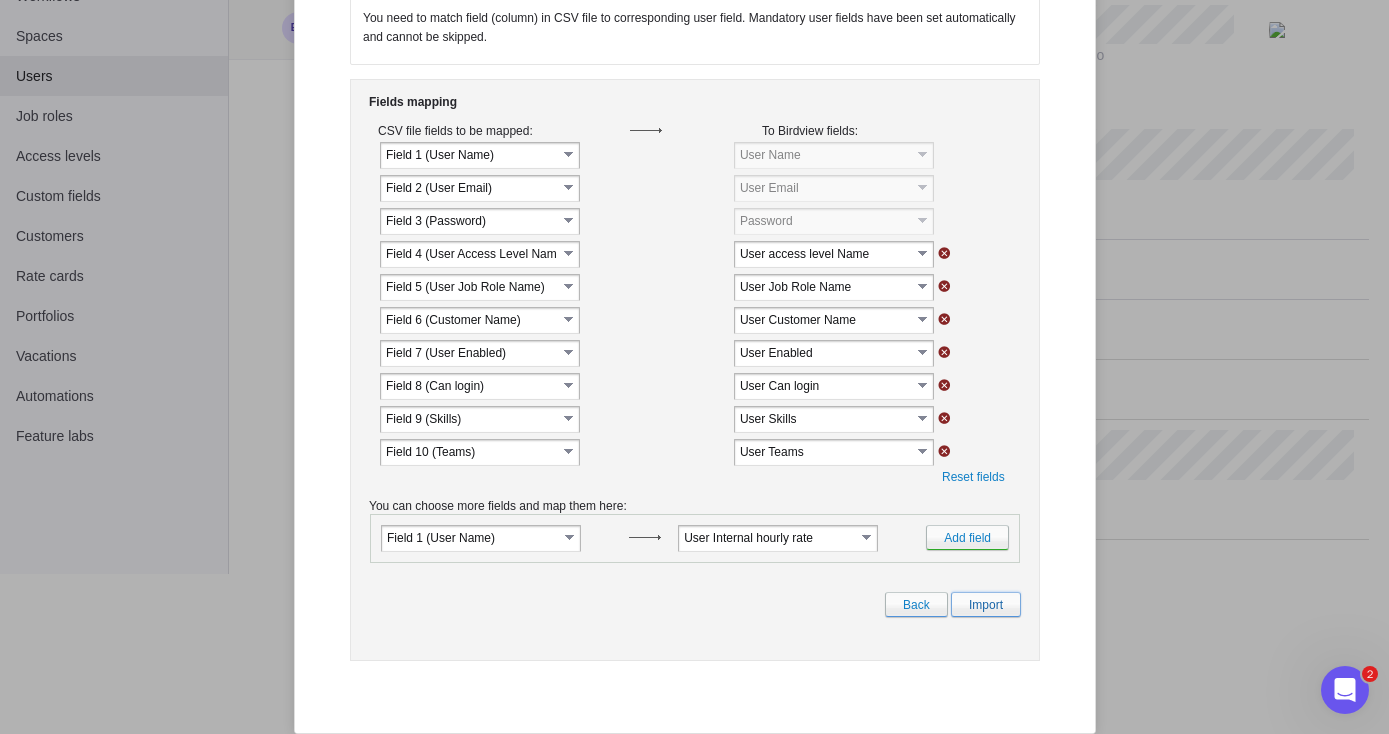 click on "Import" at bounding box center [985, 604] 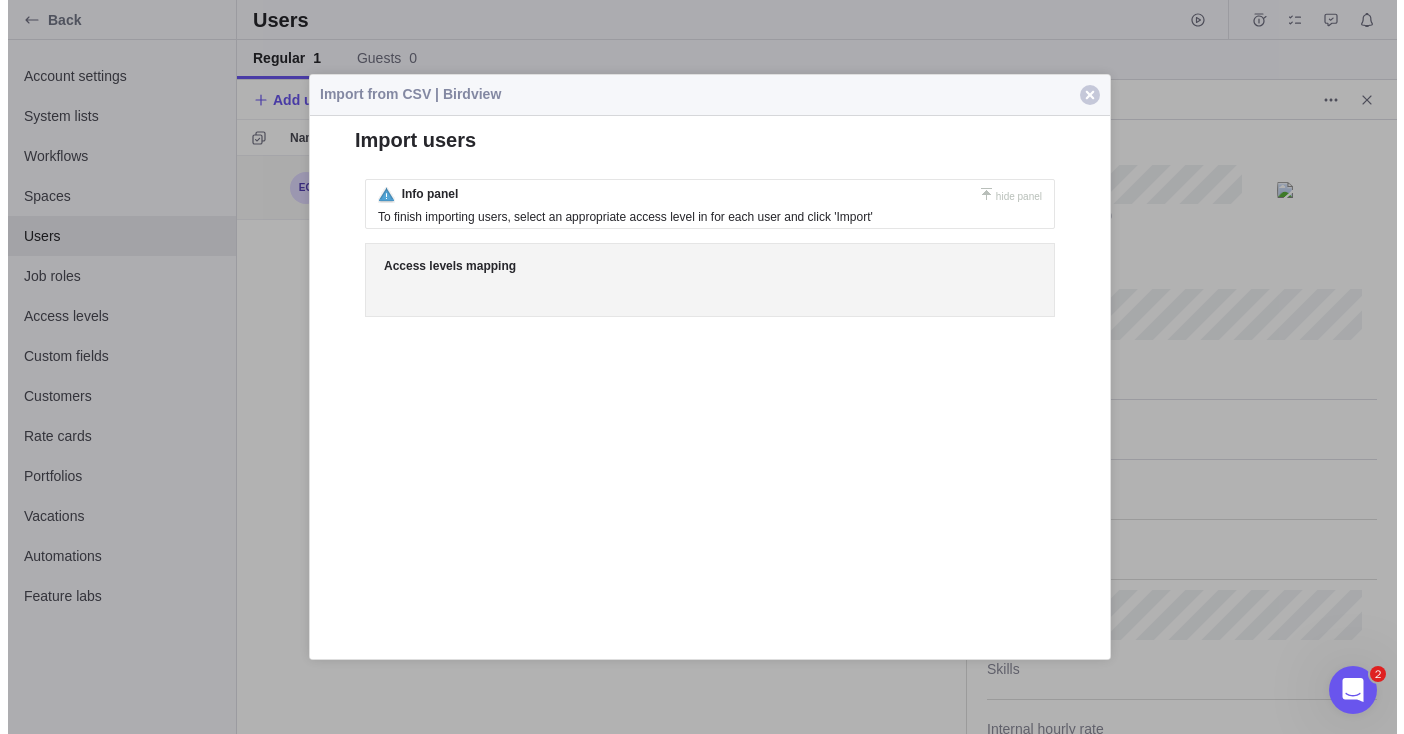 scroll, scrollTop: 0, scrollLeft: 0, axis: both 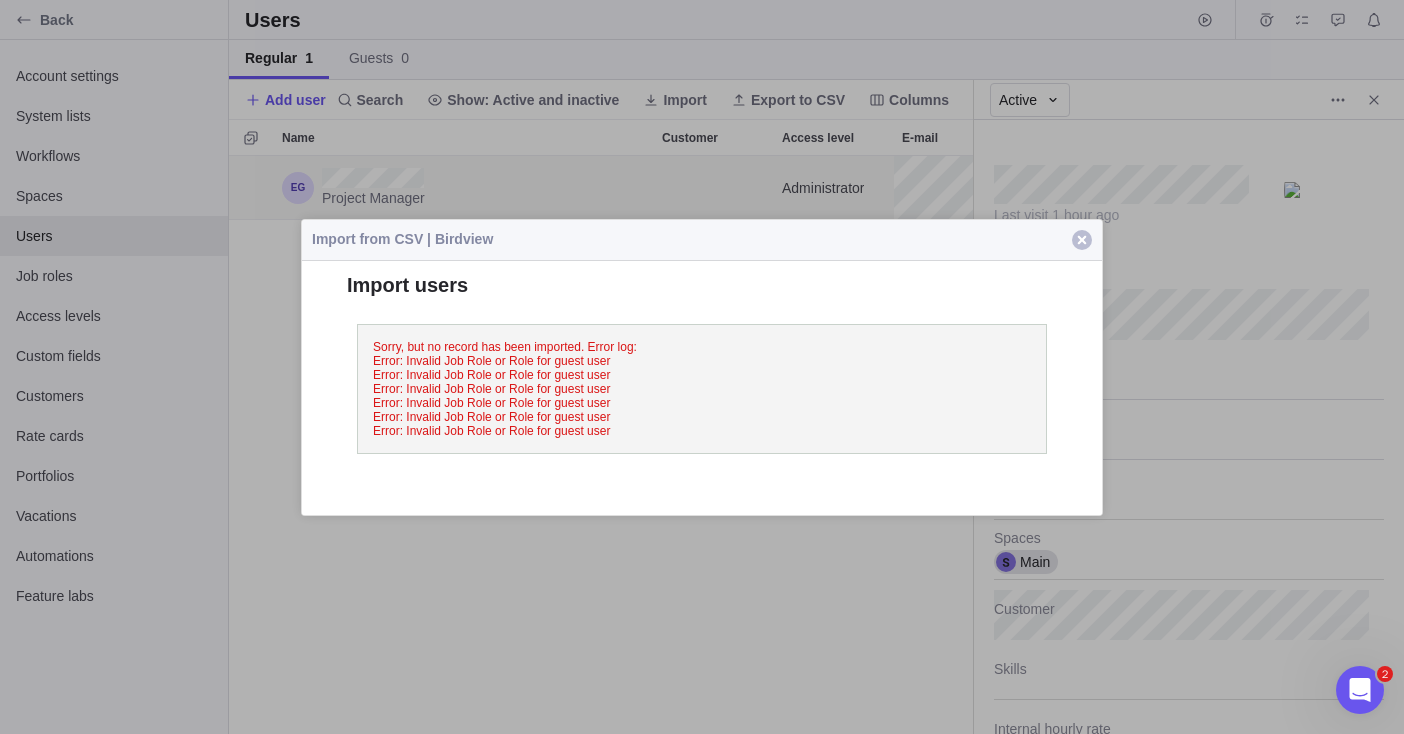 click at bounding box center [1082, 240] 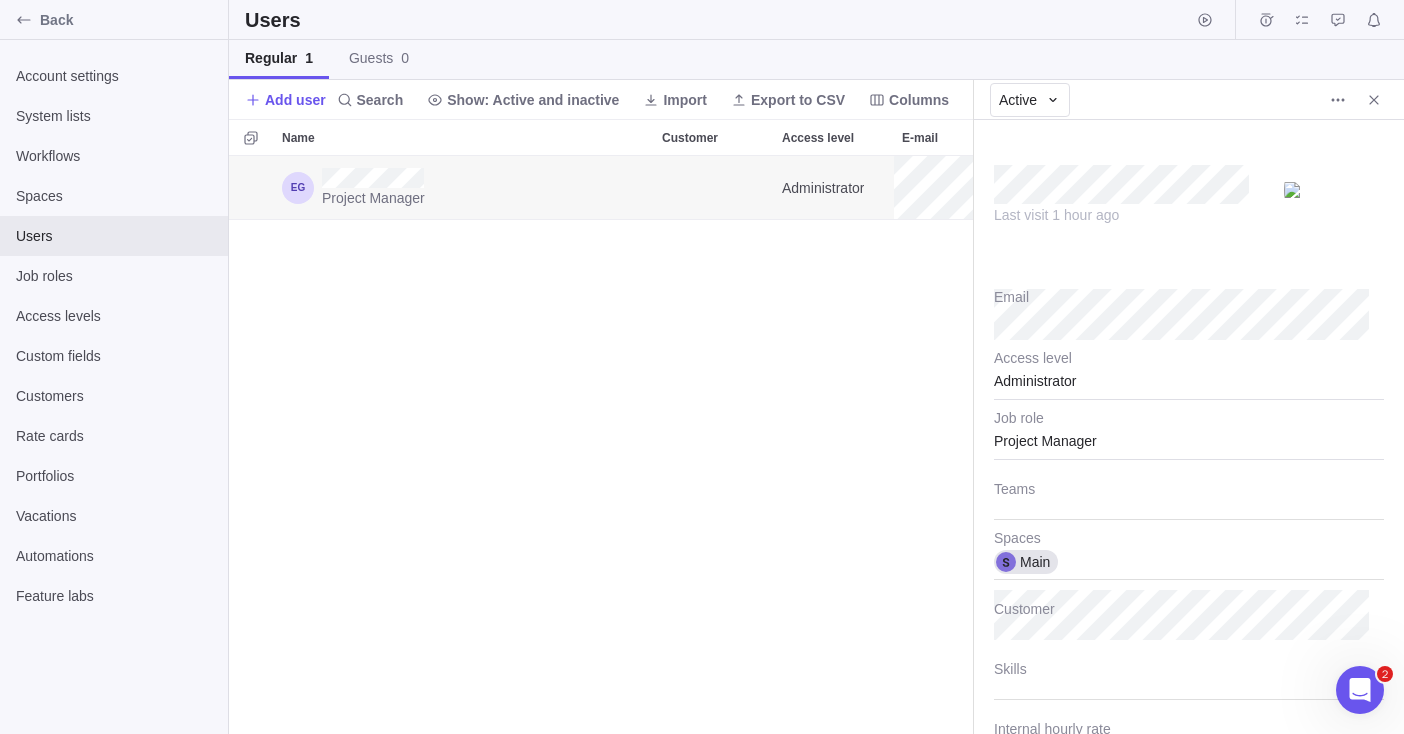 click on "Project Manager Administrator Main" at bounding box center (601, 445) 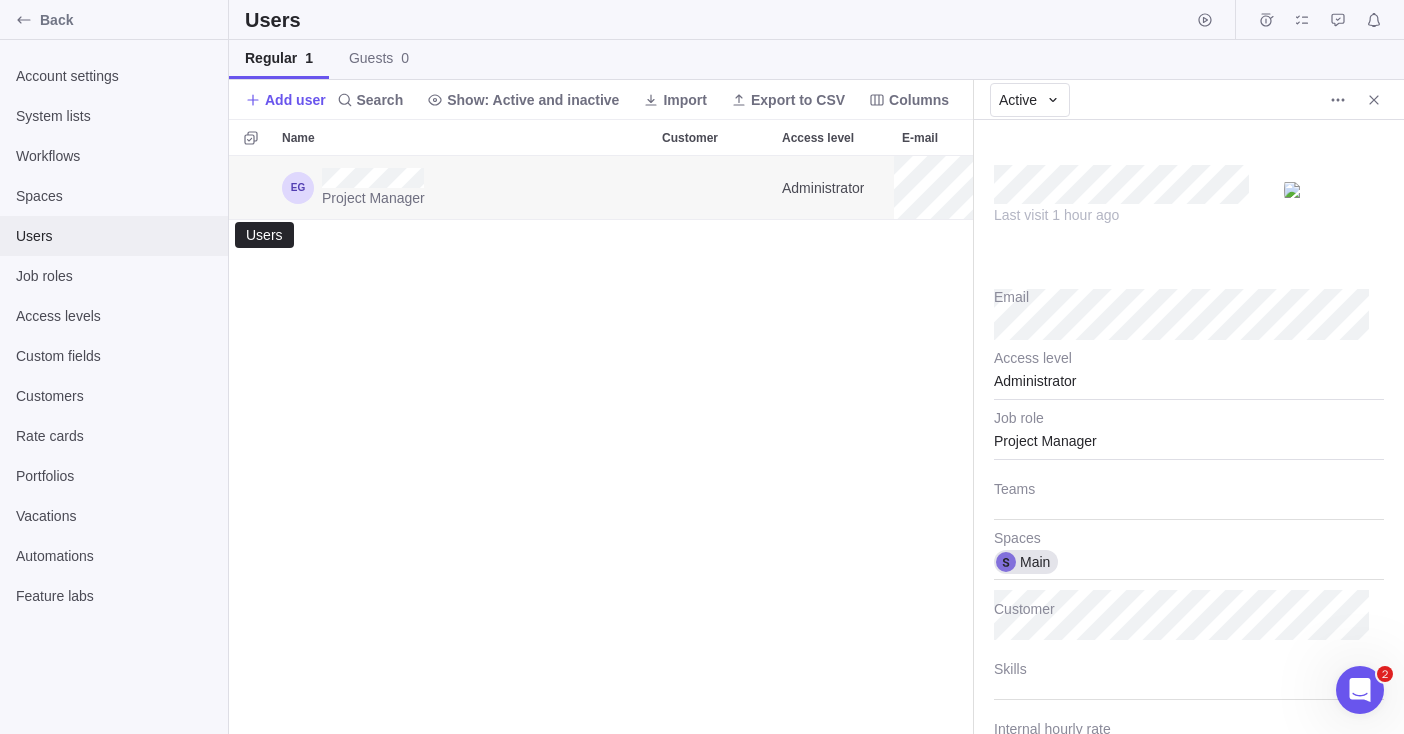 click on "Users" at bounding box center [114, 236] 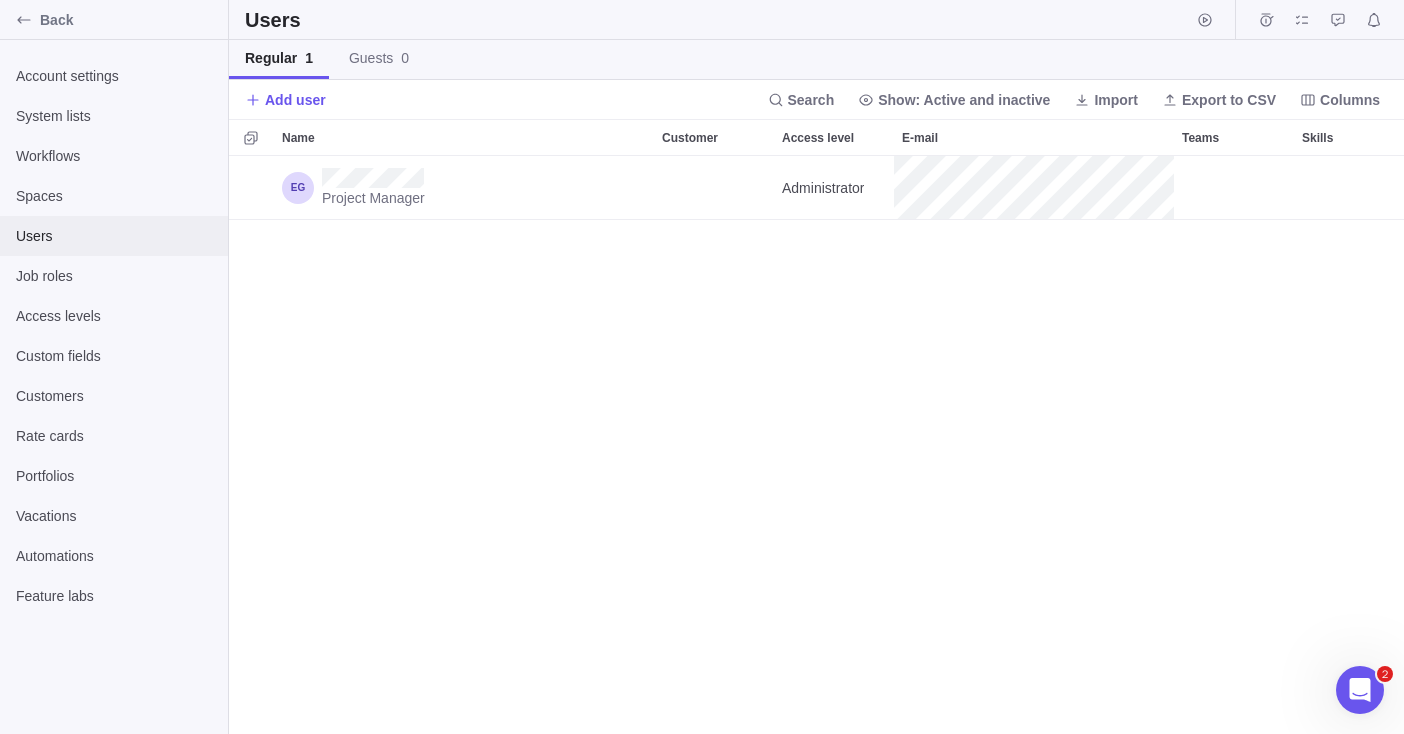scroll, scrollTop: 16, scrollLeft: 16, axis: both 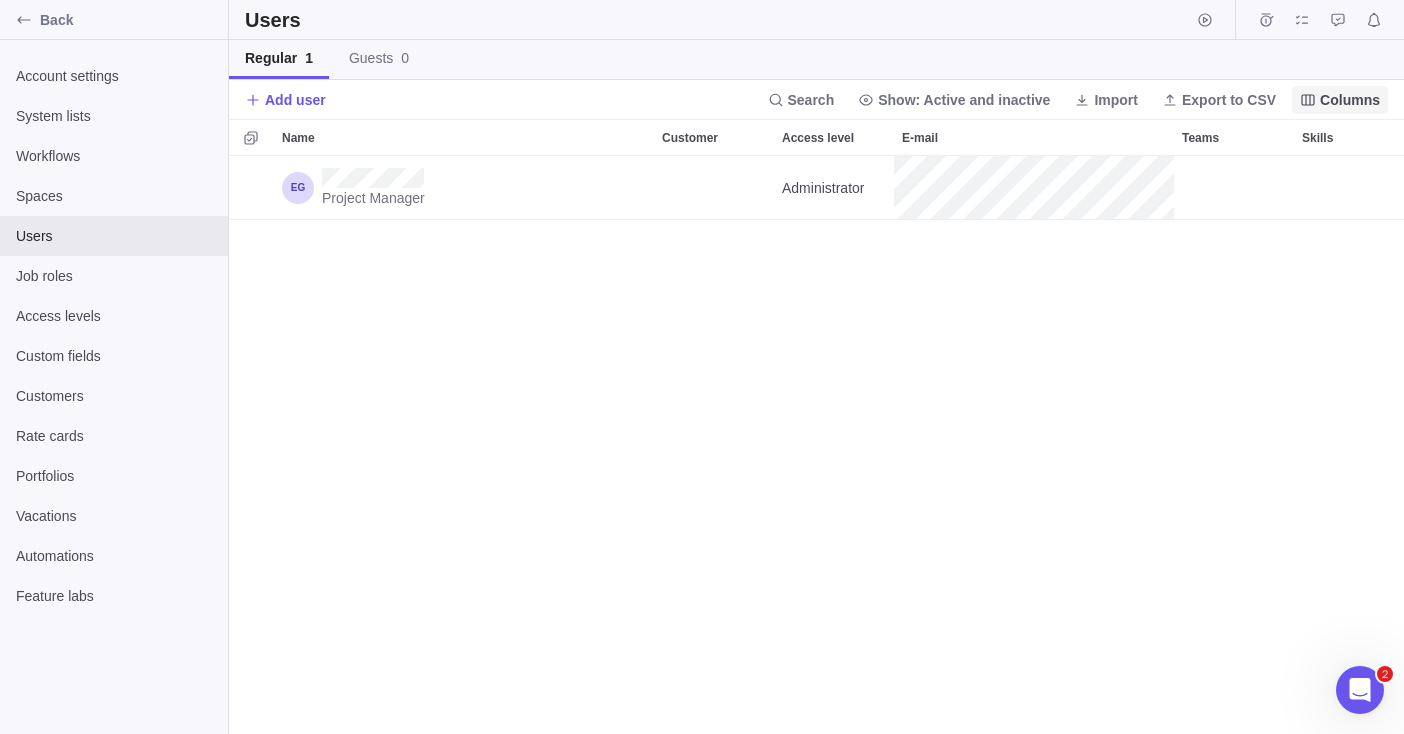 click on "Columns" at bounding box center [1350, 100] 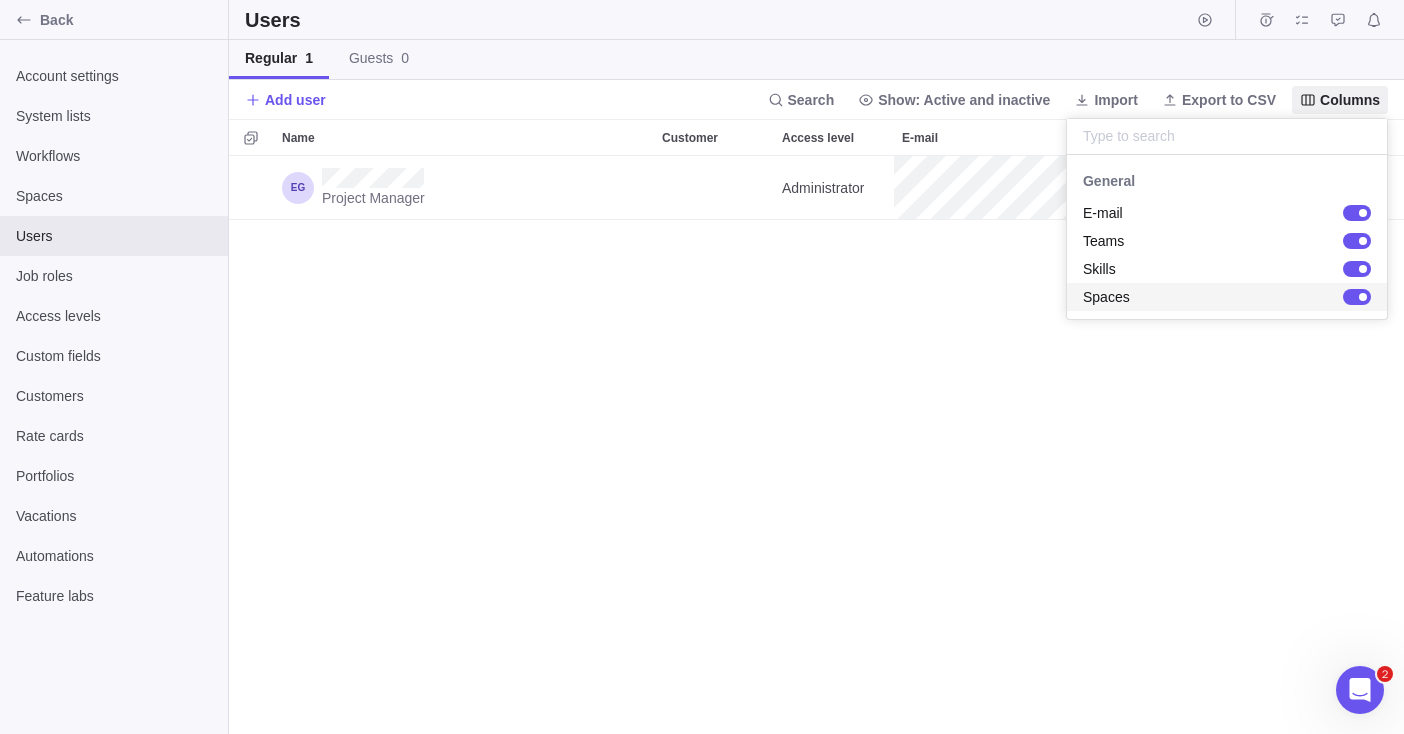 click on "Back Account settings System lists Workflows Spaces Users Job roles Access levels Custom fields Customers Rate cards Portfolios Vacations Automations Feature labs Users Regular 1 Guests 0 Add user Search Show: Active and inactive Import Export to CSV Columns Name Customer Access level E-mail Teams Skills Spaces Project Manager Administrator Main
2 [DATE] - [DATE] (762d) Prev Next [DATE] Su Mo Tu We Th Fr Sa     1 2 3 4 5 6 7 8 9 10 11 12 13 14 15 16 17 18 19 20 21 22 23 24 25 26 27 28 29 30 31     [DATE] Done x Spaces System lists Users
Import from CSV | Birdview
Close General E-mail Teams Skills Spaces" at bounding box center (702, 367) 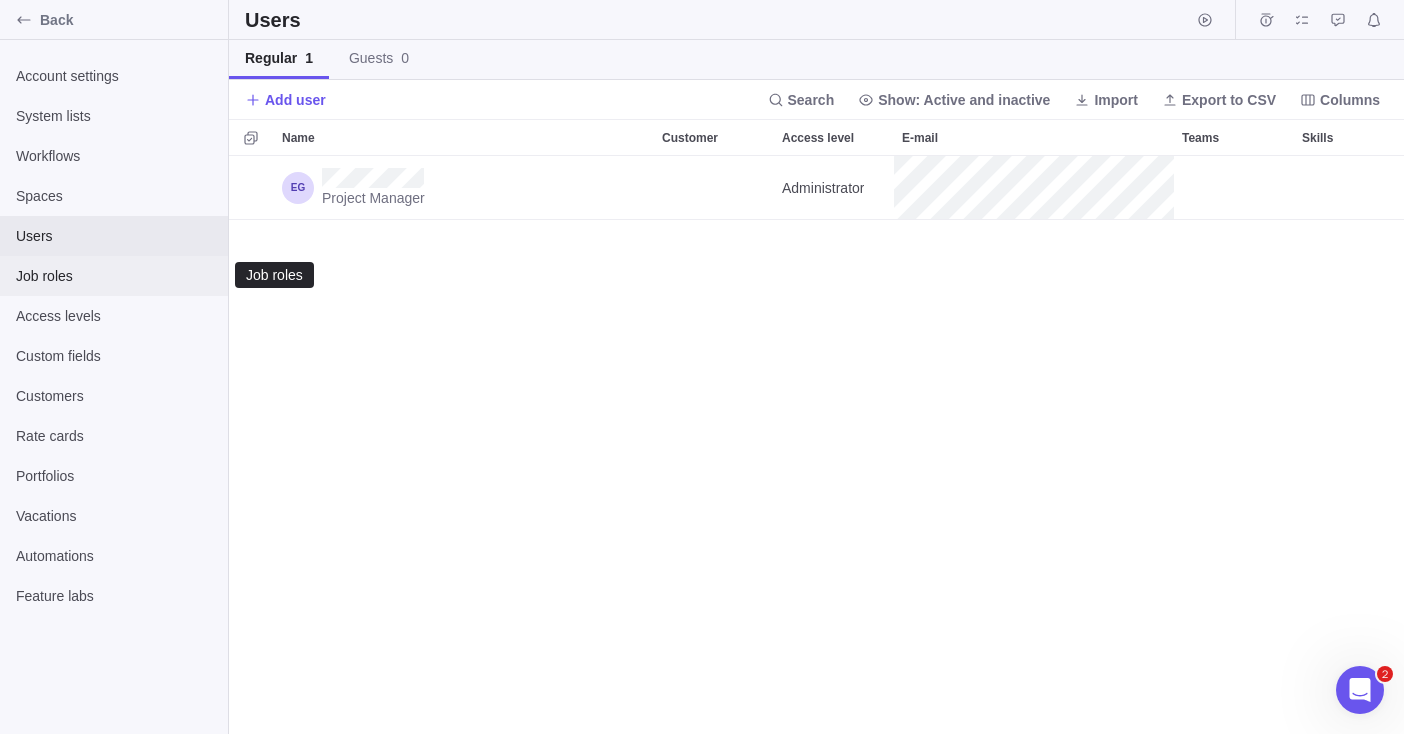 click on "Job roles" at bounding box center [114, 276] 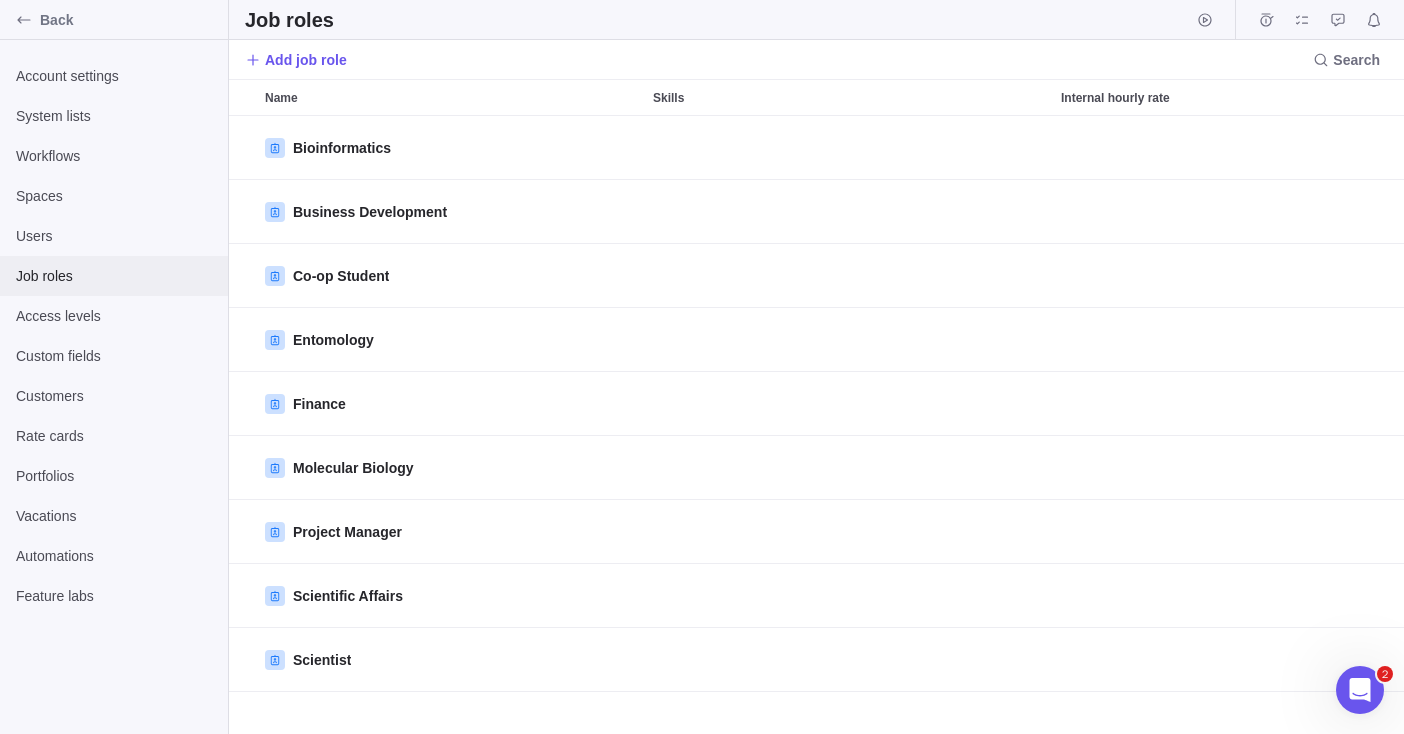 scroll, scrollTop: 16, scrollLeft: 16, axis: both 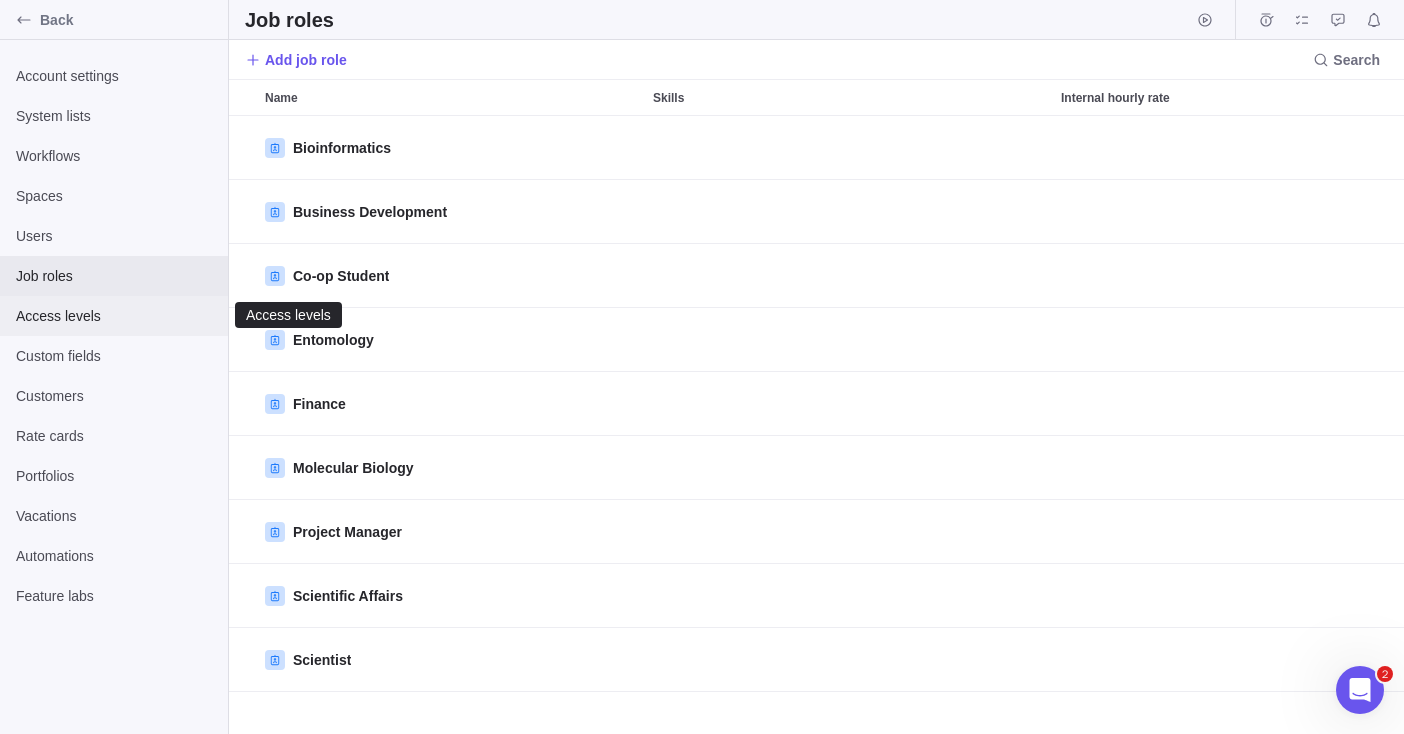 click on "Access levels" at bounding box center (114, 316) 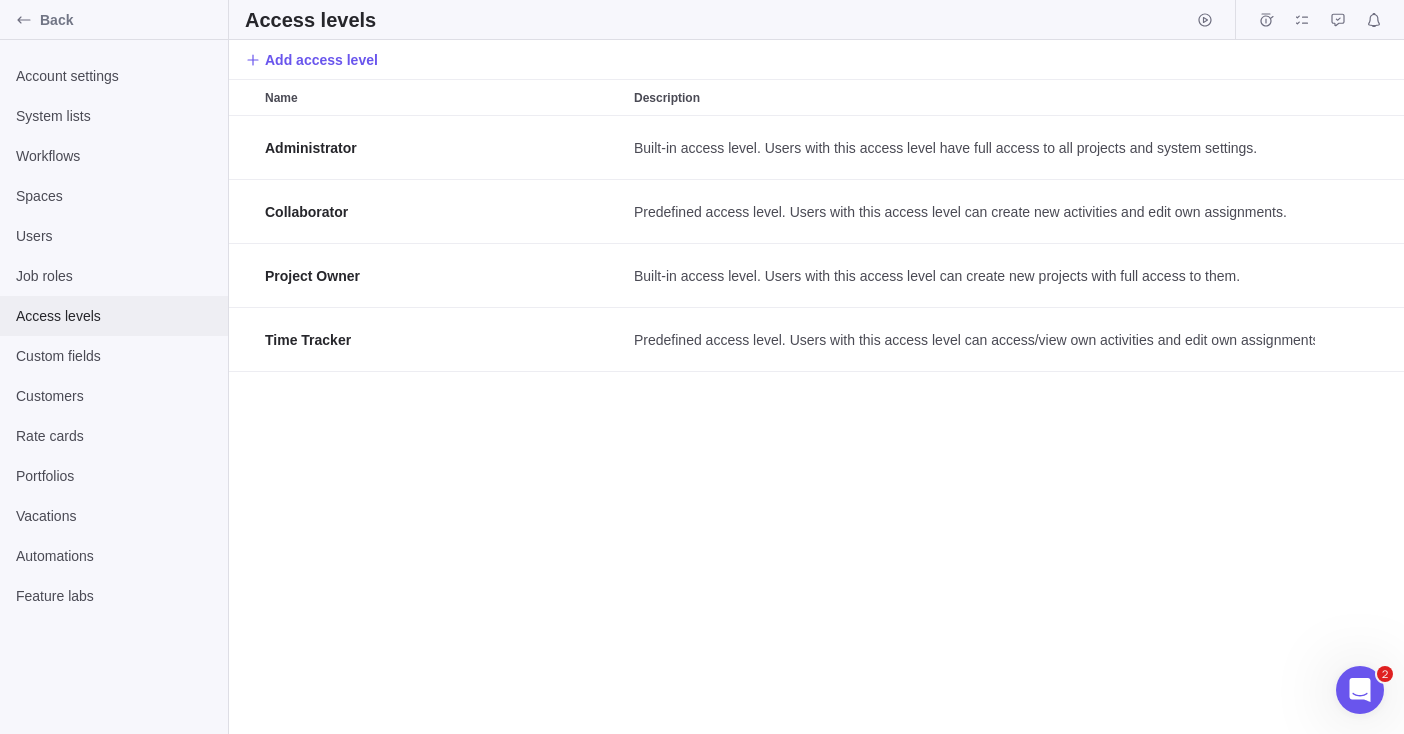 scroll, scrollTop: 16, scrollLeft: 16, axis: both 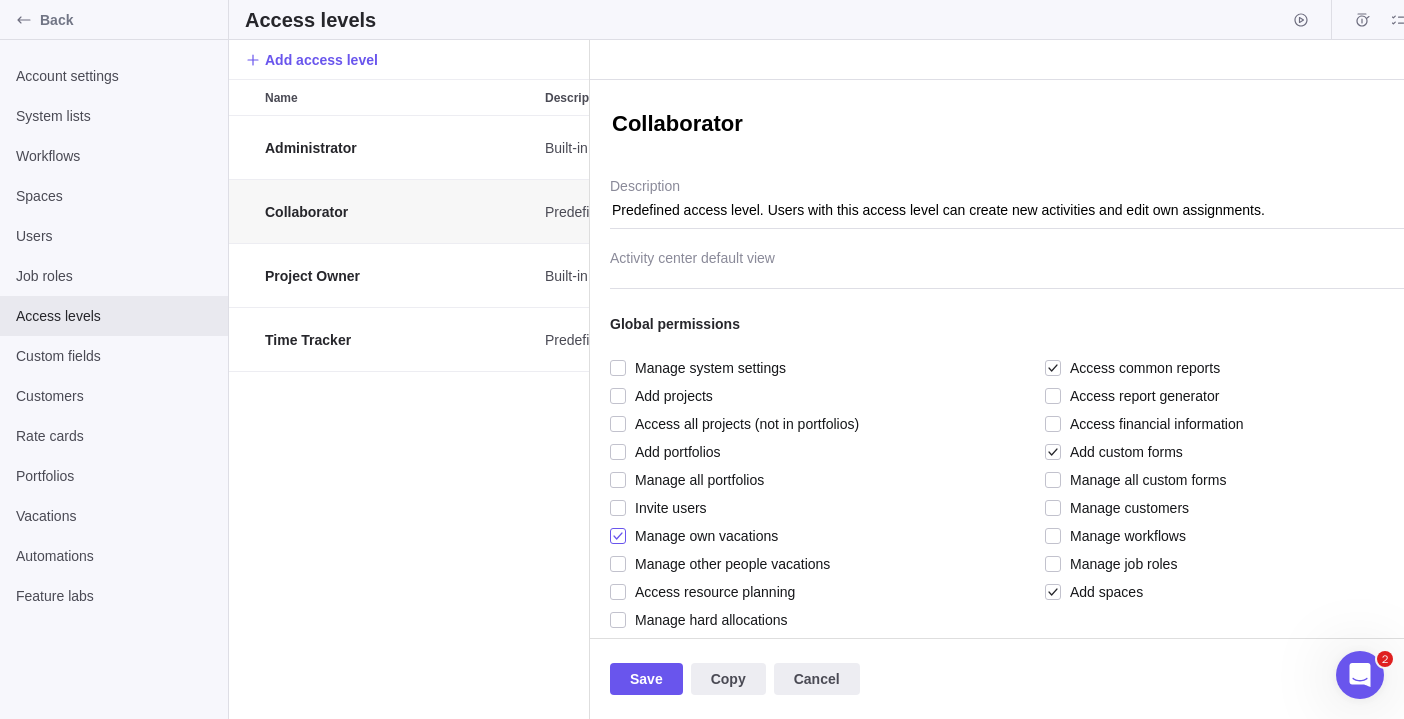 click at bounding box center [618, 536] 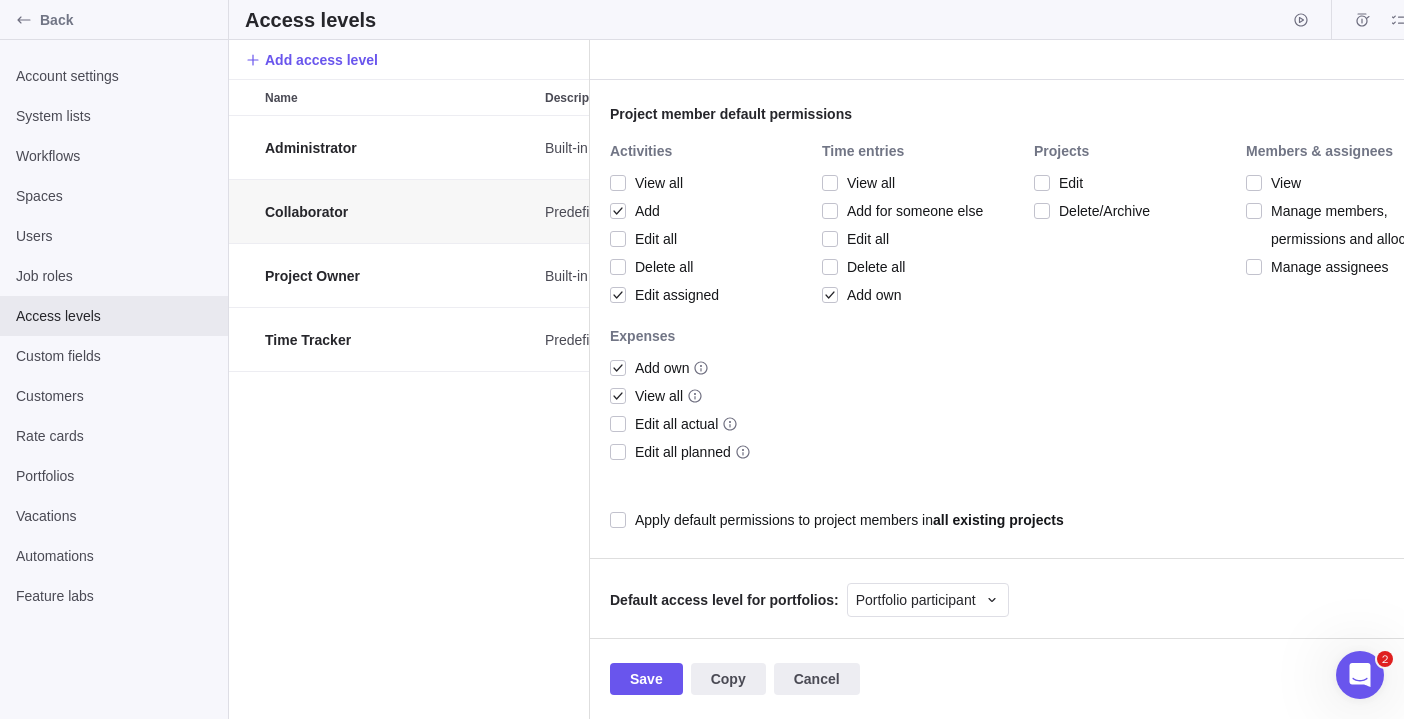 scroll, scrollTop: 600, scrollLeft: 0, axis: vertical 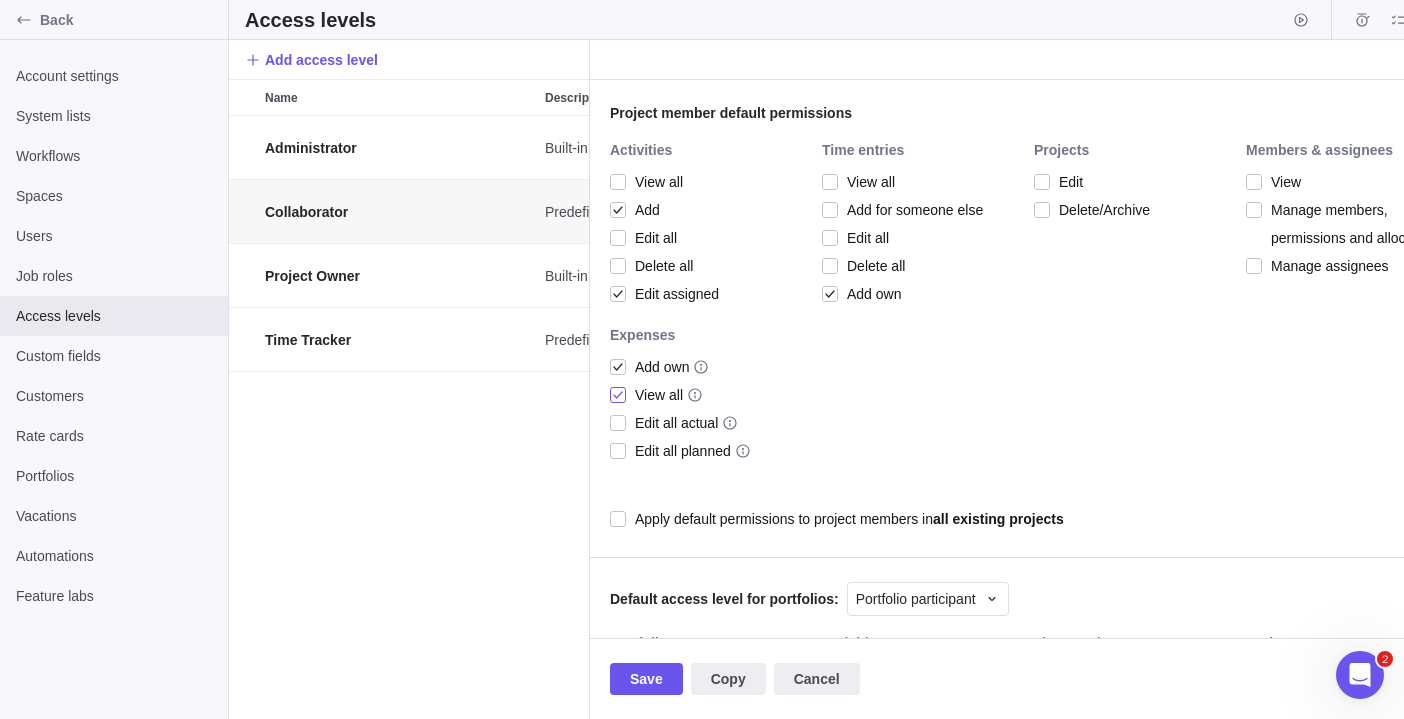 click at bounding box center [618, 395] 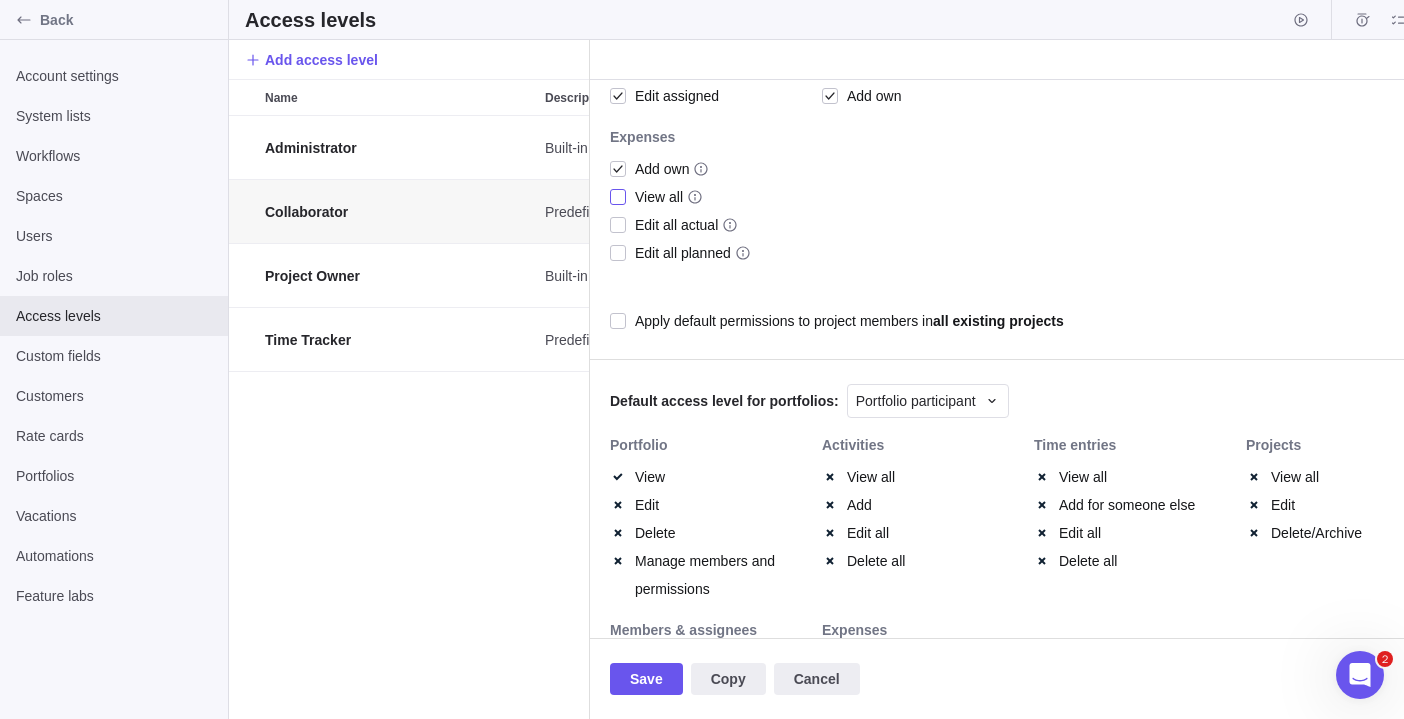 scroll, scrollTop: 799, scrollLeft: 0, axis: vertical 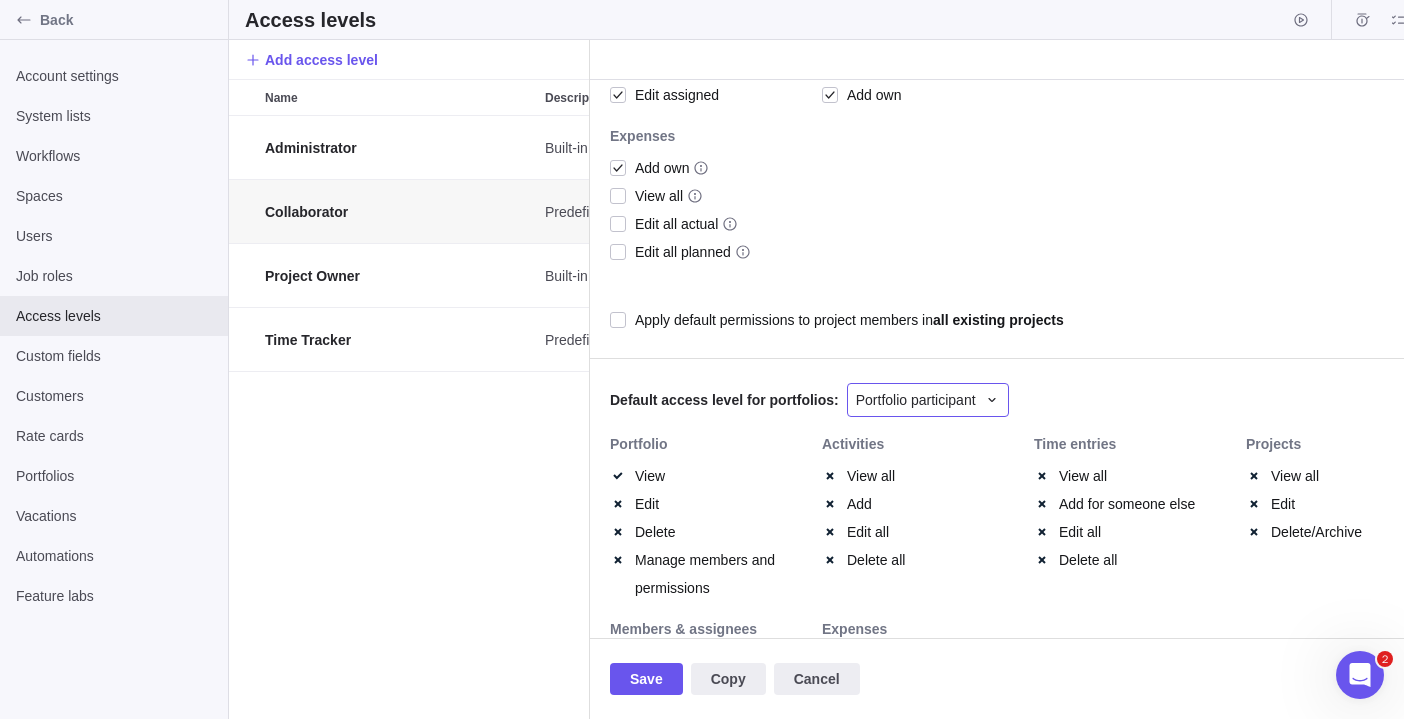 click on "Portfolio participant" at bounding box center [928, 400] 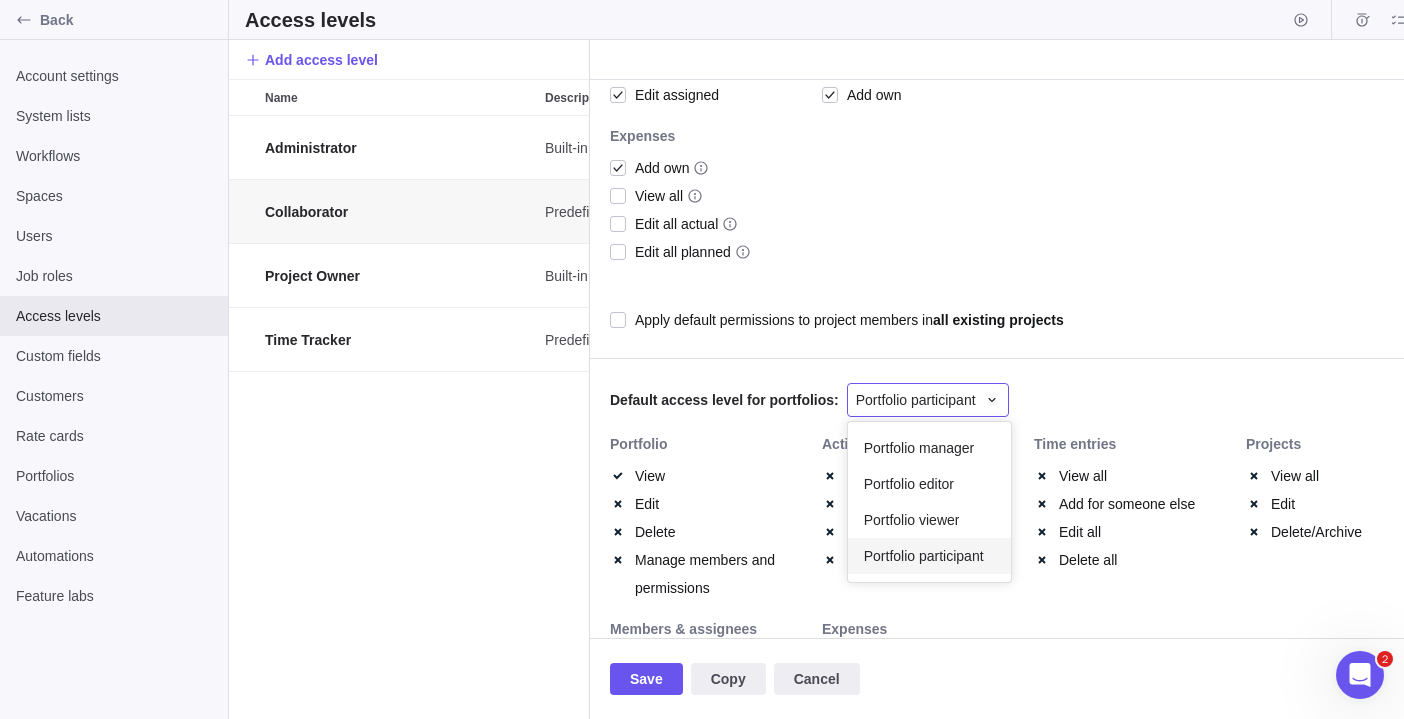 click on "Collaborator Predefined access level. Users with this access level can create new activities and edit own assignments. Description Activity center default view Global permissions Manage system settings Add projects Access all projects (not in portfolios) Add portfolios Manage all portfolios Invite users Manage own vacations Manage other people vacations Access resource planning Manage hard allocations Access common reports Access report generator Access financial information Add custom forms Manage all custom forms Manage customers Manage workflows Manage job roles Add spaces Project member default permissions Activities View all Add Edit all Delete all Edit assigned Time entries View all Add for someone else Edit all Delete all Add own Projects Edit Delete/Archive Members & assignees View Manage members, permissions and allocations Manage assignees Expenses Add own View all Edit all actual Edit all planned Apply default permissions to project members in  all existing projects Portfolio participant Portfolio" at bounding box center [1045, 359] 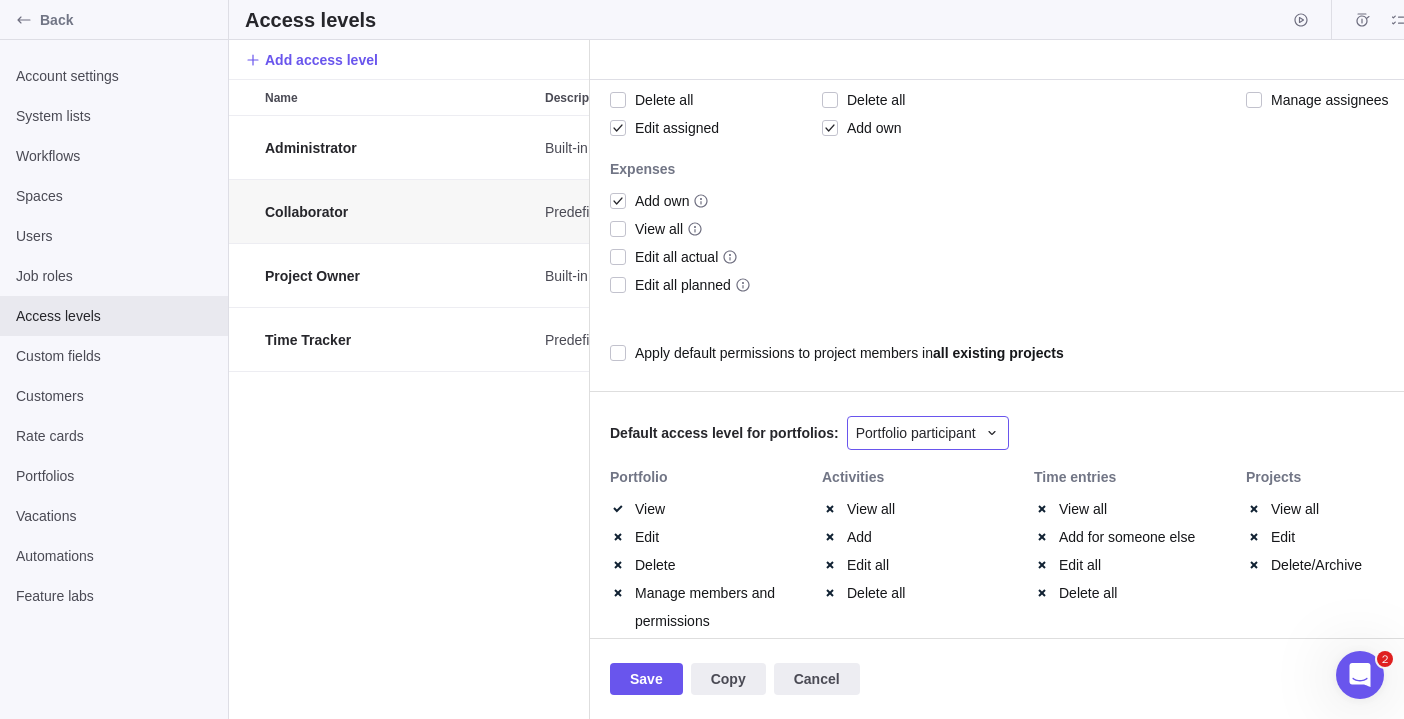 scroll, scrollTop: 765, scrollLeft: 0, axis: vertical 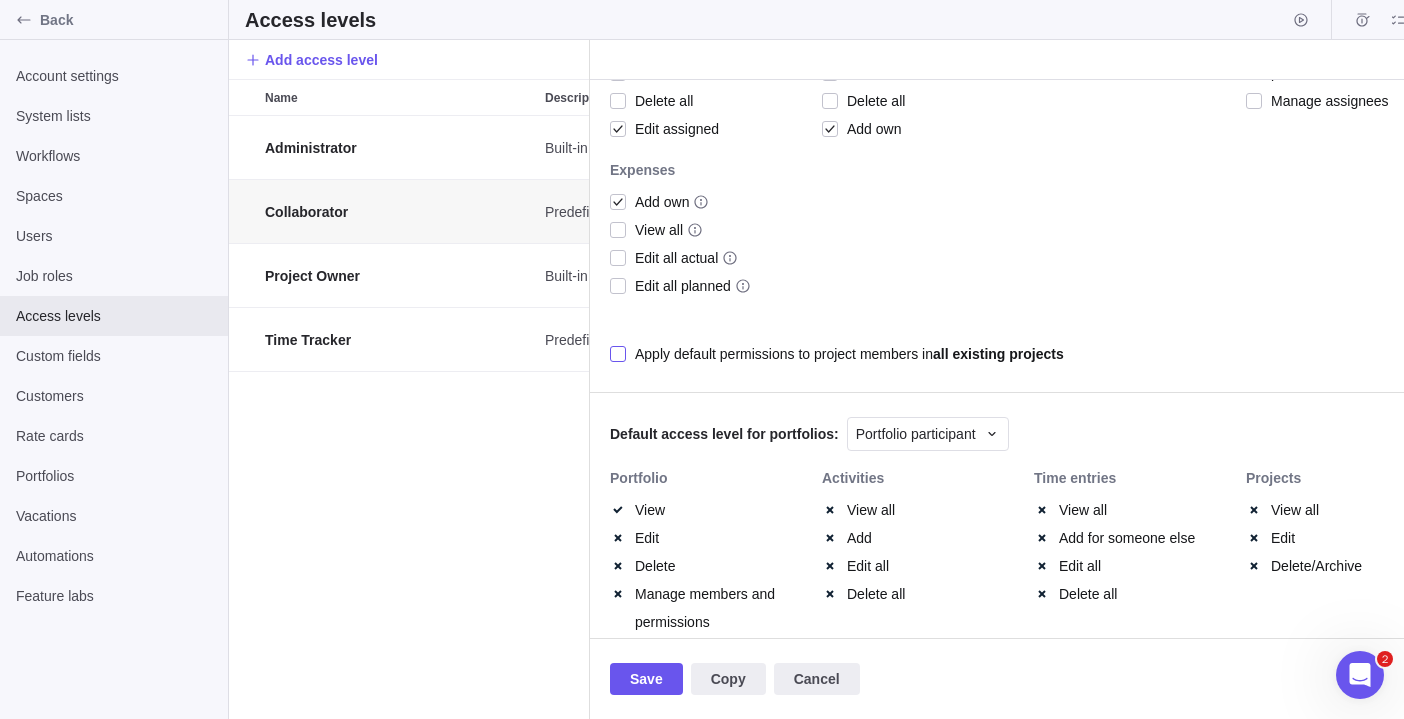click at bounding box center [618, 354] 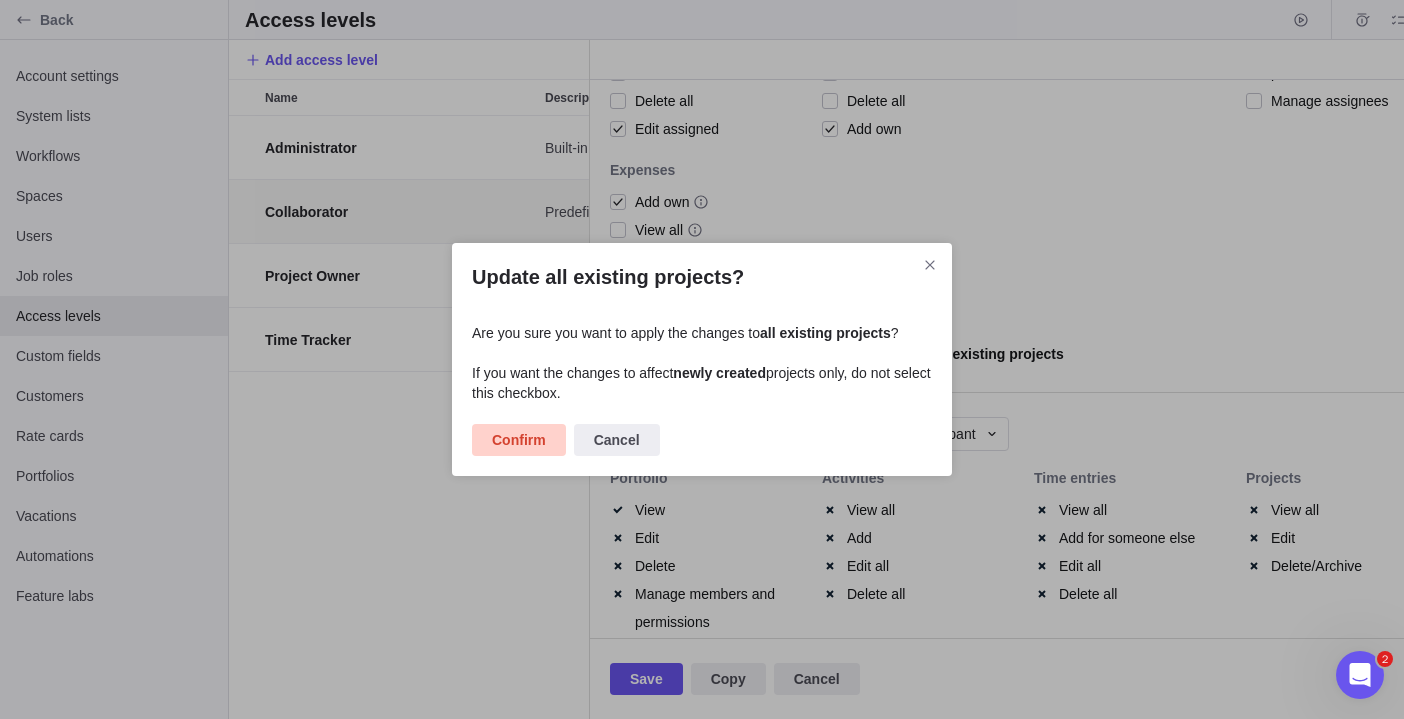 click on "Confirm" at bounding box center [519, 440] 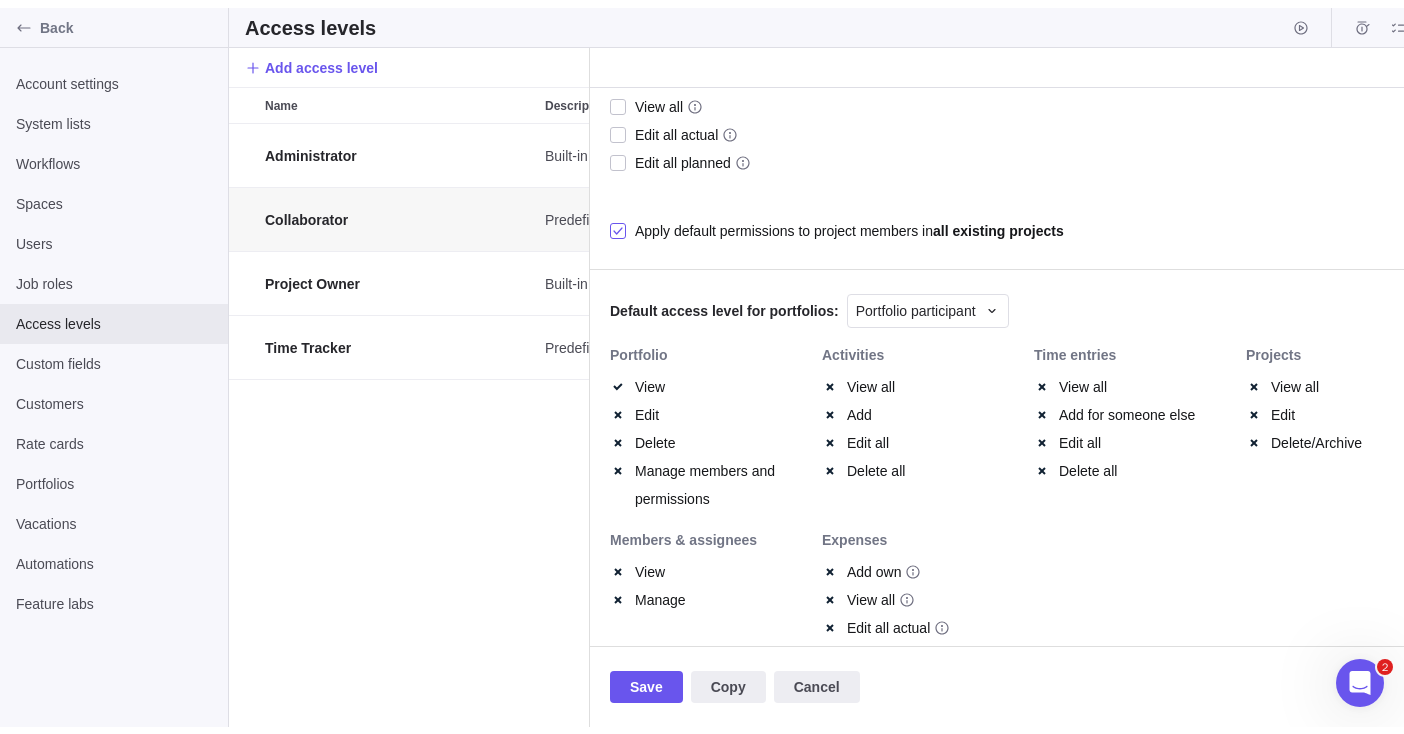 scroll, scrollTop: 964, scrollLeft: 0, axis: vertical 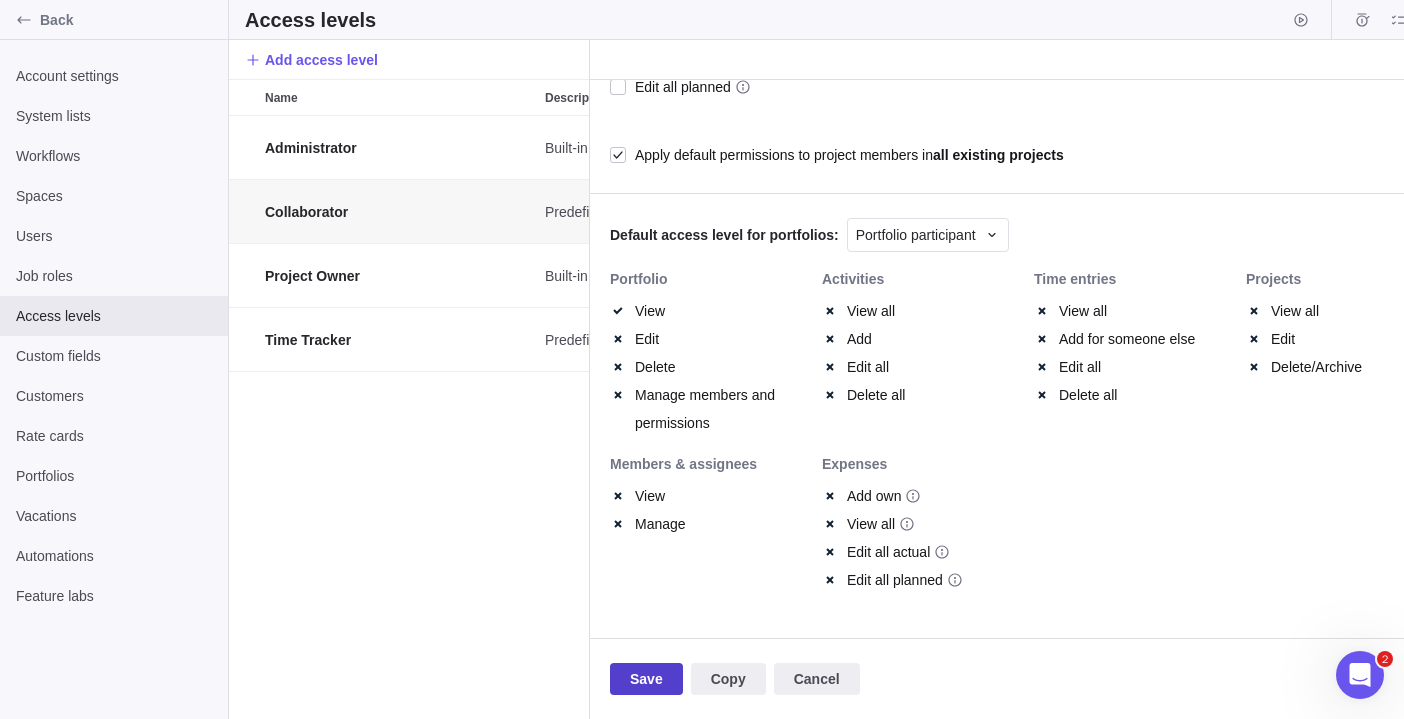 click on "Save" at bounding box center [646, 679] 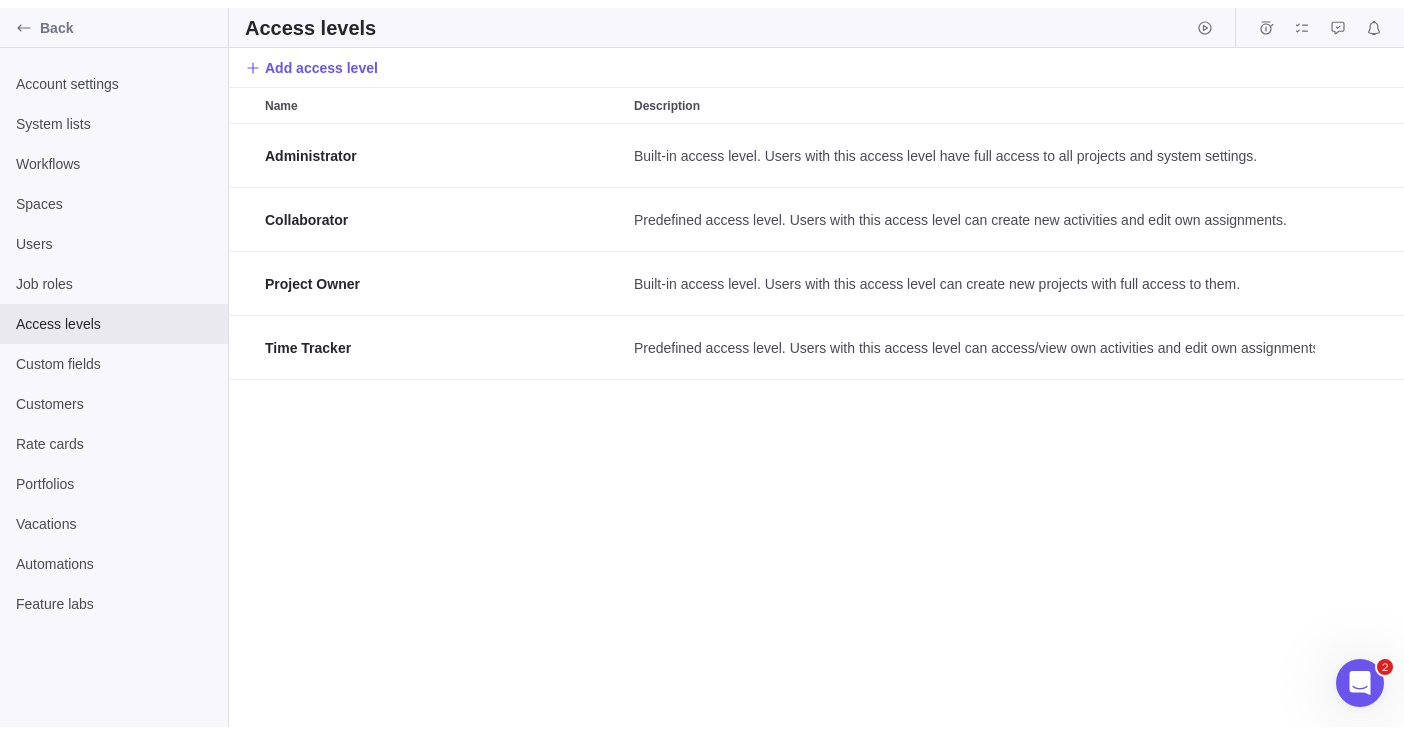 scroll, scrollTop: 16, scrollLeft: 16, axis: both 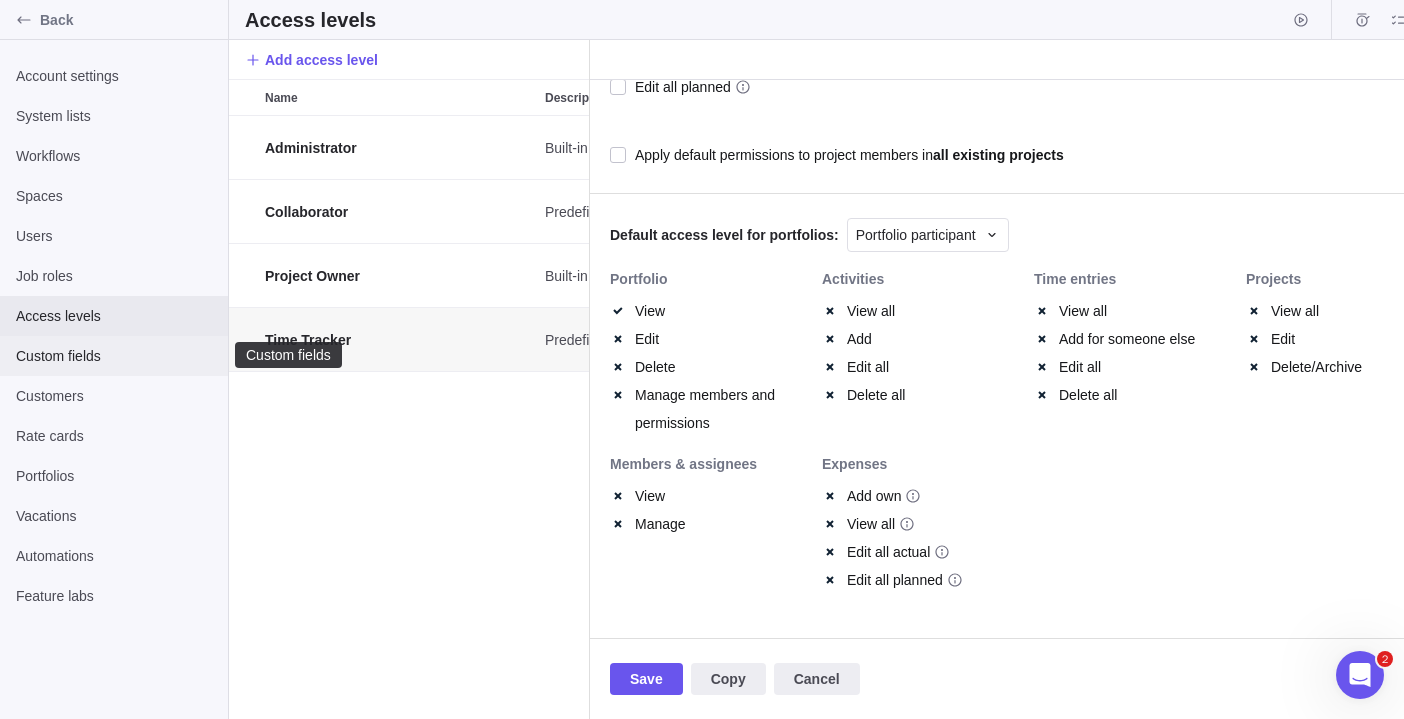 click on "Custom fields" at bounding box center (114, 356) 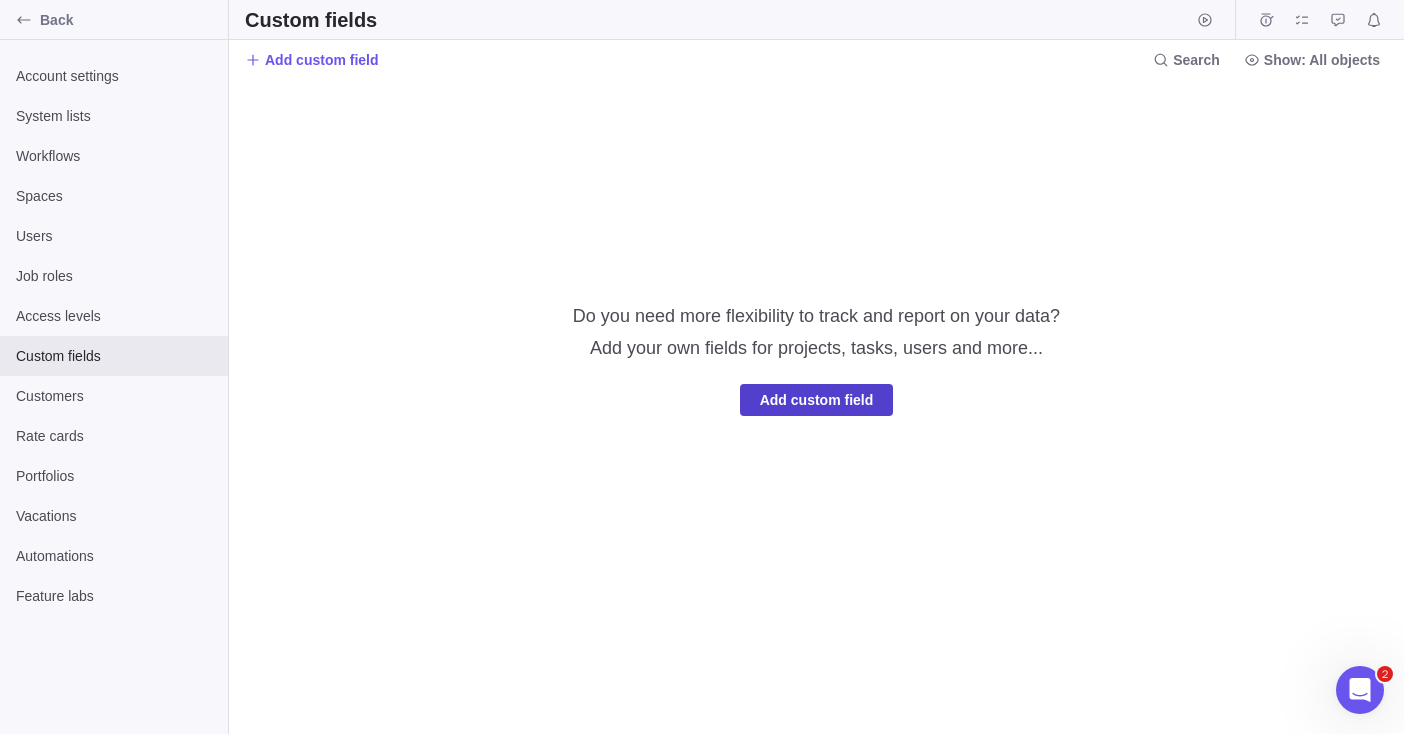 click on "Add custom field" at bounding box center (817, 400) 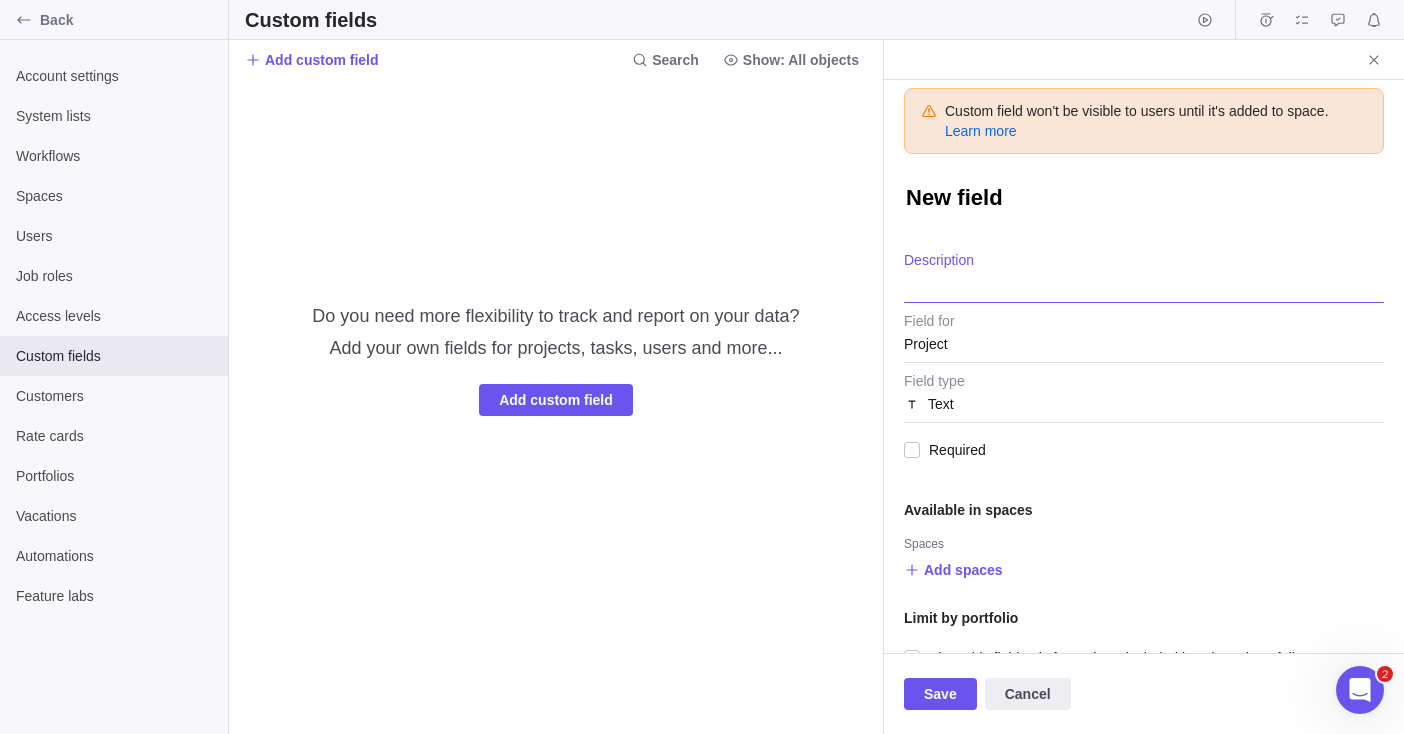 click at bounding box center [1144, 277] 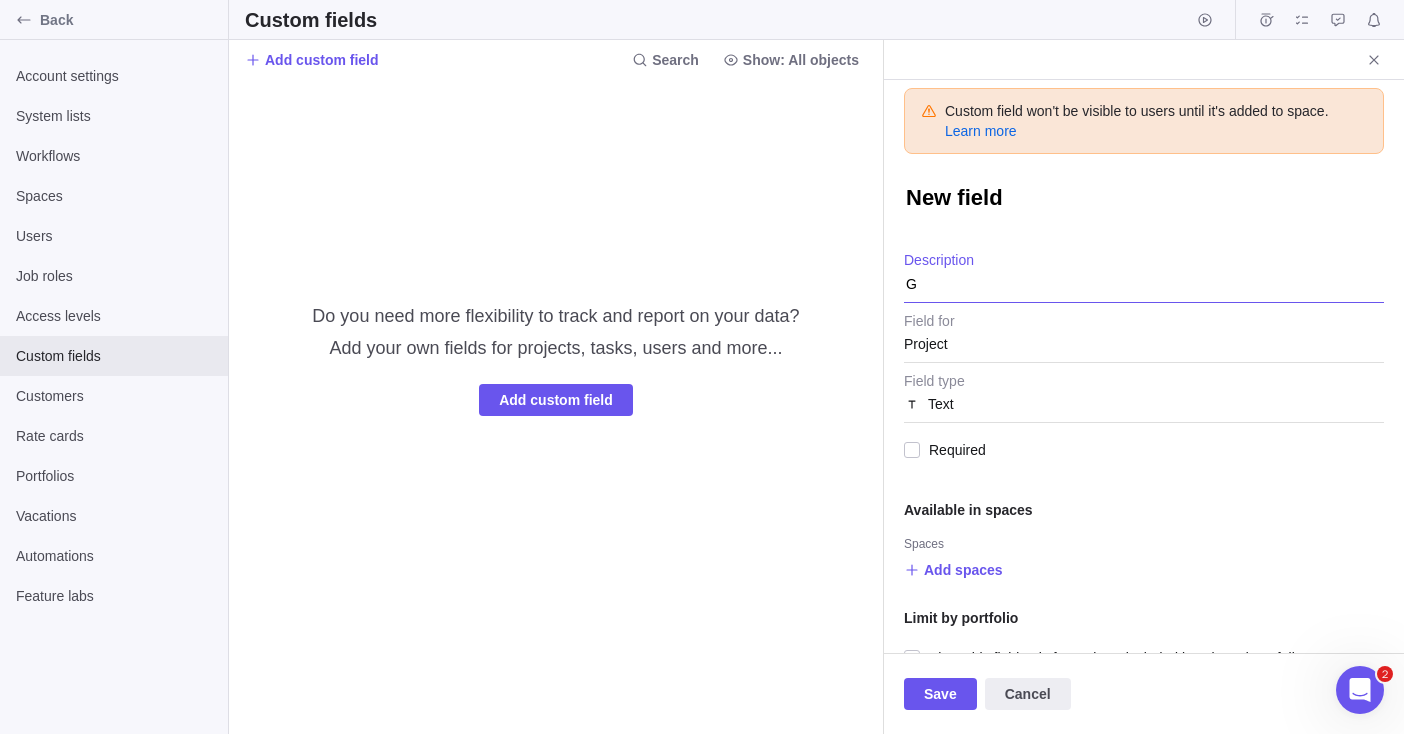type on "x" 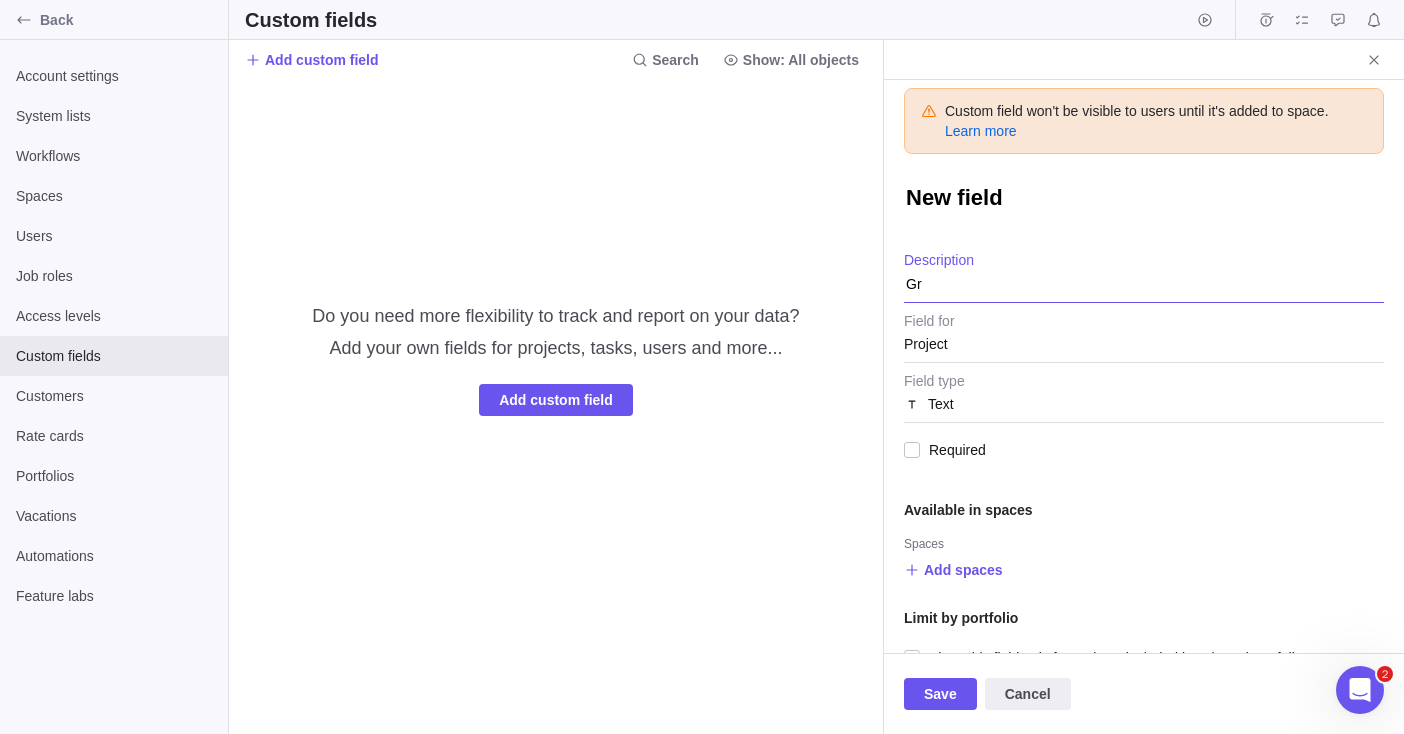 type on "x" 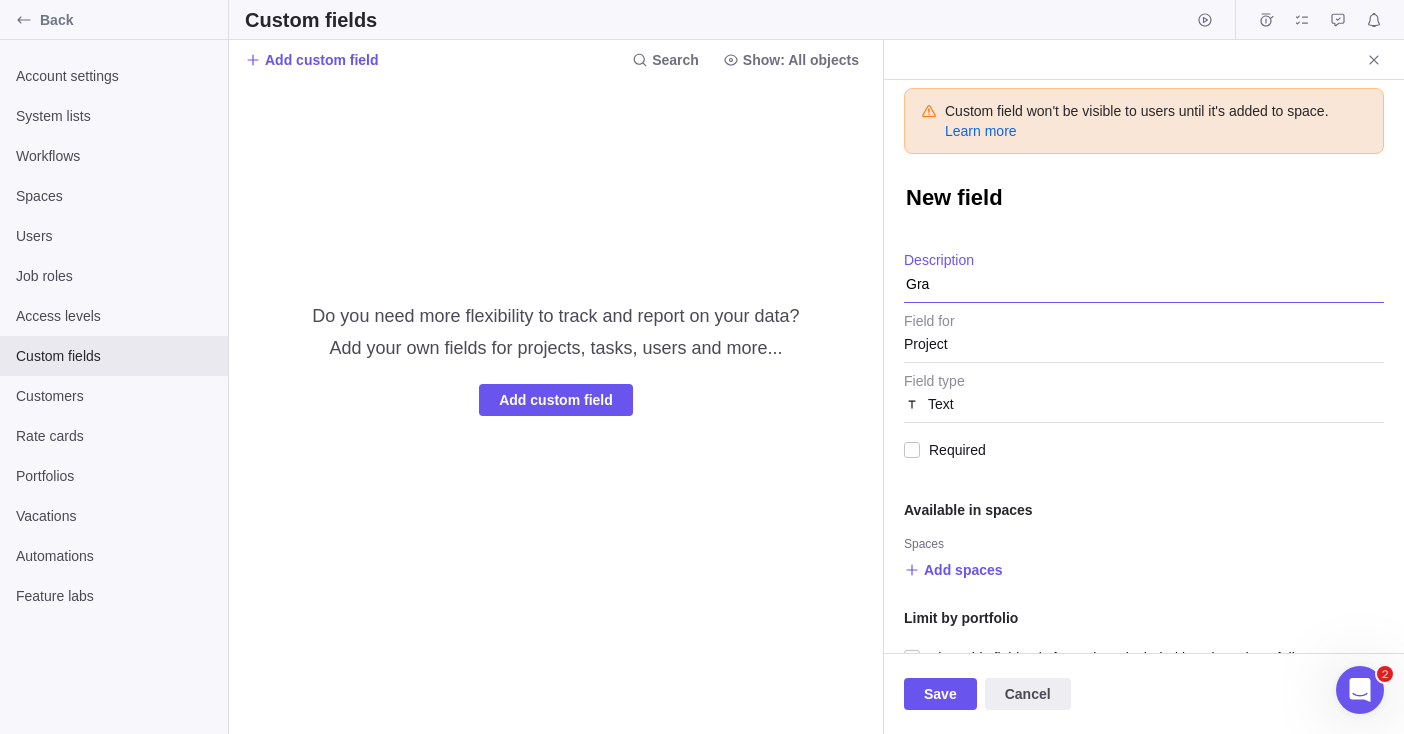 type on "x" 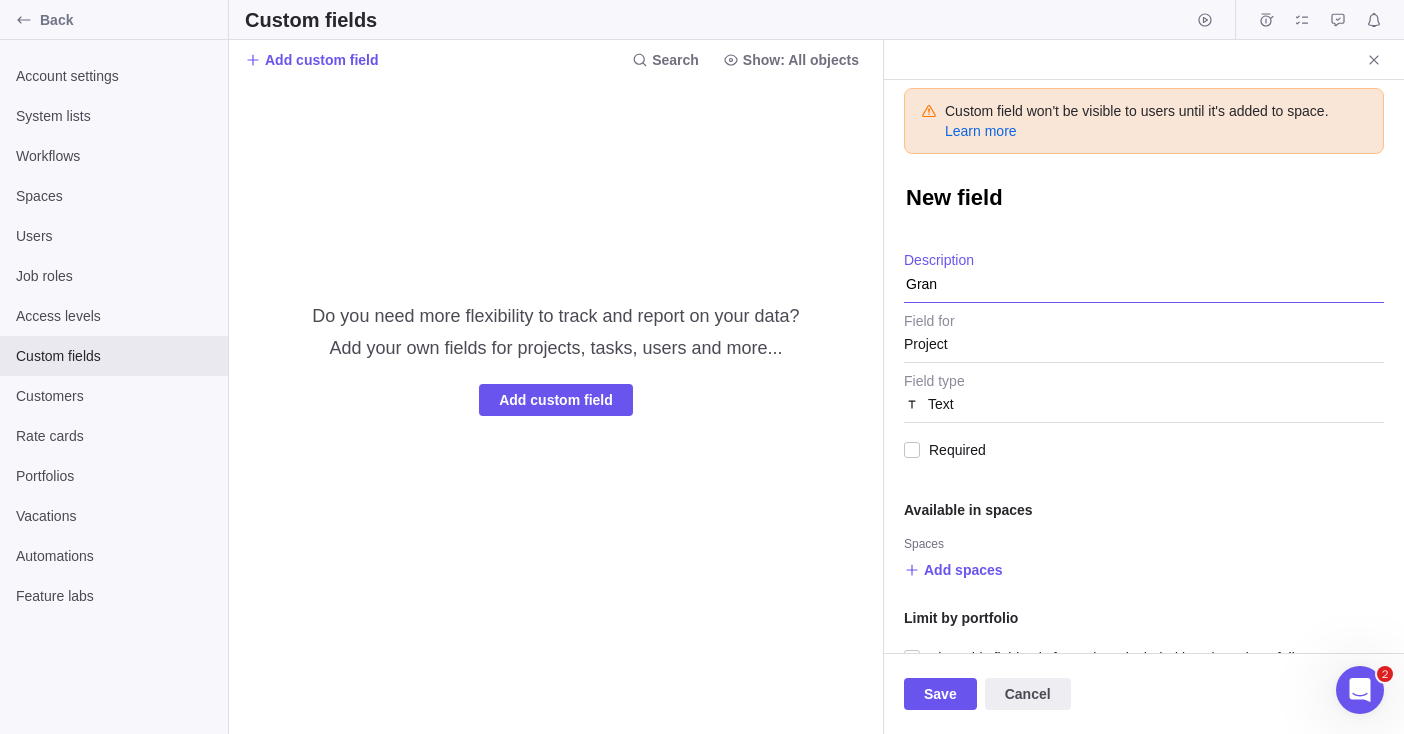 type on "x" 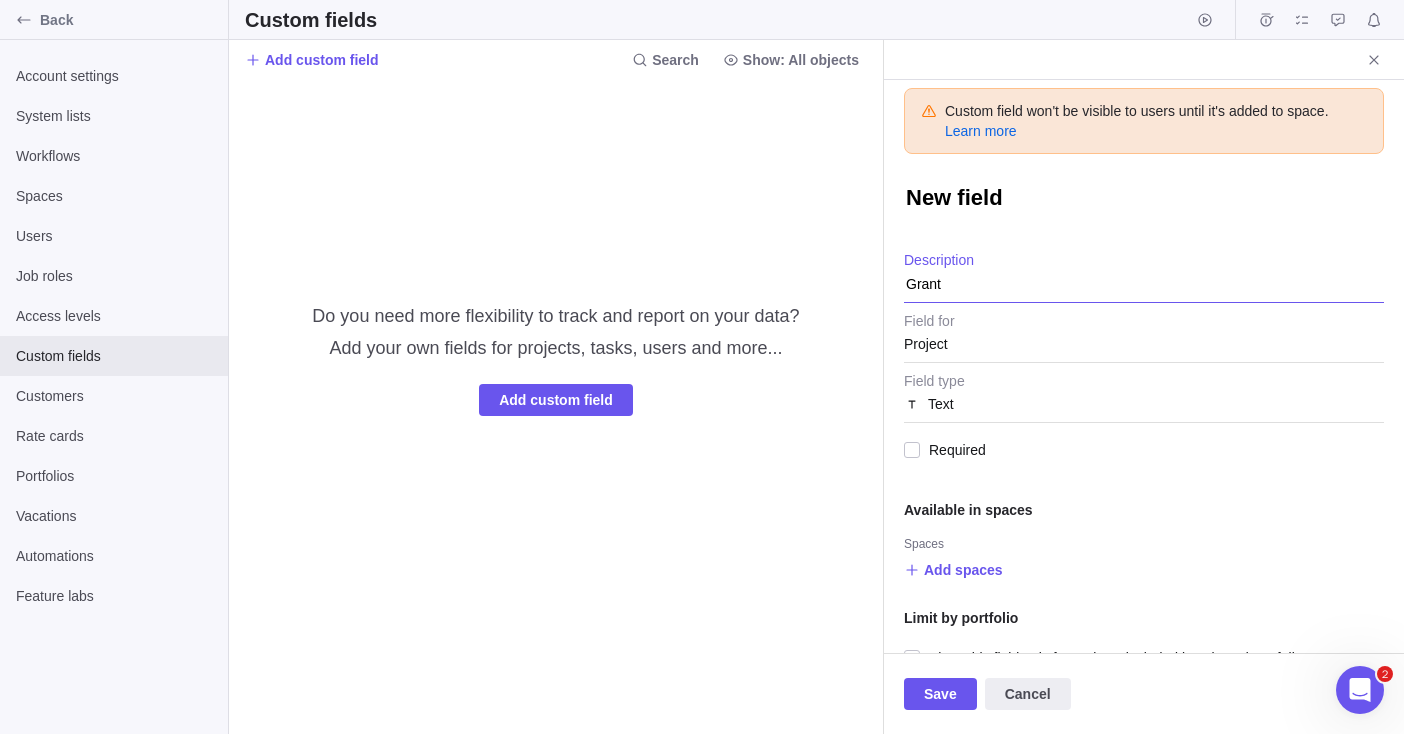 type on "x" 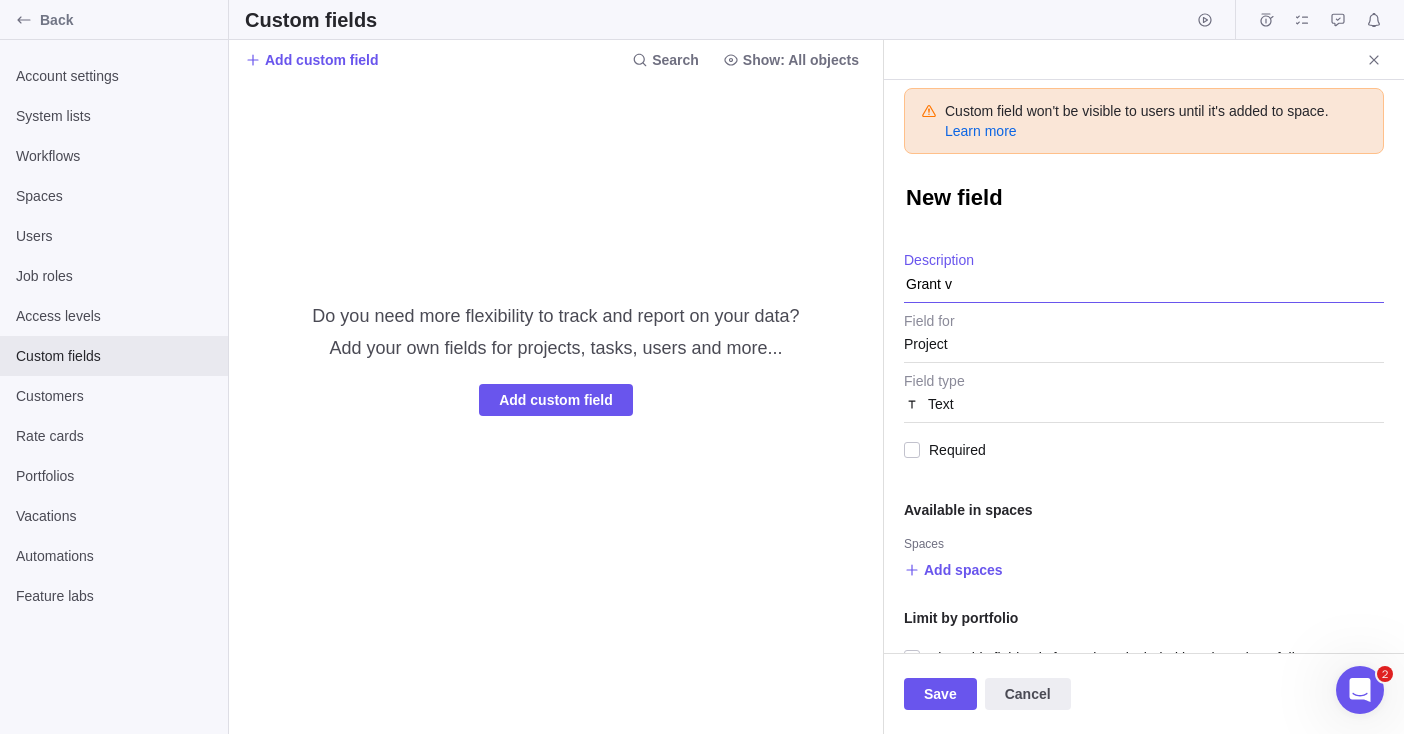 type on "x" 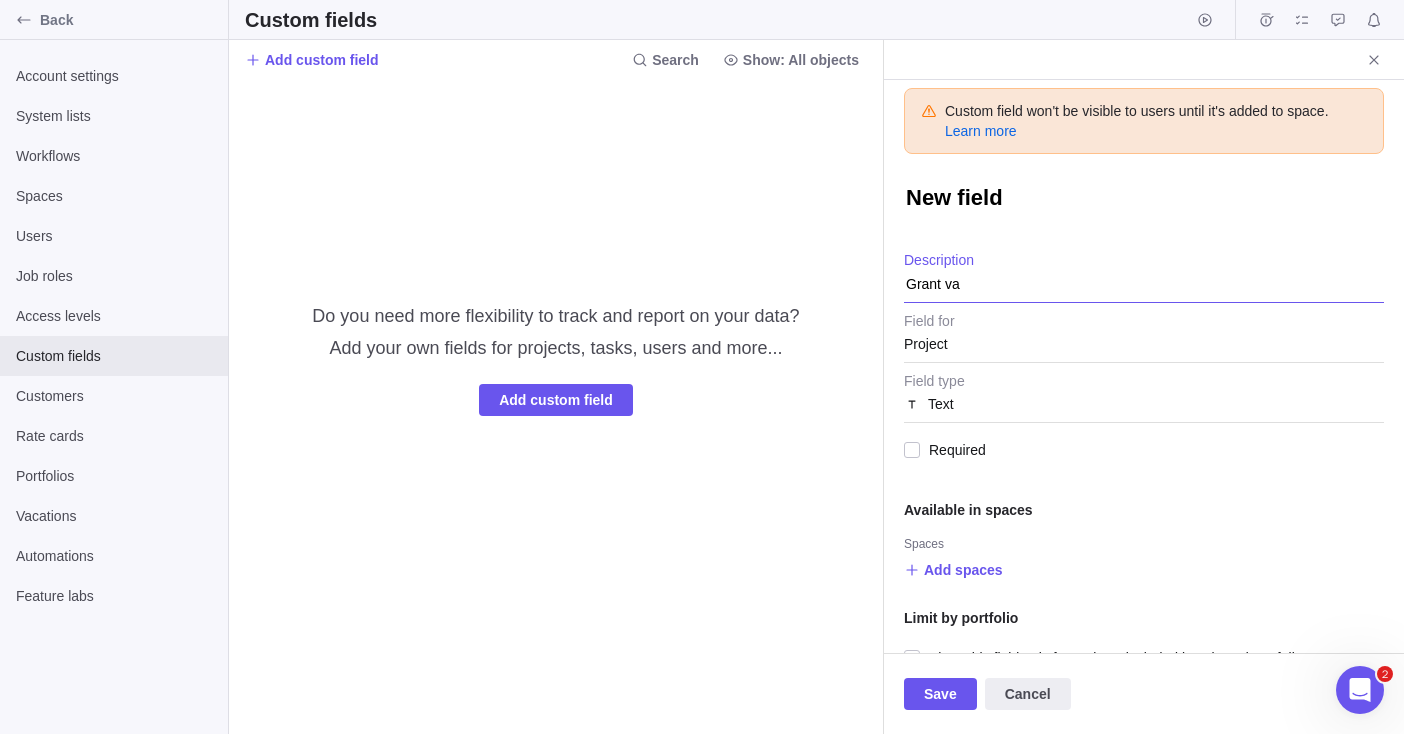 type on "x" 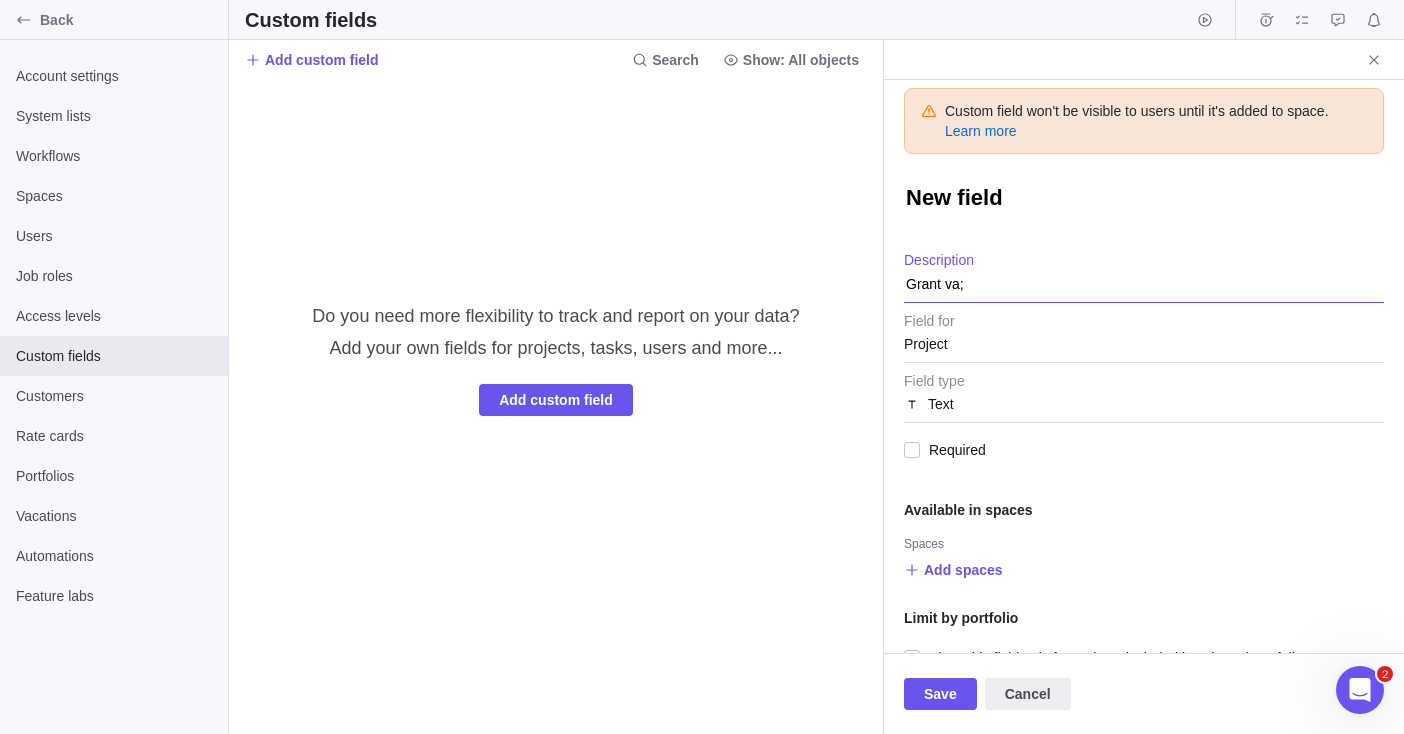 type on "x" 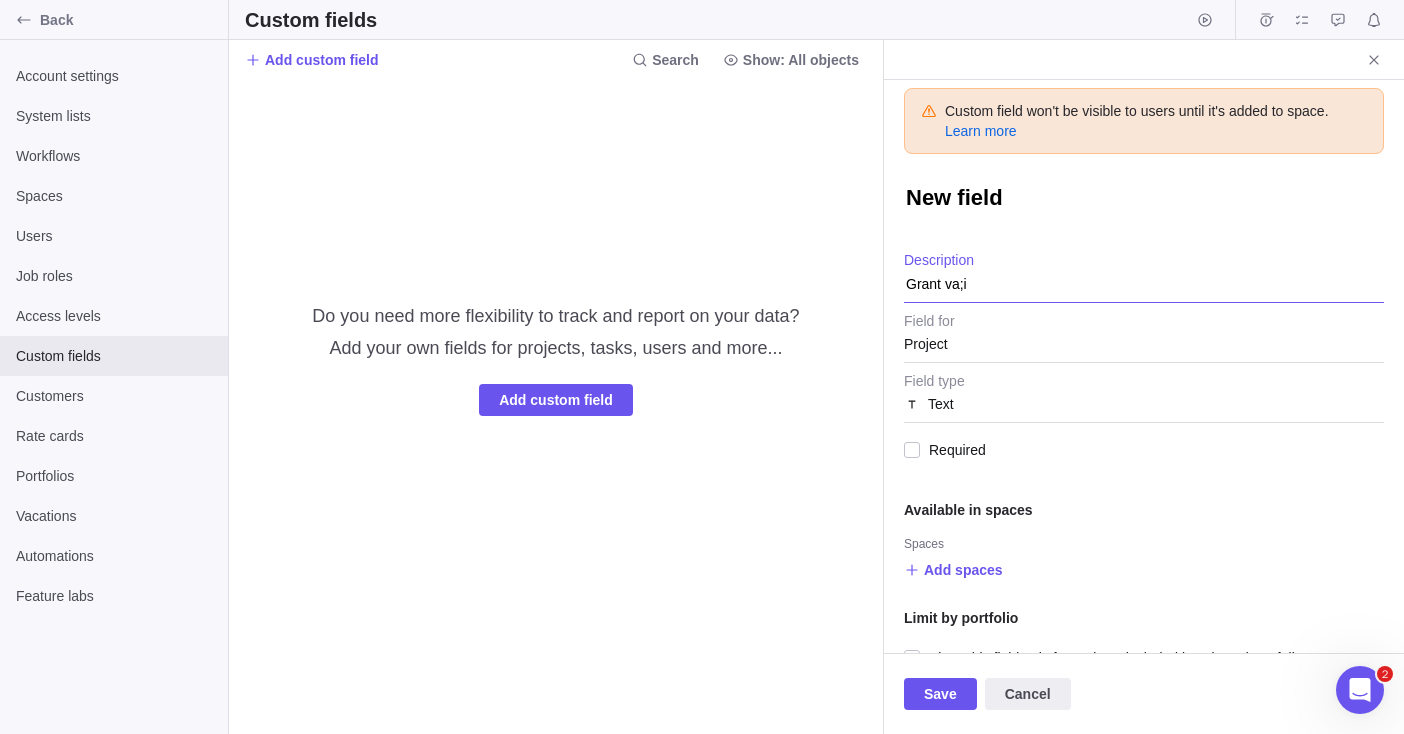 type on "x" 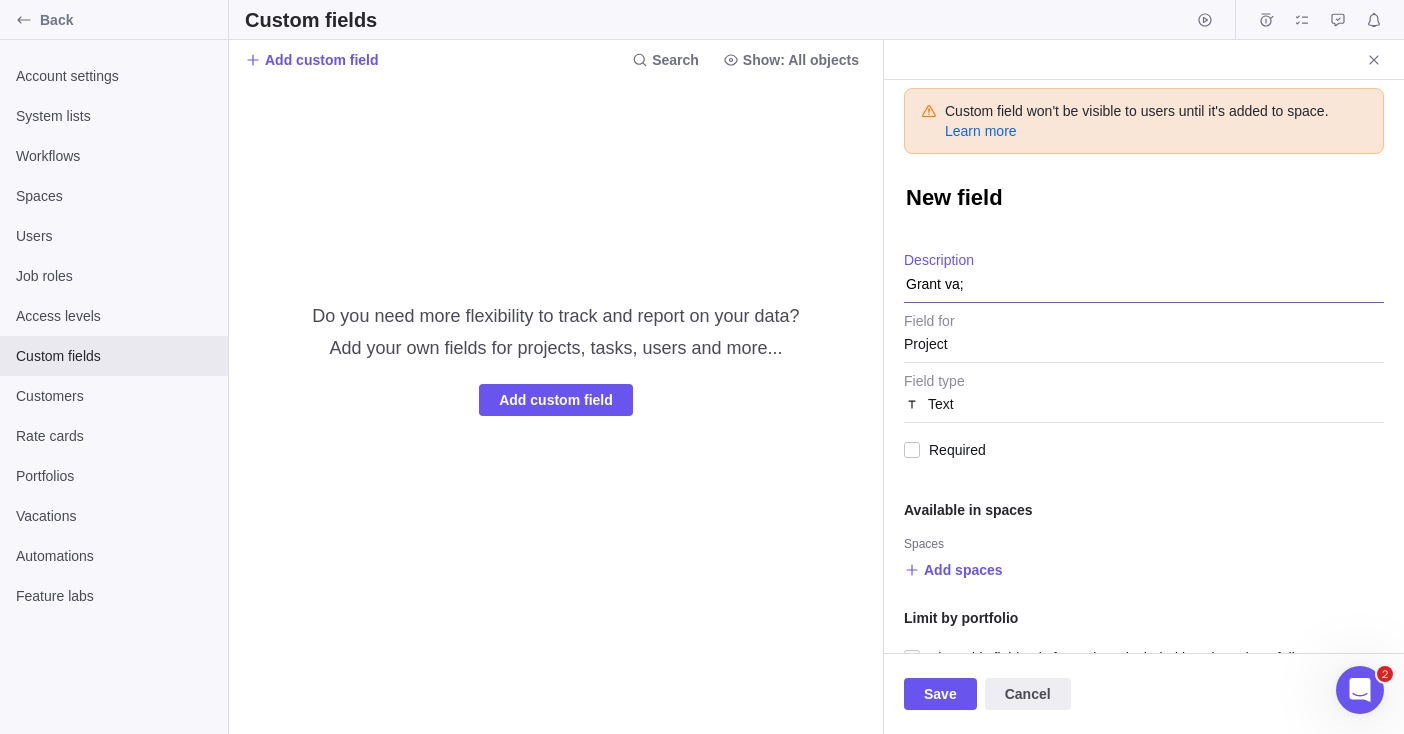 type on "x" 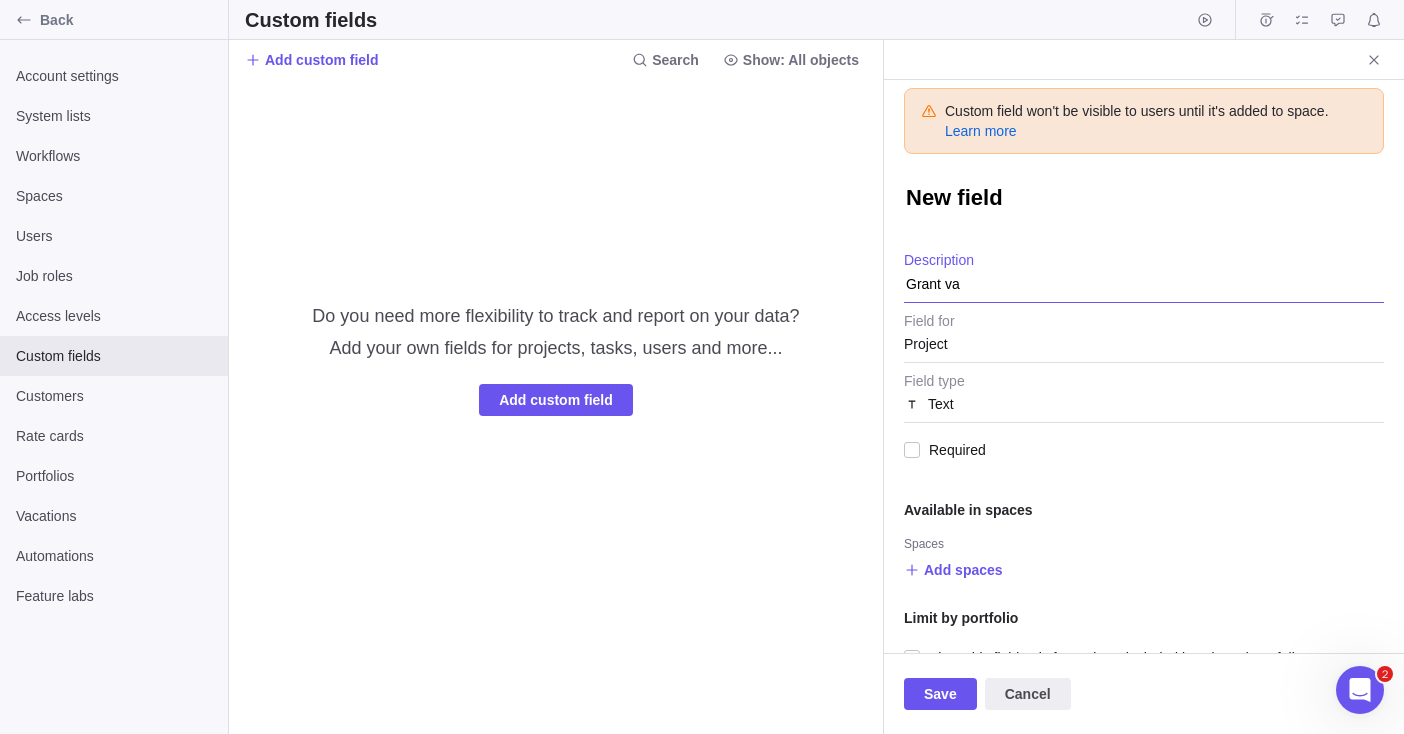 type on "x" 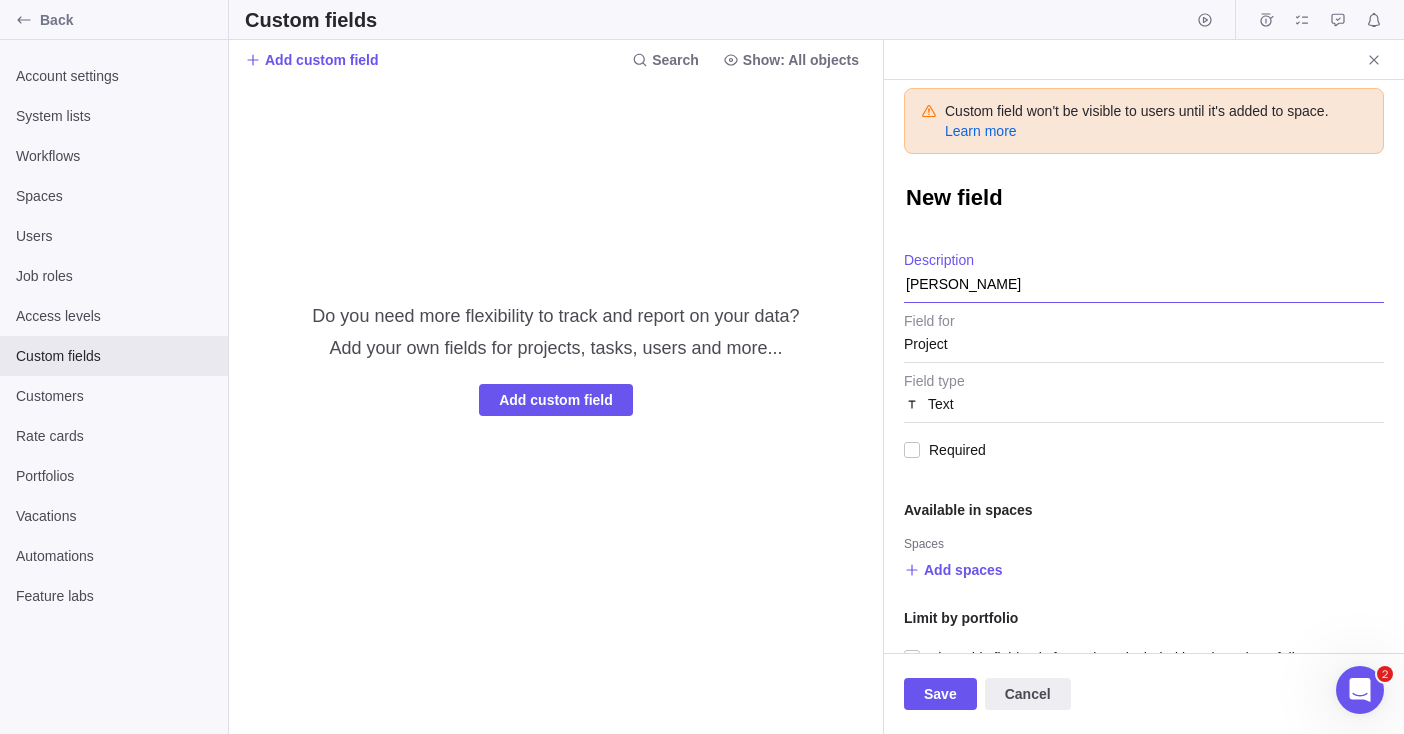 type on "x" 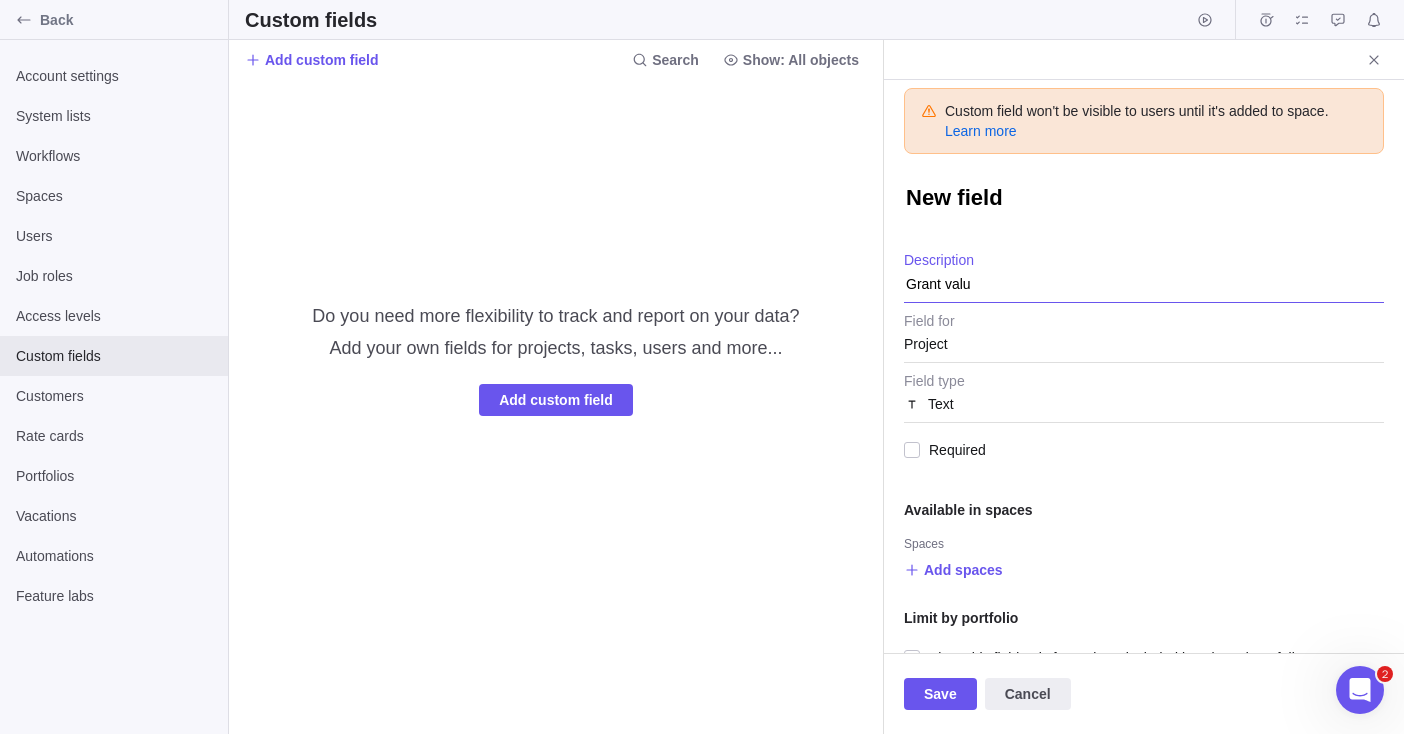 type on "x" 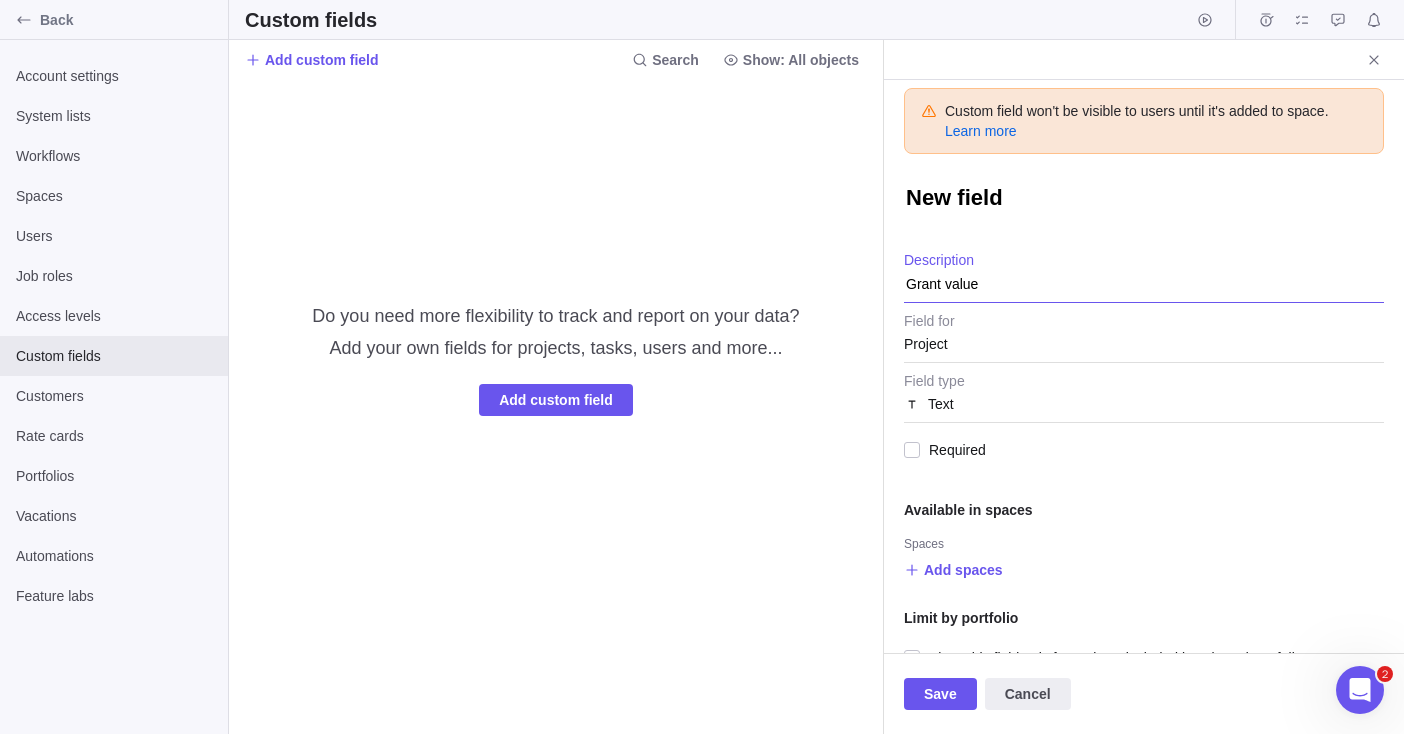 type on "Grant value" 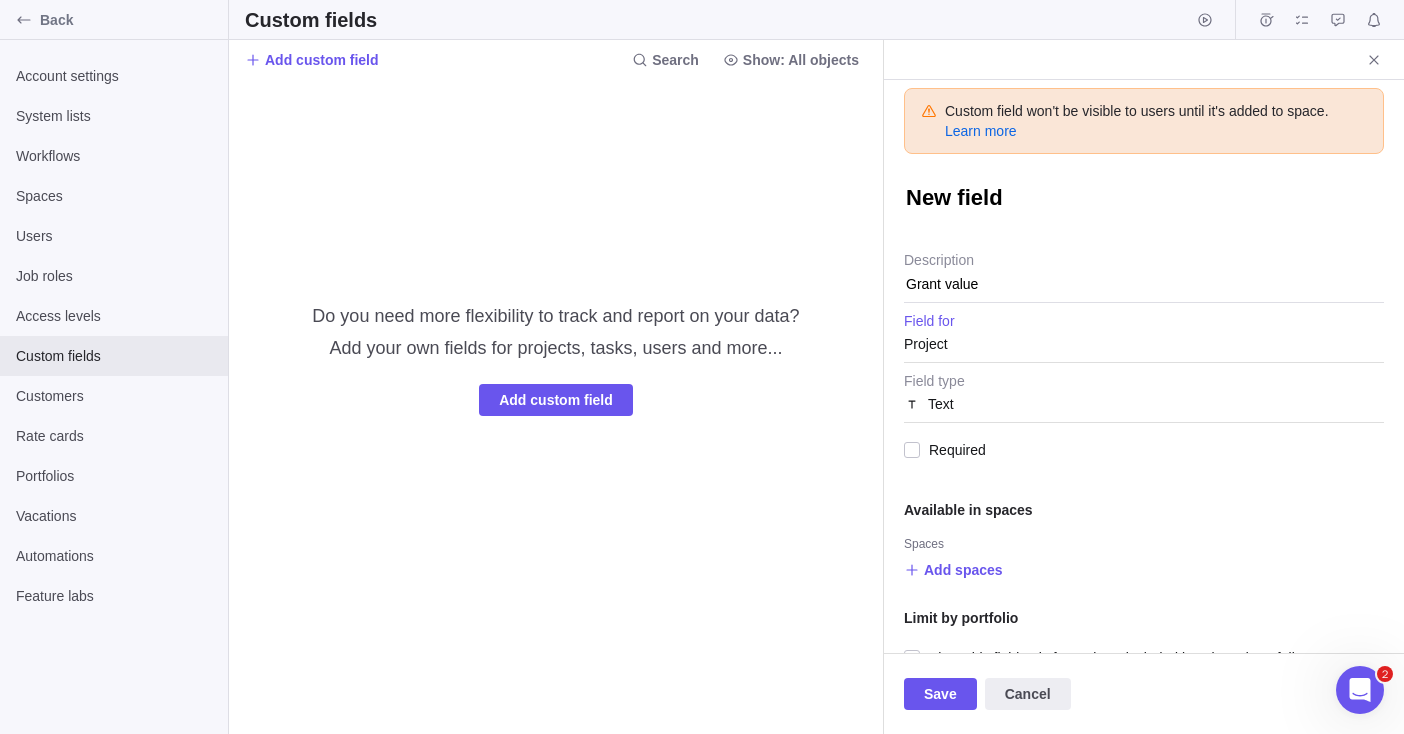 click on "Project" at bounding box center (1144, 344) 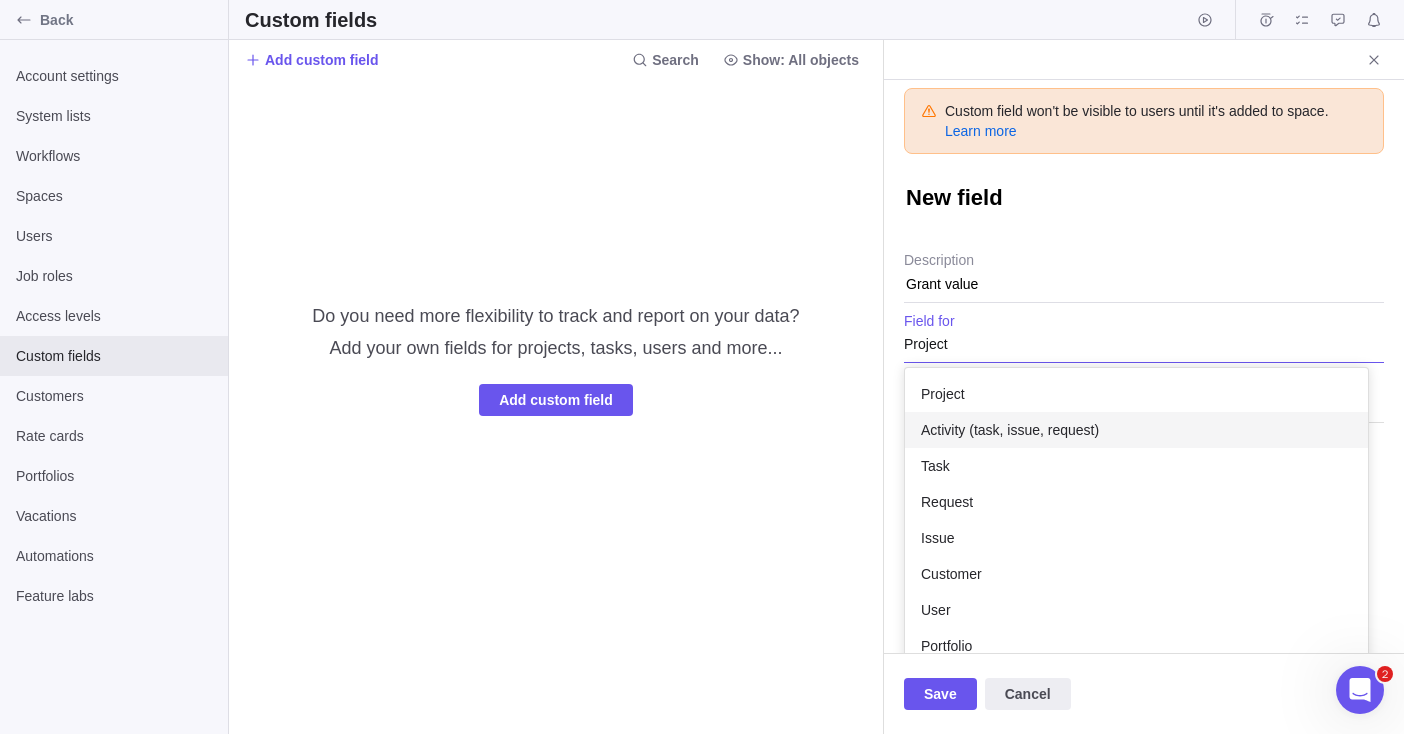 scroll, scrollTop: 91, scrollLeft: 0, axis: vertical 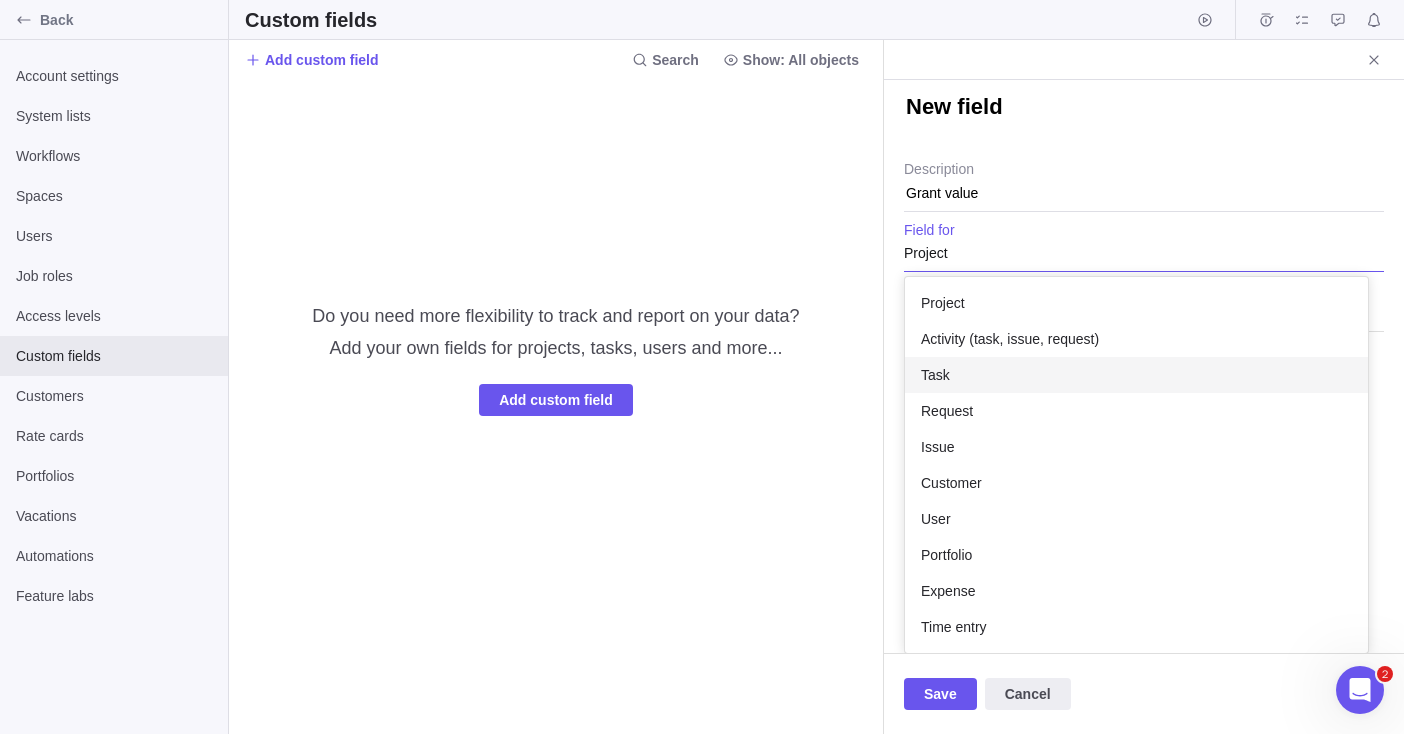 click on "Task" at bounding box center [1136, 375] 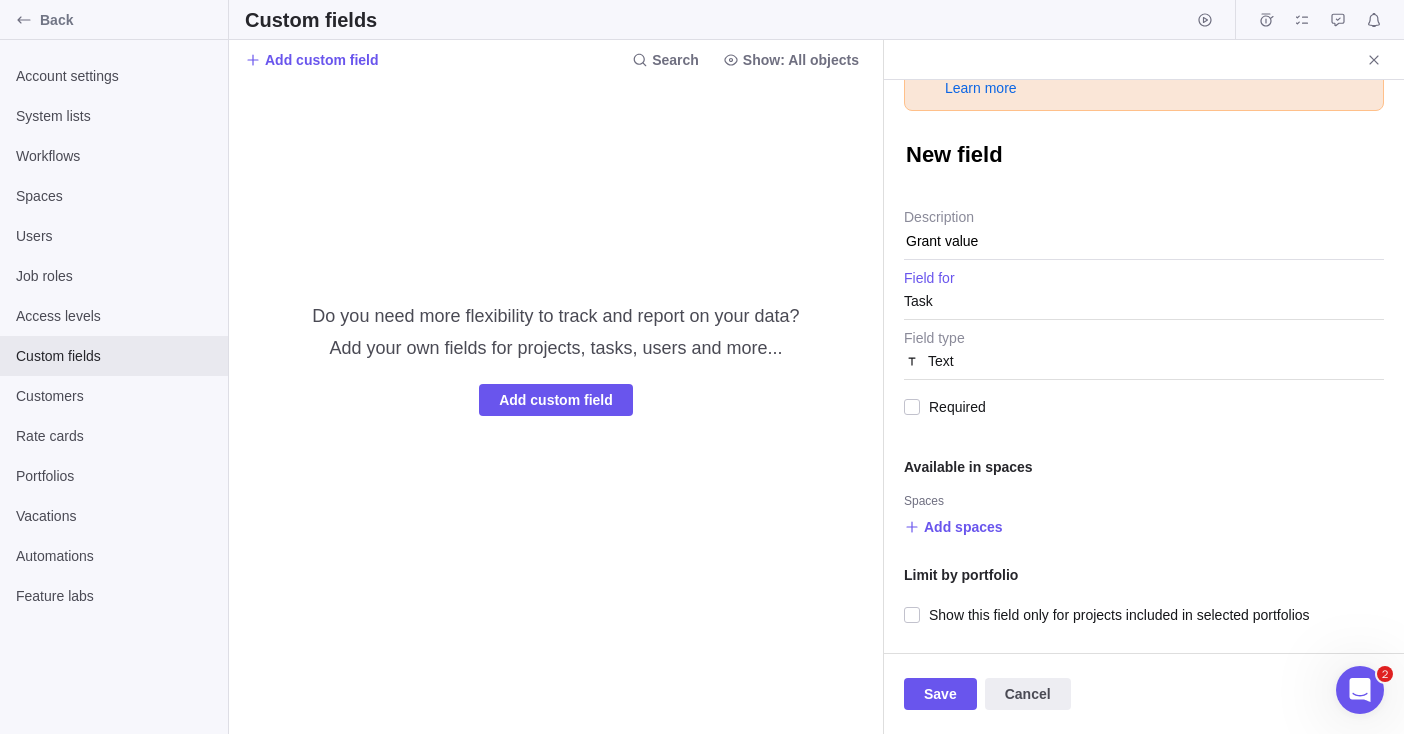scroll, scrollTop: 43, scrollLeft: 0, axis: vertical 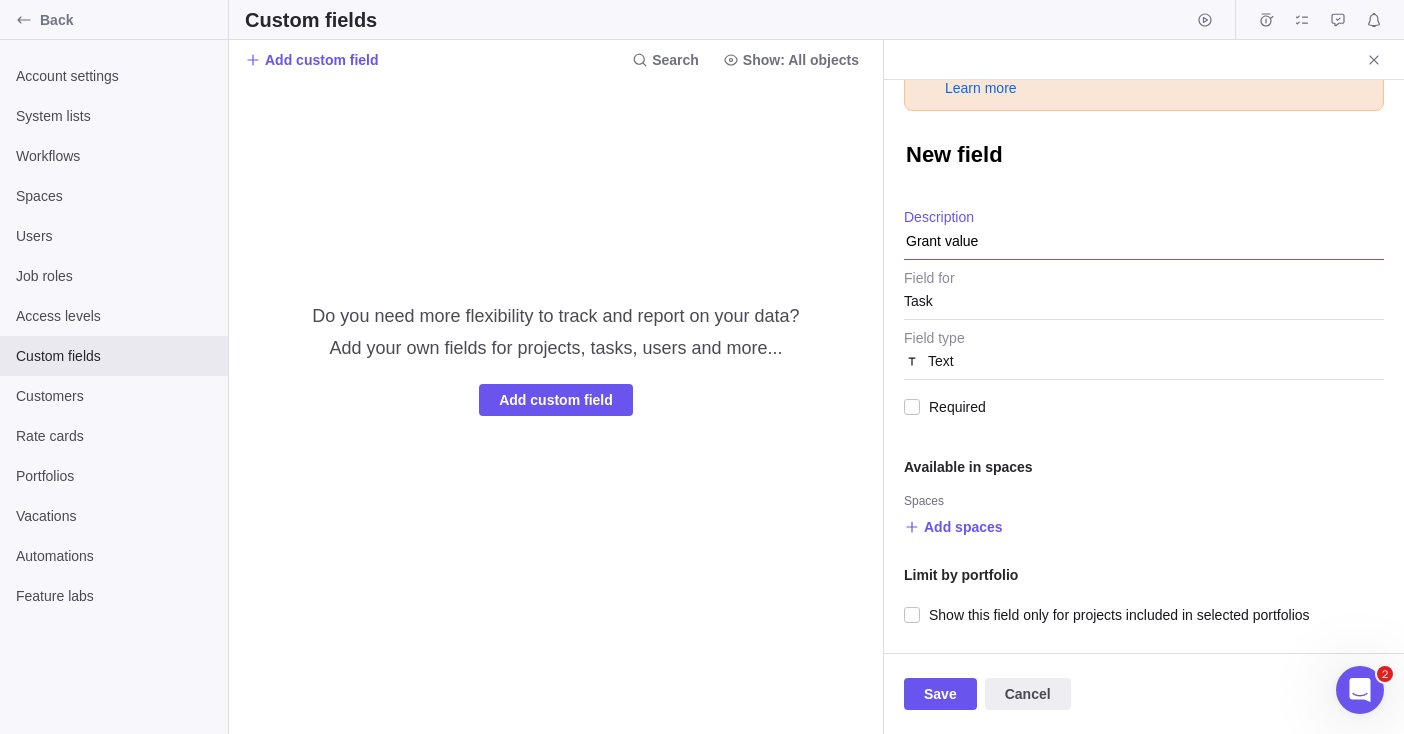 click on "Grant value" at bounding box center (1144, 234) 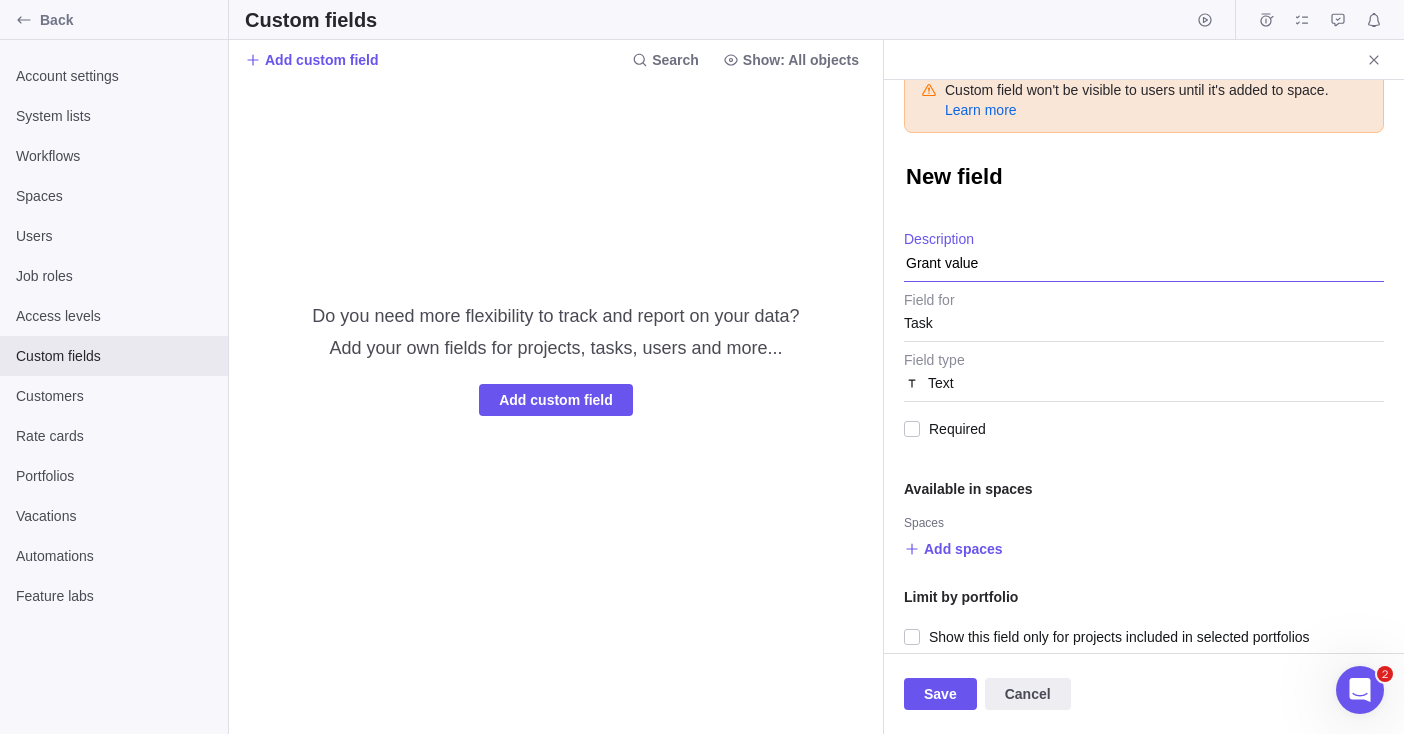 scroll, scrollTop: 43, scrollLeft: 0, axis: vertical 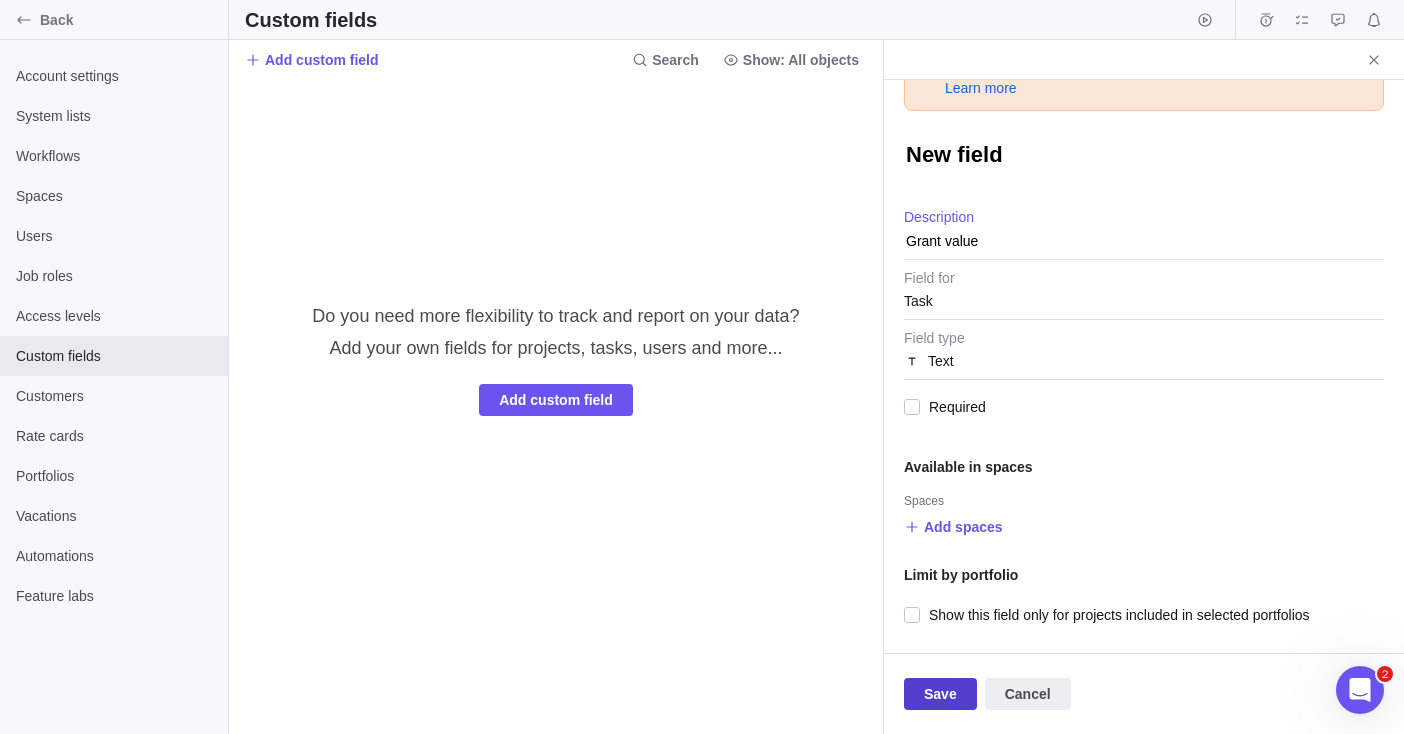 click on "Save" at bounding box center (940, 694) 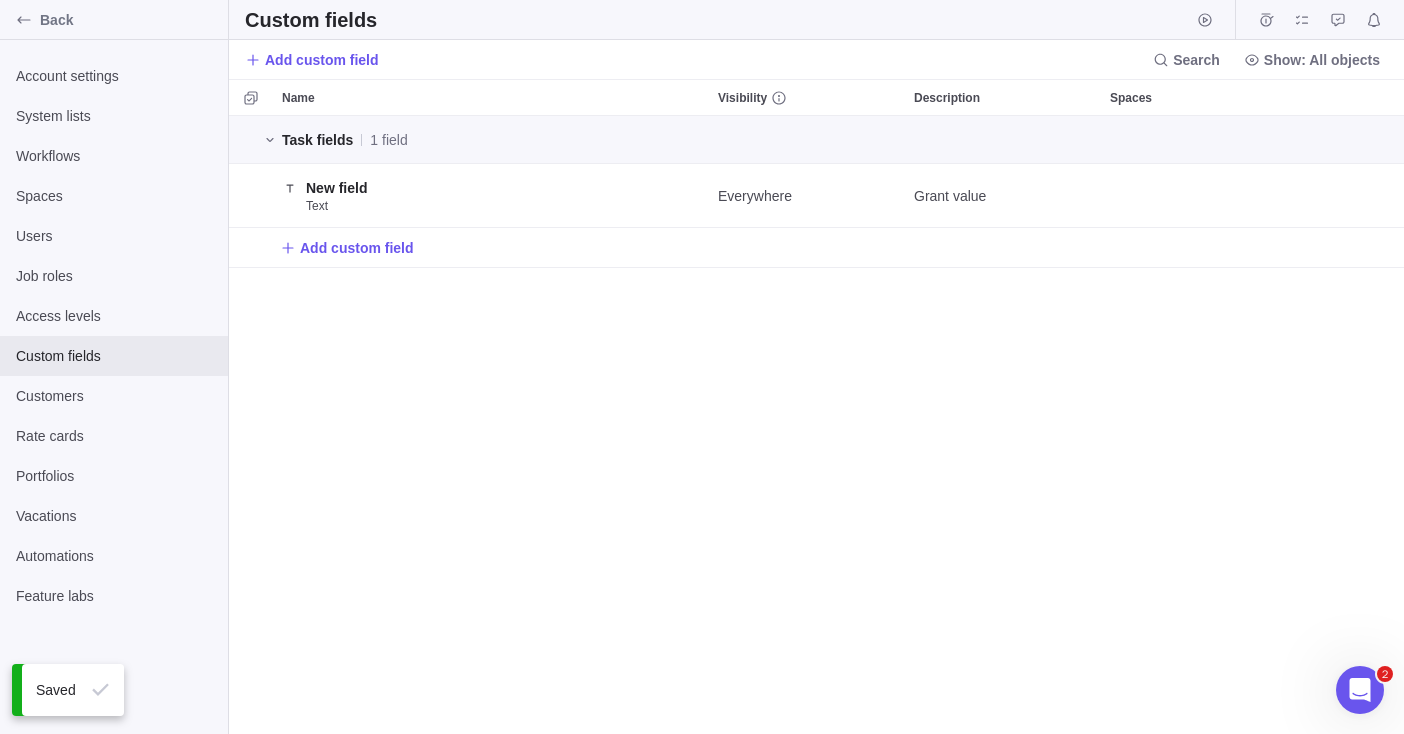 scroll, scrollTop: 16, scrollLeft: 16, axis: both 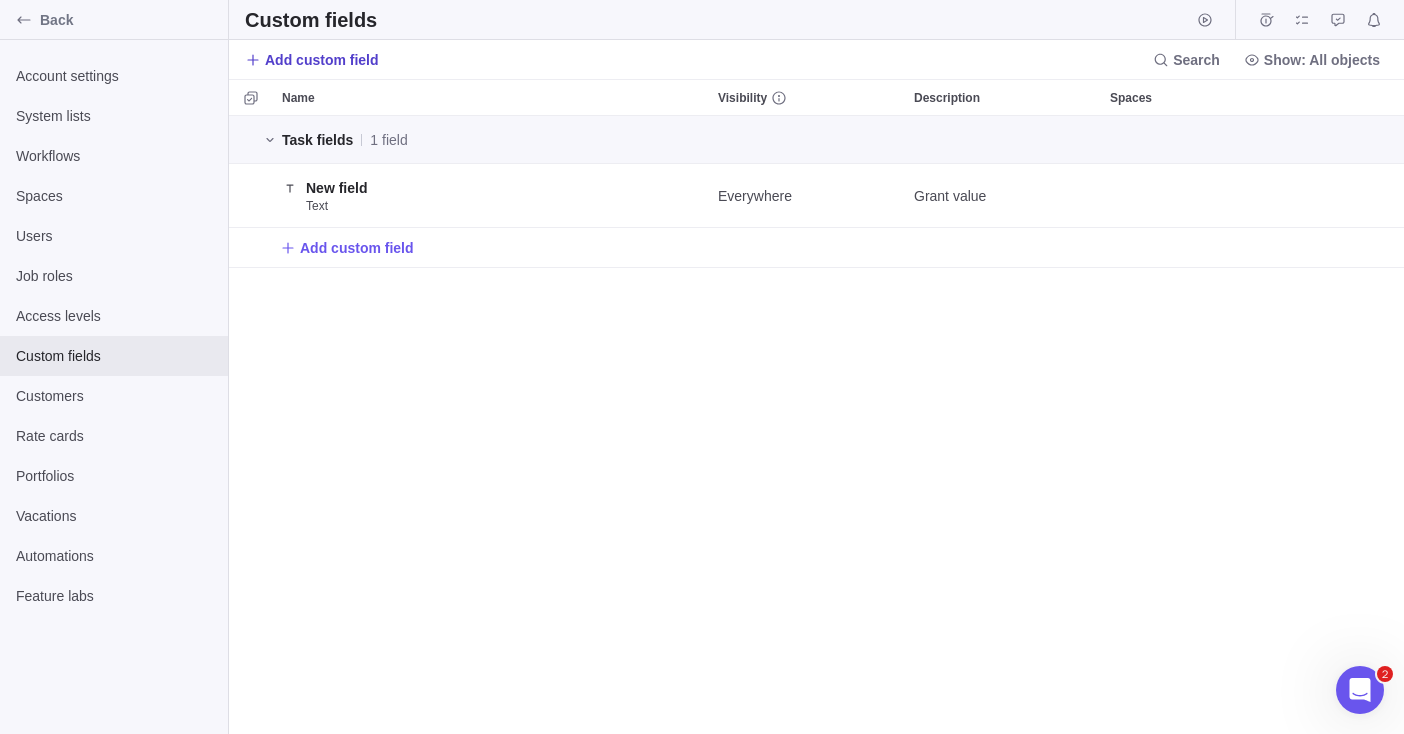 click on "Add custom field" at bounding box center (322, 60) 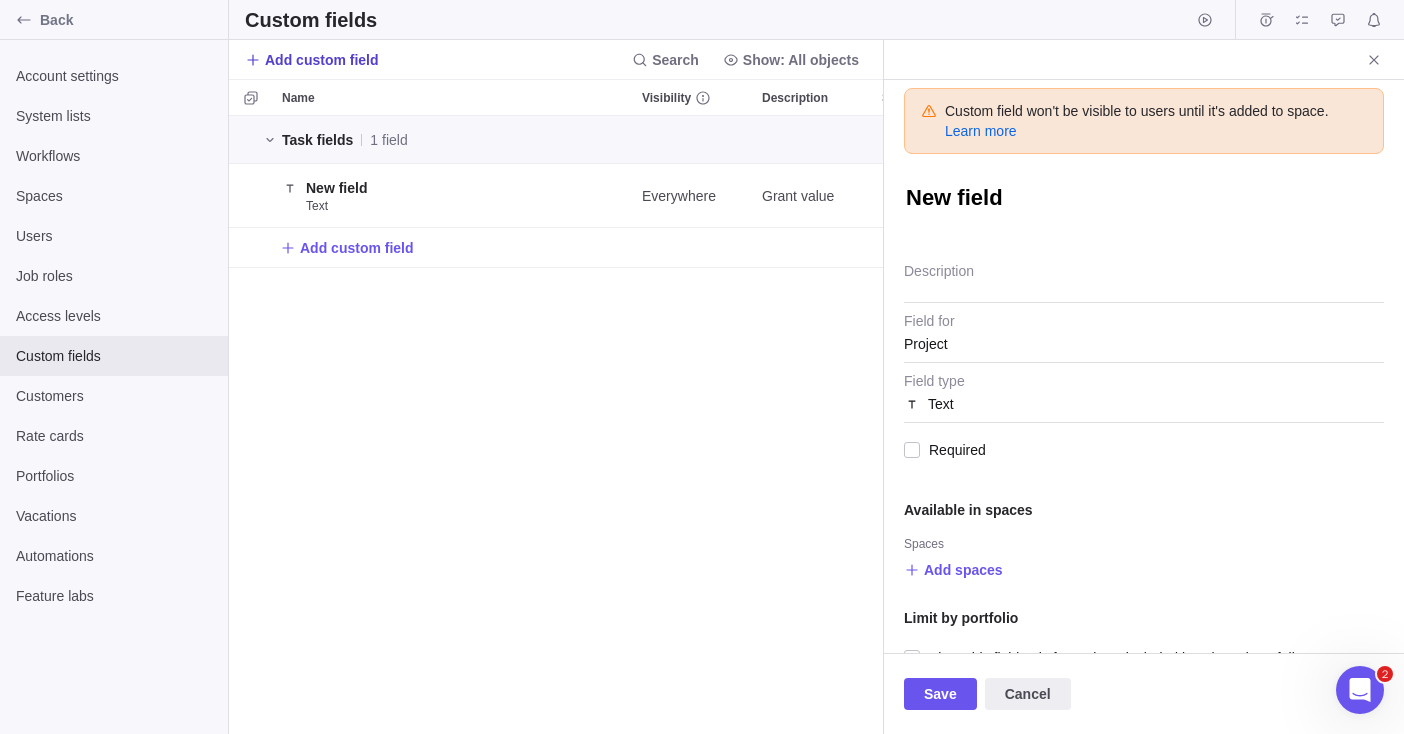 scroll, scrollTop: 603, scrollLeft: 639, axis: both 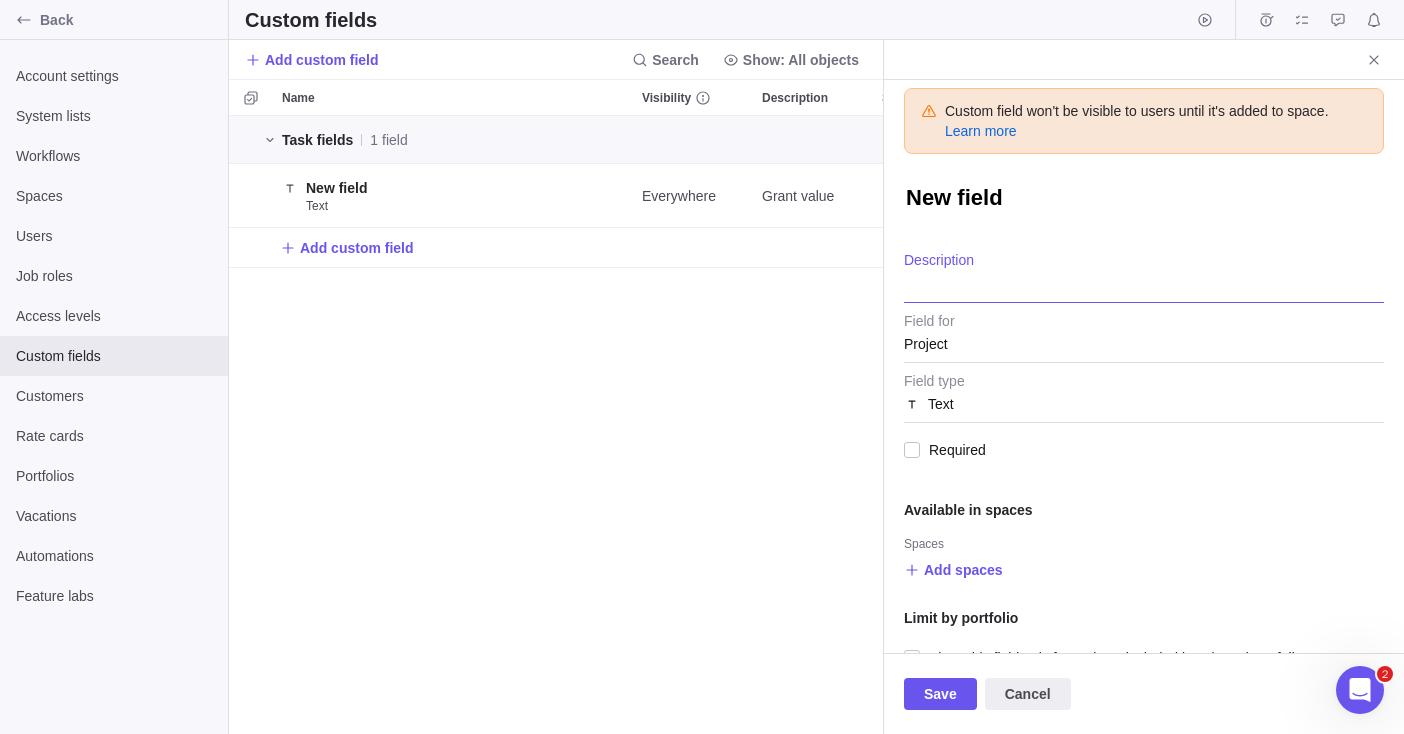 click at bounding box center [1144, 277] 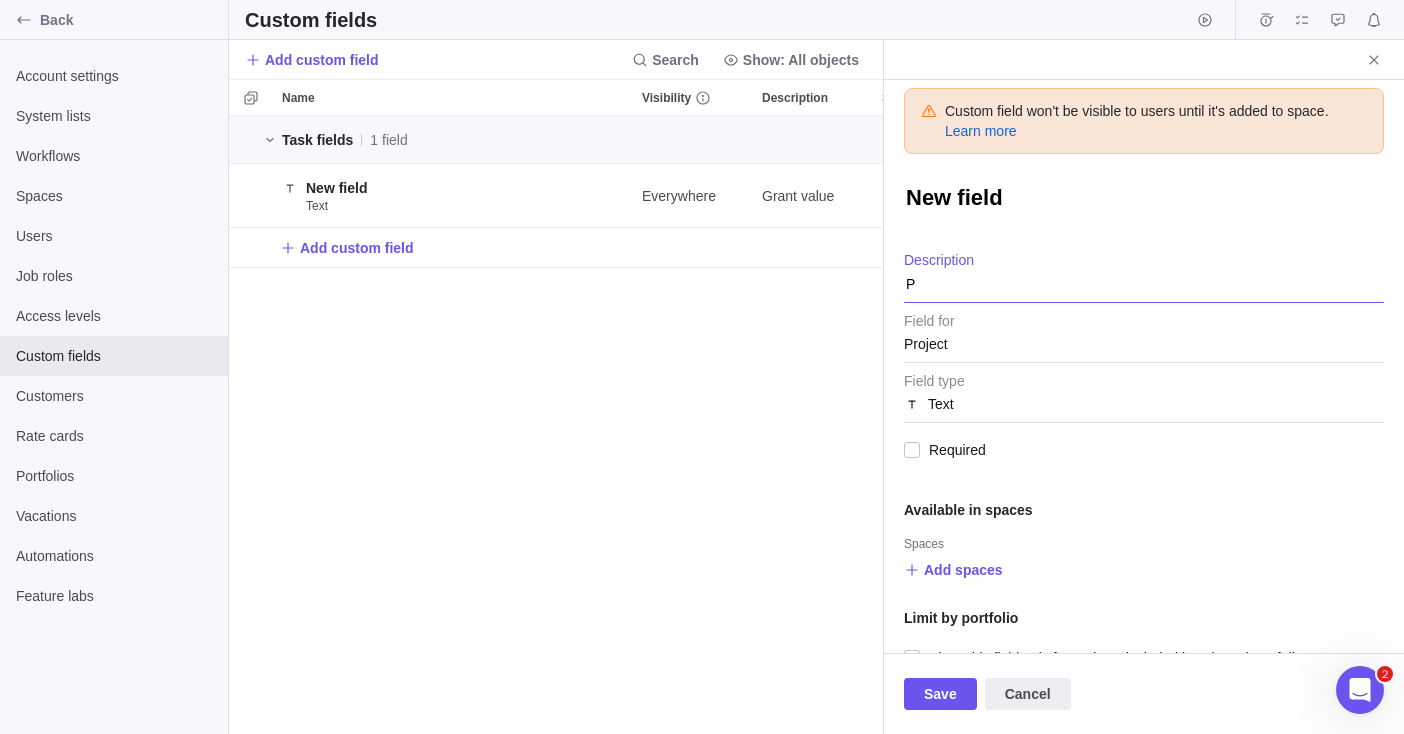 type on "x" 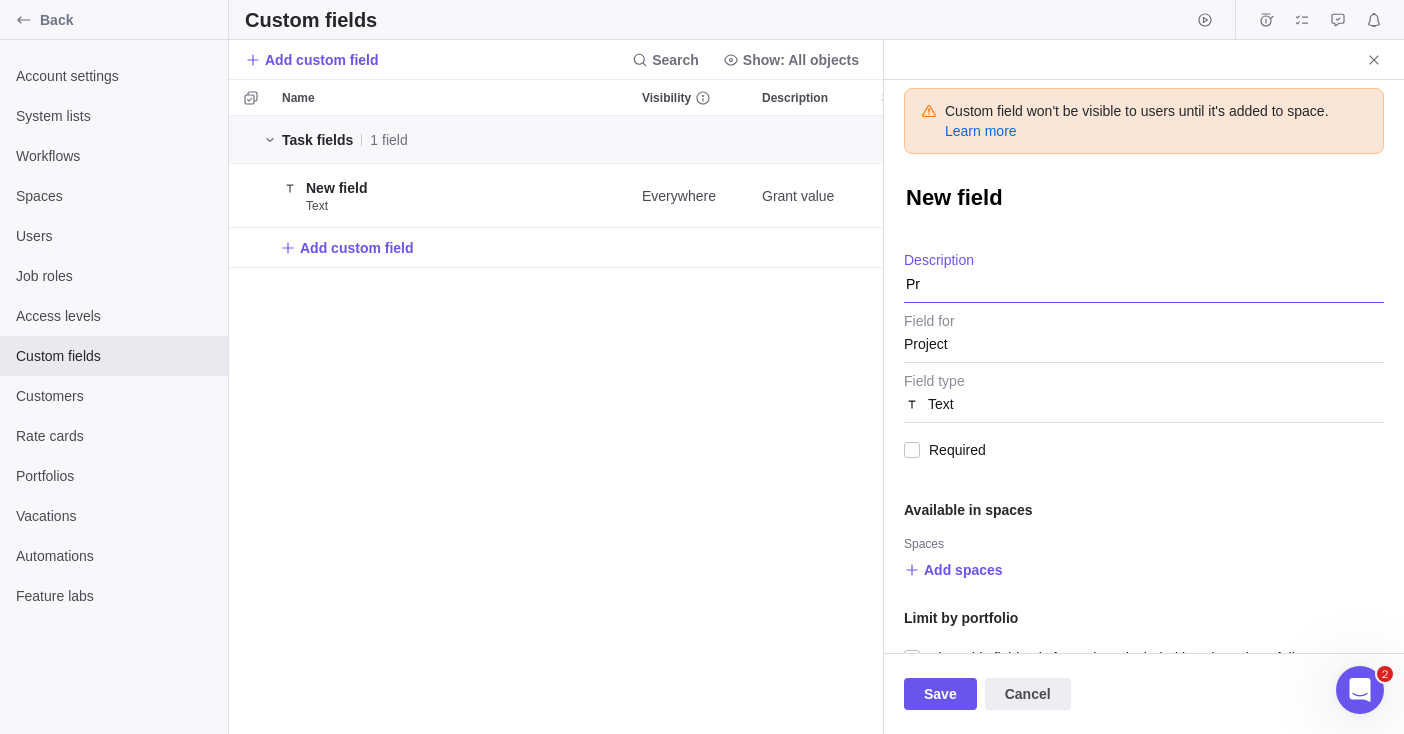 type on "x" 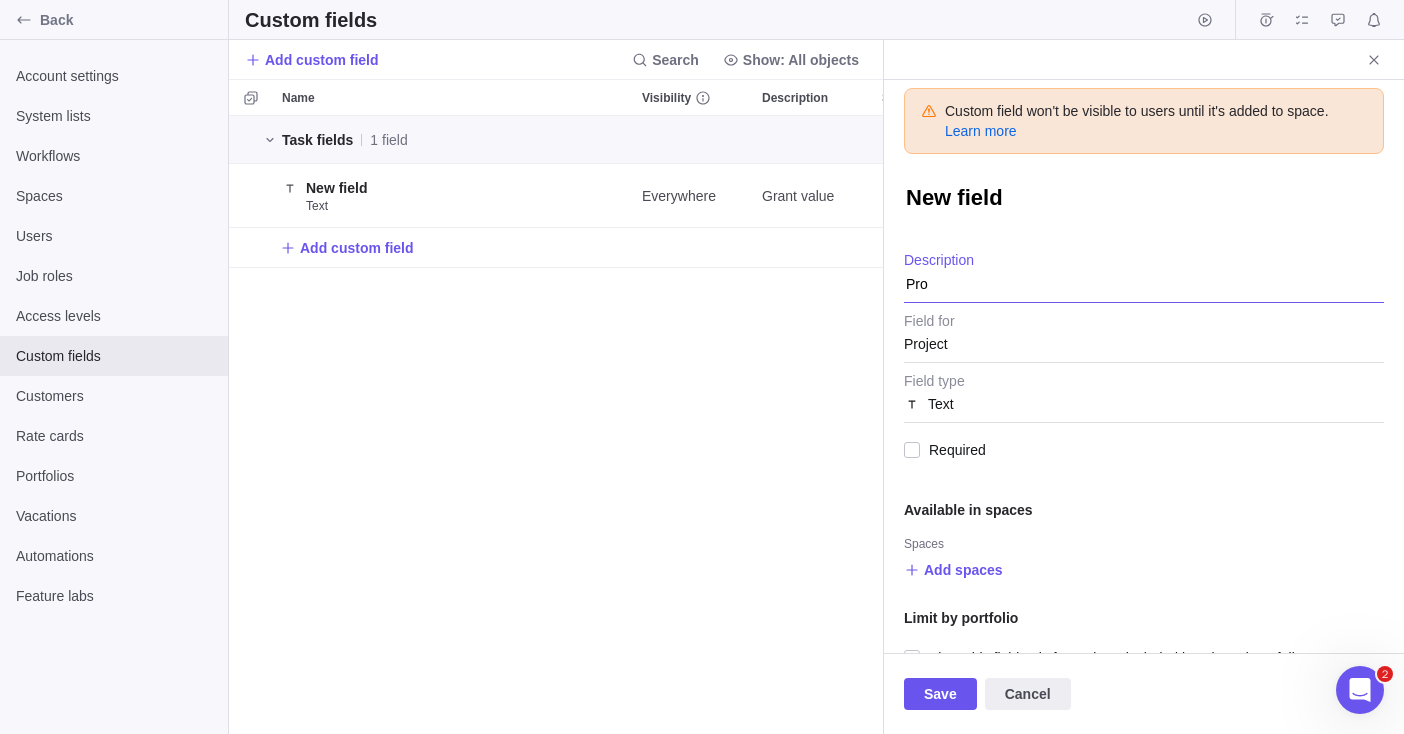 type on "x" 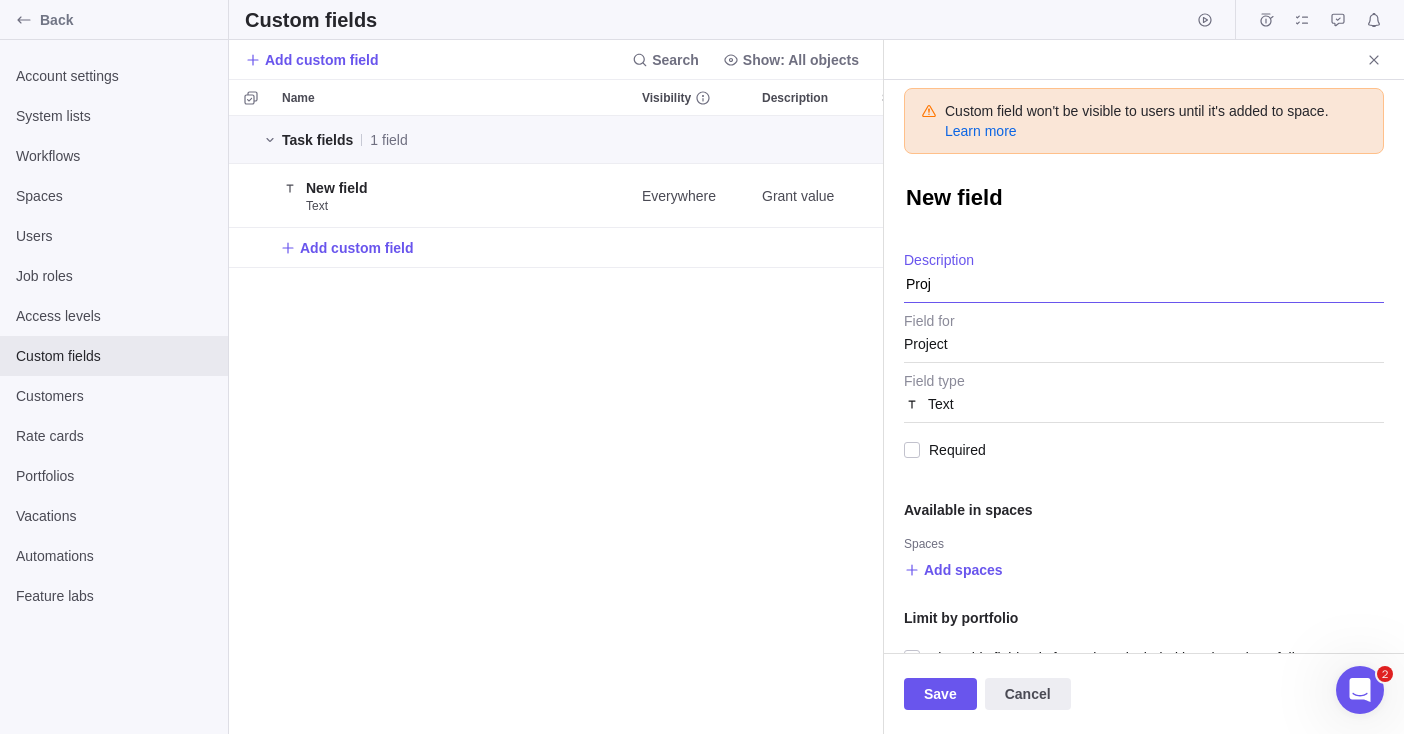 type on "x" 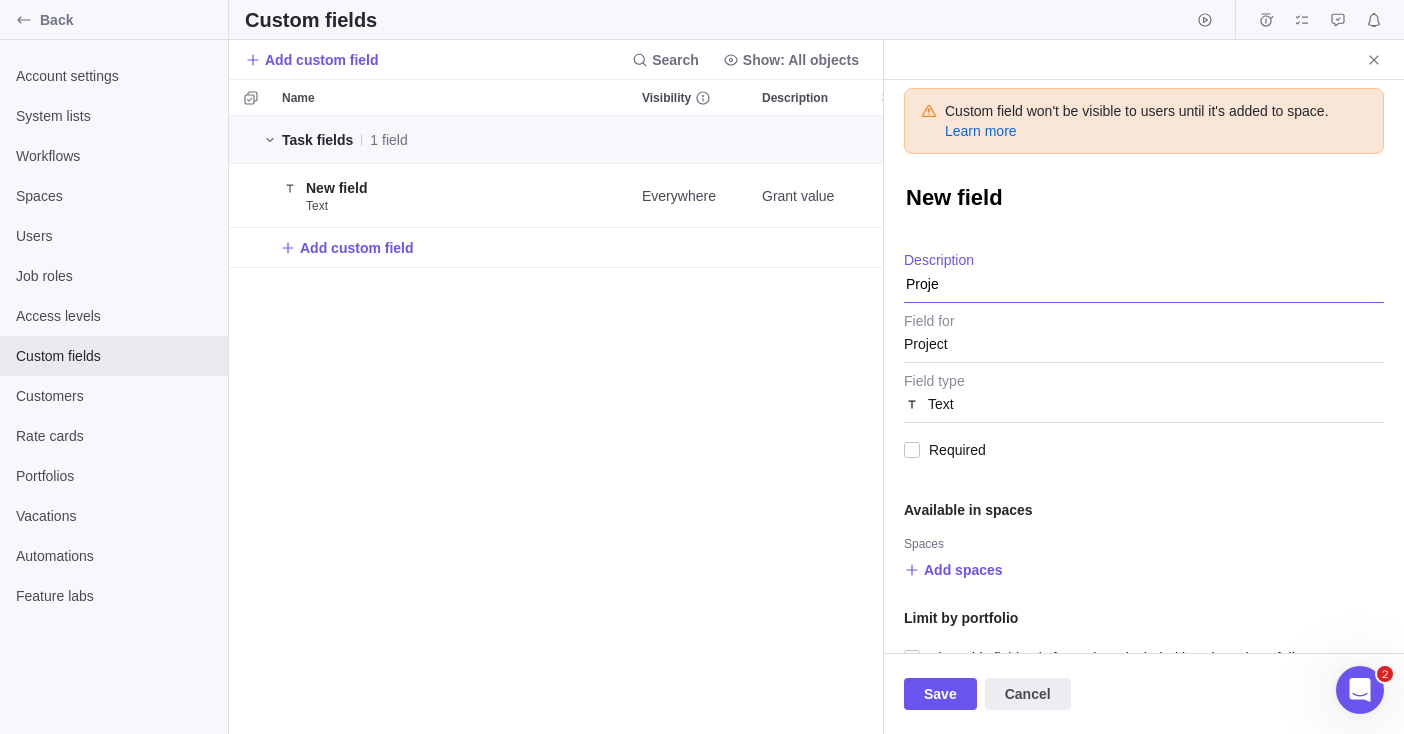 type on "x" 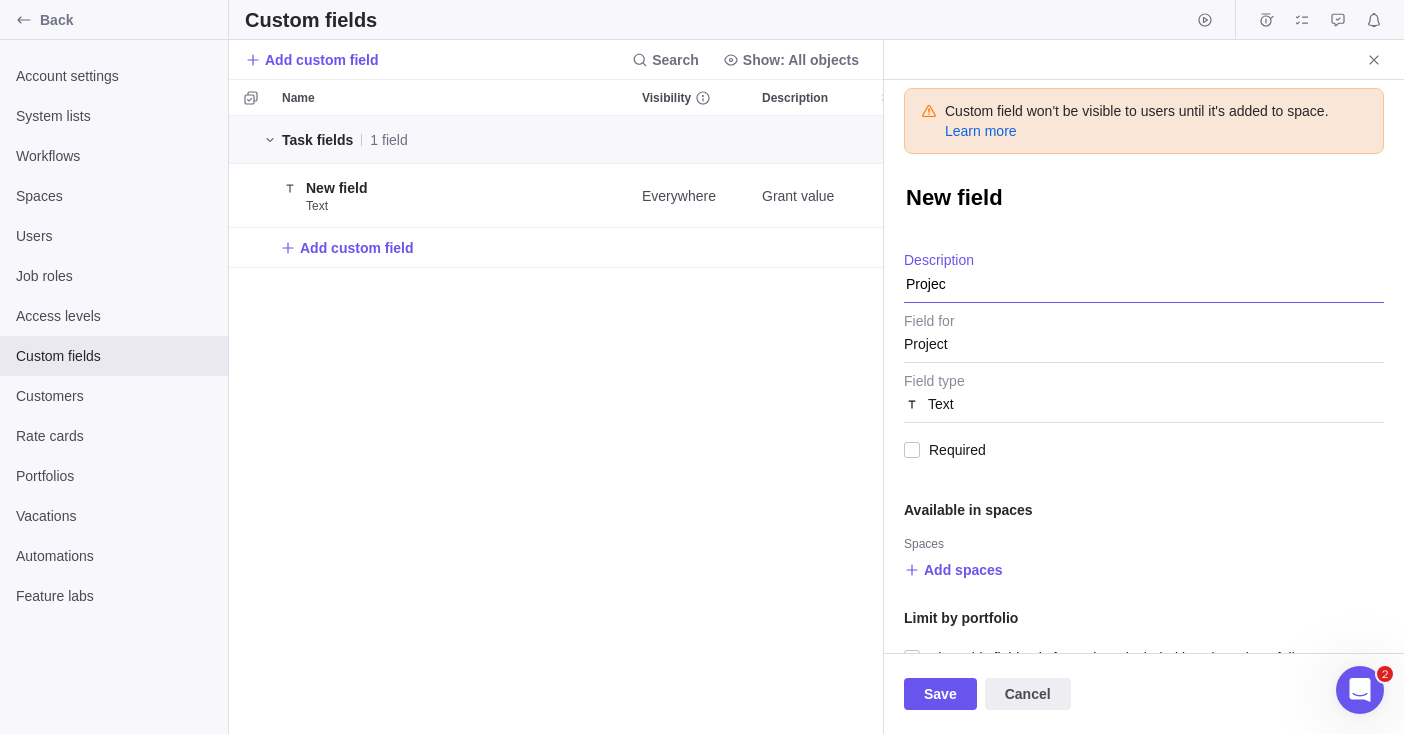 type on "x" 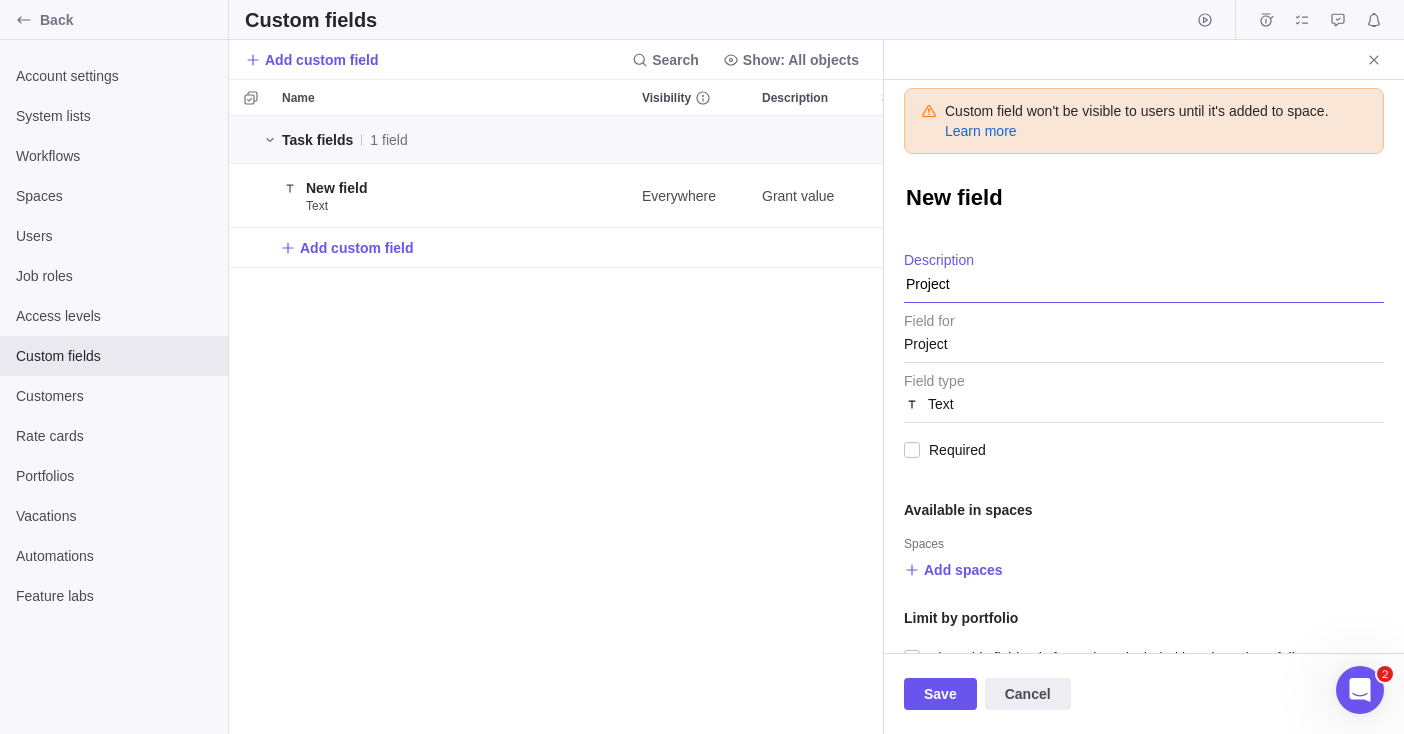 type on "x" 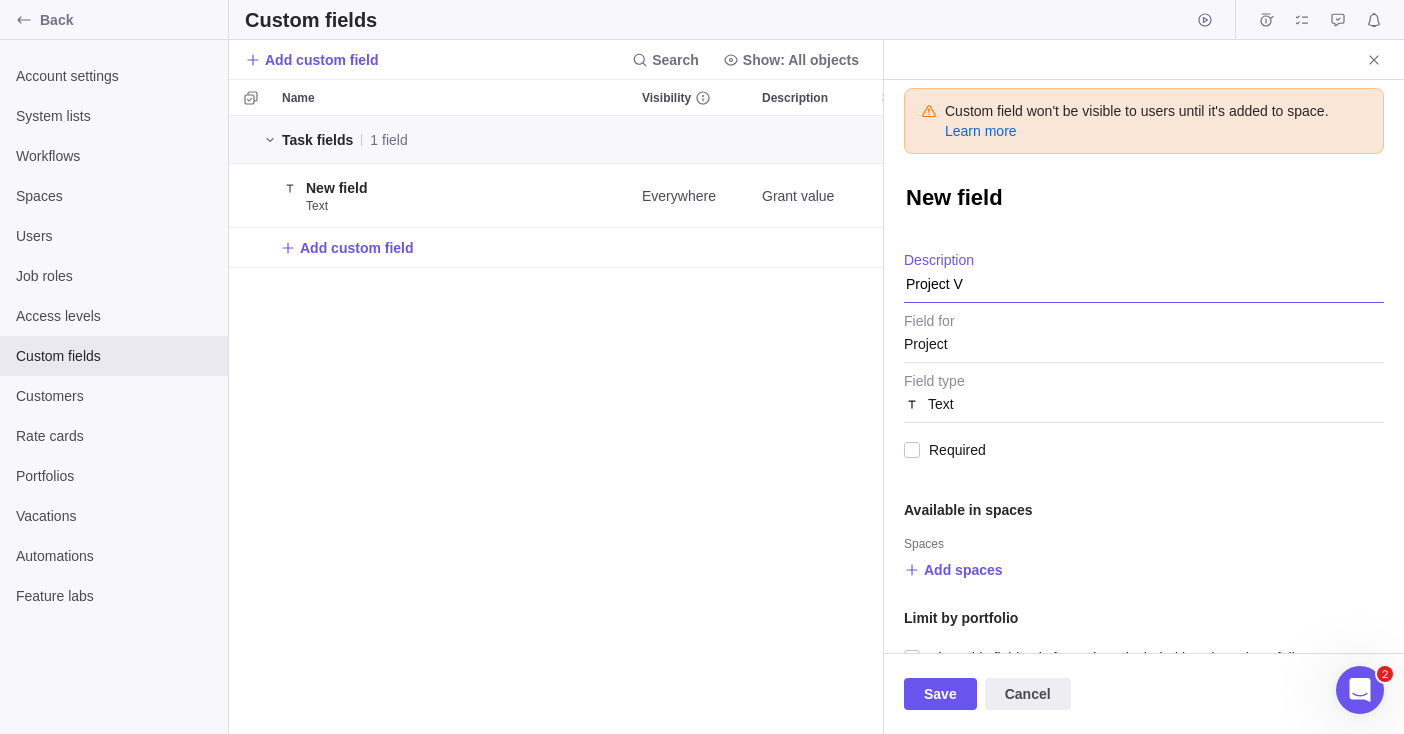 type on "x" 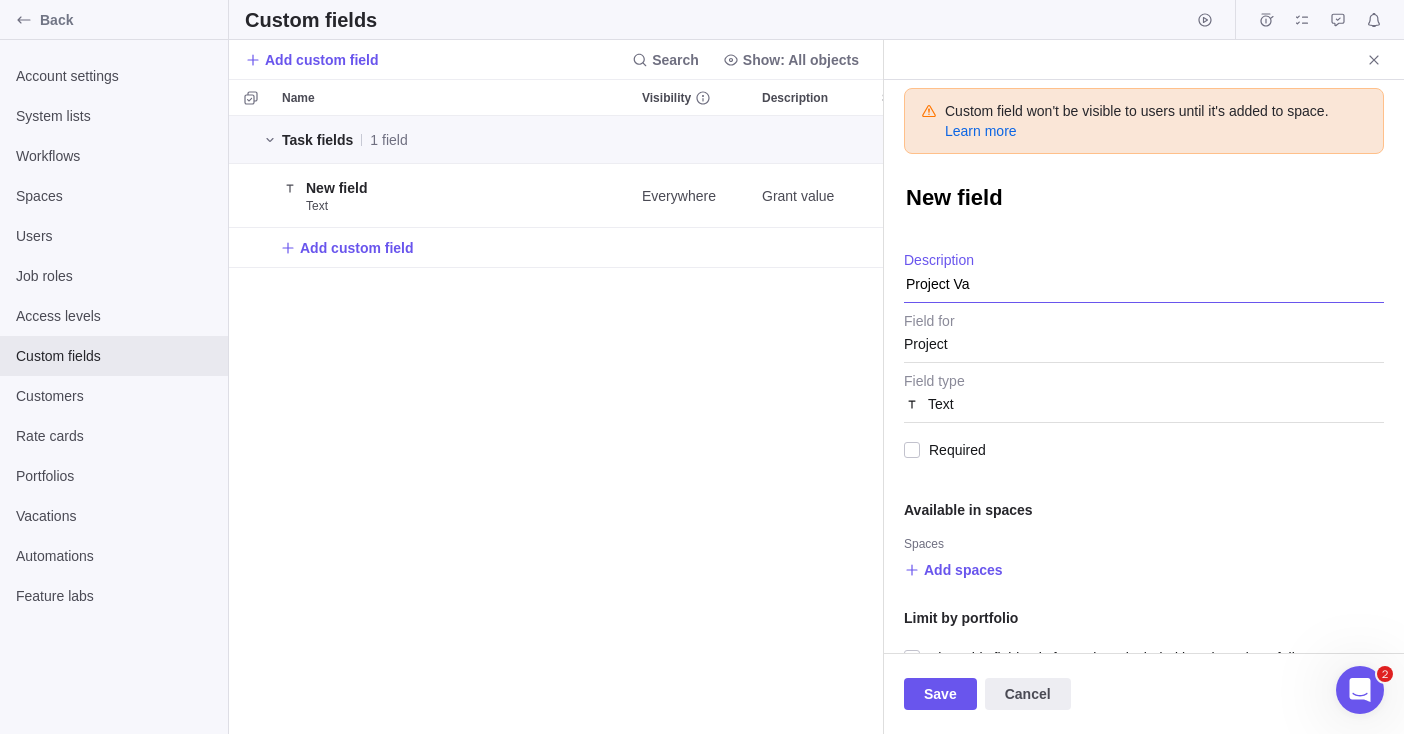 type on "x" 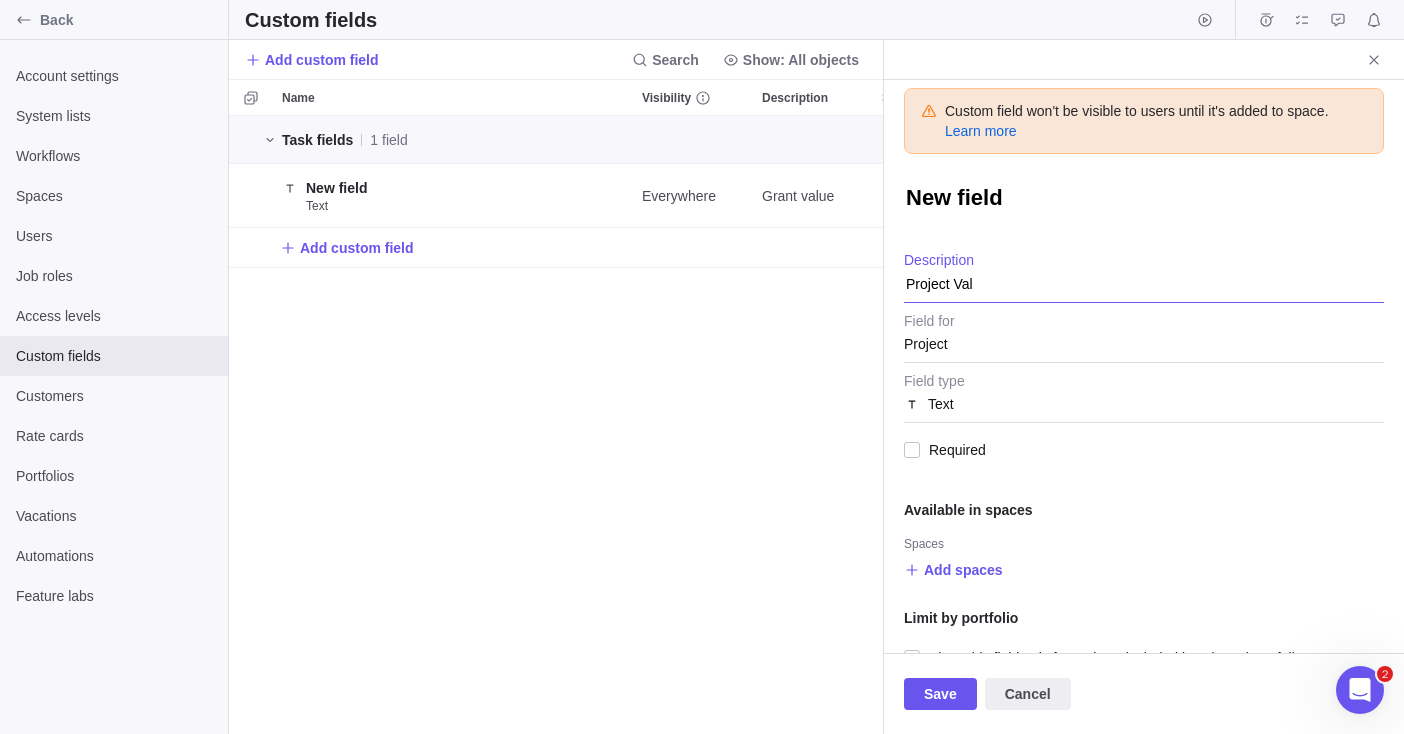 type on "x" 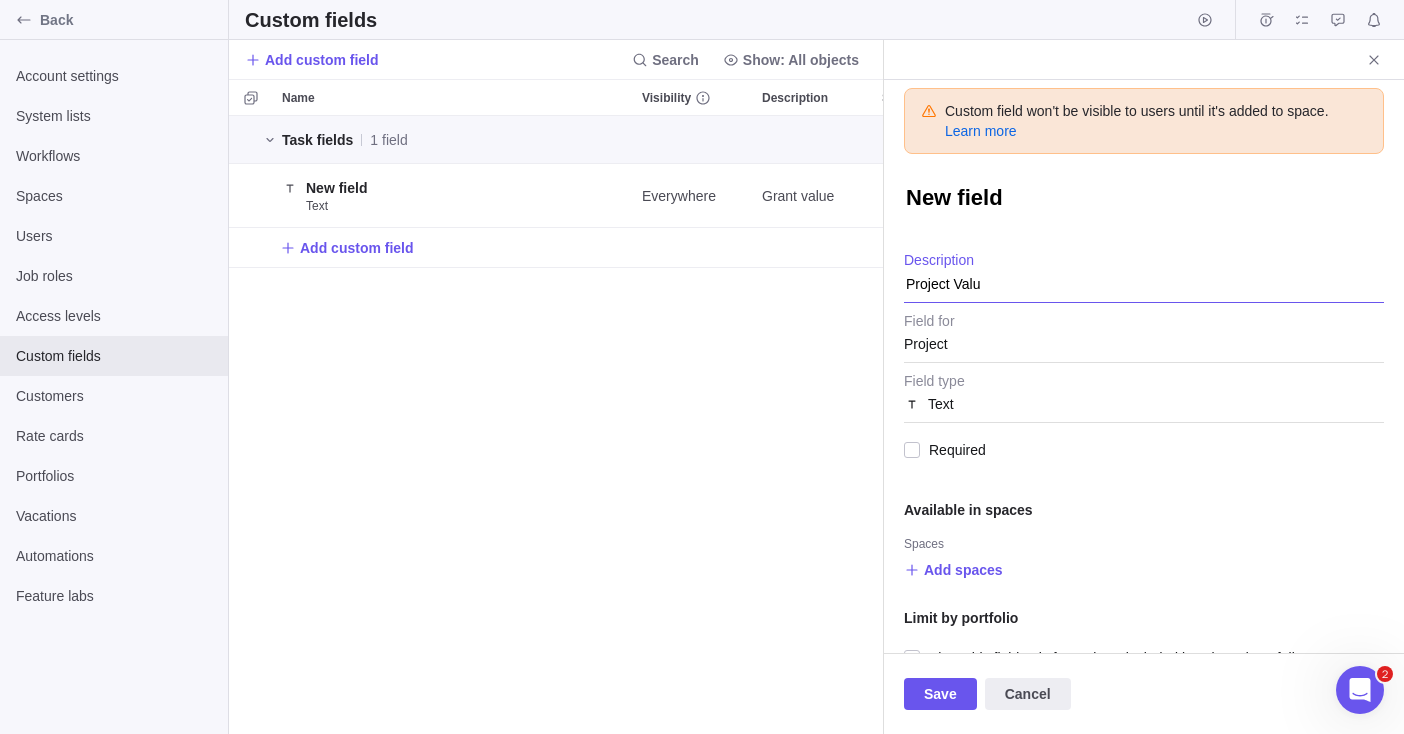 type on "x" 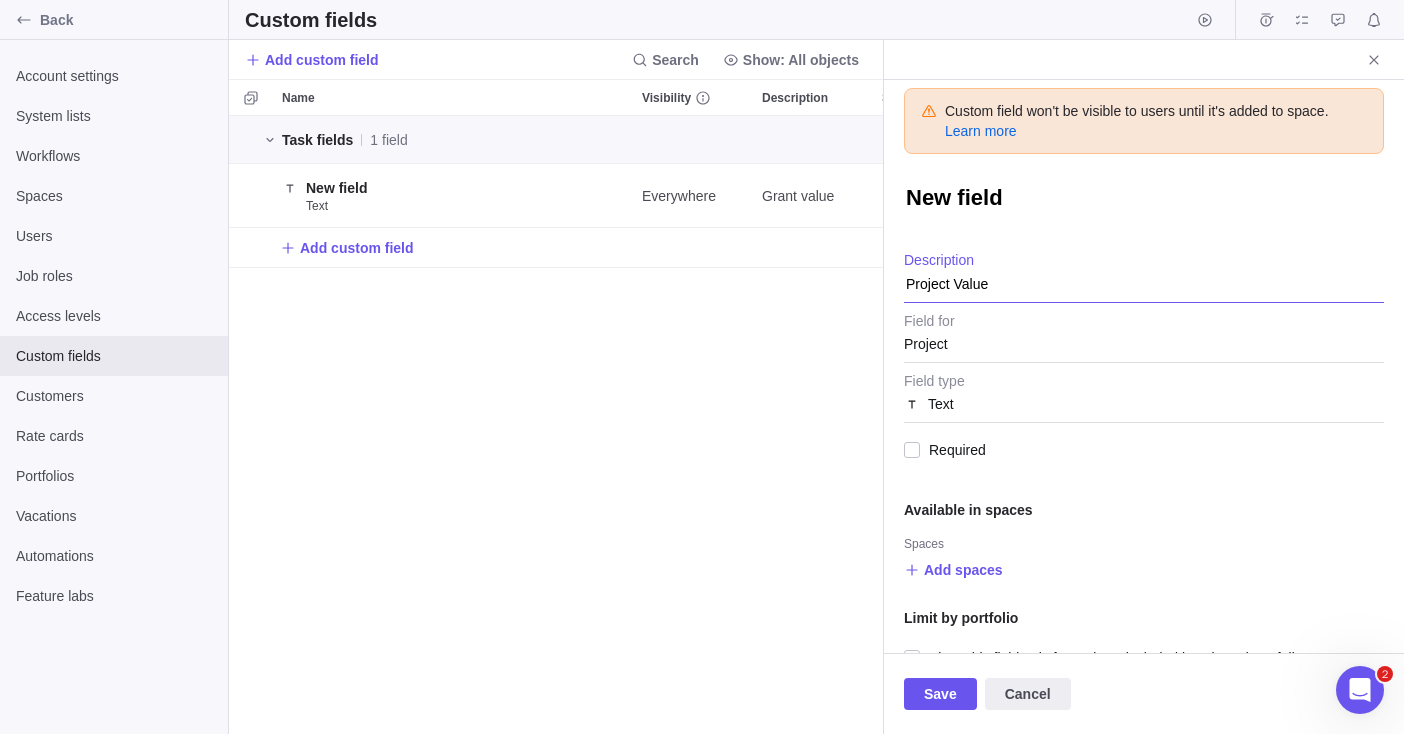 type on "Project Value" 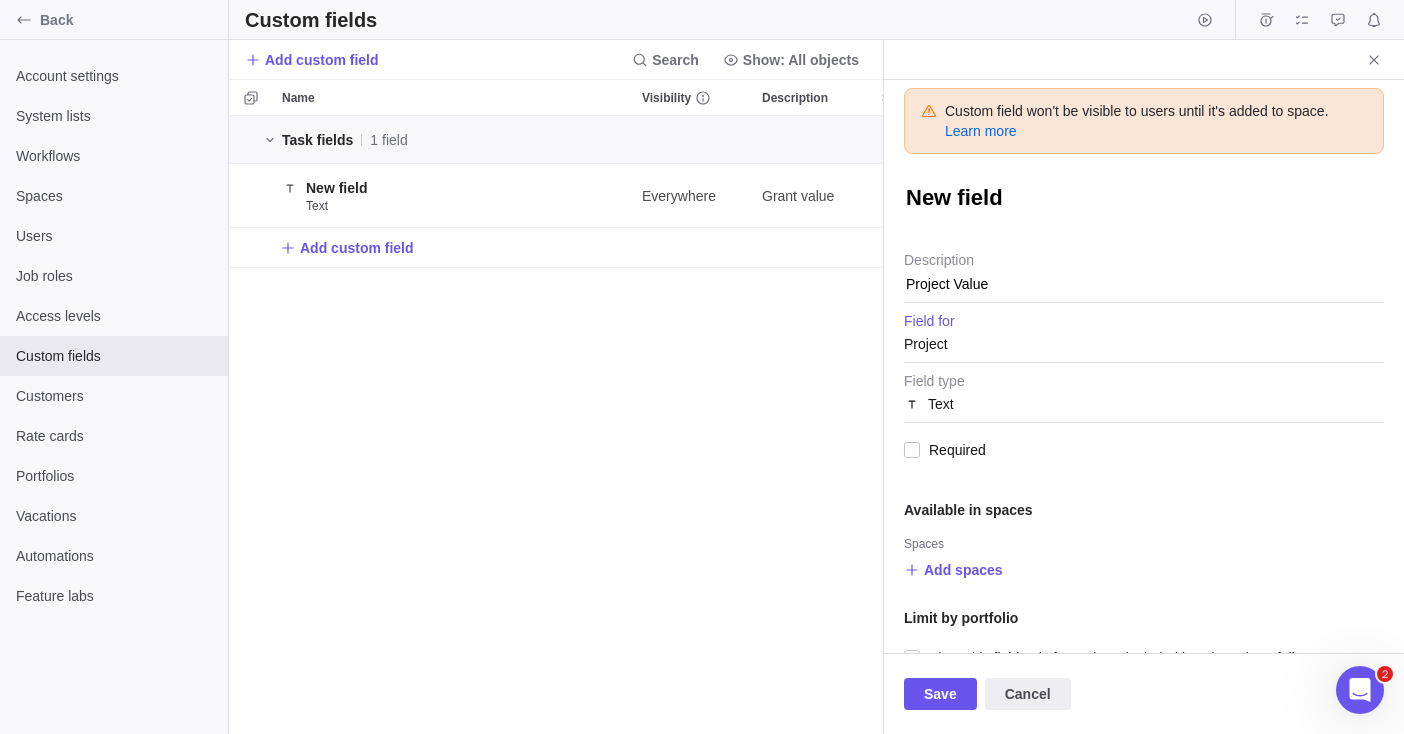 click on "Project" at bounding box center [1144, 344] 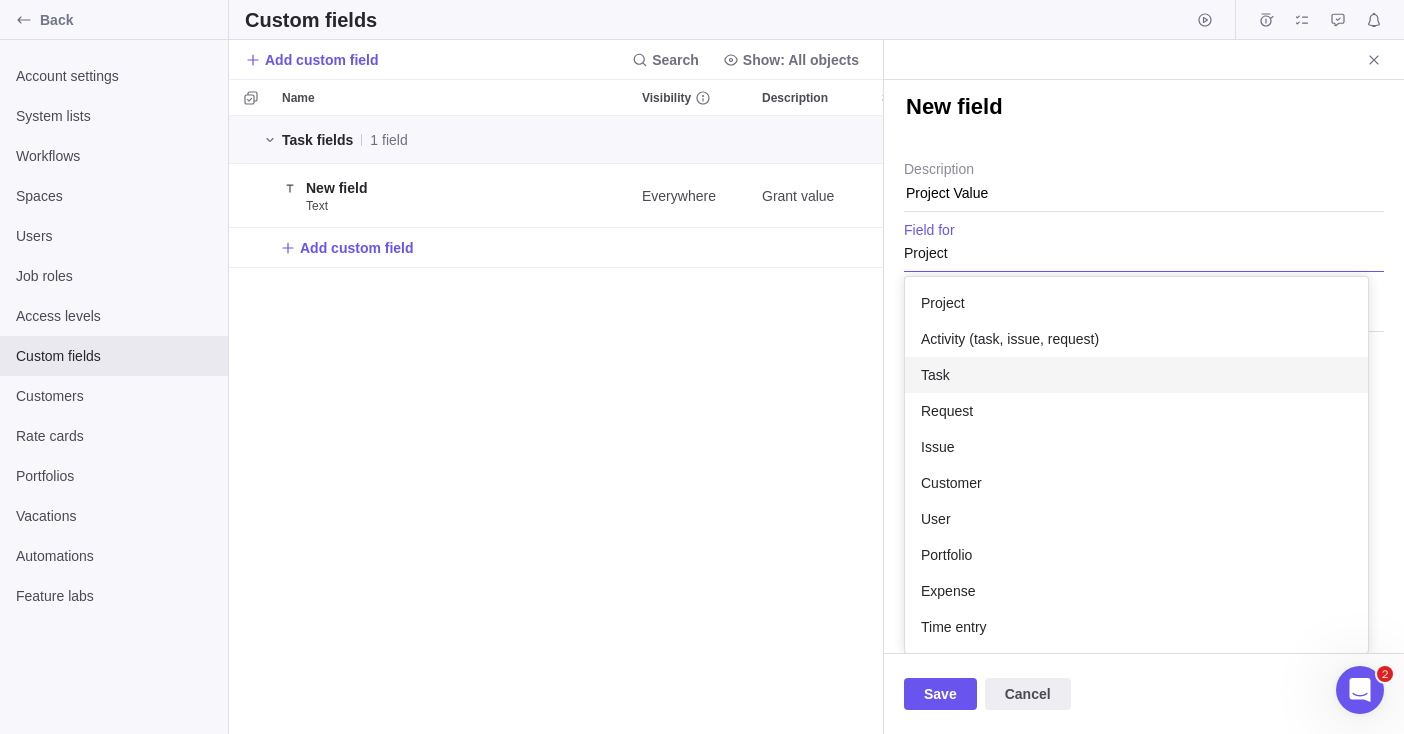 click on "Task" at bounding box center (935, 375) 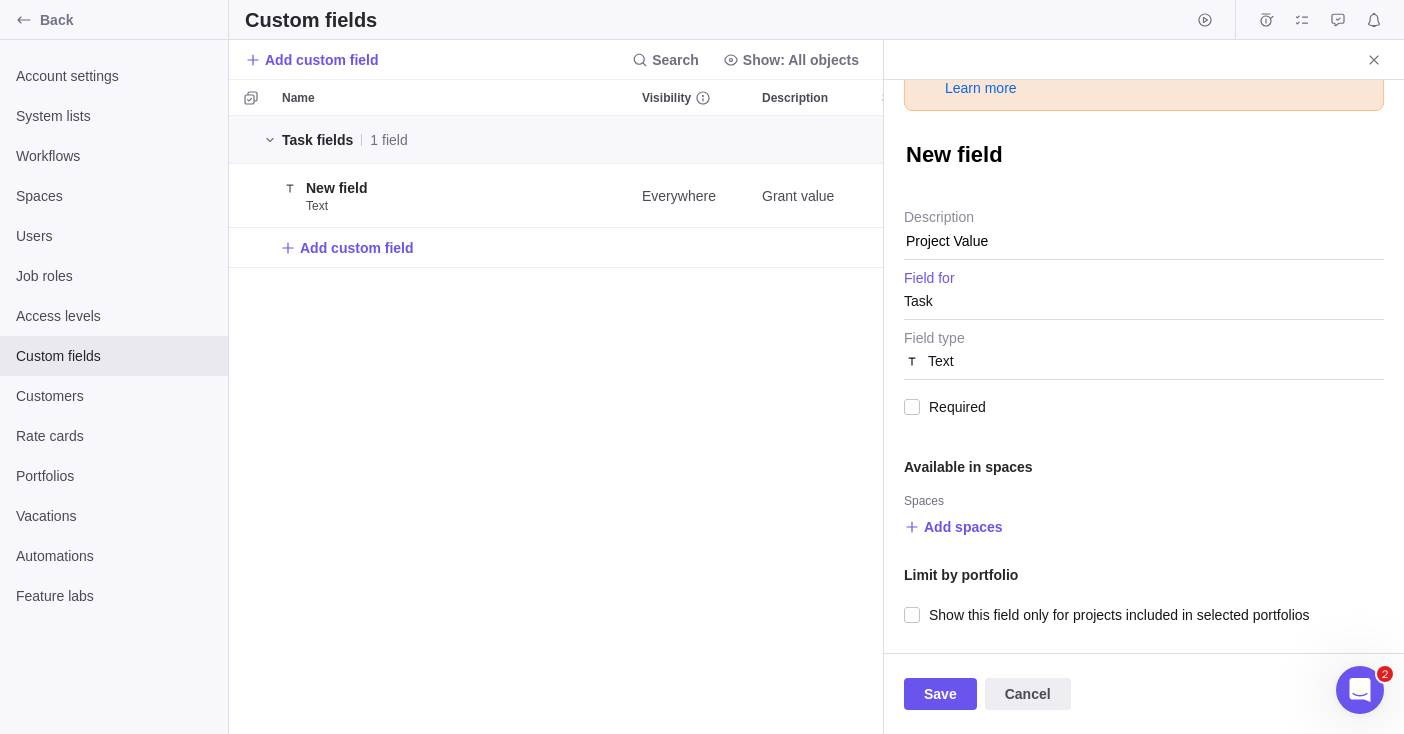 scroll, scrollTop: 43, scrollLeft: 0, axis: vertical 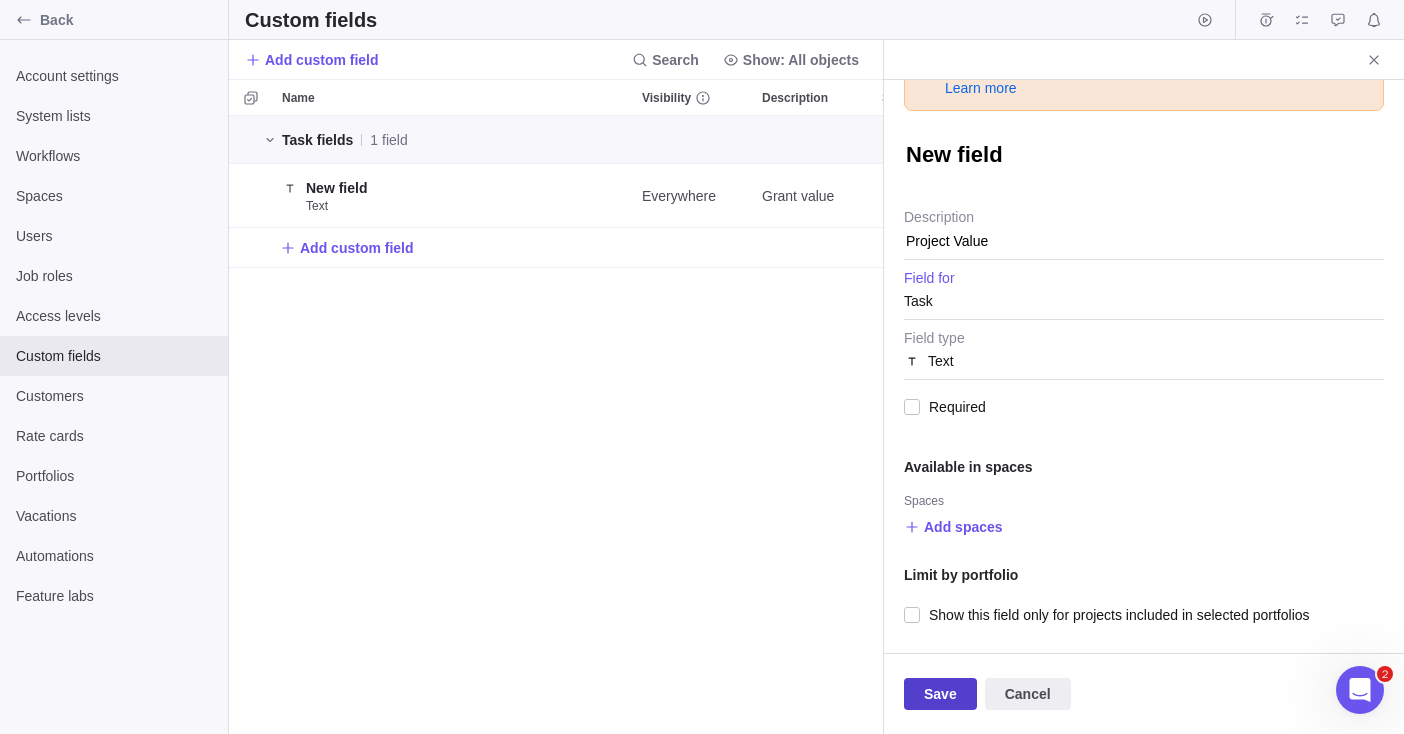 click on "Save" at bounding box center (940, 694) 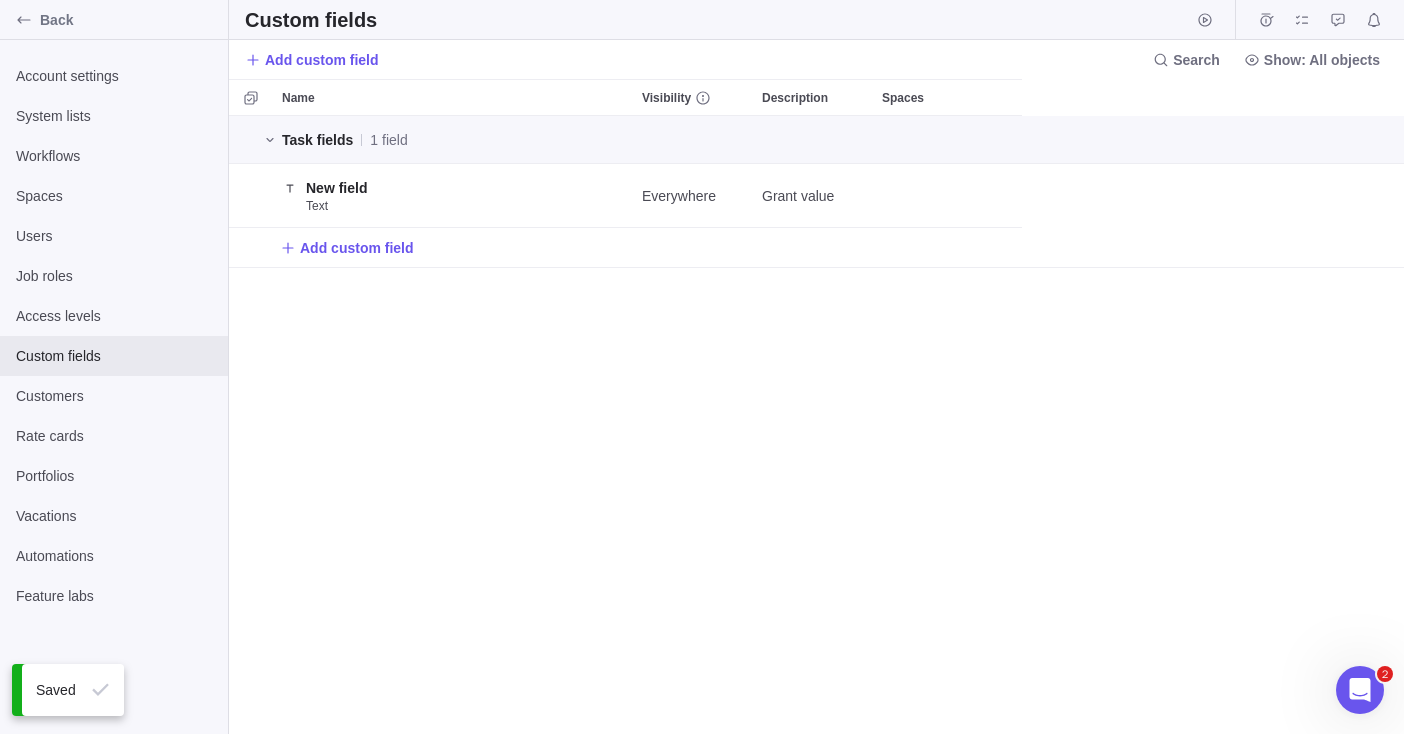 scroll, scrollTop: 16, scrollLeft: 16, axis: both 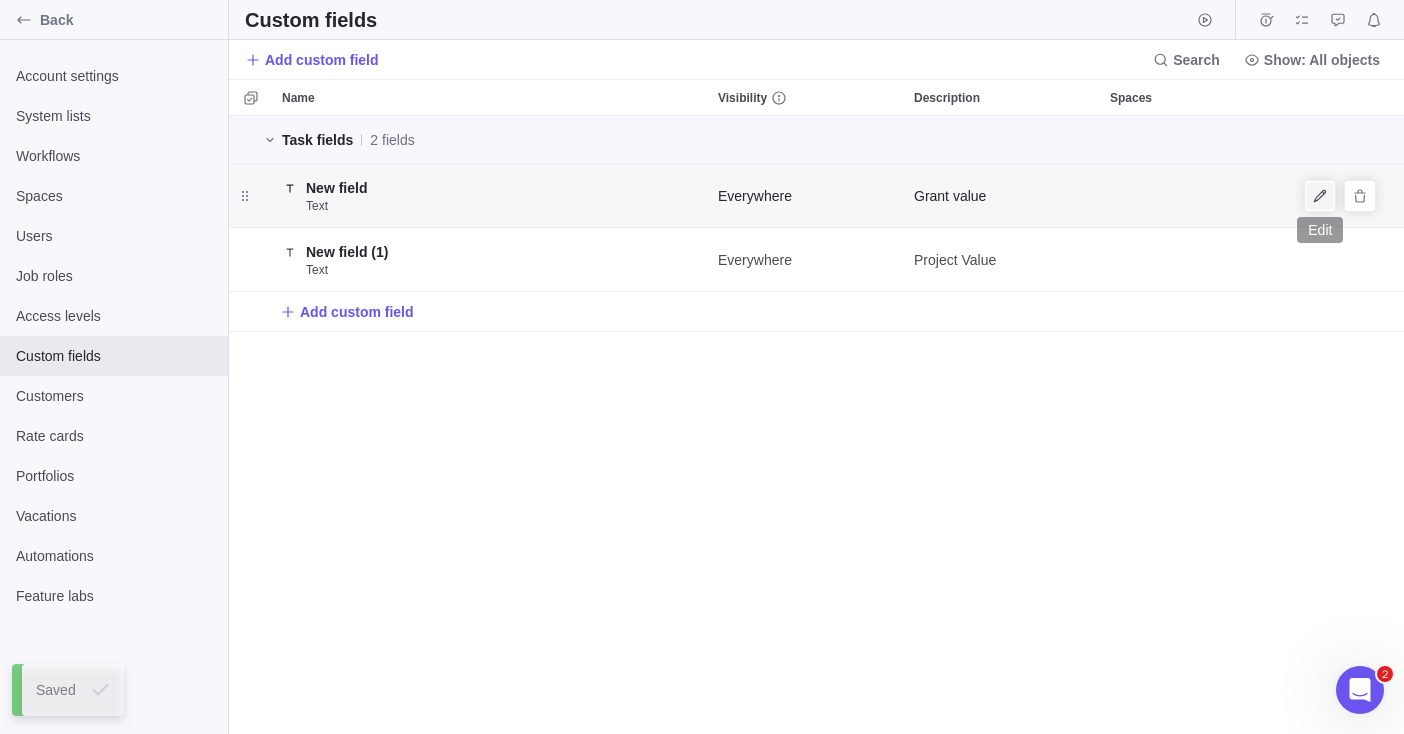 click 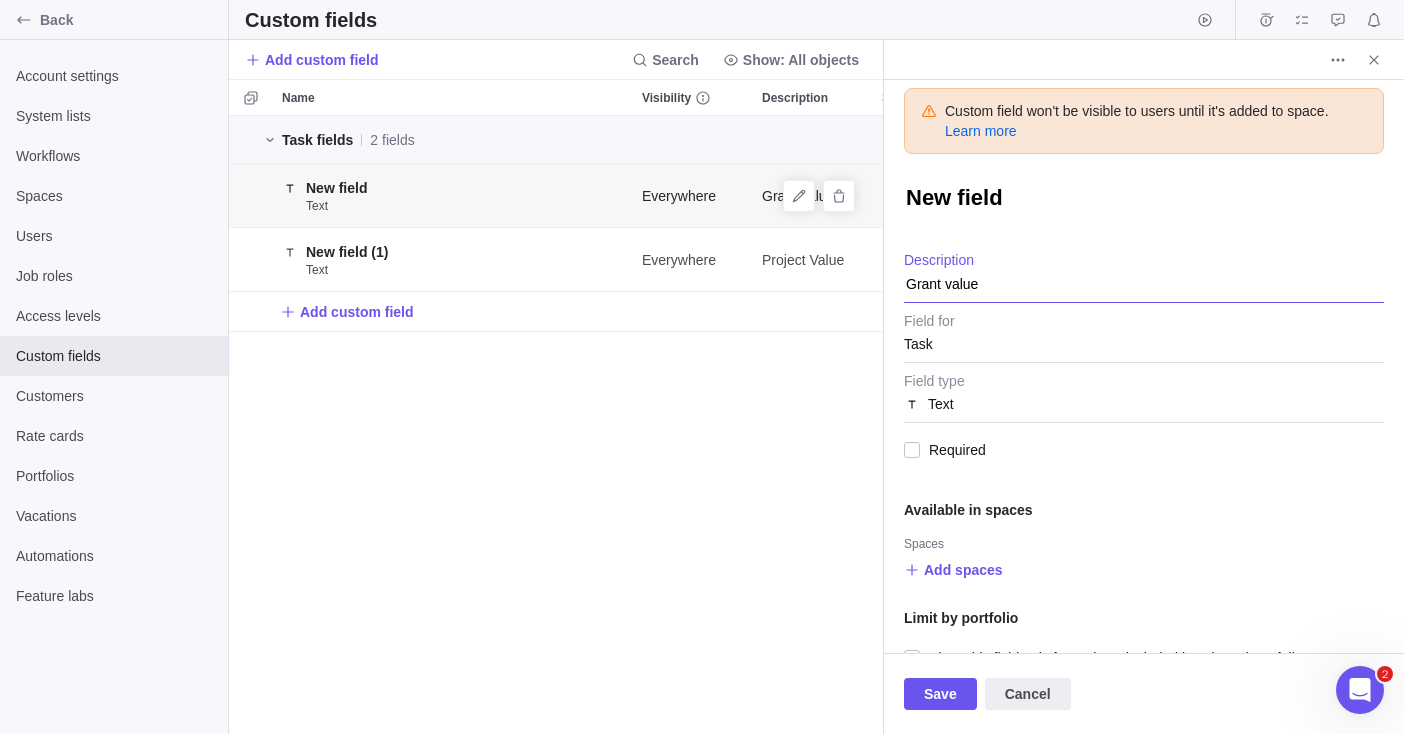 click on "Grant value" at bounding box center [1144, 277] 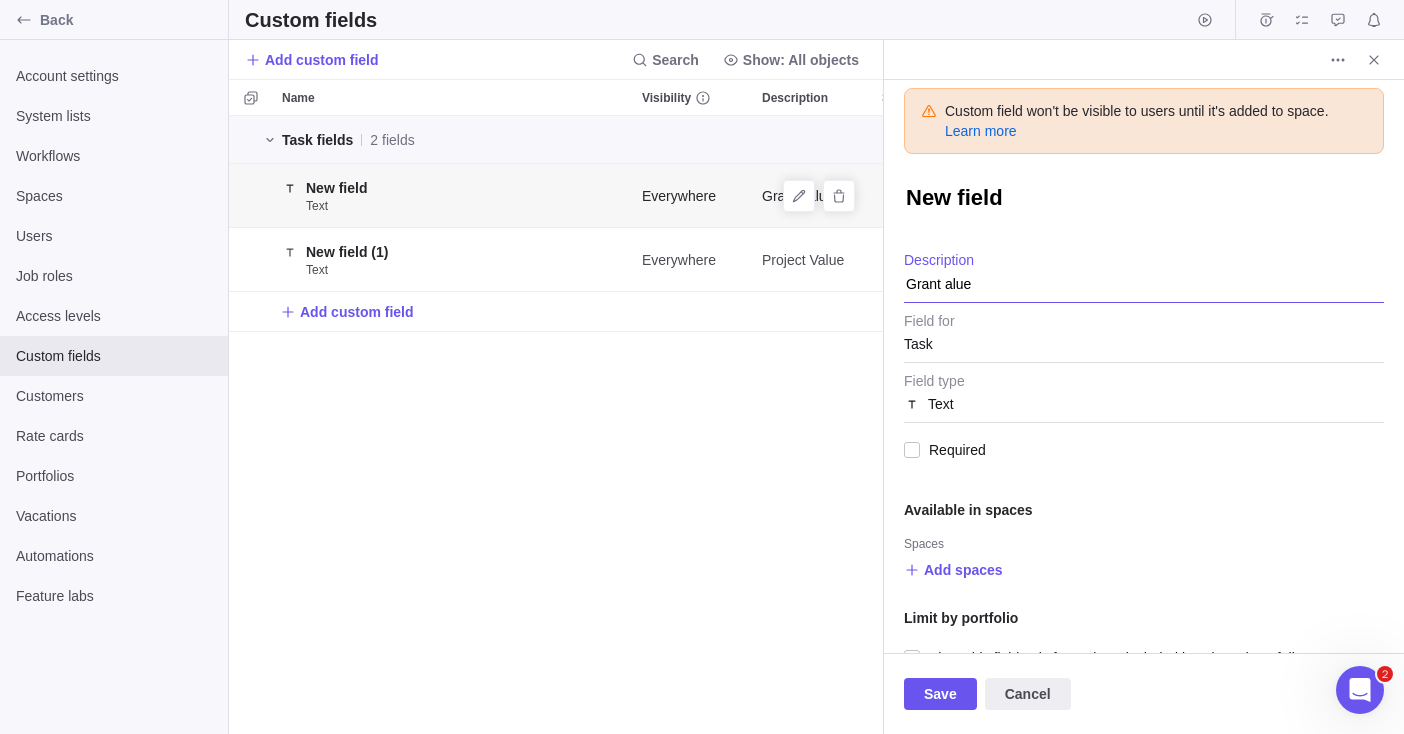 type on "x" 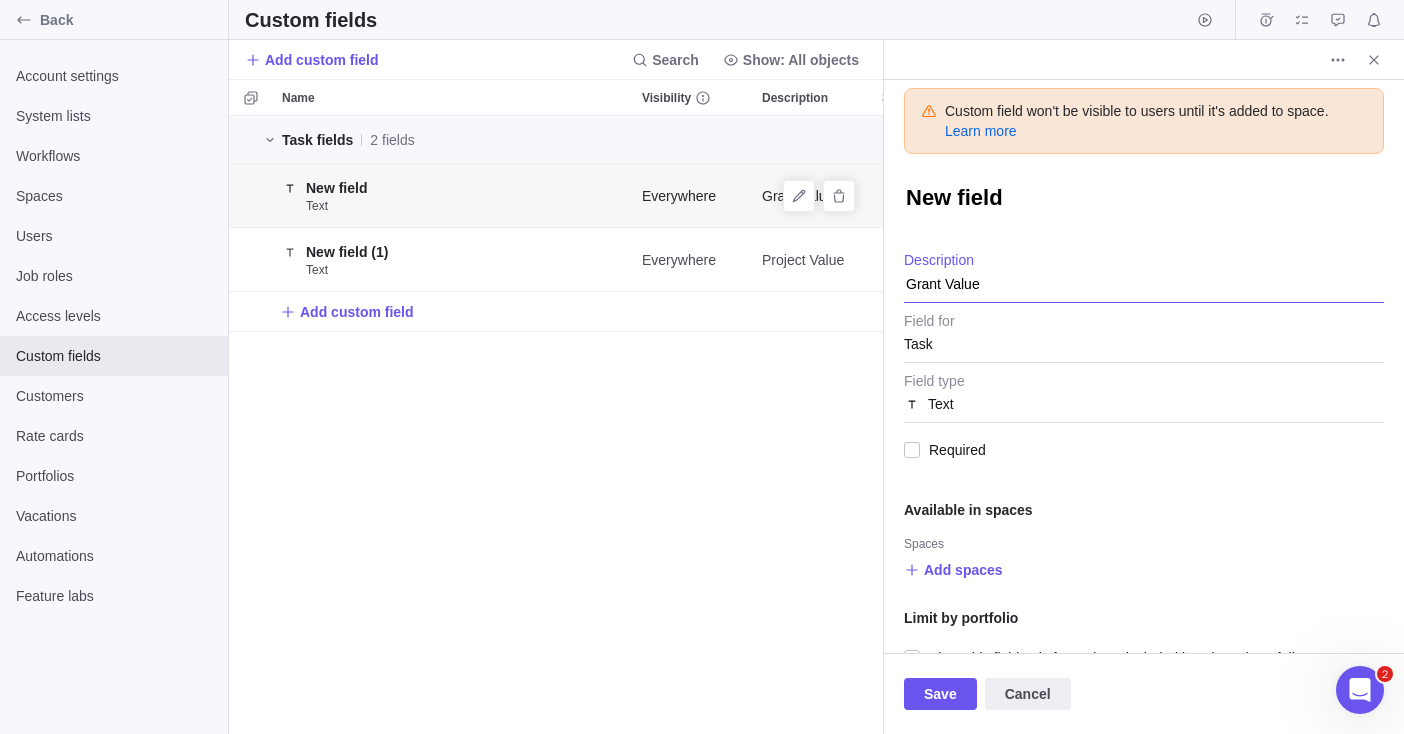 click on "Grant Value" at bounding box center (1144, 277) 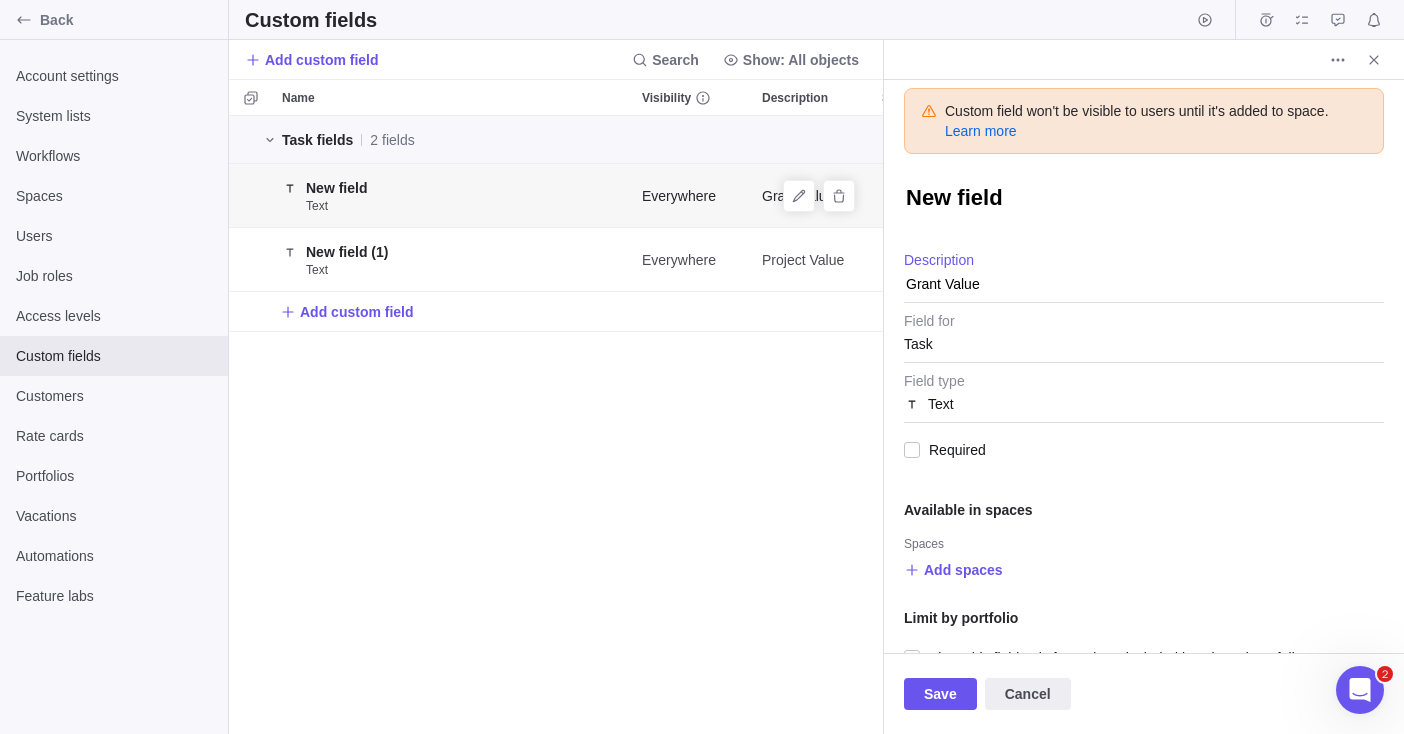 type on "x" 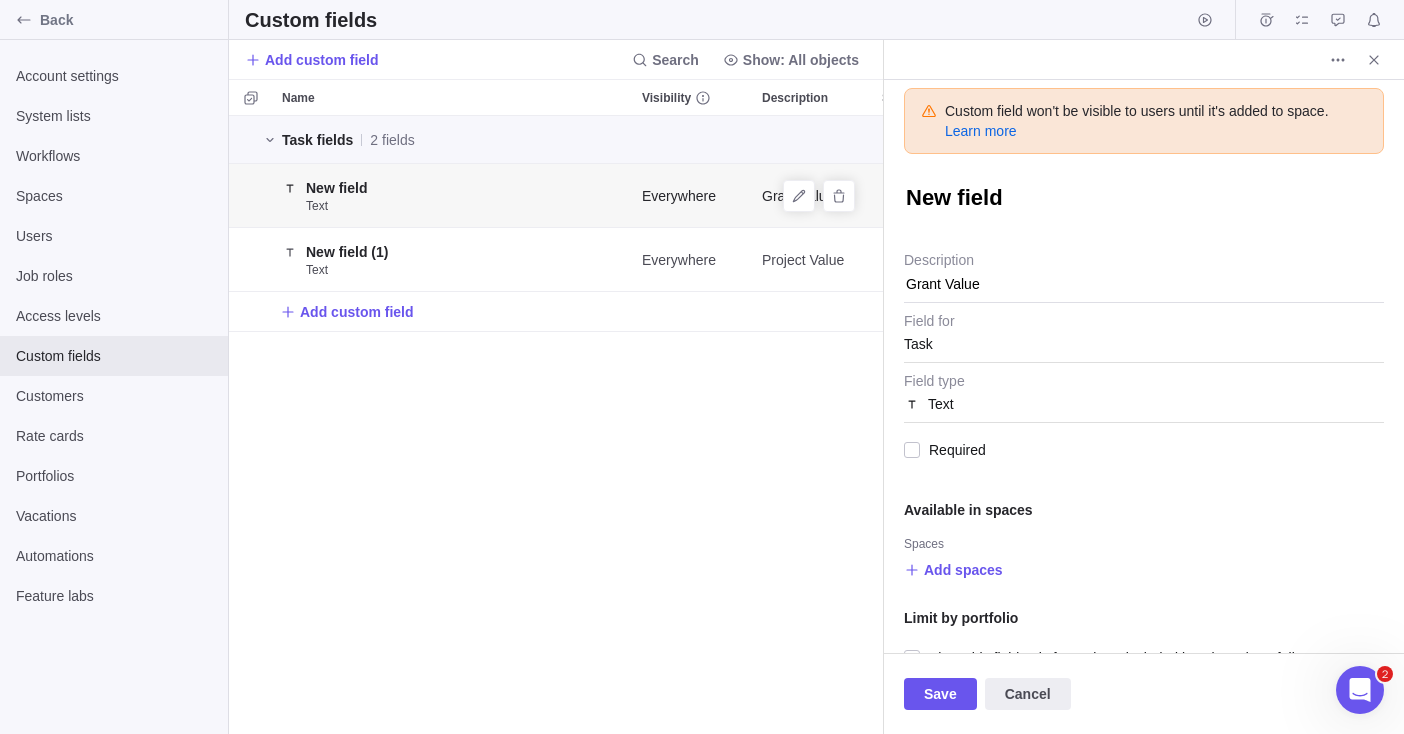 click on "Task fields 2 fields New field Text Everywhere Grant value New field (1) Text Everywhere Project Value Add custom field" at bounding box center (556, 425) 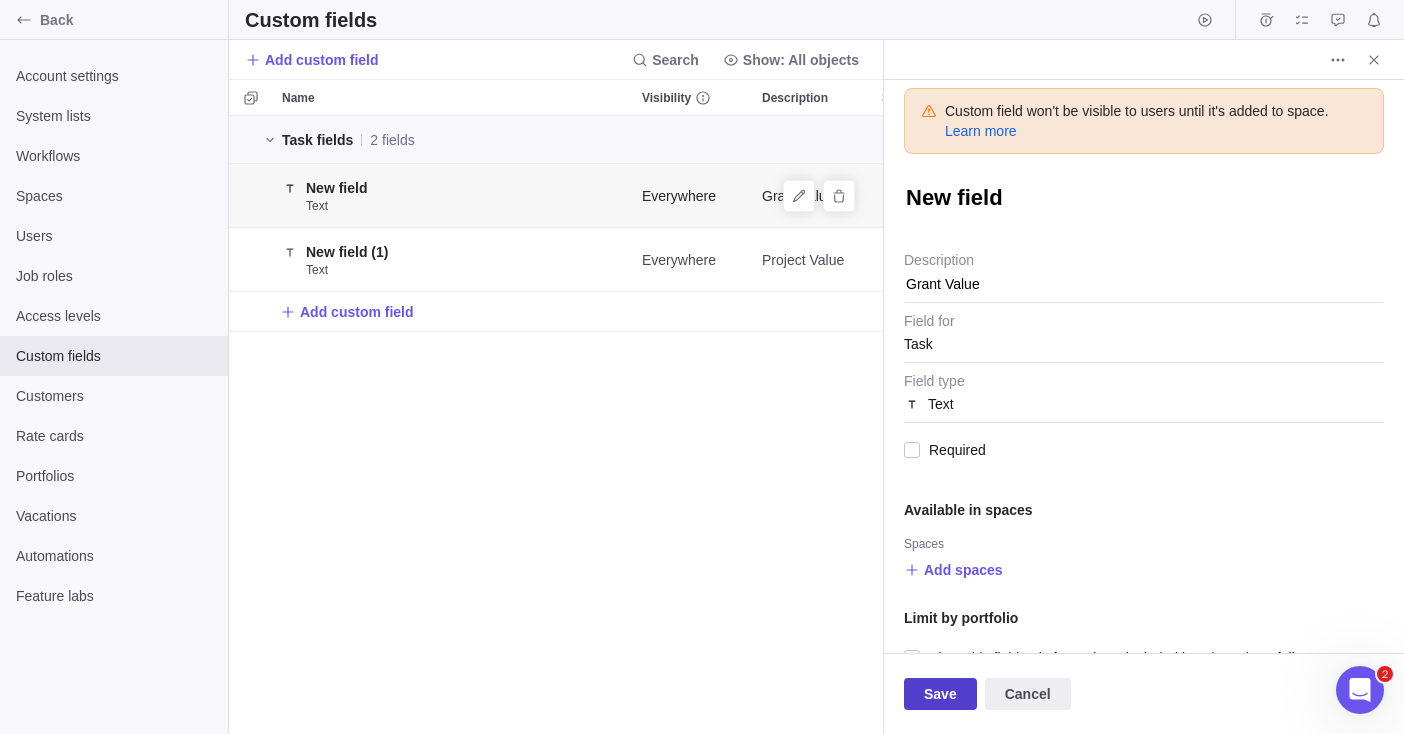 click on "Save" at bounding box center (940, 694) 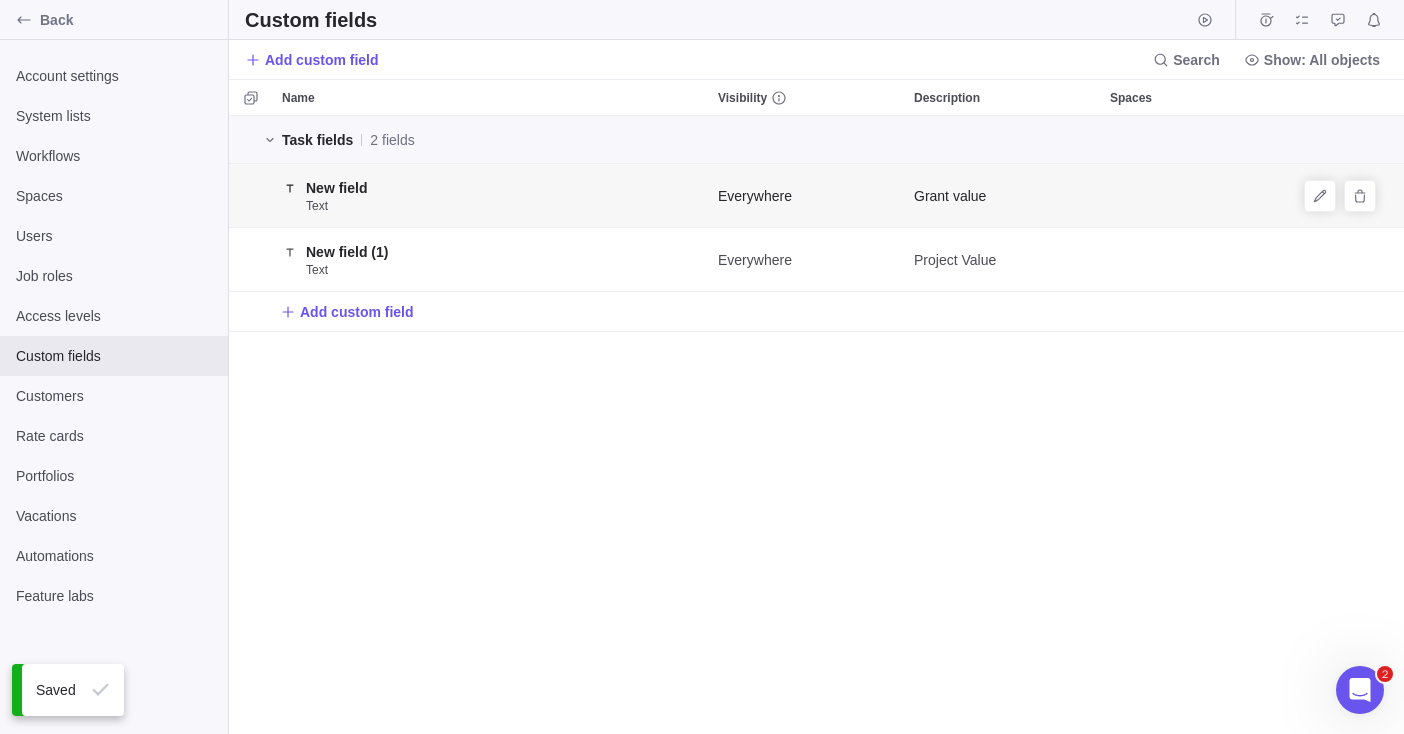 scroll, scrollTop: 16, scrollLeft: 16, axis: both 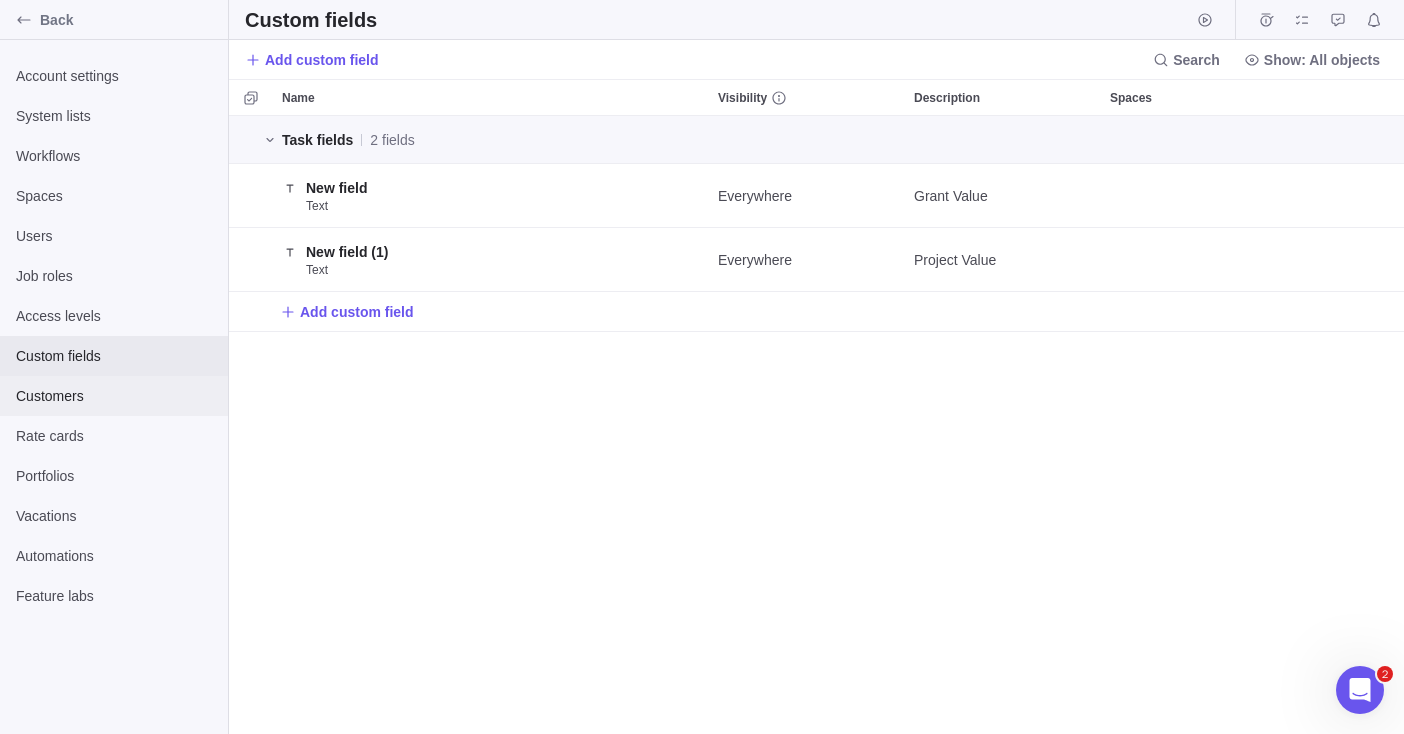 click on "Customers" at bounding box center (114, 396) 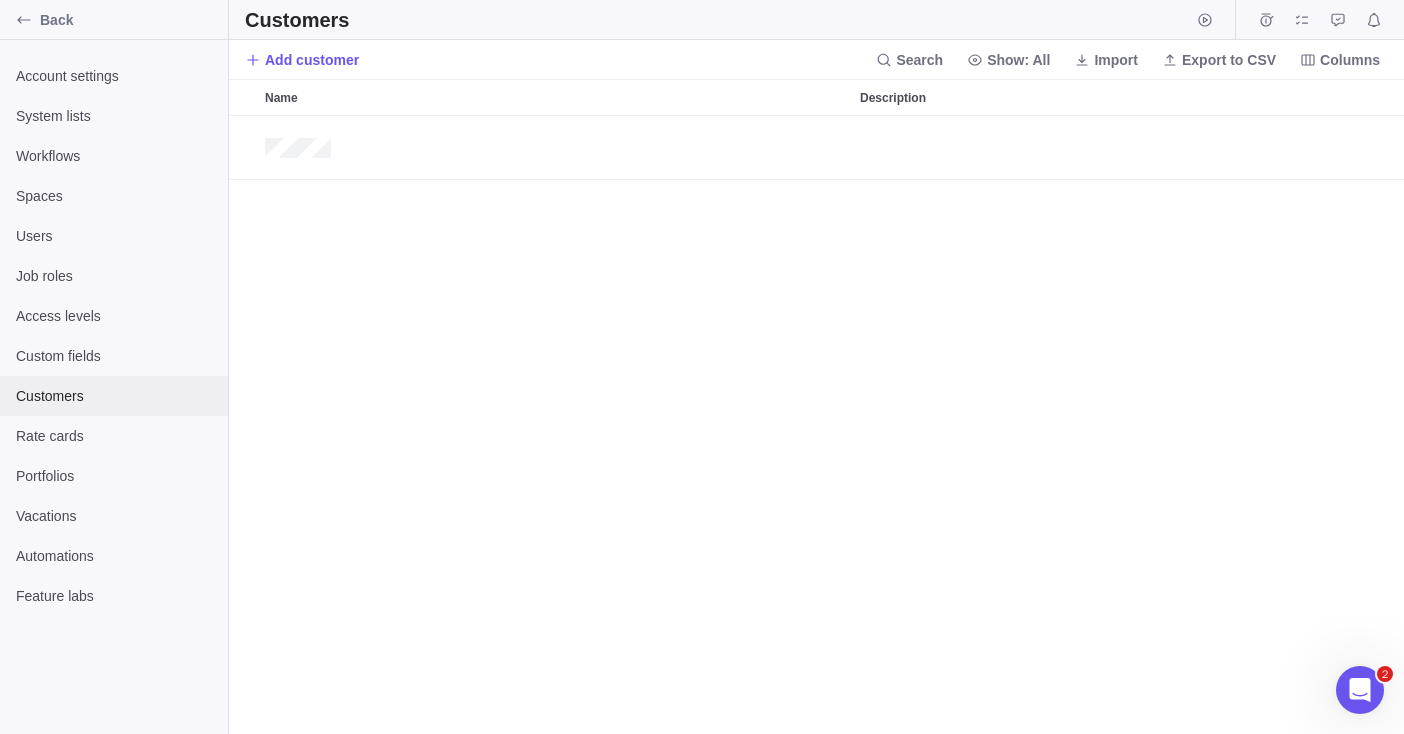 scroll, scrollTop: 16, scrollLeft: 16, axis: both 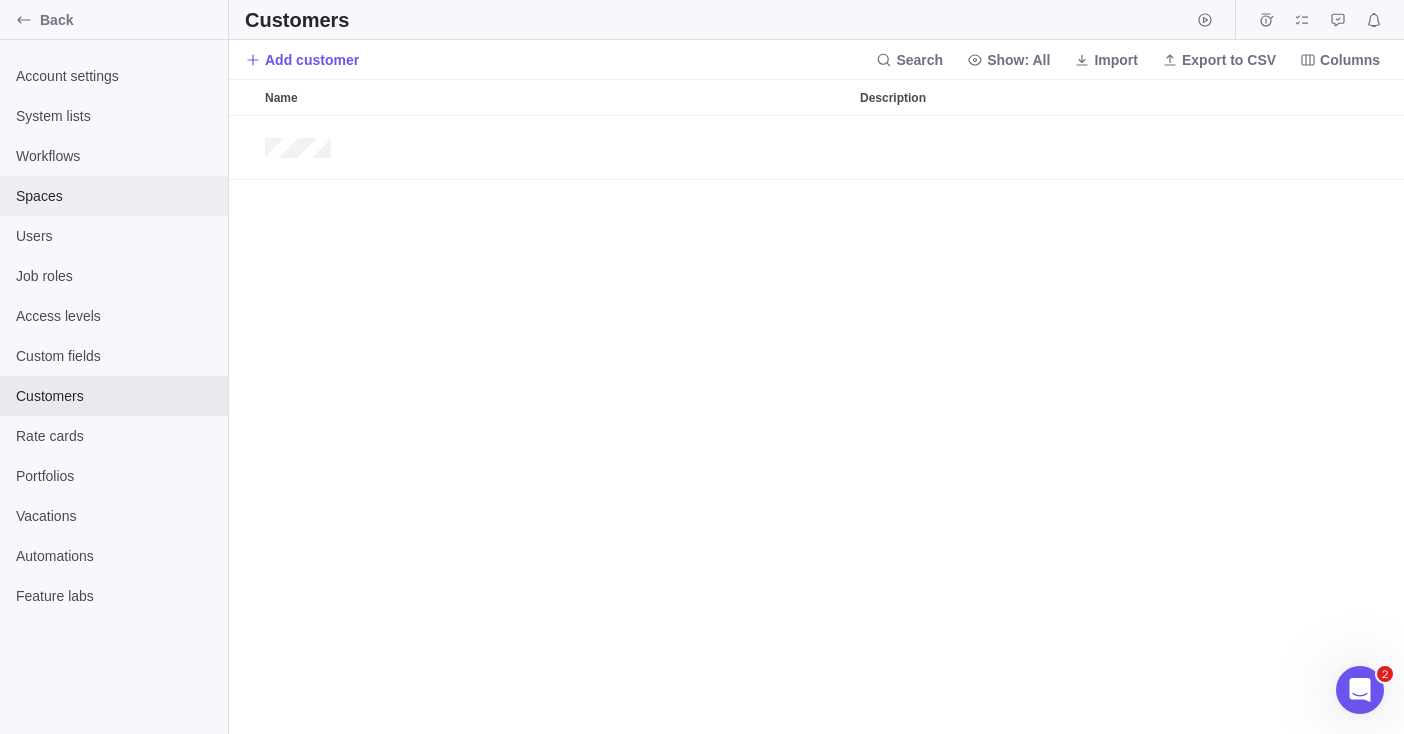 click on "Spaces" at bounding box center [114, 196] 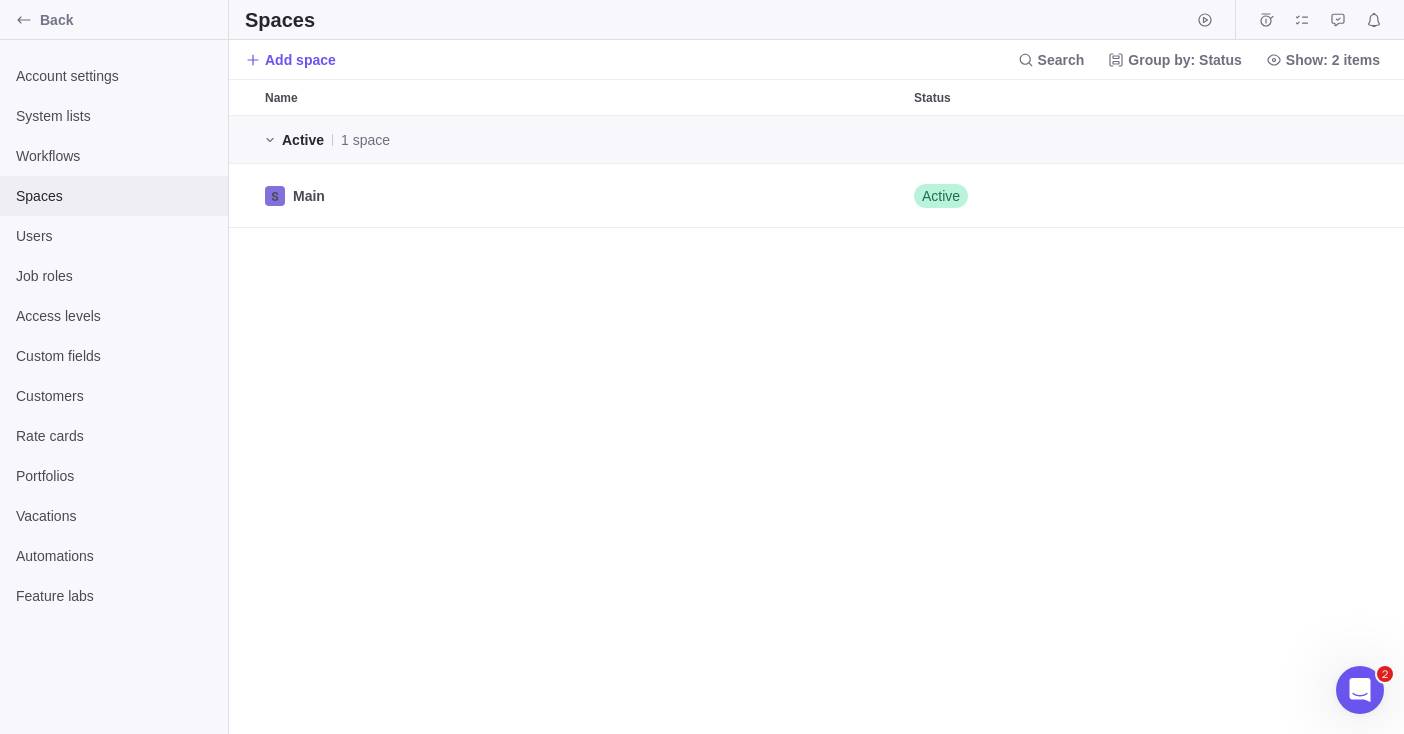scroll, scrollTop: 16, scrollLeft: 16, axis: both 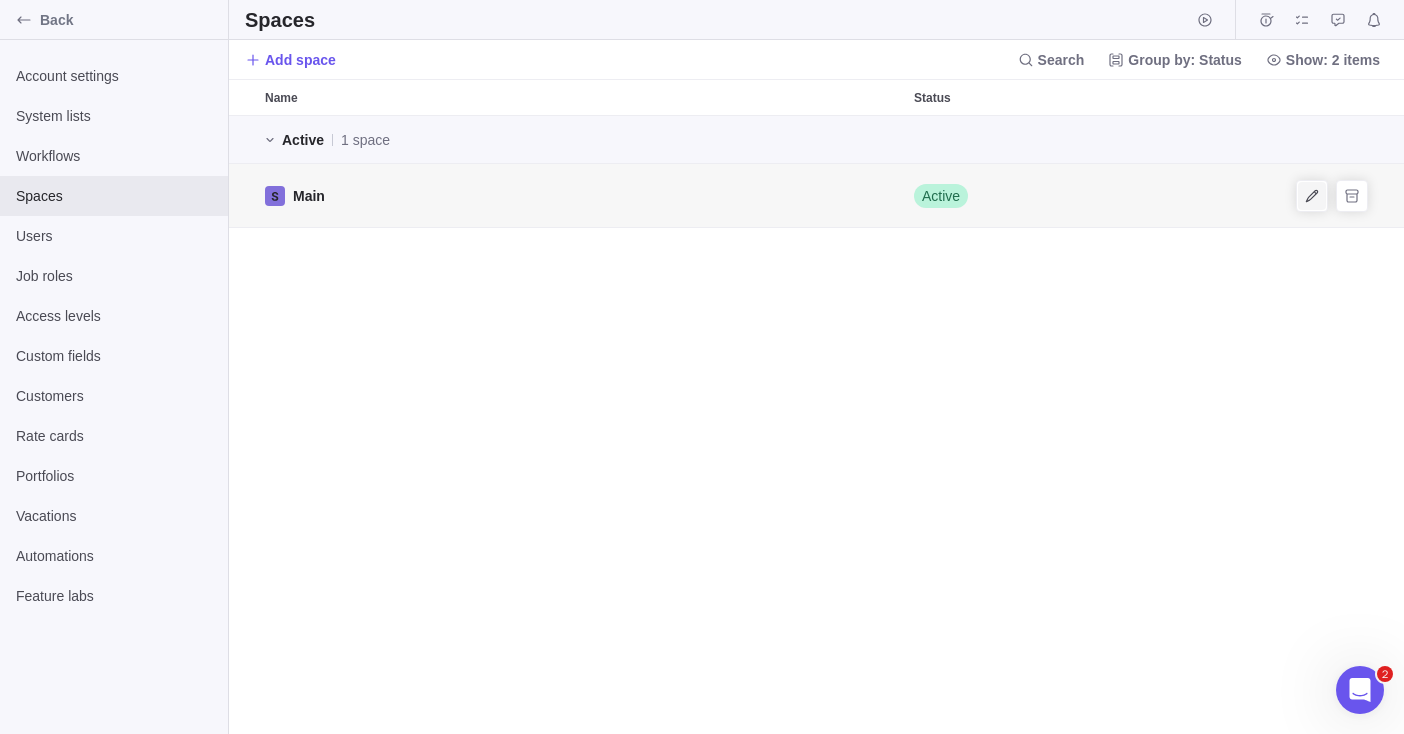 click 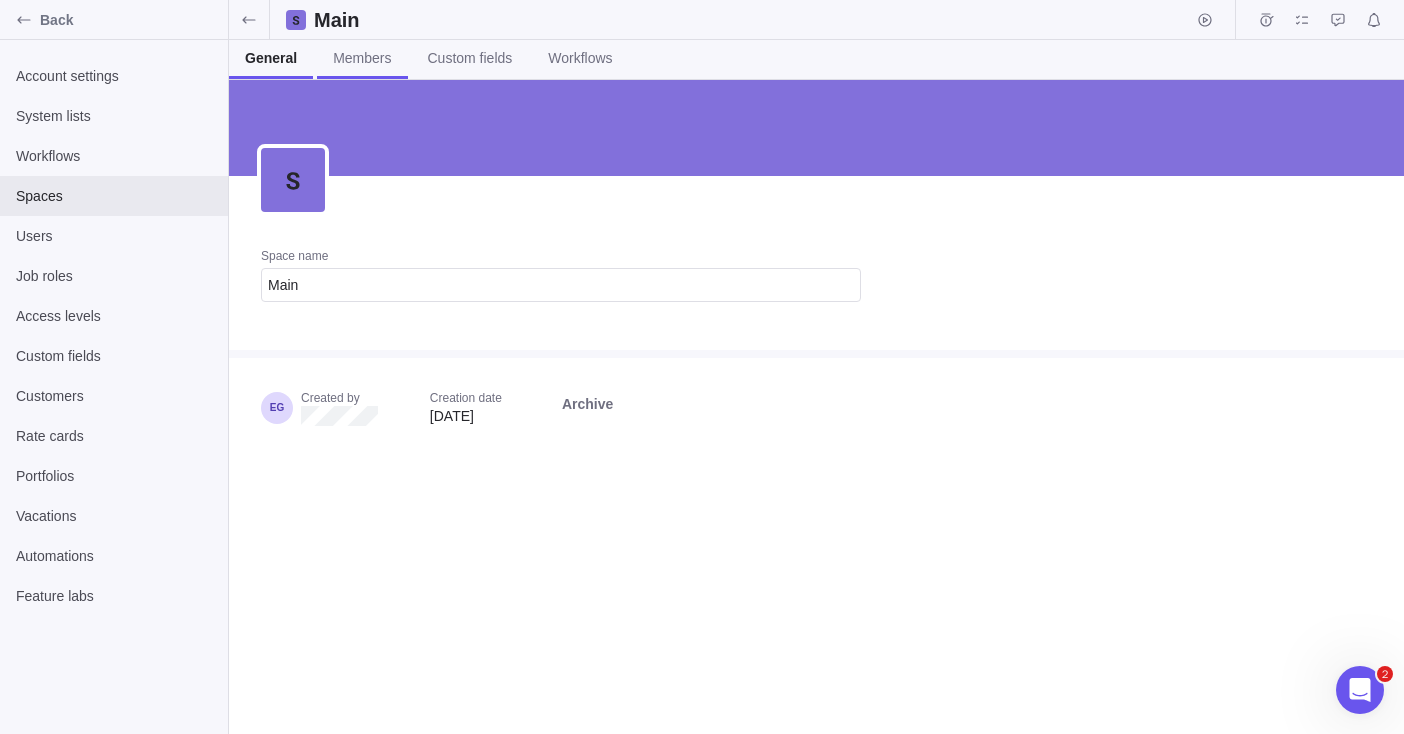 click on "Members" at bounding box center (362, 58) 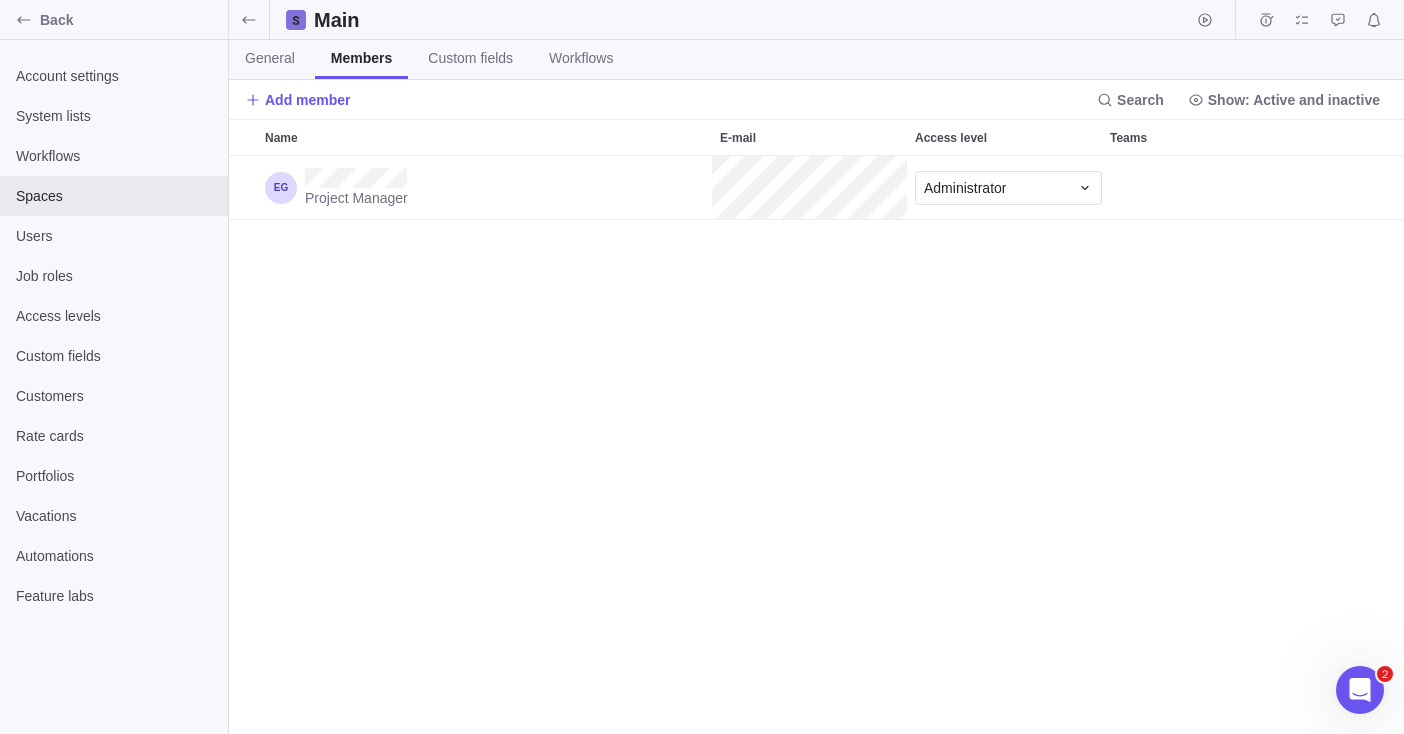 scroll, scrollTop: 16, scrollLeft: 16, axis: both 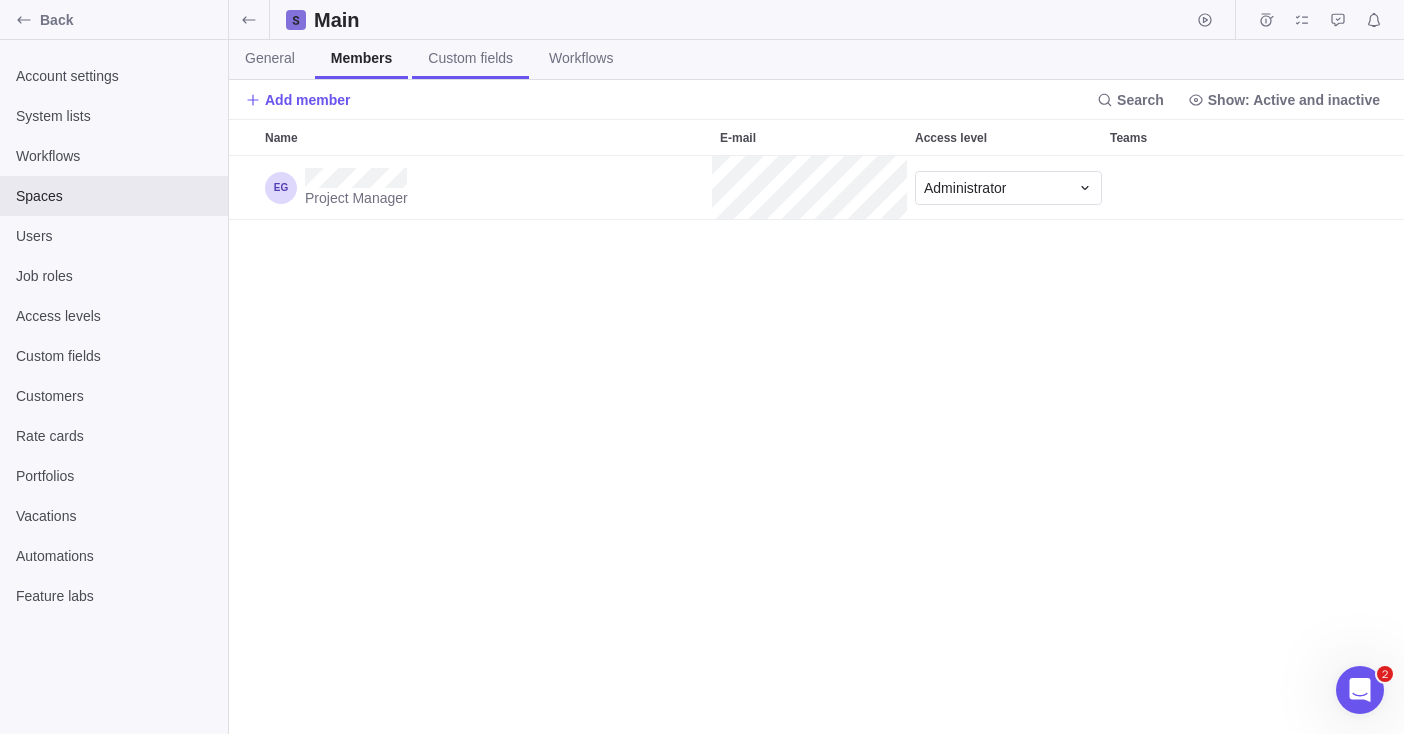click on "Custom fields" at bounding box center (470, 58) 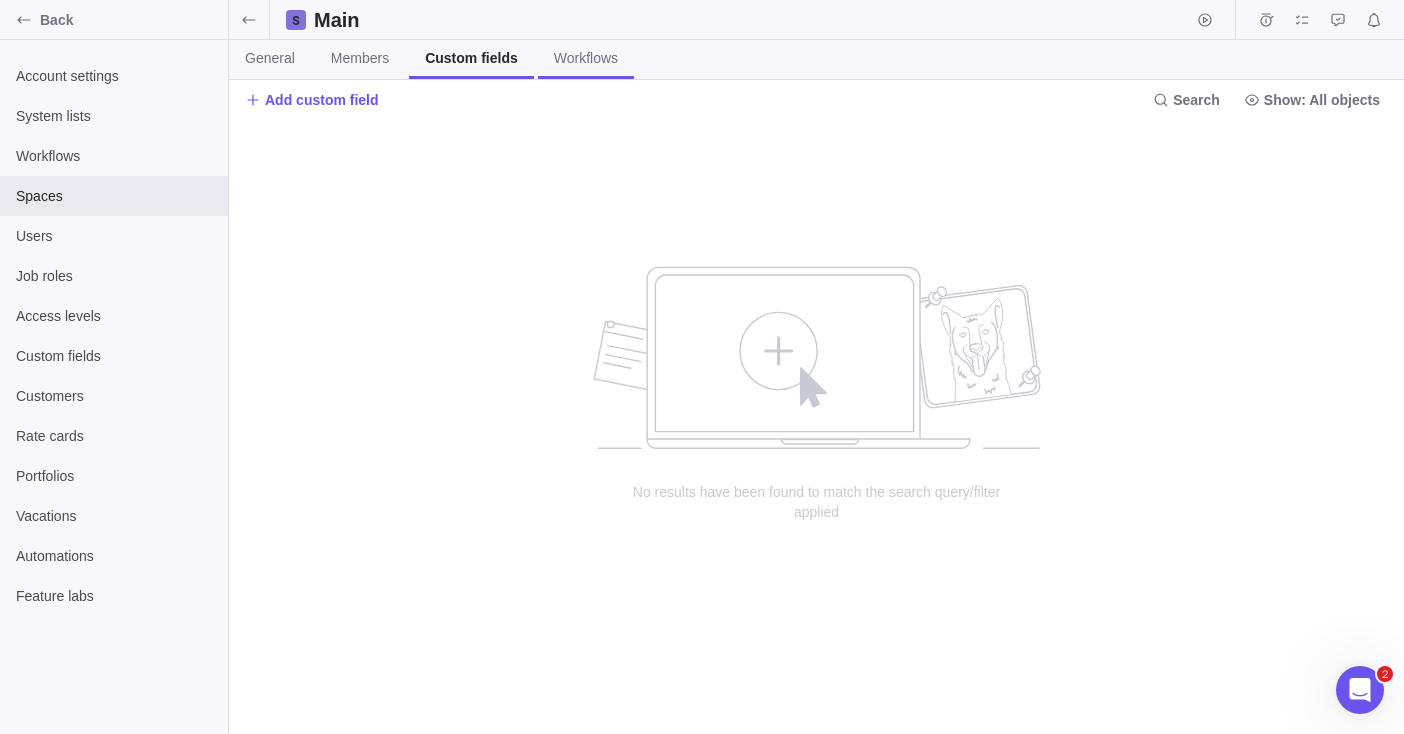 click on "Workflows" at bounding box center (586, 58) 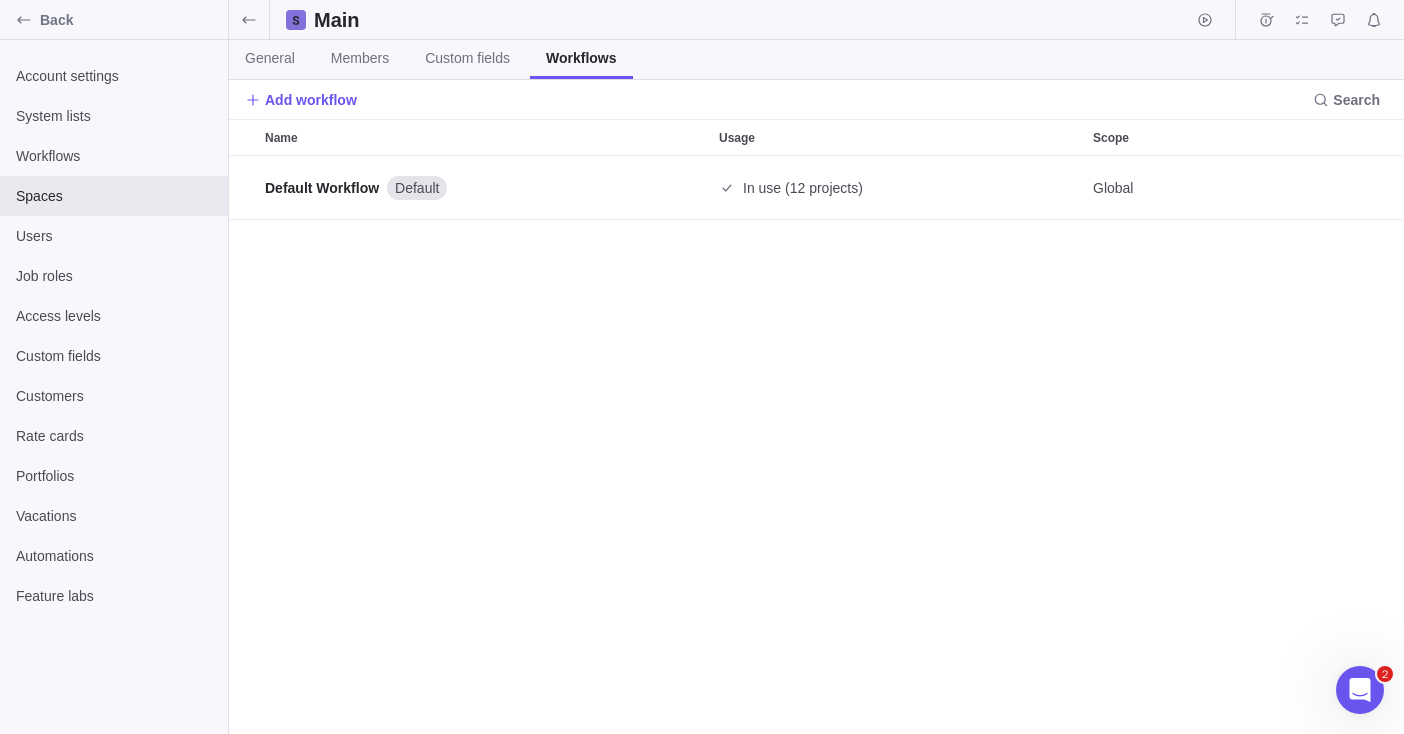 scroll, scrollTop: 16, scrollLeft: 16, axis: both 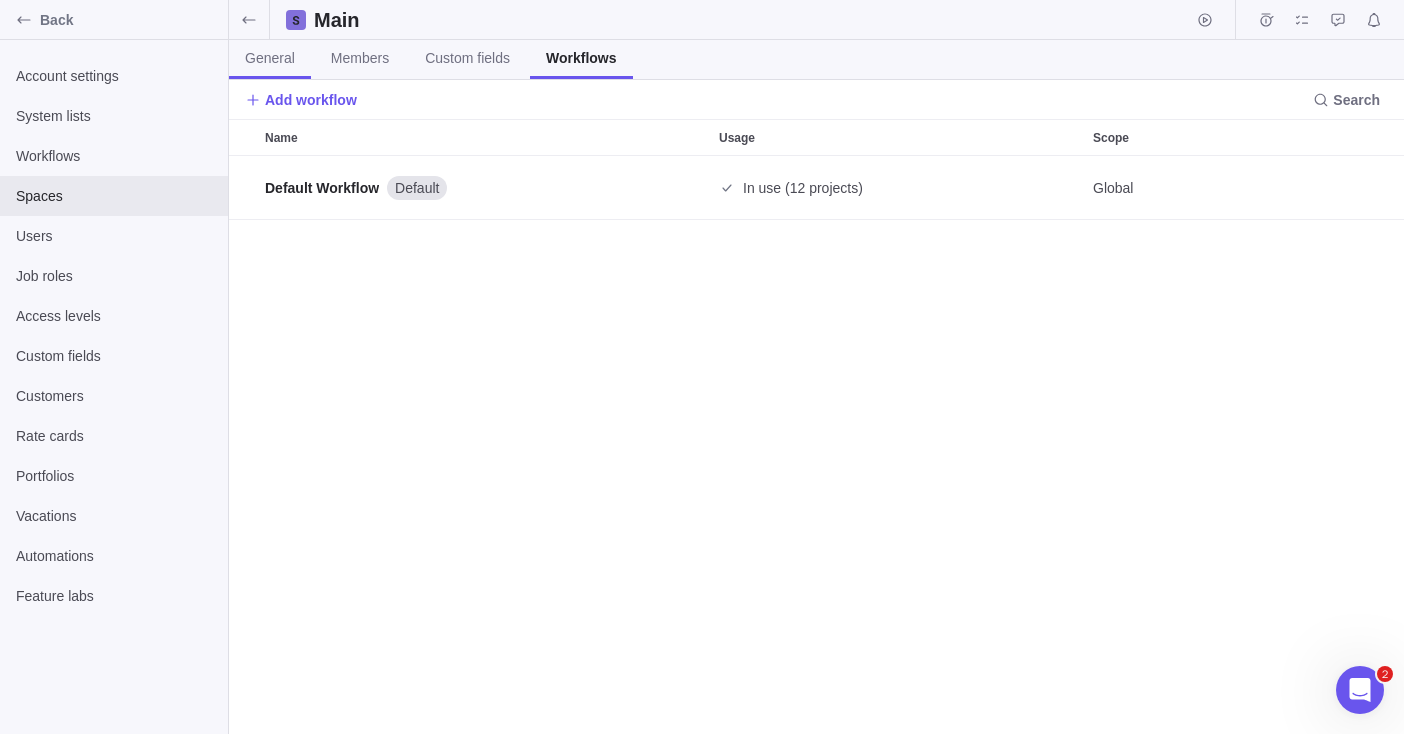 click on "General" at bounding box center (270, 58) 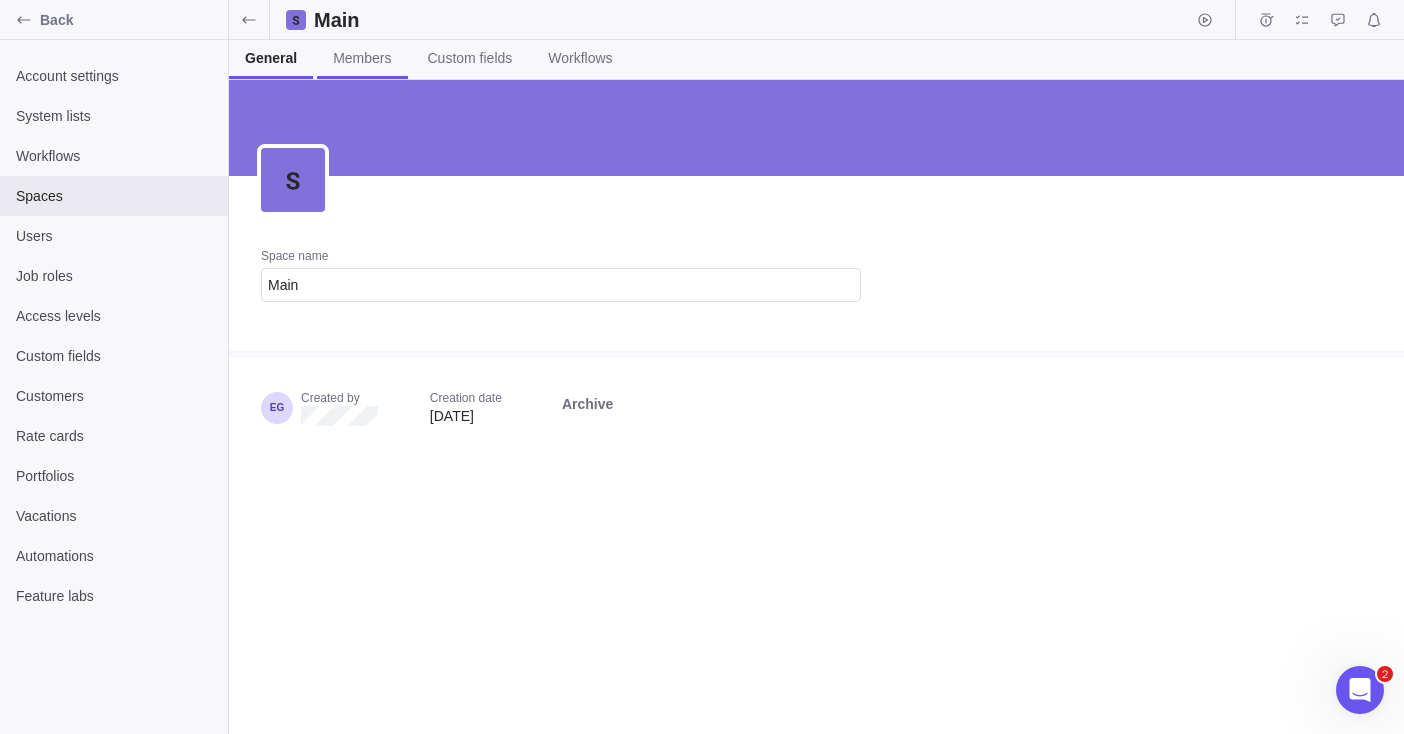 click on "Members" at bounding box center [362, 59] 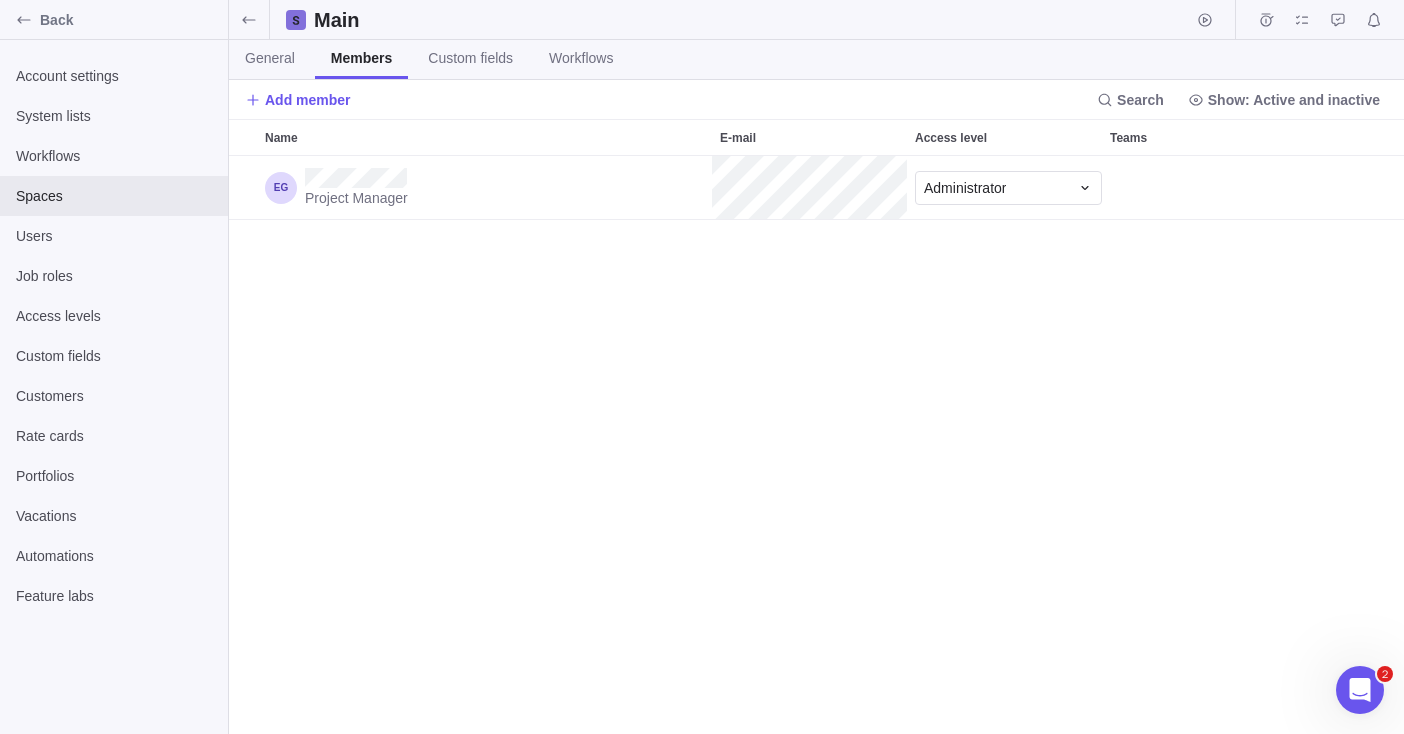 scroll, scrollTop: 16, scrollLeft: 16, axis: both 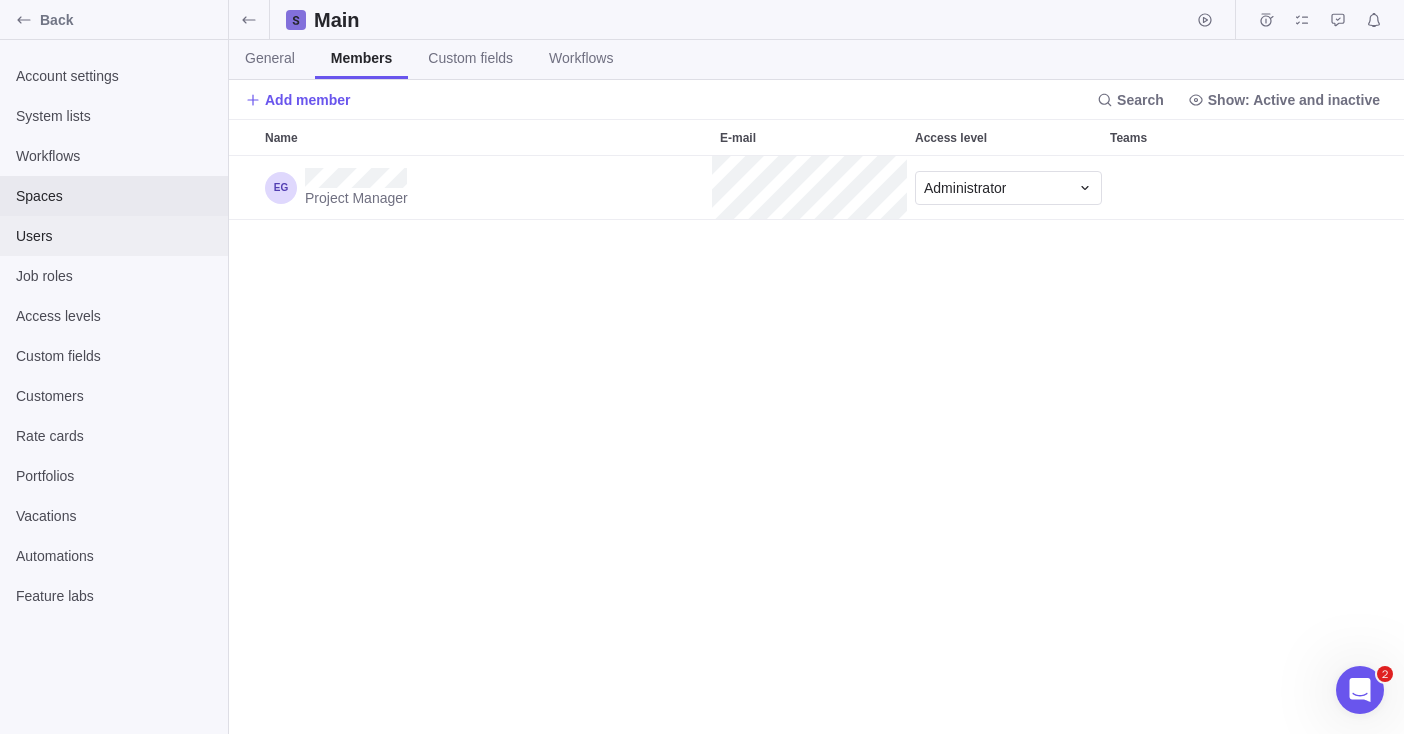 click on "Users" at bounding box center [114, 236] 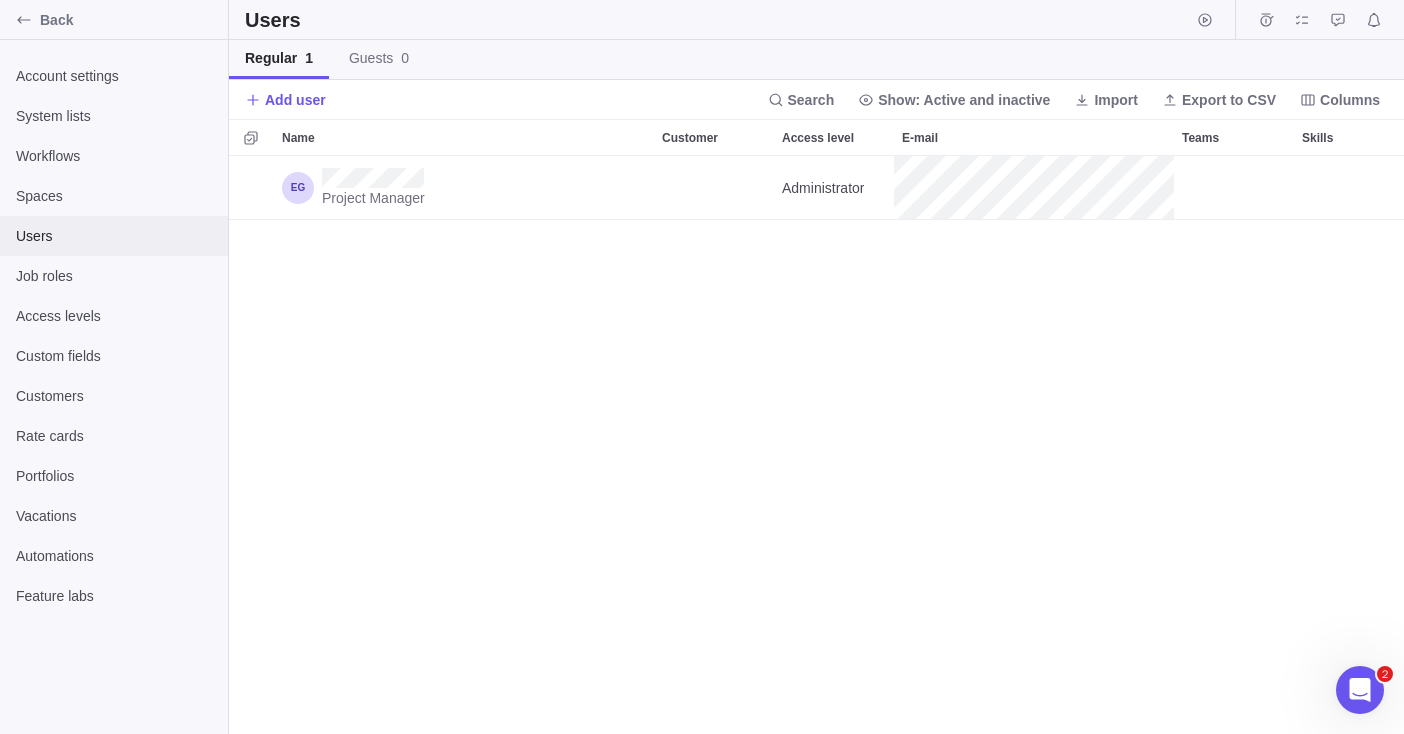 scroll, scrollTop: 16, scrollLeft: 16, axis: both 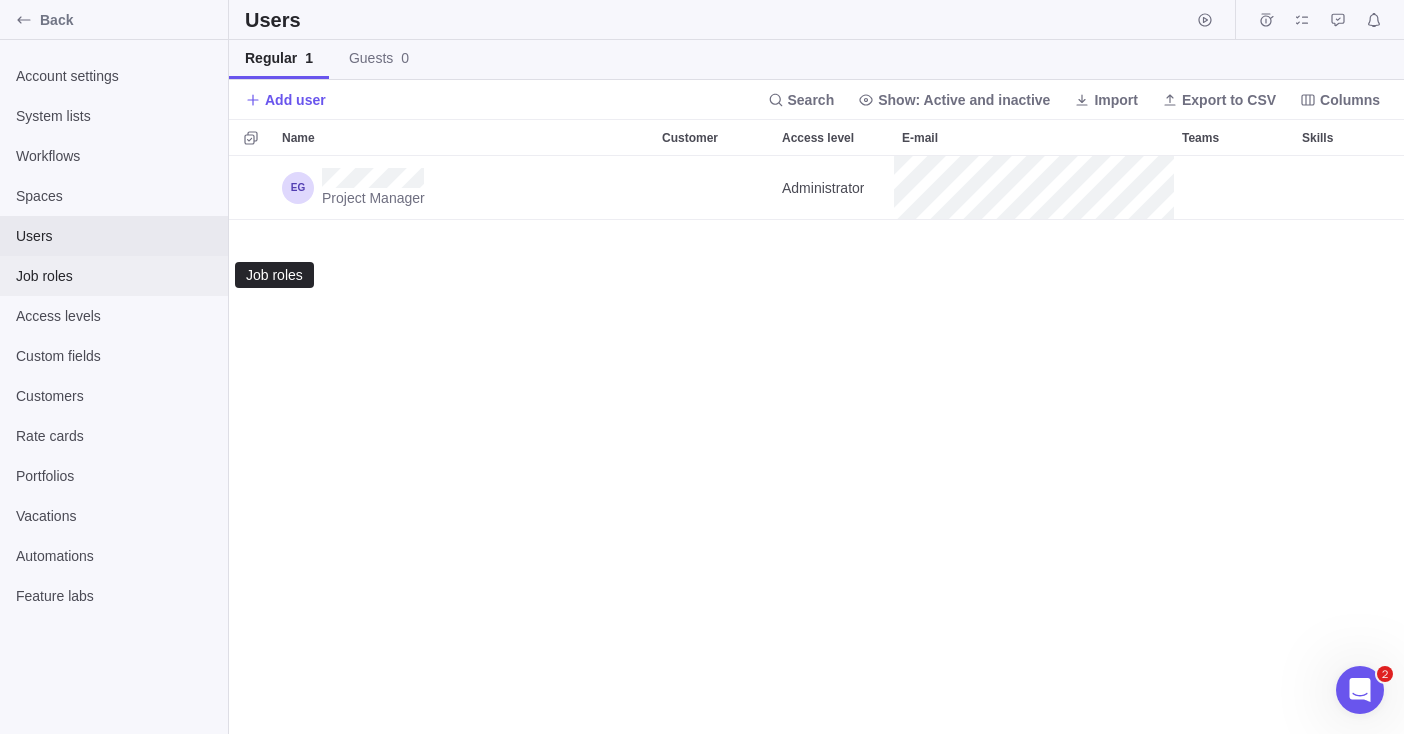 click on "Job roles" at bounding box center (114, 276) 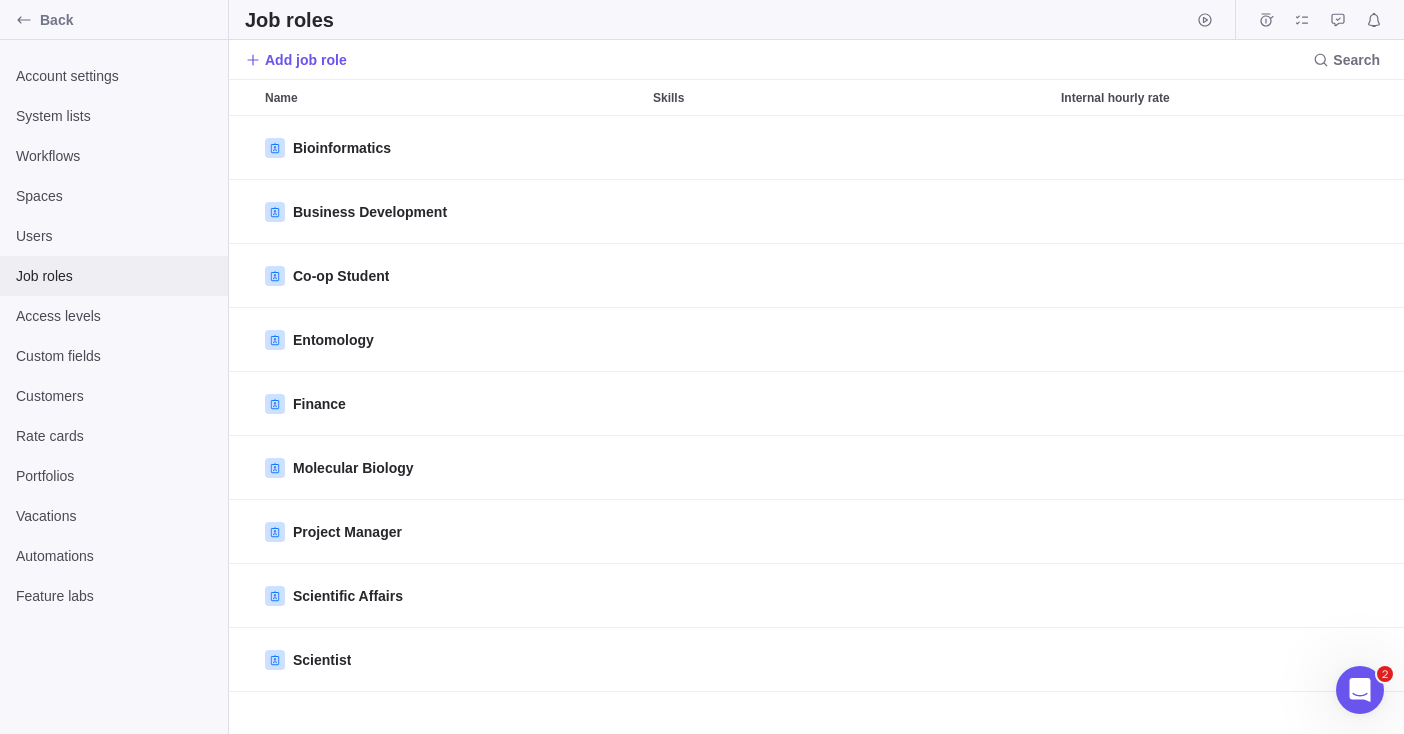 scroll, scrollTop: 16, scrollLeft: 16, axis: both 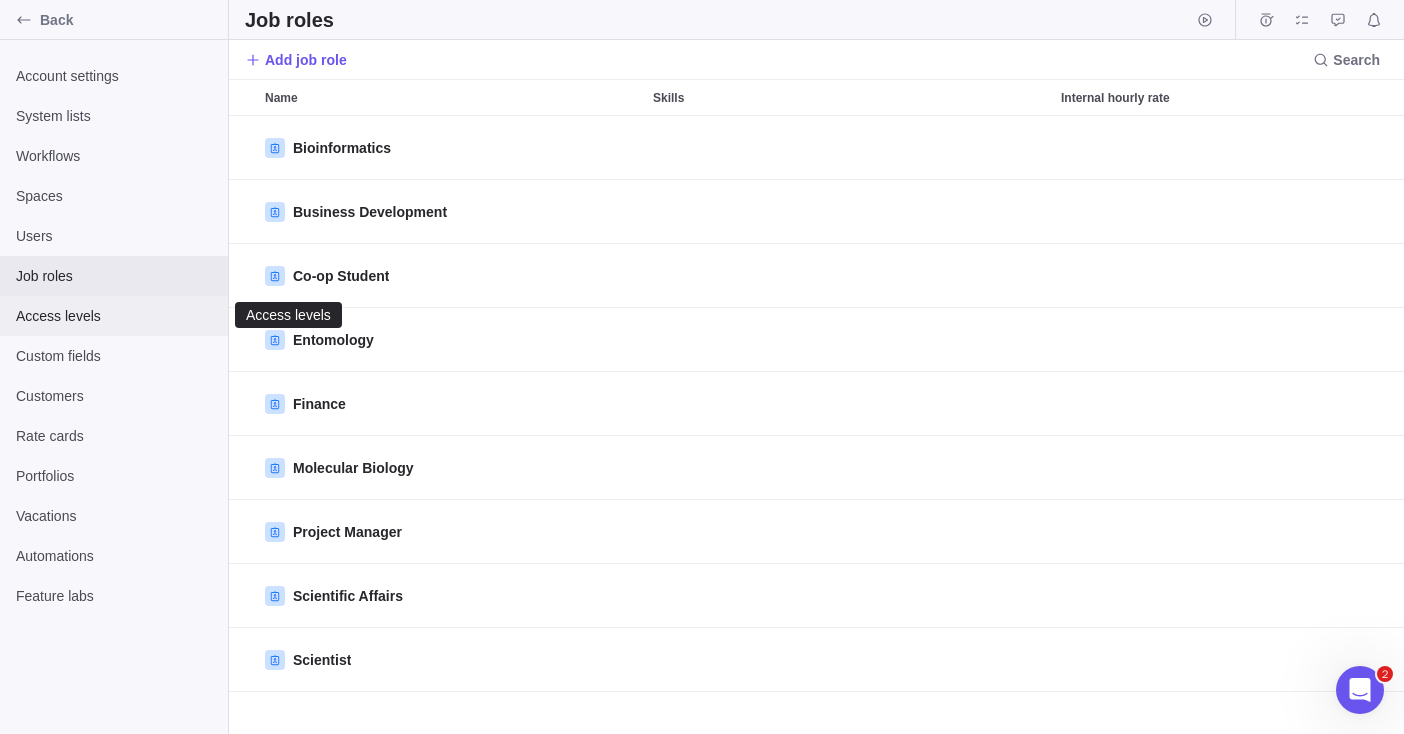 click on "Access levels" at bounding box center (114, 316) 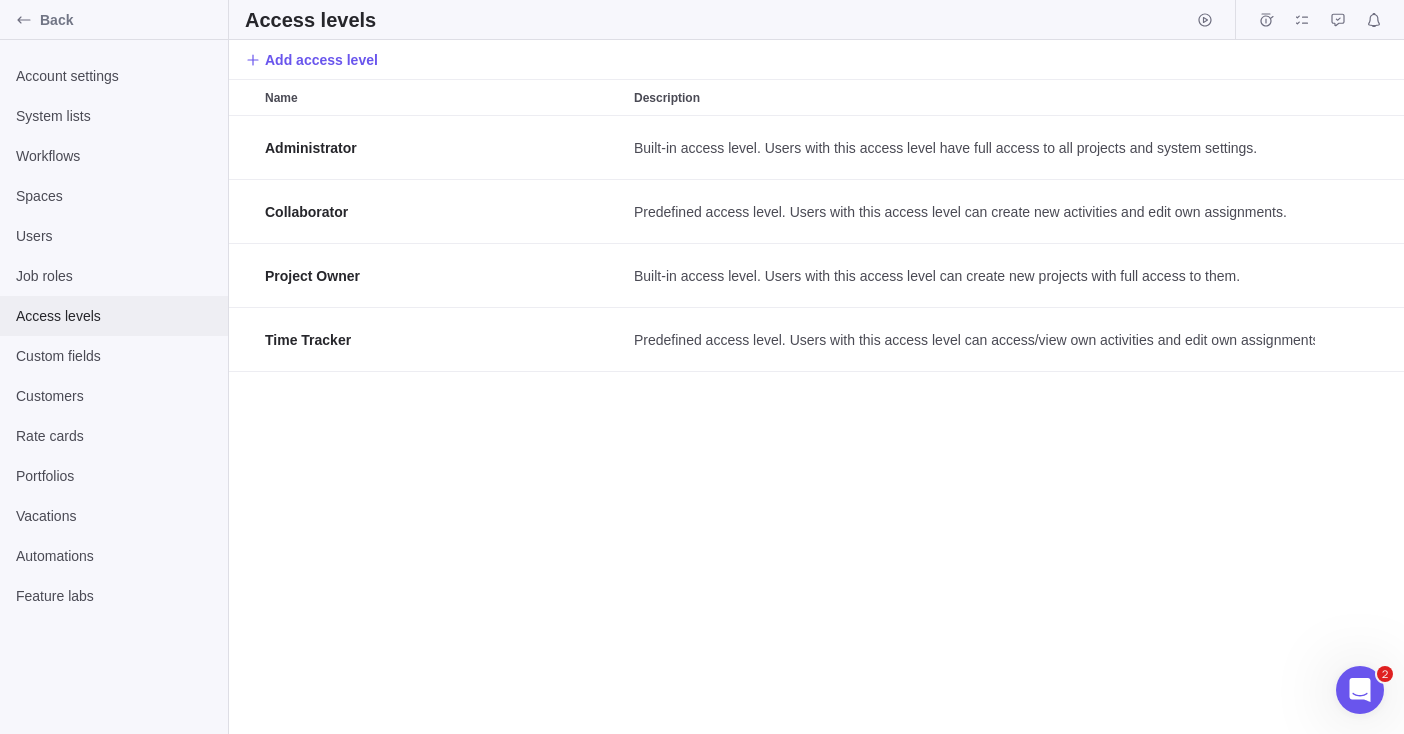 scroll, scrollTop: 16, scrollLeft: 16, axis: both 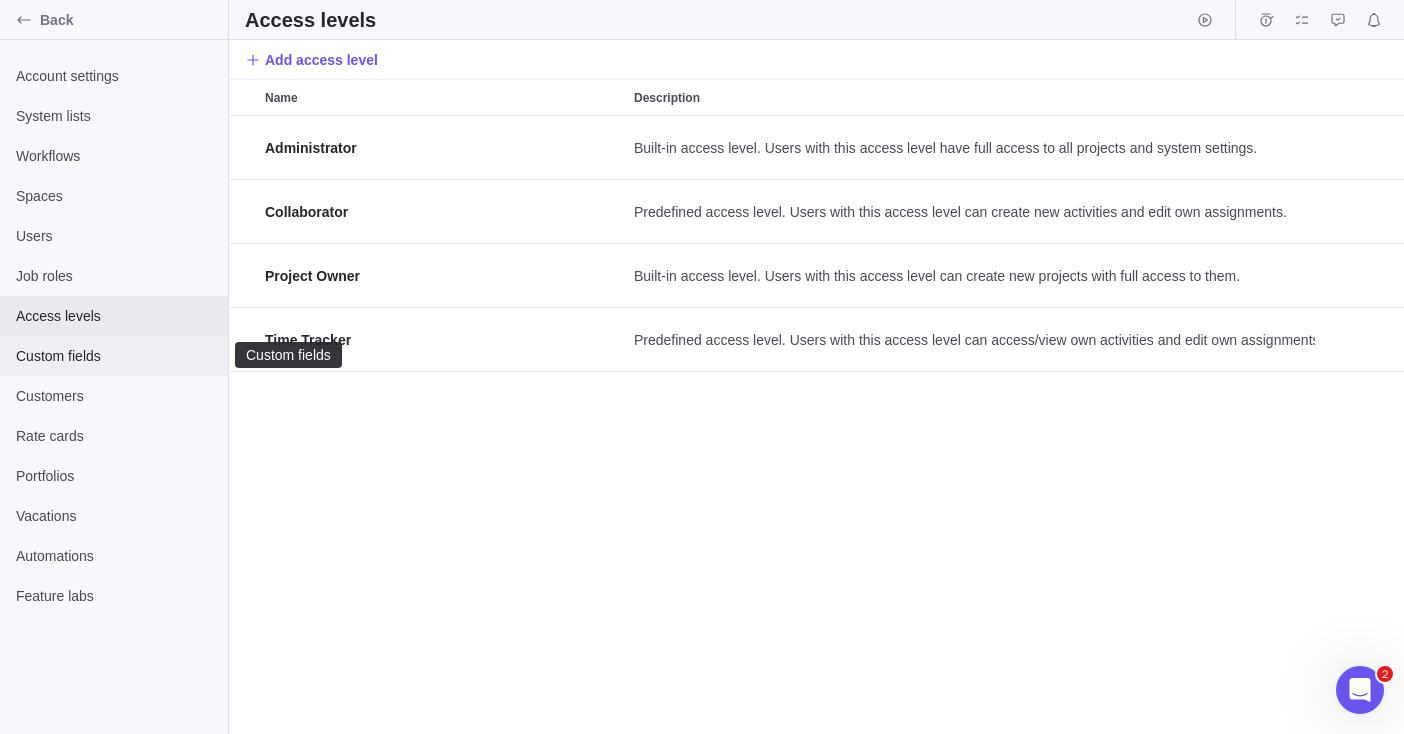 click on "Custom fields" at bounding box center (114, 356) 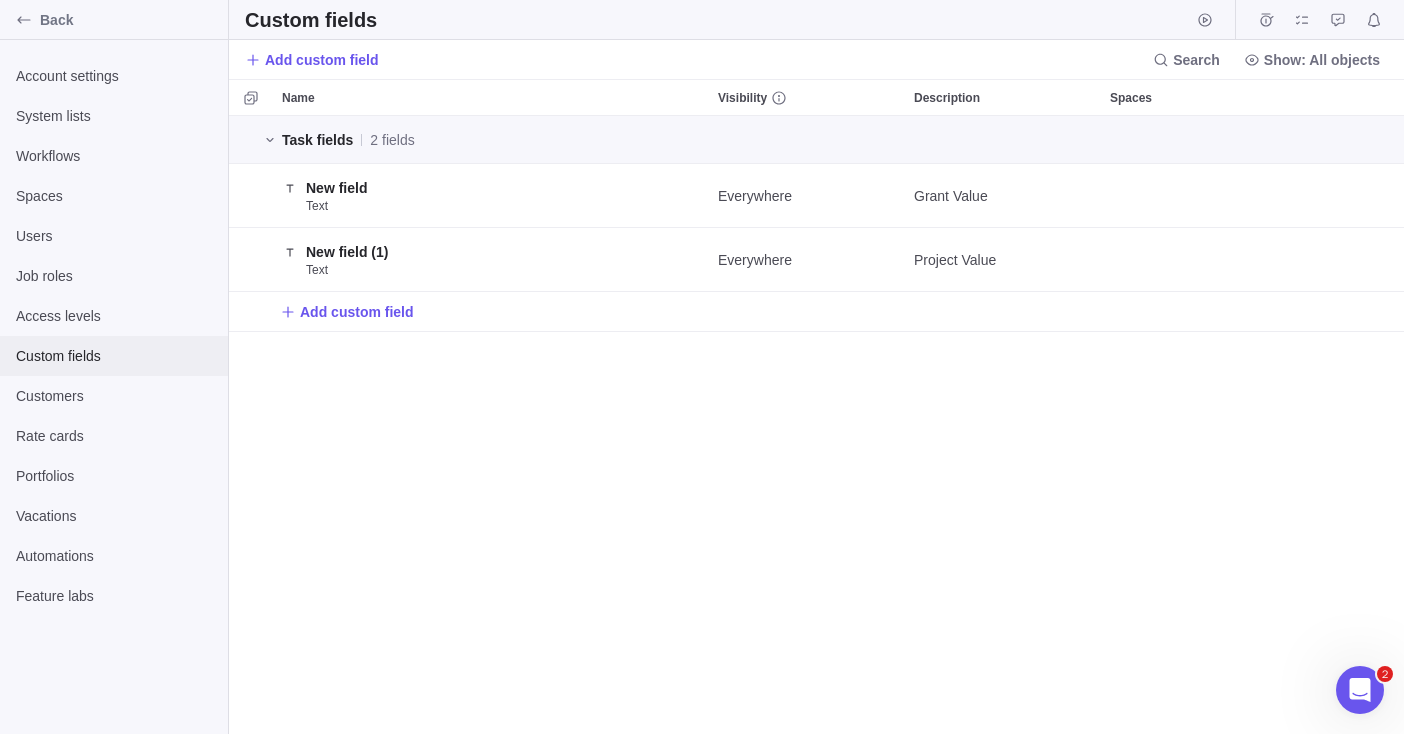 scroll, scrollTop: 16, scrollLeft: 16, axis: both 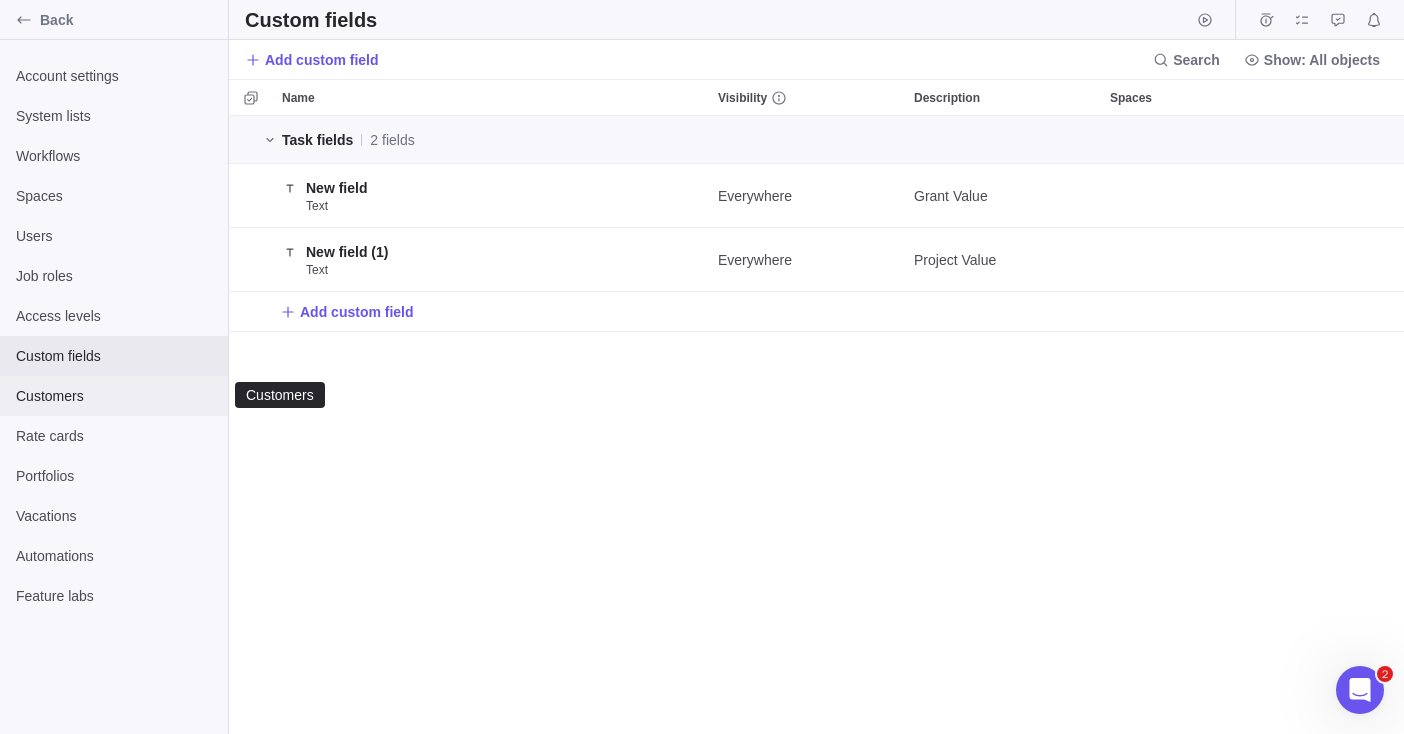 click on "Customers" at bounding box center (114, 396) 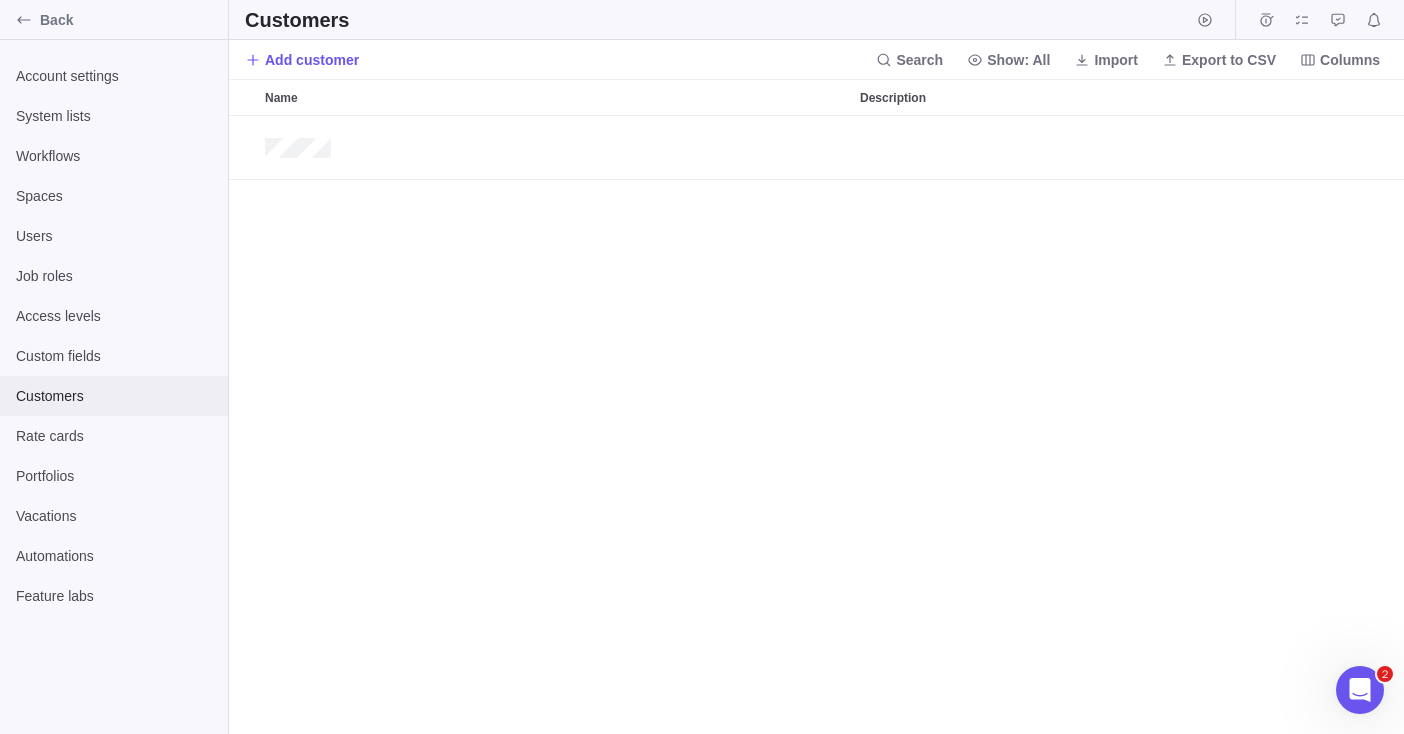 scroll, scrollTop: 603, scrollLeft: 1160, axis: both 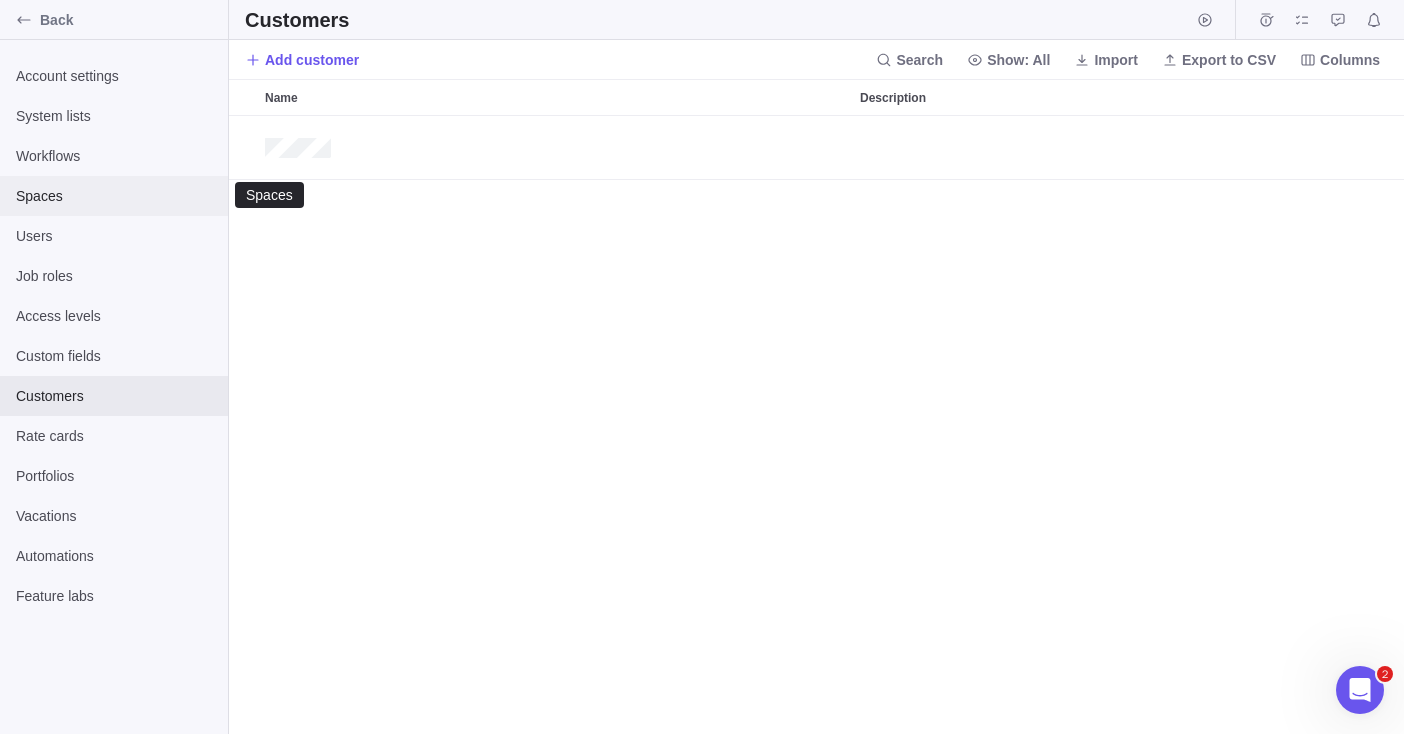 click on "Spaces" at bounding box center [114, 196] 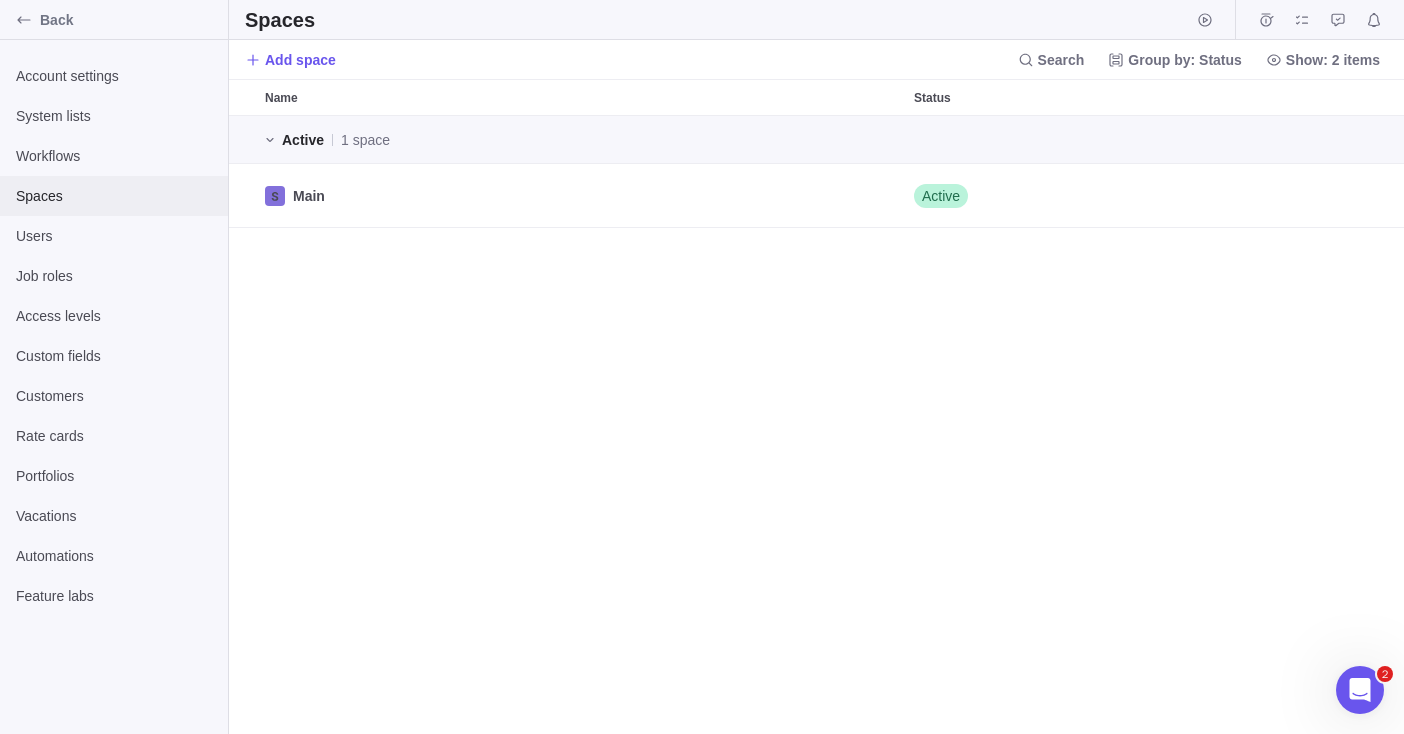 scroll, scrollTop: 16, scrollLeft: 16, axis: both 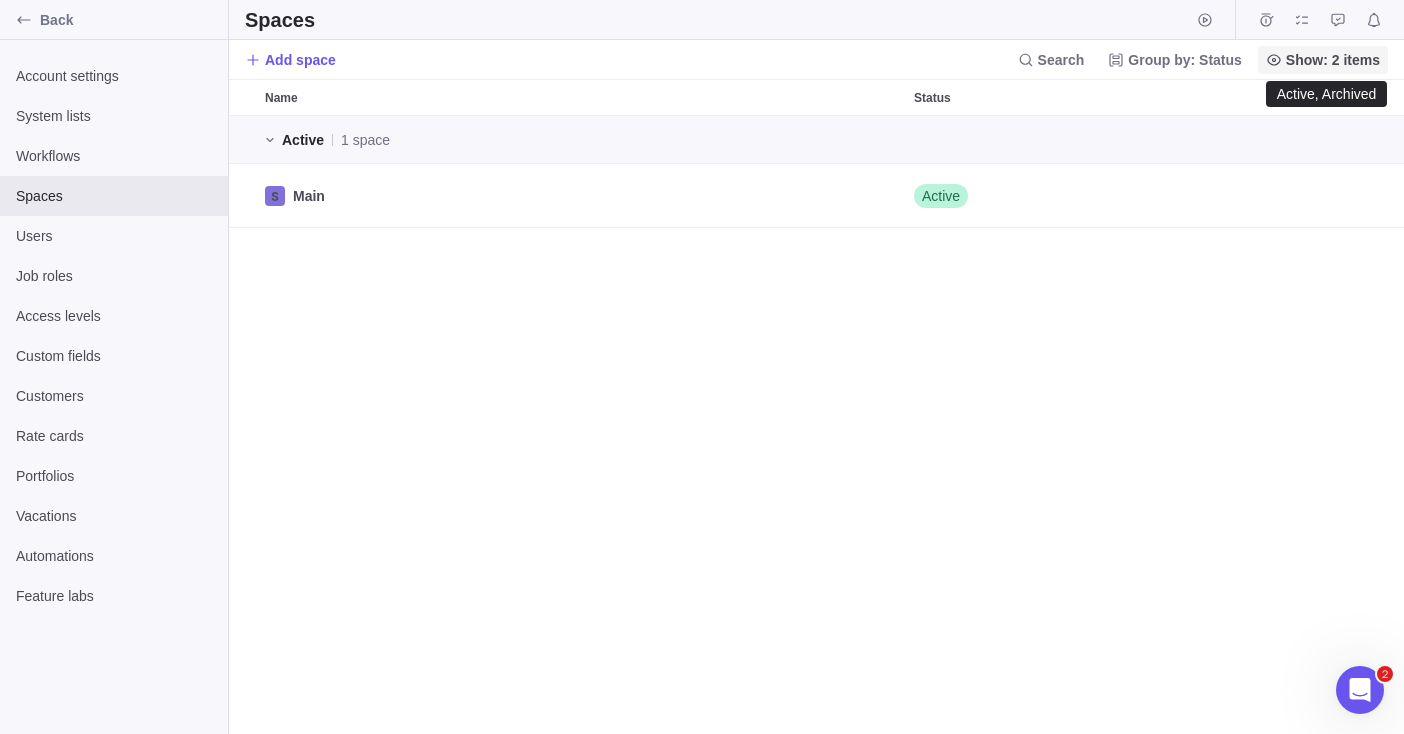 click on "Show: 2 items" at bounding box center [1333, 60] 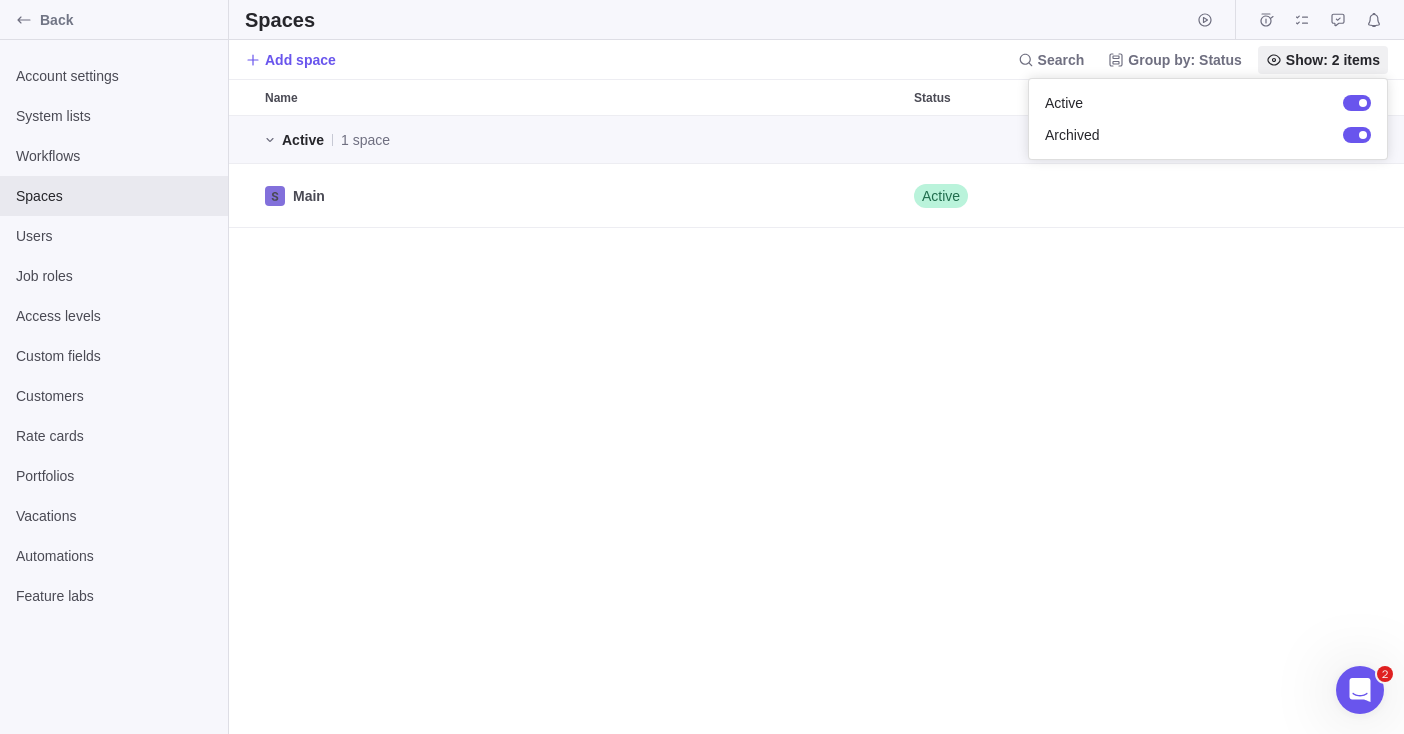 click on "Back Account settings System lists Workflows Spaces Users Job roles Access levels Custom fields Customers Rate cards Portfolios Vacations Automations Feature labs Spaces Add space Search Group by: Status Show: 2 items Name Status Active 1 space Main Active
2 [DATE] - [DATE] (762d) Prev Next [DATE] Su Mo Tu We Th Fr Sa     1 2 3 4 5 6 7 8 9 10 11 12 13 14 15 16 17 18 19 20 21 22 23 24 25 26 27 28 29 30 31     [DATE] Done x Spaces System lists Users
Import from CSV | Birdview
Close Job roles Access levels Custom fields Customers Rate cards Portfolios Vacations Feature labs More actions Active, Archived Active Archived" at bounding box center (702, 367) 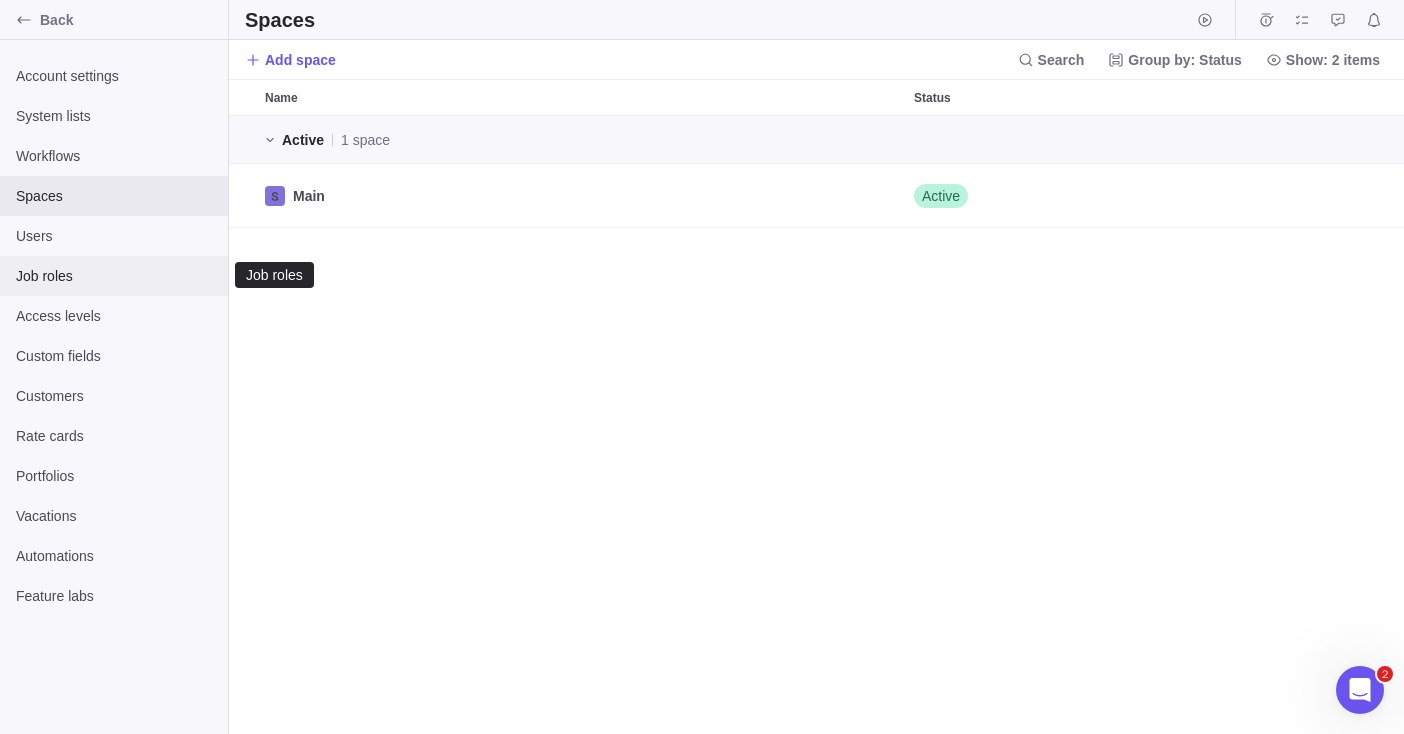 click on "Job roles" at bounding box center (114, 276) 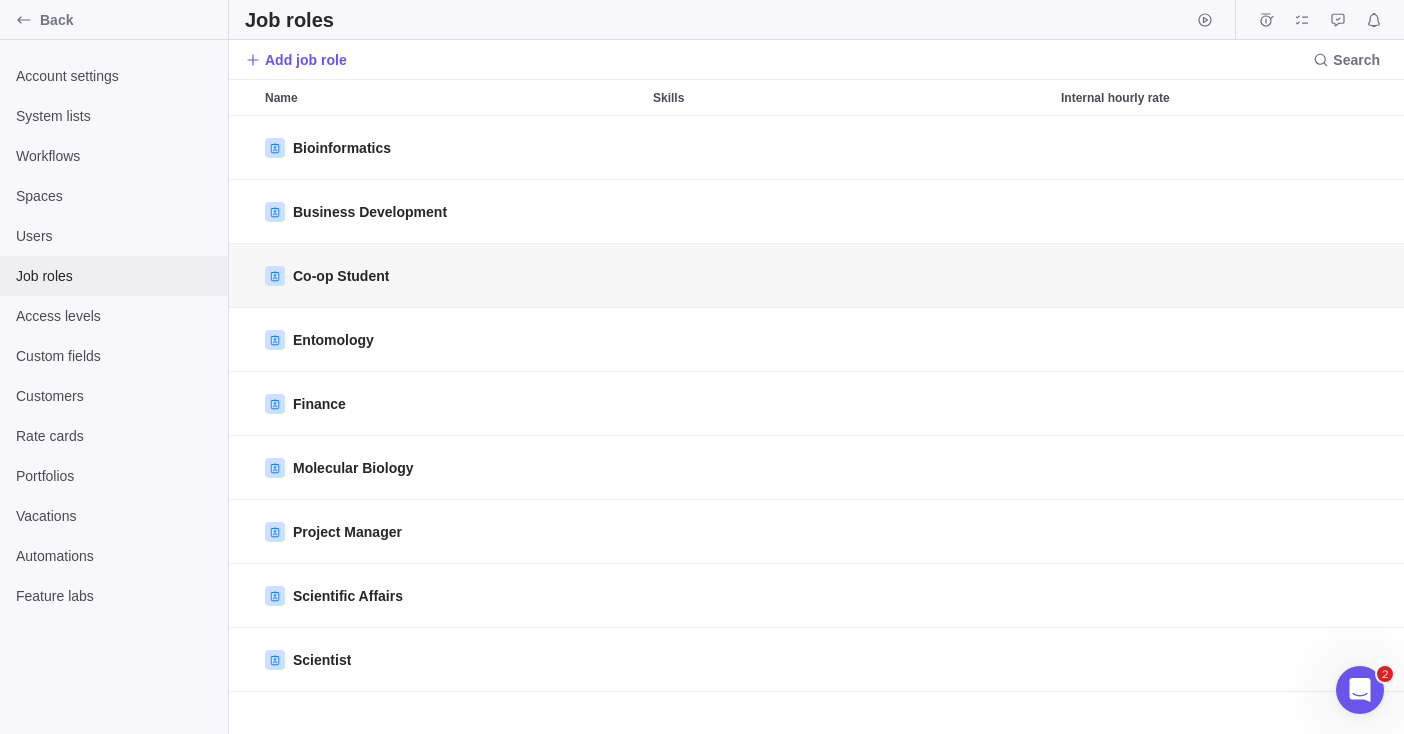 scroll, scrollTop: 16, scrollLeft: 16, axis: both 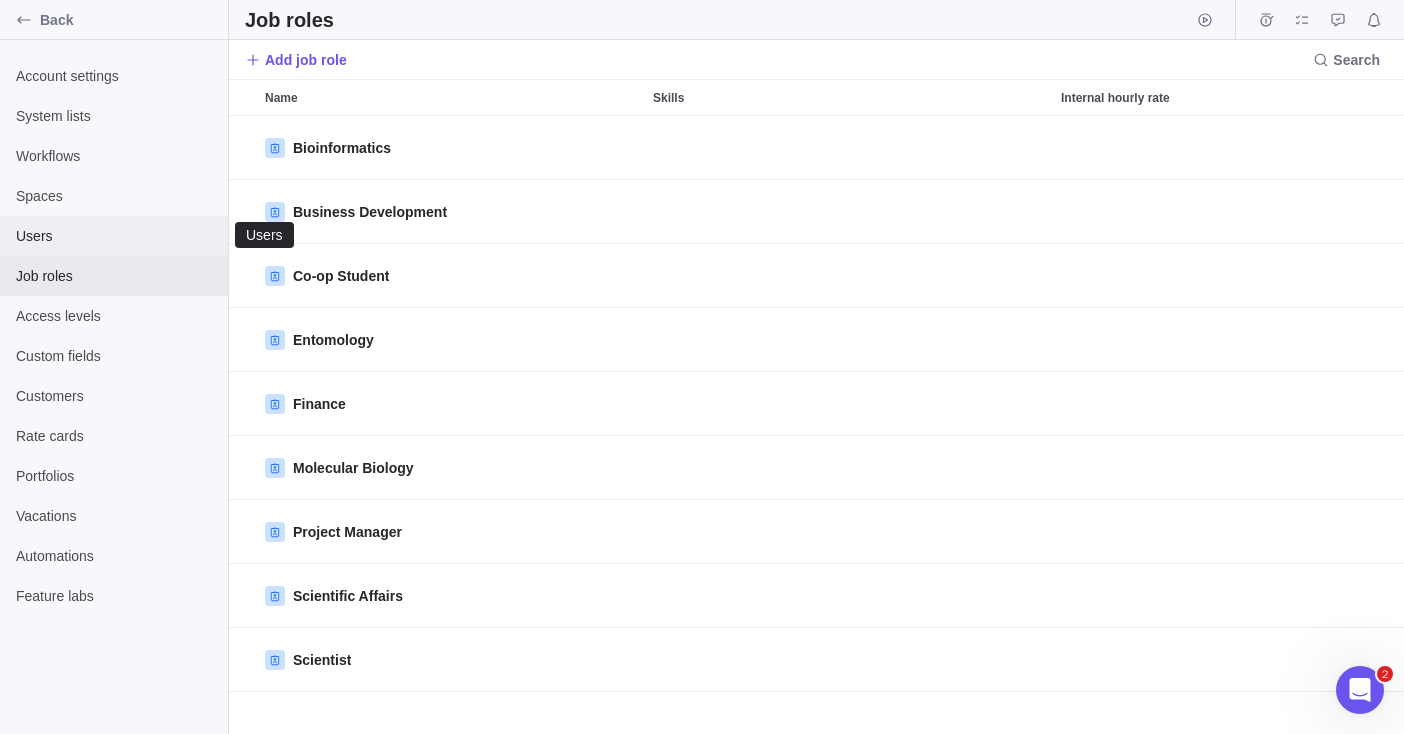 click on "Users" at bounding box center (114, 236) 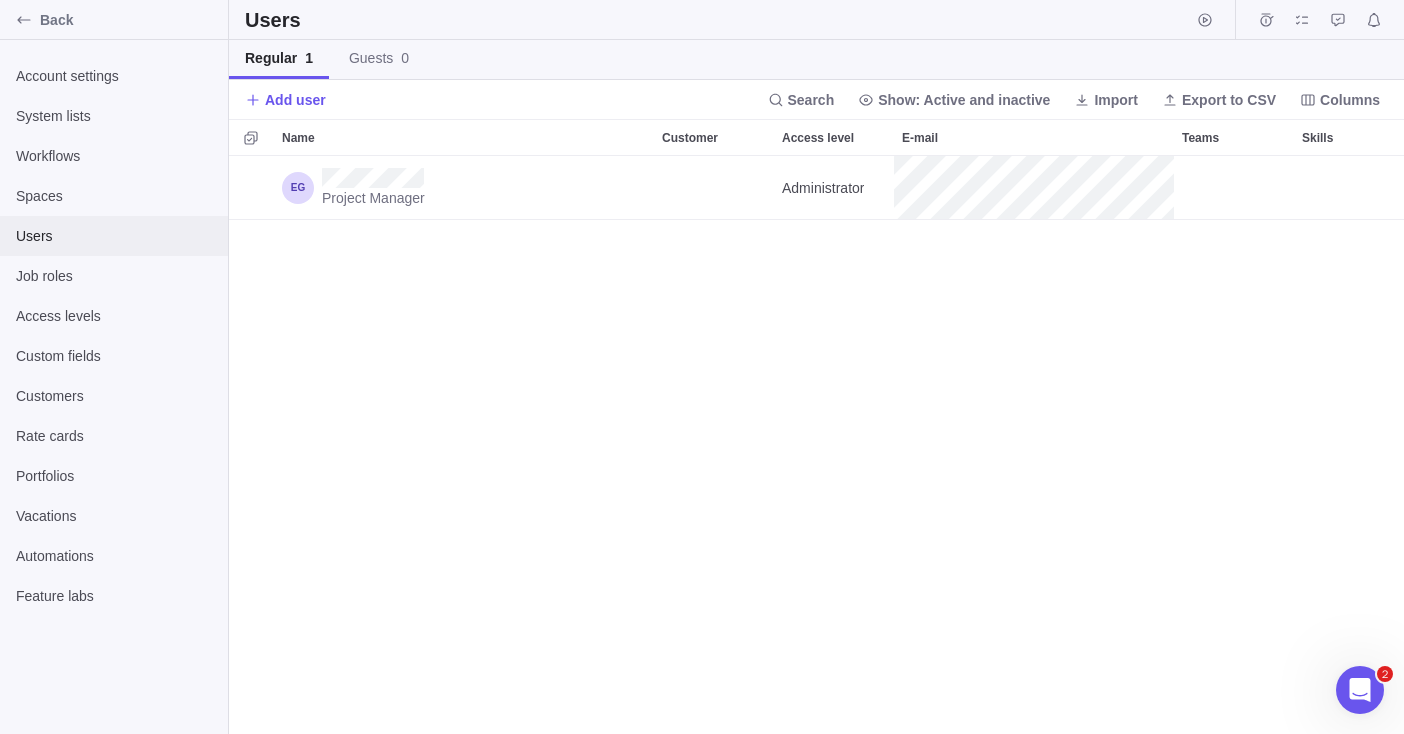 scroll, scrollTop: 16, scrollLeft: 16, axis: both 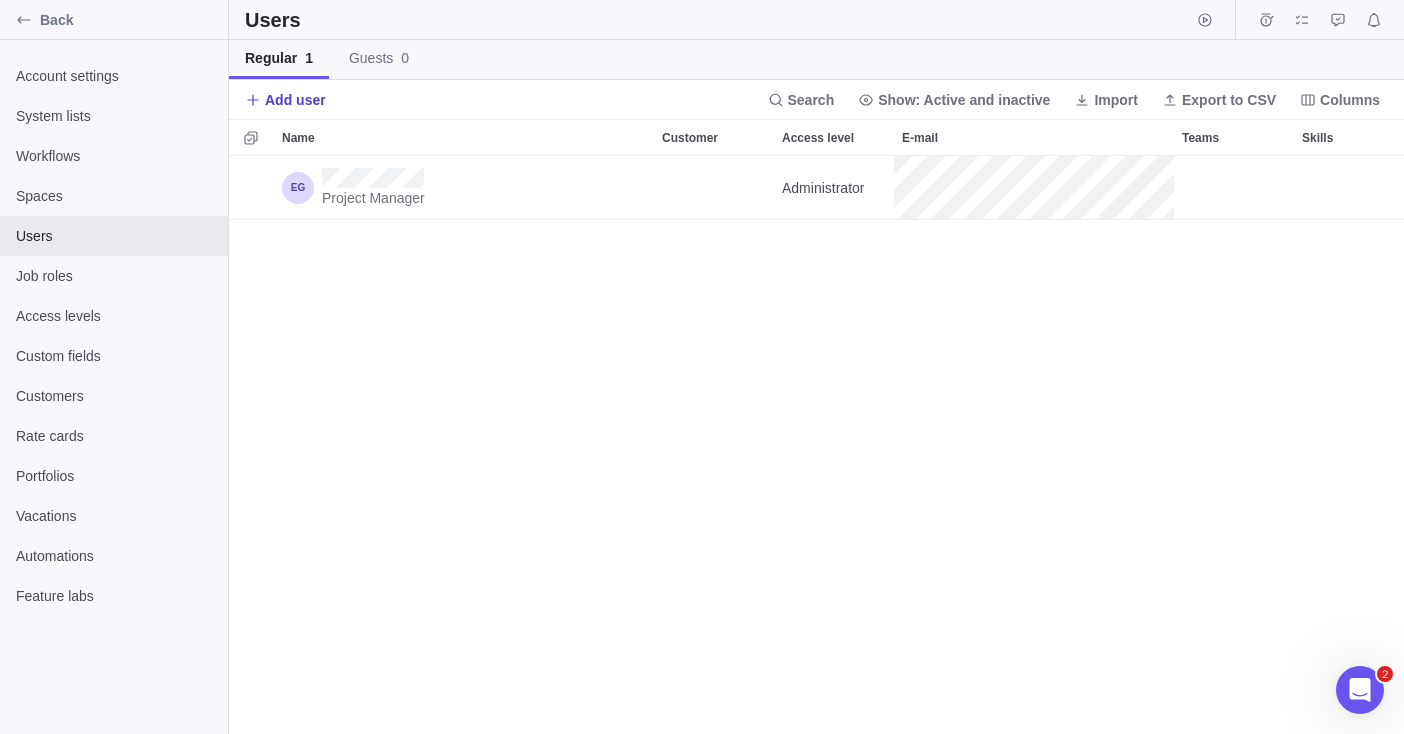 click on "Add user" at bounding box center (295, 100) 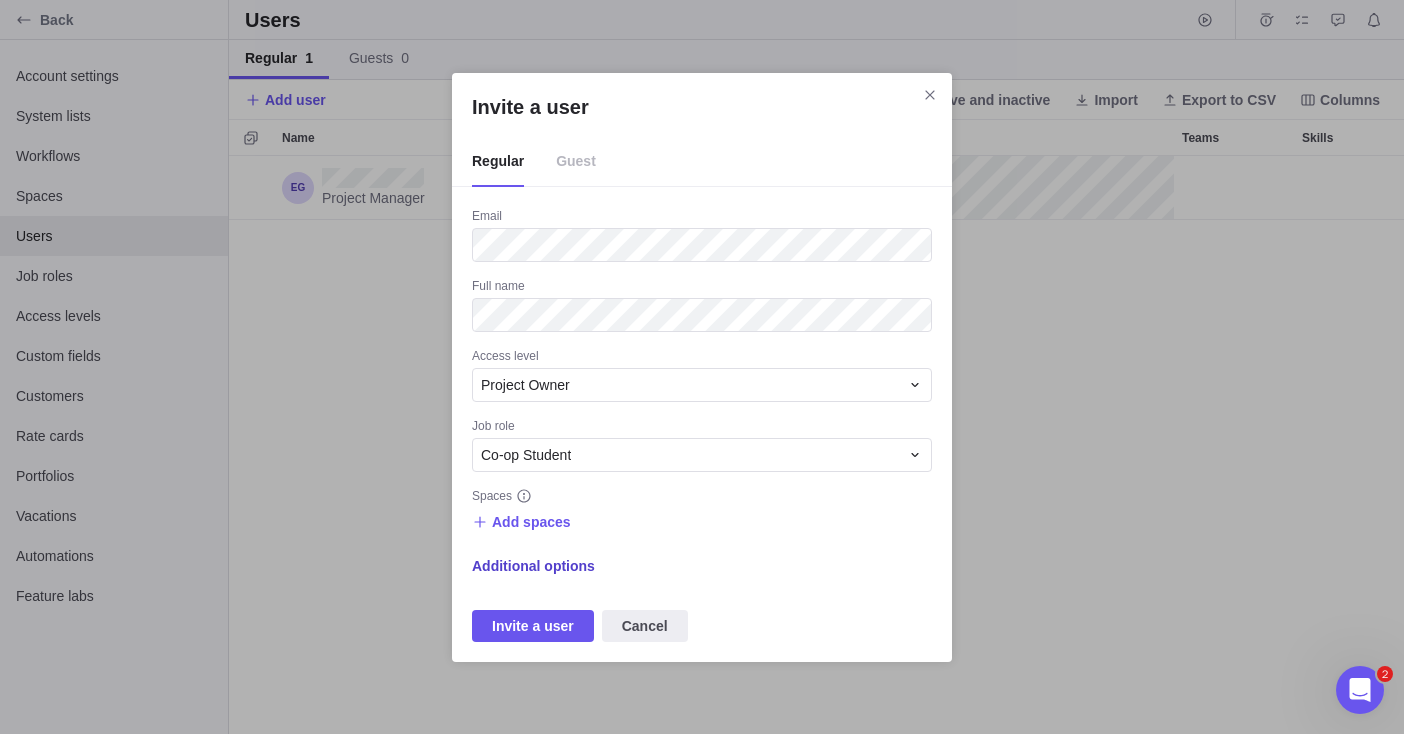 click on "Additional options" at bounding box center (533, 566) 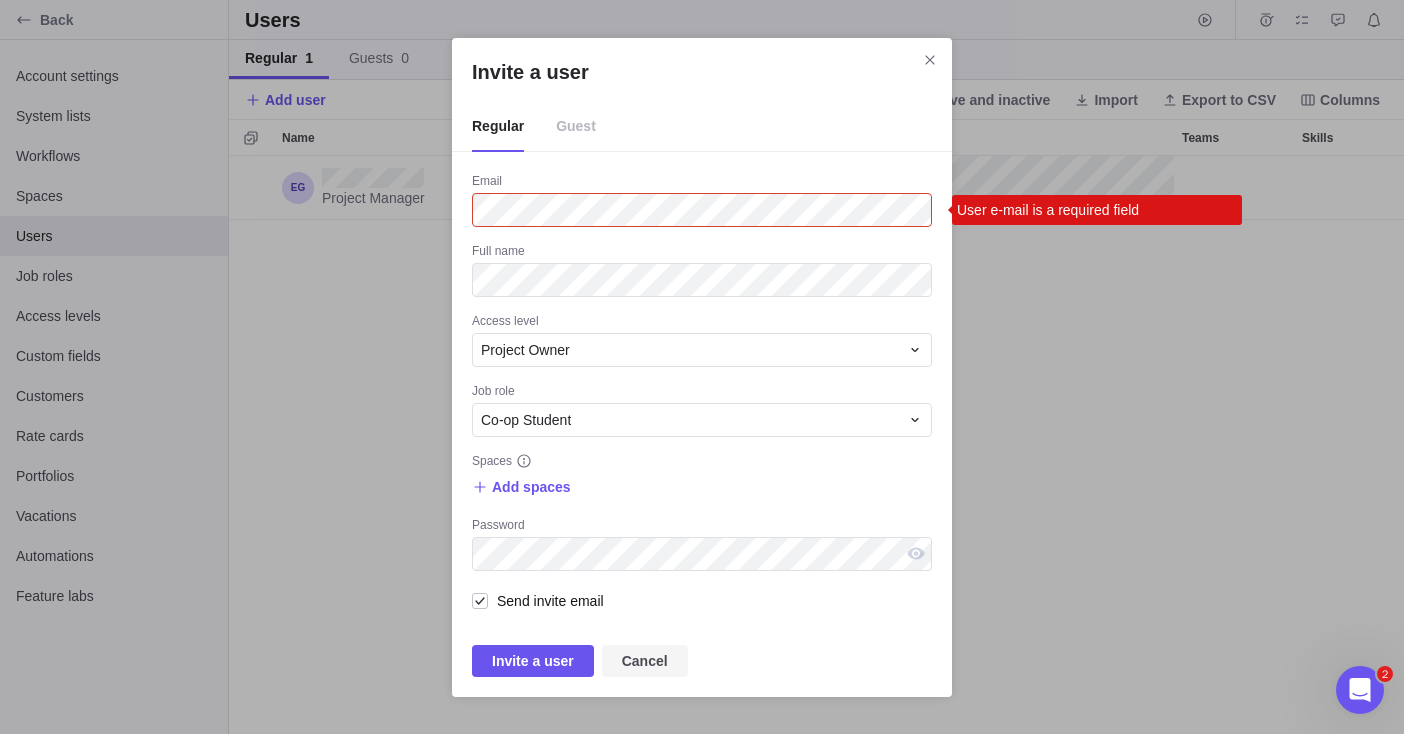 click on "Cancel" at bounding box center (645, 661) 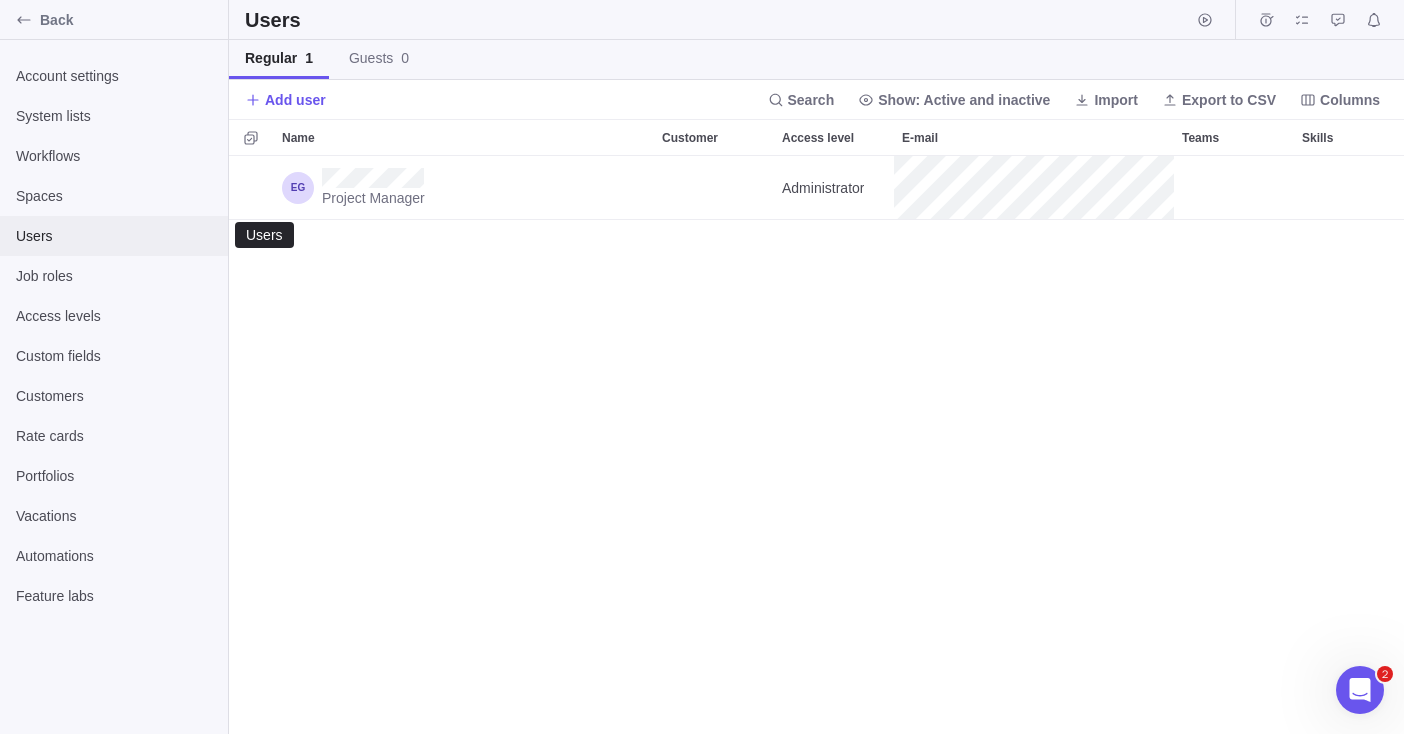 click on "Users" at bounding box center [114, 236] 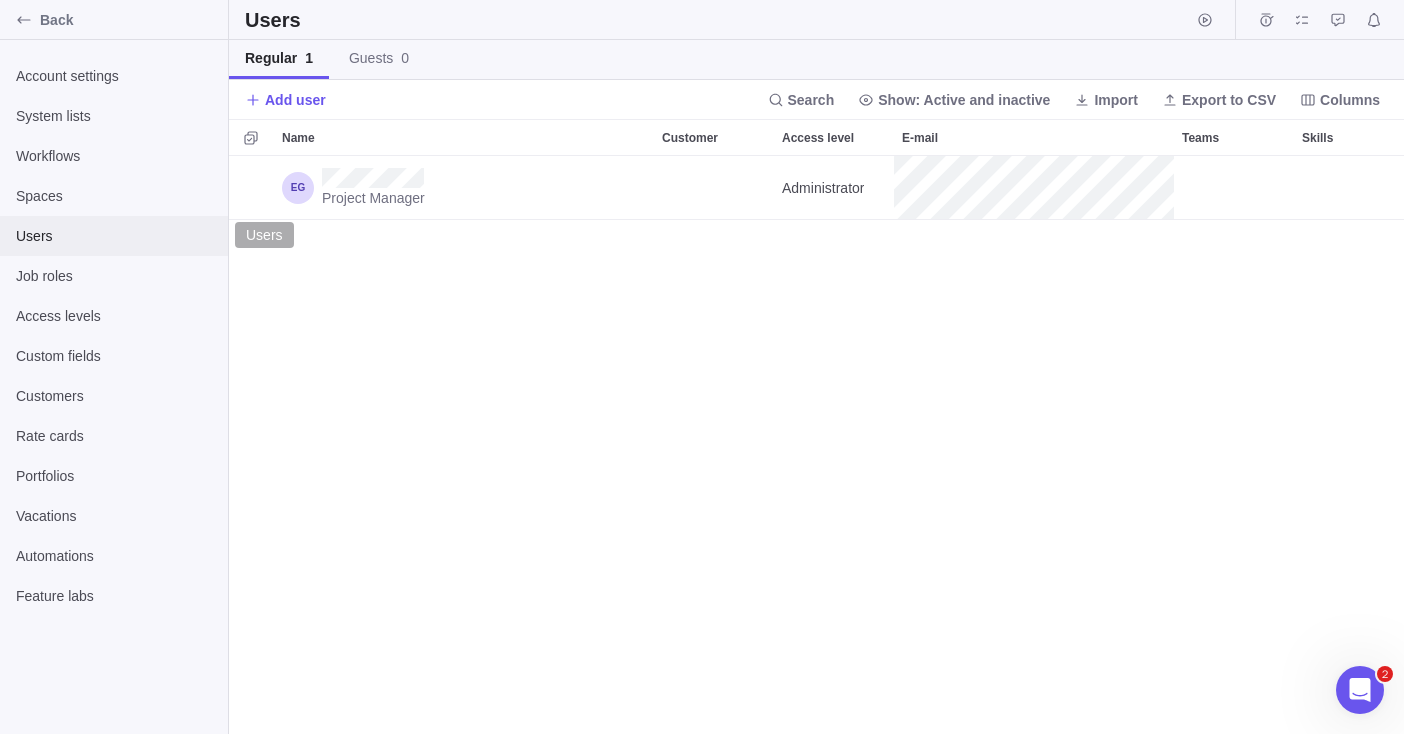scroll, scrollTop: 16, scrollLeft: 16, axis: both 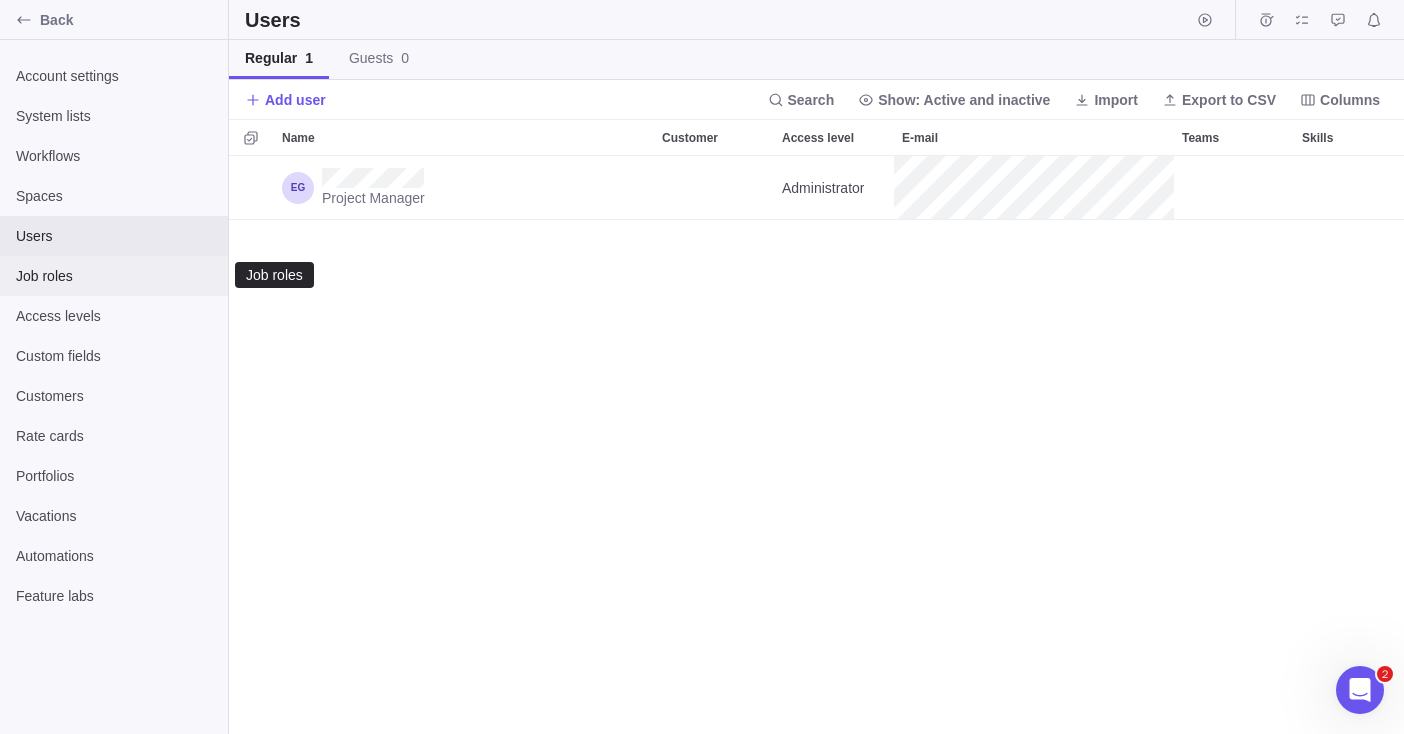 click on "Job roles" at bounding box center (114, 276) 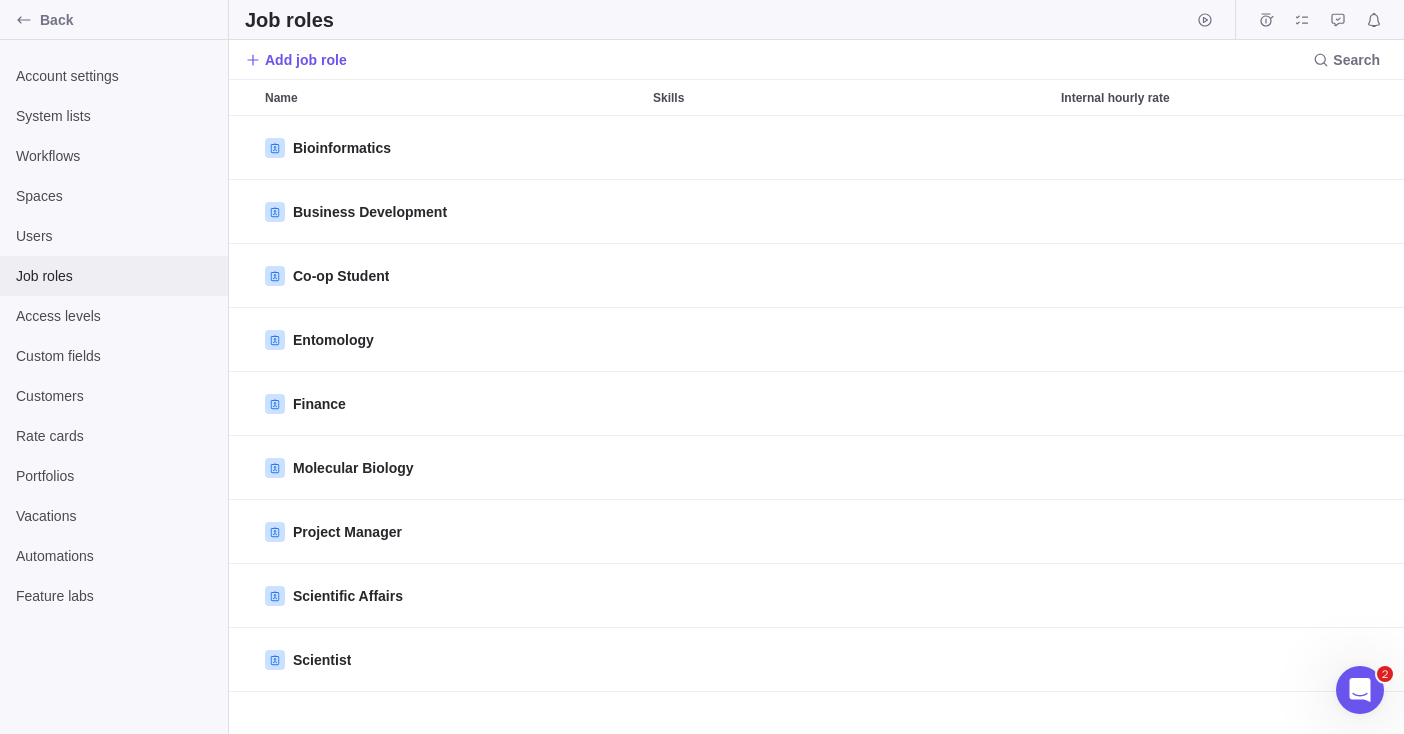 scroll, scrollTop: 16, scrollLeft: 16, axis: both 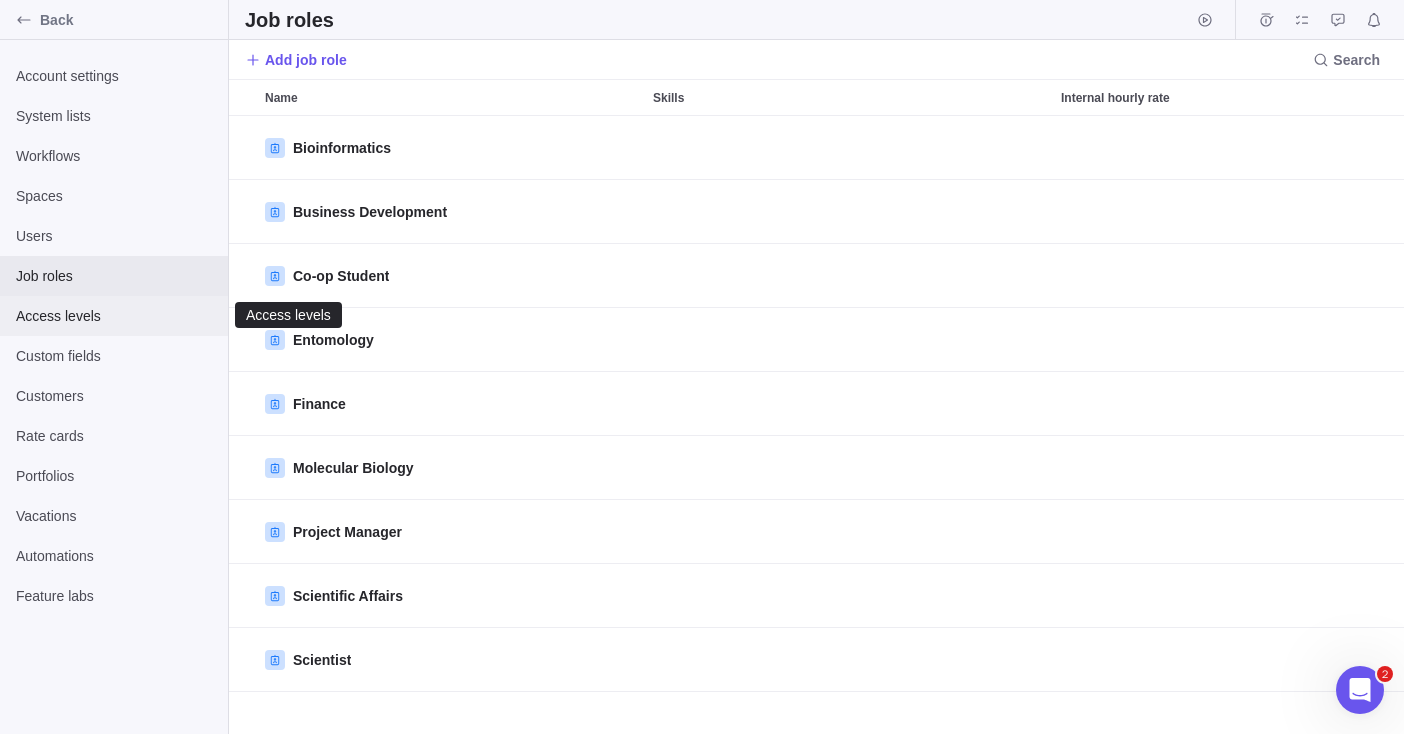 click on "Access levels" at bounding box center [114, 316] 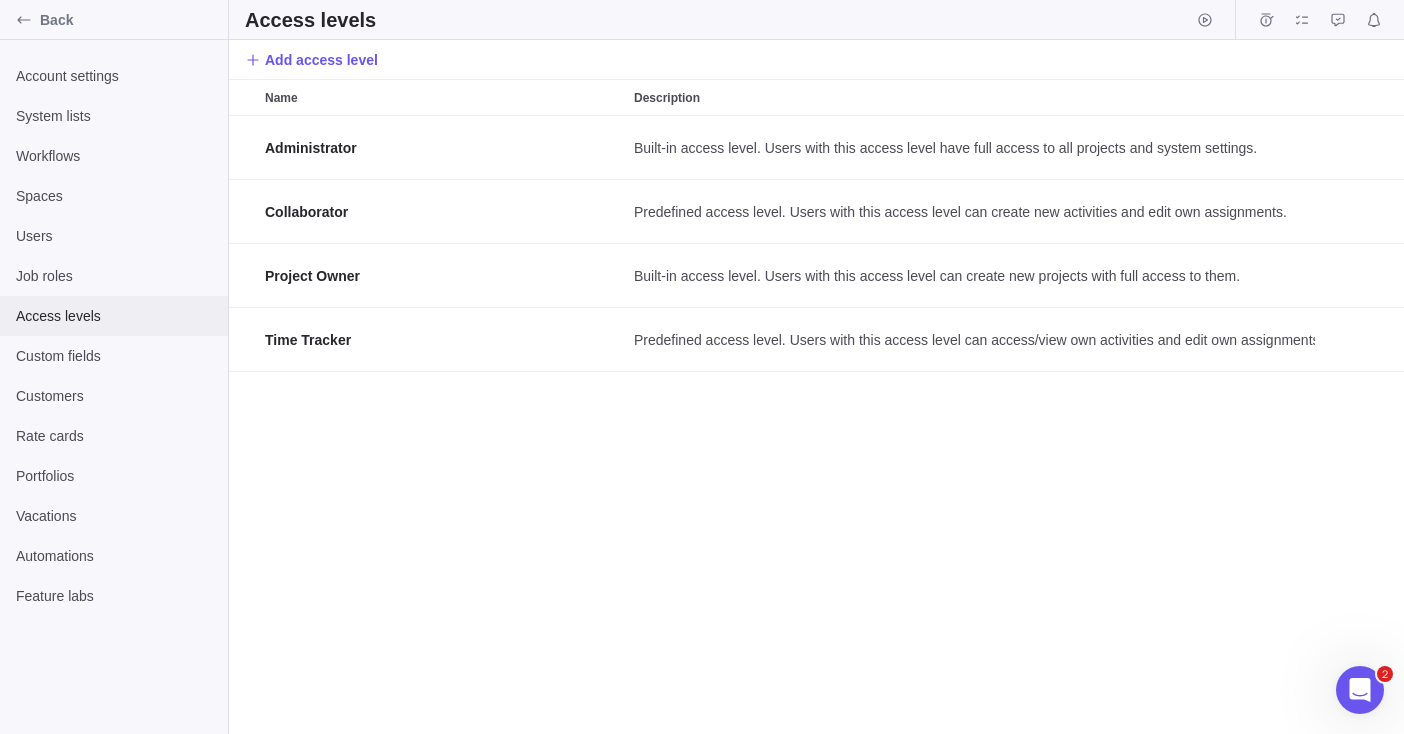 scroll, scrollTop: 16, scrollLeft: 16, axis: both 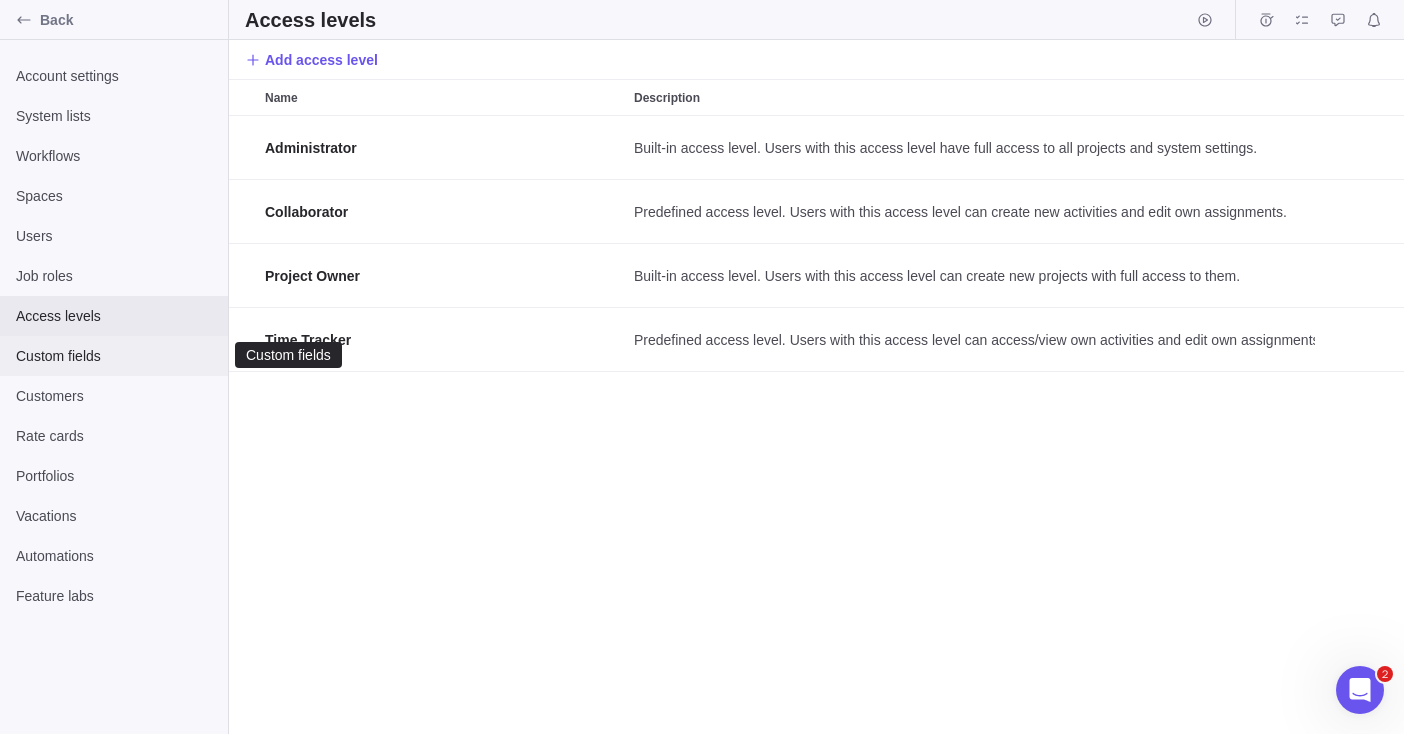 click on "Custom fields" at bounding box center (114, 356) 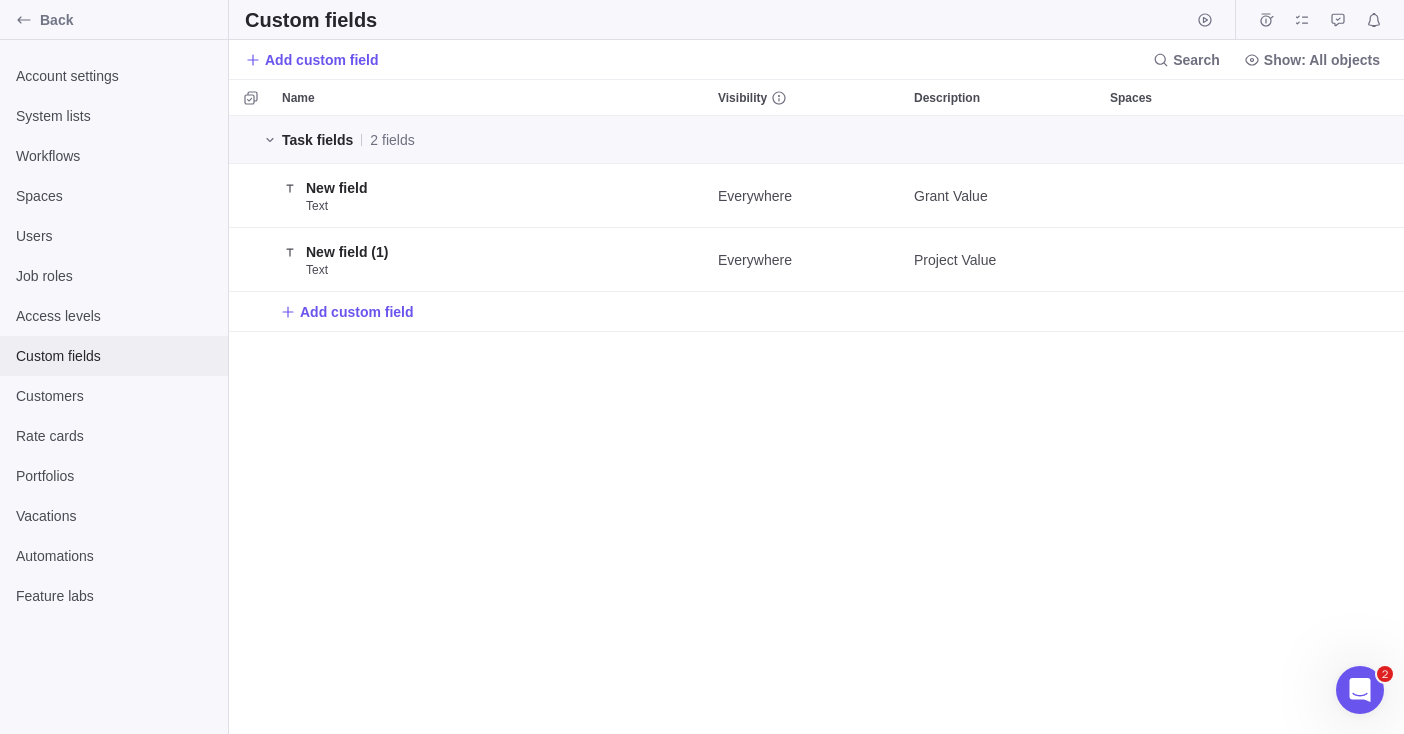scroll, scrollTop: 16, scrollLeft: 16, axis: both 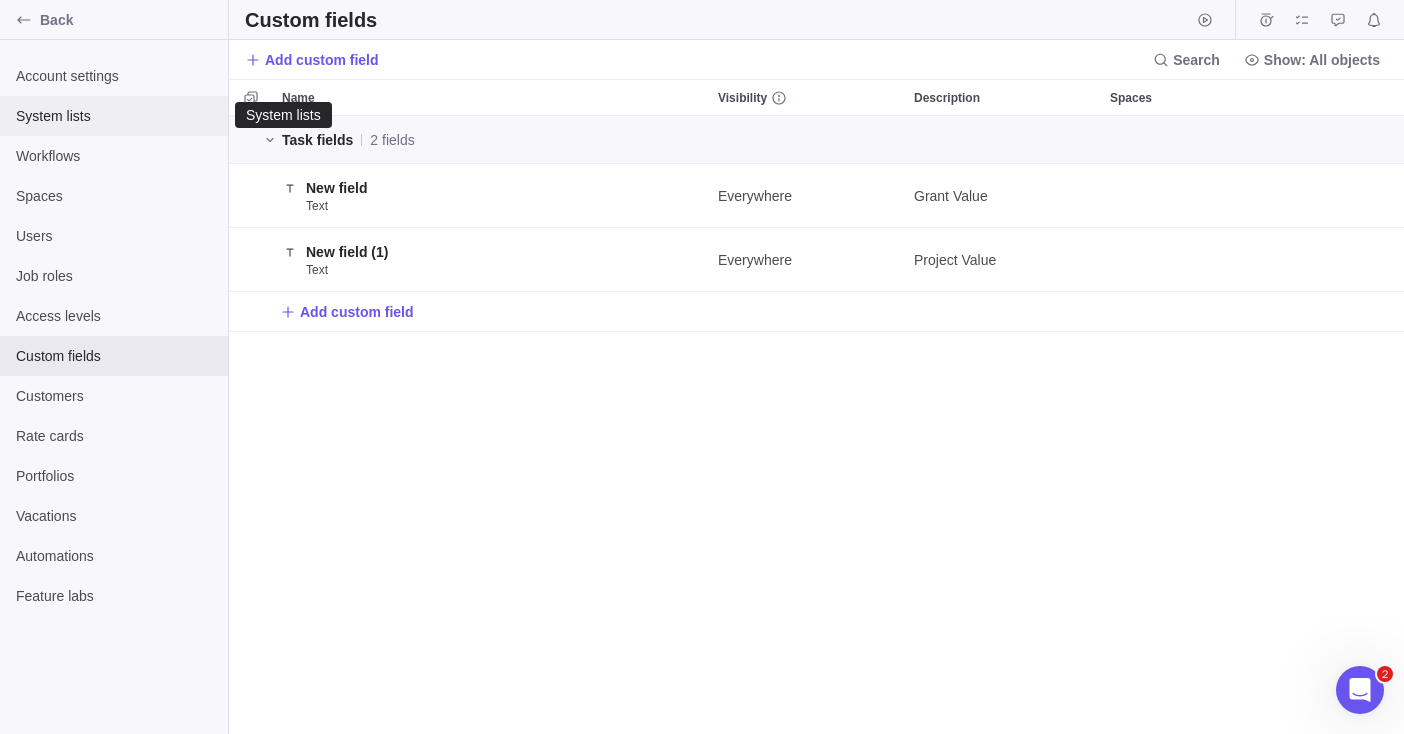 click on "System lists" at bounding box center (114, 116) 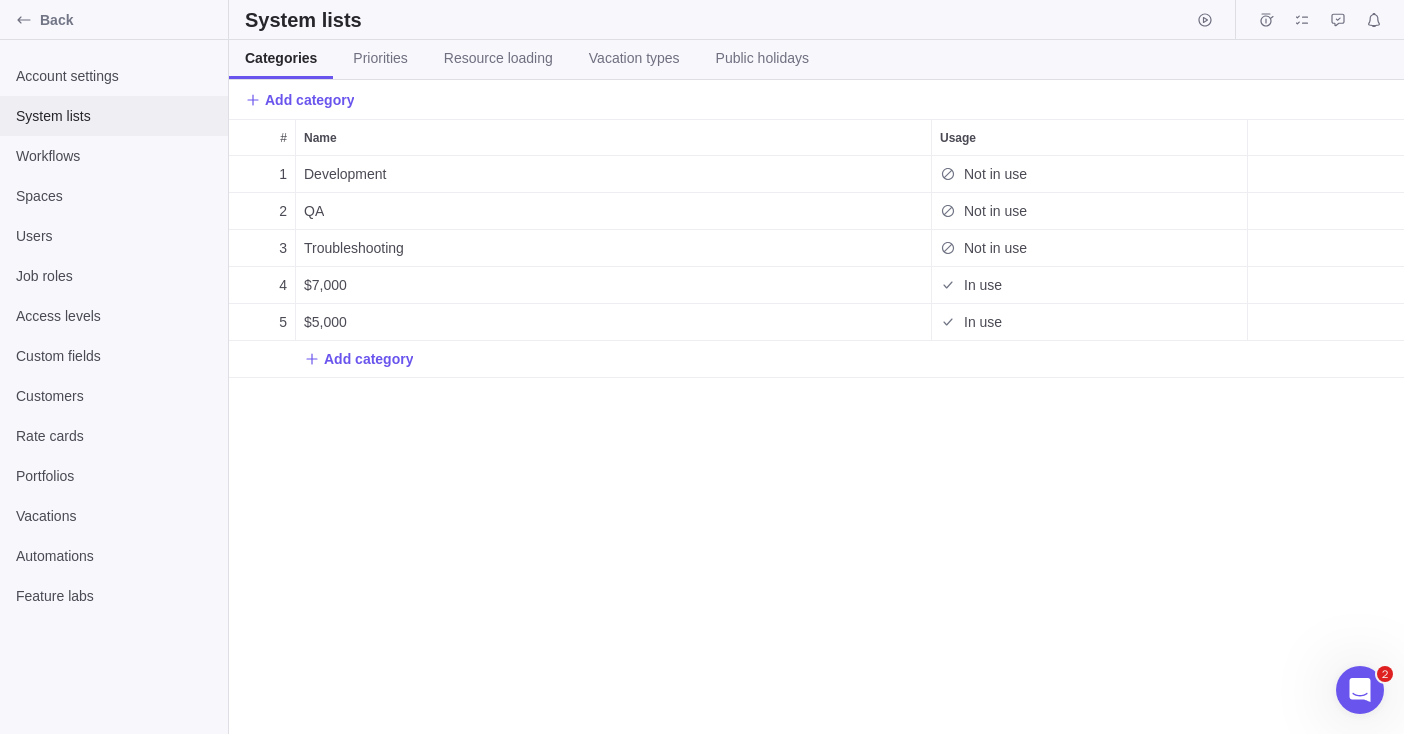 scroll, scrollTop: 16, scrollLeft: 16, axis: both 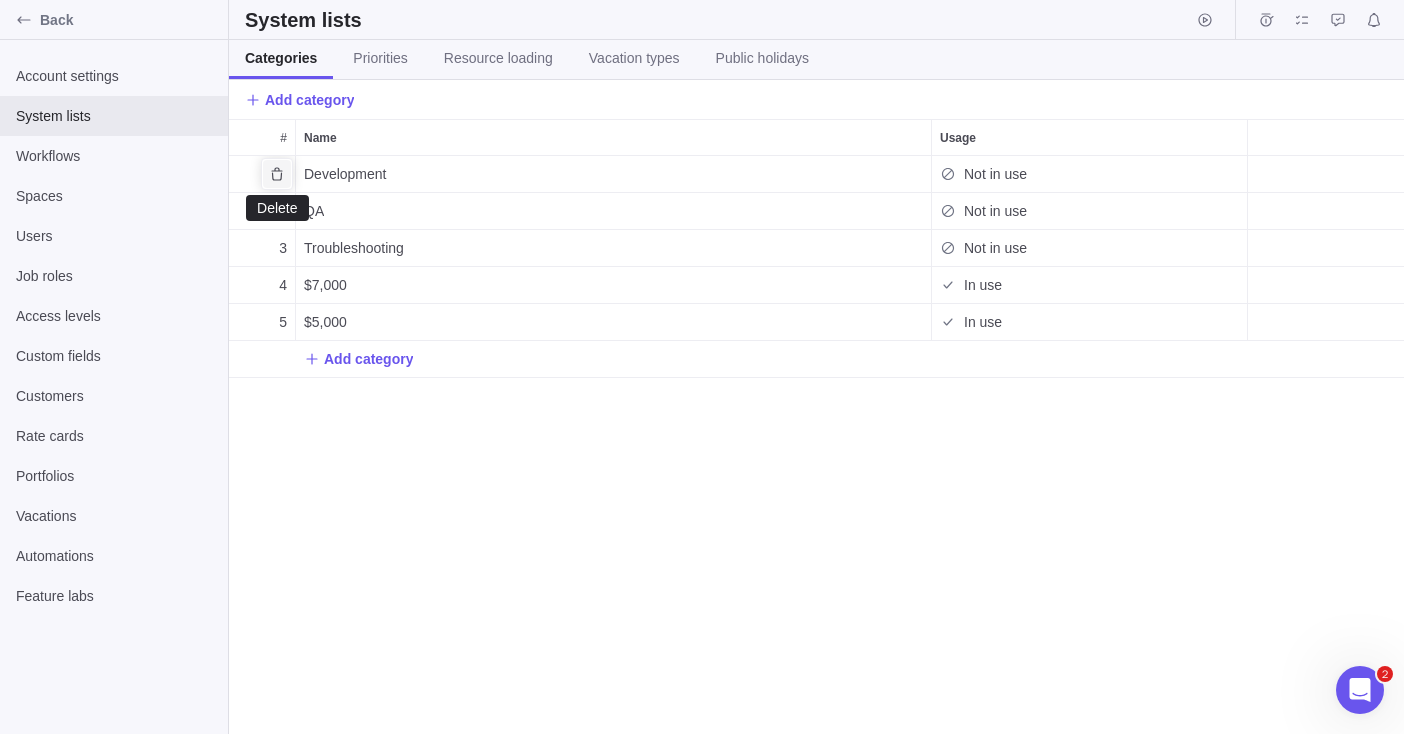 click 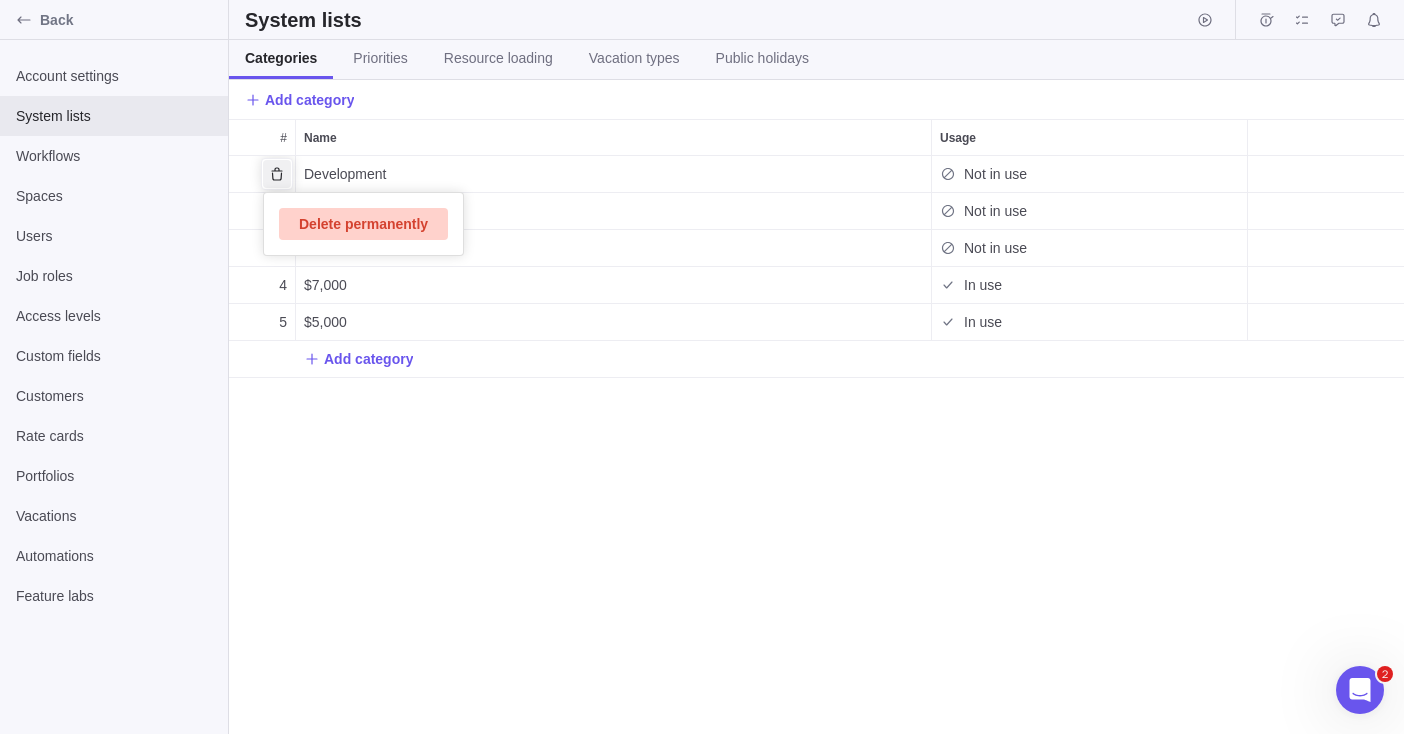 click on "Delete permanently" at bounding box center (363, 224) 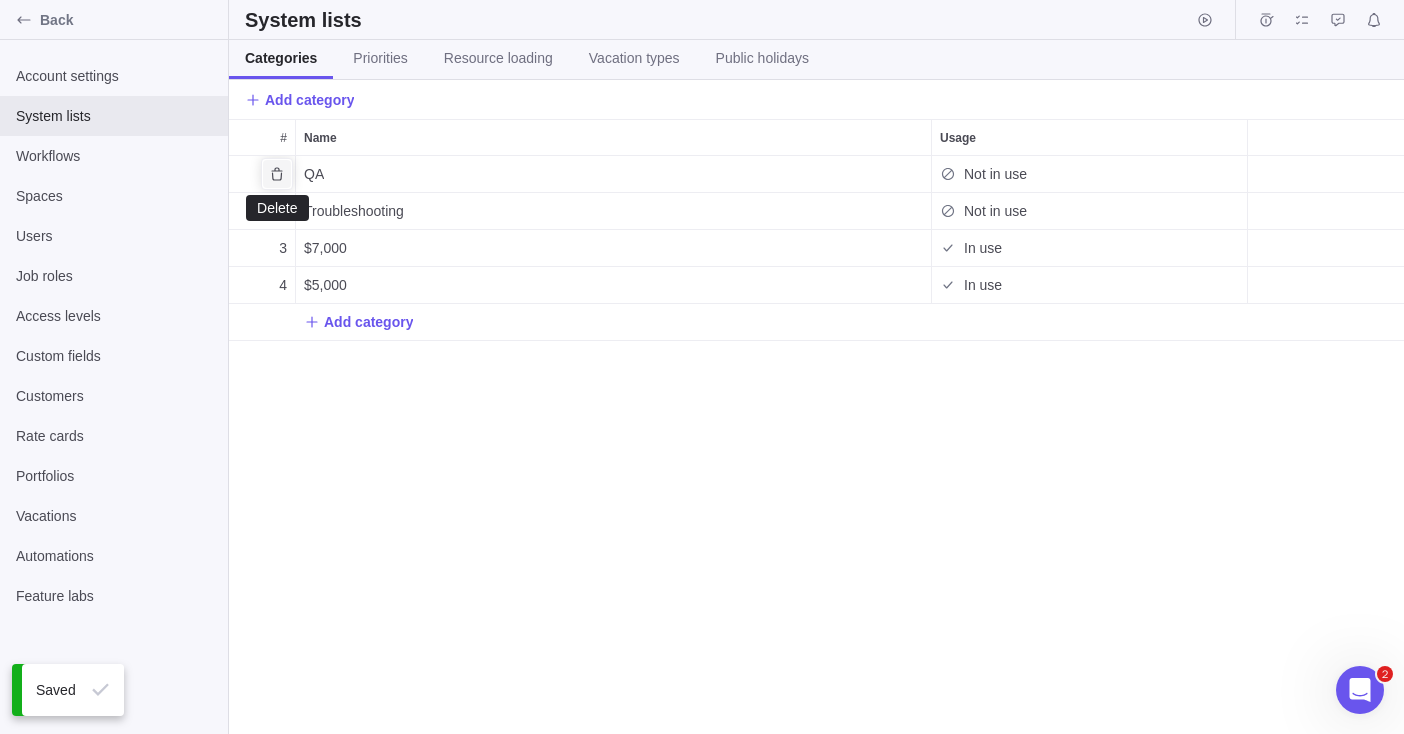click 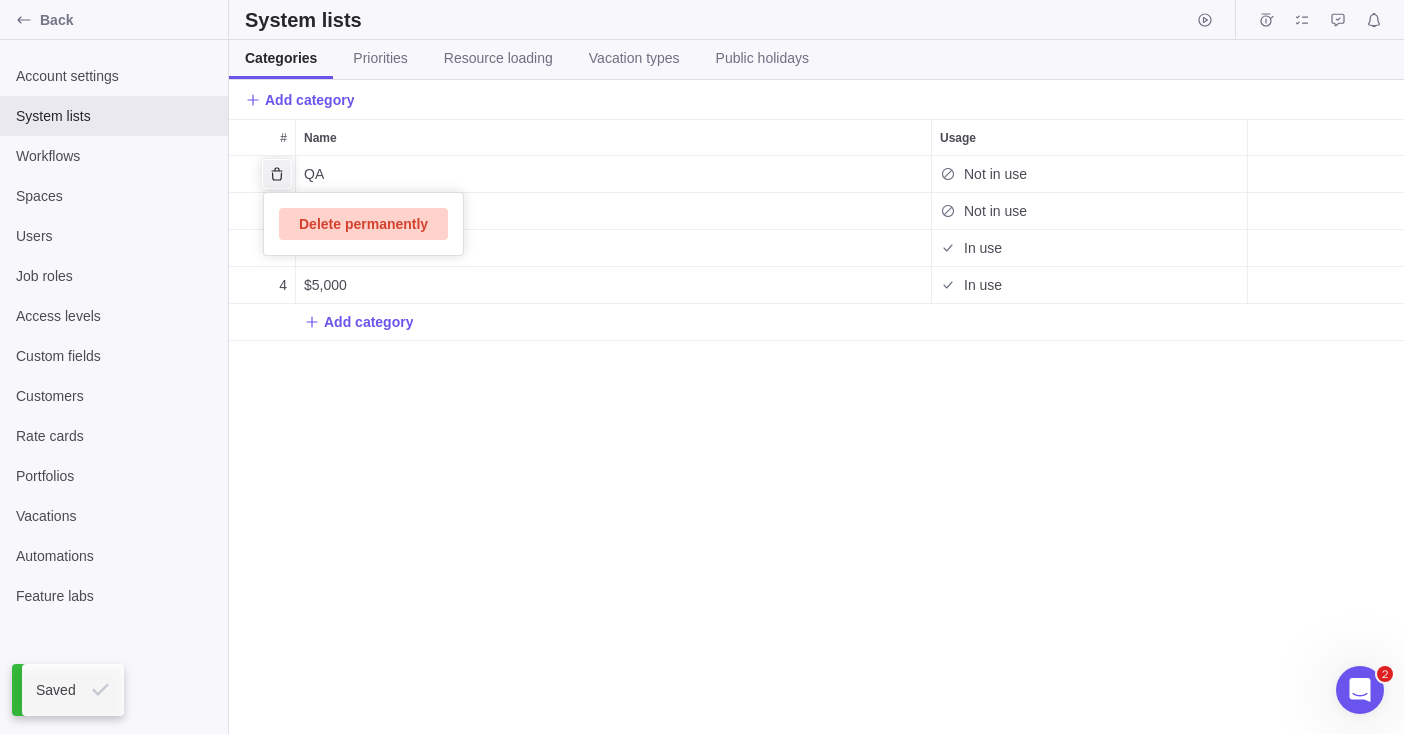 click on "Delete permanently" at bounding box center [363, 224] 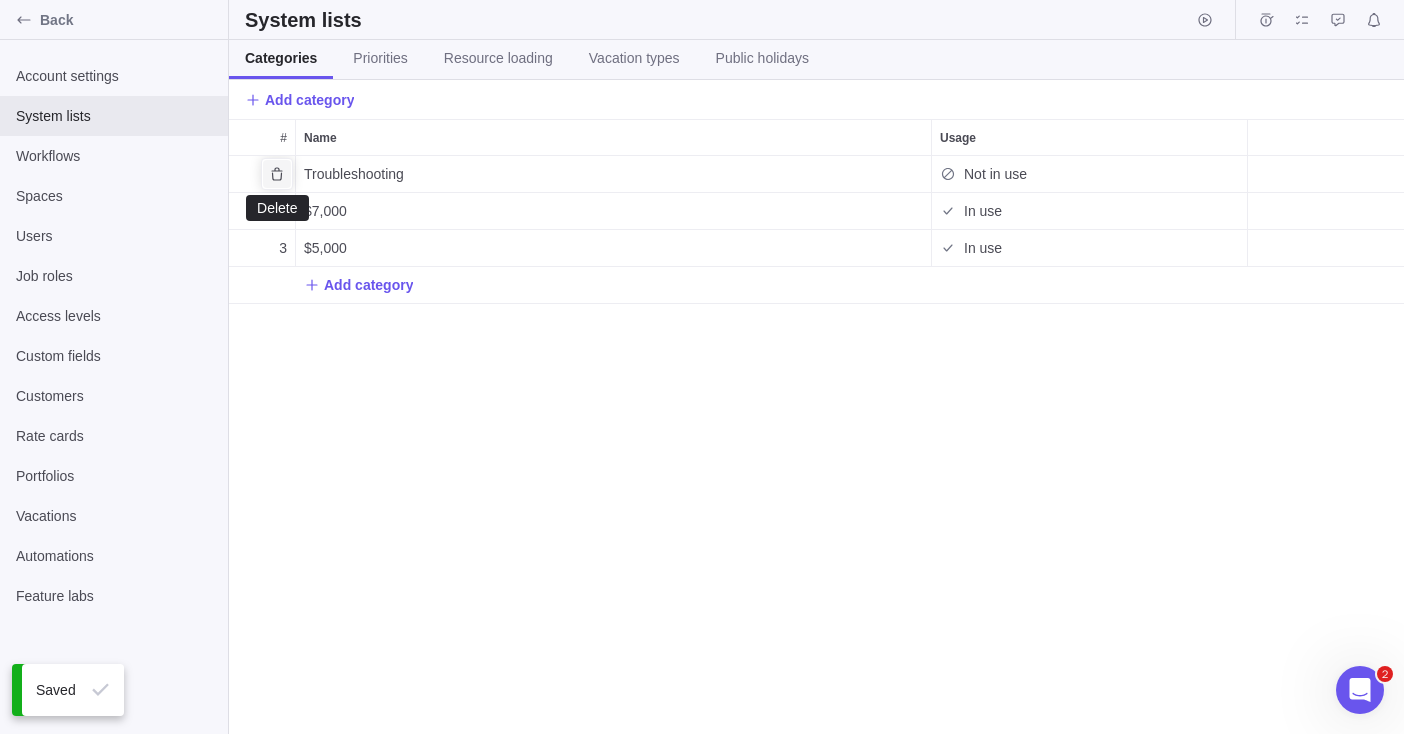 click 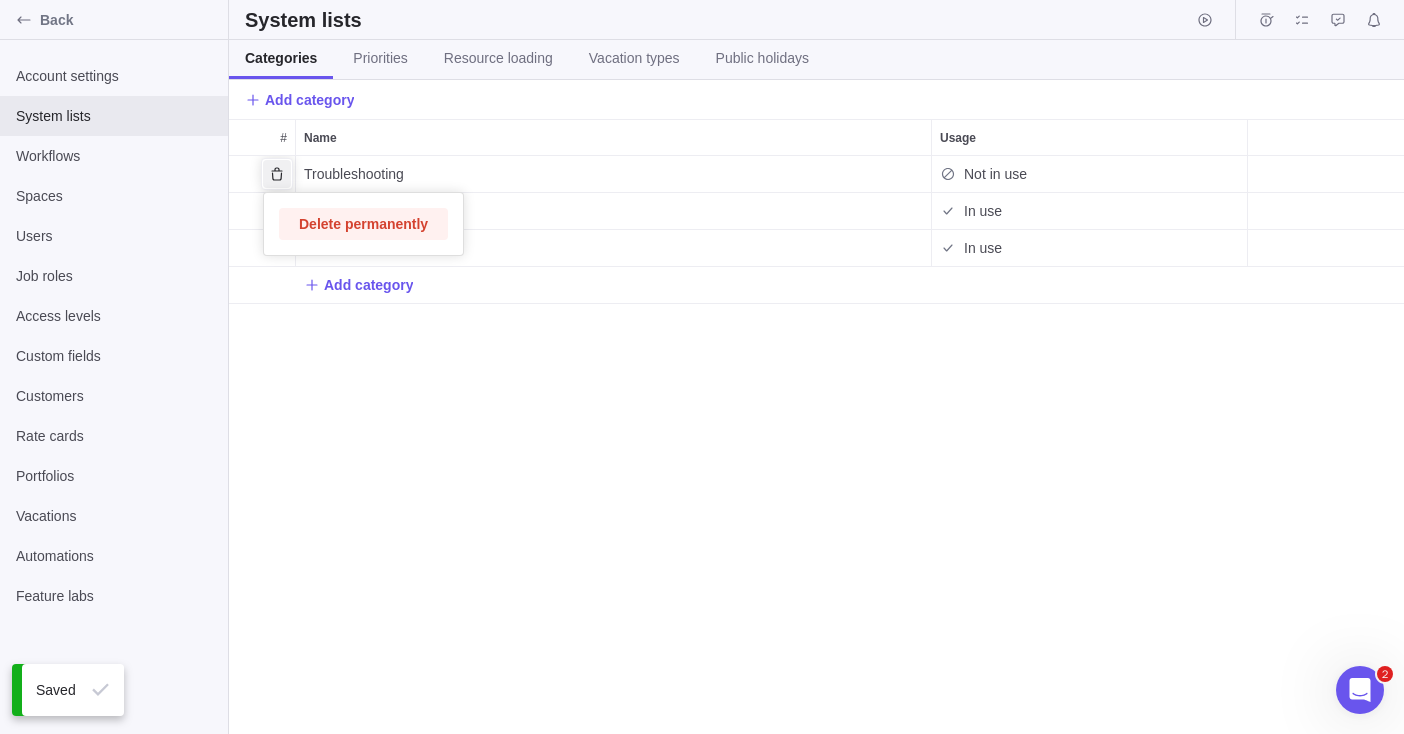 click on "# Name Usage 1 Troubleshooting Not in use 2 $7,000 In use 3 $5,000 In use Add category" at bounding box center (816, 426) 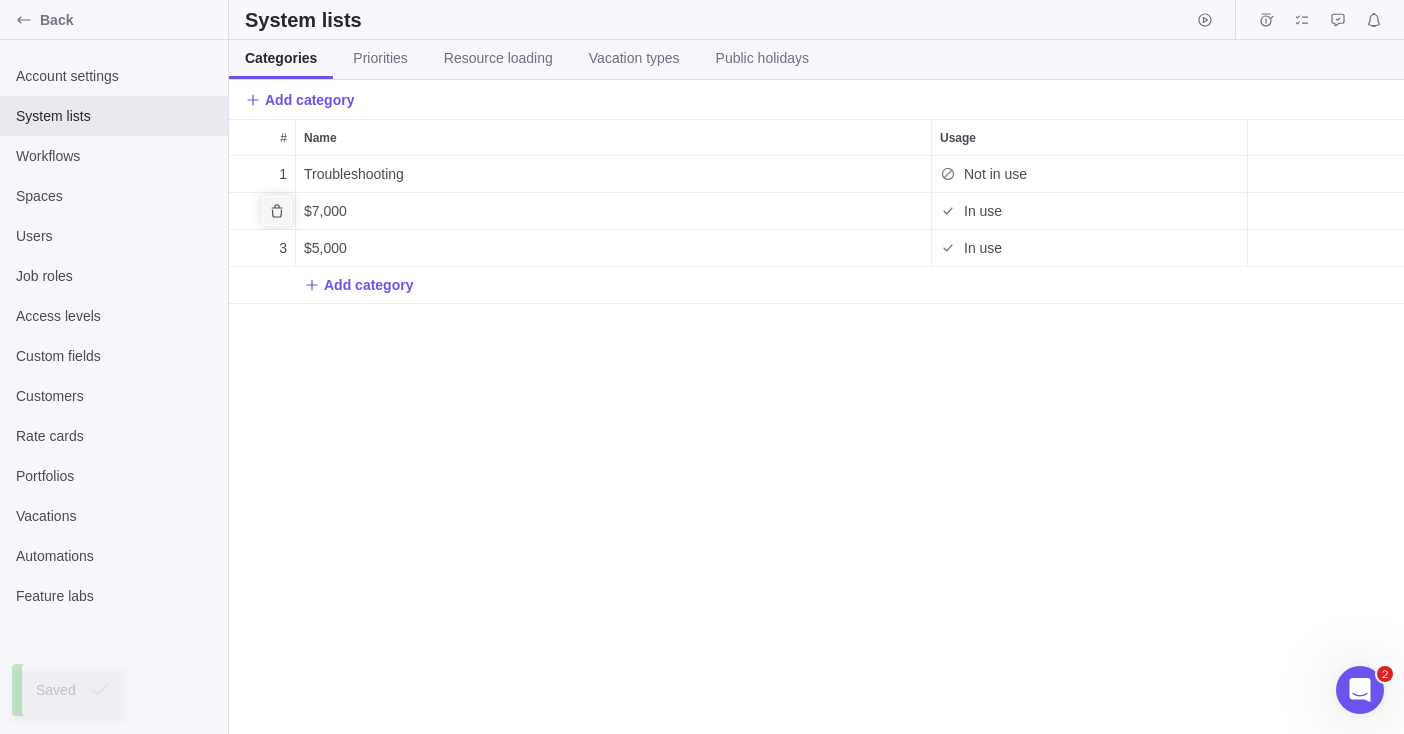 click 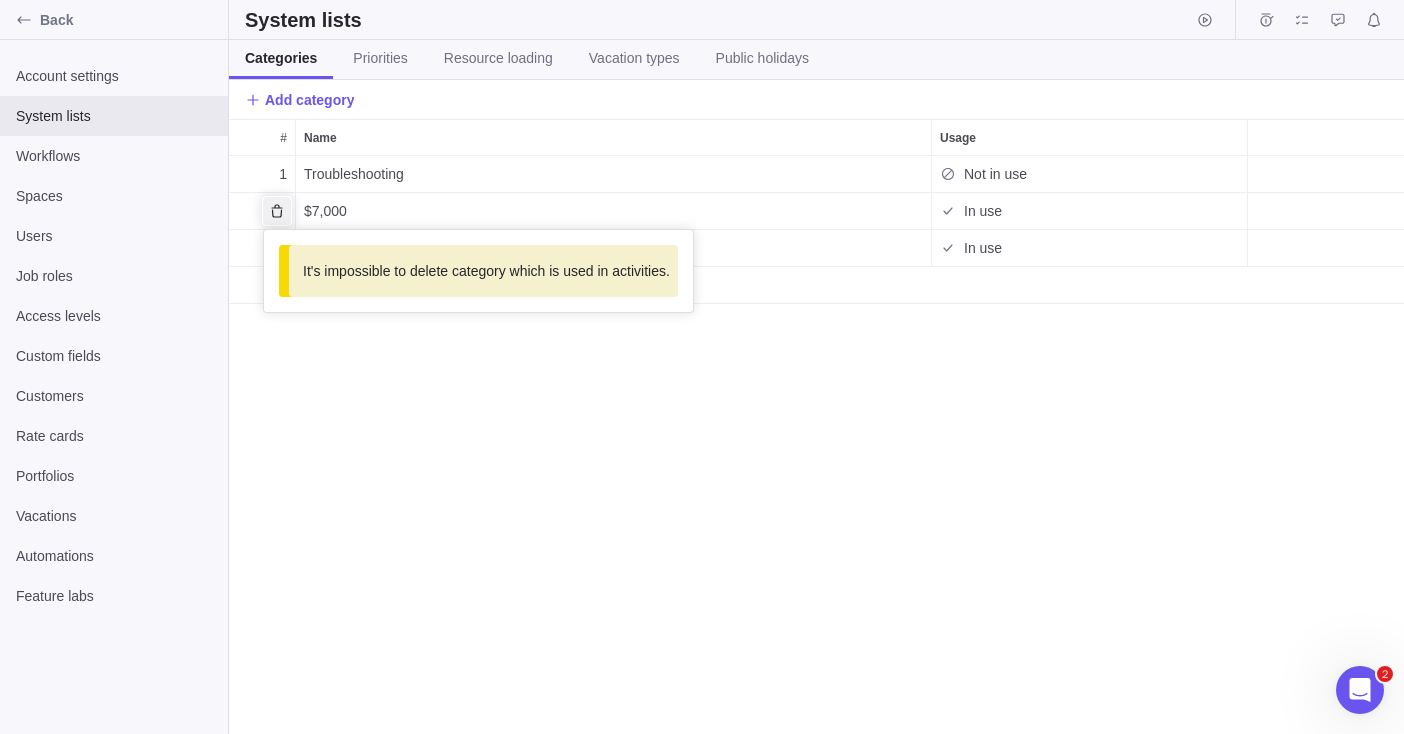 click on "# Name Usage 1 Troubleshooting Not in use 2 $7,000 In use 3 $5,000 In use Add category" at bounding box center [816, 426] 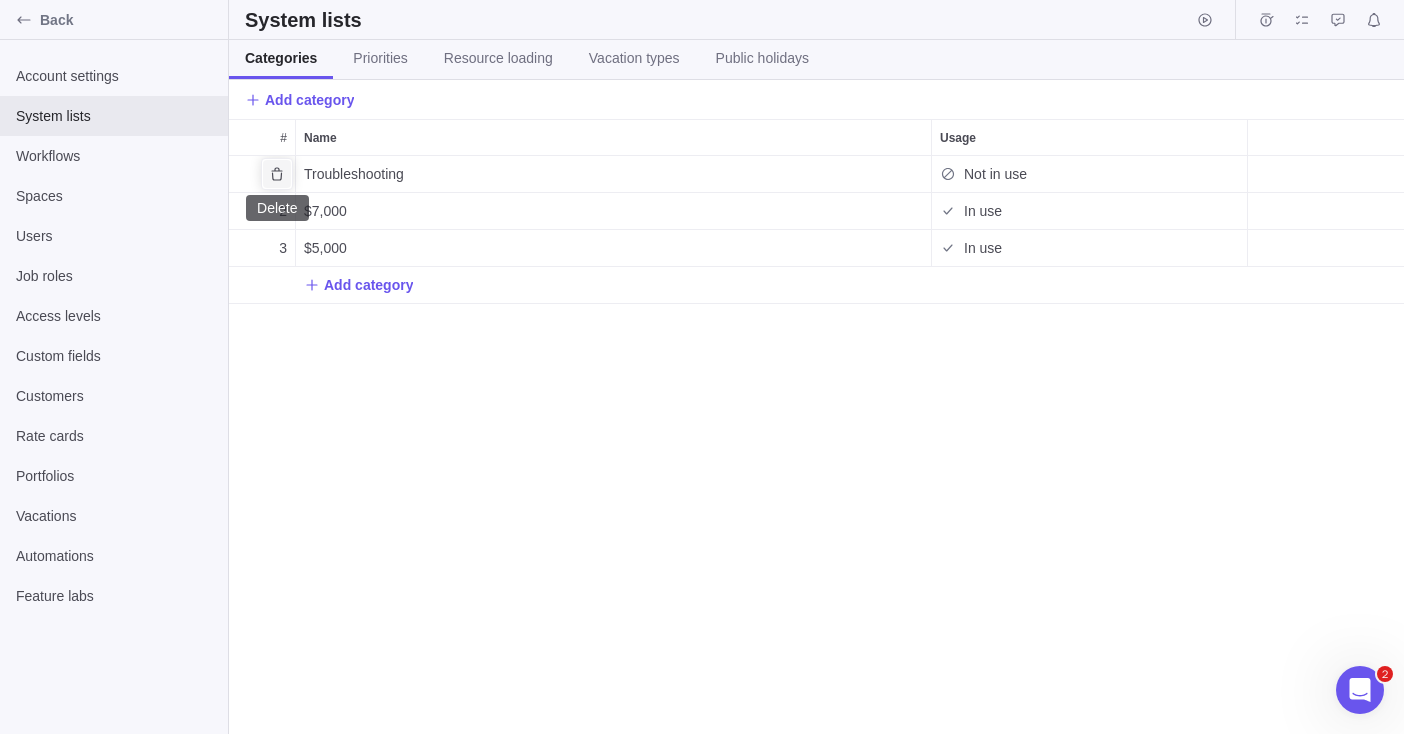 click 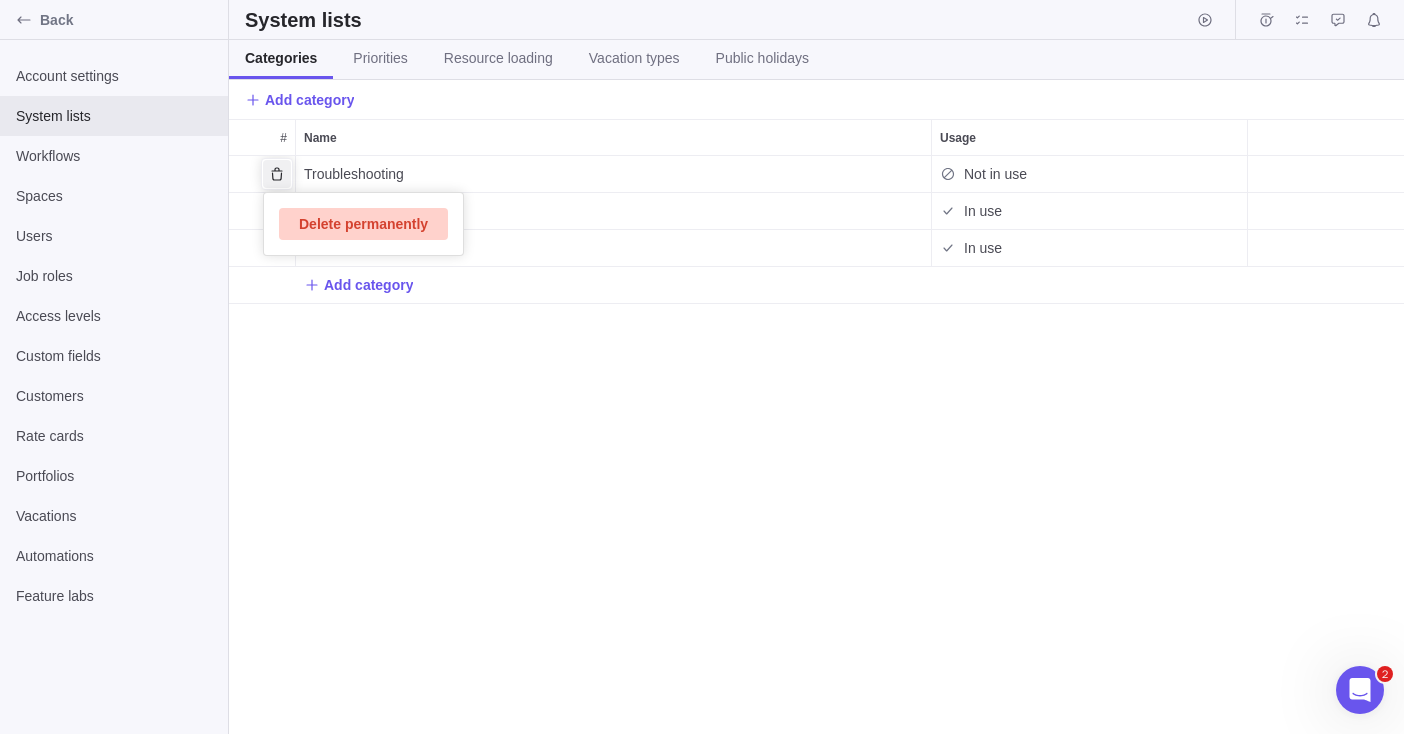 click on "Delete permanently" at bounding box center (363, 224) 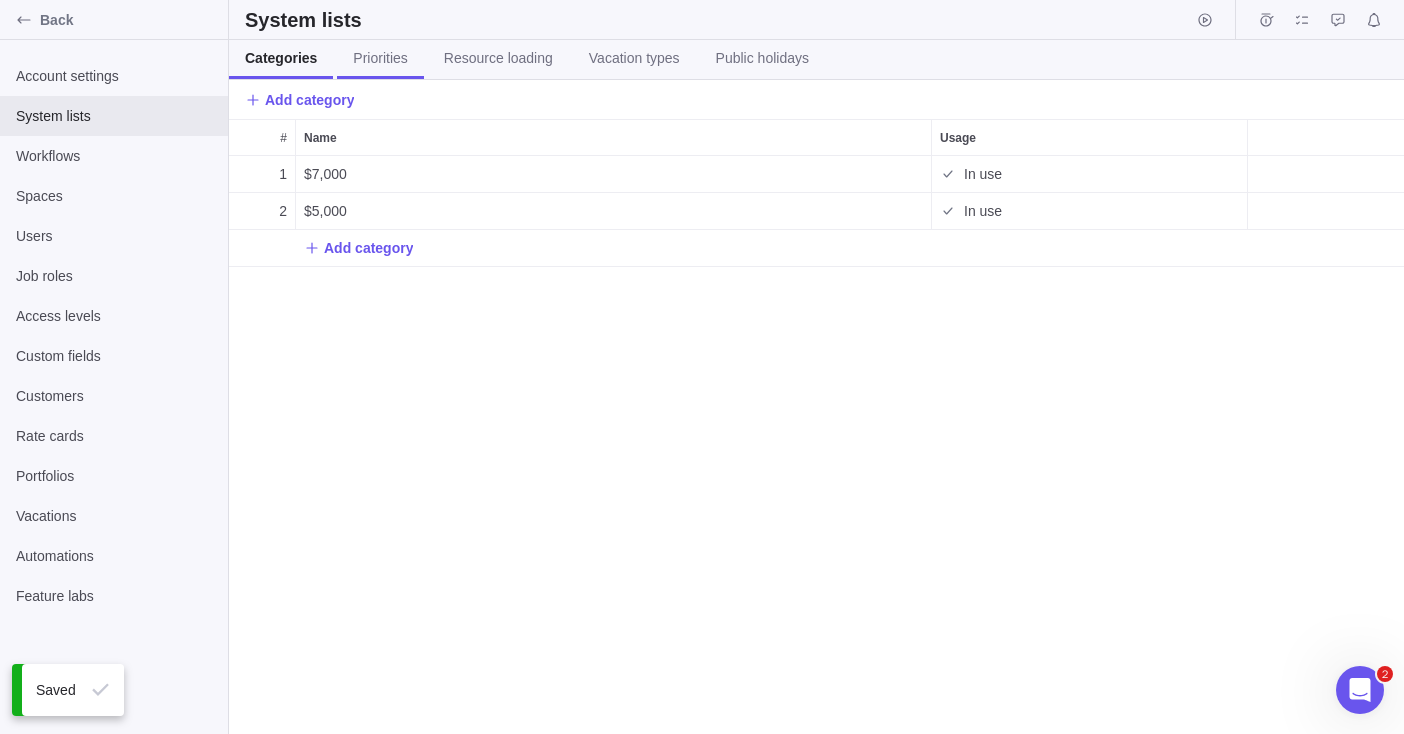 click on "Priorities" at bounding box center [380, 58] 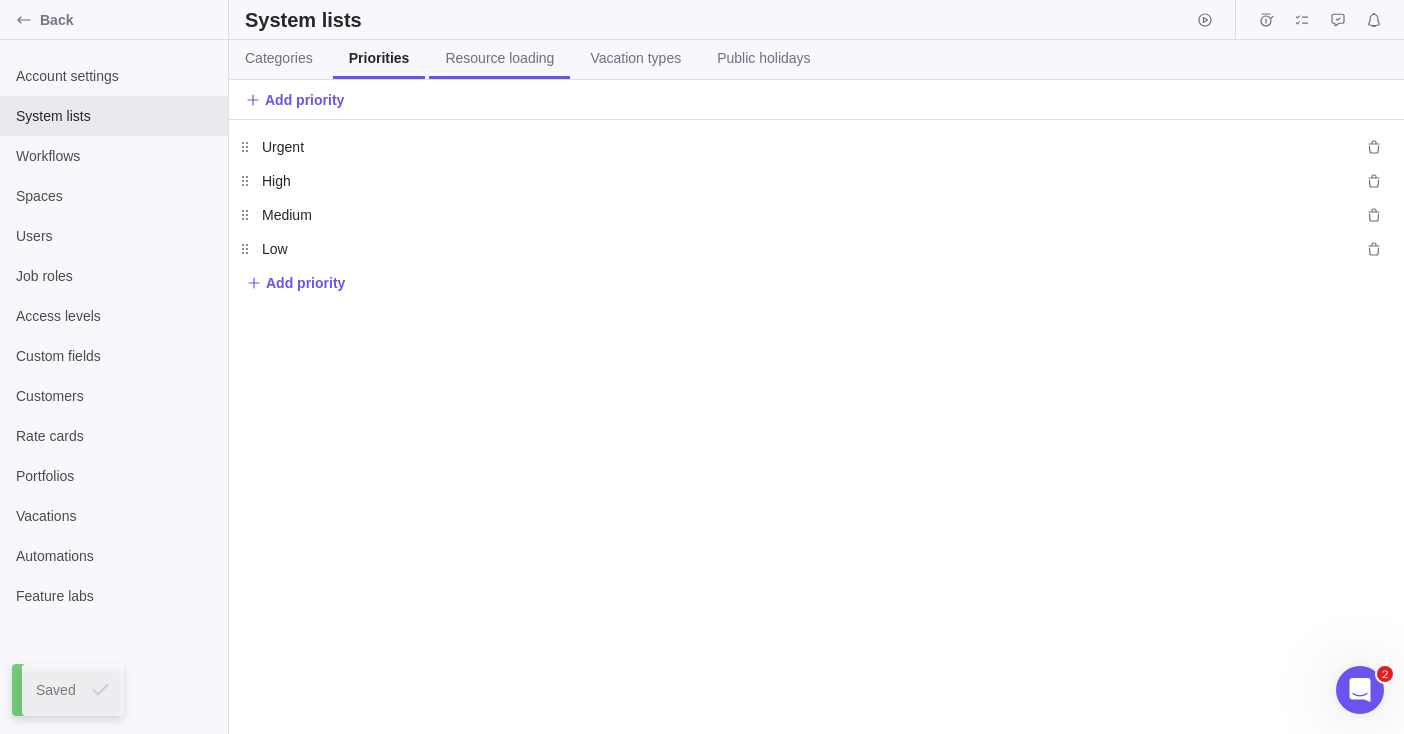 click on "Resource loading" at bounding box center [499, 58] 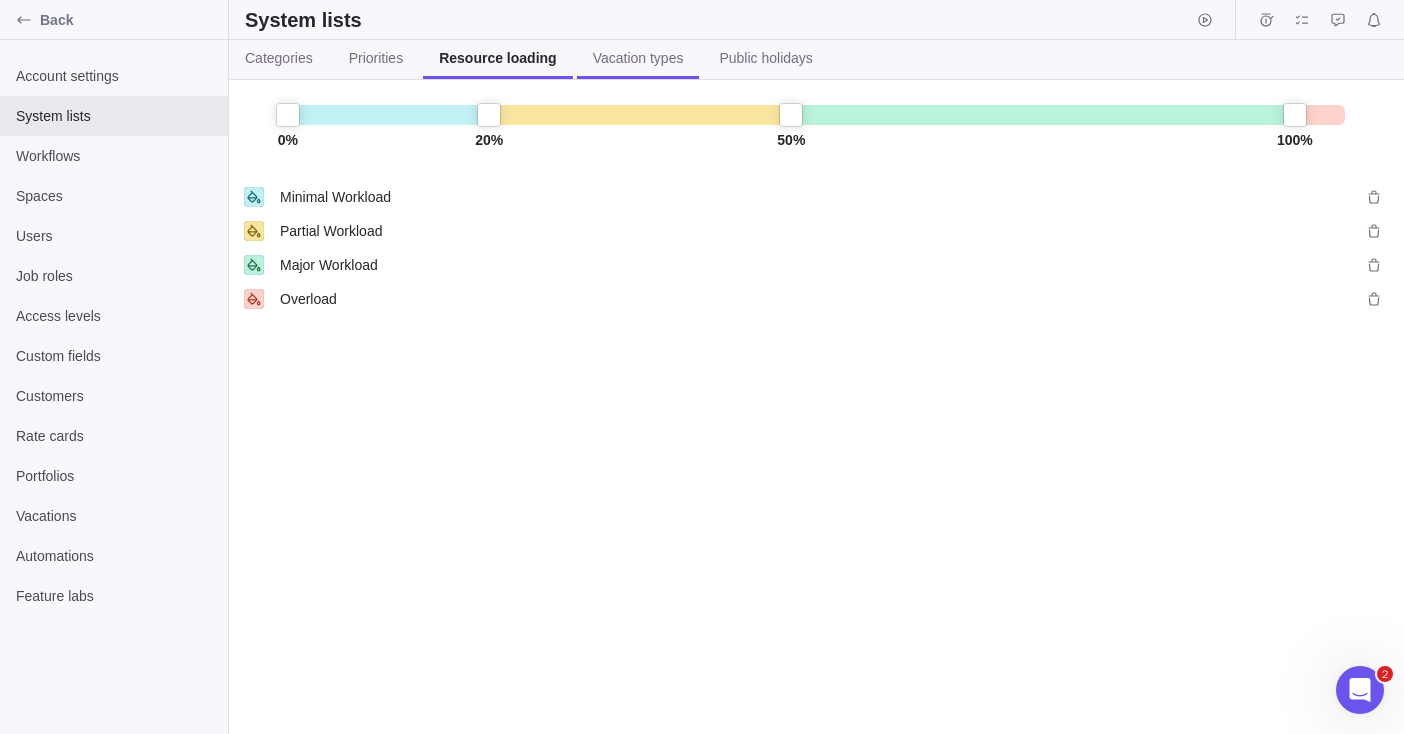 click on "Vacation types" at bounding box center [638, 58] 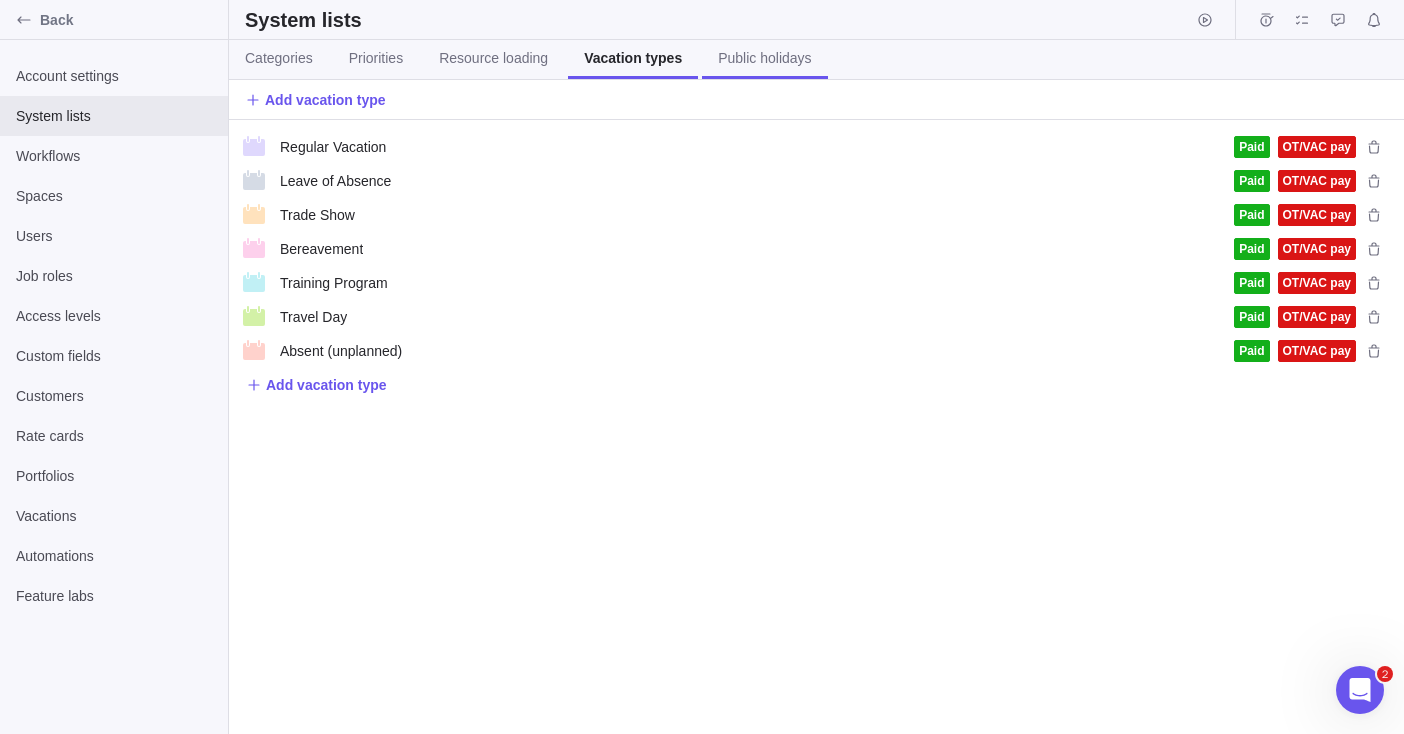 click on "Public holidays" at bounding box center (764, 58) 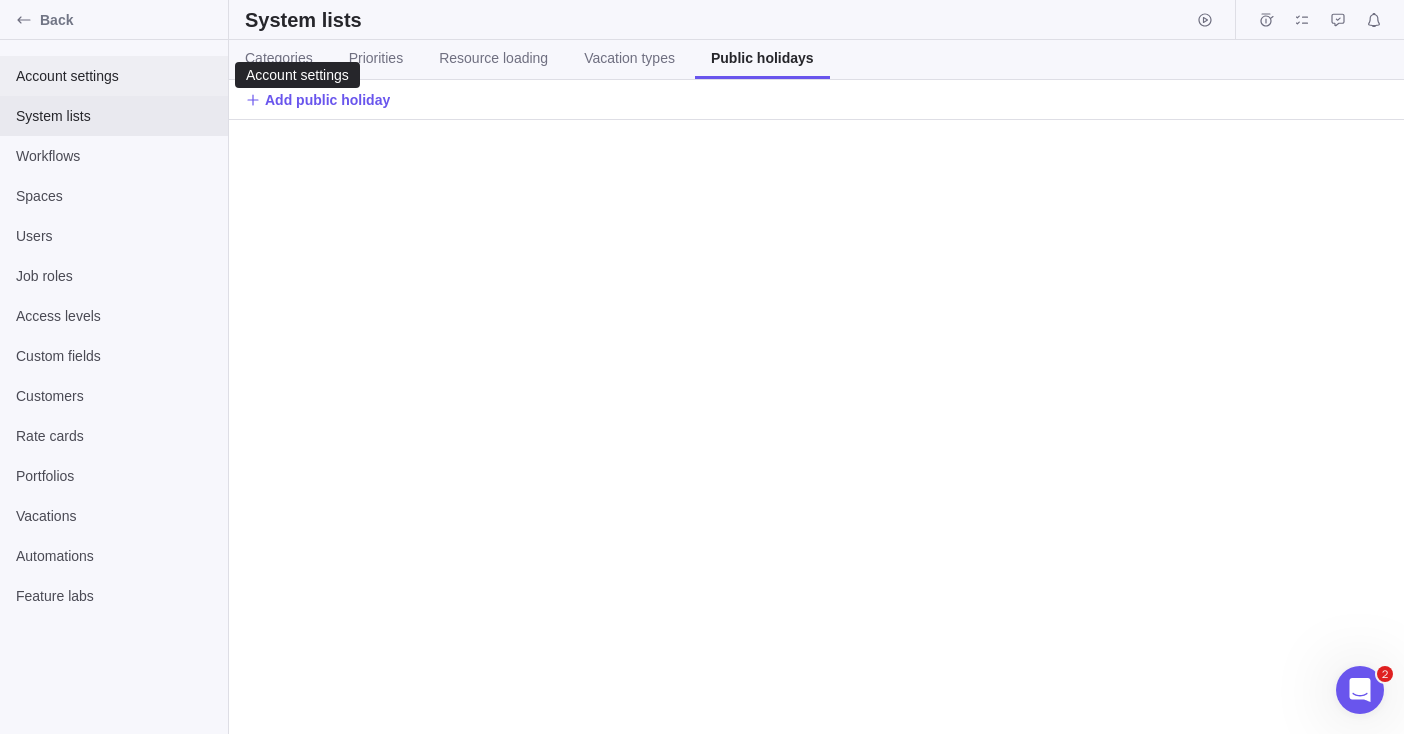 click on "Account settings" at bounding box center (114, 76) 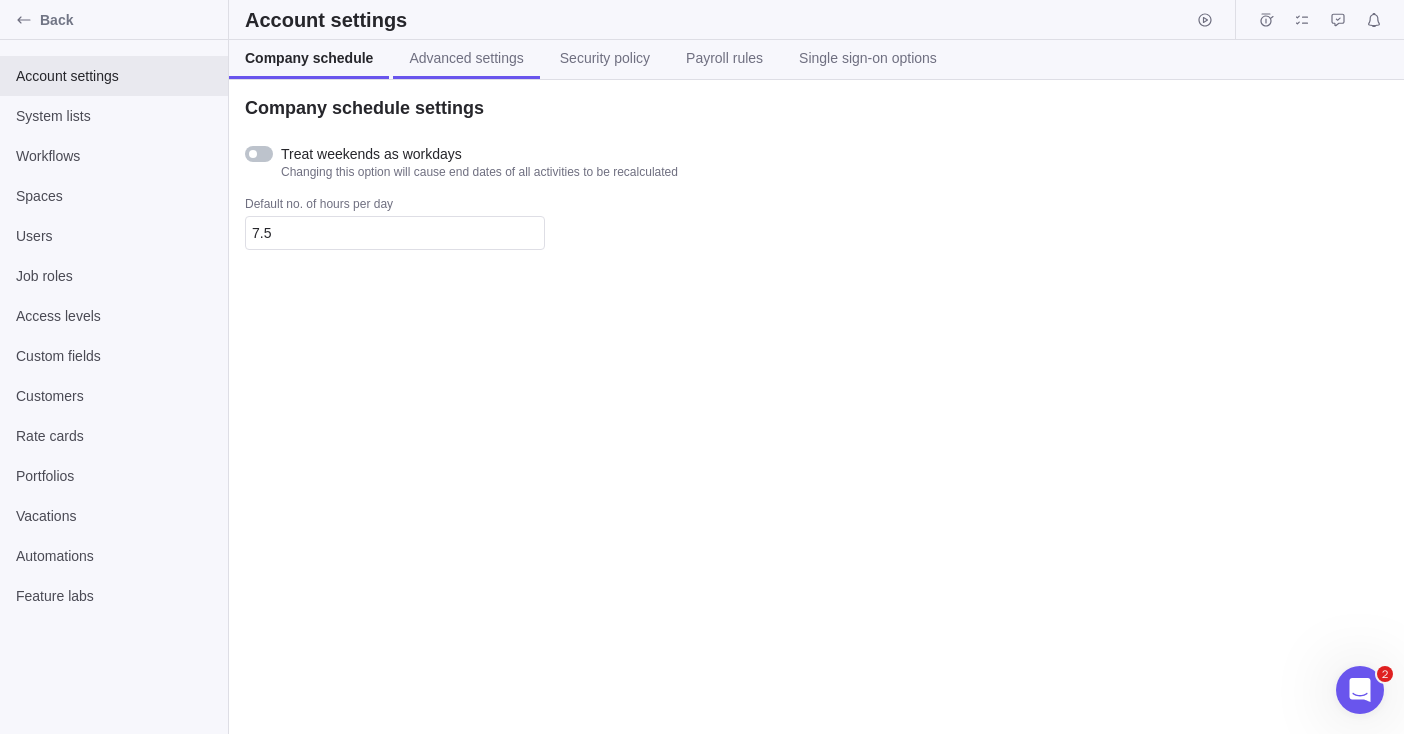 click on "Advanced settings" at bounding box center (466, 58) 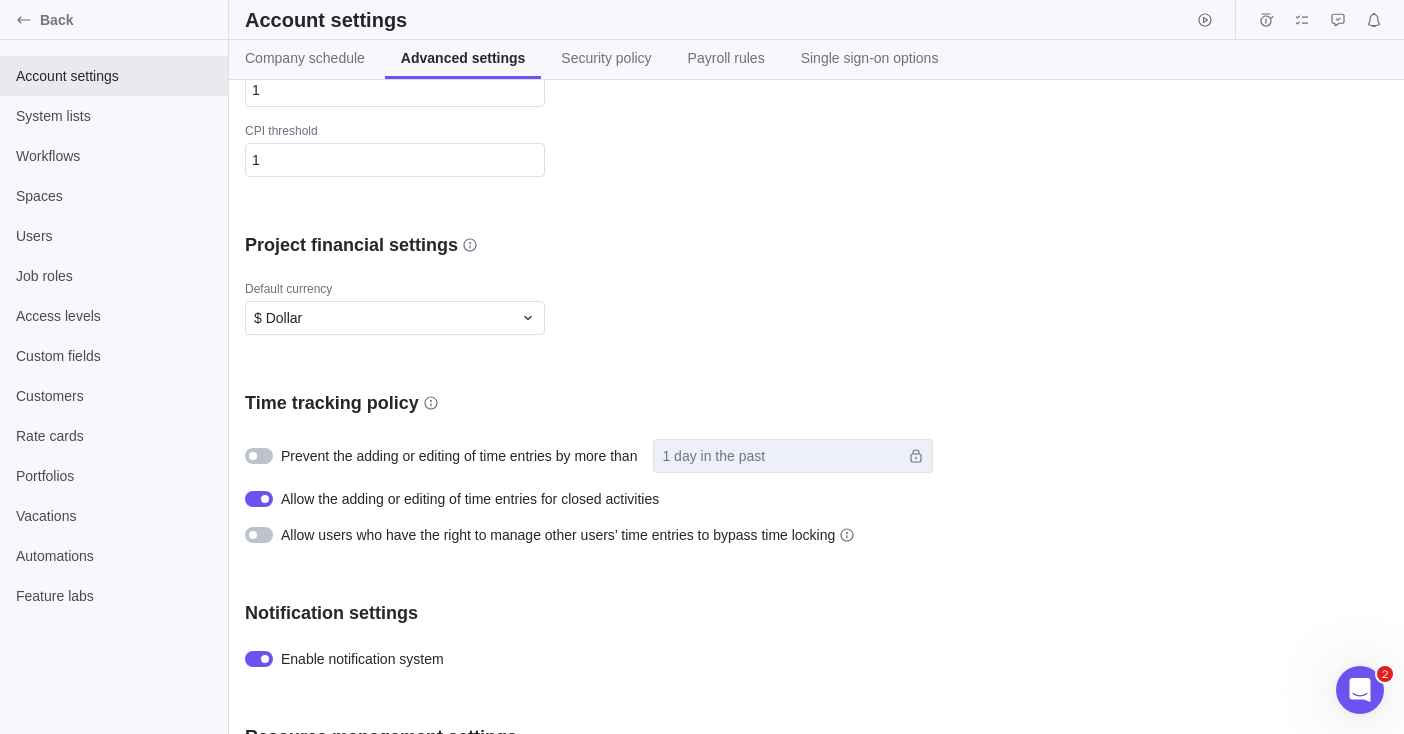 scroll, scrollTop: 500, scrollLeft: 0, axis: vertical 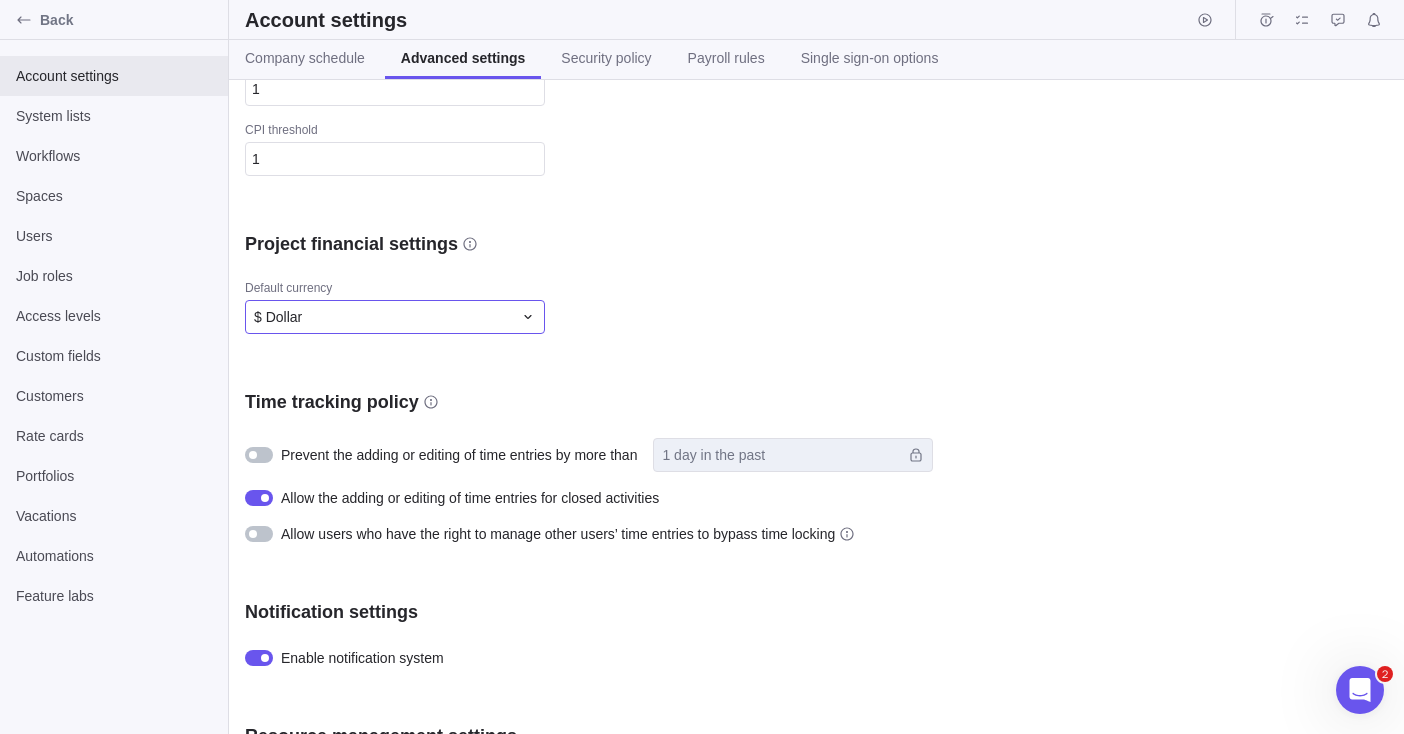click on "$ Dollar" at bounding box center (383, 317) 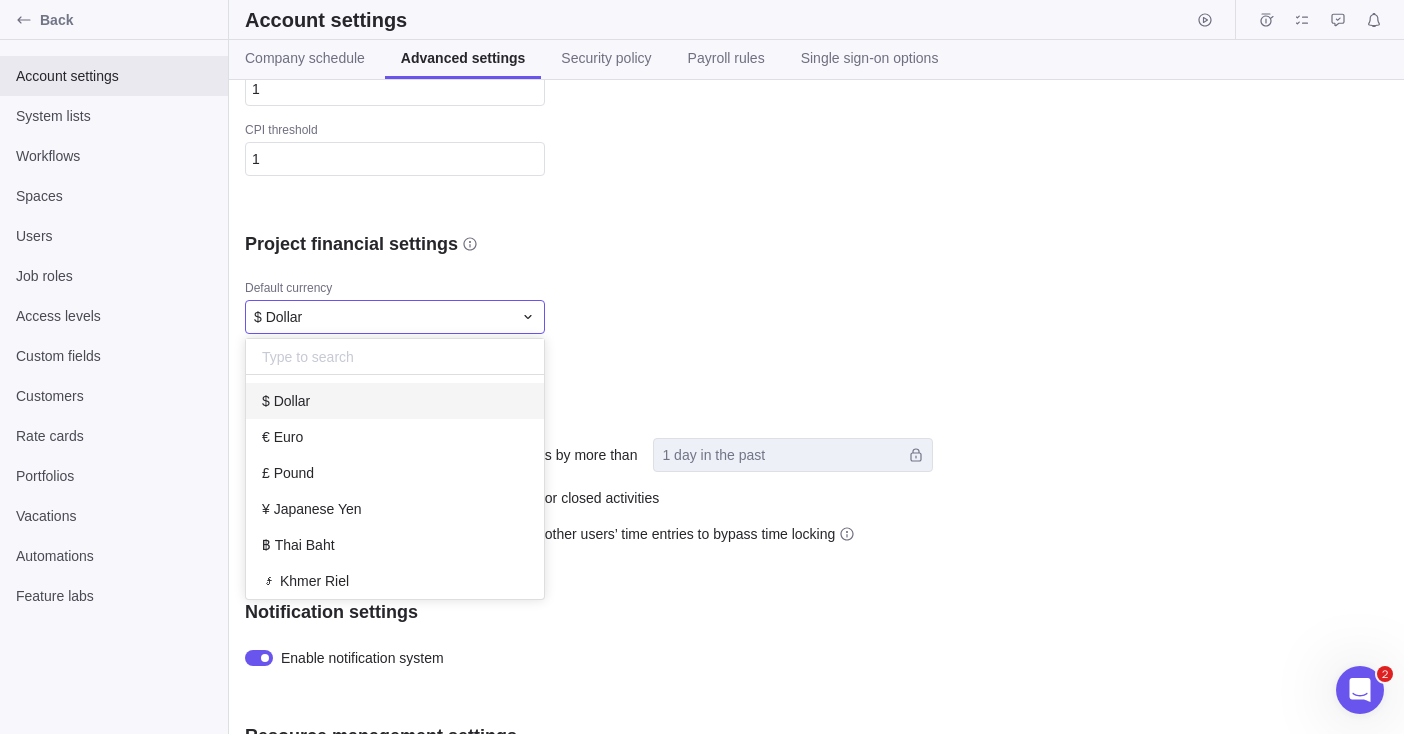 click on "Company logo Upload Visibility settings Show portfolios Project creator has full access to project Project health (earned value analysis) settings Calculate SPI or CPI individually (if one is unavailable) SPI threshold 1 CPI threshold 1 Project financial settings Default currency $ Dollar $ Dollar € Euro £ Pound ¥ Japanese Yen ฿ Thai Baht ៛ Khmer [PERSON_NAME] ₡ [PERSON_NAME] ₢ Cruzeiro ₤ Turkish Lira ₥ Mill ₦ Naira ₨ Indian Rupee ₩ Korean Won ₪ Israeli New Sheqel ₫ Dong ₭ [PERSON_NAME] ₮ Tugrik ₯ Drachma ﷼ Omani Rial R Russian [PERSON_NAME] AR$ Argentine Peso AUD Australian Dollar AZN Azerbaijani New Manats BHD Bahrain Dinar R$ Brazilian Real BGN Bulgarian Lev CAD Canadian Dollar XOF CFA Franc BCEAO CL$ Chilean Peso CNY Chinese Yuan COP Colombian Peso CZK Czech Koruna DKK Danish Krone EGP Egyptian Pound FJD Fijian Dollar GEL Georgian Lari HKD Hong Kong Dollar HUF Hungarian Forint IDR Indonesian Rupiah JOD Jordanian Dinar KZT Kazakhstani Tenge KWD Kuwaiti Dinar LVL Latvian Lat LTL Lithuanian Litas G Gallons" at bounding box center [816, 407] 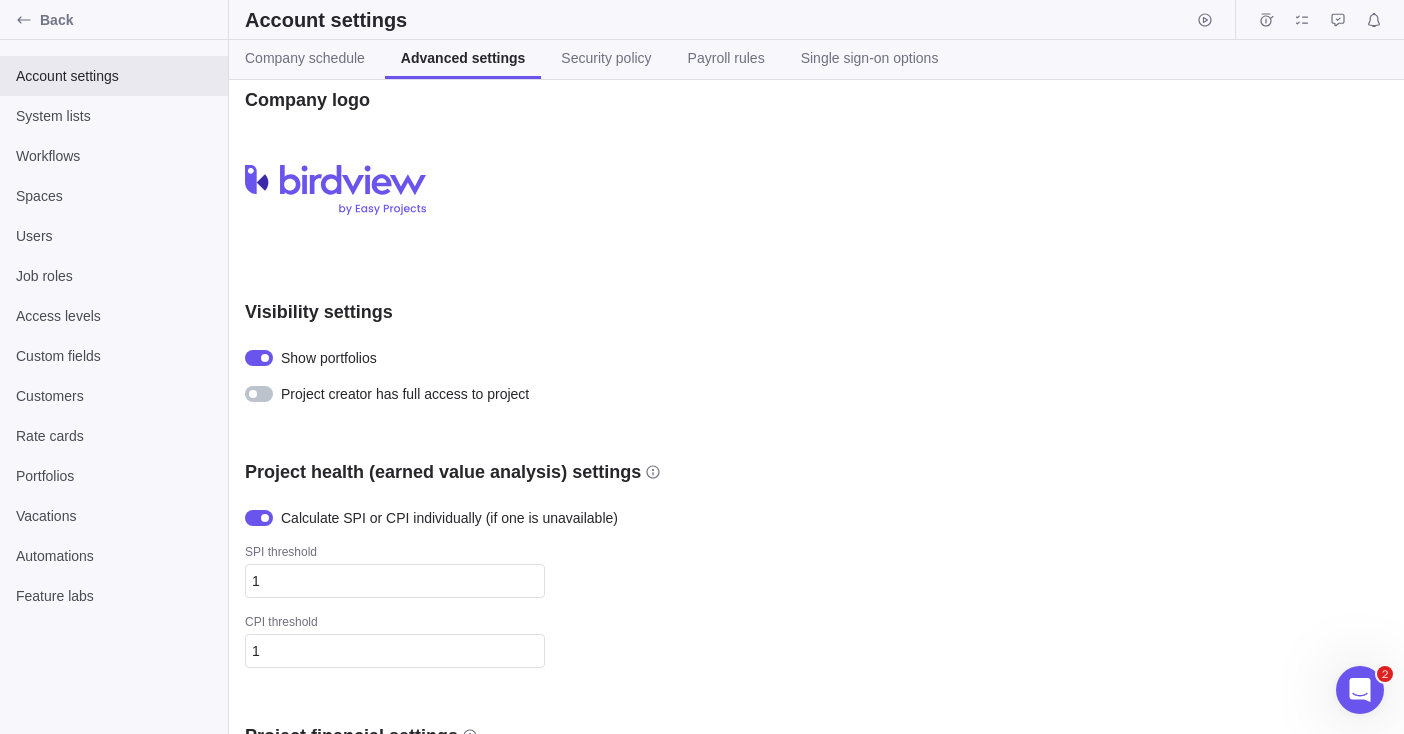 scroll, scrollTop: 0, scrollLeft: 0, axis: both 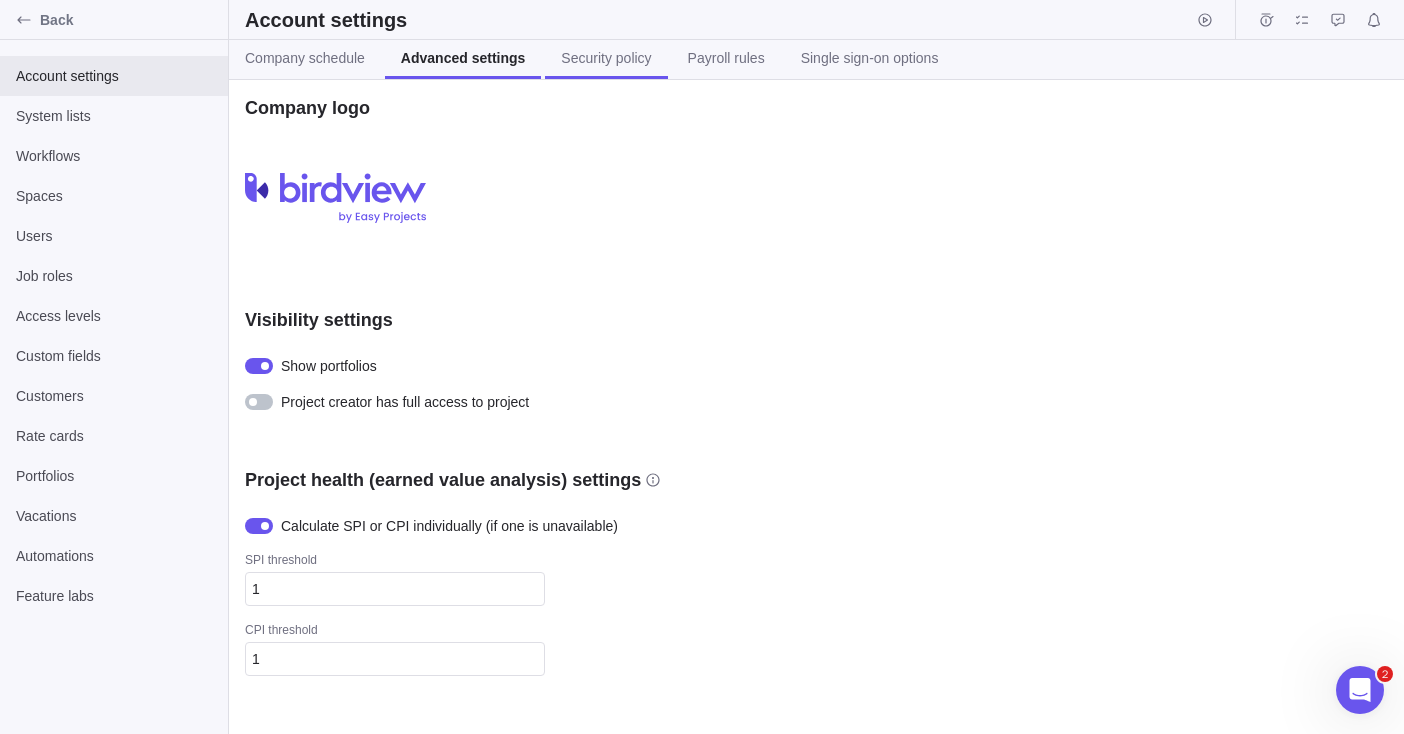 click on "Security policy" at bounding box center [606, 58] 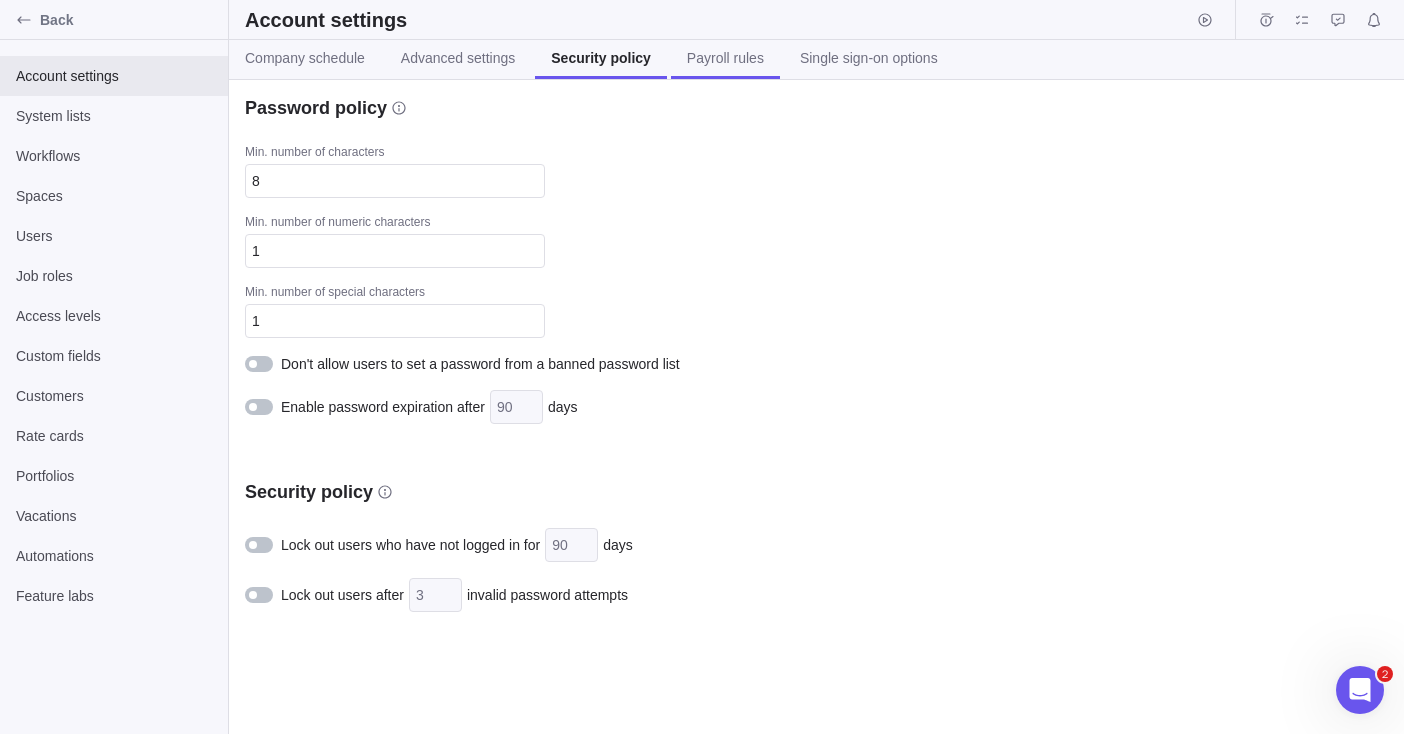 click on "Payroll rules" at bounding box center (725, 58) 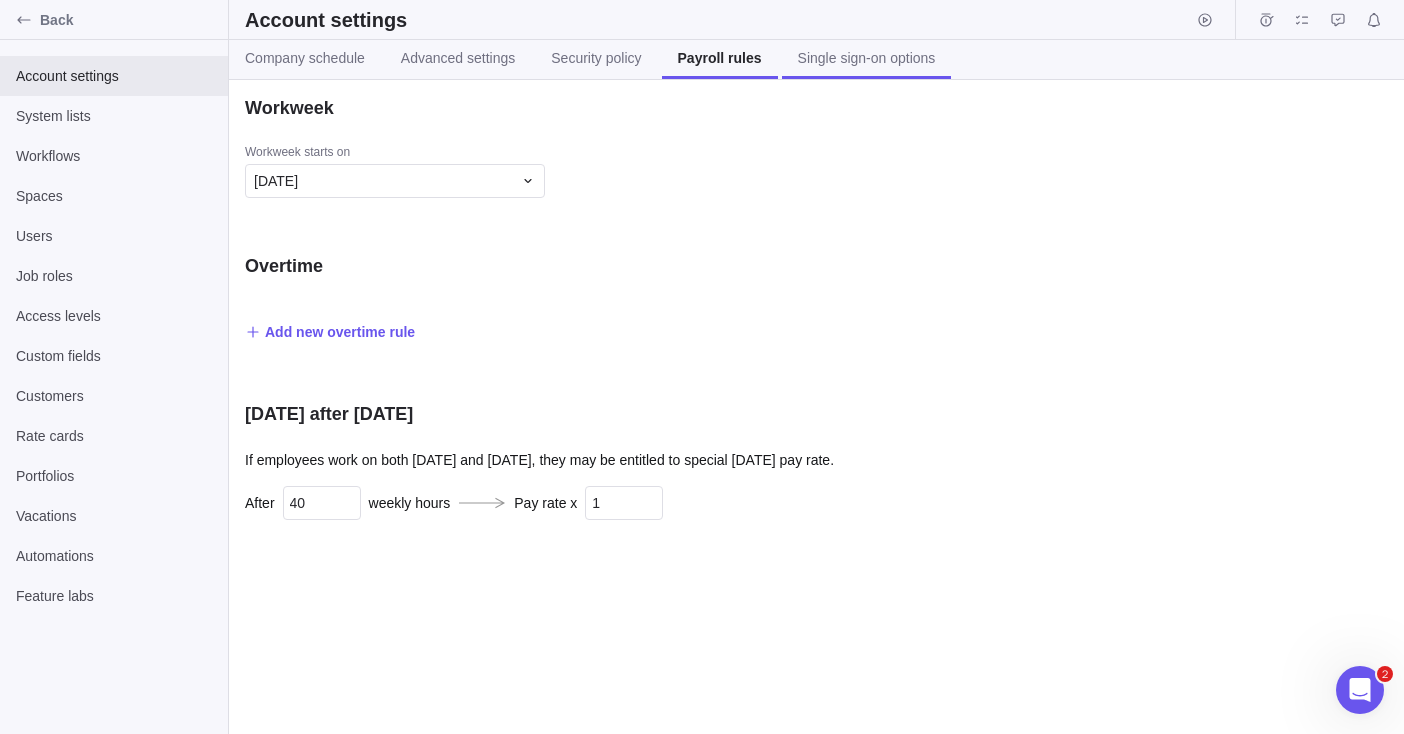 click on "Single sign-on options" at bounding box center [867, 58] 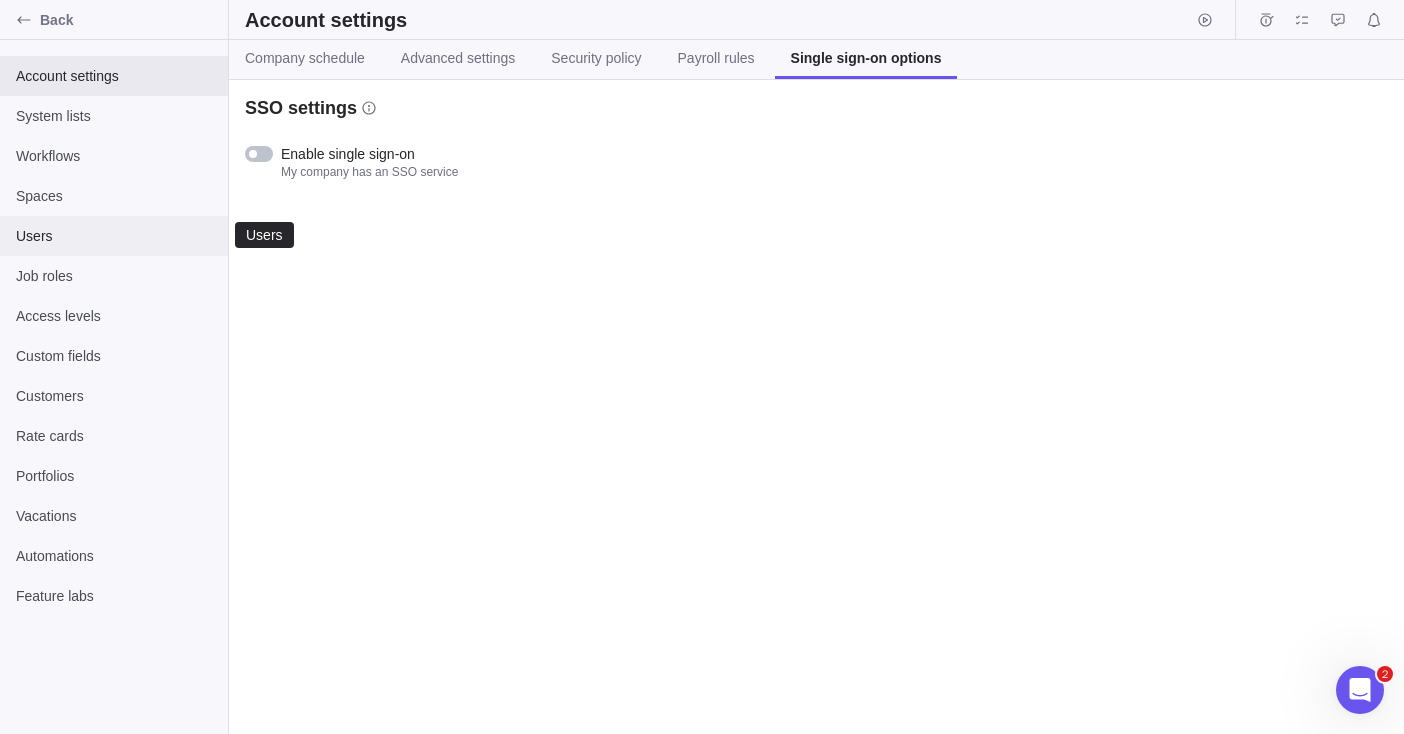 click on "Users" at bounding box center (114, 236) 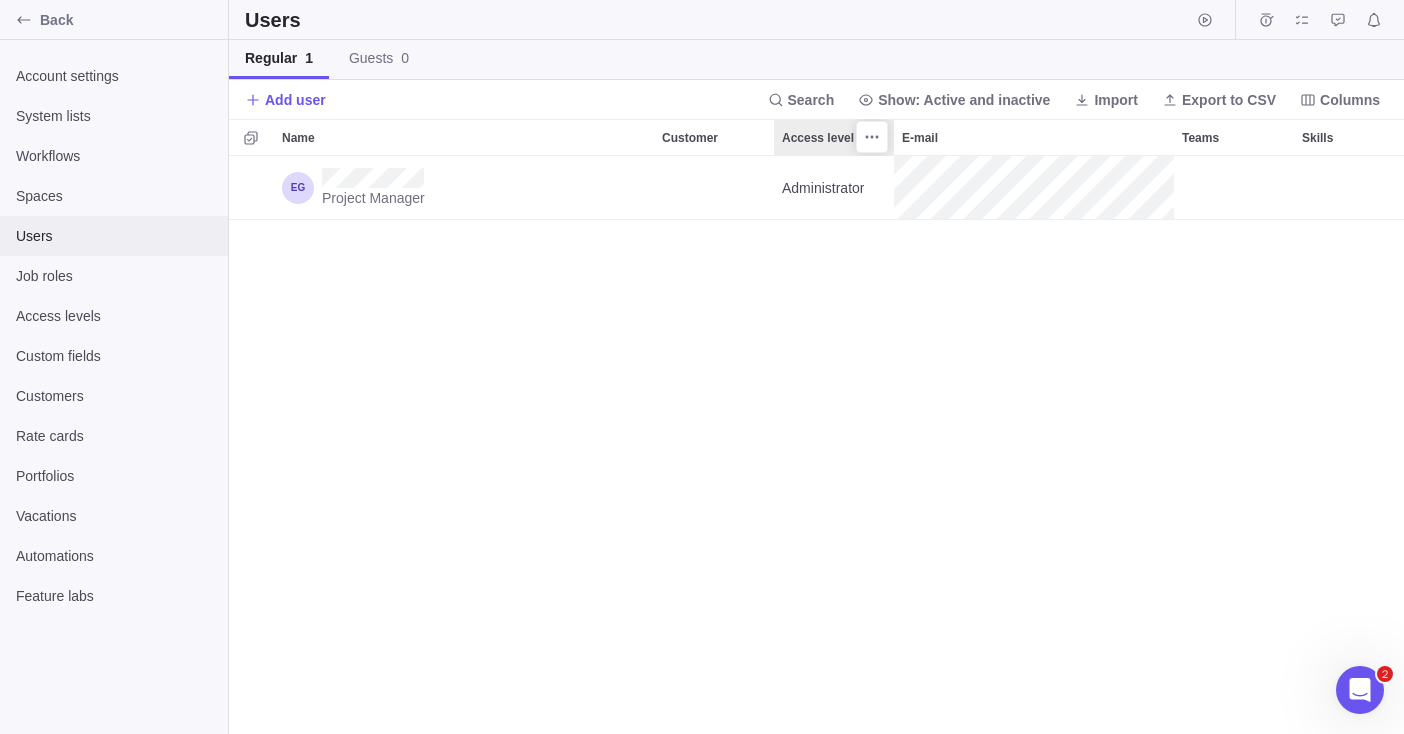 scroll, scrollTop: 16, scrollLeft: 16, axis: both 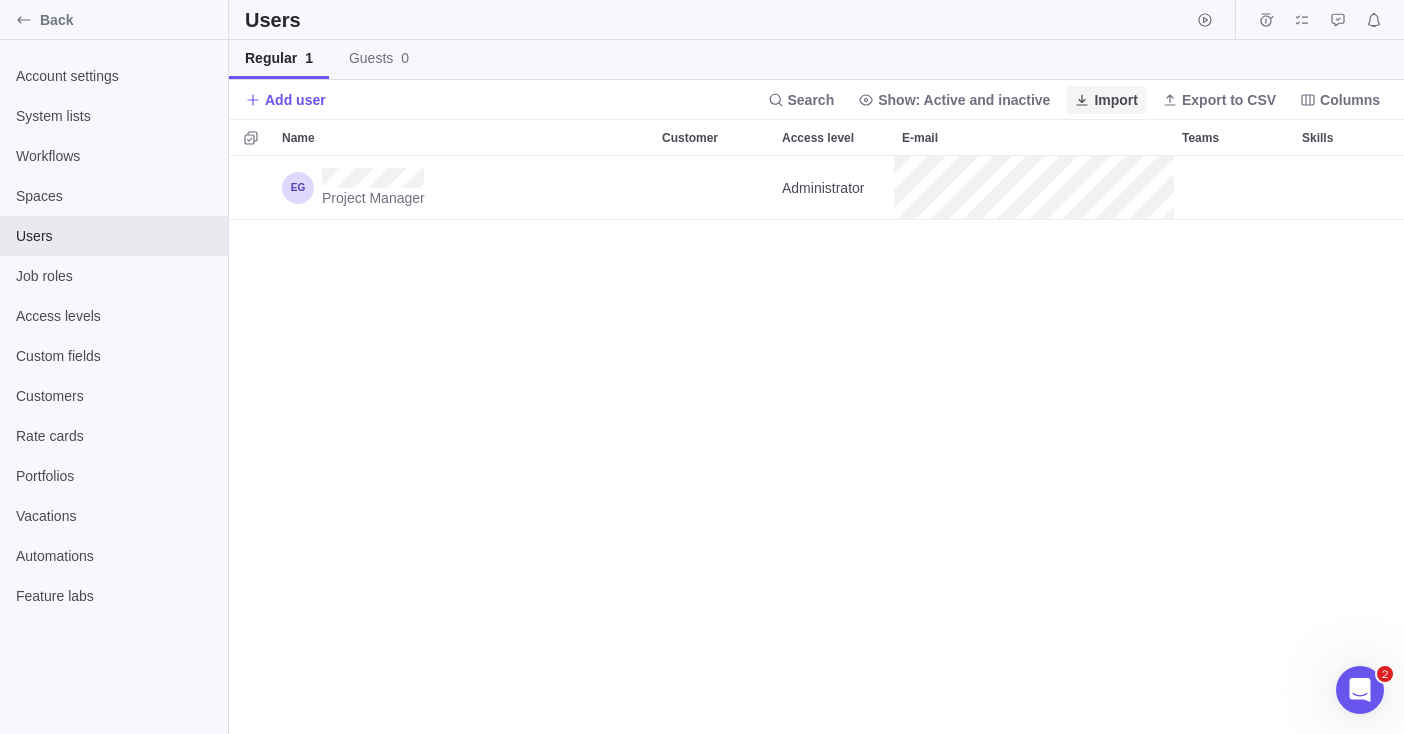 click on "Import" at bounding box center (1116, 100) 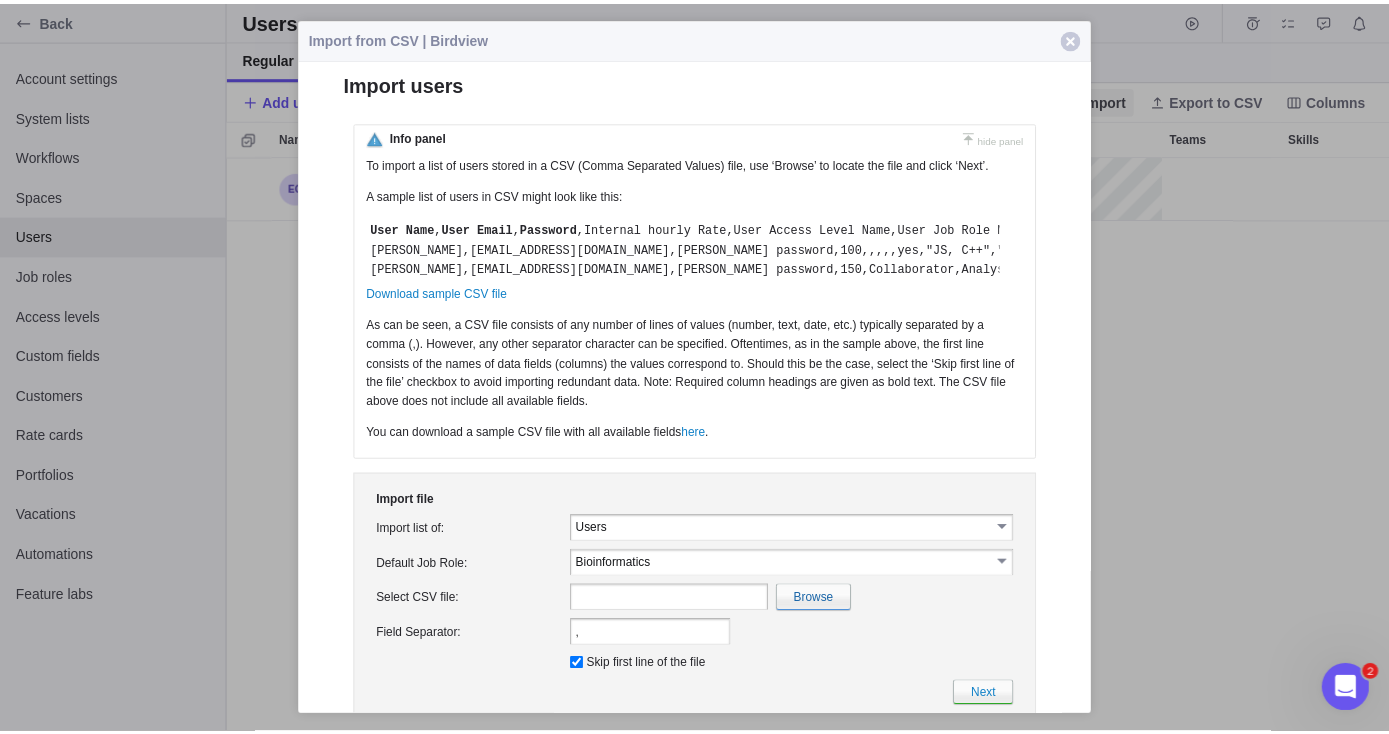 scroll, scrollTop: 0, scrollLeft: 0, axis: both 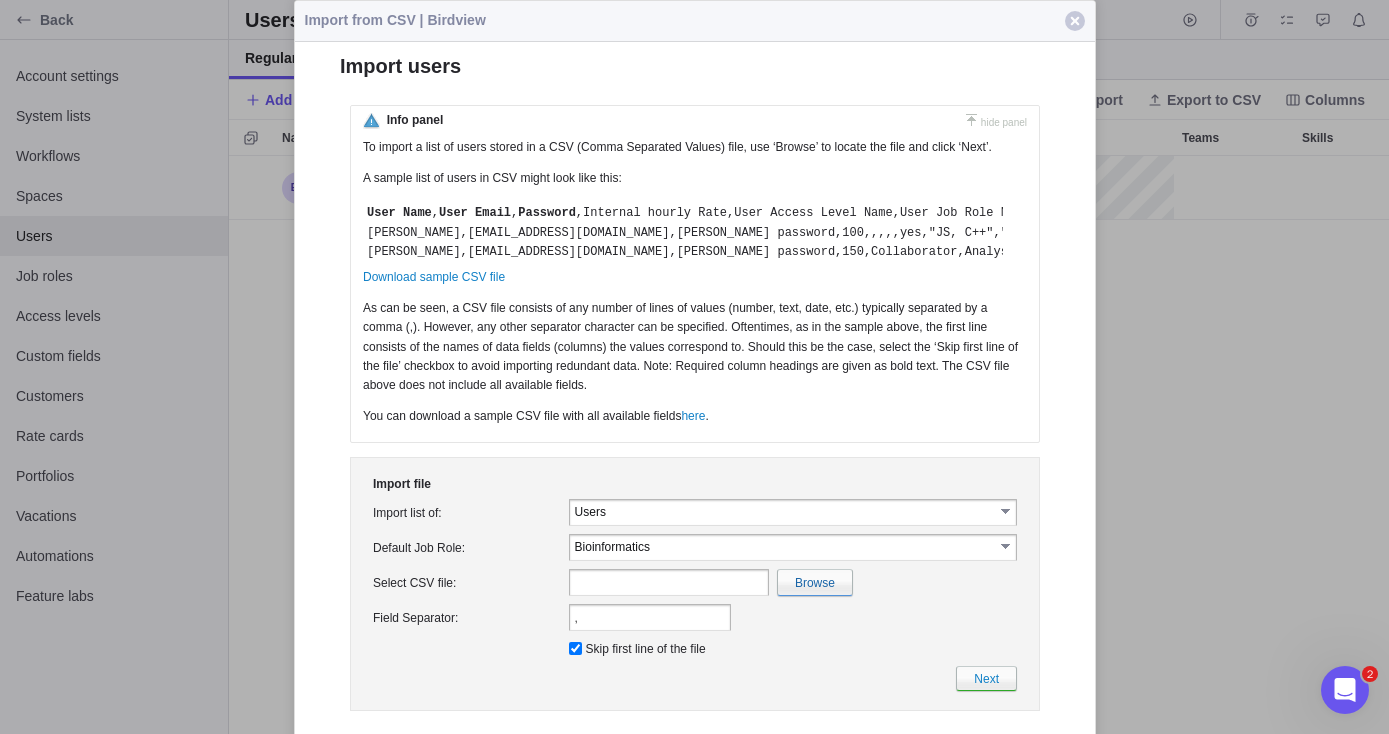click on "select" at bounding box center [1006, 546] 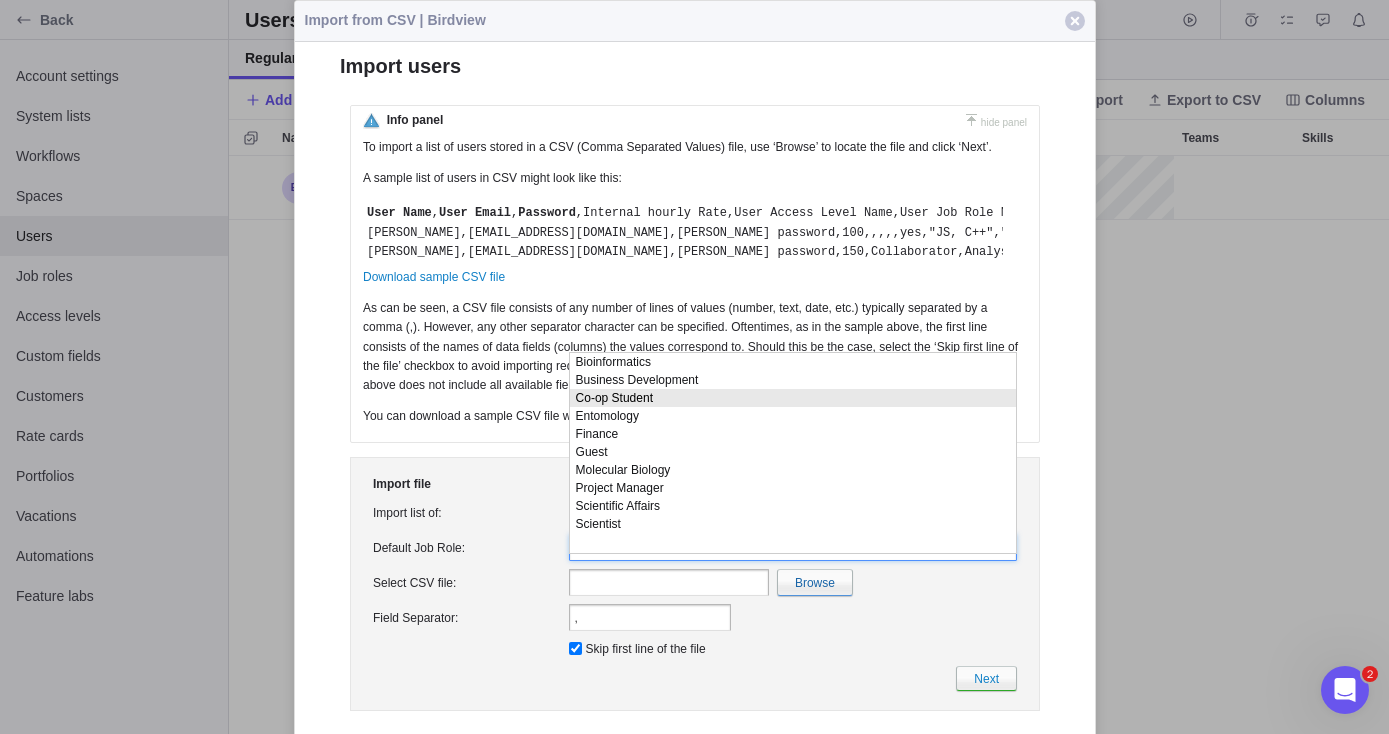 click on "Co-op Student" at bounding box center [792, 398] 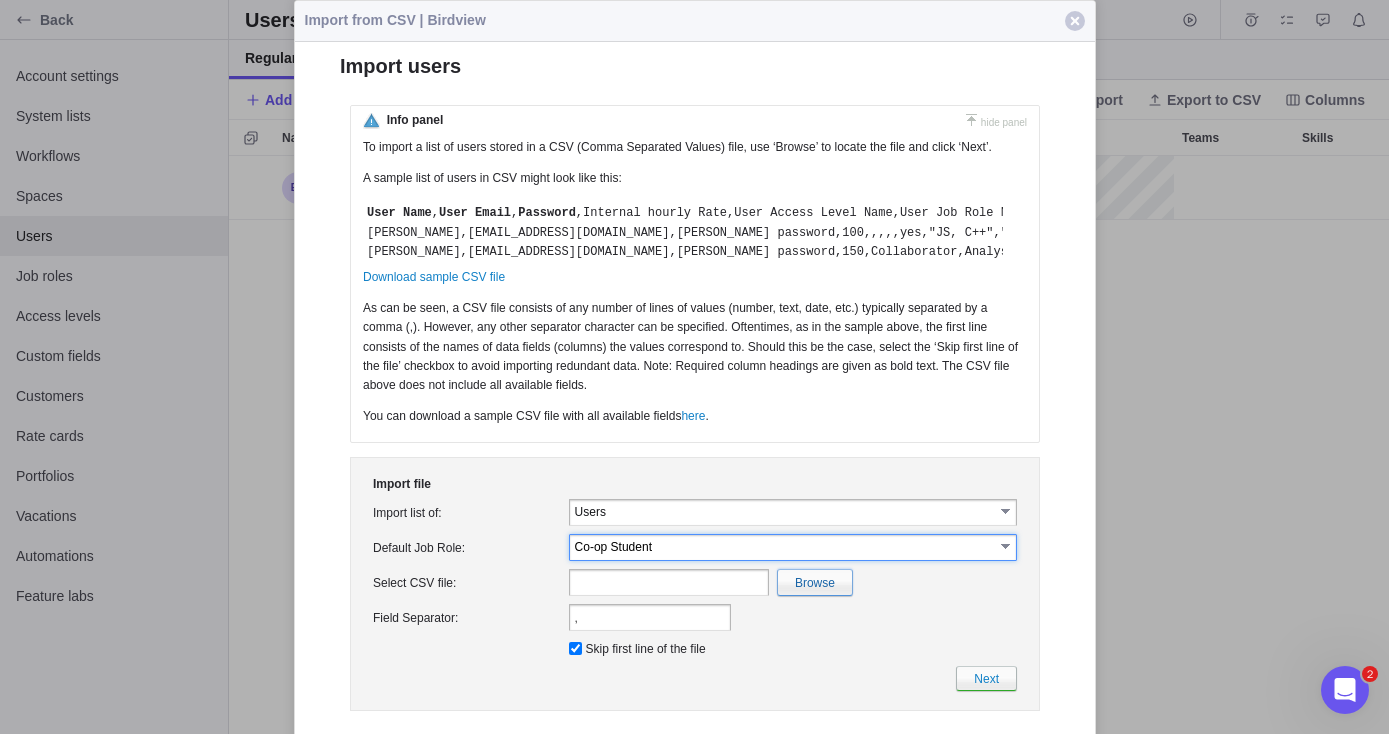 click at bounding box center [378, 582] 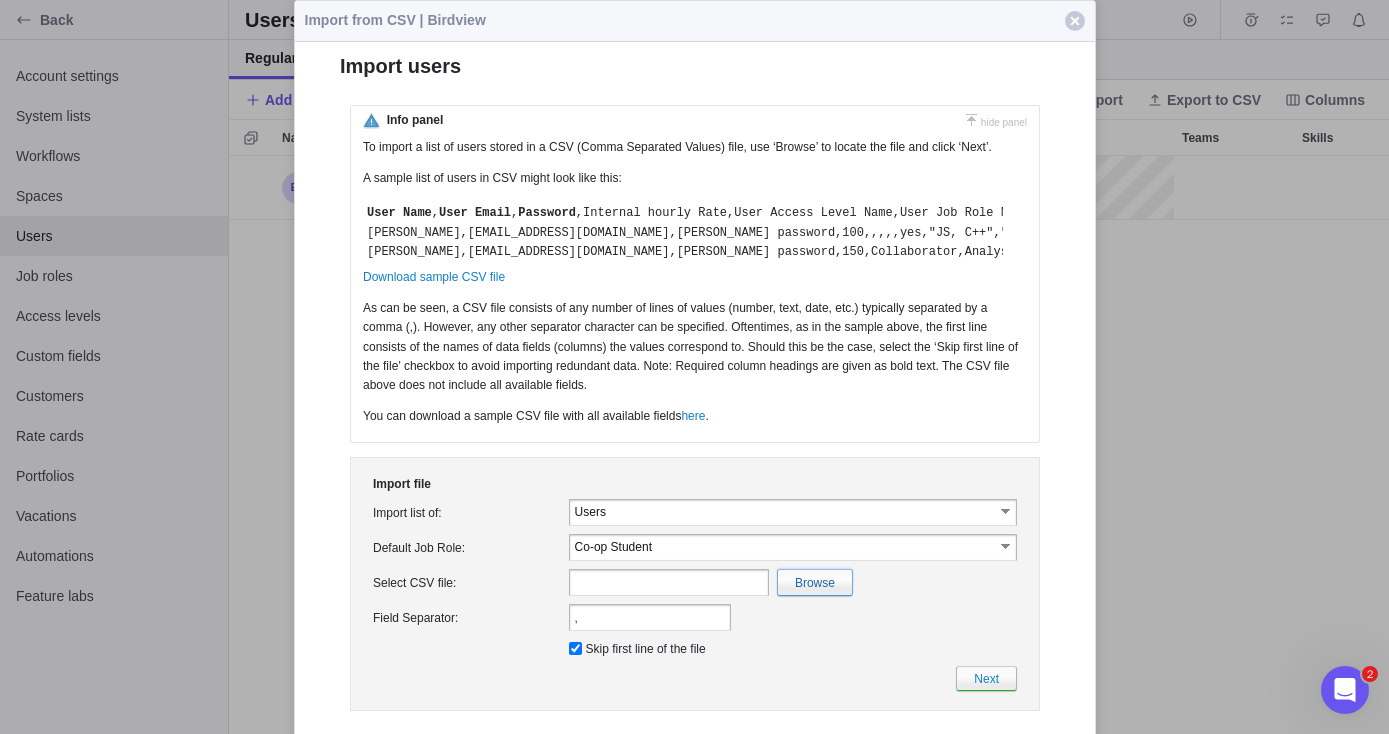 type on "C:\fakepath\UsersImport_20250721.csv" 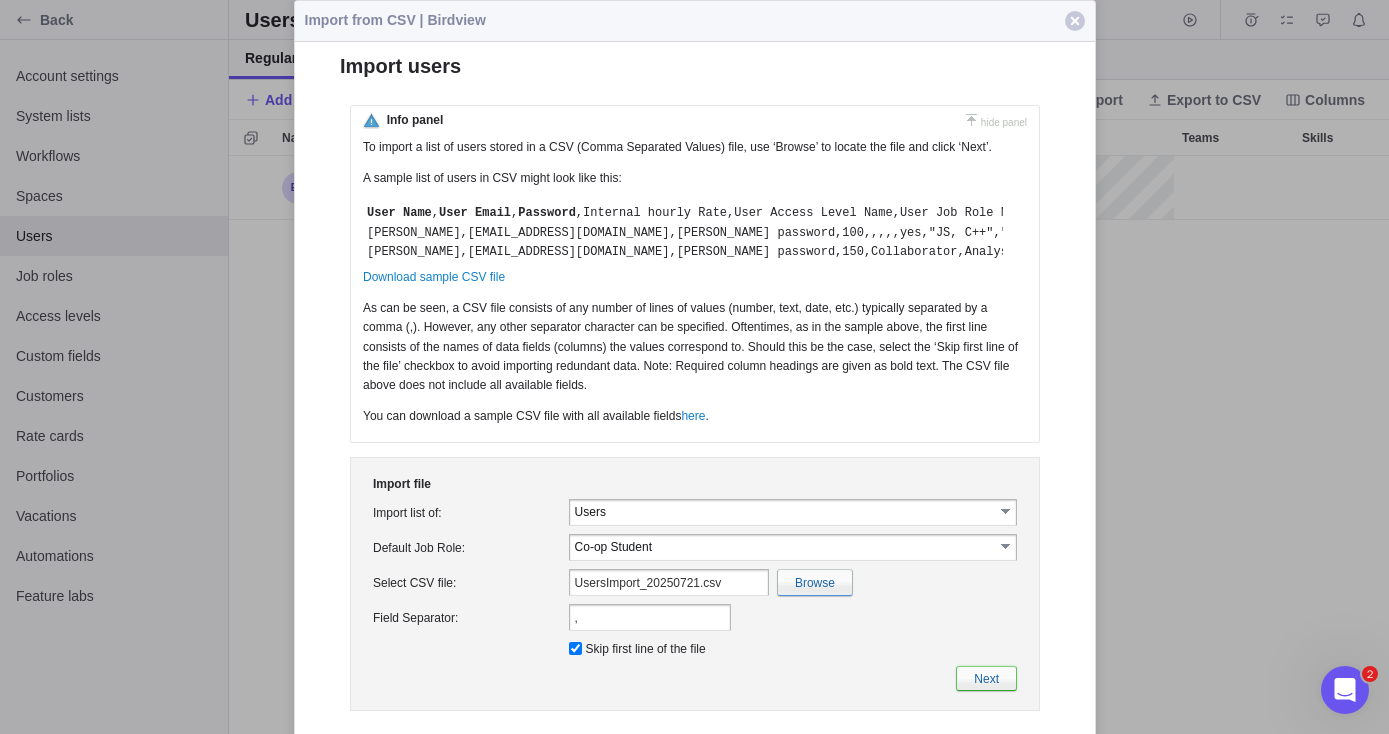 click on "Next" at bounding box center (985, 678) 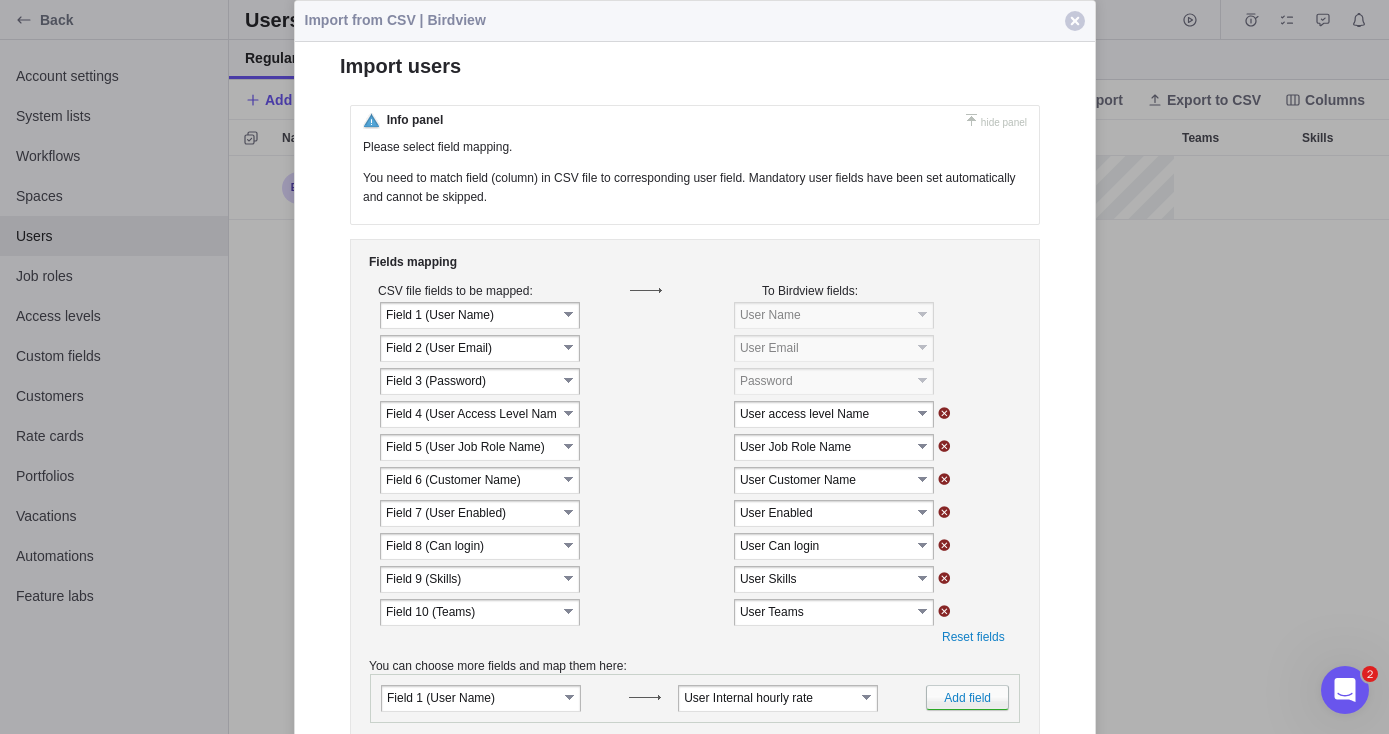 scroll, scrollTop: 0, scrollLeft: 0, axis: both 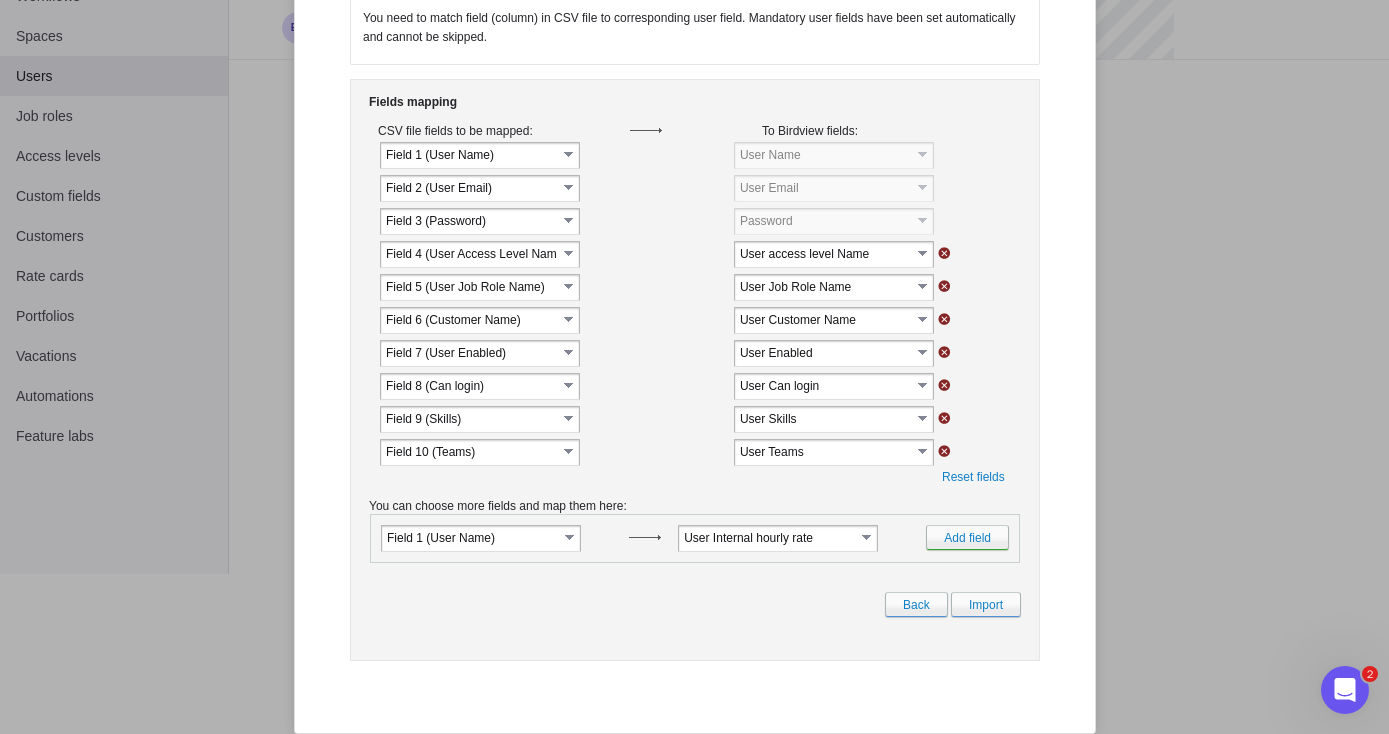 click on "select" at bounding box center [570, 537] 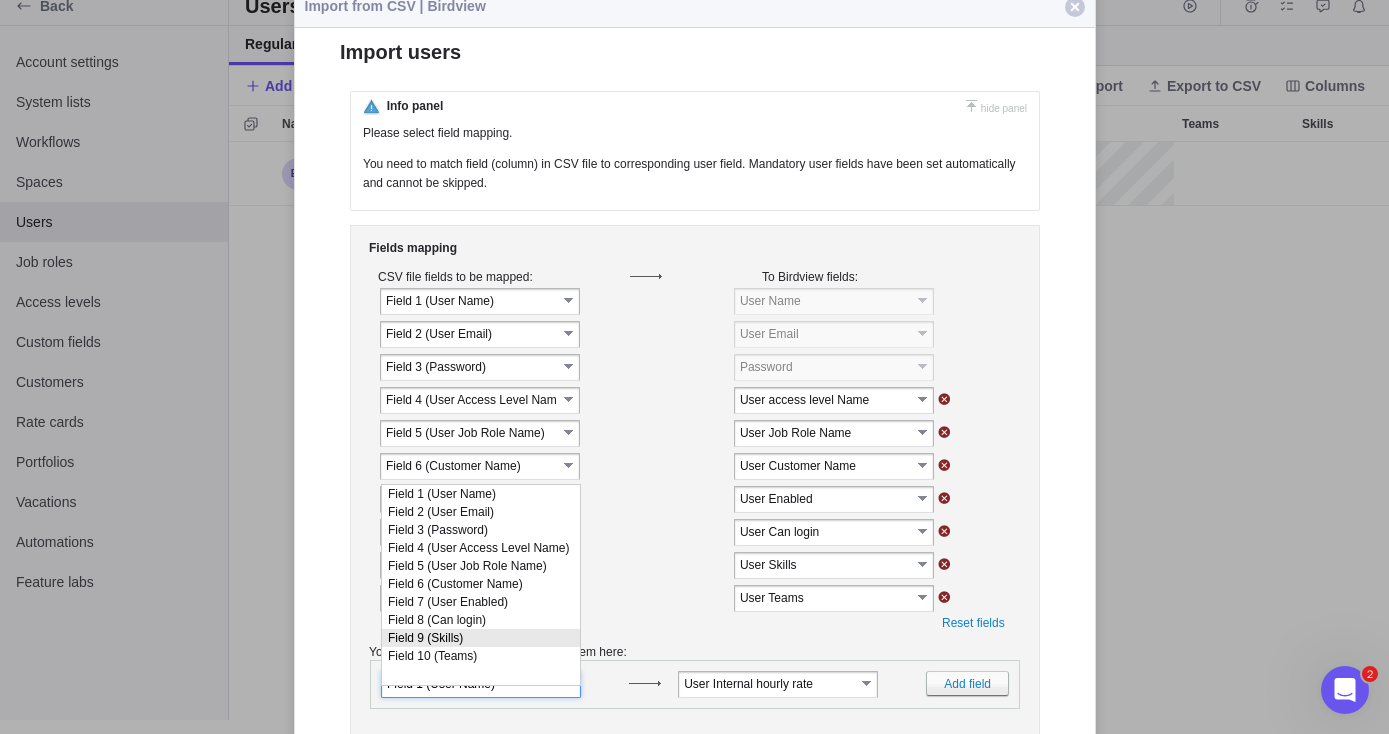 scroll, scrollTop: 0, scrollLeft: 0, axis: both 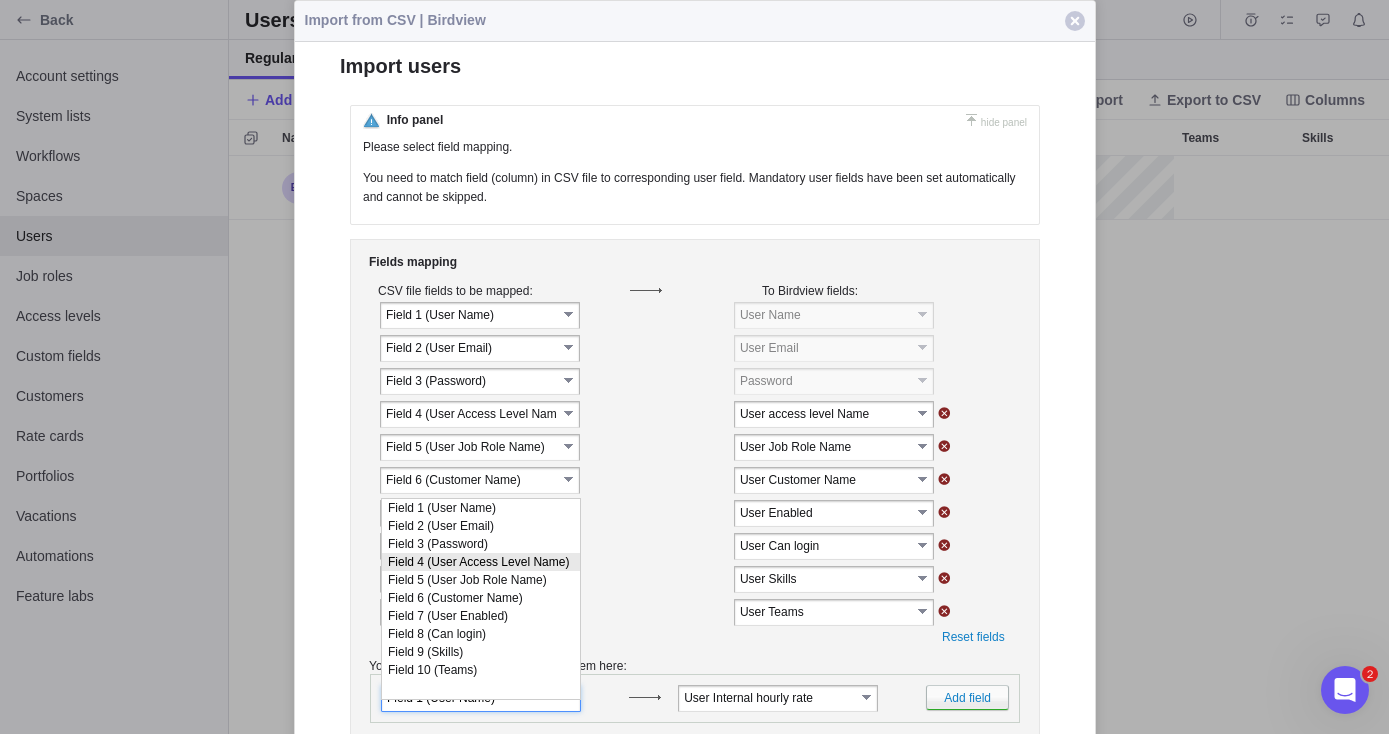 click on "User Teams select
User Teams User Internal hourly rate" at bounding box center [808, 612] 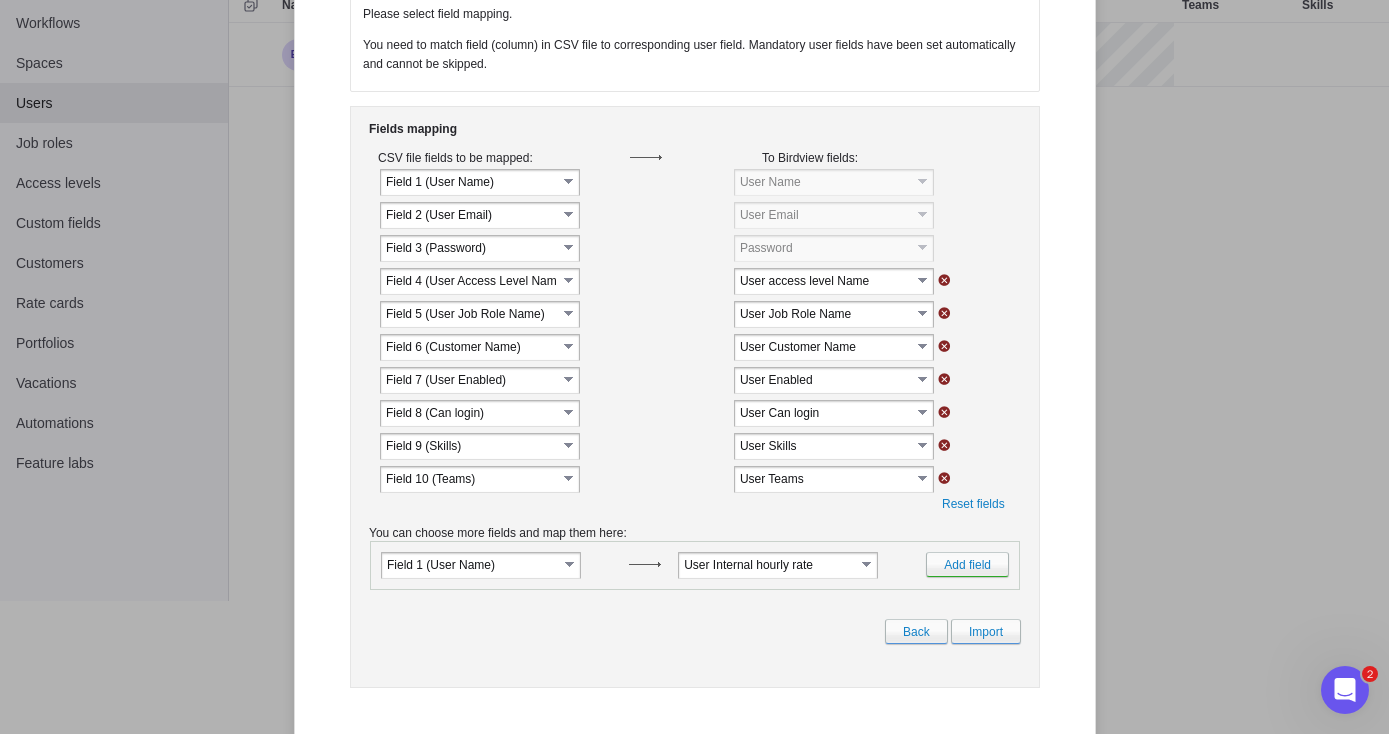 scroll, scrollTop: 160, scrollLeft: 0, axis: vertical 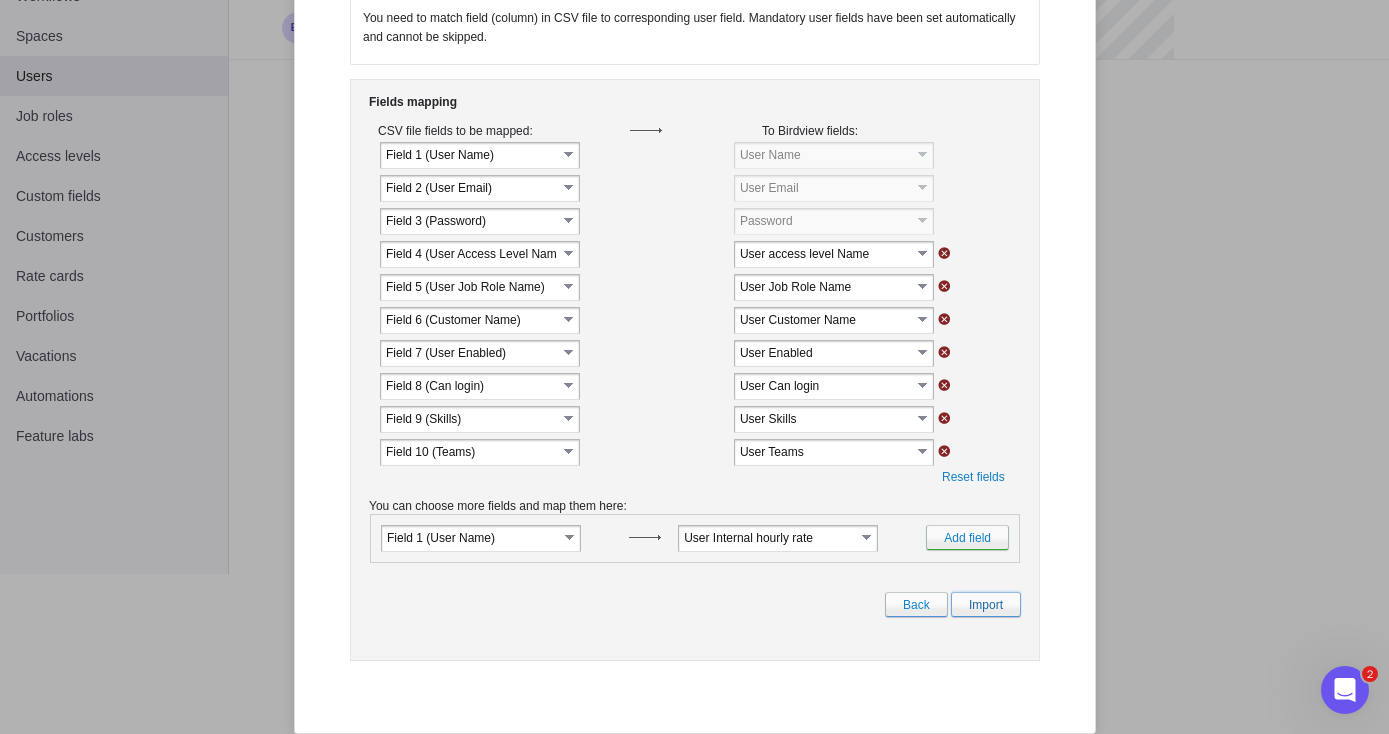 click on "Import" at bounding box center [985, 604] 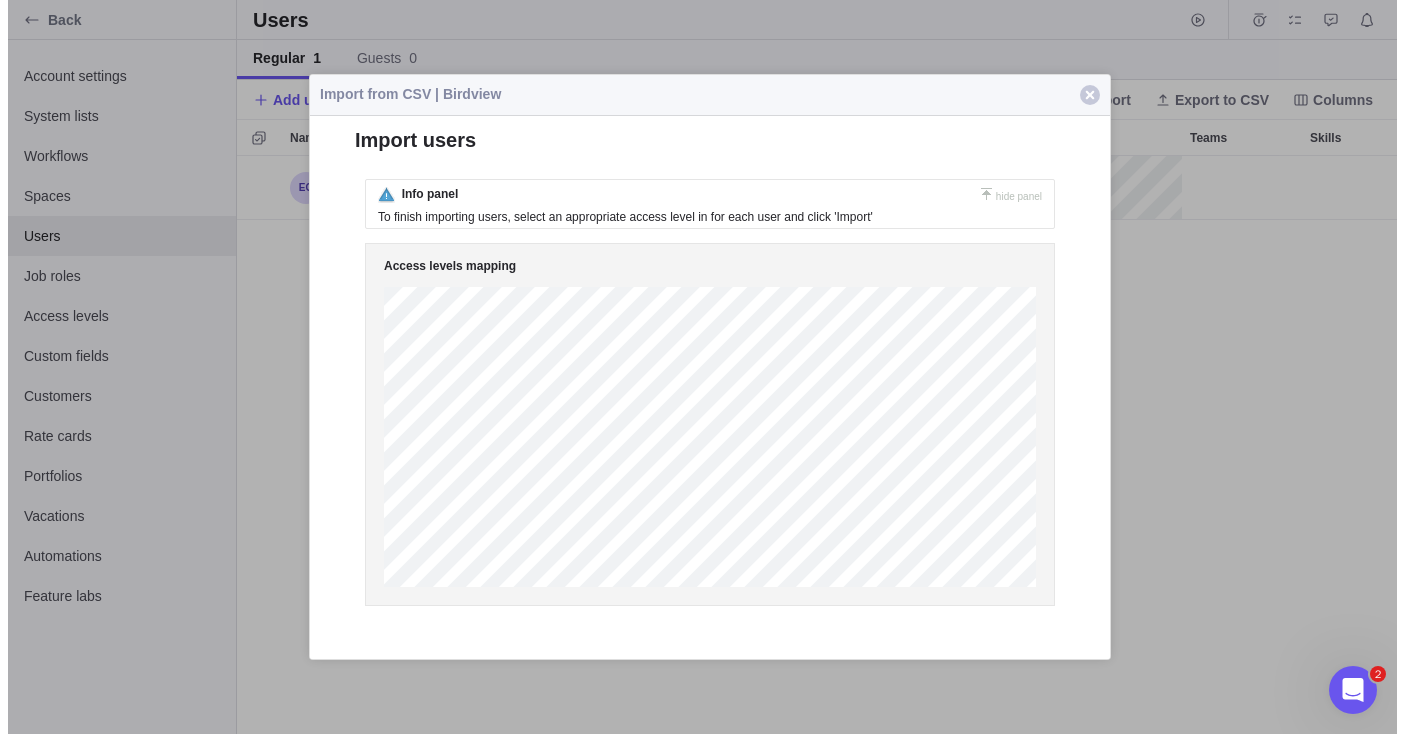 scroll, scrollTop: 0, scrollLeft: 0, axis: both 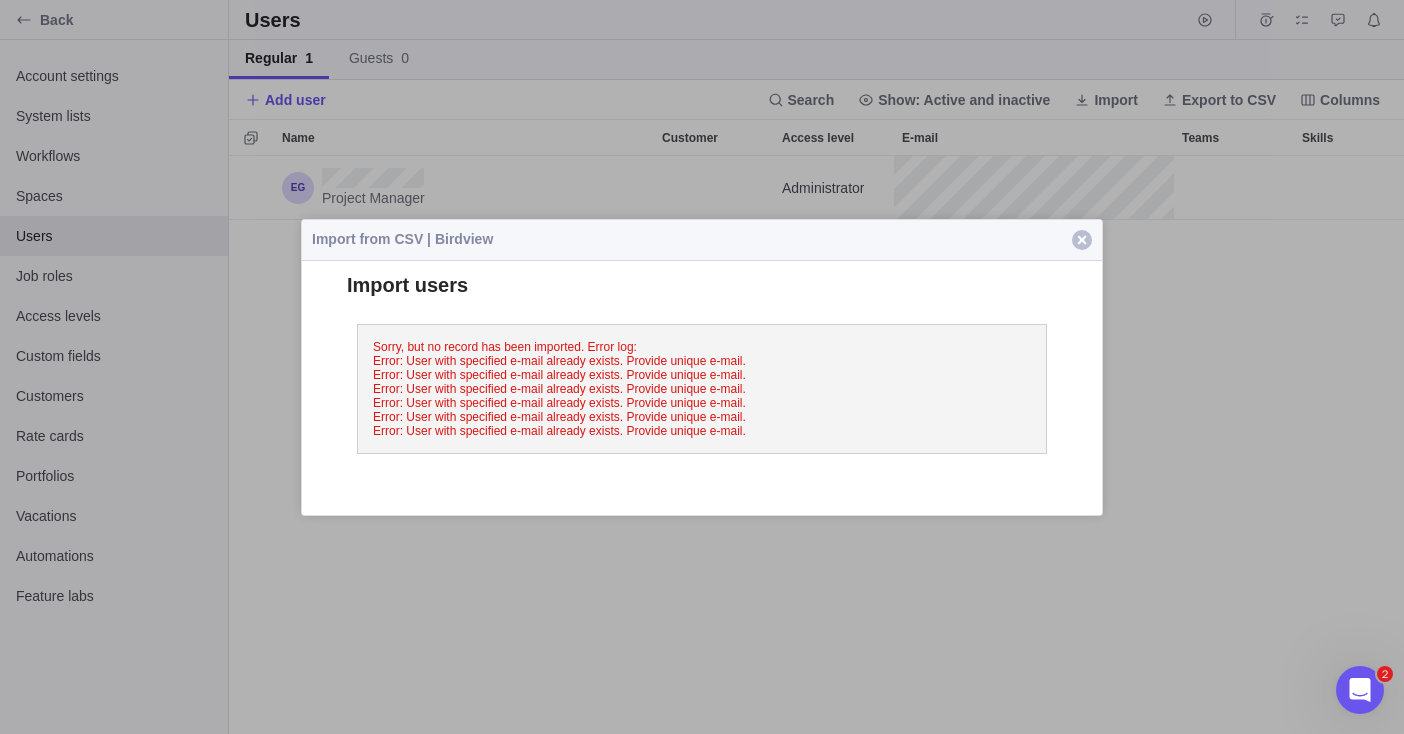 click at bounding box center [1082, 240] 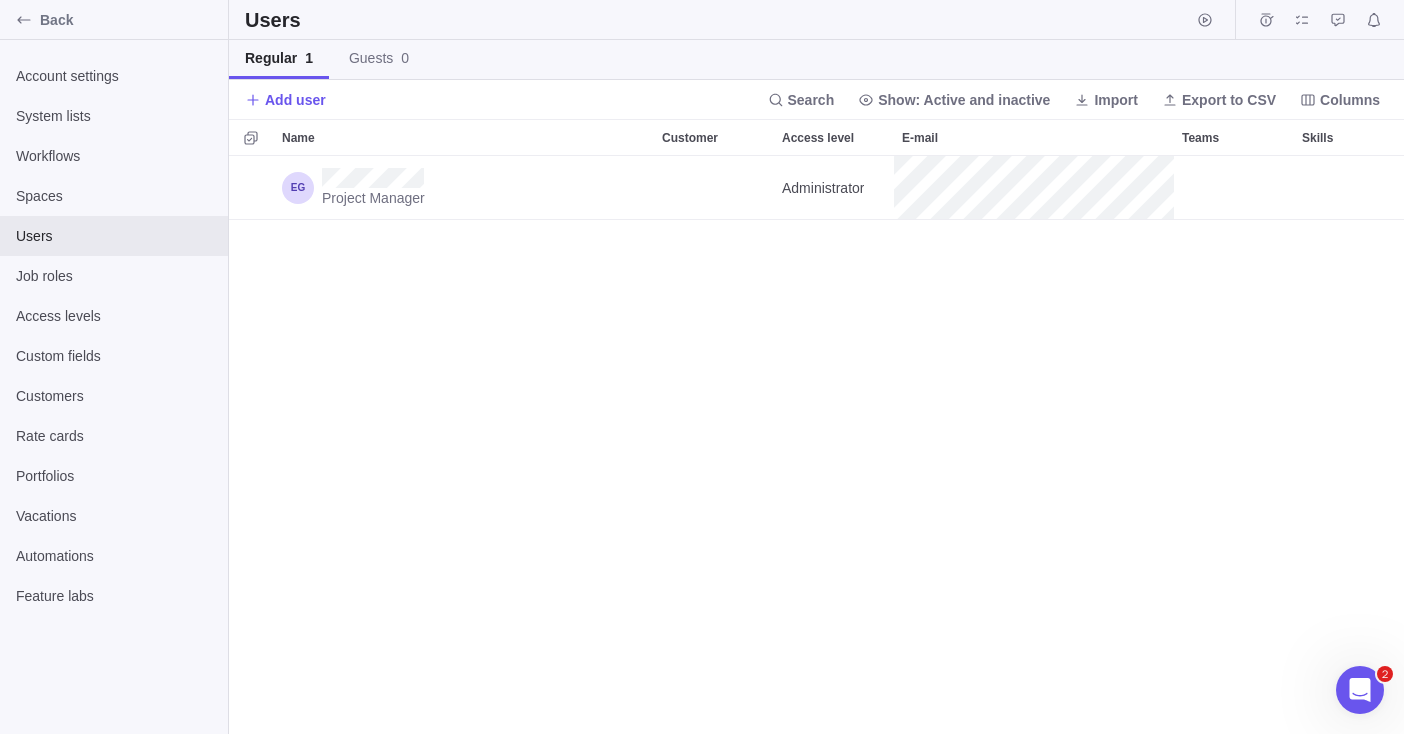 click on "Project Manager Administrator Main" at bounding box center (816, 445) 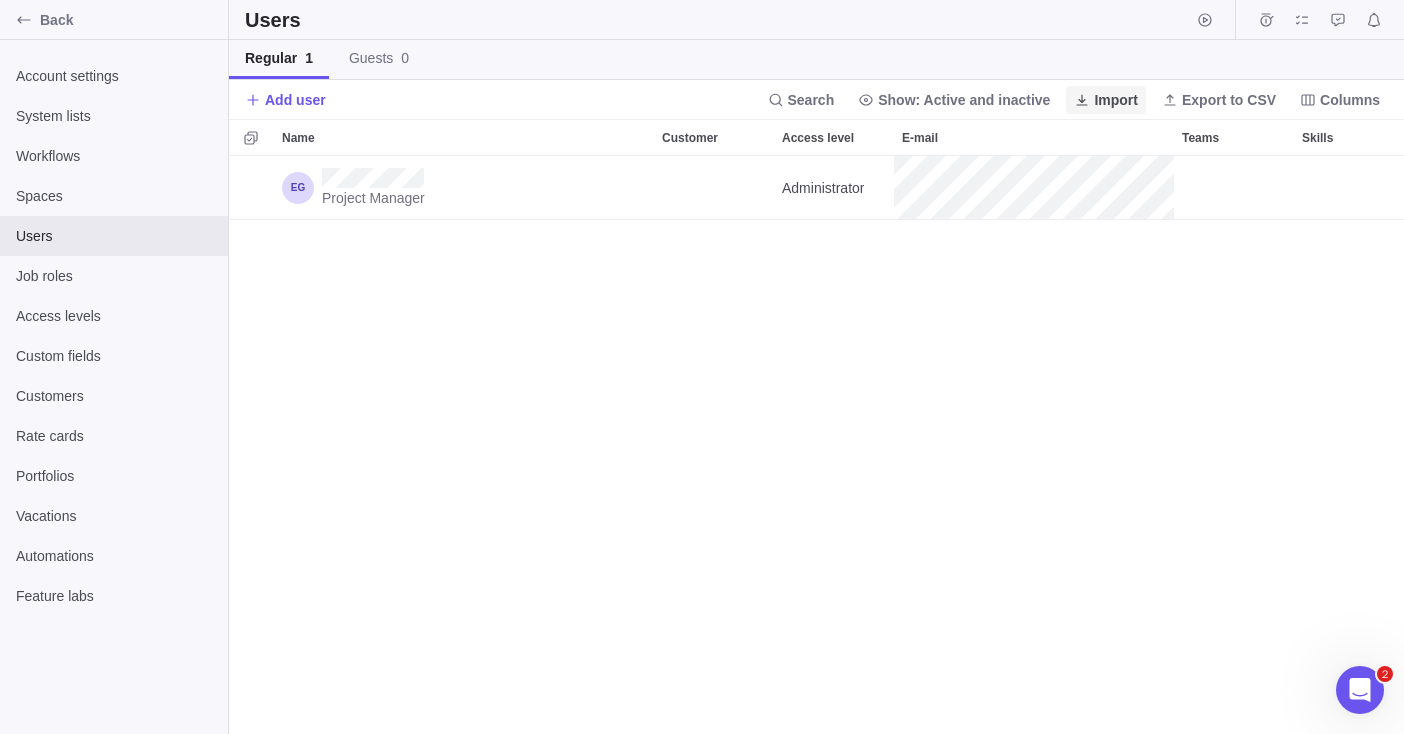 click on "Import" at bounding box center [1116, 100] 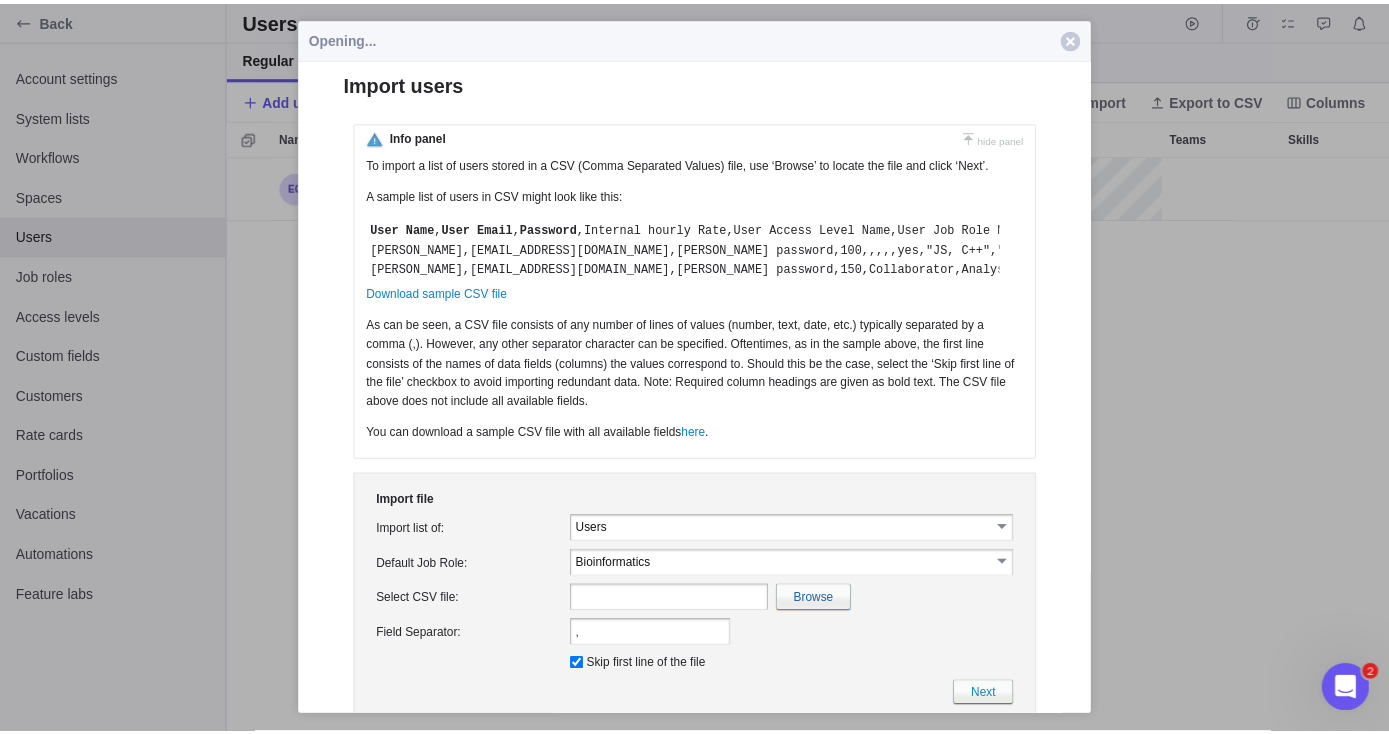 scroll, scrollTop: 0, scrollLeft: 0, axis: both 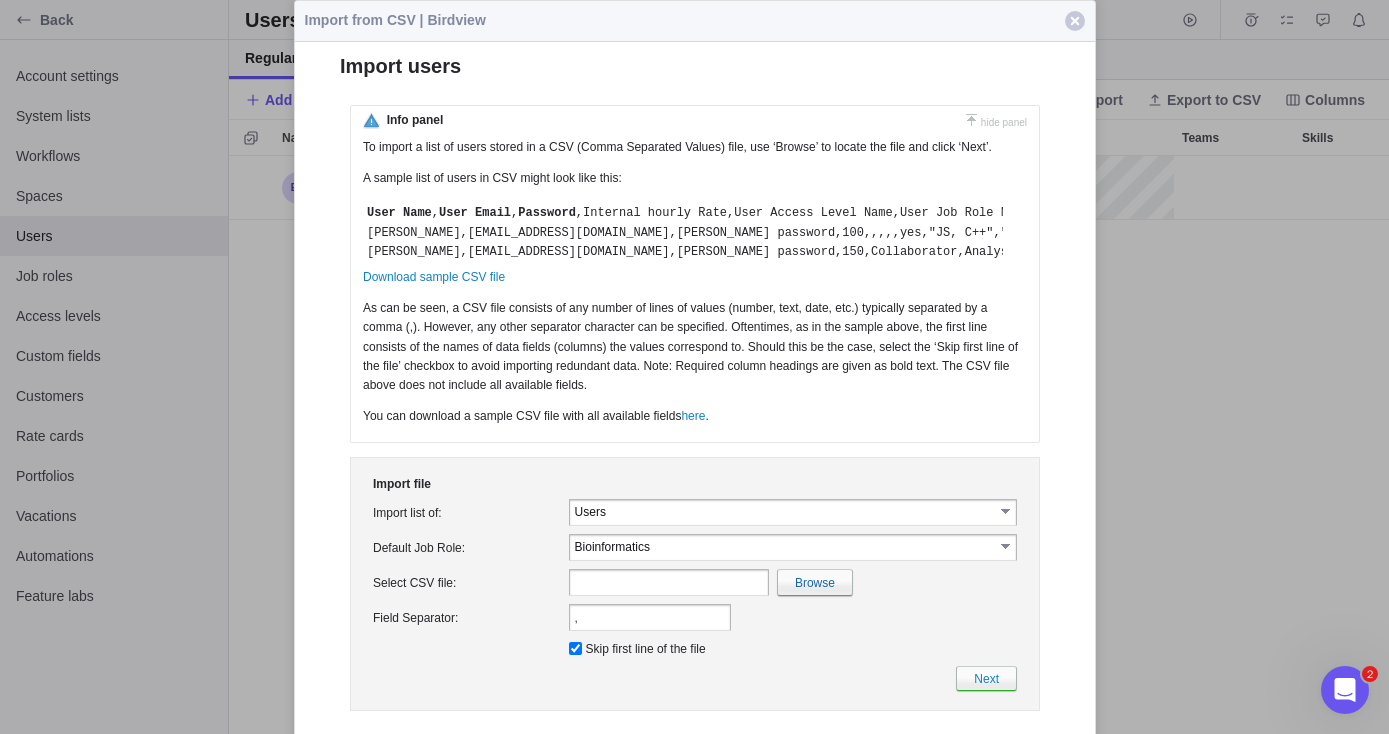 click on "select" at bounding box center (1006, 546) 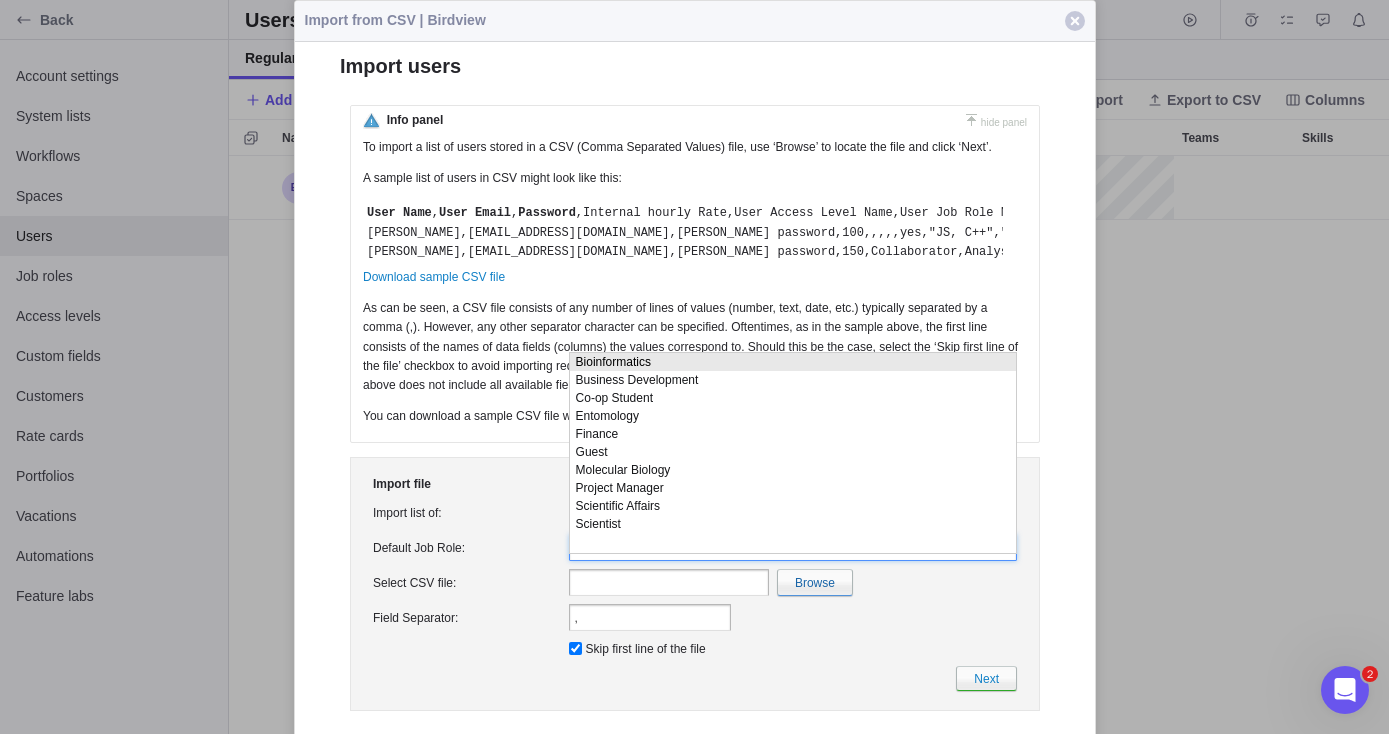 click on "Browse" at bounding box center [792, 582] 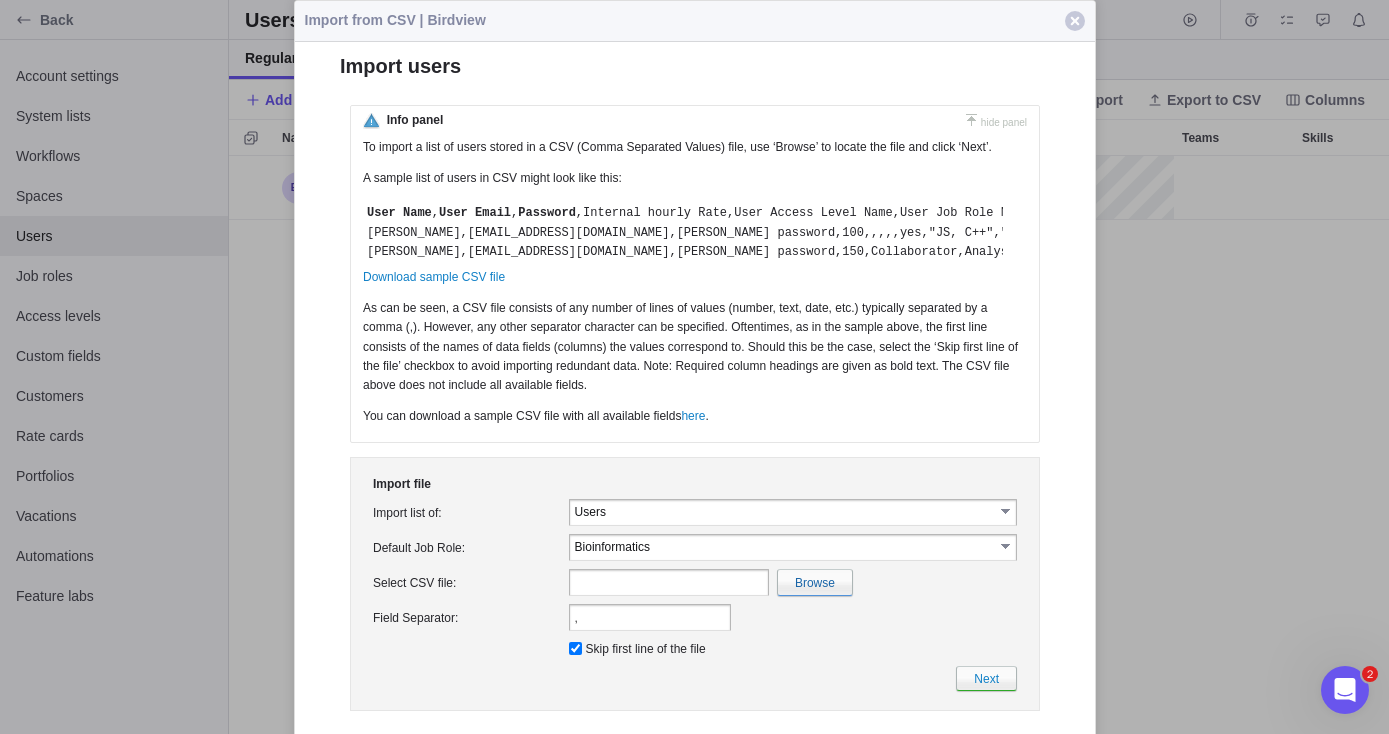 click on "Bioinformatics select" at bounding box center (792, 547) 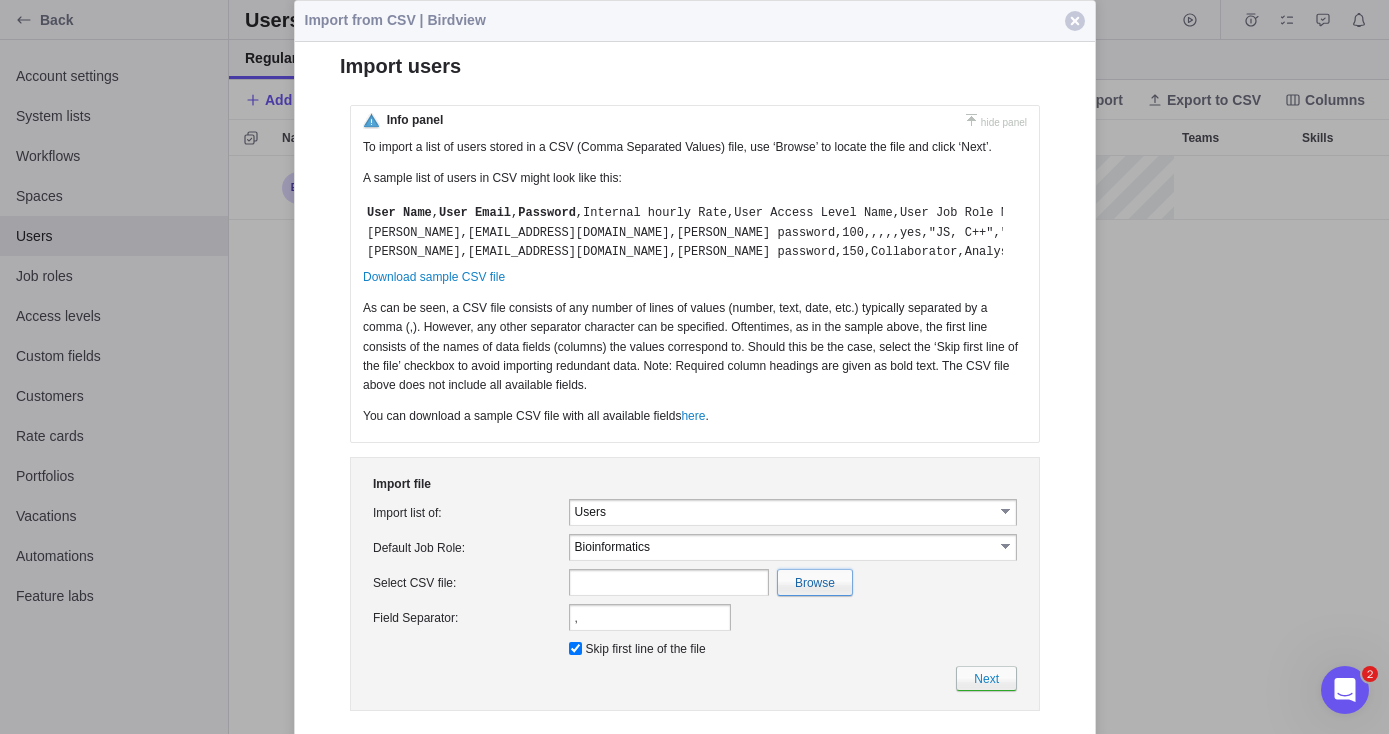 click at bounding box center (378, 582) 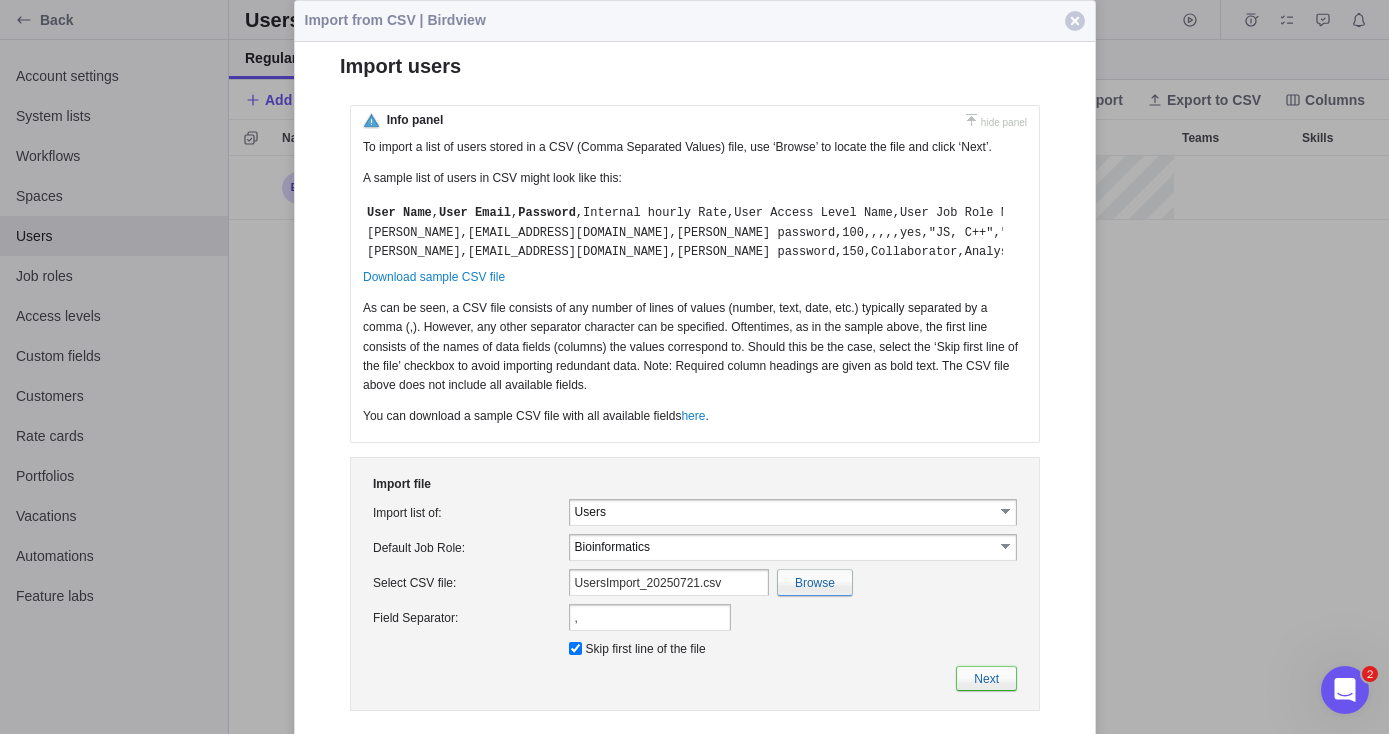 click on "Next" at bounding box center (985, 678) 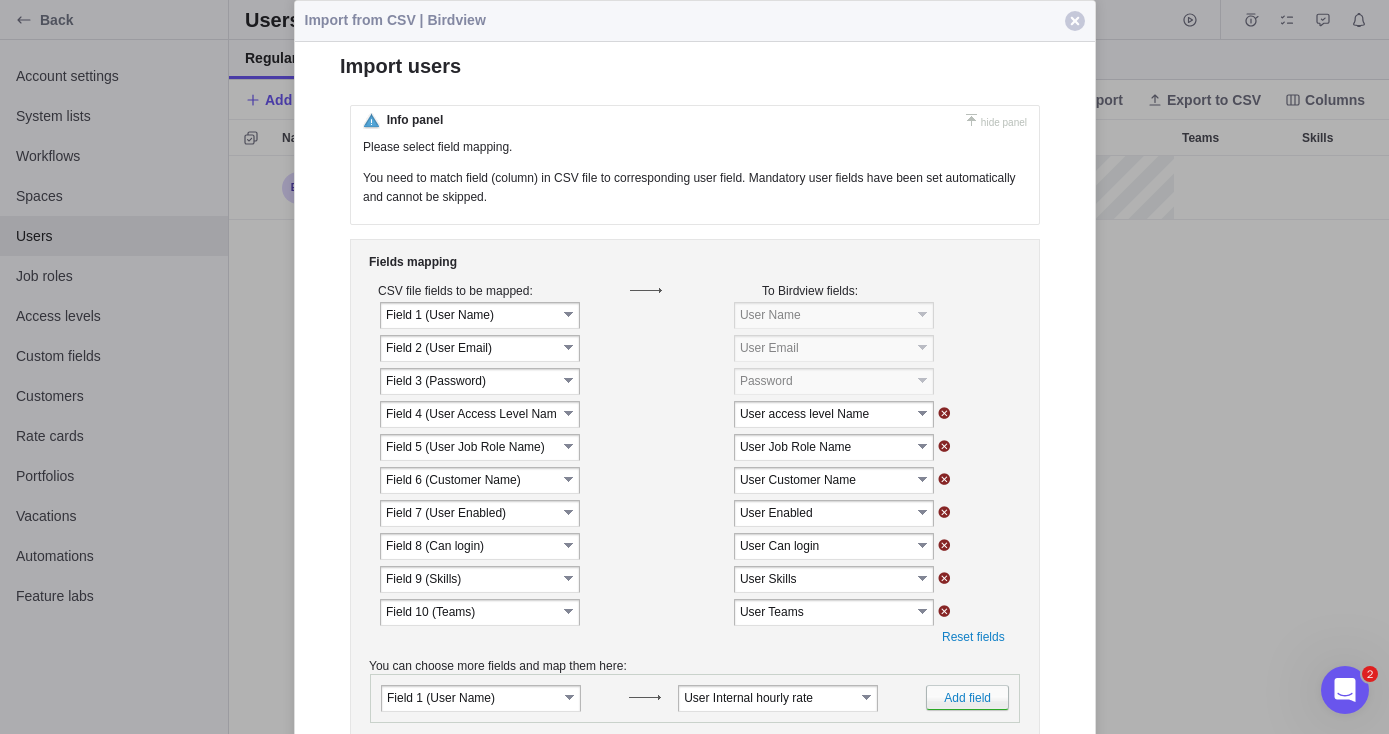 scroll, scrollTop: 0, scrollLeft: 0, axis: both 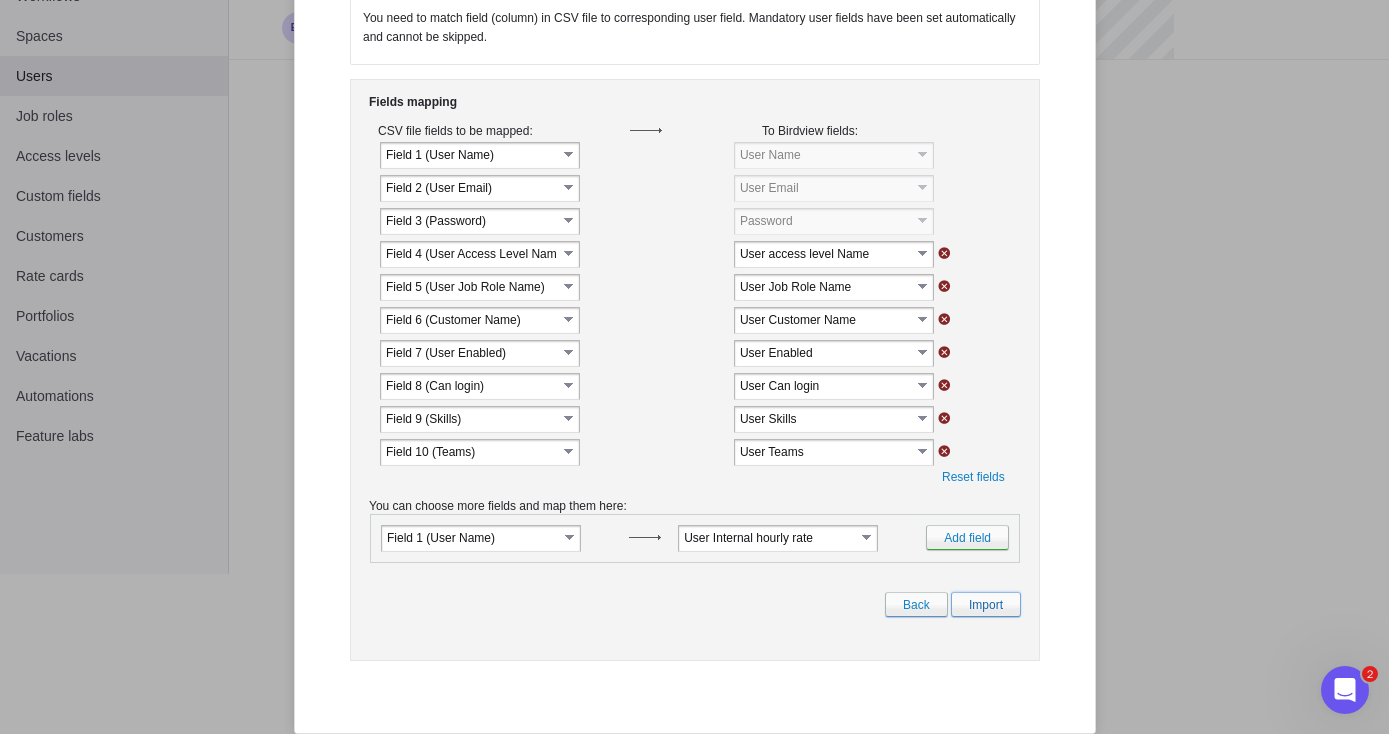click on "Import" at bounding box center [985, 604] 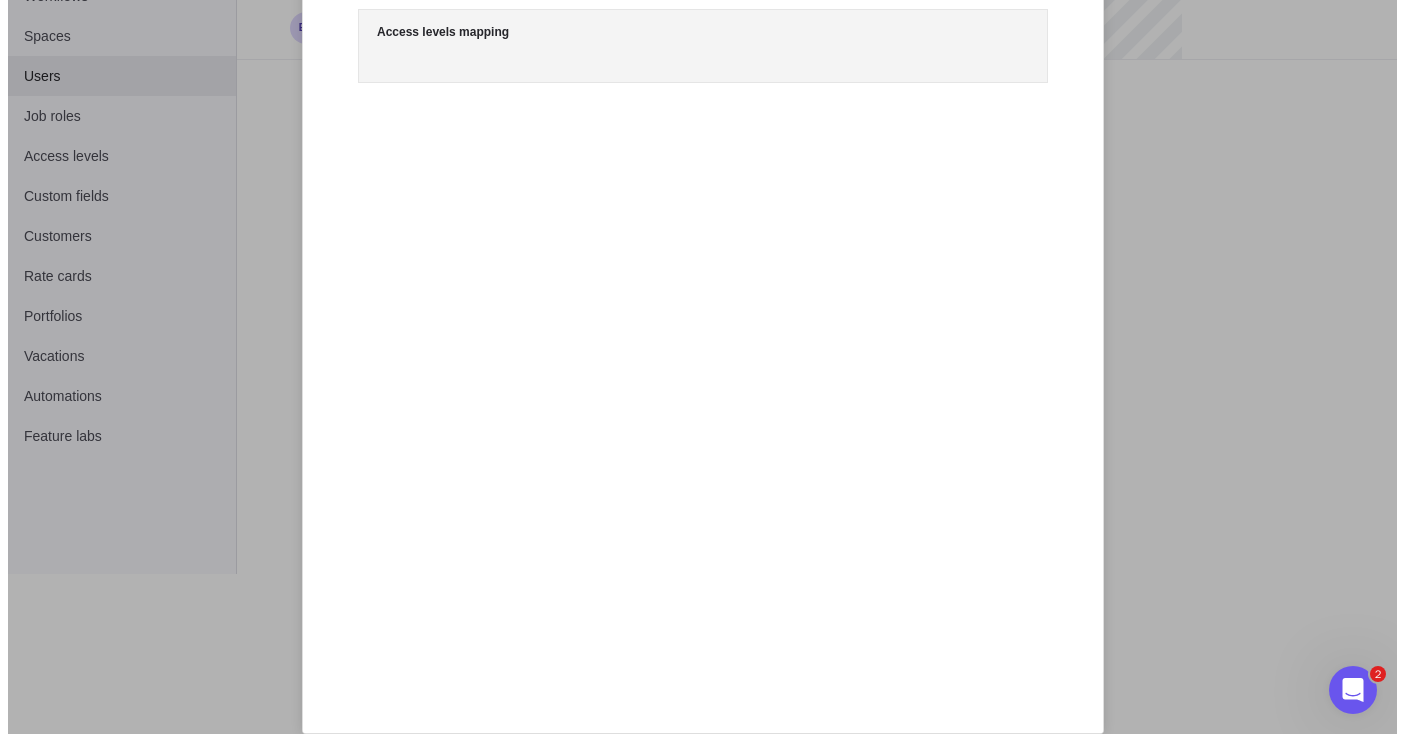 scroll, scrollTop: 0, scrollLeft: 0, axis: both 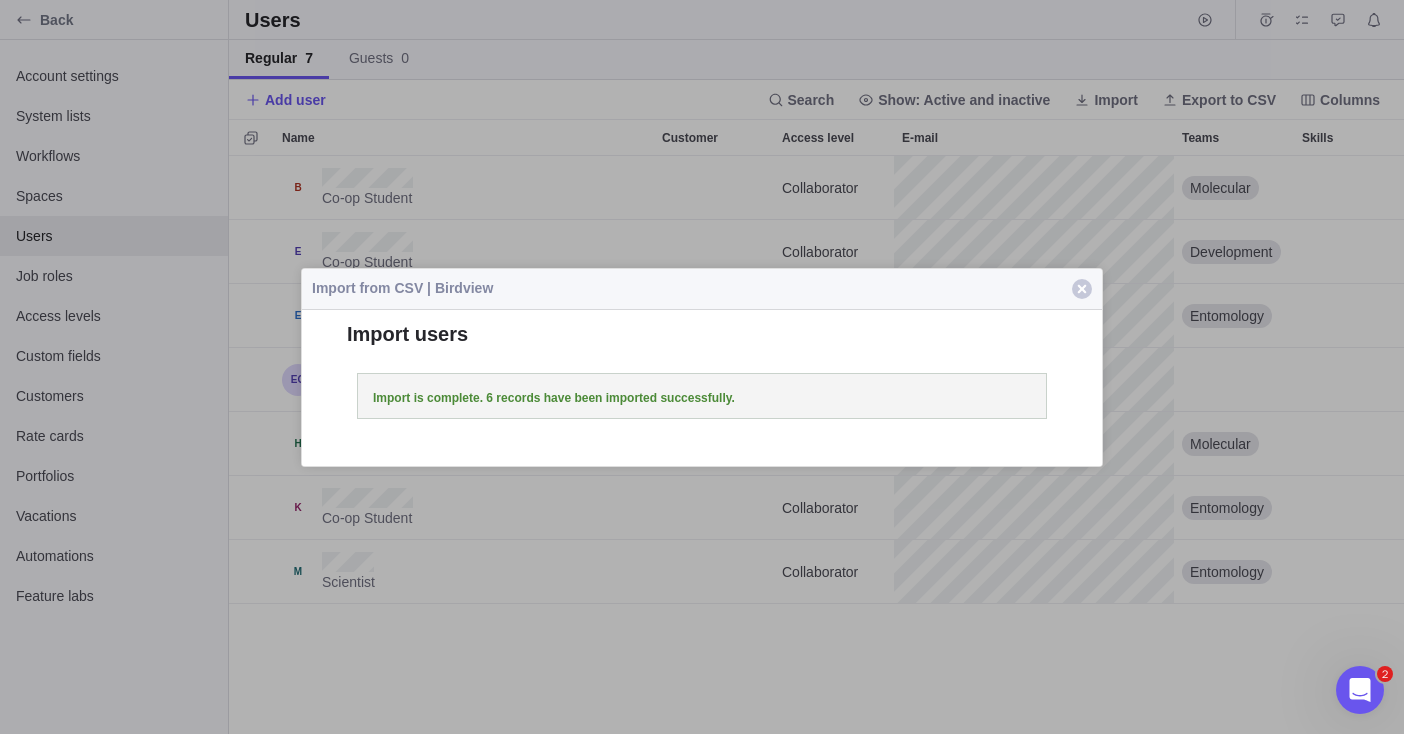 click on "Close" at bounding box center (1082, 289) 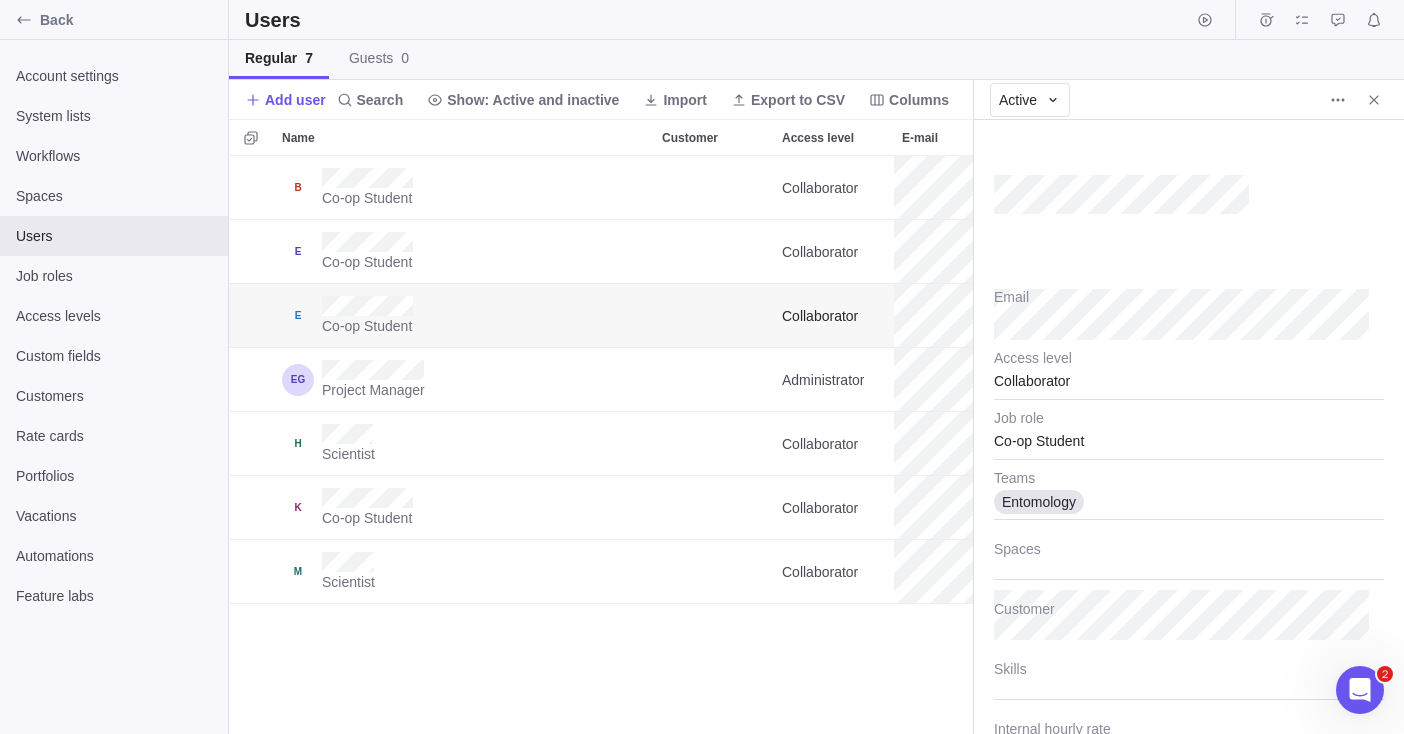 scroll, scrollTop: 563, scrollLeft: 729, axis: both 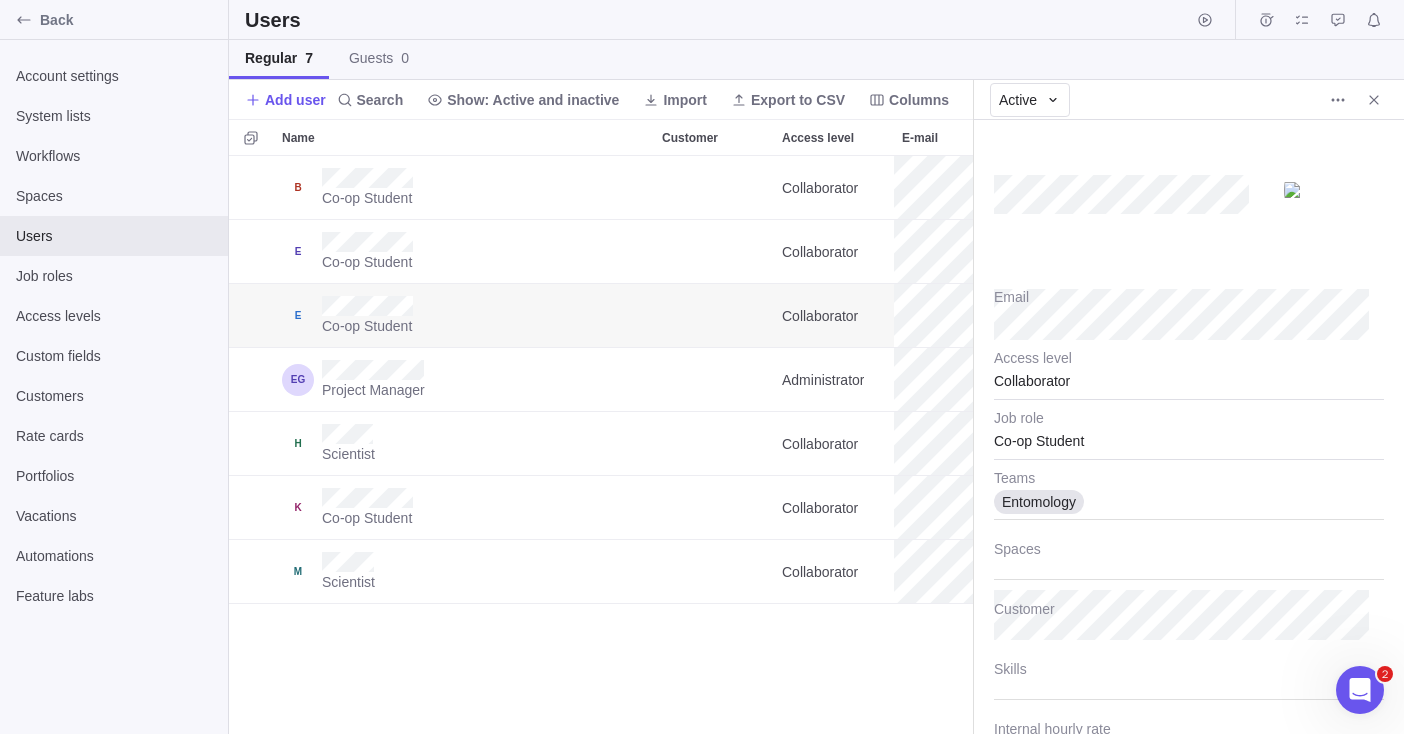 type on "x" 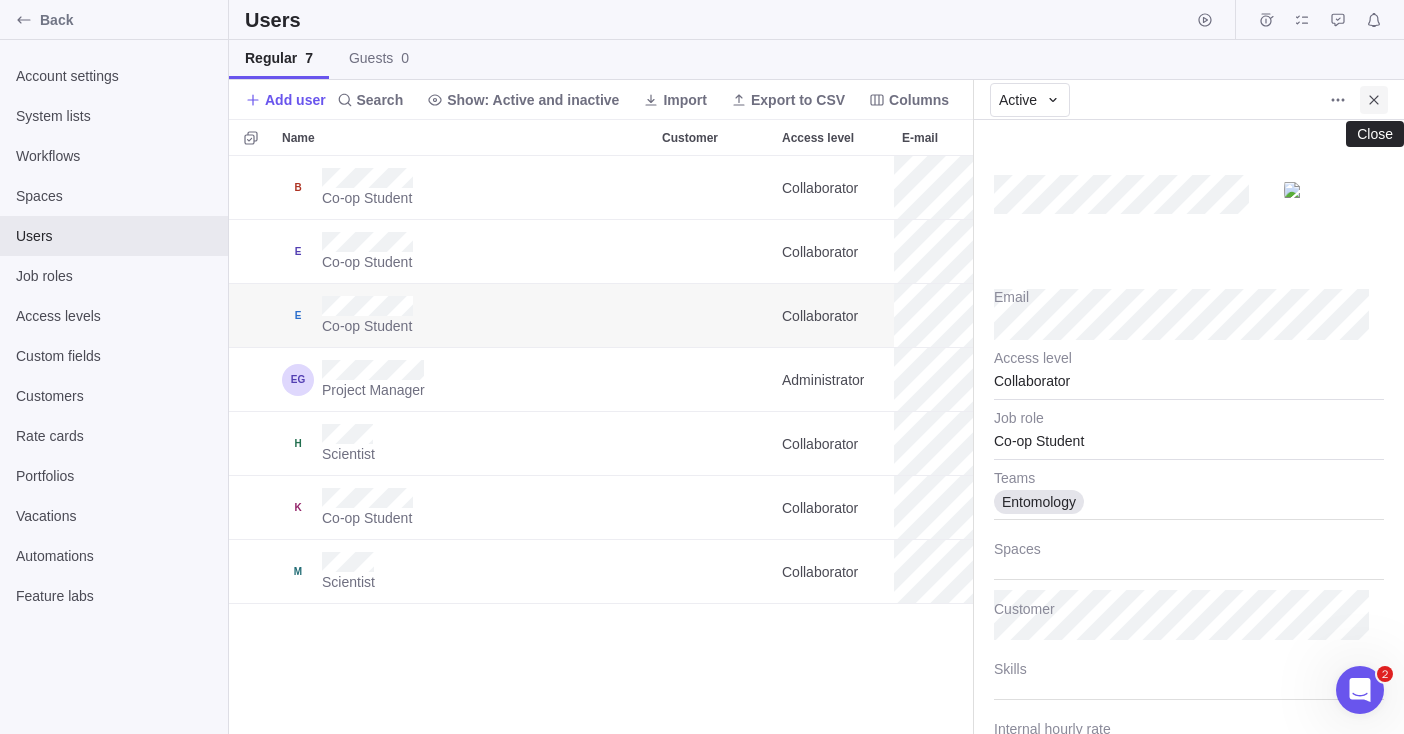 click at bounding box center (1374, 100) 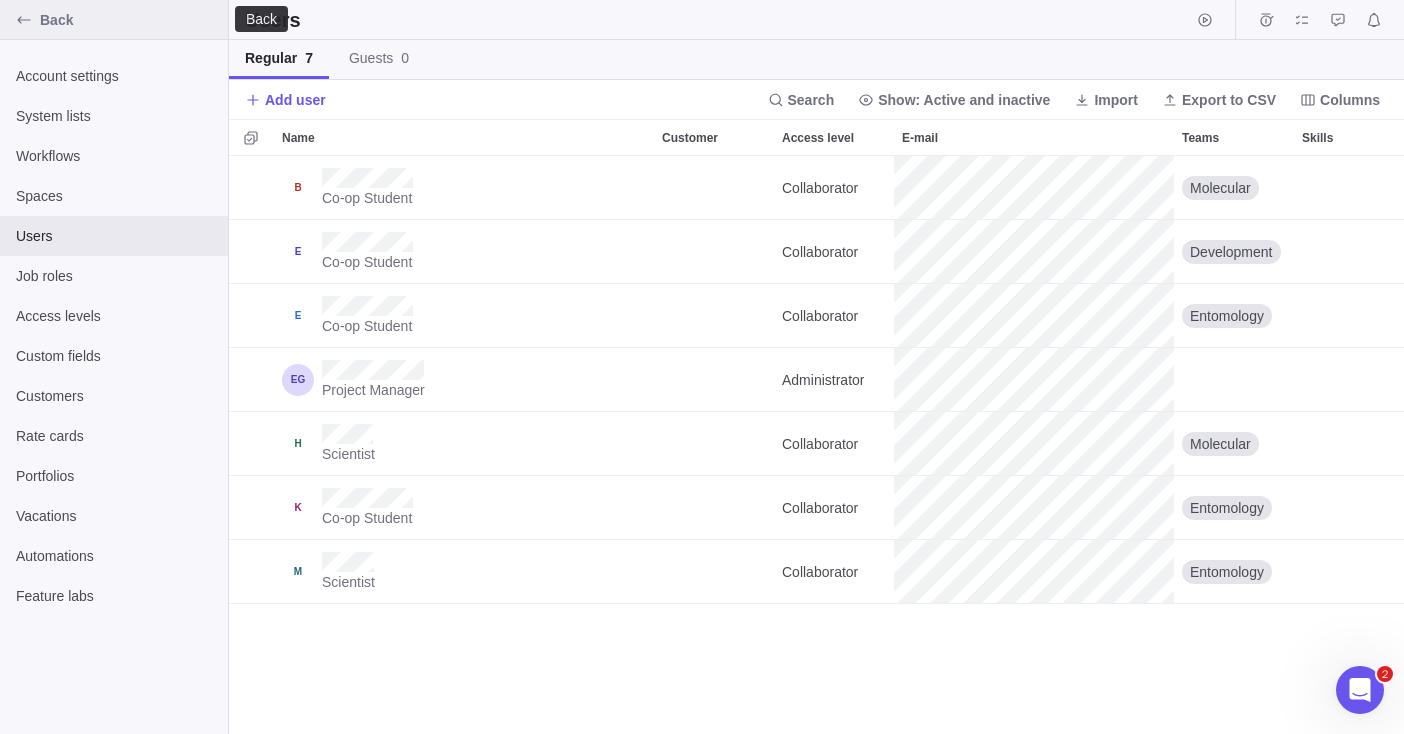 click at bounding box center (24, 20) 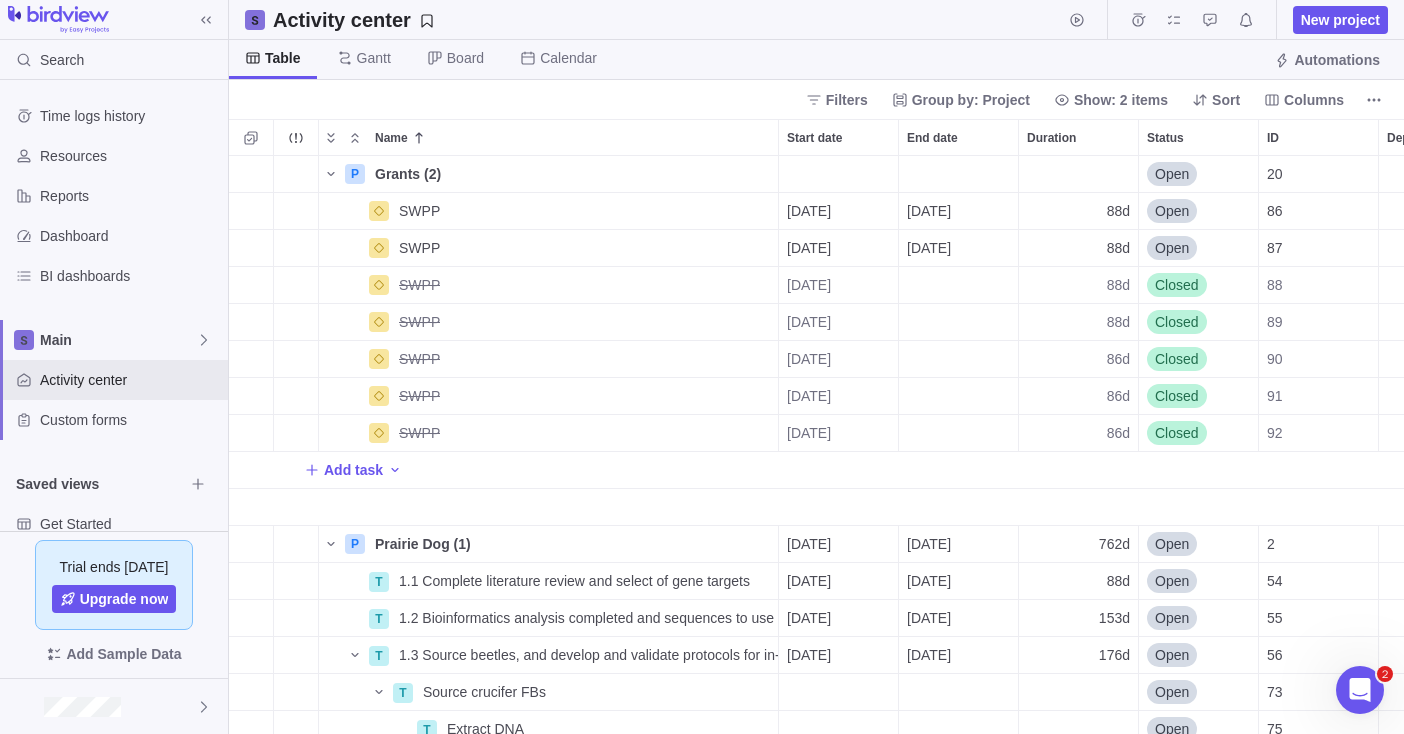 scroll, scrollTop: 16, scrollLeft: 16, axis: both 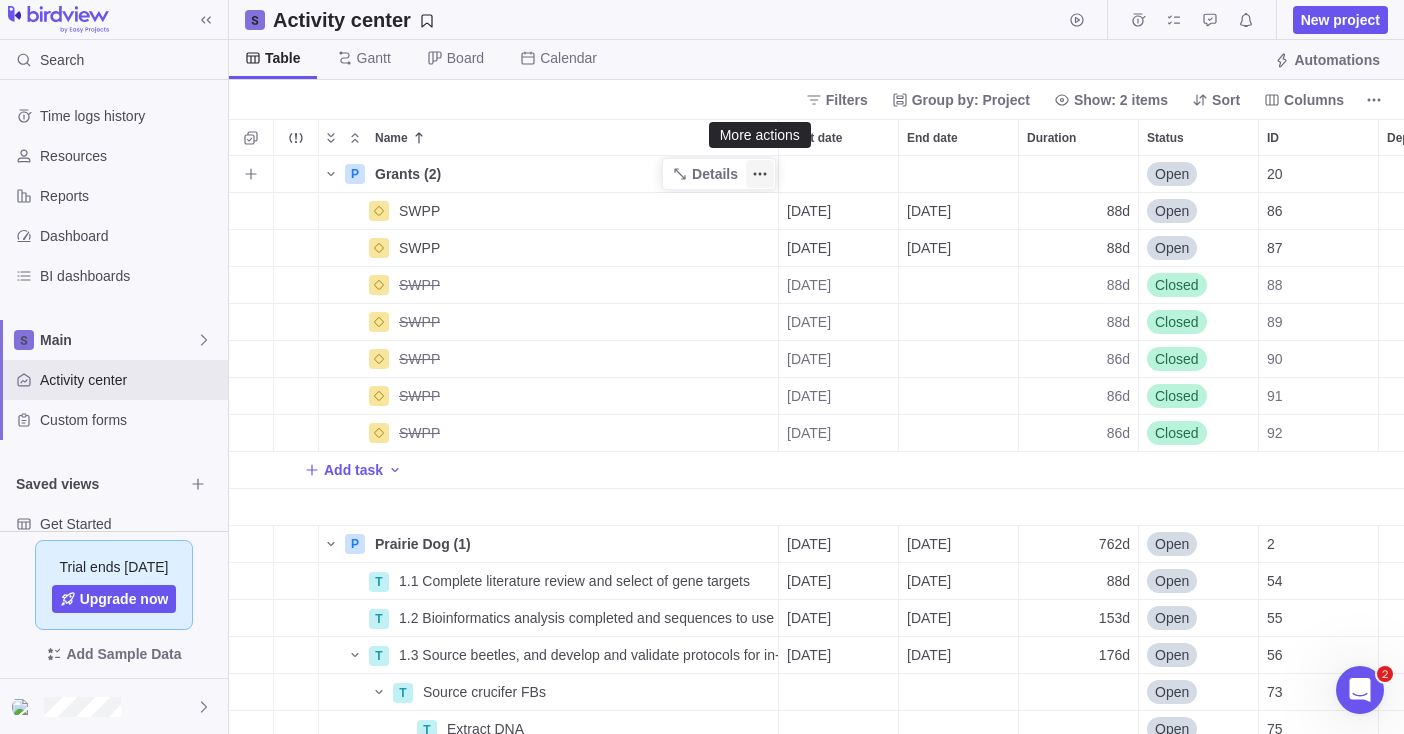 click 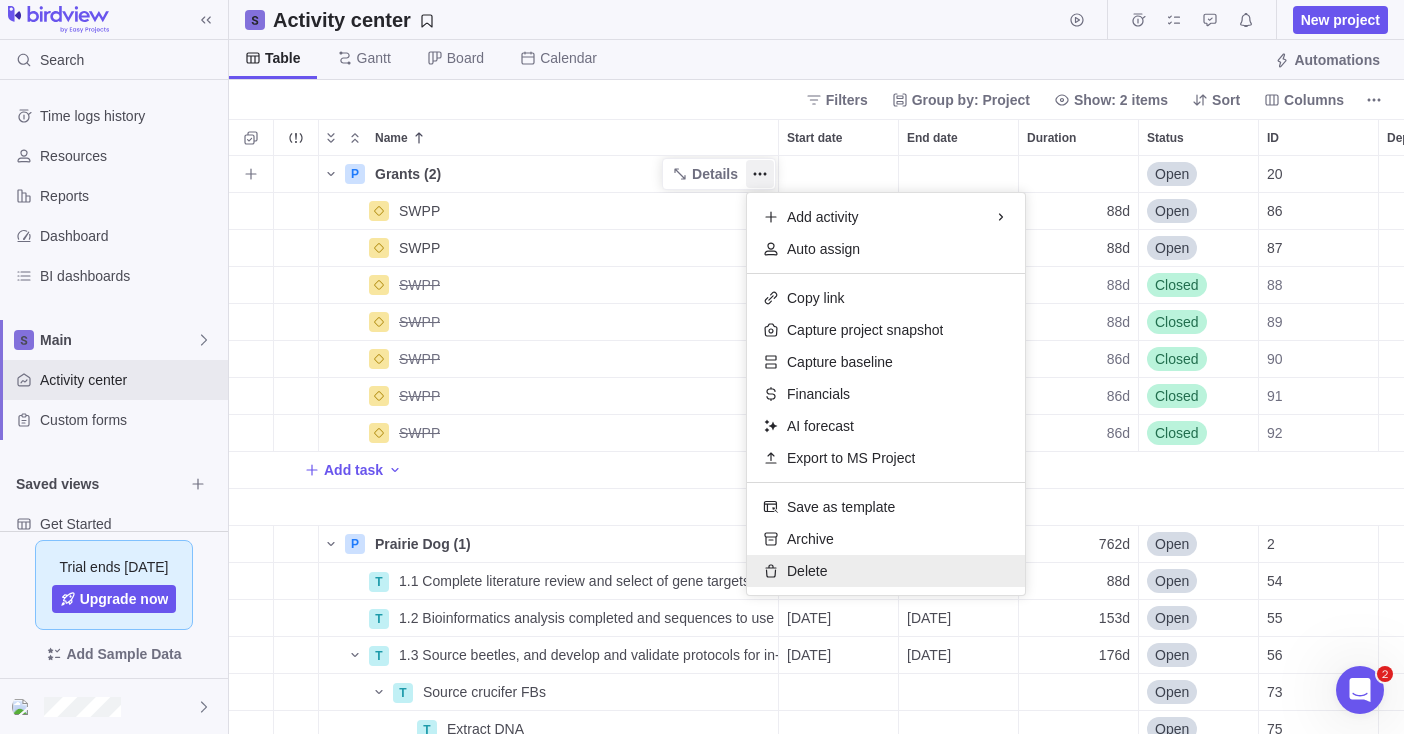click on "Delete" at bounding box center (807, 571) 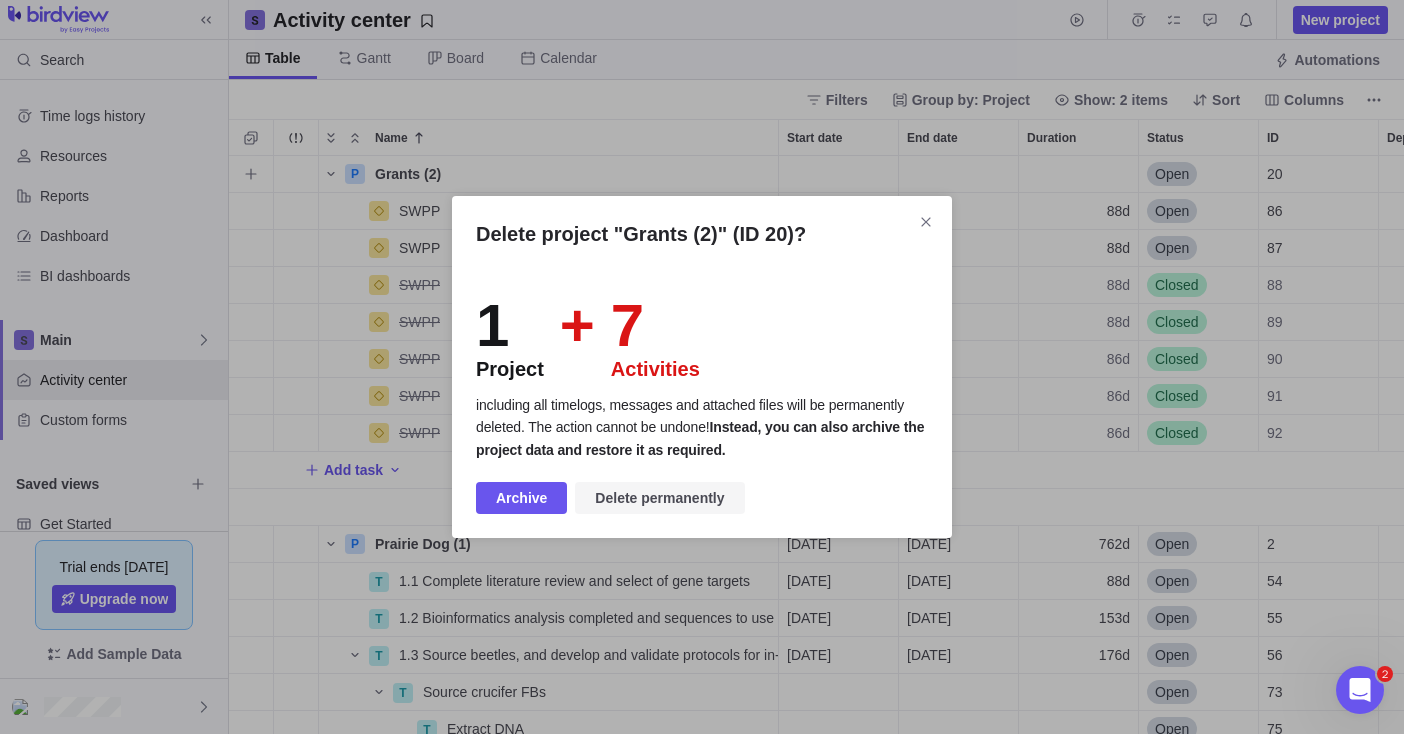 click on "Delete permanently" at bounding box center [659, 498] 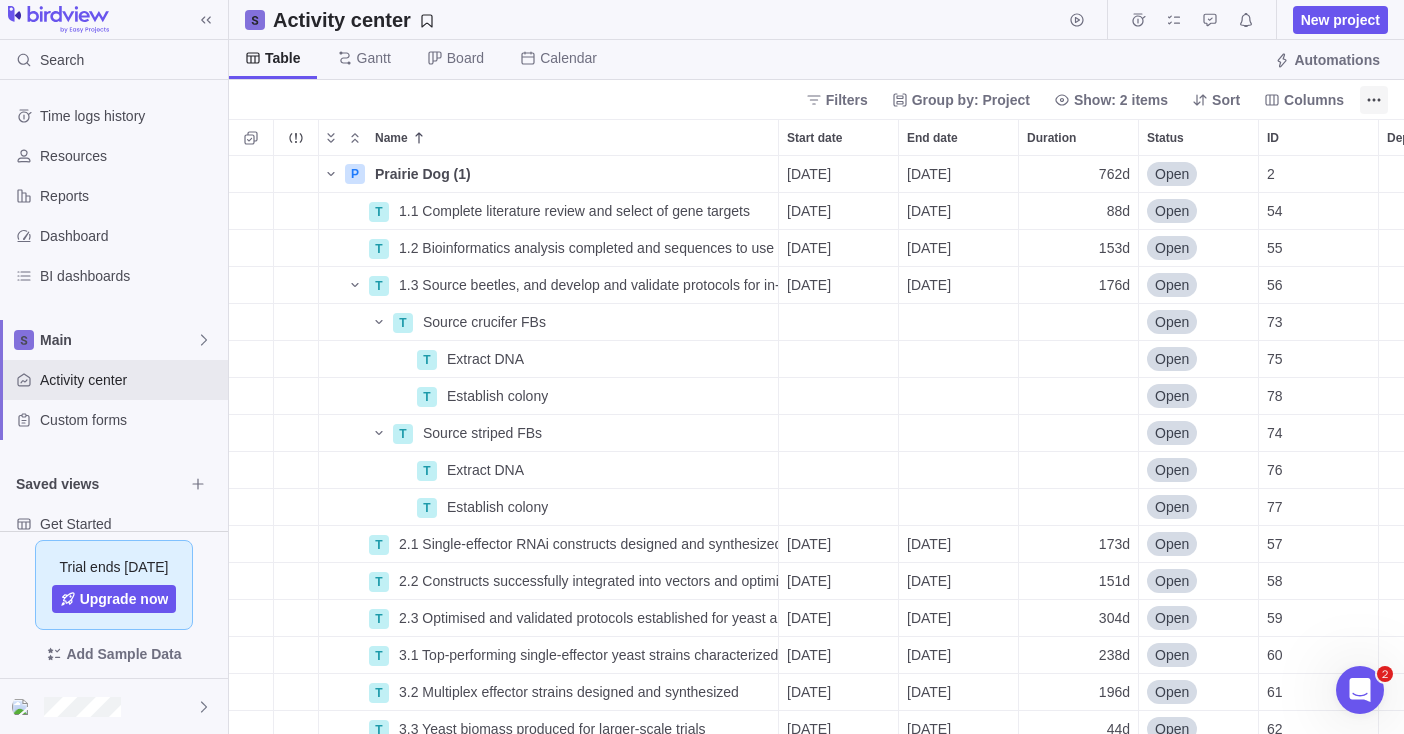 click 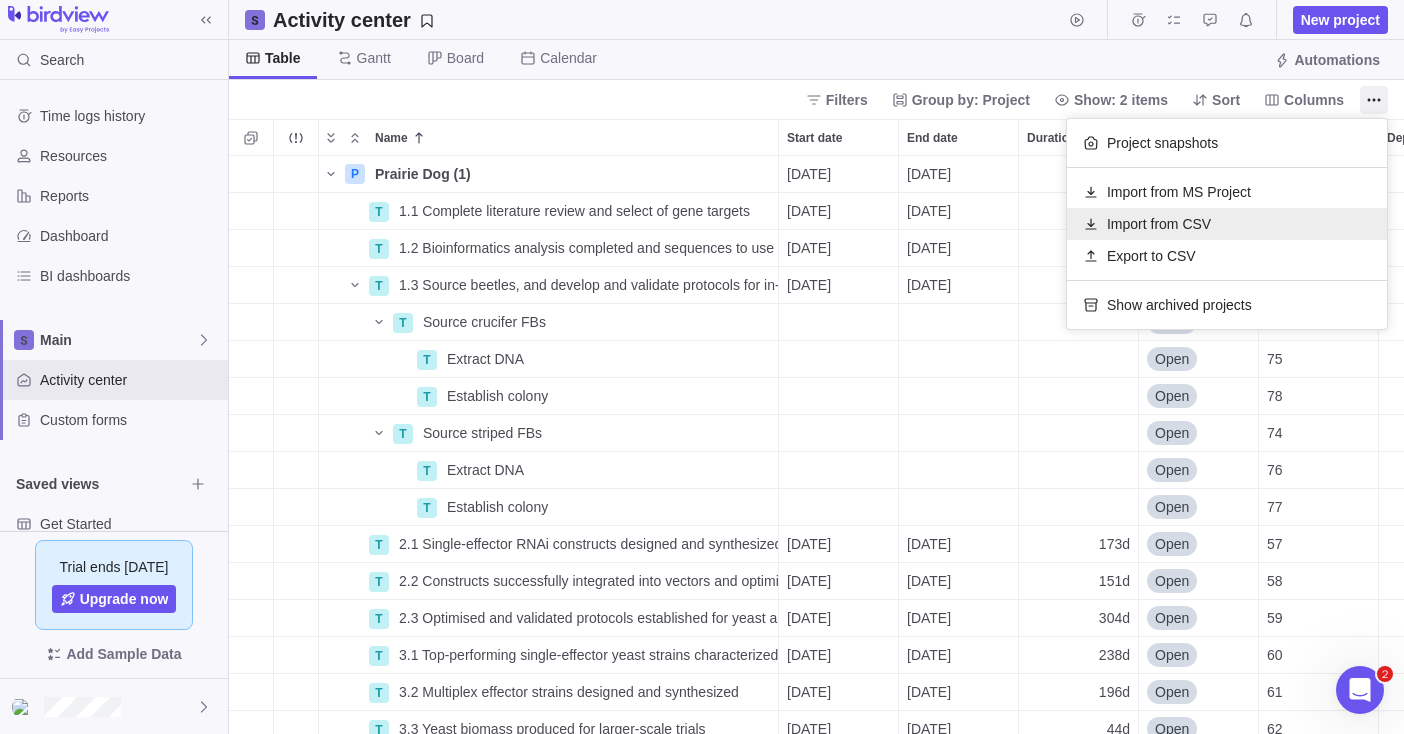 click on "Import from CSV" at bounding box center (1159, 224) 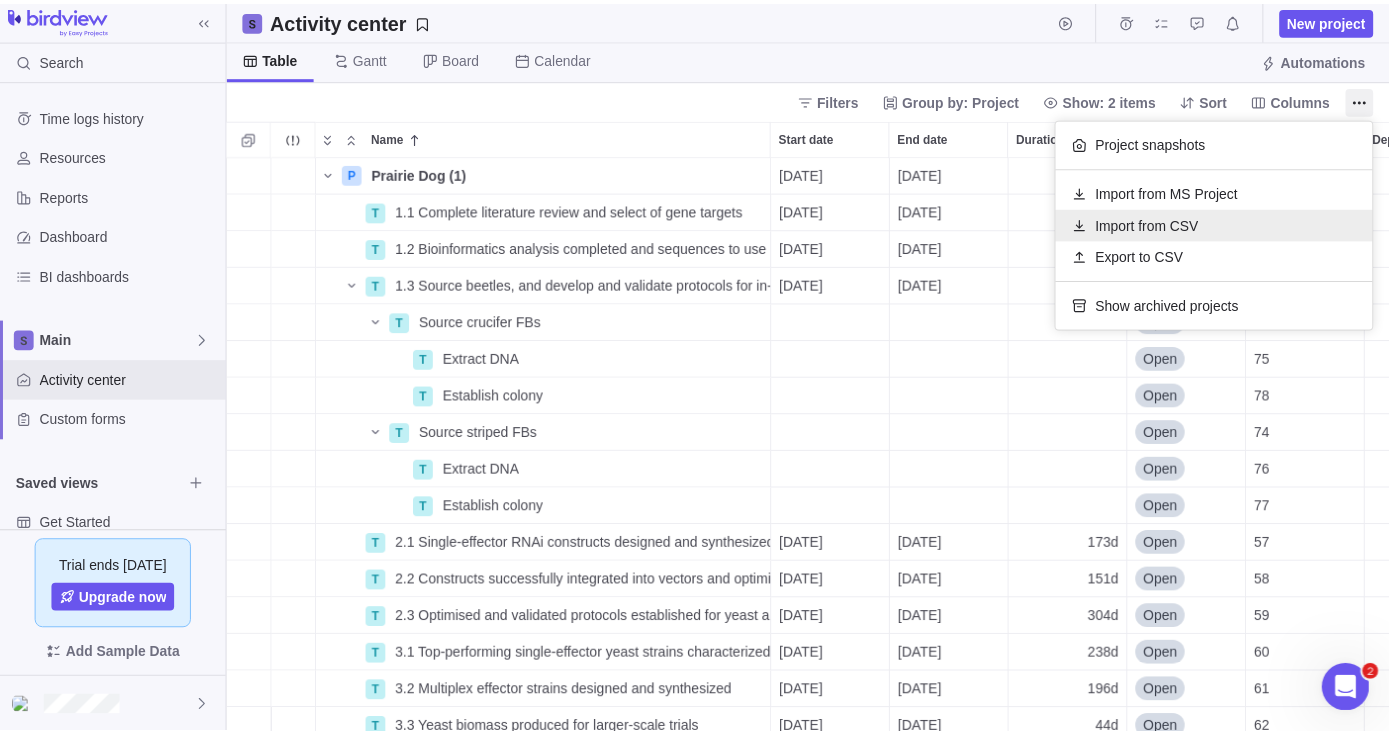 scroll, scrollTop: 563, scrollLeft: 1145, axis: both 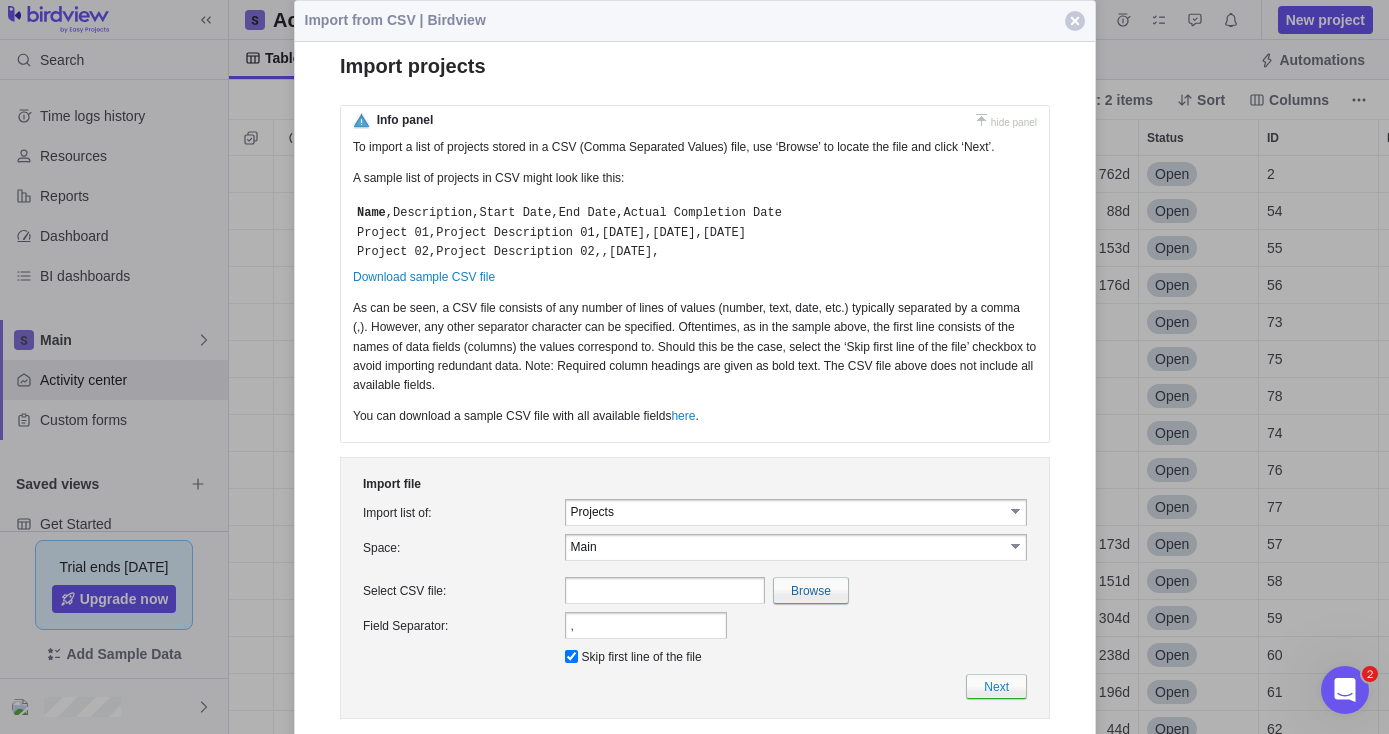 click on "select" at bounding box center (1016, 511) 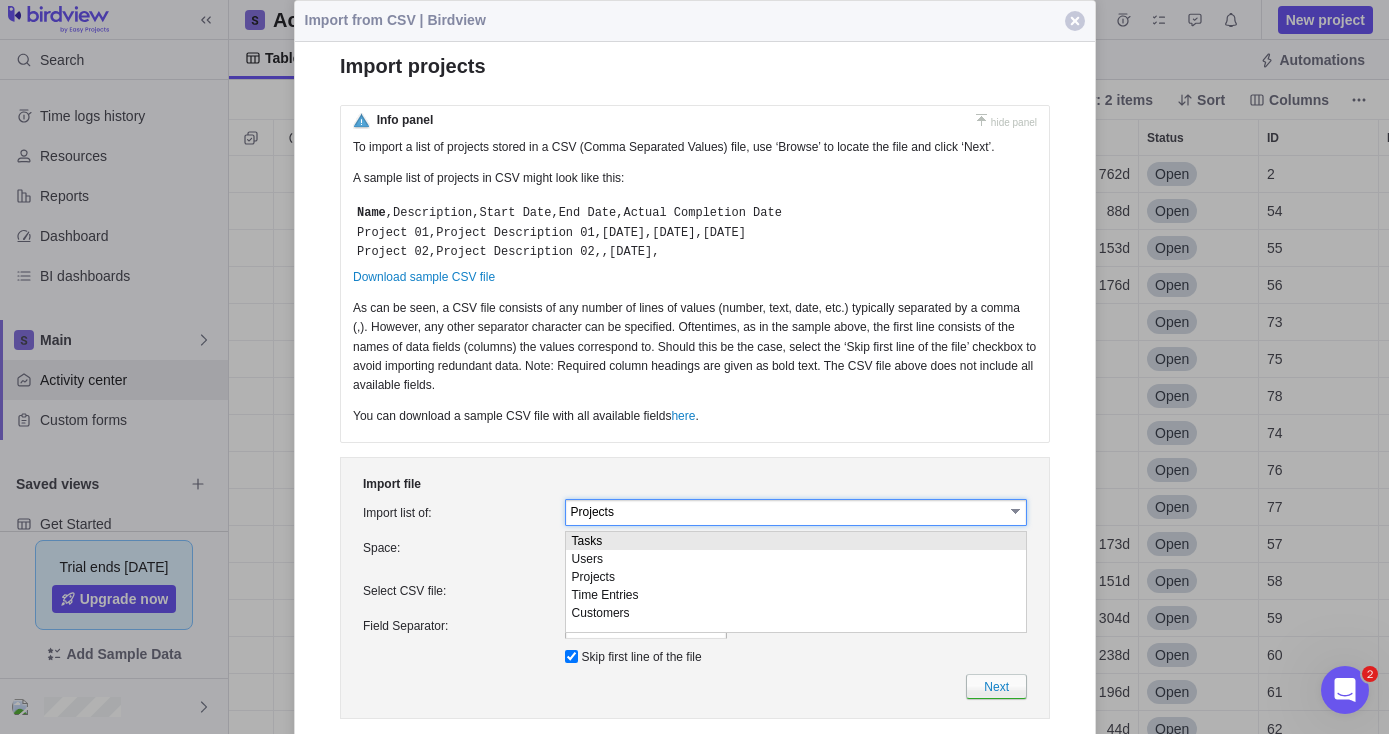 click on "Tasks" at bounding box center [795, 541] 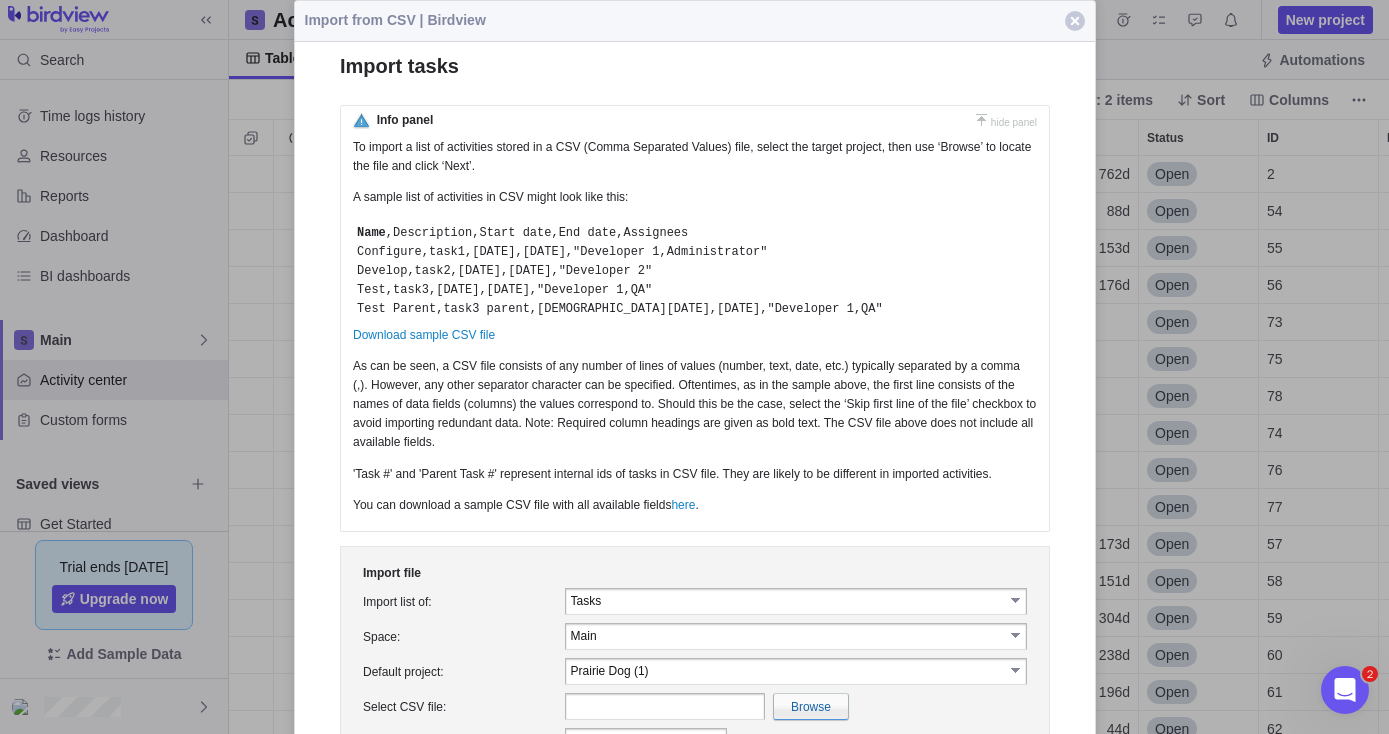 scroll, scrollTop: 16, scrollLeft: 16, axis: both 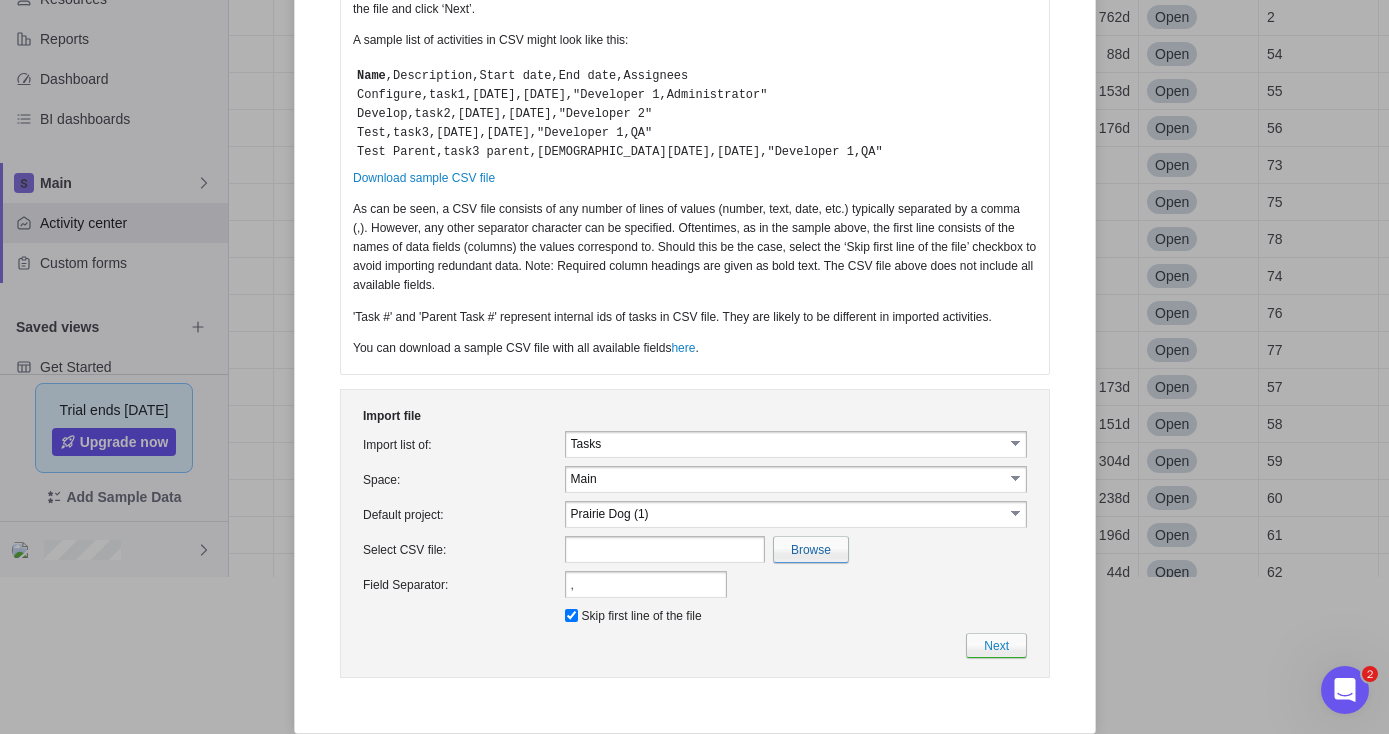 click on "select" at bounding box center (1016, 513) 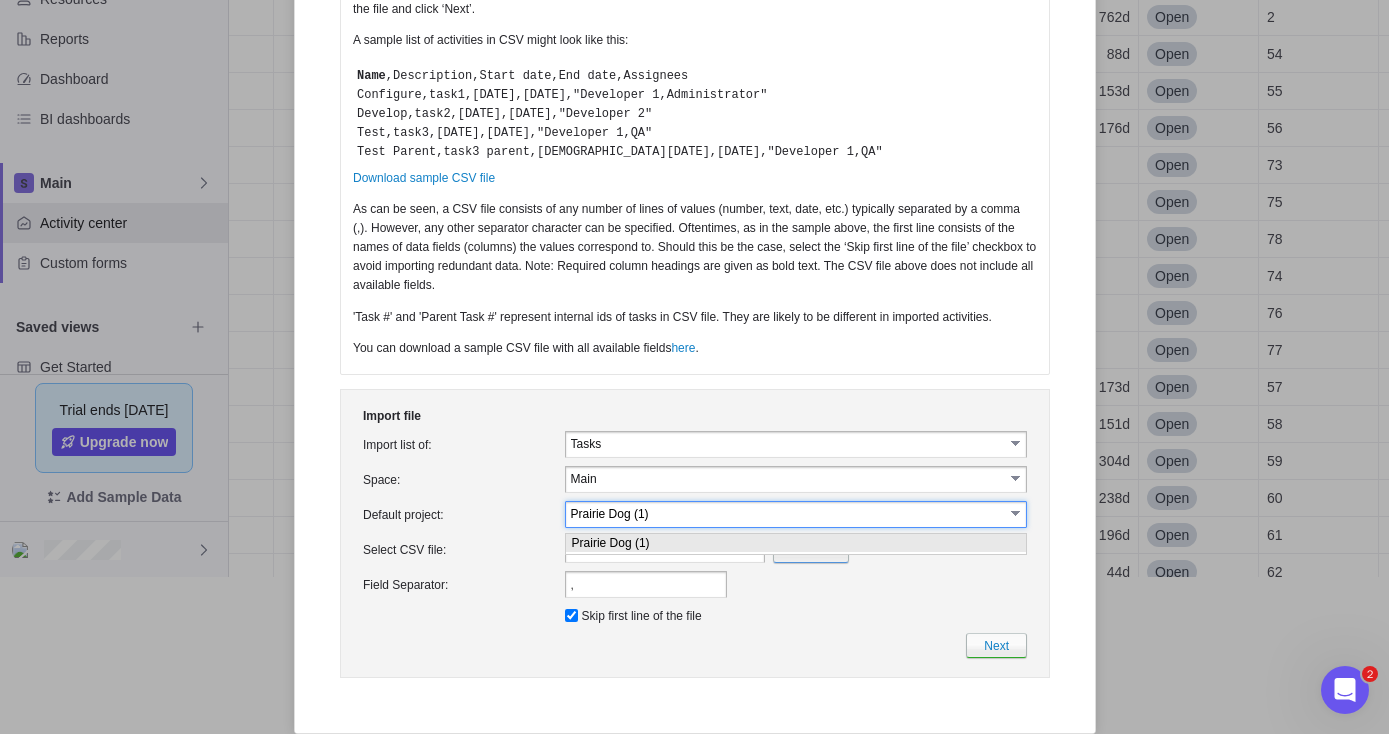 click on "select" at bounding box center (1016, 513) 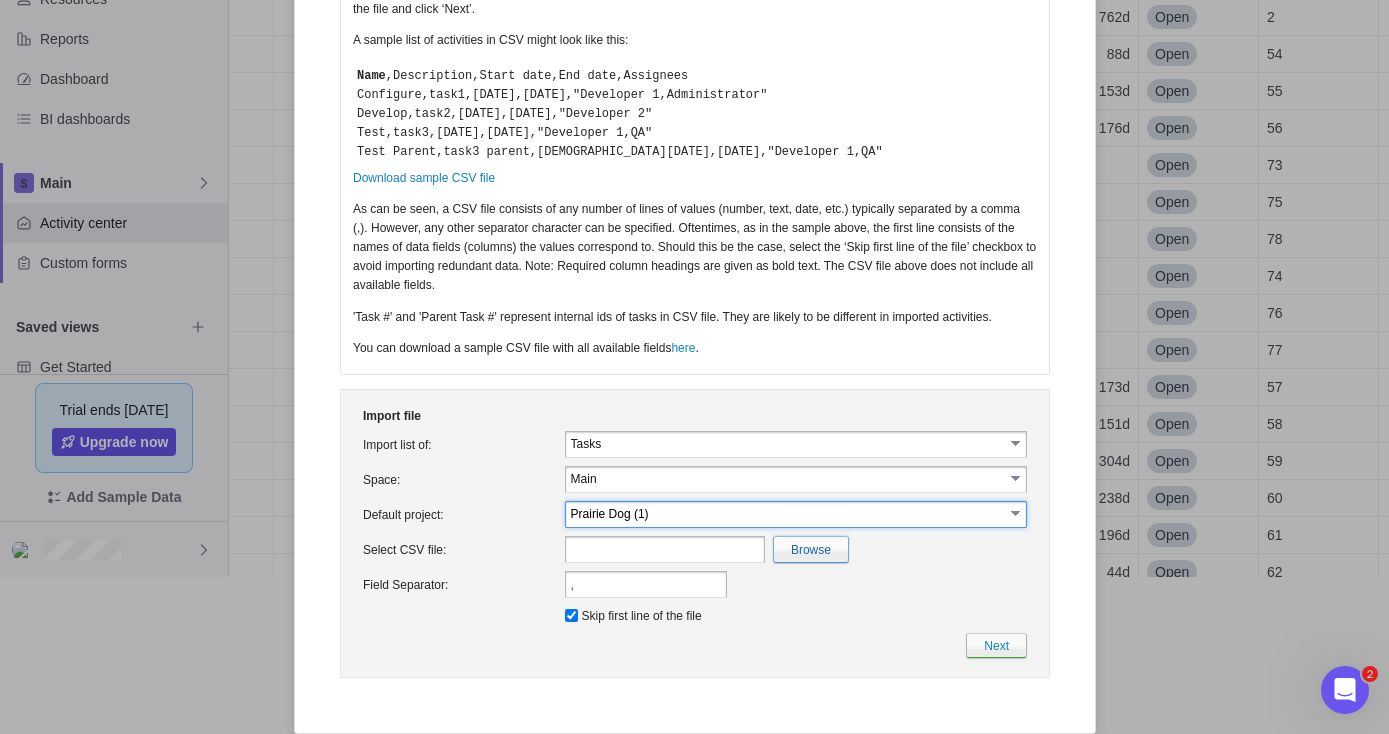 click at bounding box center [374, 549] 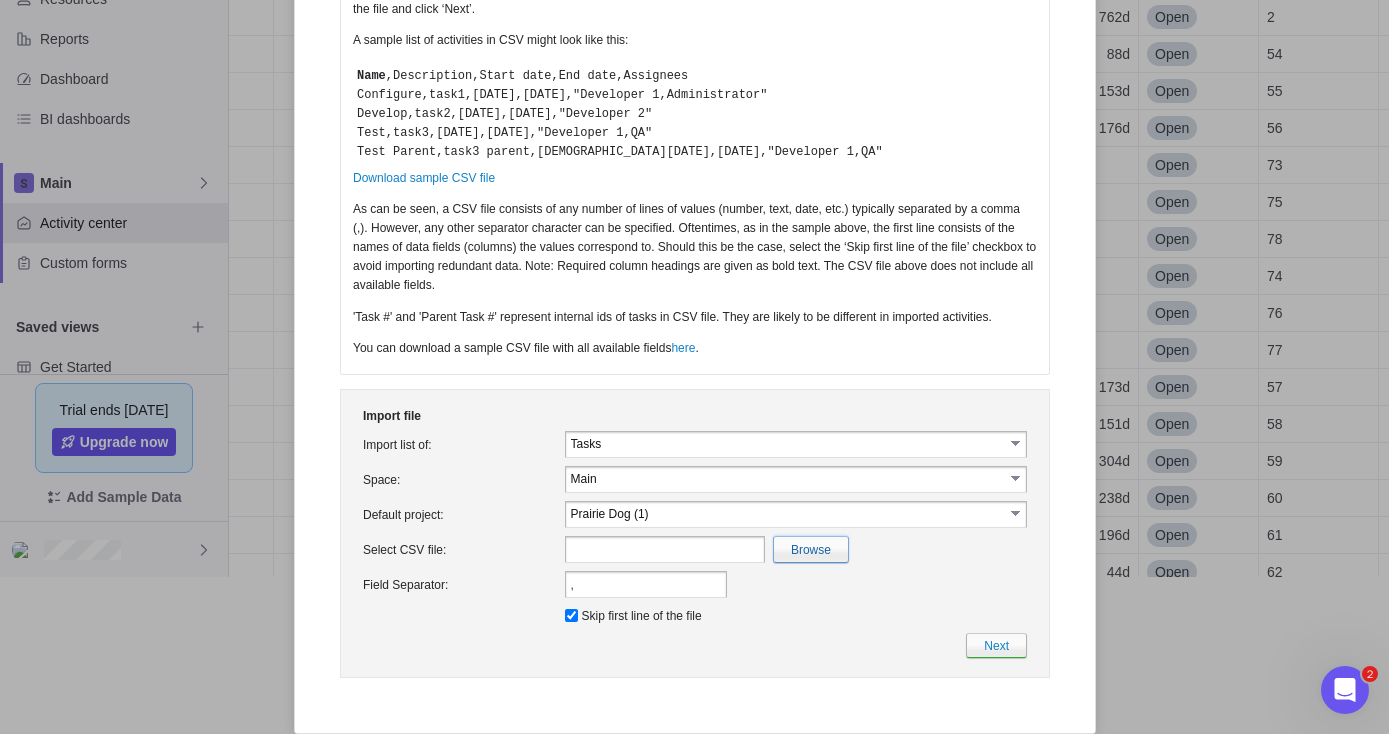 type on "C:\fakepath\Birdview_TasksImport_with_all_fields_SWPPgrants.csv" 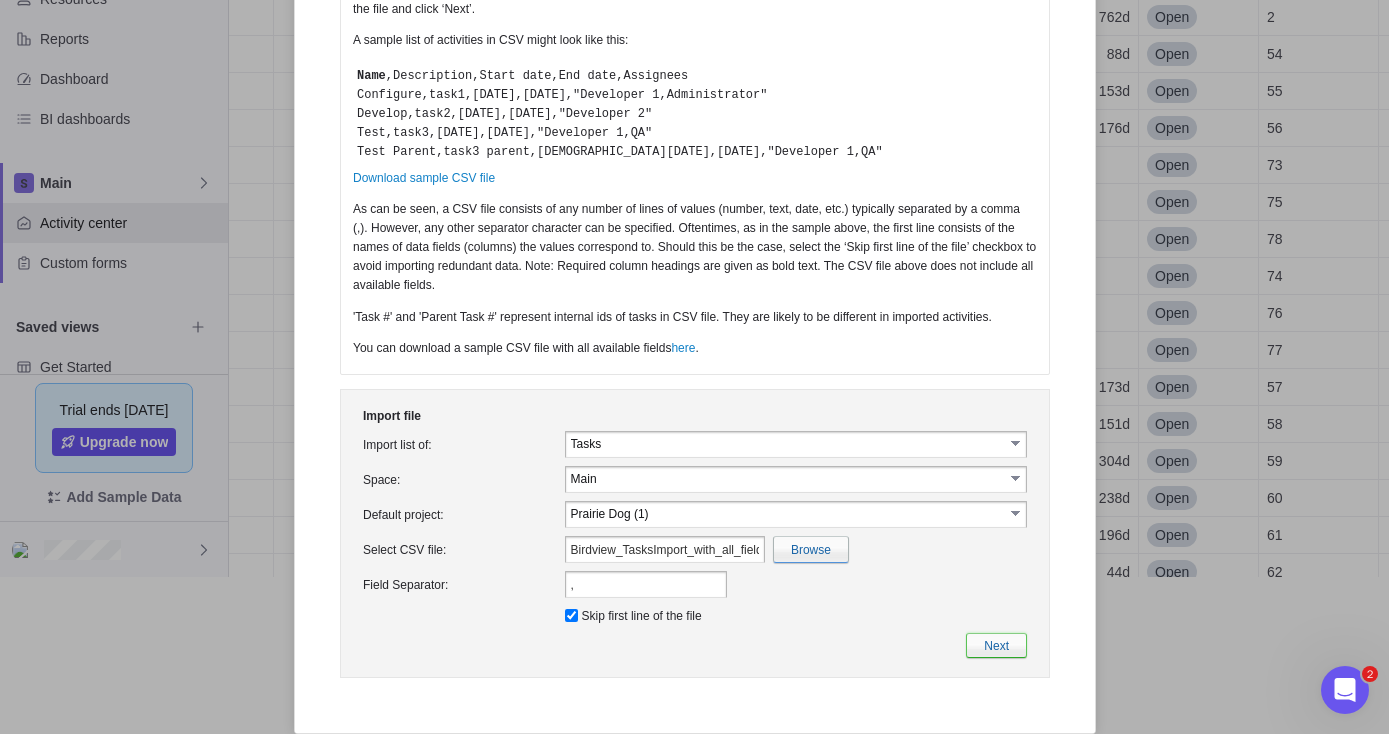 click on "Next" at bounding box center [995, 645] 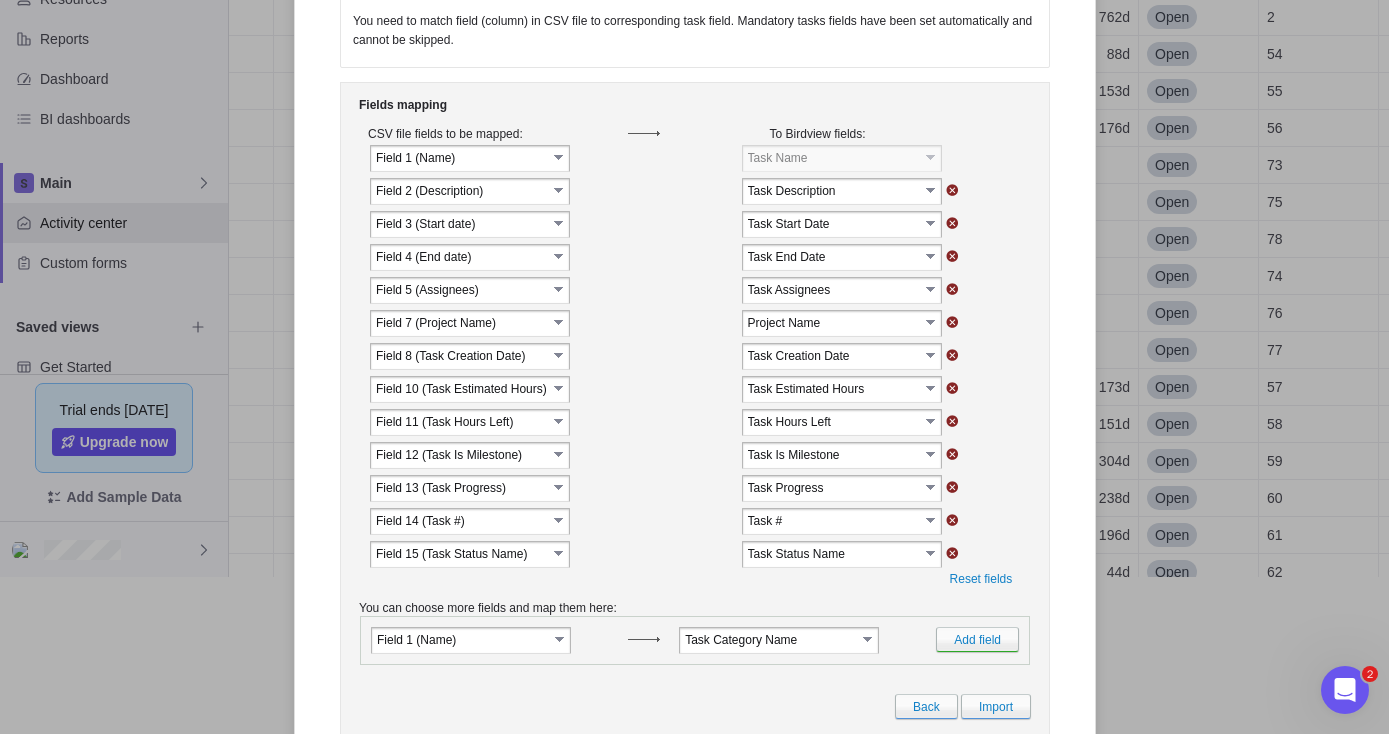 scroll, scrollTop: 0, scrollLeft: 0, axis: both 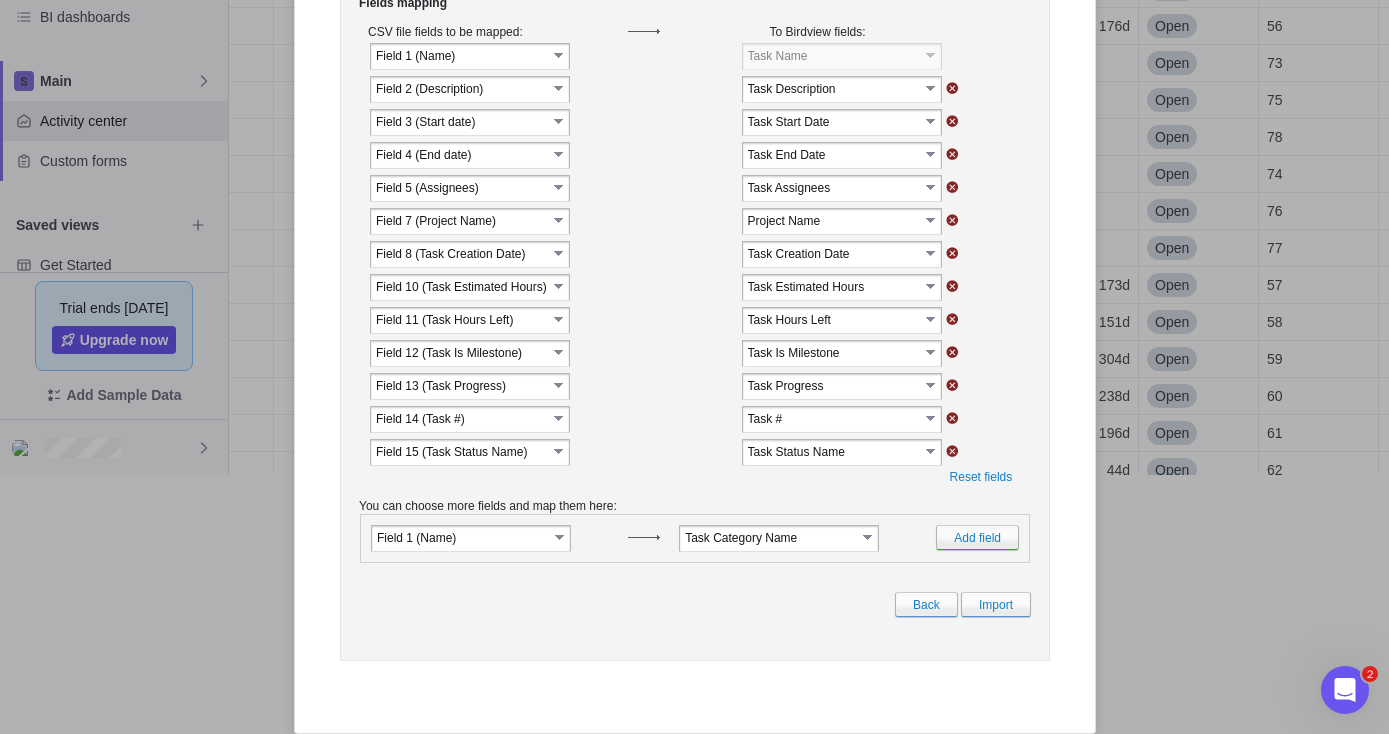 click on "select" at bounding box center (560, 537) 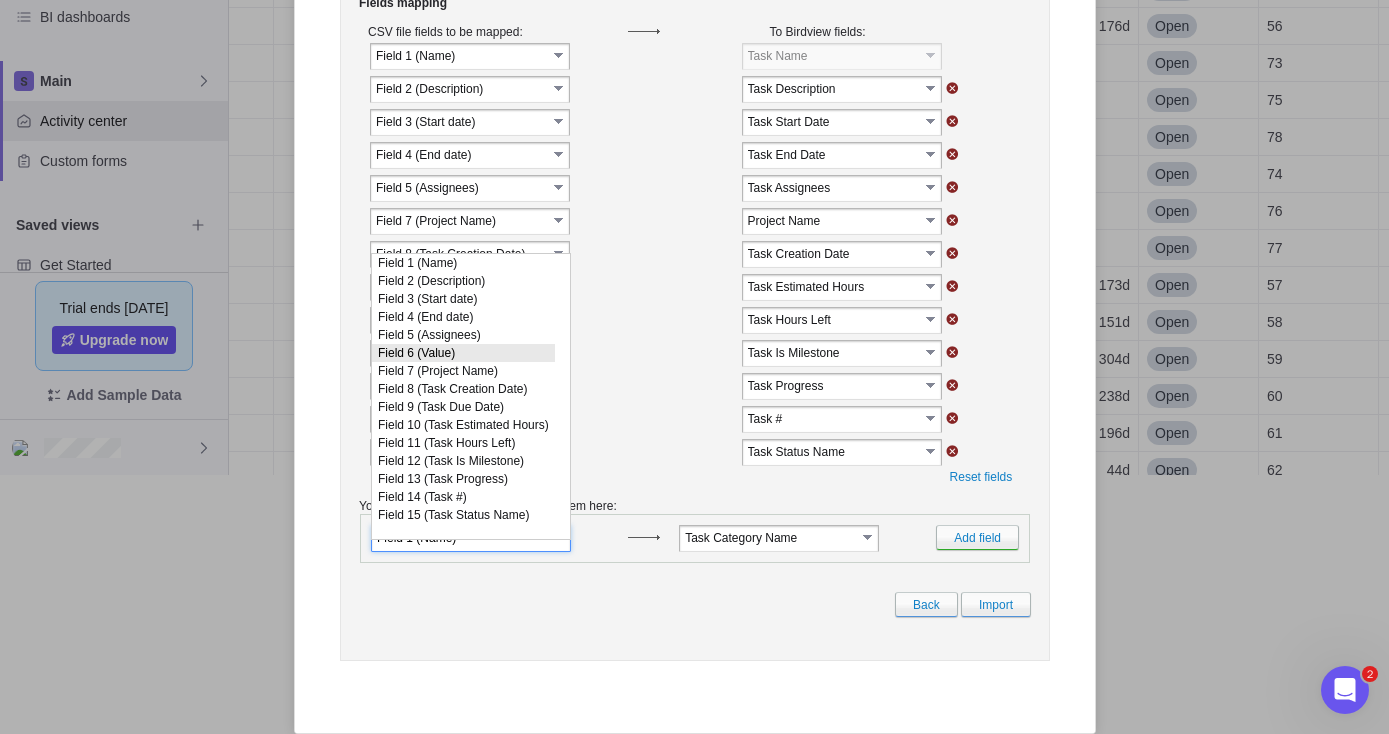 click on "Field 6 (Value)" at bounding box center [462, 353] 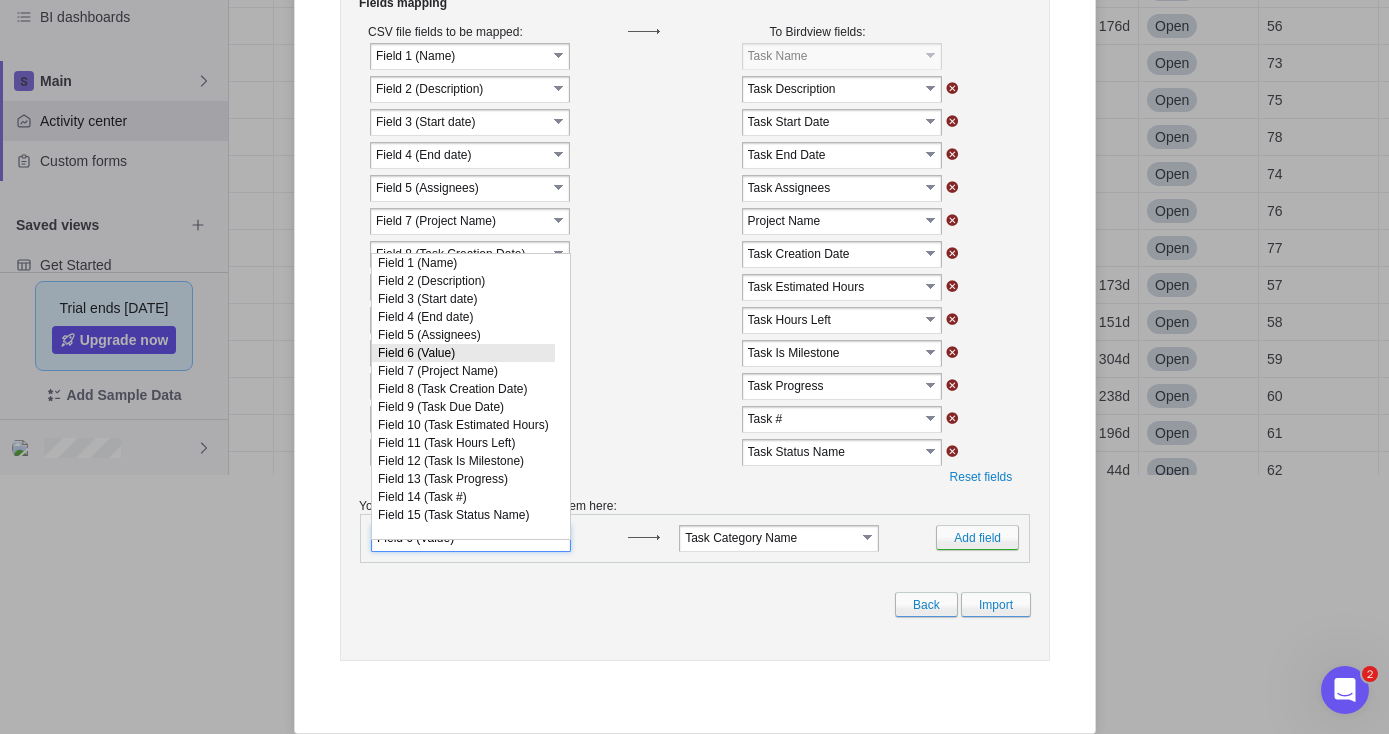 scroll, scrollTop: 15, scrollLeft: 0, axis: vertical 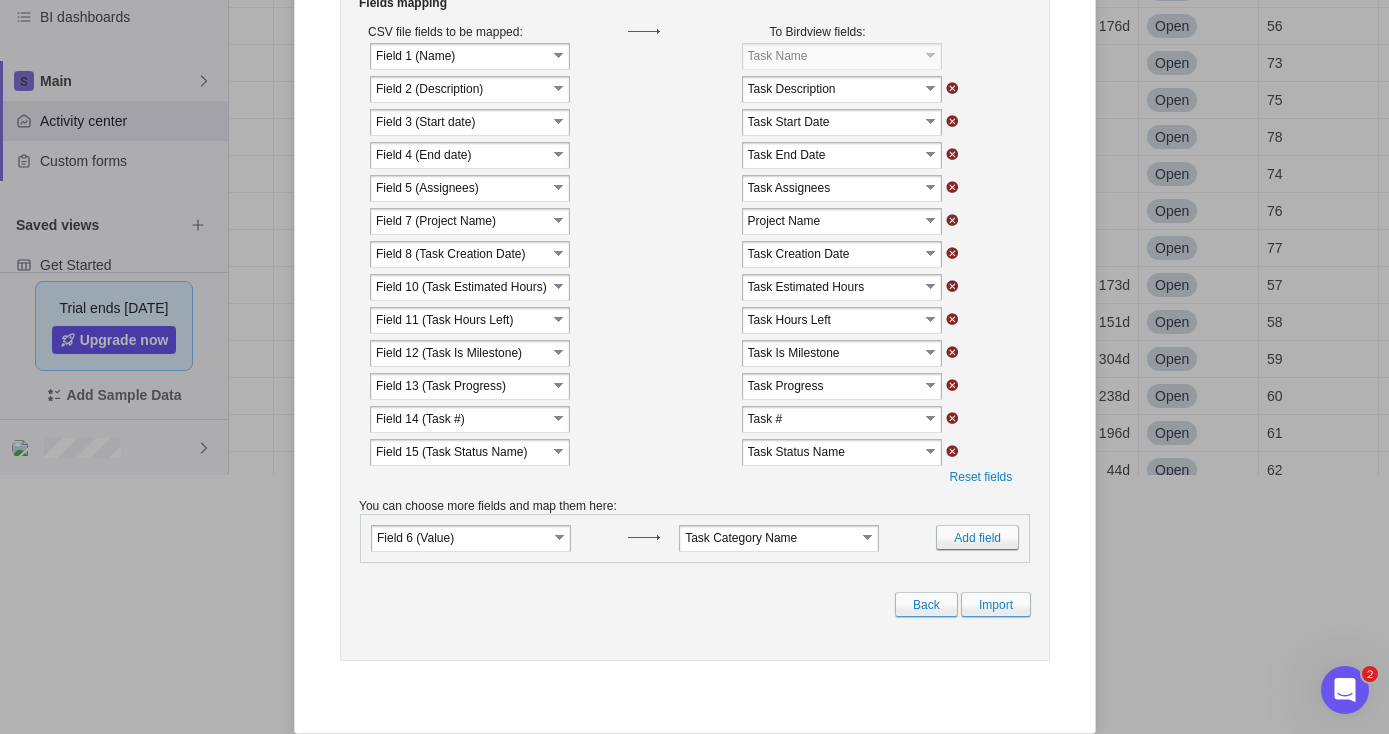 click on "Task Category Name" at bounding box center (769, 537) 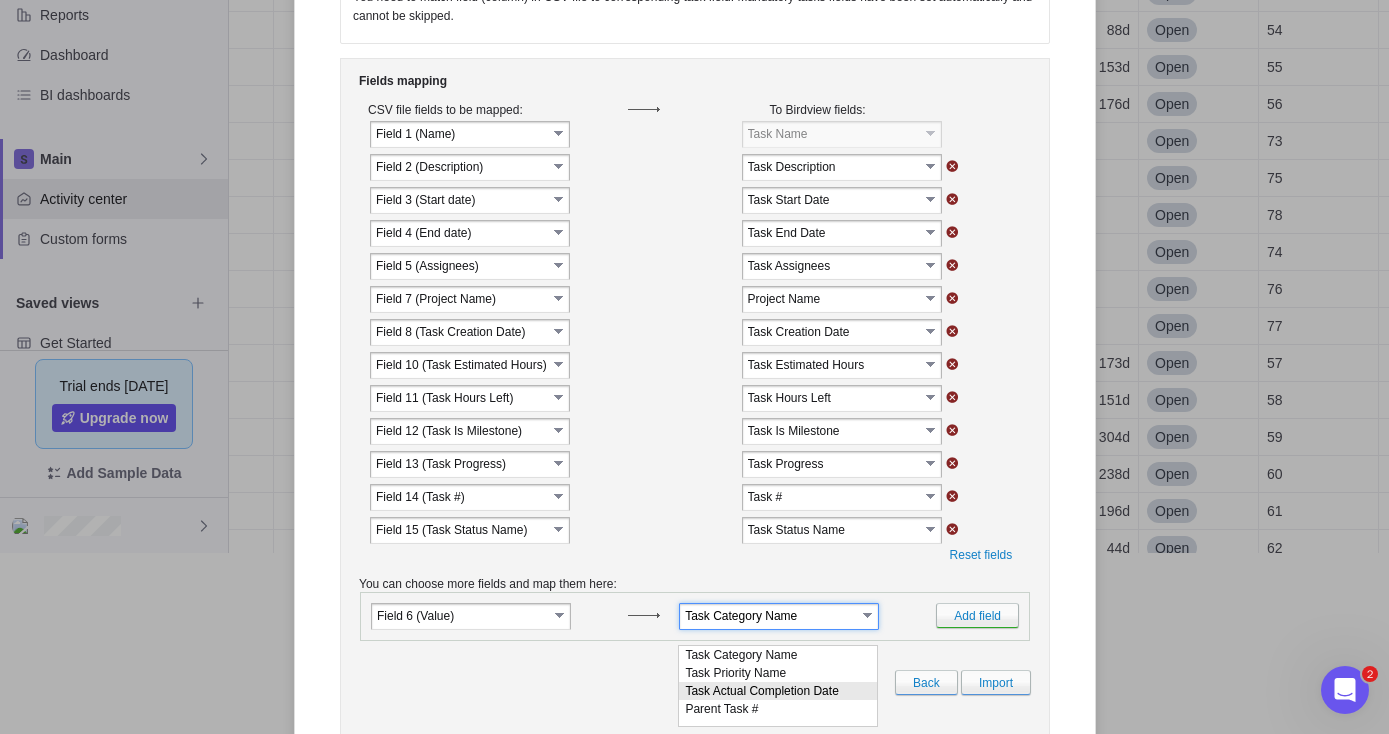 scroll, scrollTop: 259, scrollLeft: 0, axis: vertical 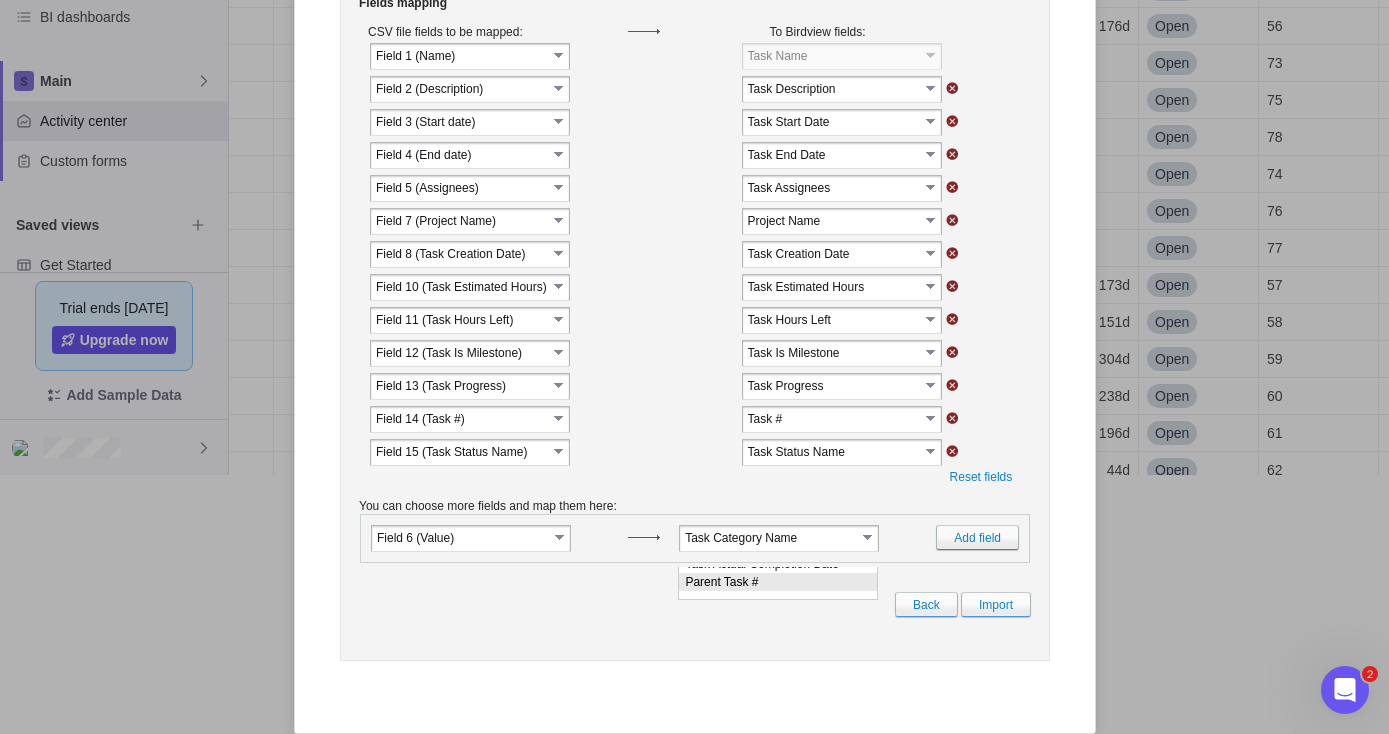 click on "Fields mapping
CSV file fields to be mapped:
To Birdview fields:
select" at bounding box center [694, 320] 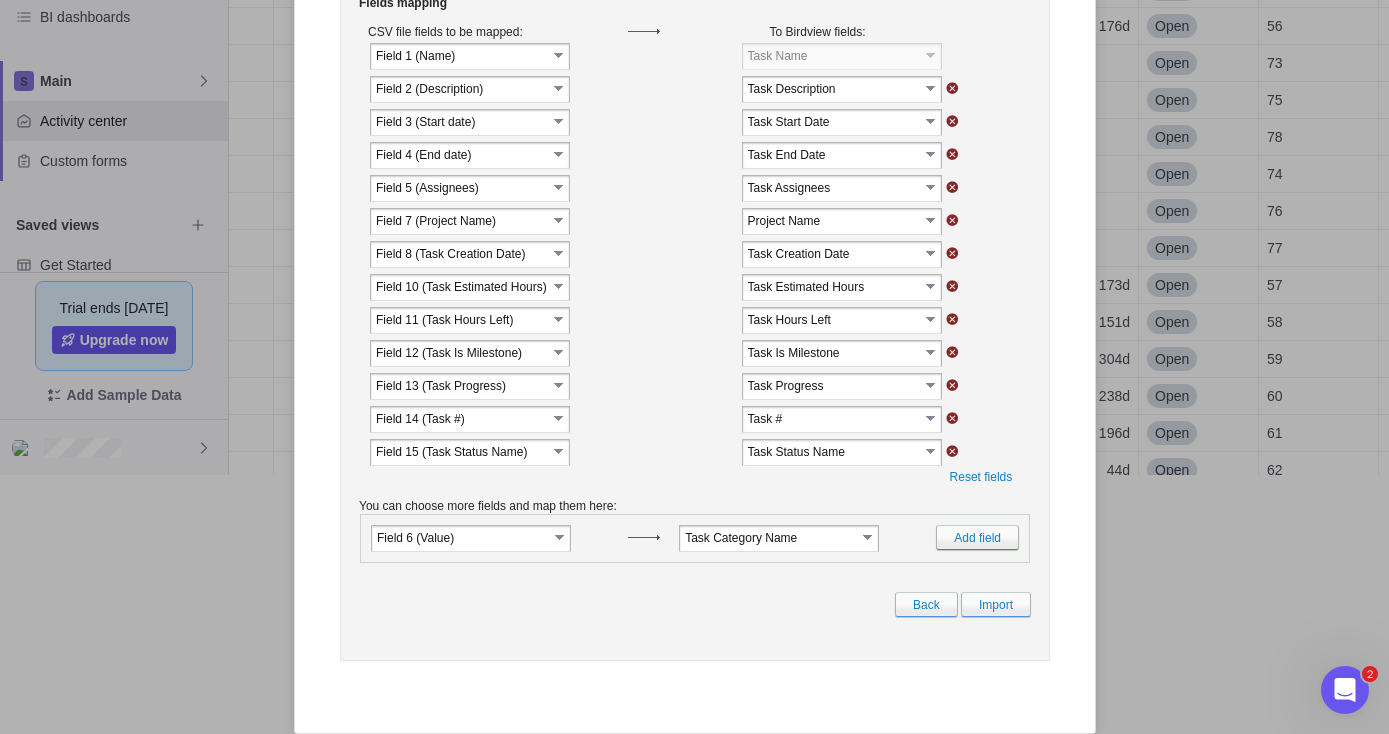 click on "select" at bounding box center [868, 537] 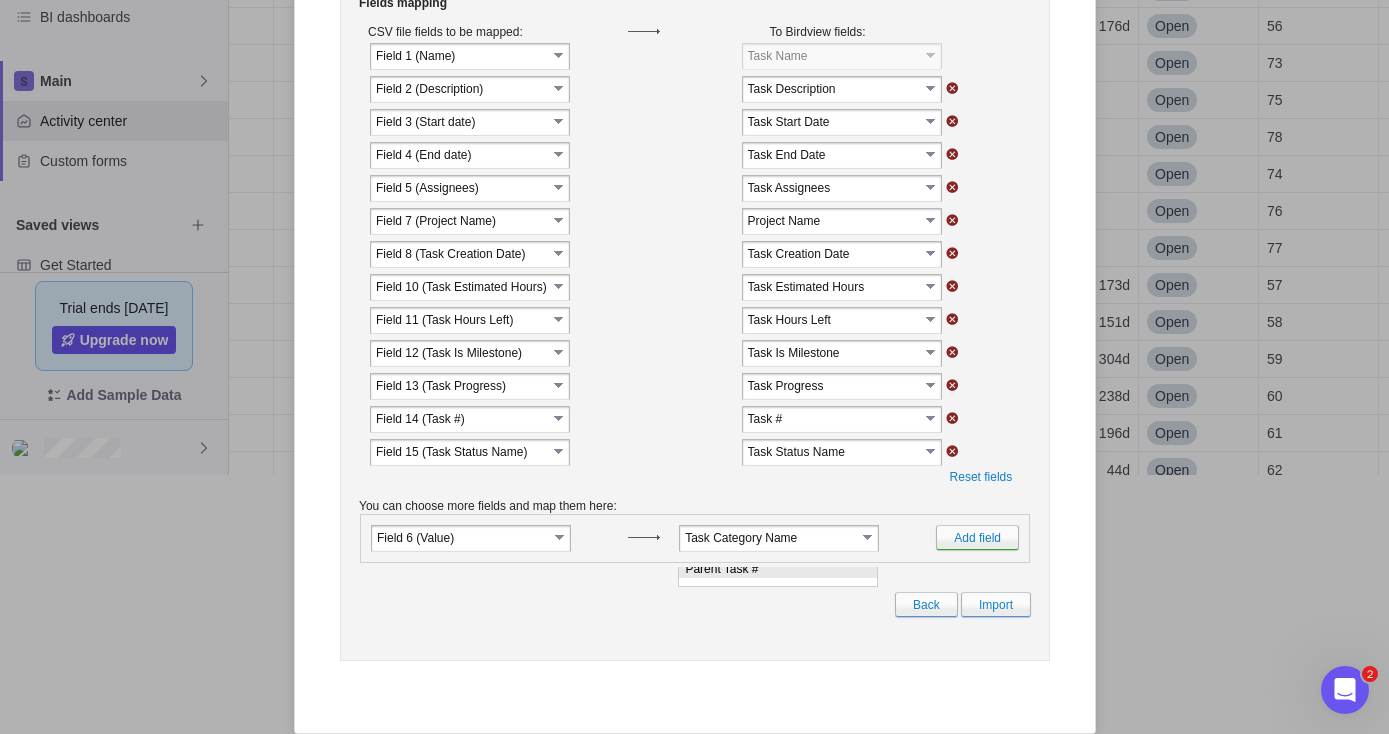 click on "Fields mapping
CSV file fields to be mapped:
To Birdview fields:
select" at bounding box center [694, 320] 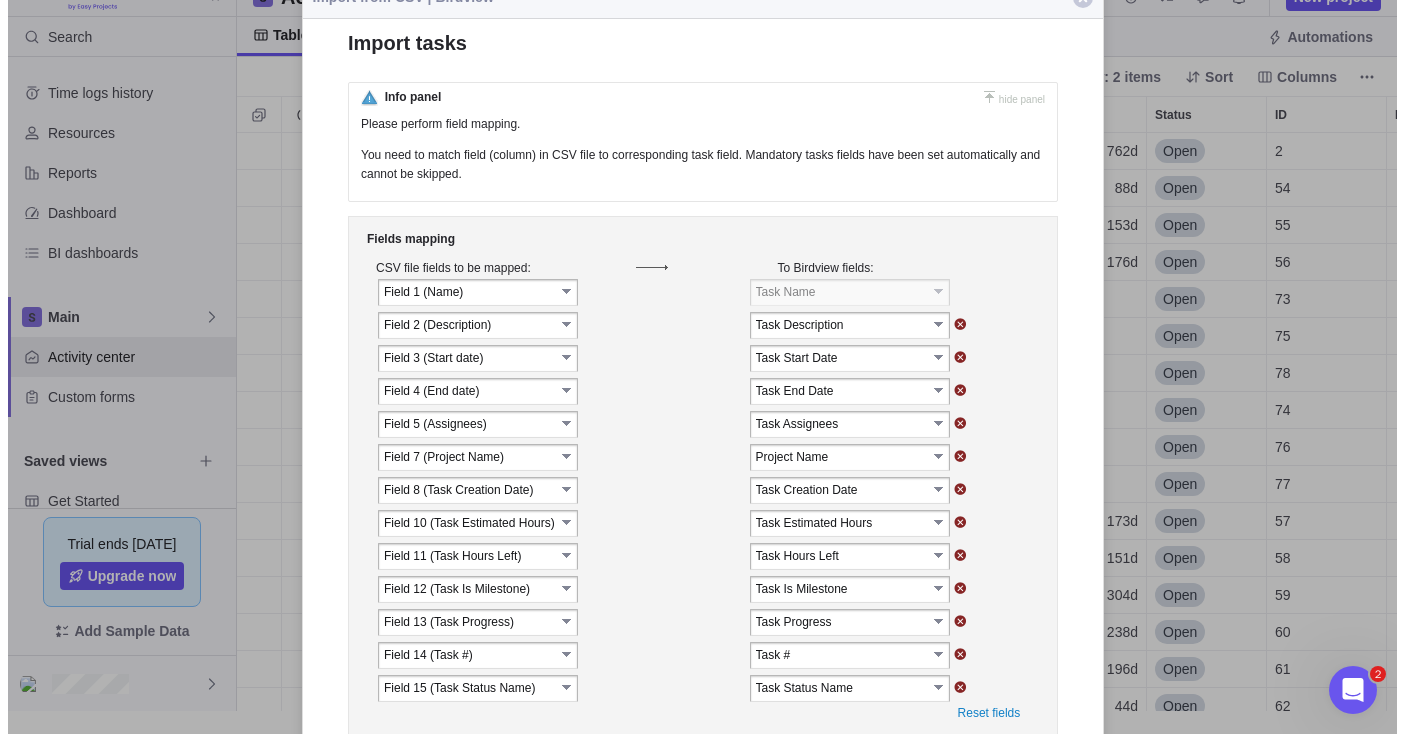 scroll, scrollTop: 0, scrollLeft: 0, axis: both 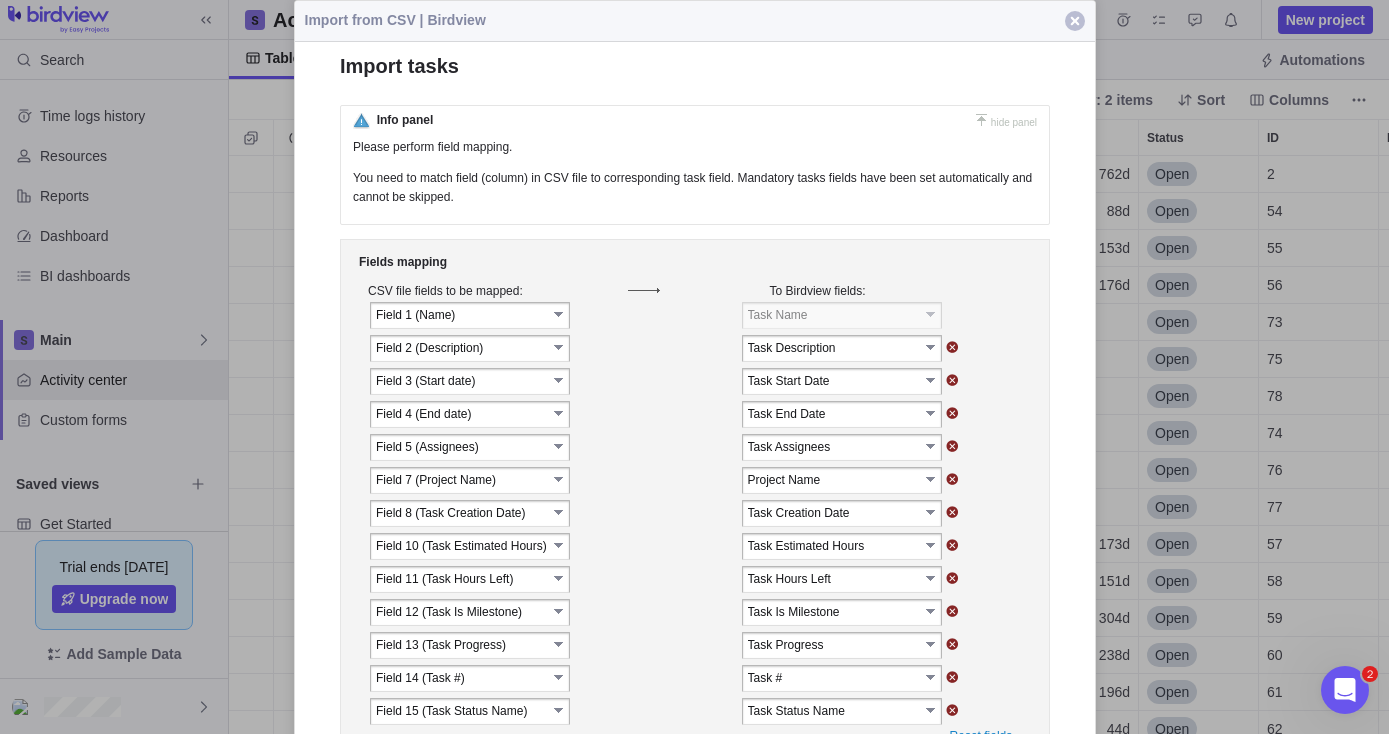 click at bounding box center (1075, 21) 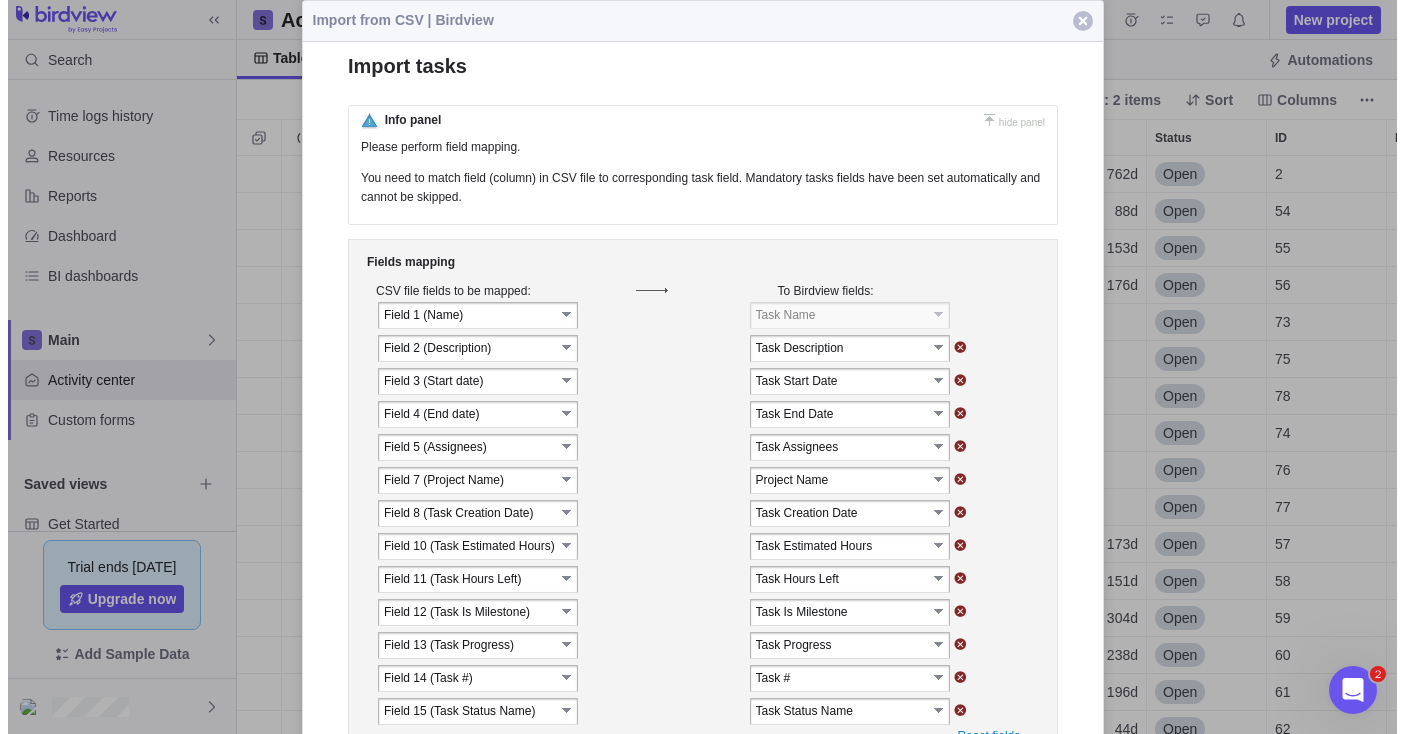 scroll, scrollTop: 16, scrollLeft: 16, axis: both 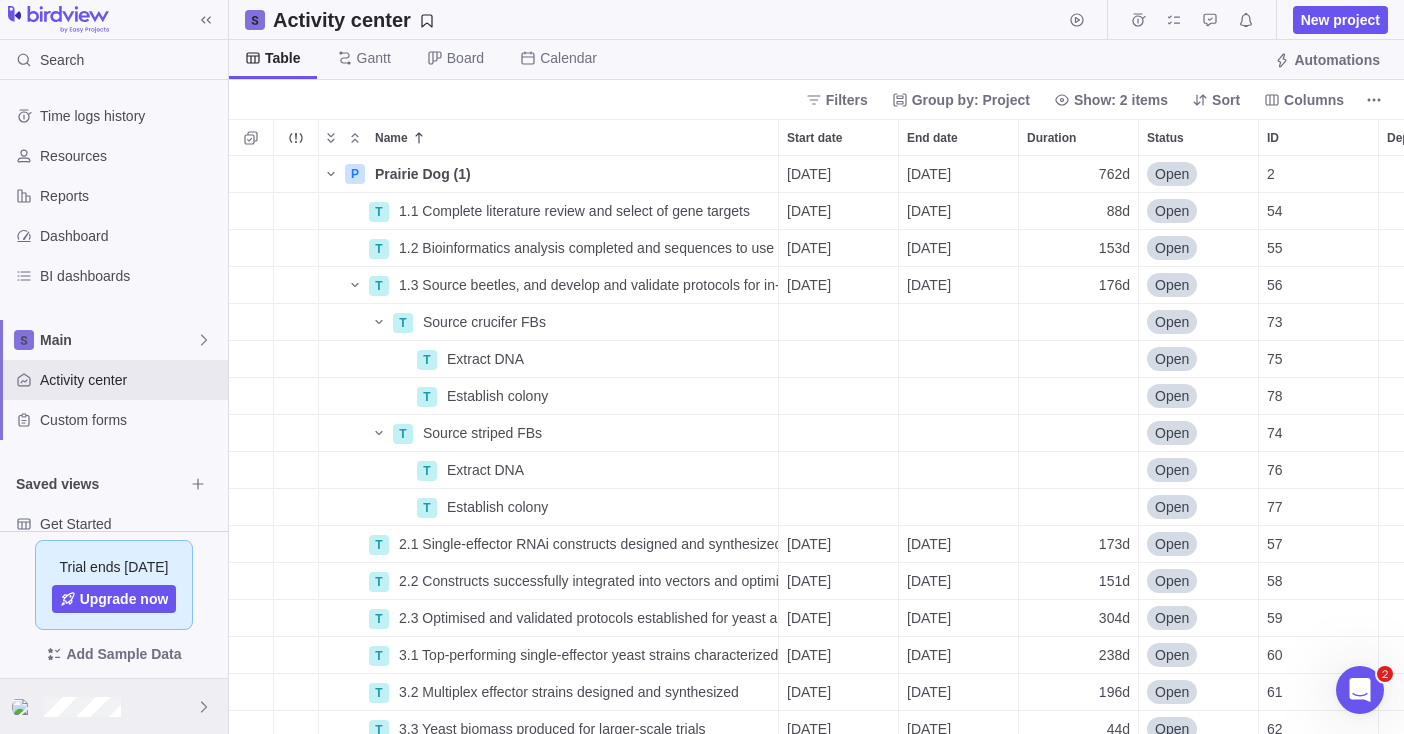 click at bounding box center [114, 706] 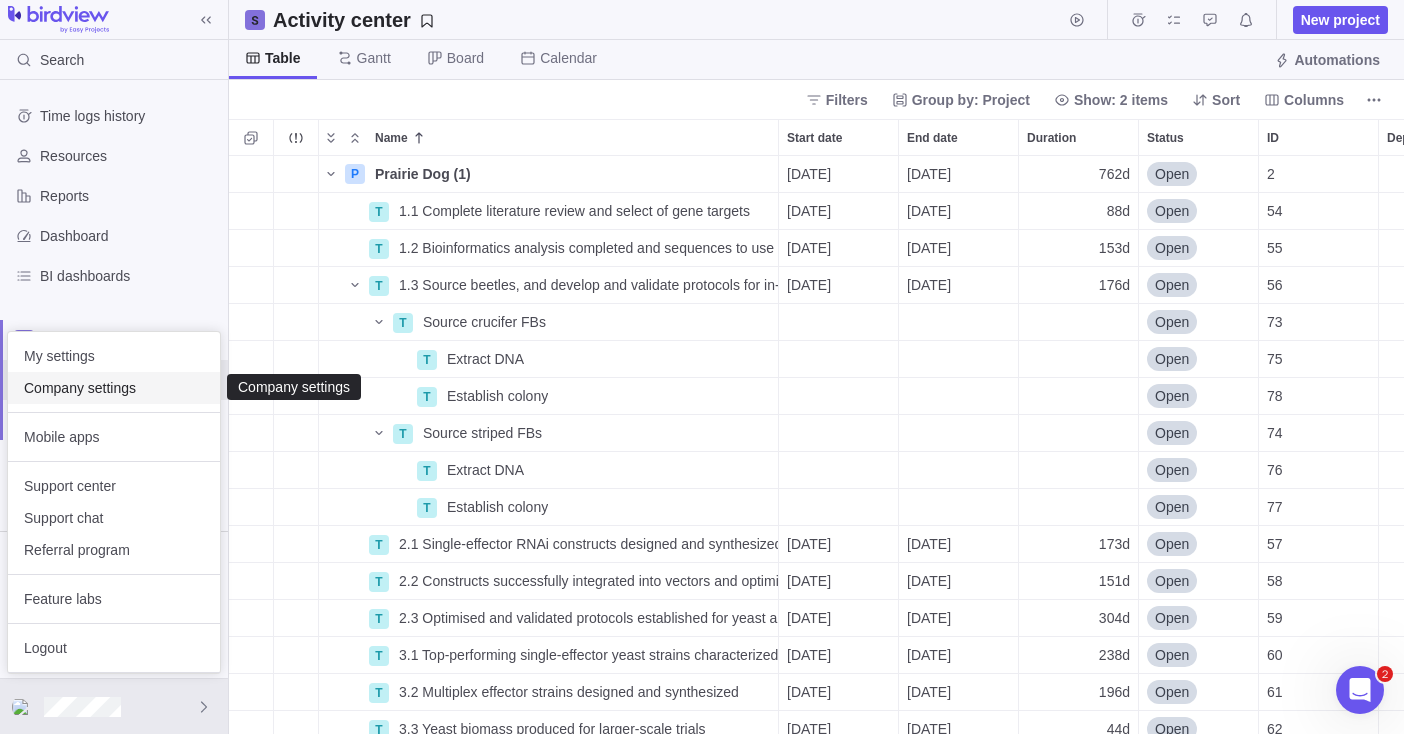 click on "Company settings" at bounding box center (114, 388) 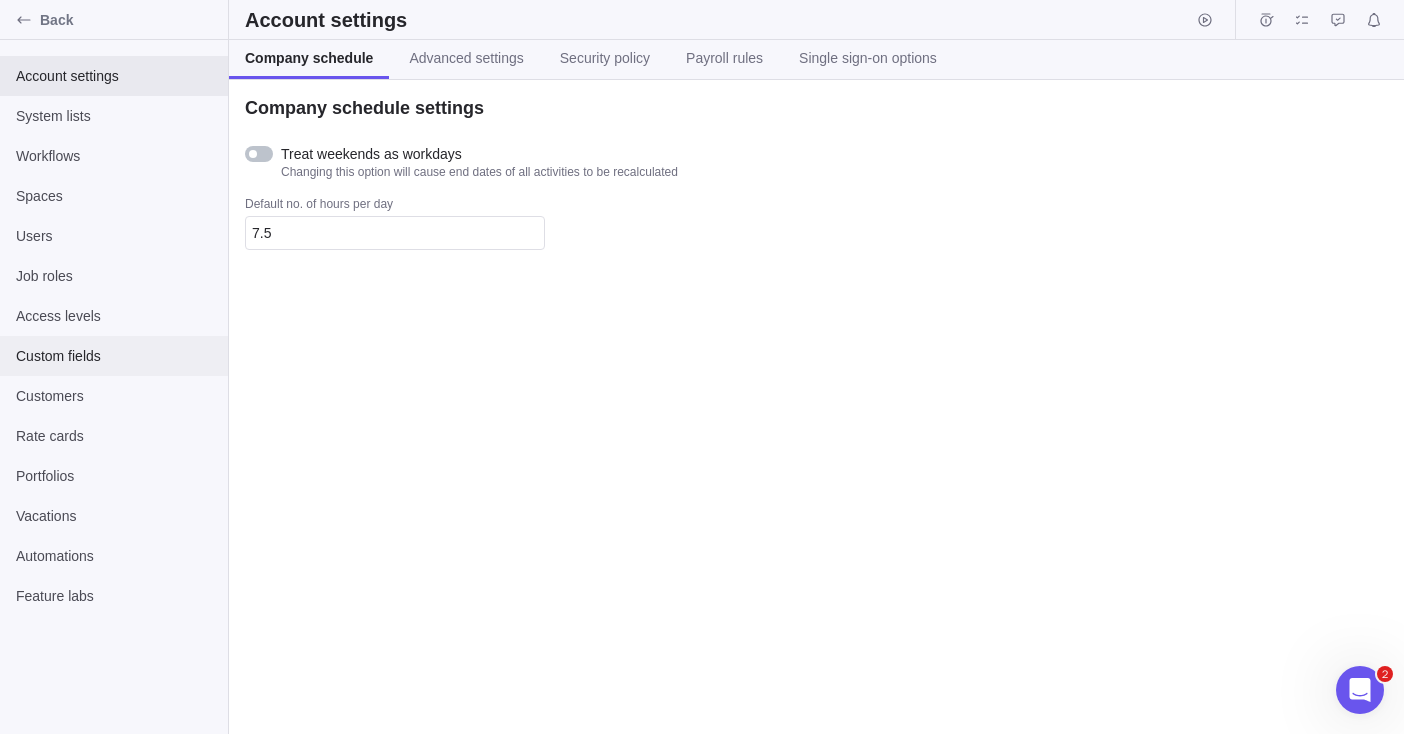click on "Custom fields" at bounding box center (114, 356) 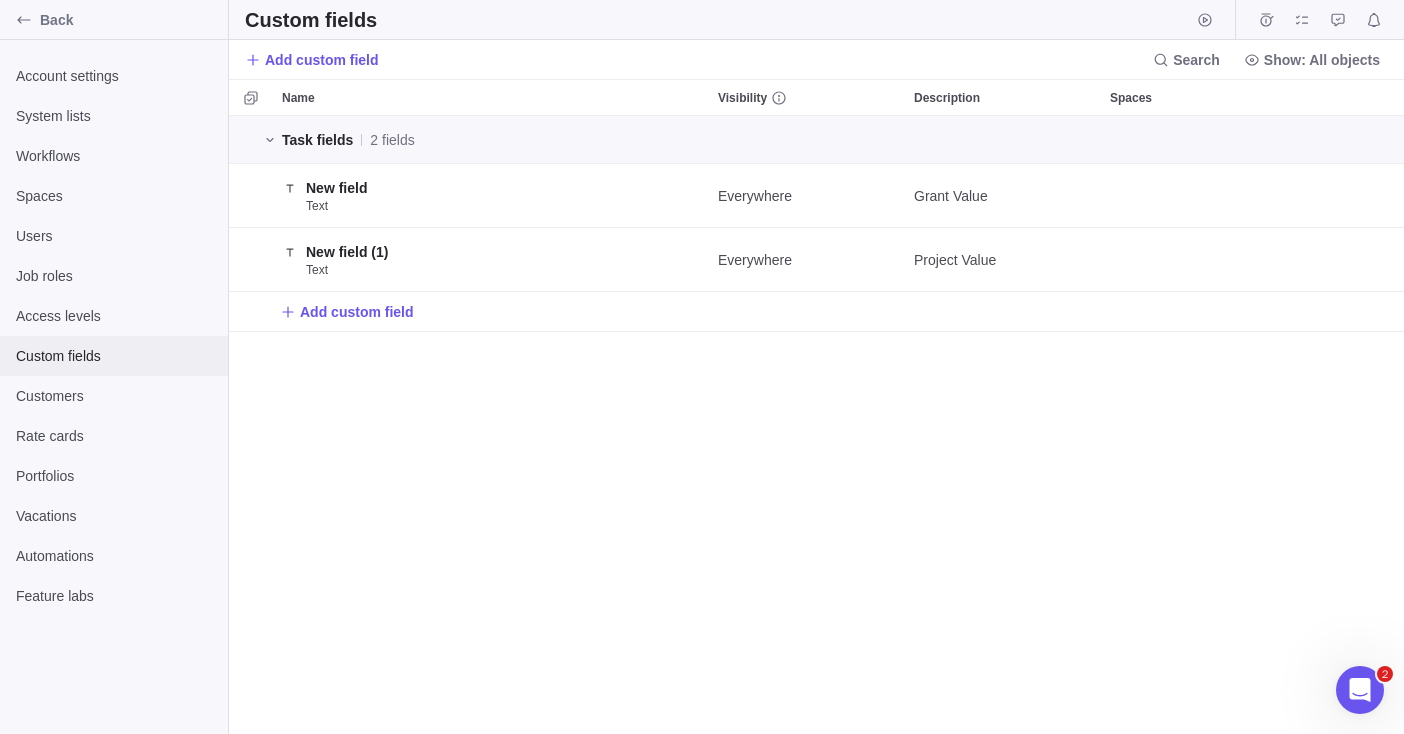 scroll, scrollTop: 16, scrollLeft: 16, axis: both 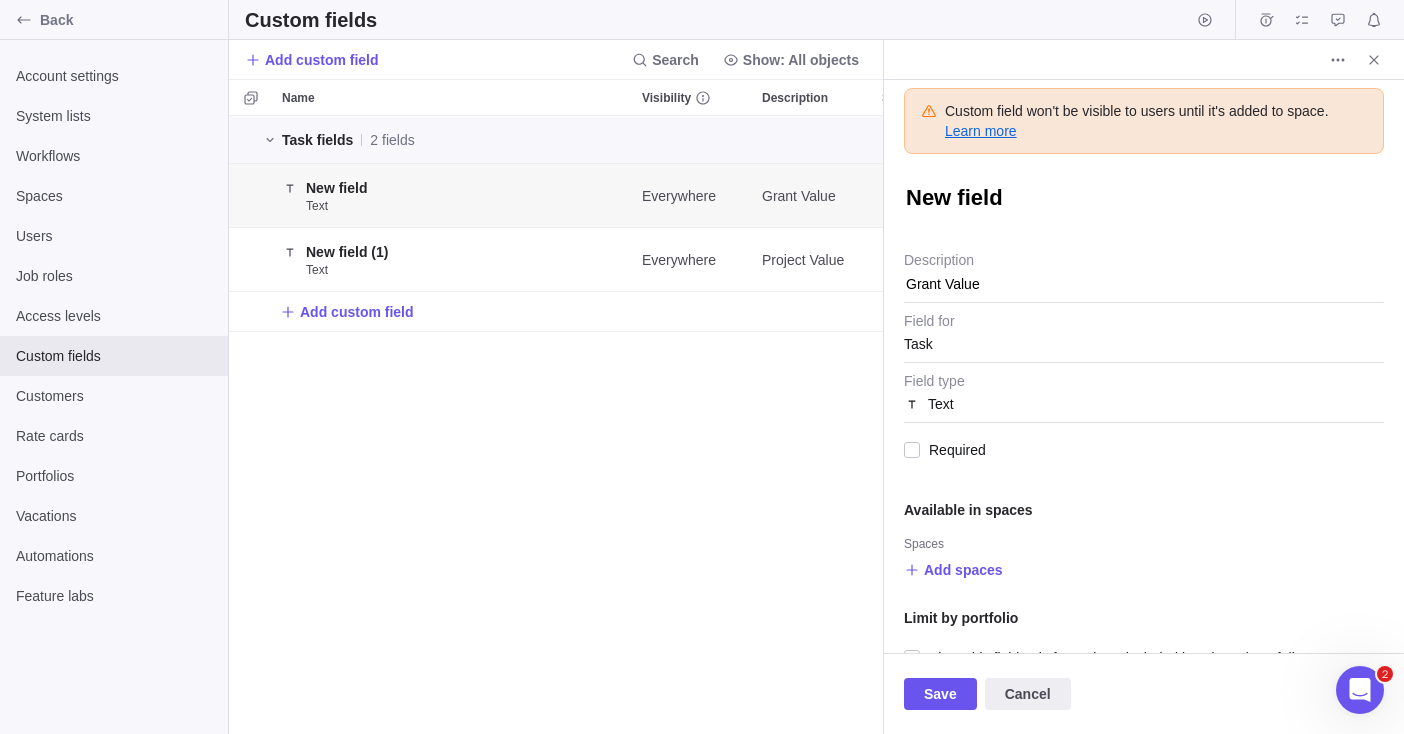 click on "Learn more" at bounding box center (1137, 131) 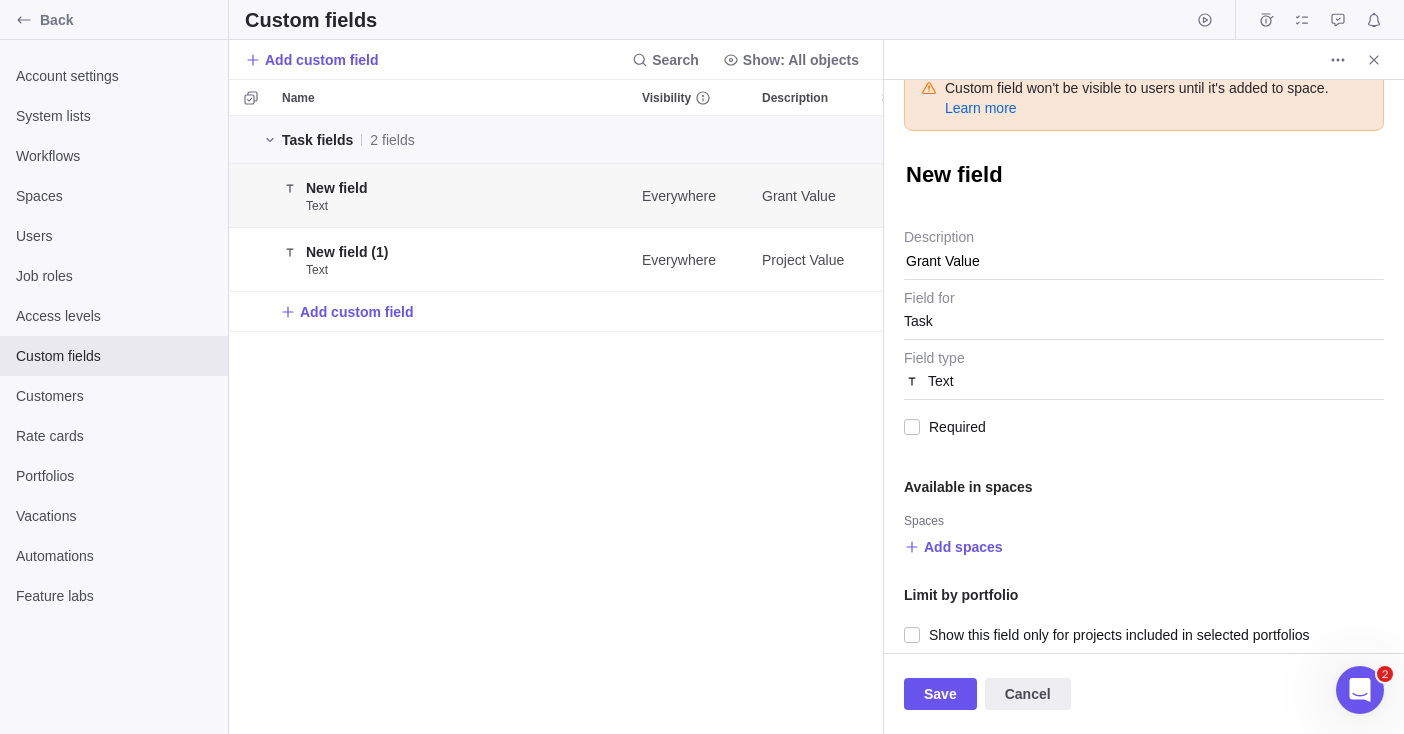 scroll, scrollTop: 43, scrollLeft: 0, axis: vertical 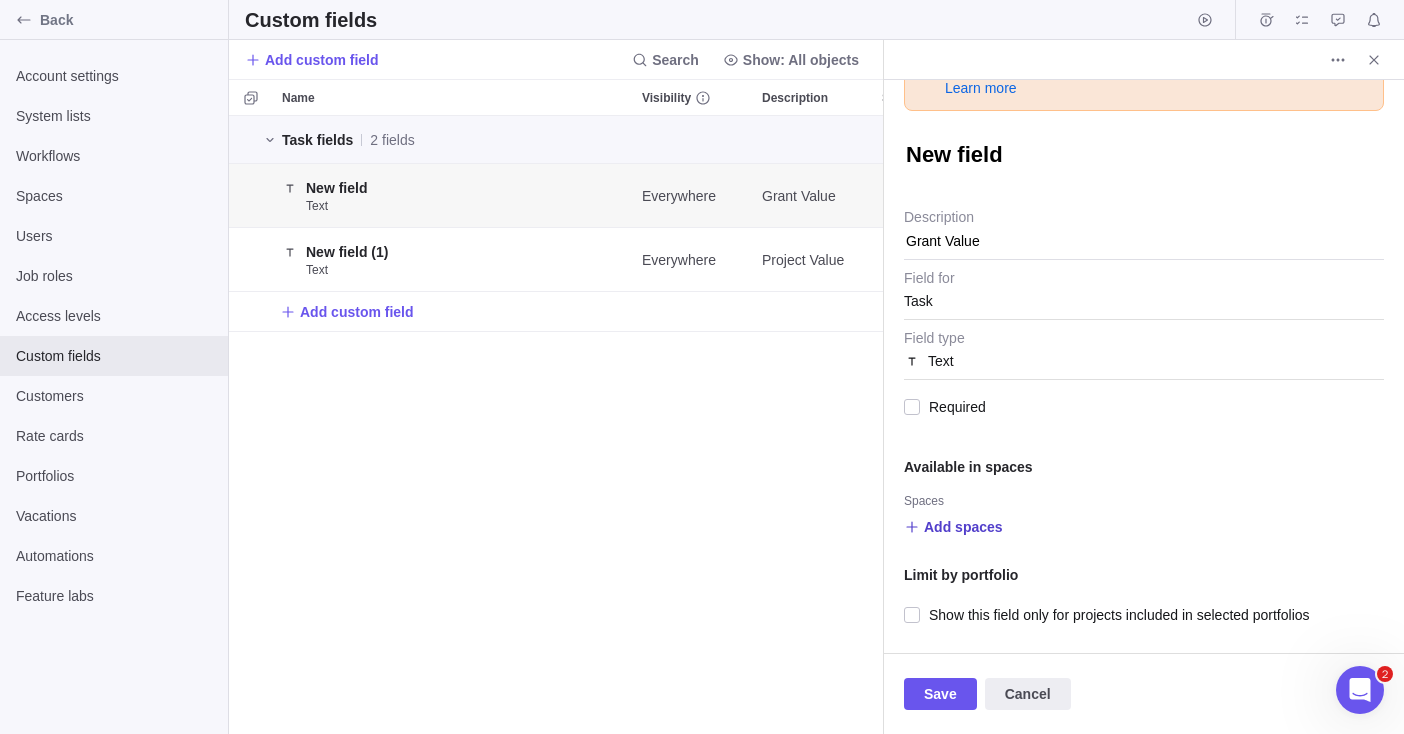 click on "Add spaces" at bounding box center (963, 527) 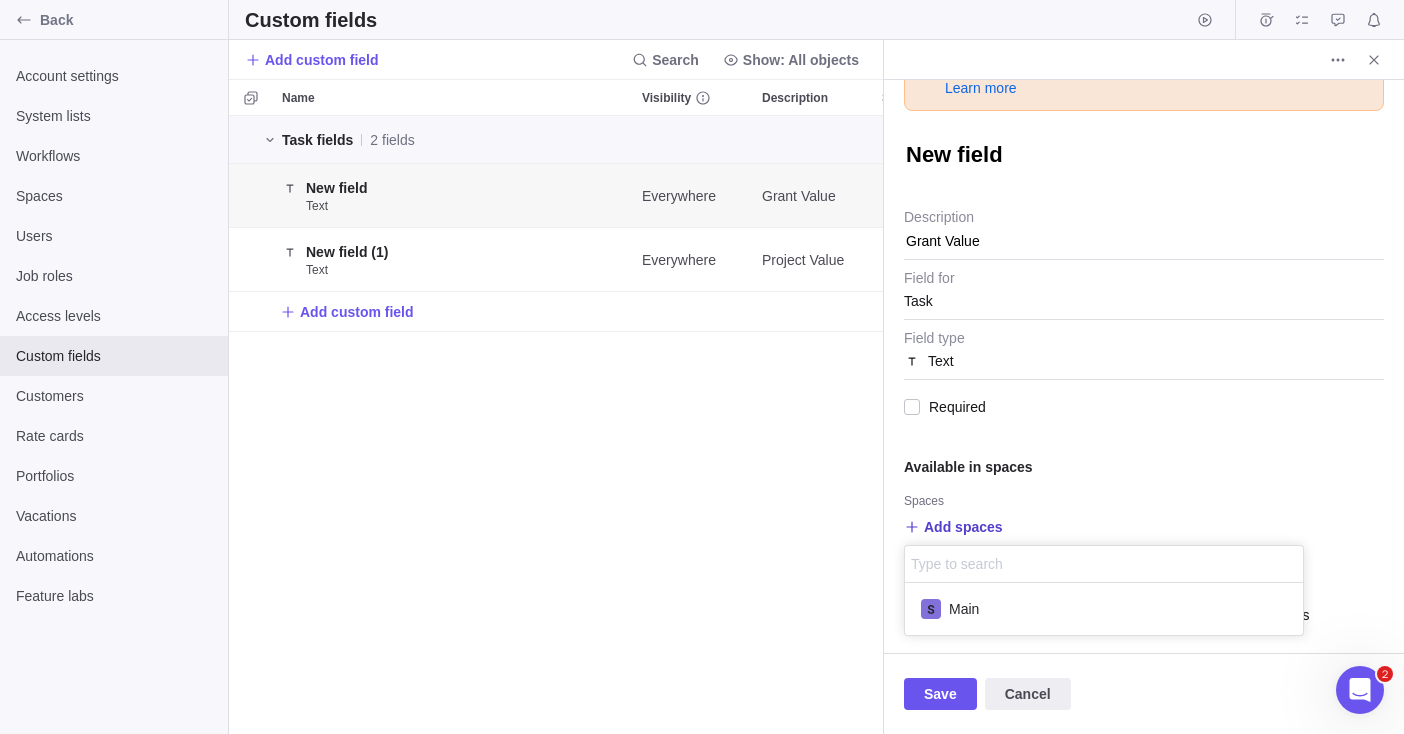 scroll, scrollTop: 16, scrollLeft: 16, axis: both 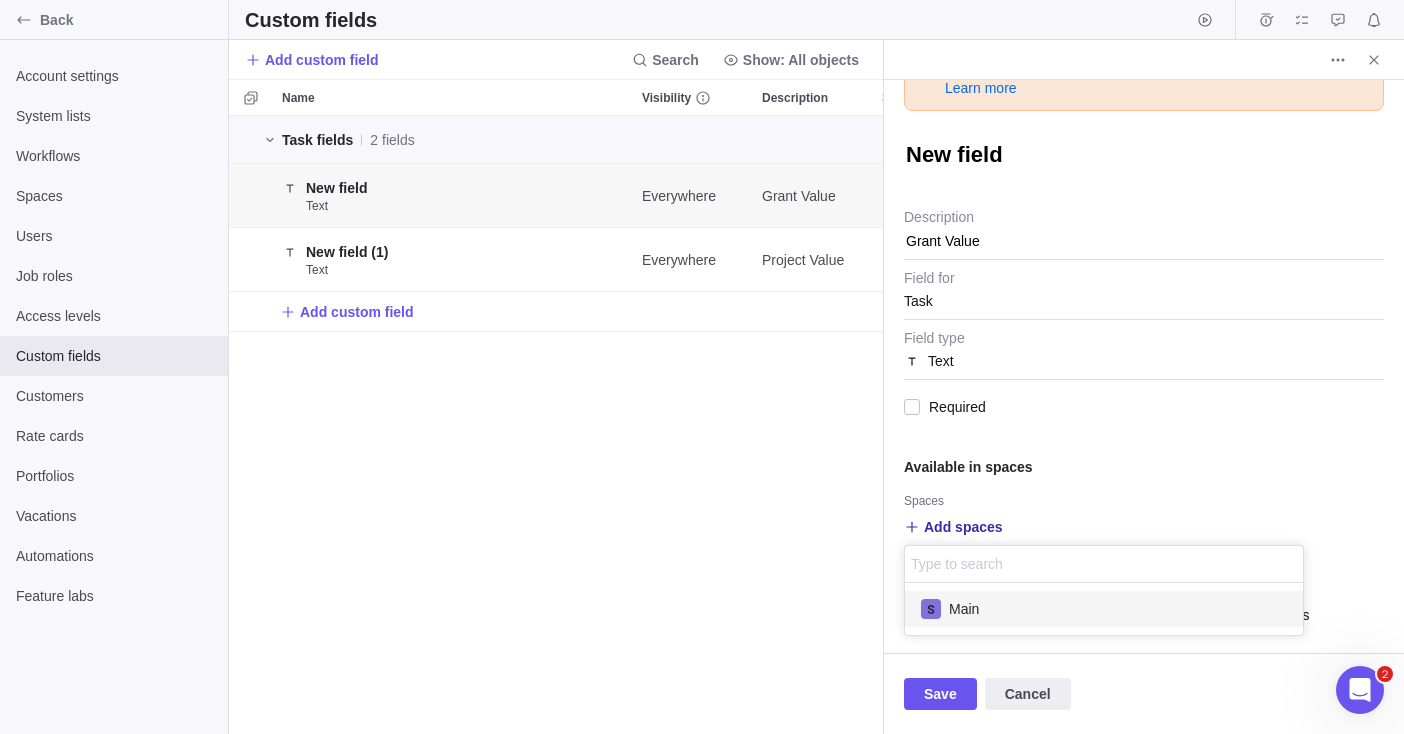 click on "Main" at bounding box center (964, 609) 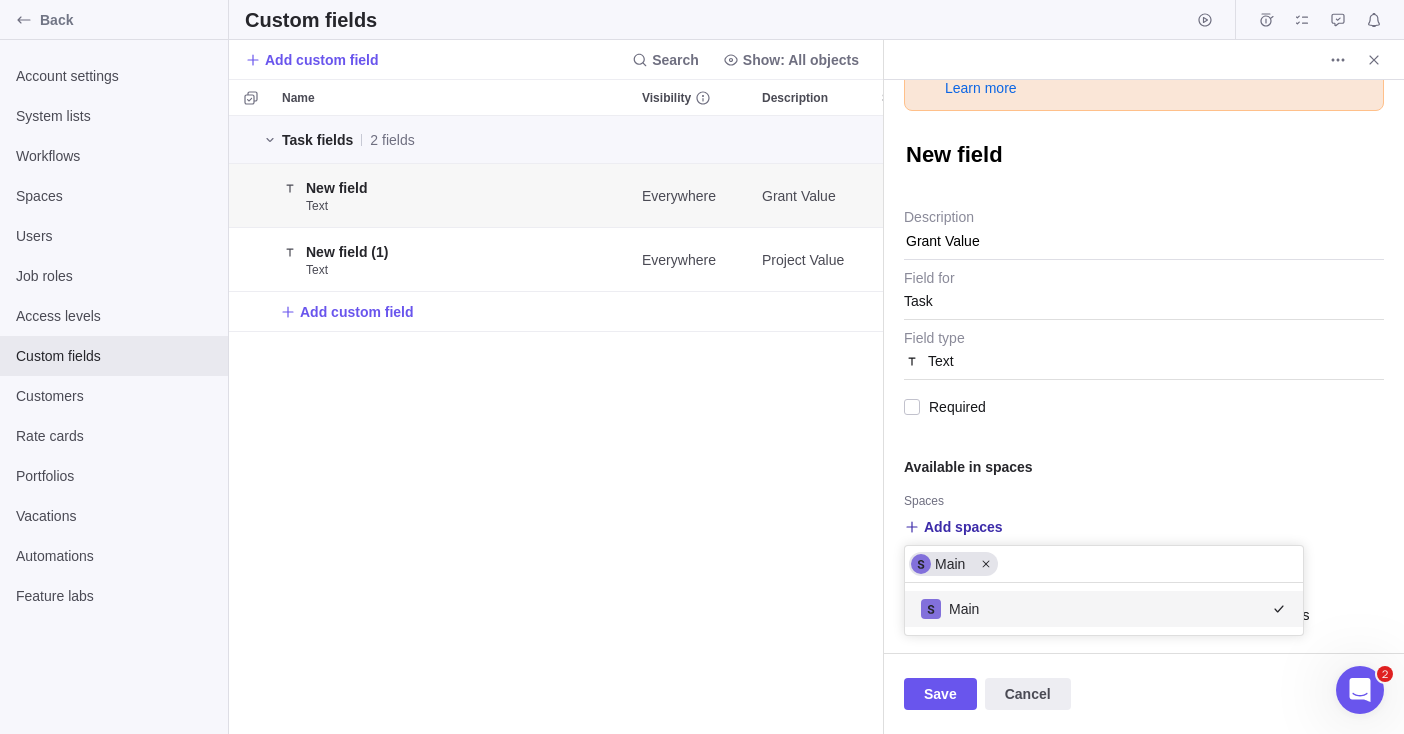 click on "Back Account settings System lists Workflows Spaces Users Job roles Access levels Custom fields Customers Rate cards Portfolios Vacations Automations Feature labs Custom fields Add custom field Search Show: All objects Name Visibility Description Spaces Task fields 2 fields New field Text Everywhere Grant Value New field (1) Text Everywhere Project Value Add custom field Custom field won't be visible to users until it's added to space.   Learn more New field Grant Value Description Task Field for Text Field type Required Available in spaces Spaces Add spaces Main Main Limit by portfolio Show this field only for projects included in selected portfolios Save Cancel
2 [DATE] - [DATE] (762d) Prev Next [DATE] Su Mo Tu We Th Fr Sa     1 2 3 4 5 6 7 8 9 10 11 12 13 14 15 16 17 18 19 20 21 22 23 24 25 26 27 28 29 30 31     [DATE] Done x
Import from CSV | Birdview
Close Custom fields" at bounding box center (702, 367) 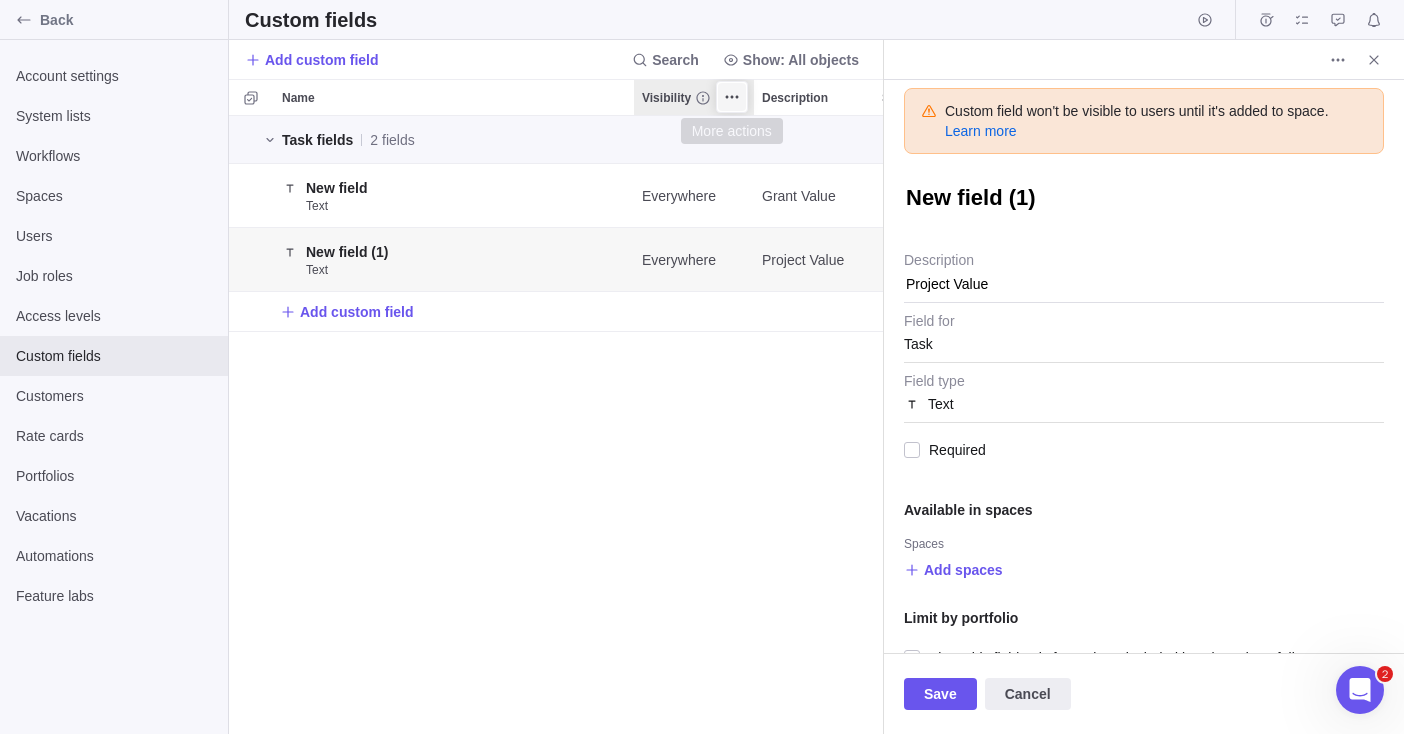 click 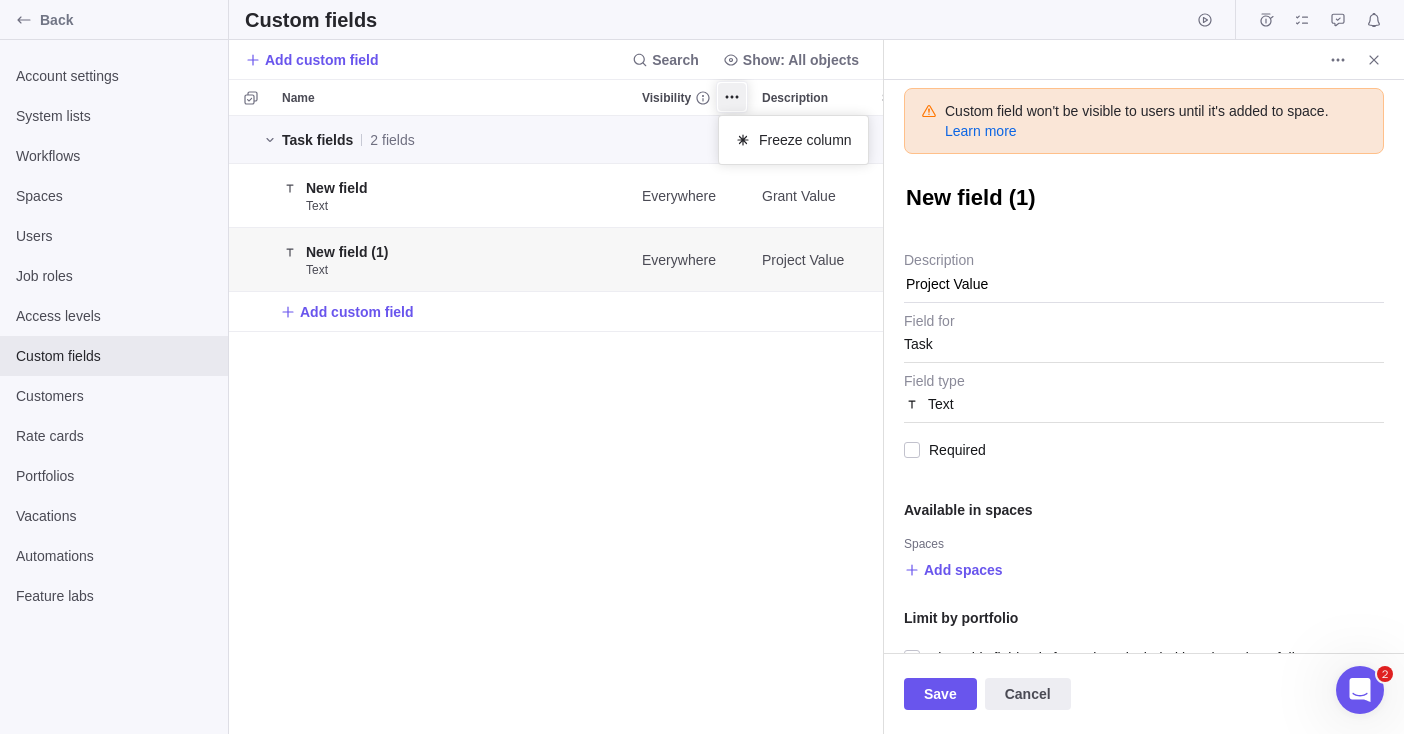 click on "Name Visibility Description Spaces Task fields 2 fields New field Text Everywhere Grant Value New field (1) Text Everywhere Project Value Add custom field" at bounding box center [556, 406] 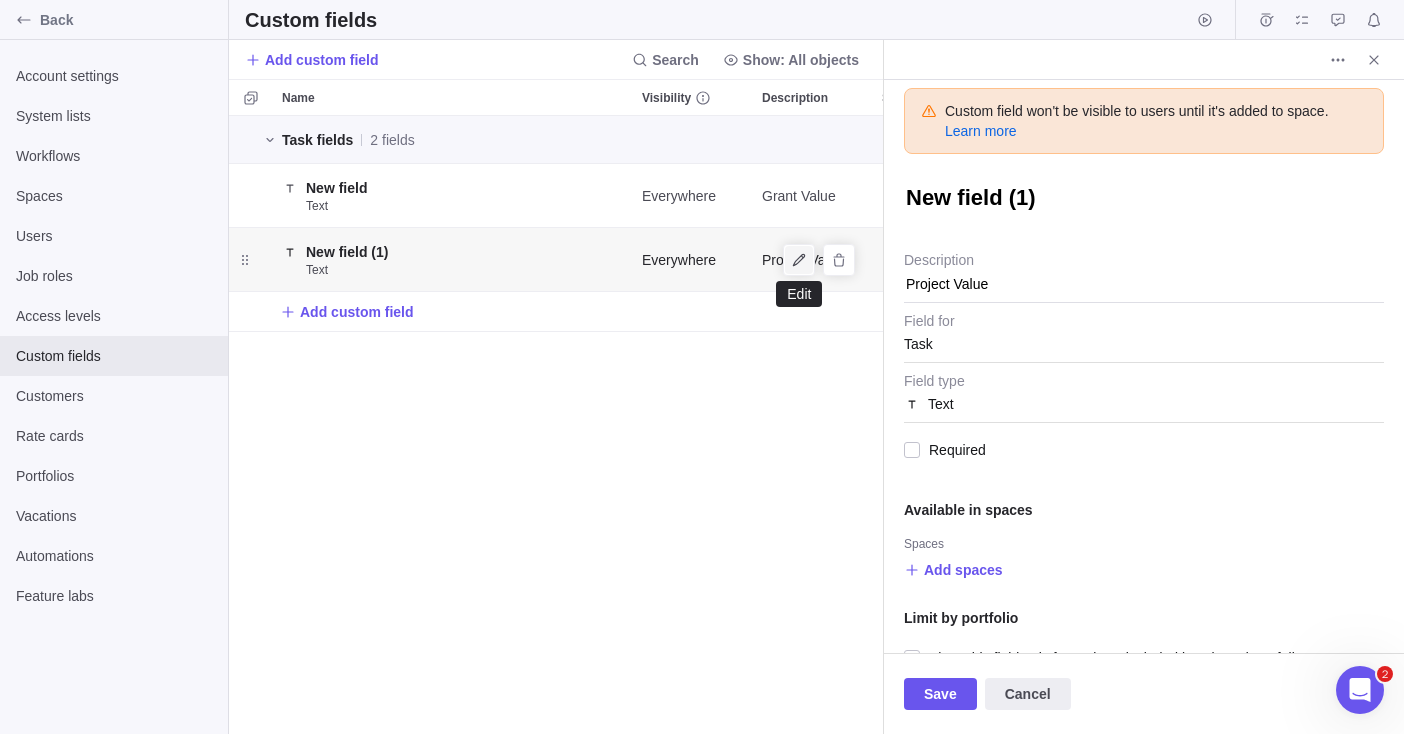 click 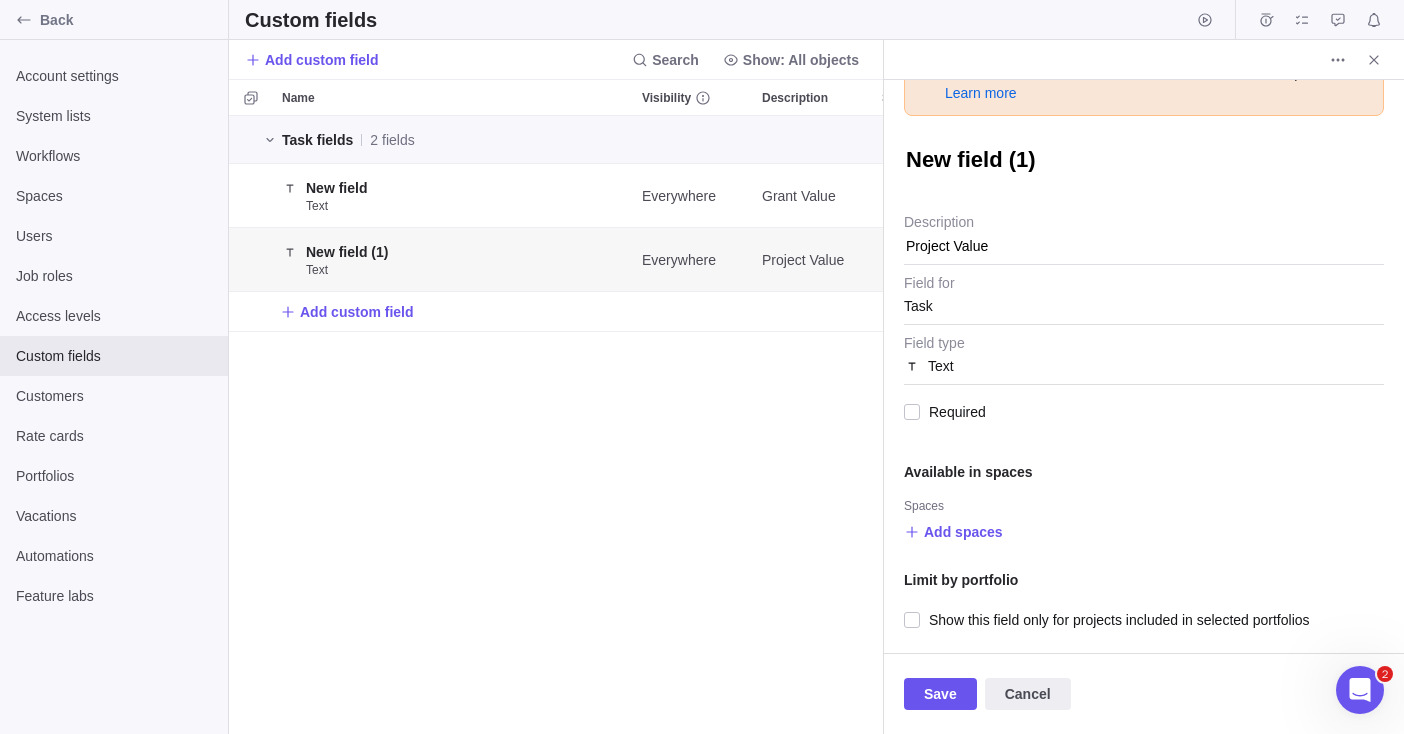 scroll, scrollTop: 43, scrollLeft: 0, axis: vertical 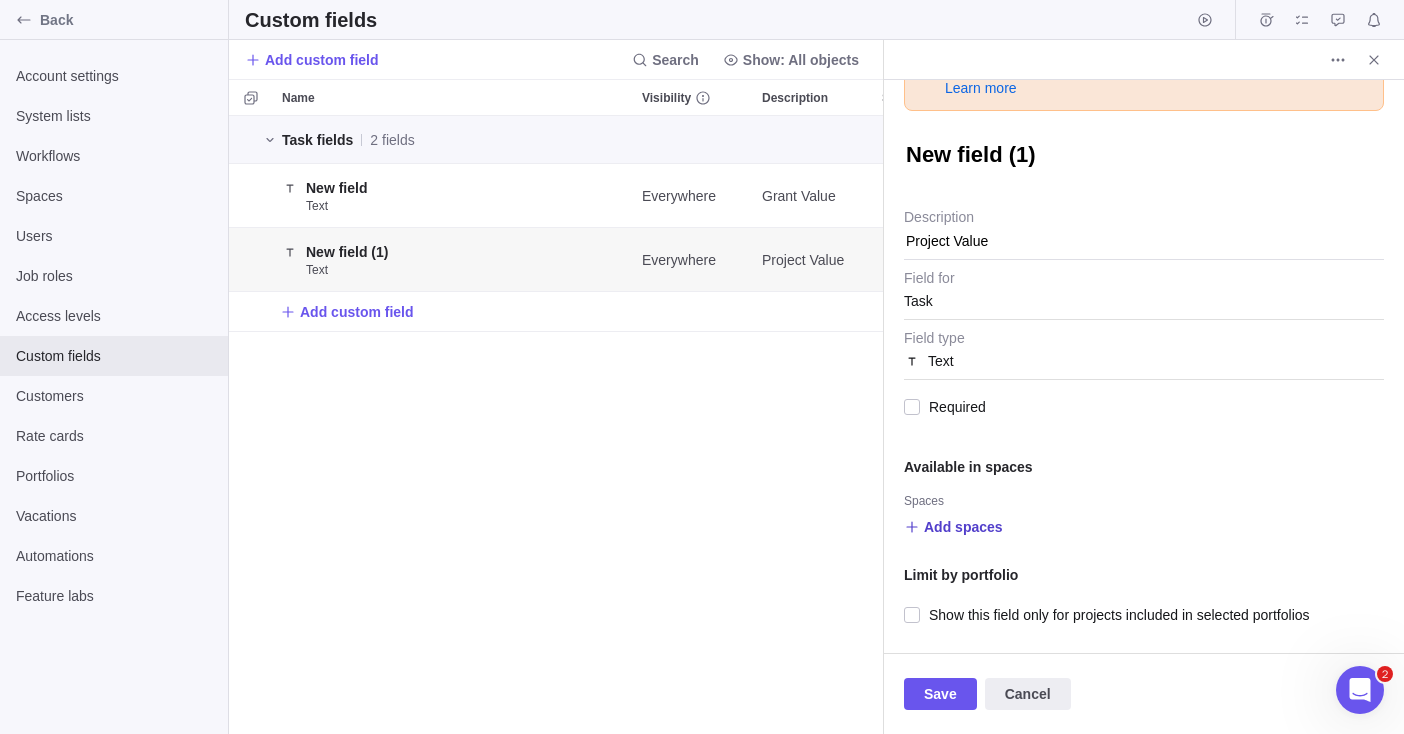 click on "Add spaces" at bounding box center (963, 527) 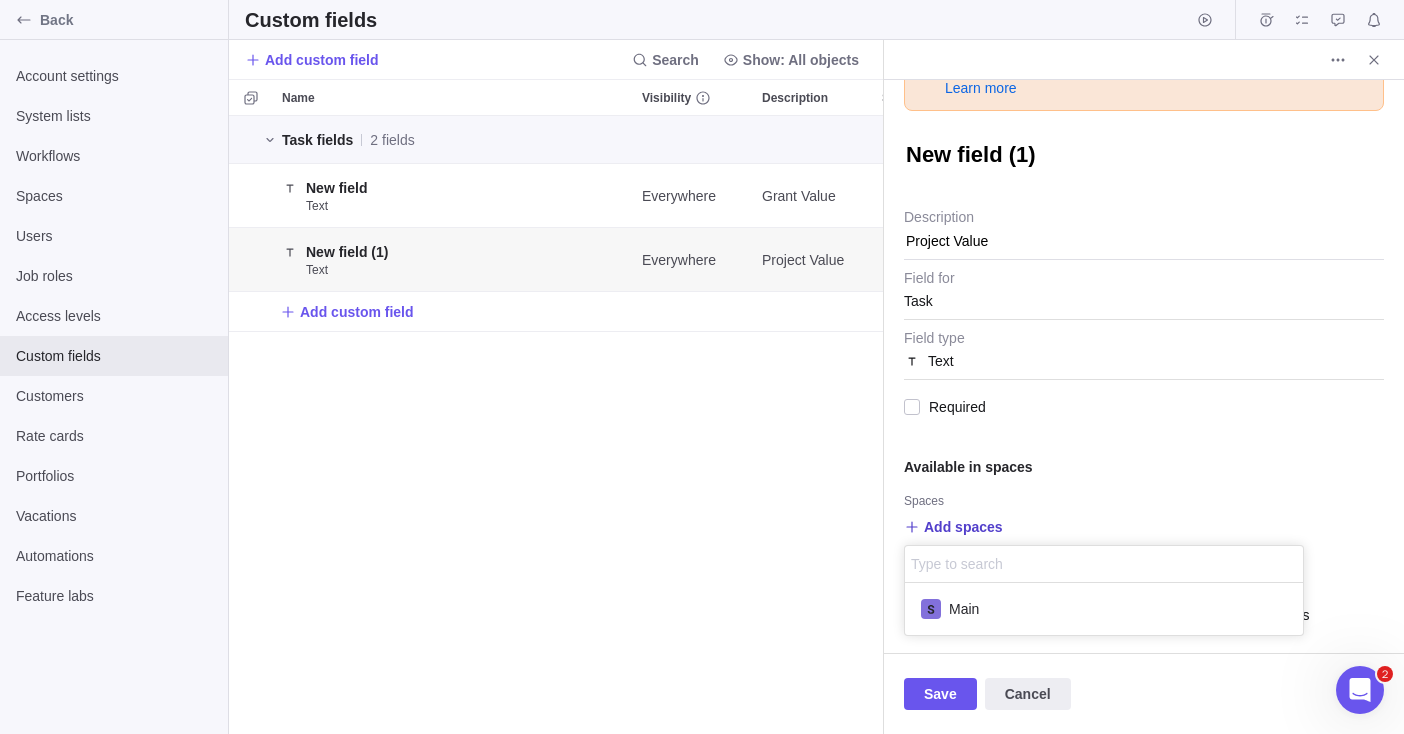 scroll, scrollTop: 16, scrollLeft: 16, axis: both 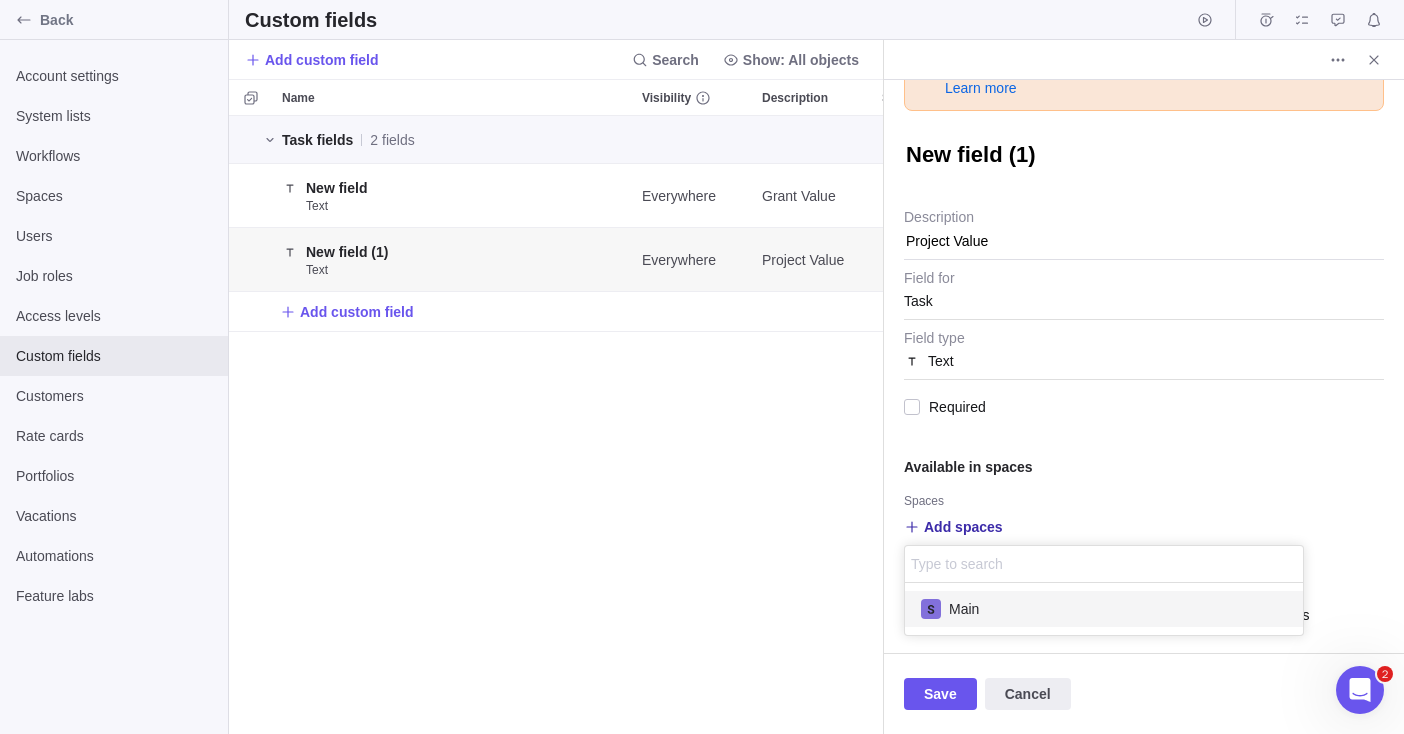 click on "Main" at bounding box center [964, 609] 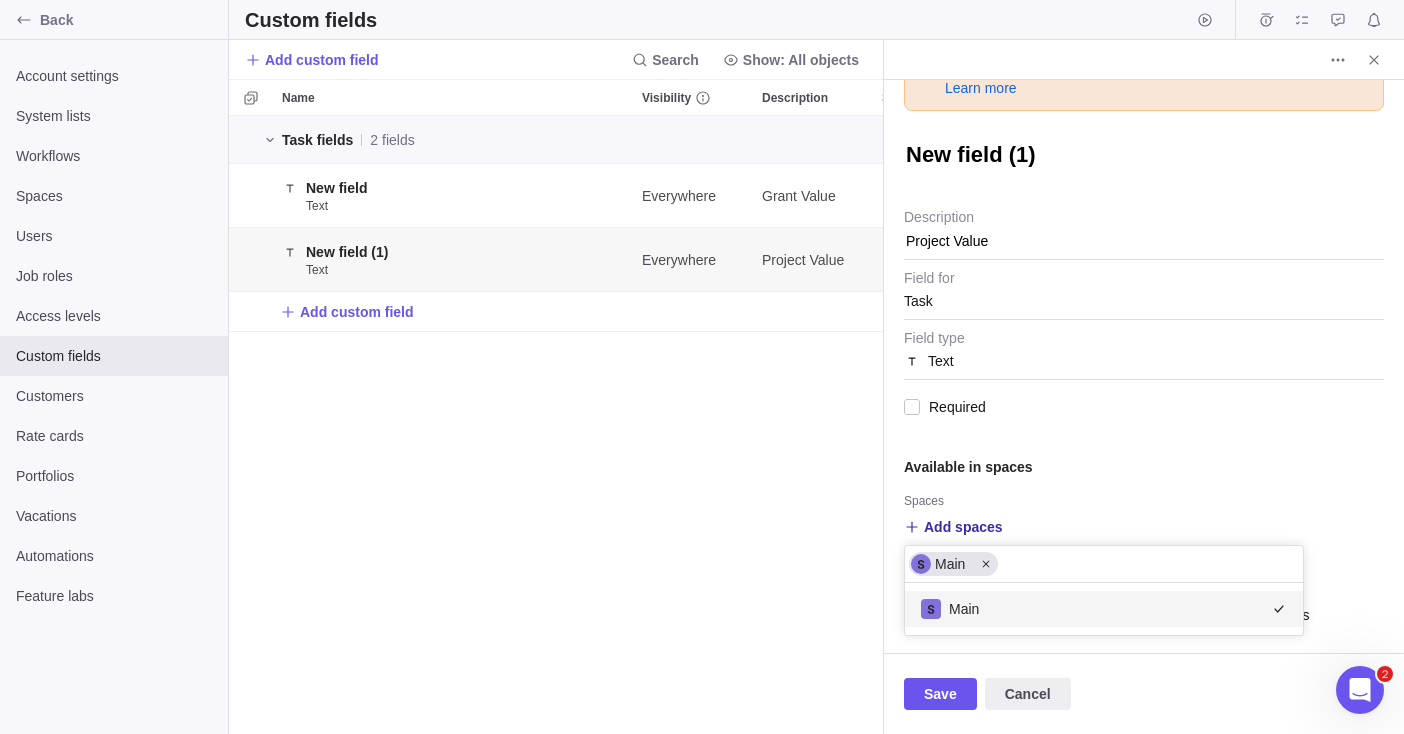 click on "Custom field won't be visible to users until it's added to space.   Learn more New field (1) Project Value Description Task Field for Text Field type Required Available in spaces Spaces Add spaces Main Main Limit by portfolio Show this field only for projects included in selected portfolios" at bounding box center (1144, 366) 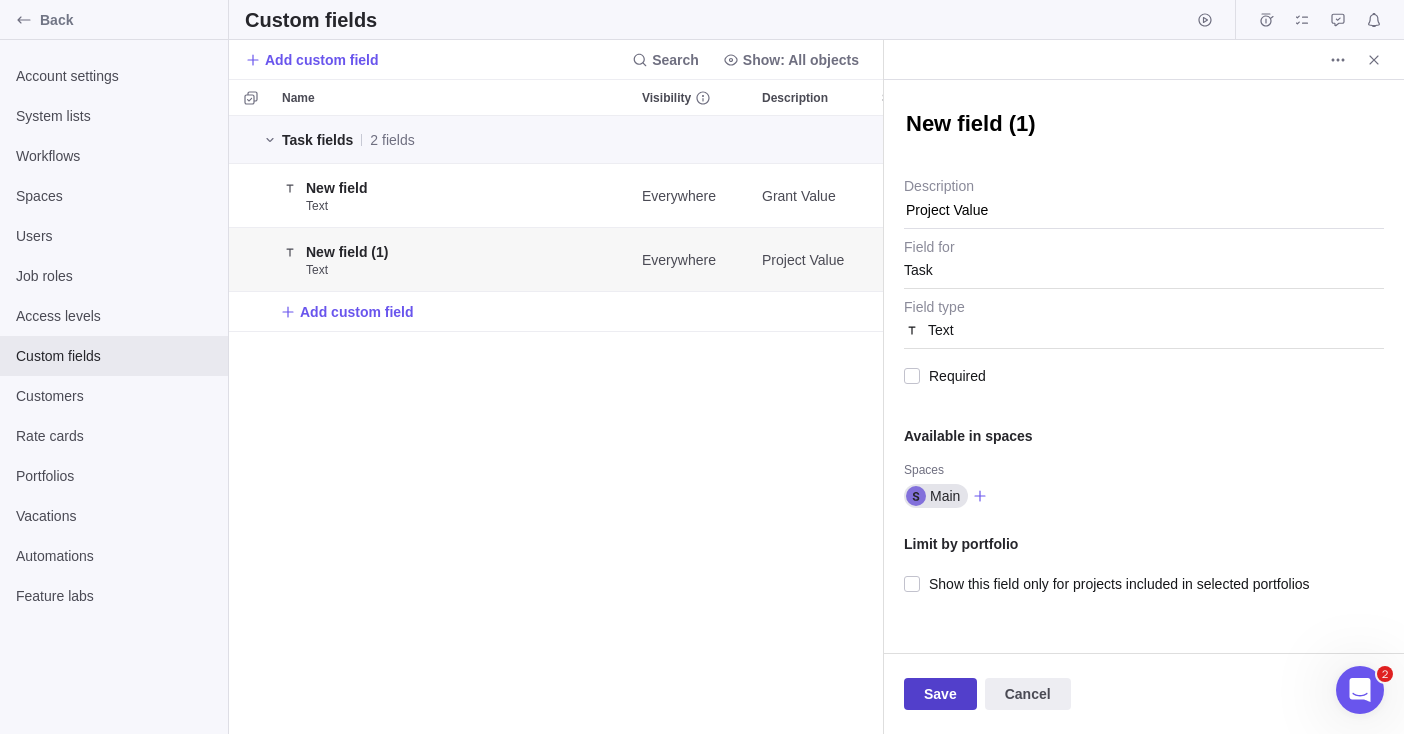 click on "Save" at bounding box center [940, 694] 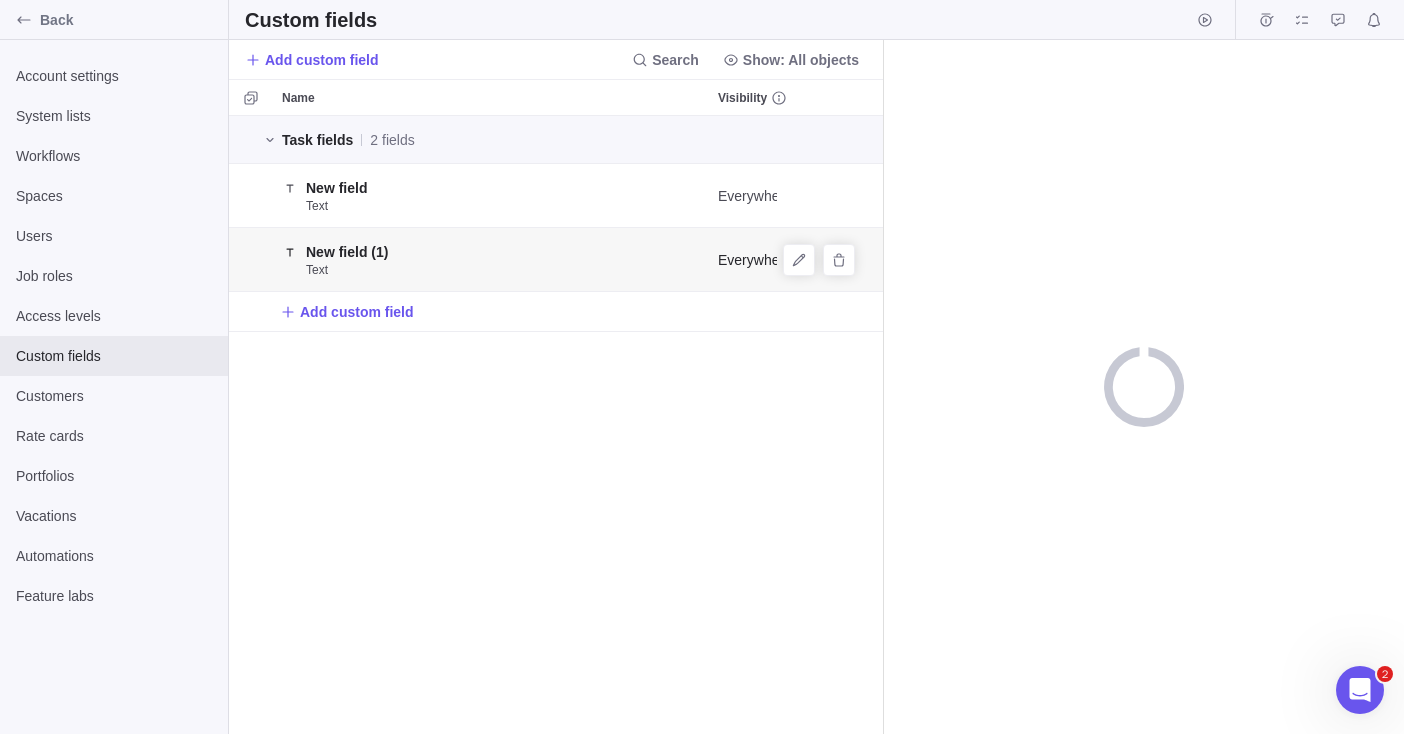 scroll, scrollTop: 603, scrollLeft: 639, axis: both 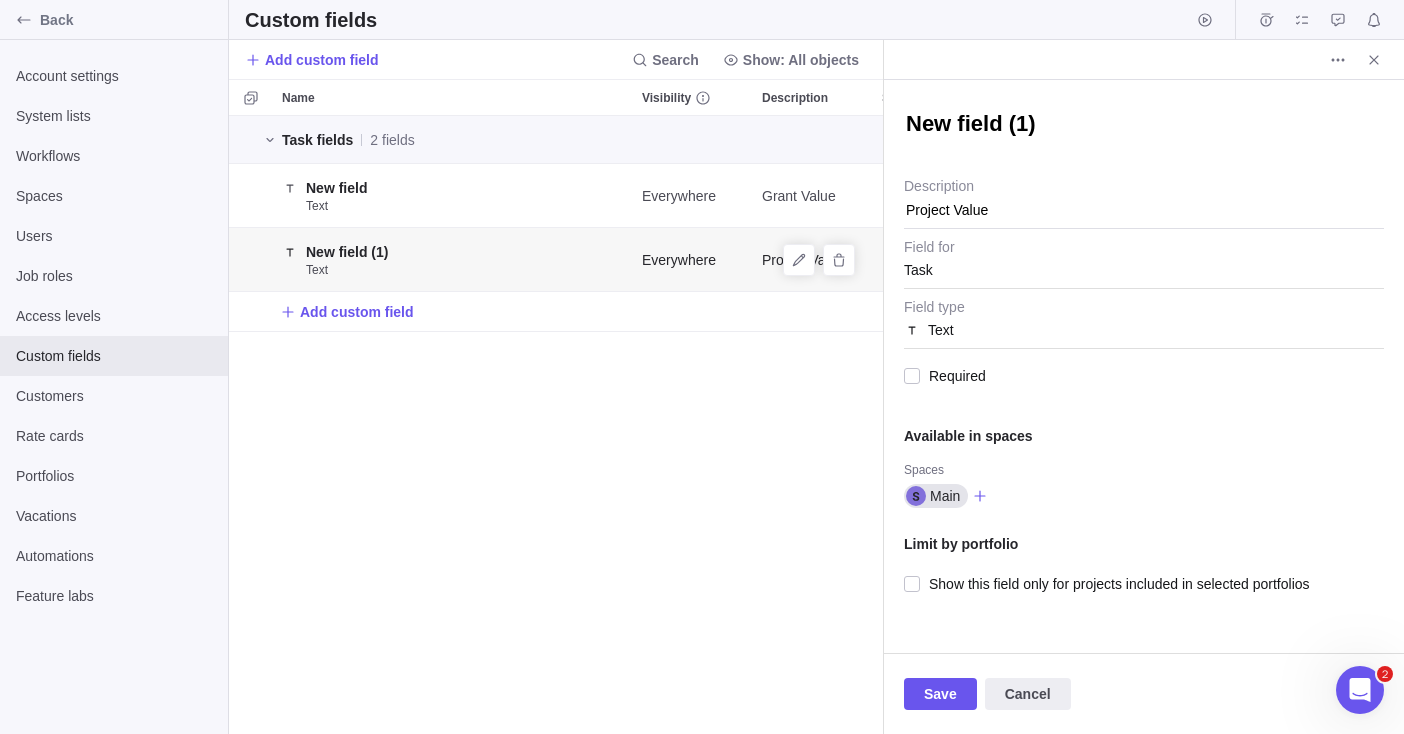 click on "Task fields 2 fields New field Text Everywhere Grant Value New field (1) Text Everywhere Project Value Main Add custom field" at bounding box center (556, 425) 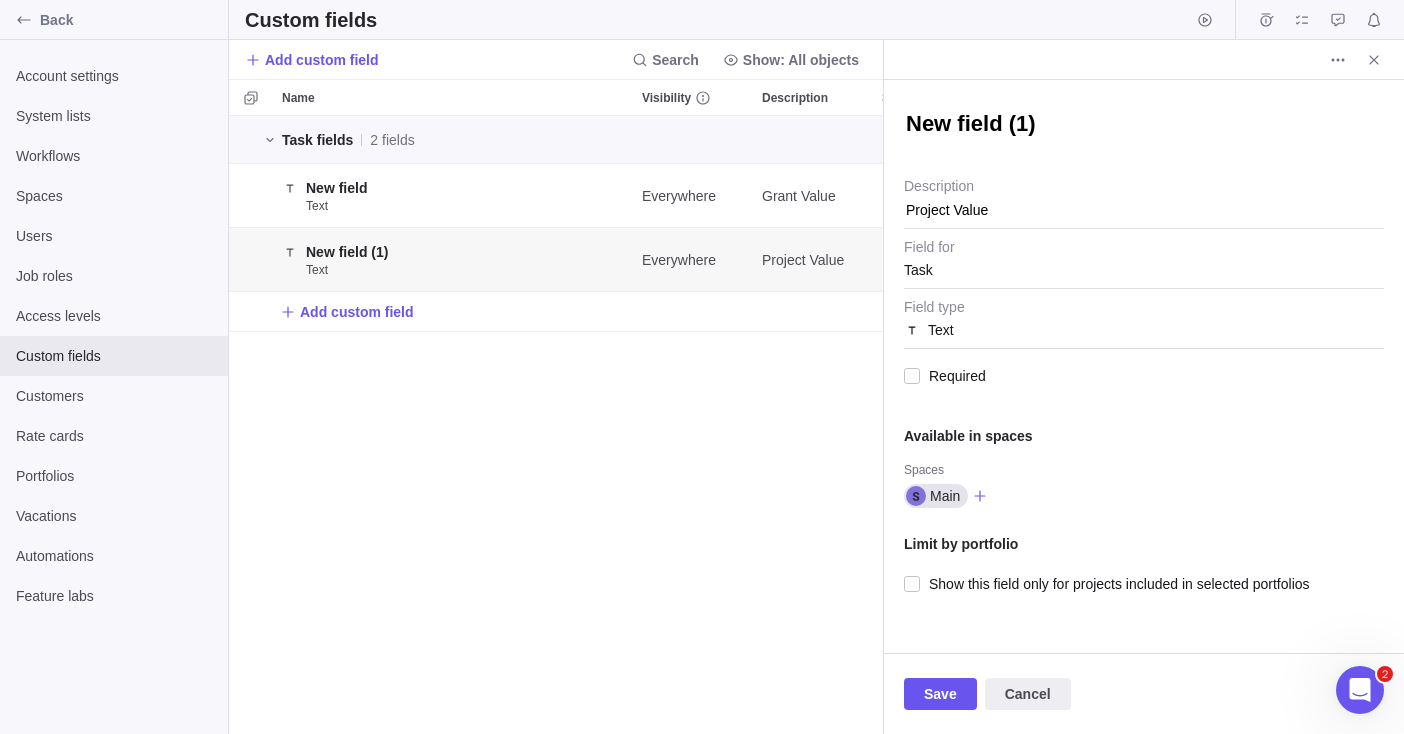 click on "New field (1)" at bounding box center [1144, 126] 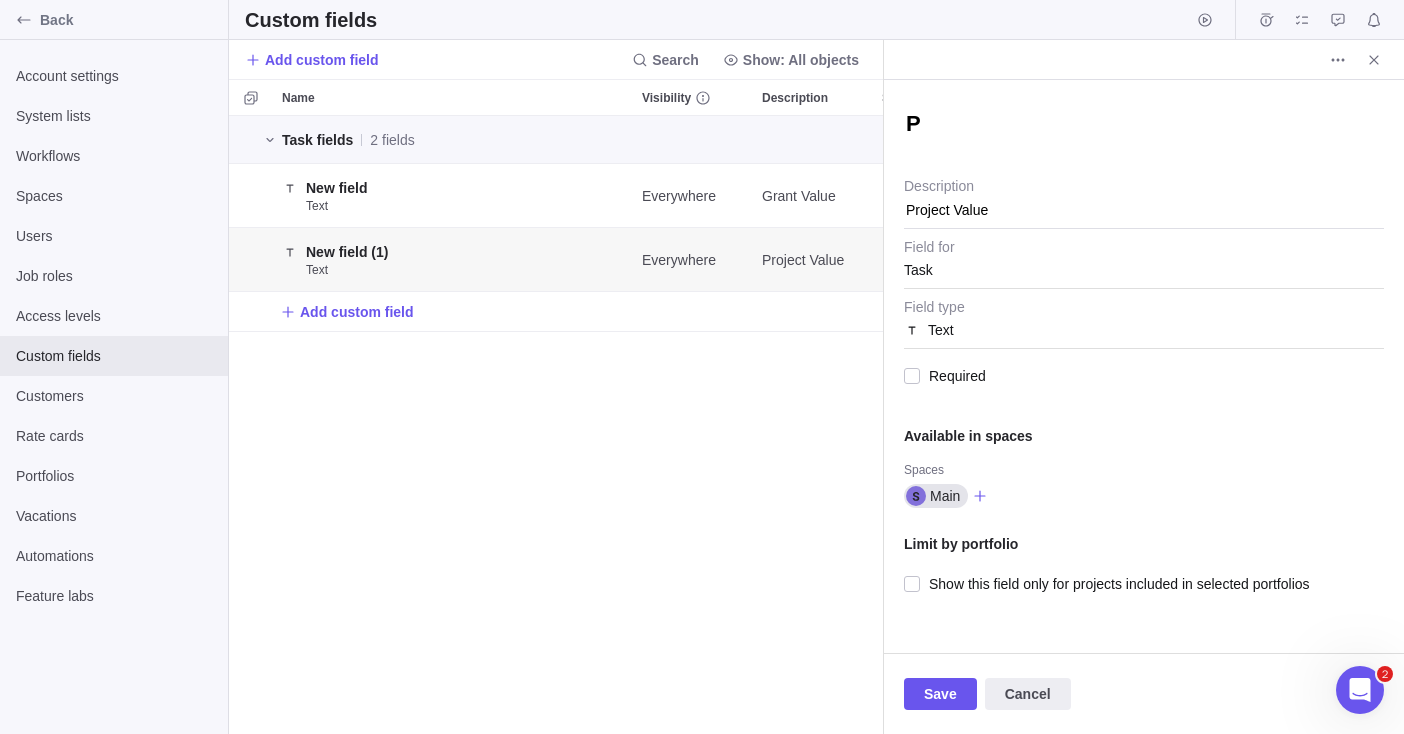type on "x" 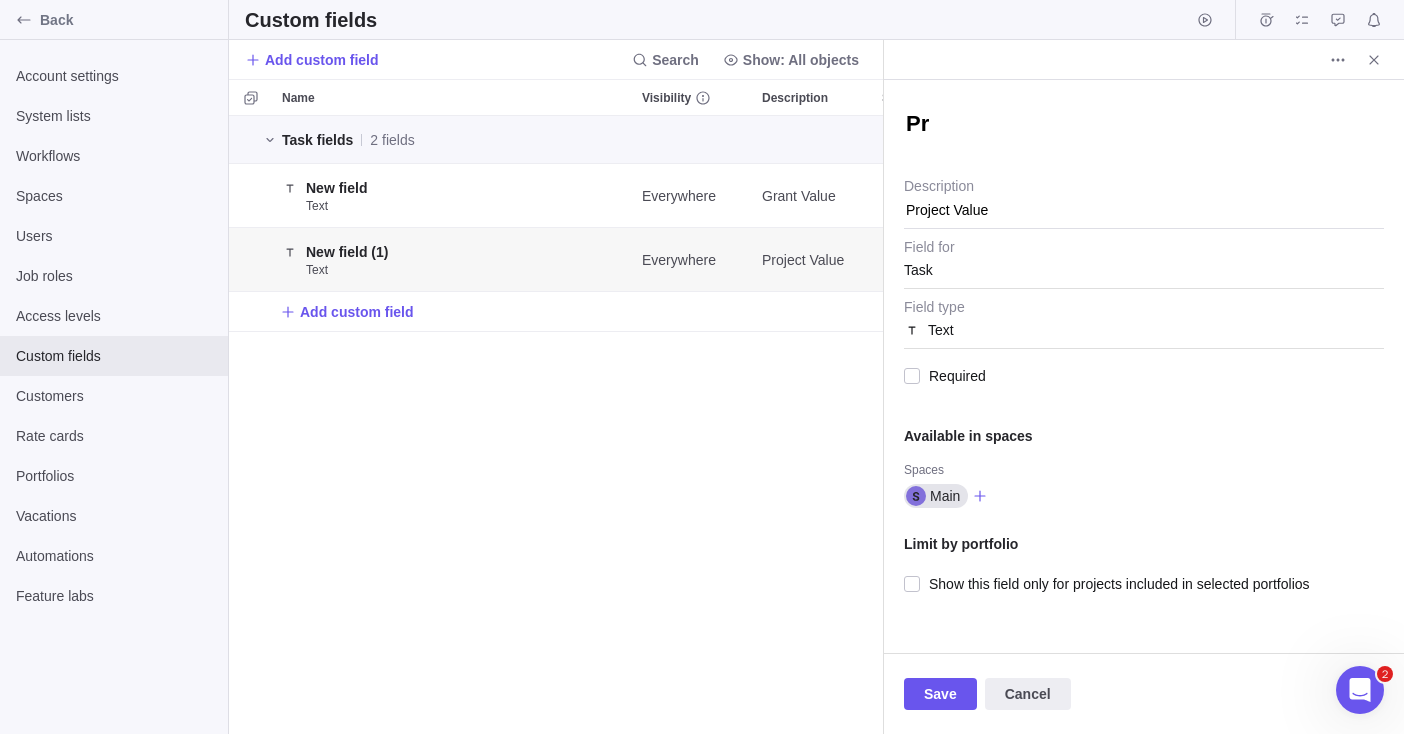 type on "x" 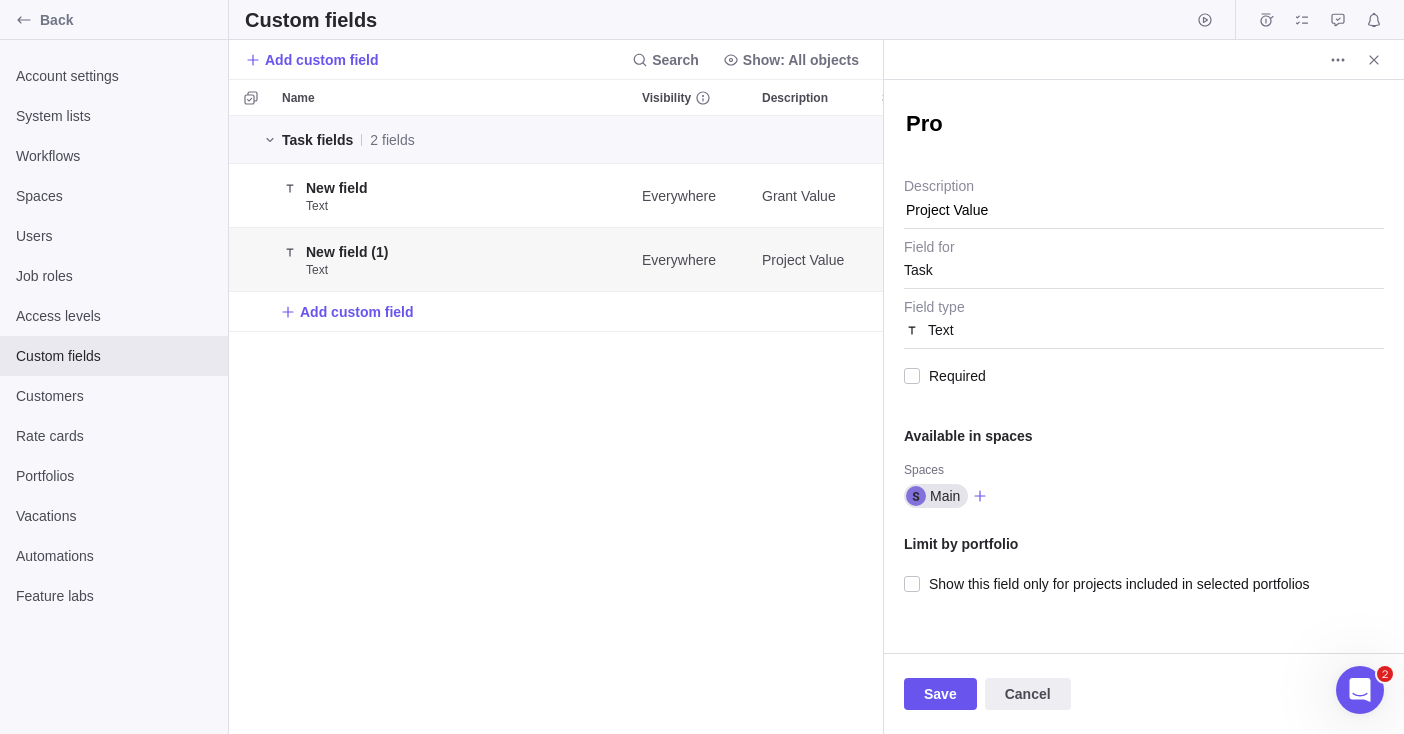 type on "x" 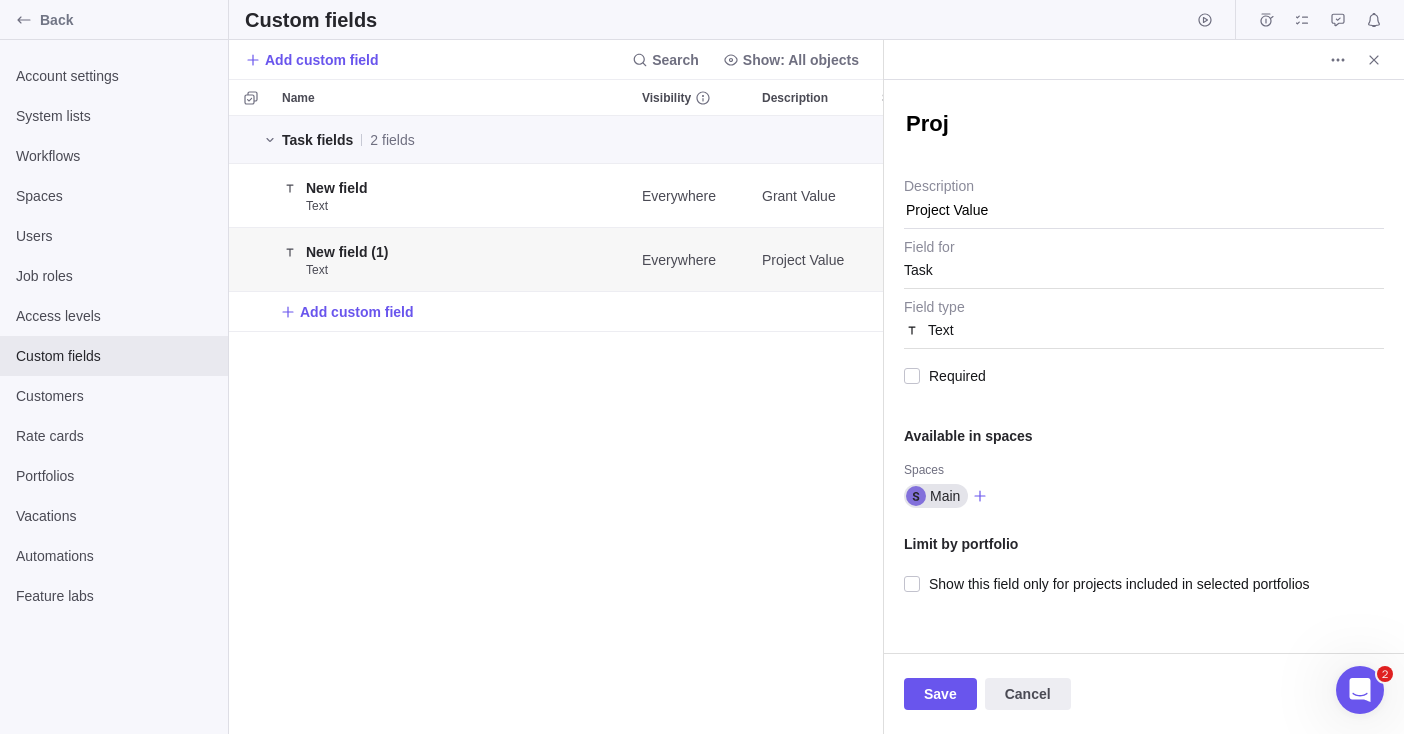 type on "x" 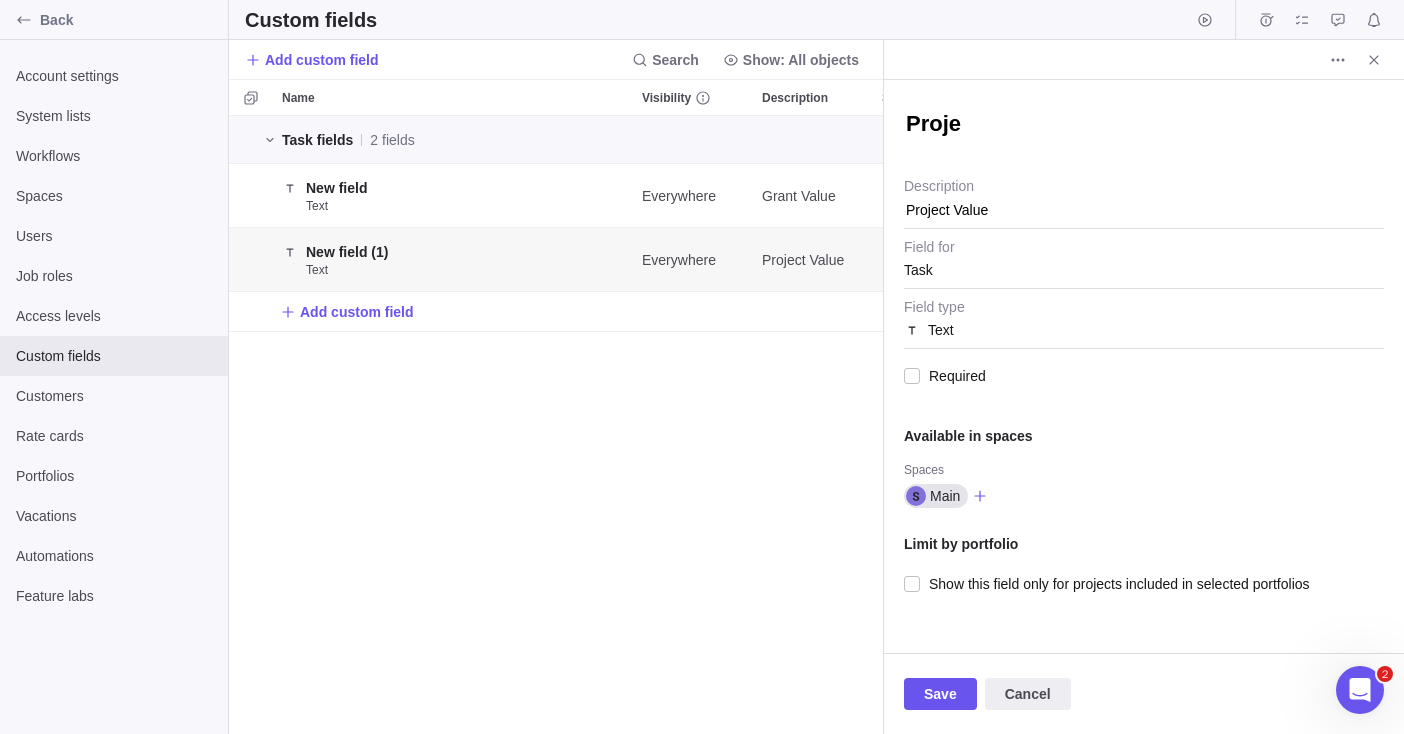 type on "x" 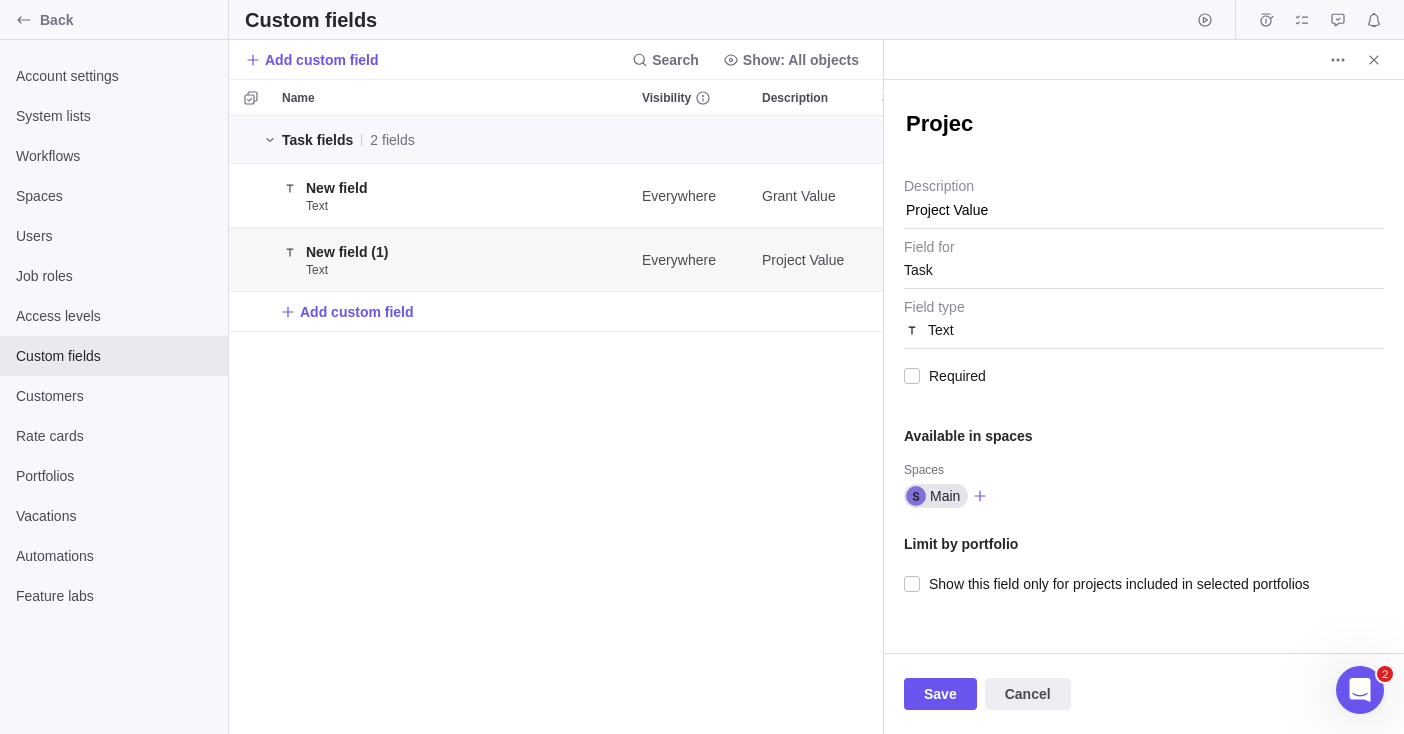 type on "x" 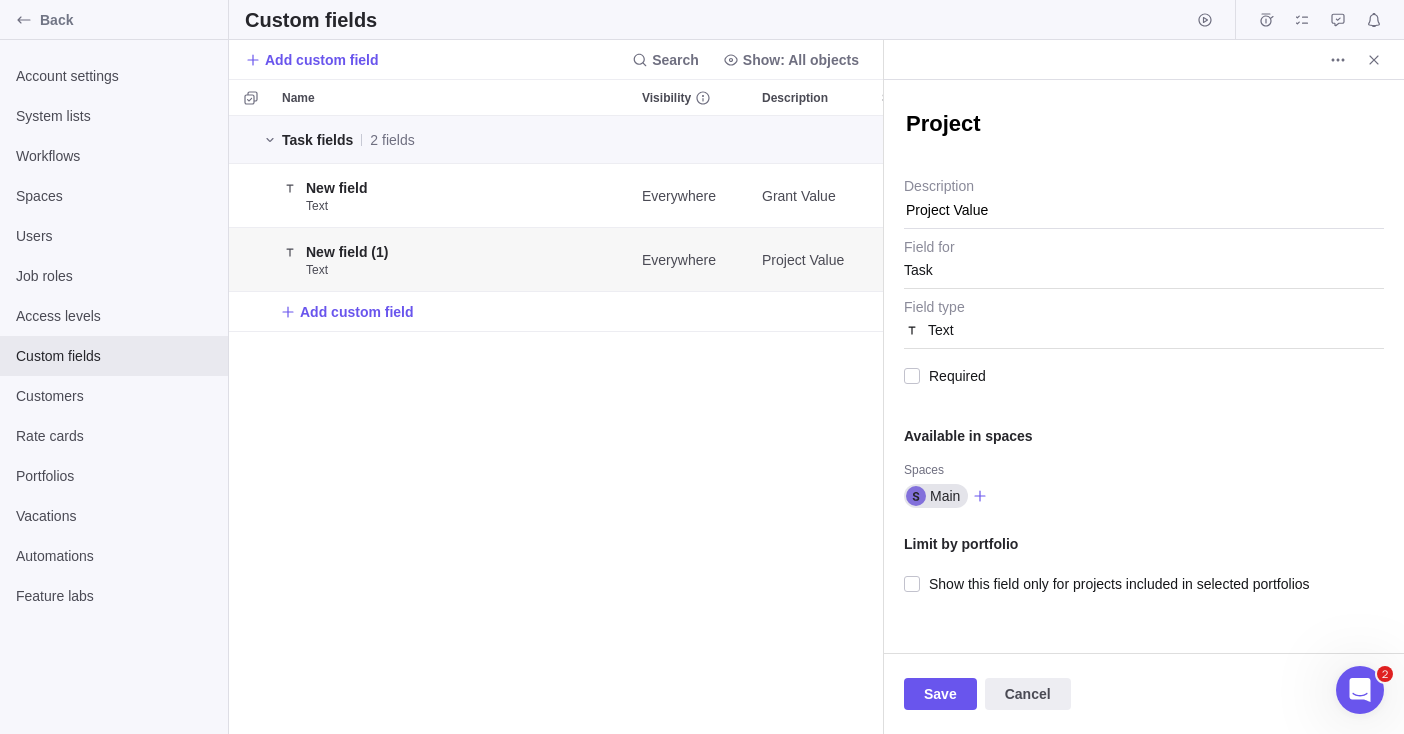 type on "x" 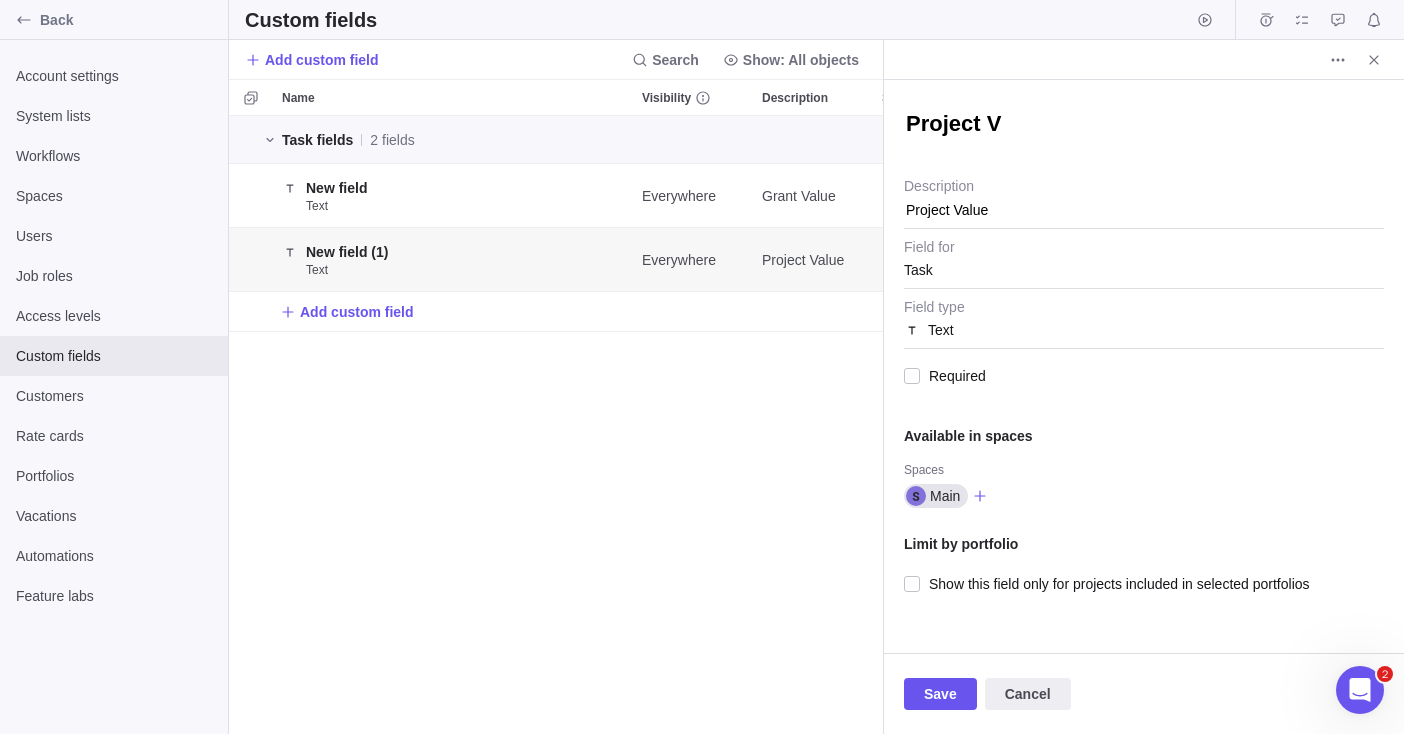 type on "x" 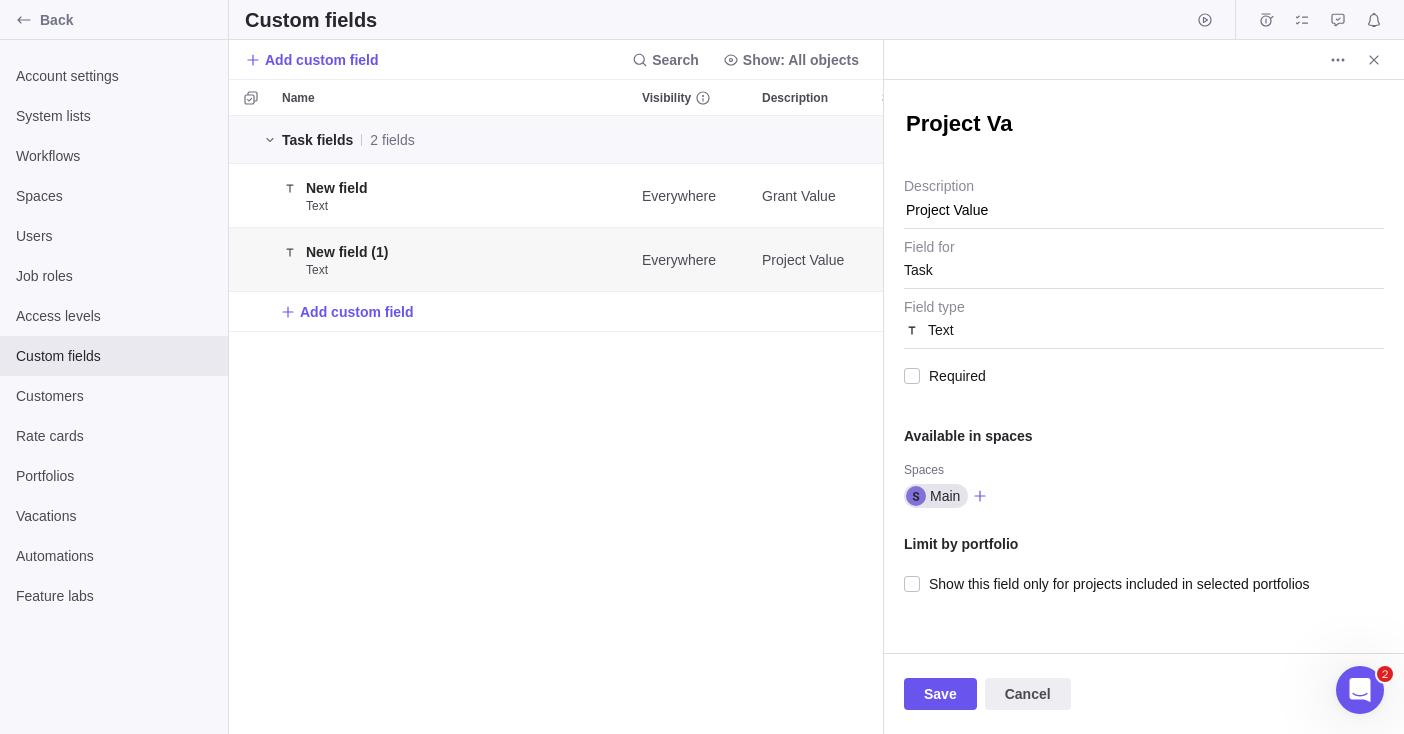 type on "x" 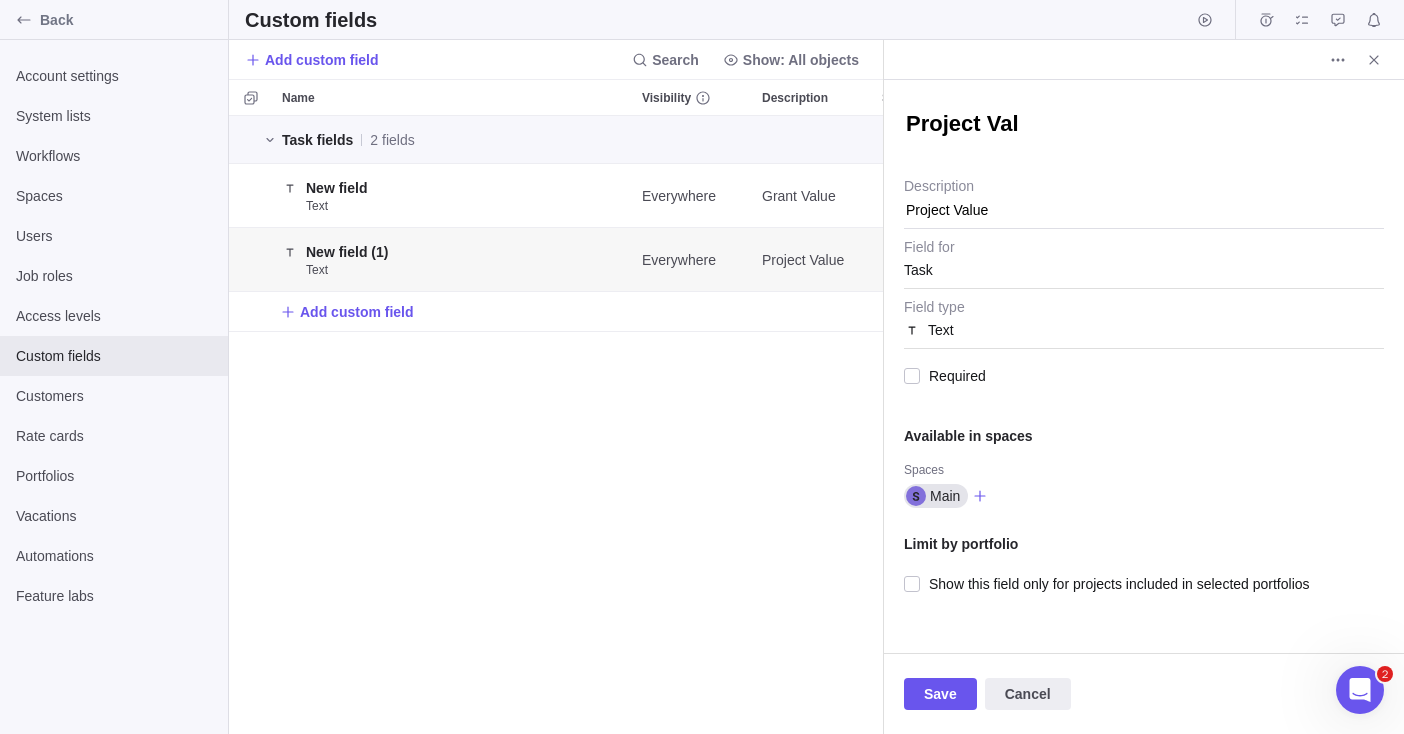 type on "x" 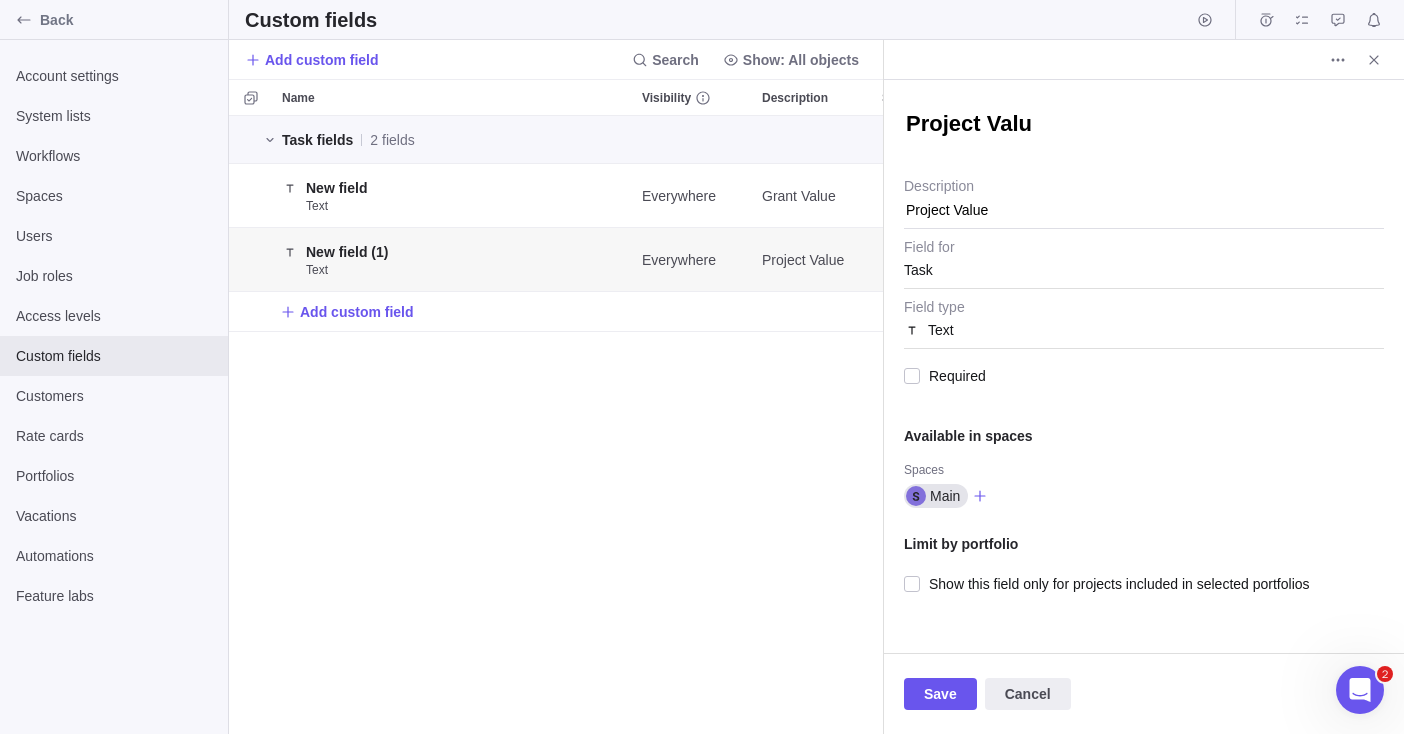 type on "x" 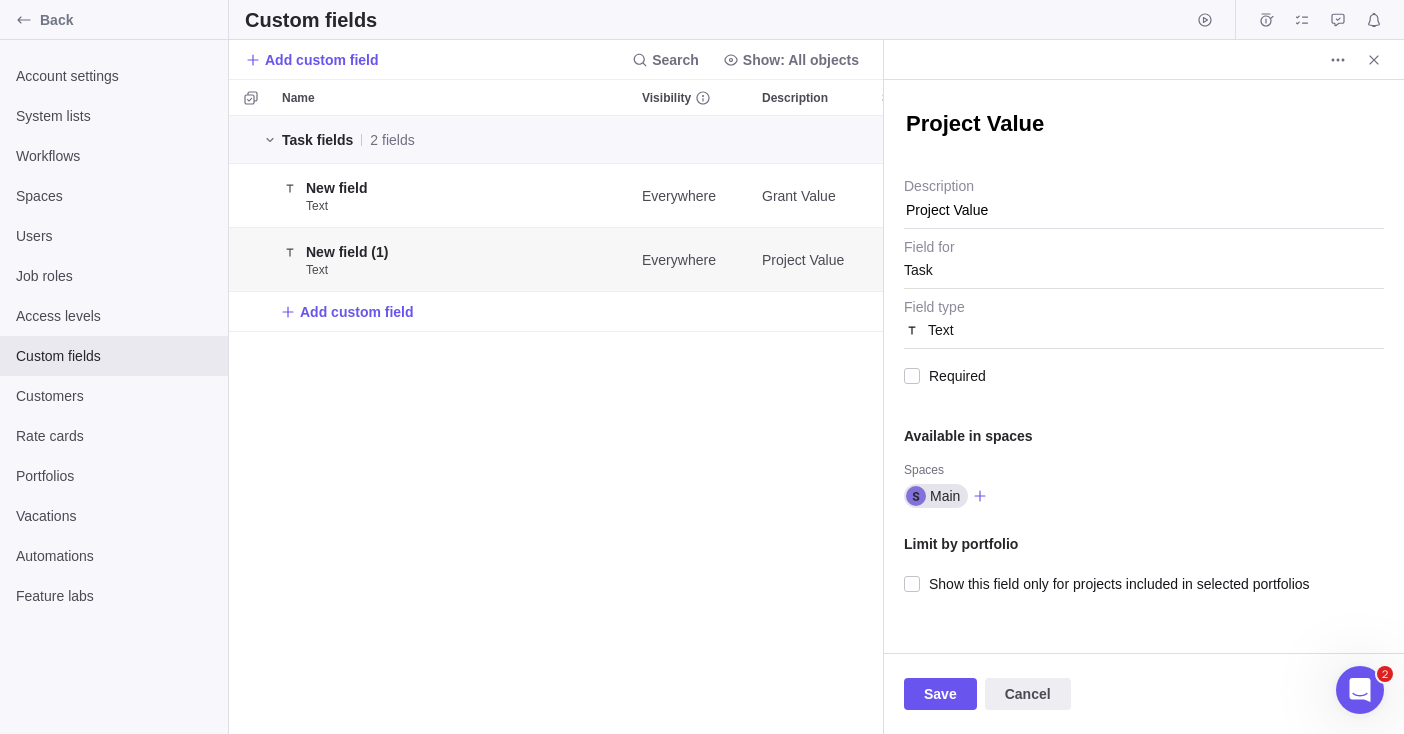 type on "Project Value" 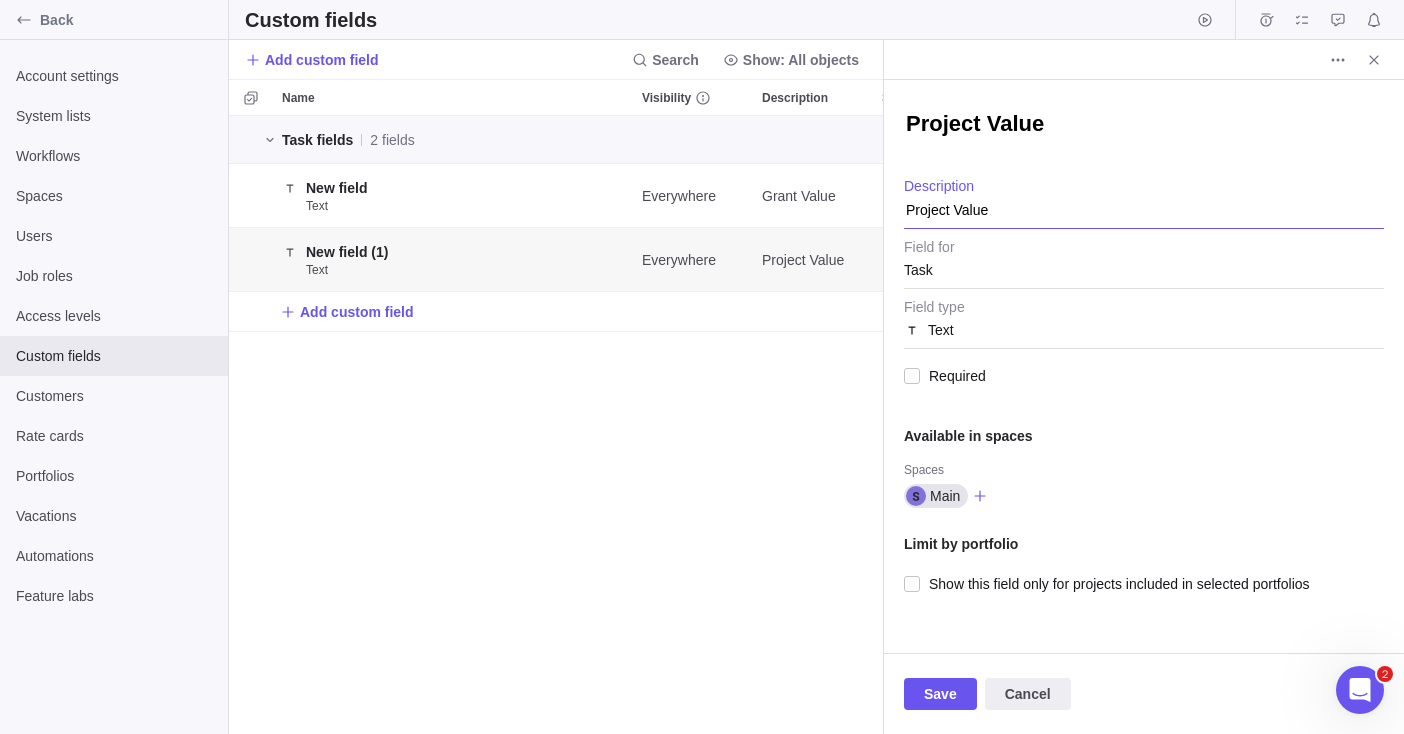click on "Project Value" at bounding box center [1144, 203] 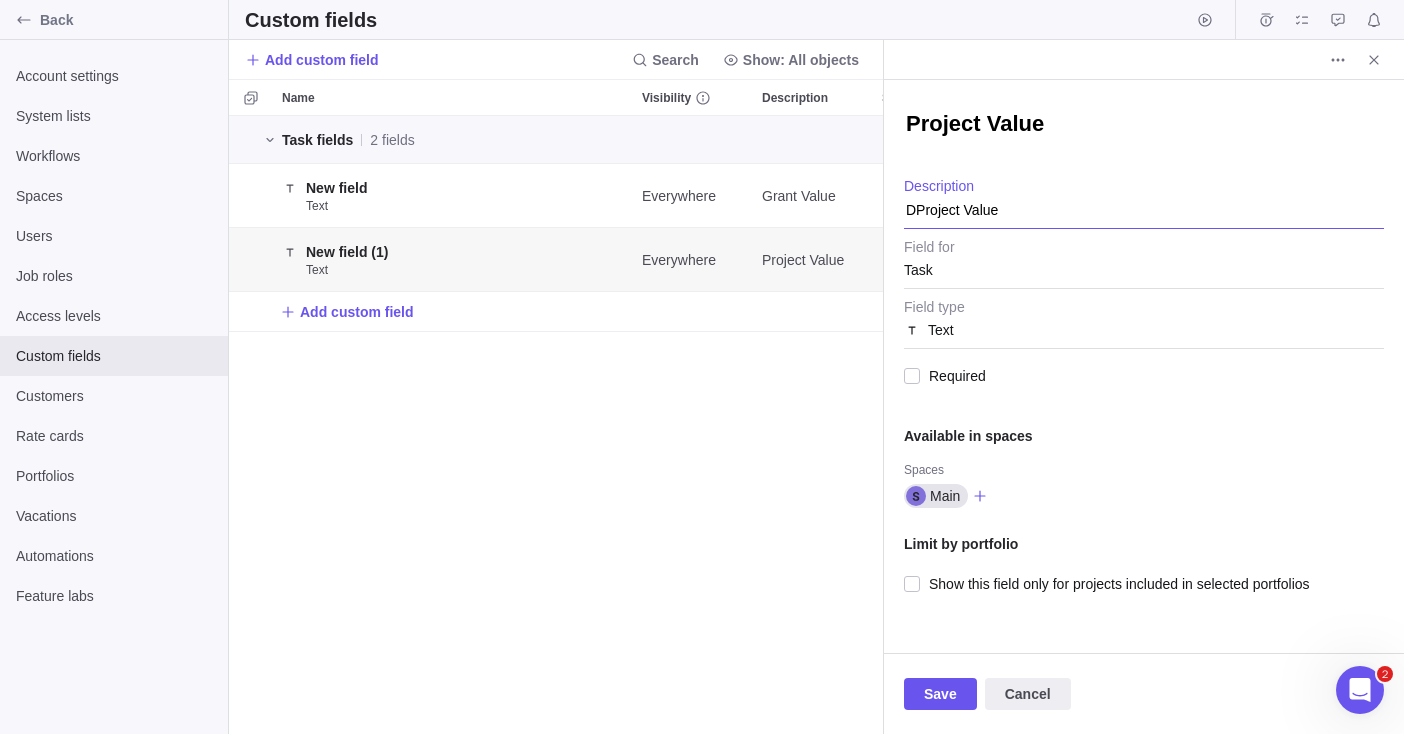 type on "x" 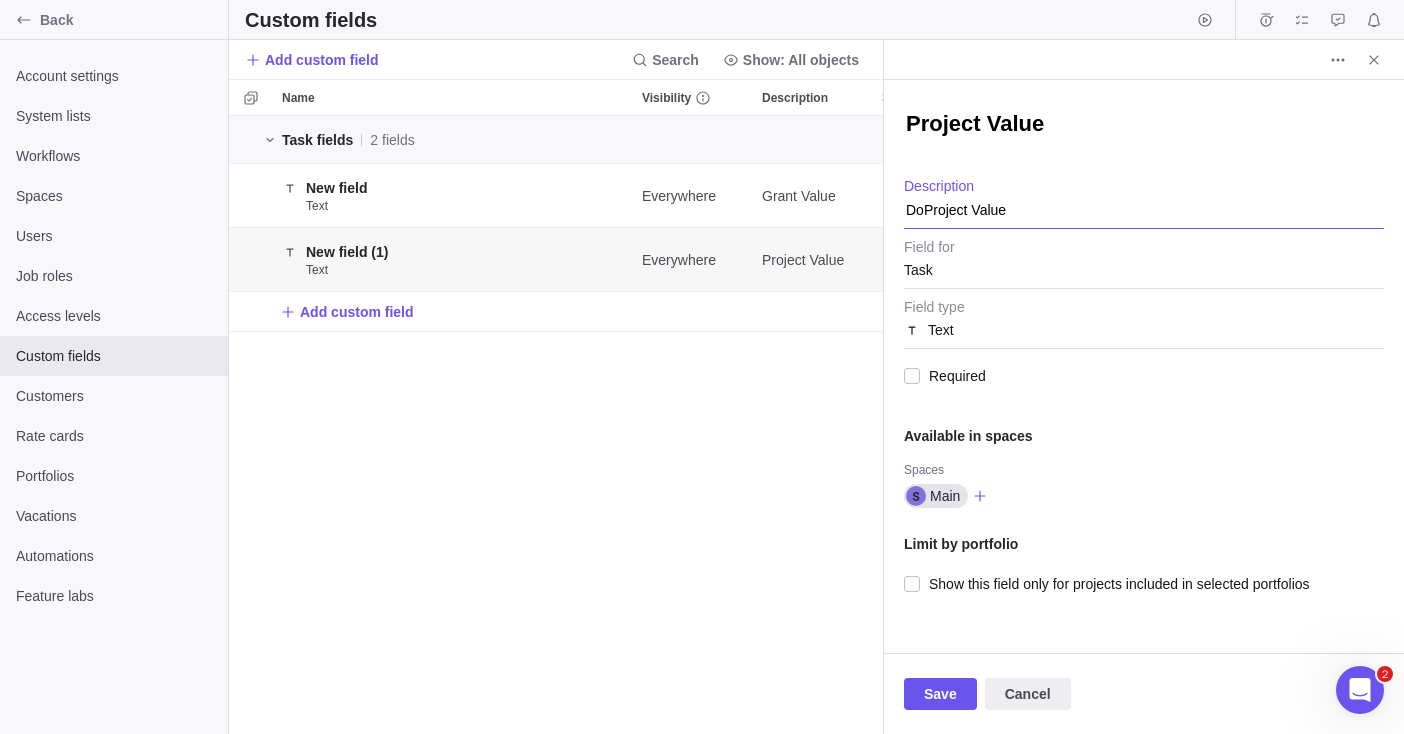 type on "x" 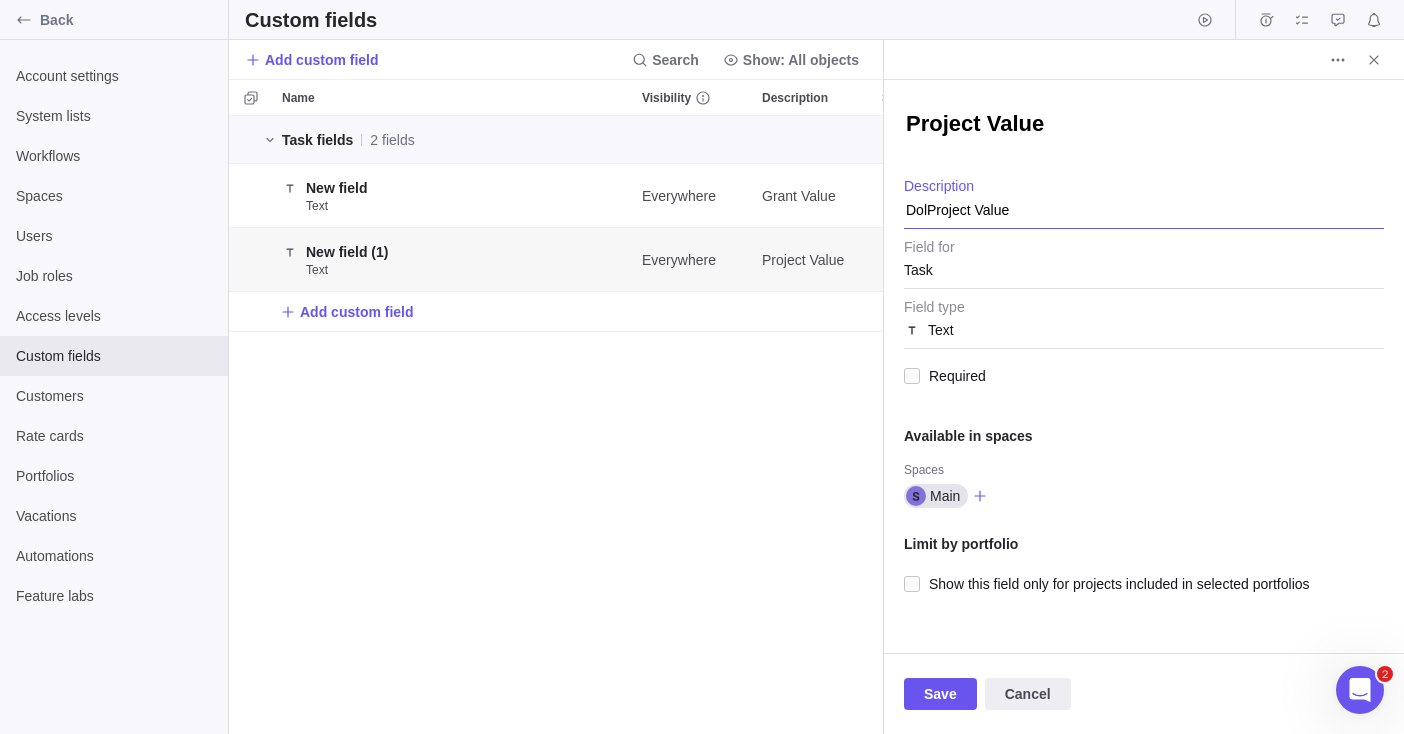 type on "x" 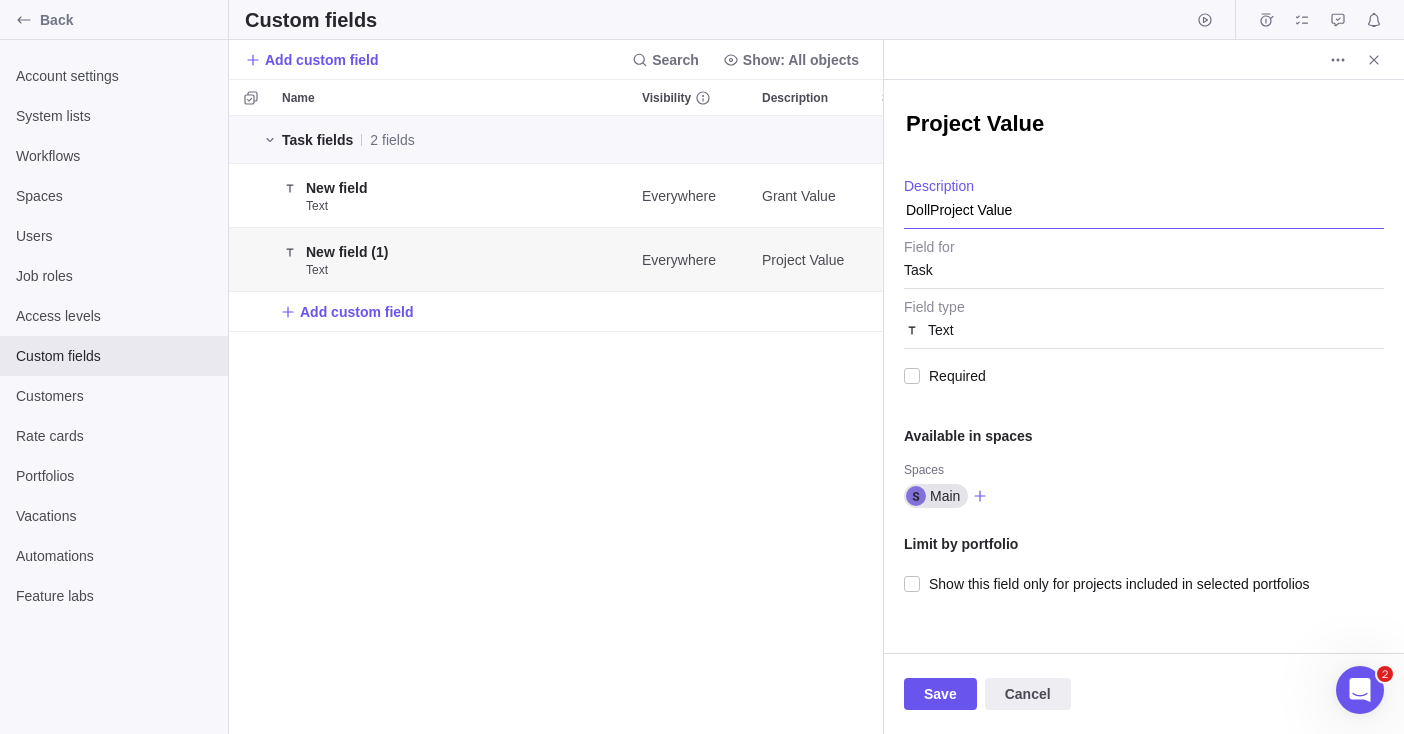 type on "x" 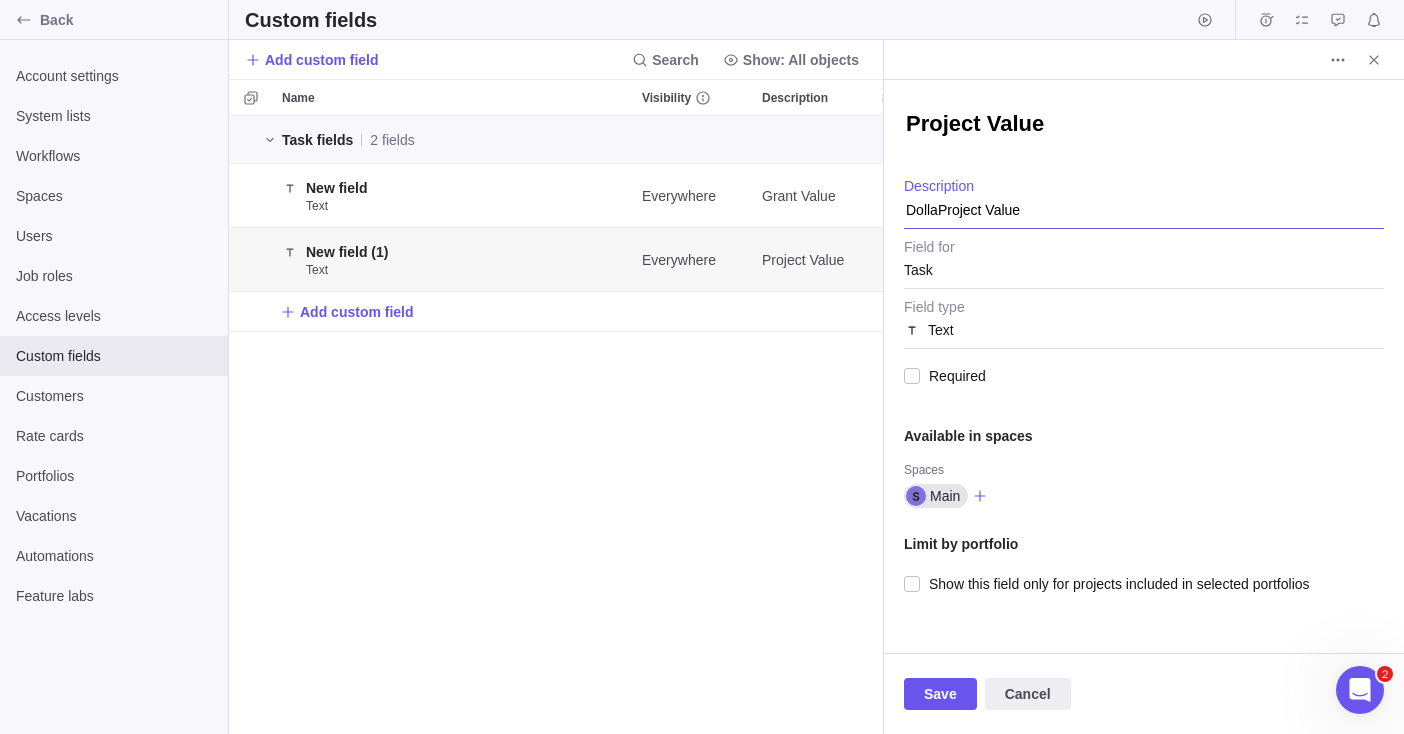 type on "x" 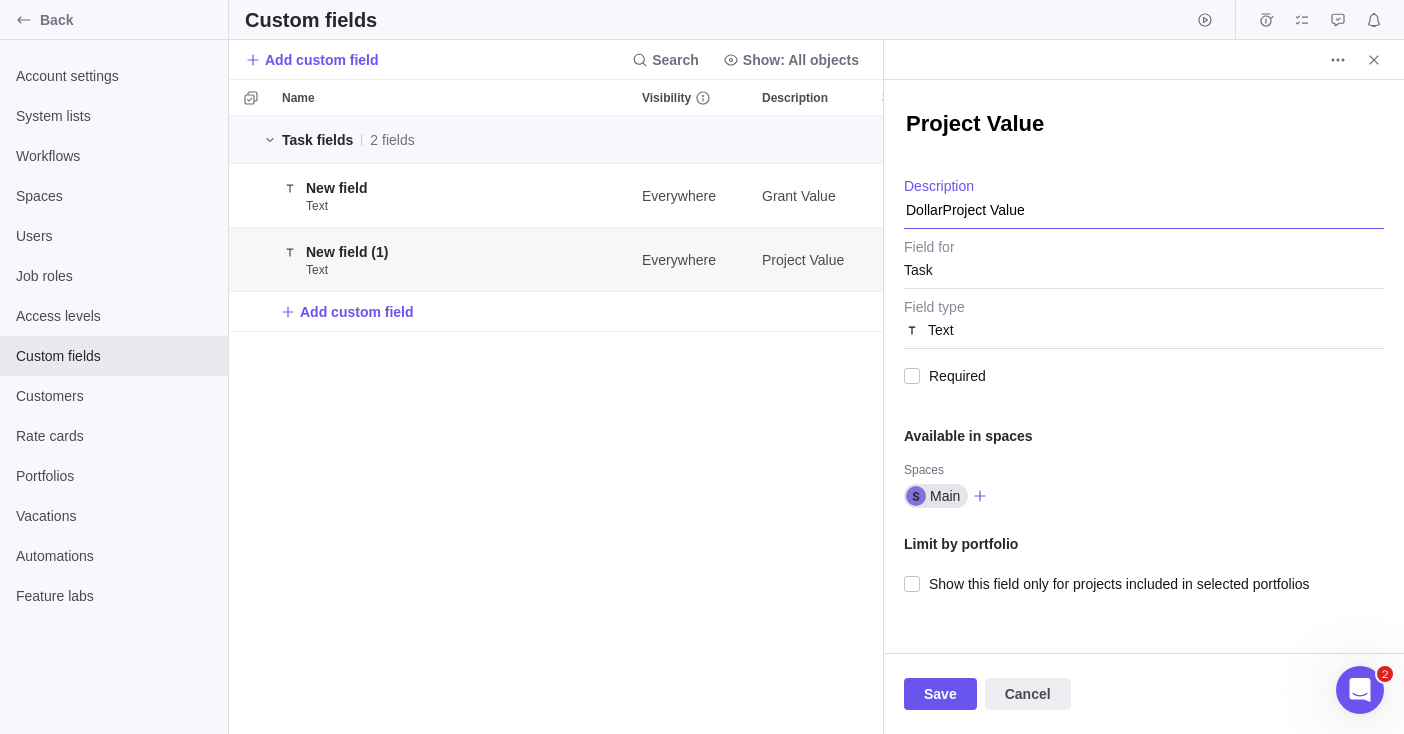 type on "x" 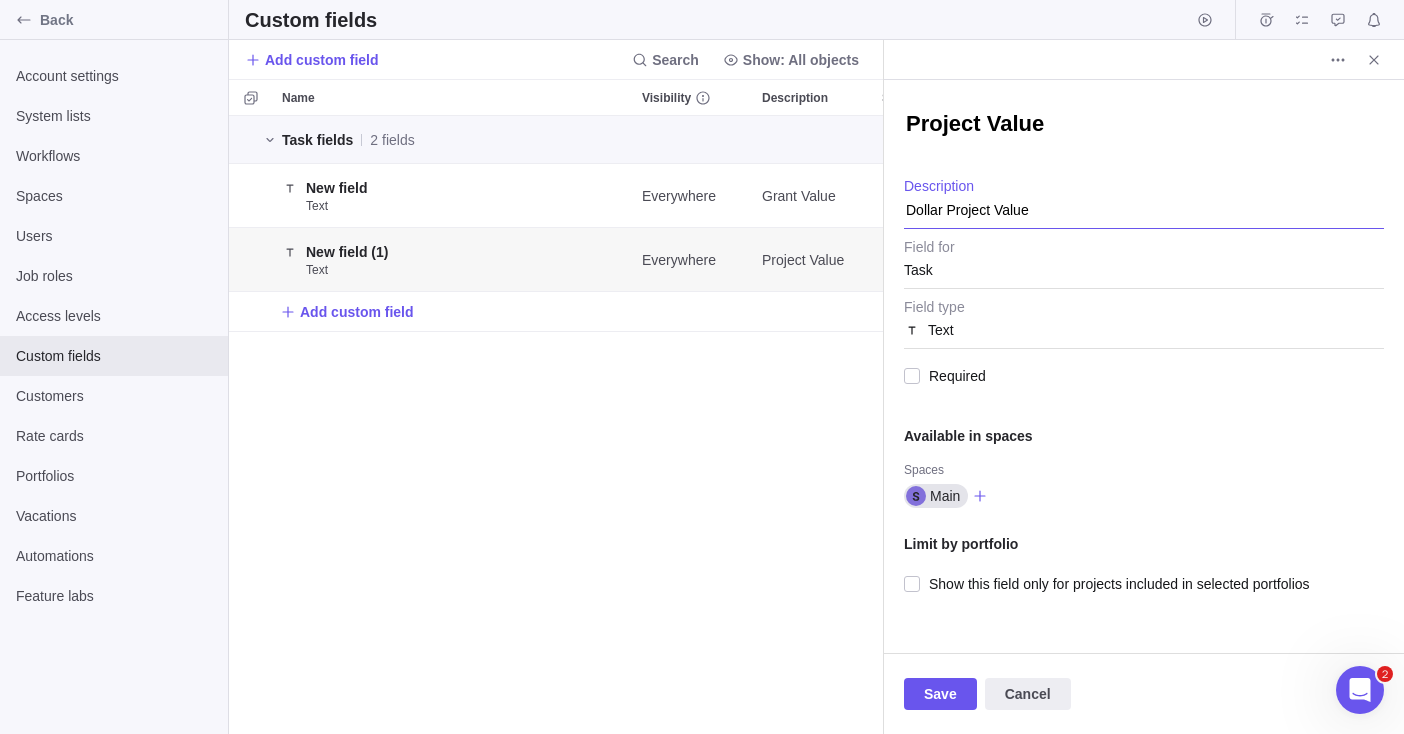 type on "x" 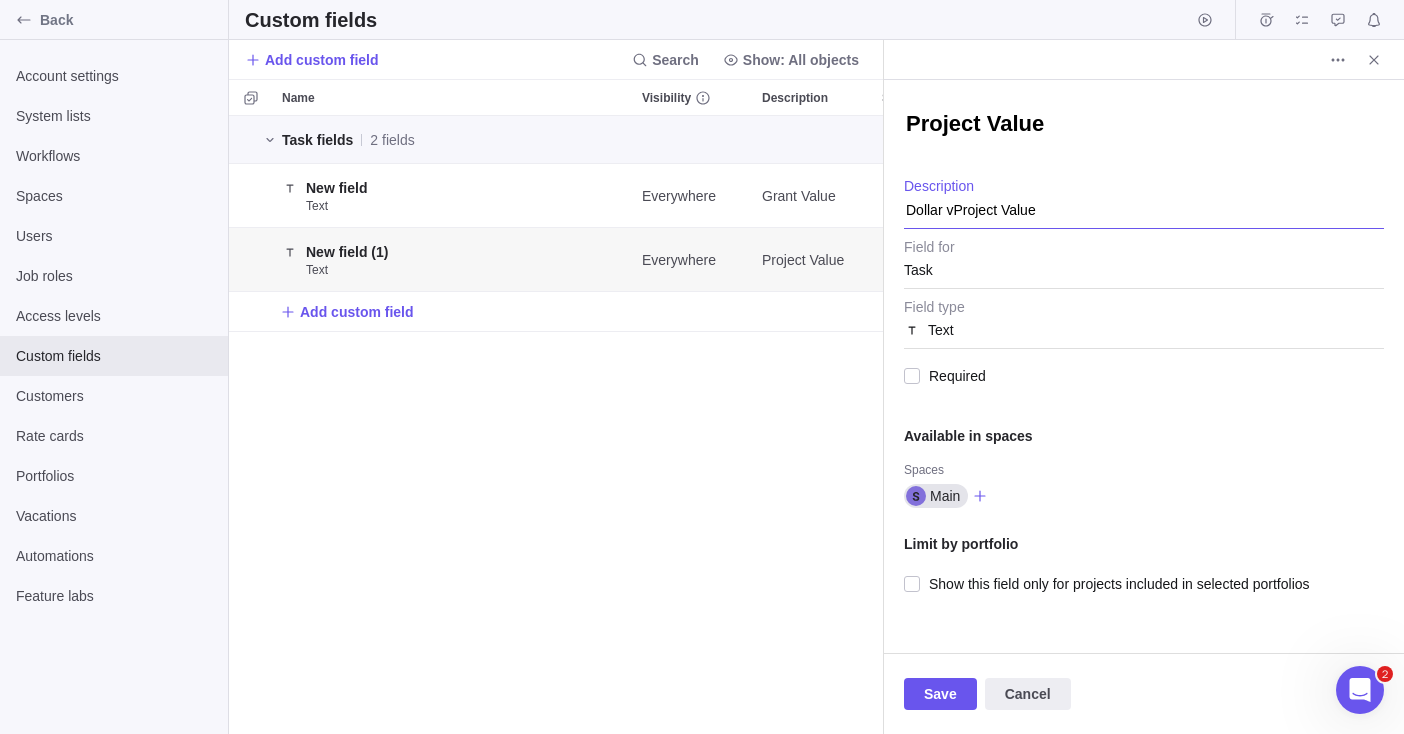 type on "x" 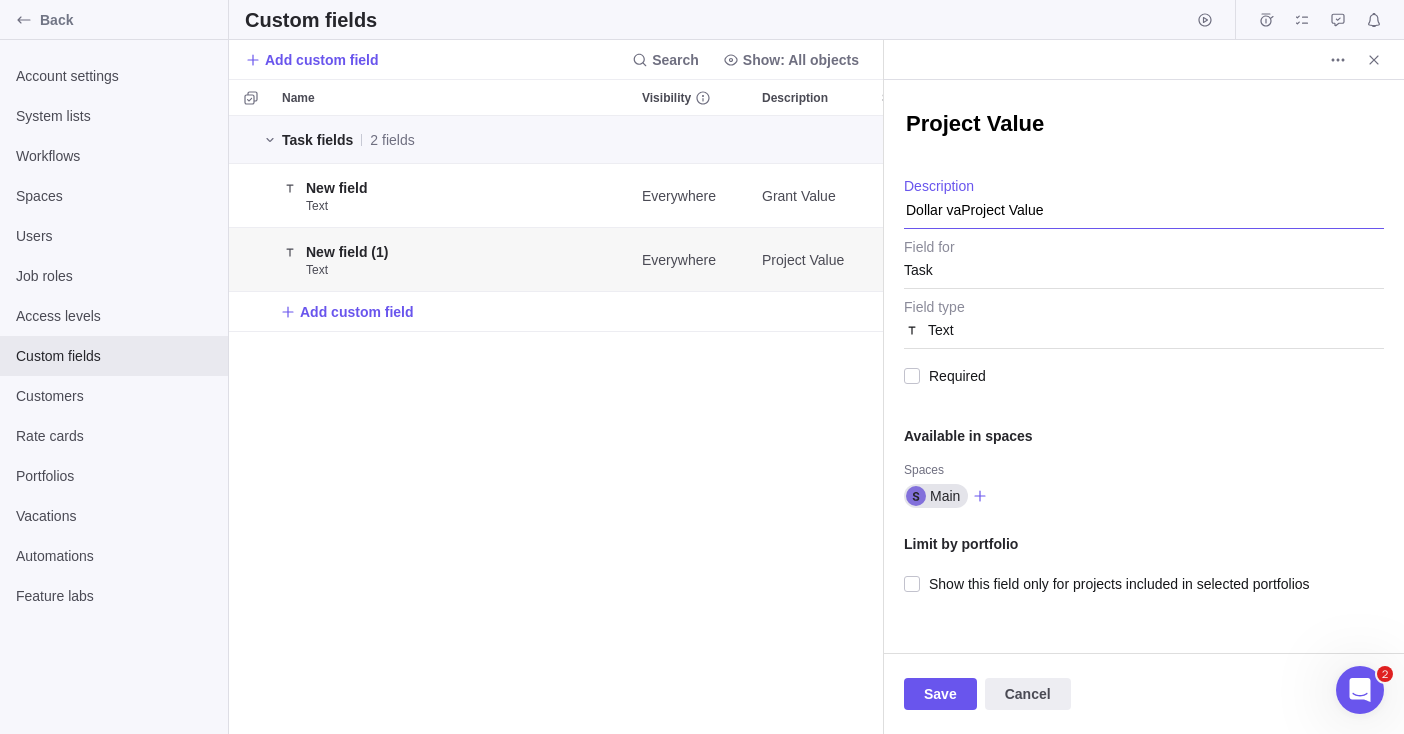 type on "x" 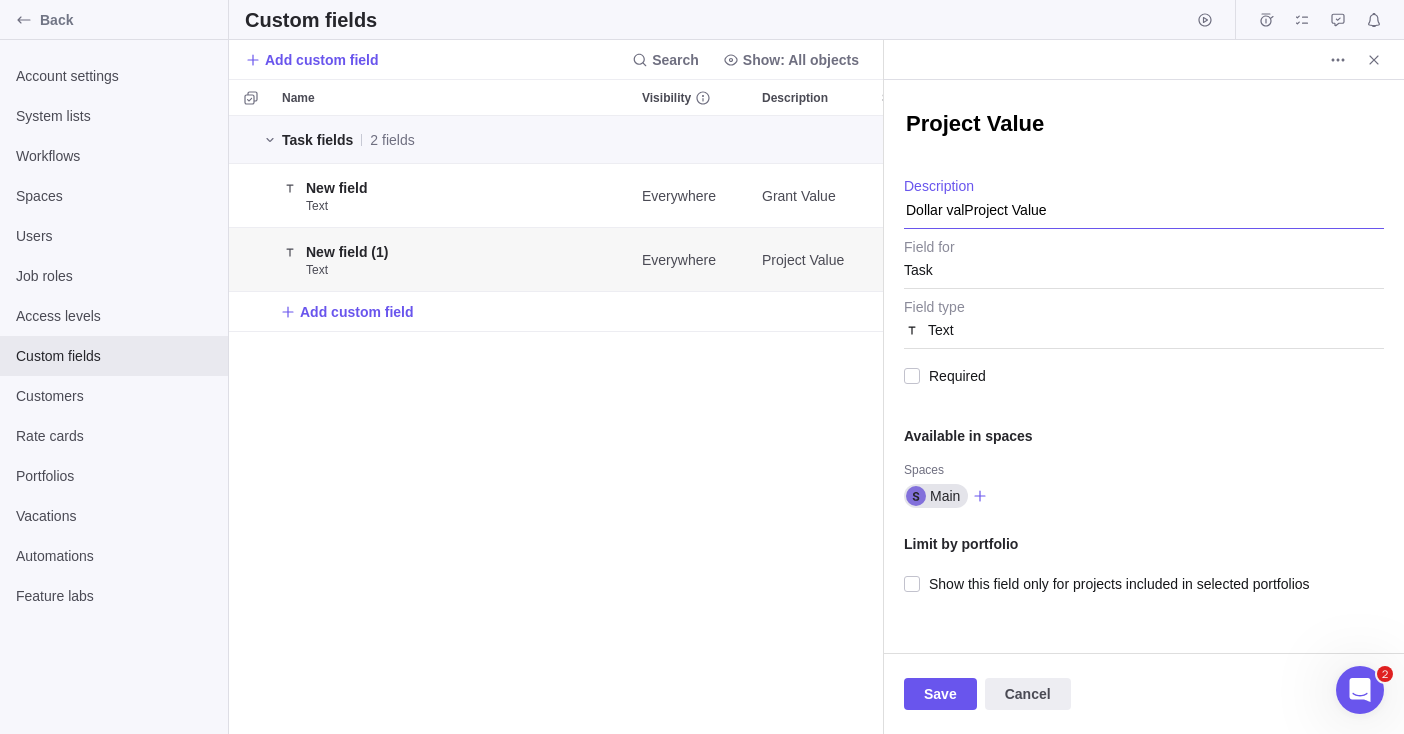 type on "x" 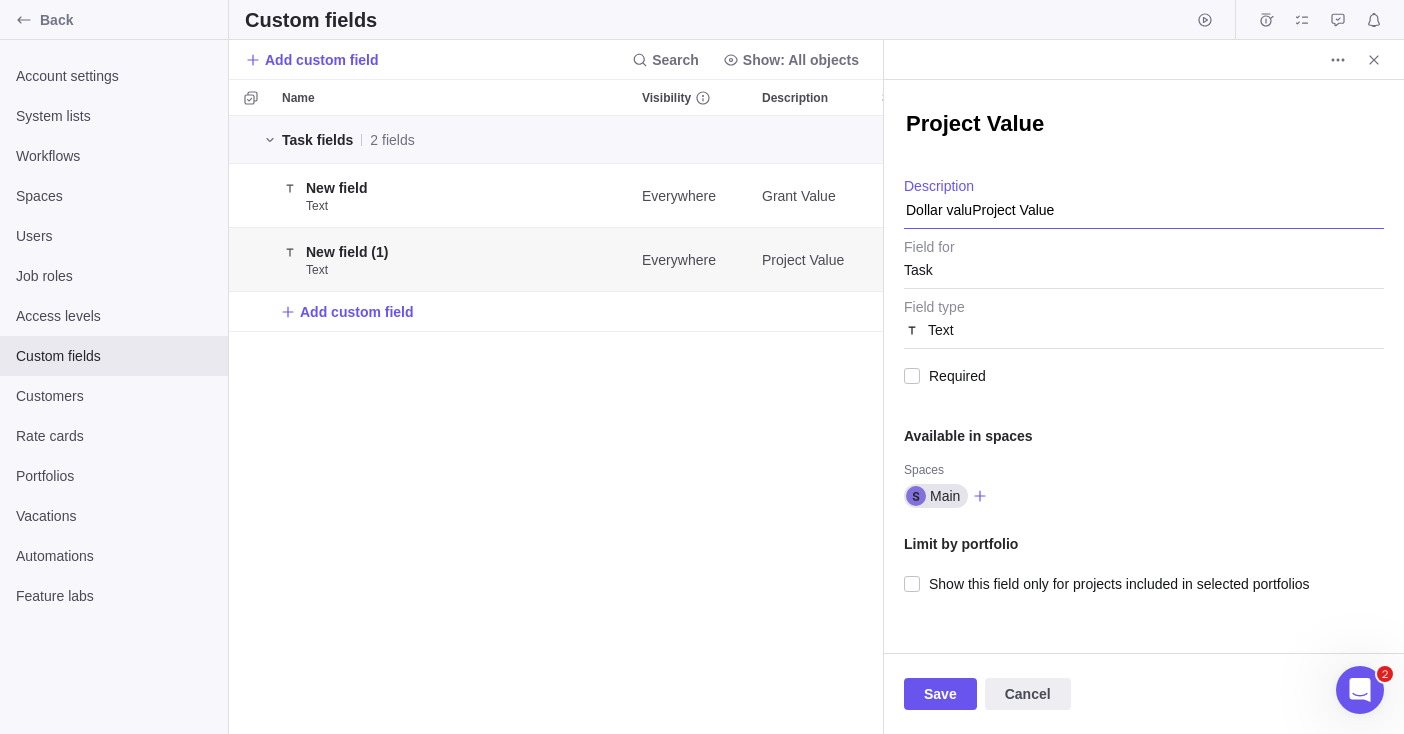 type on "x" 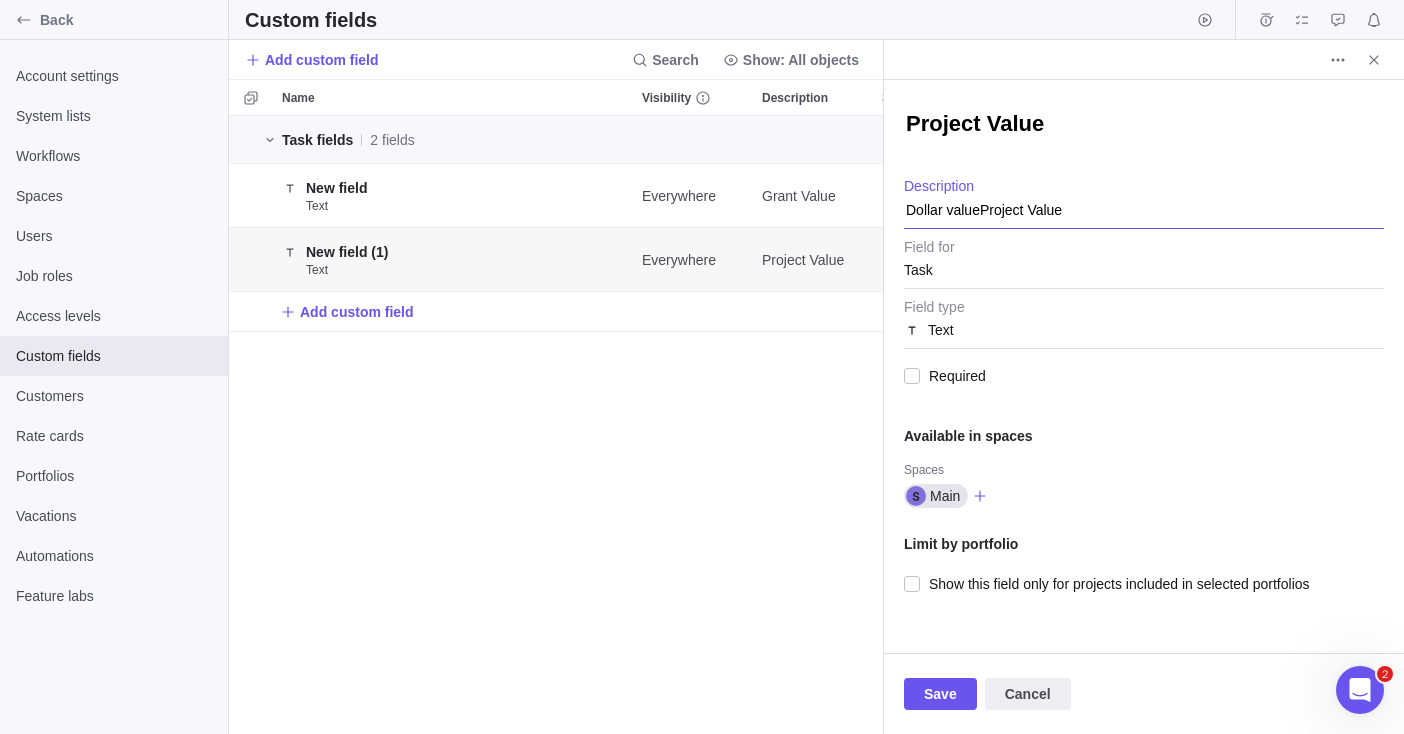 type on "x" 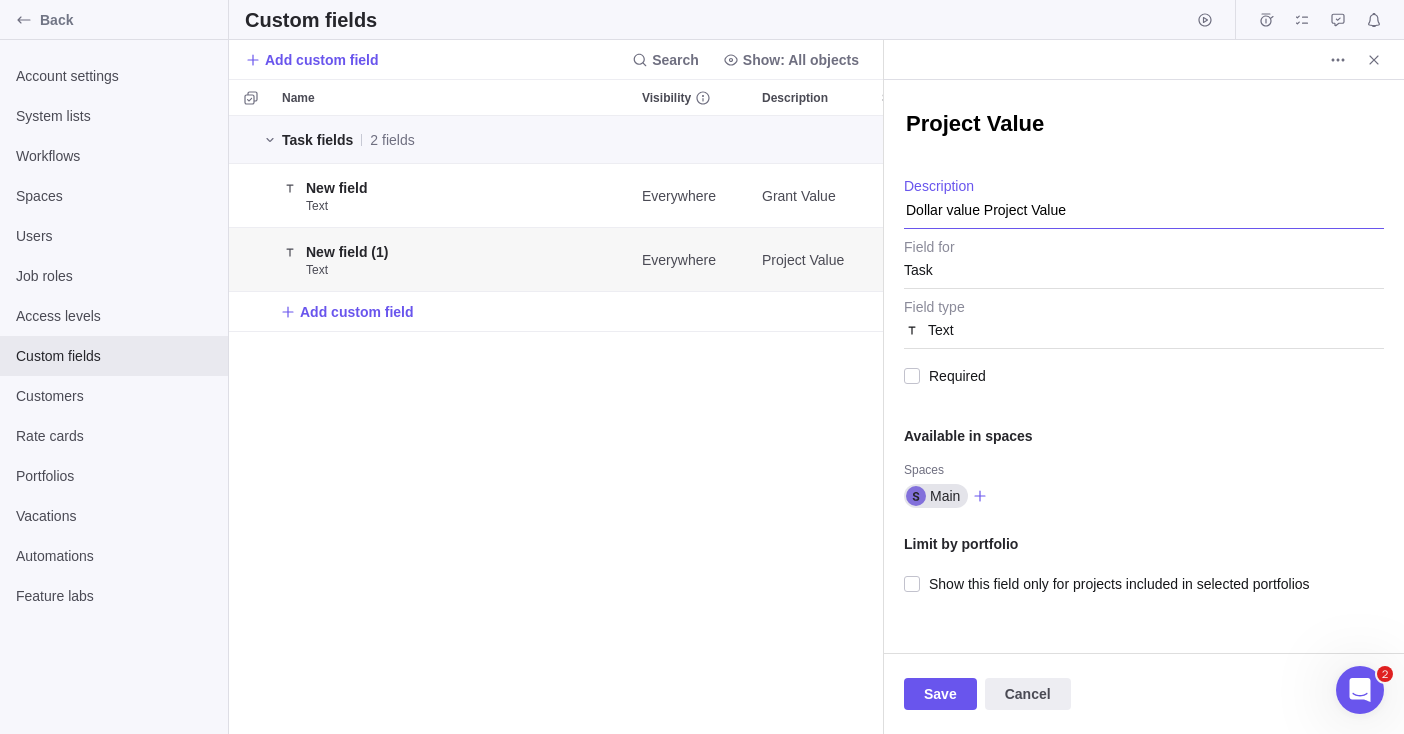 type on "x" 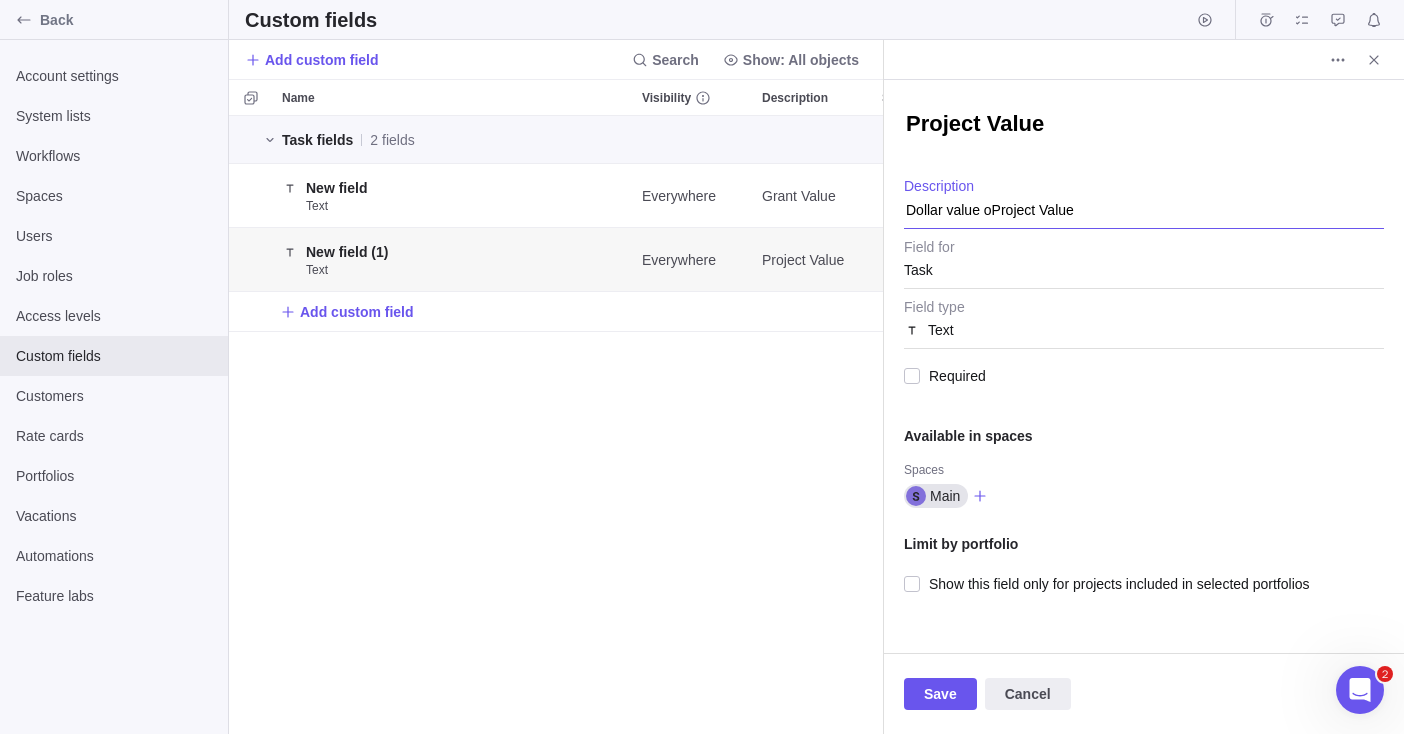 type on "x" 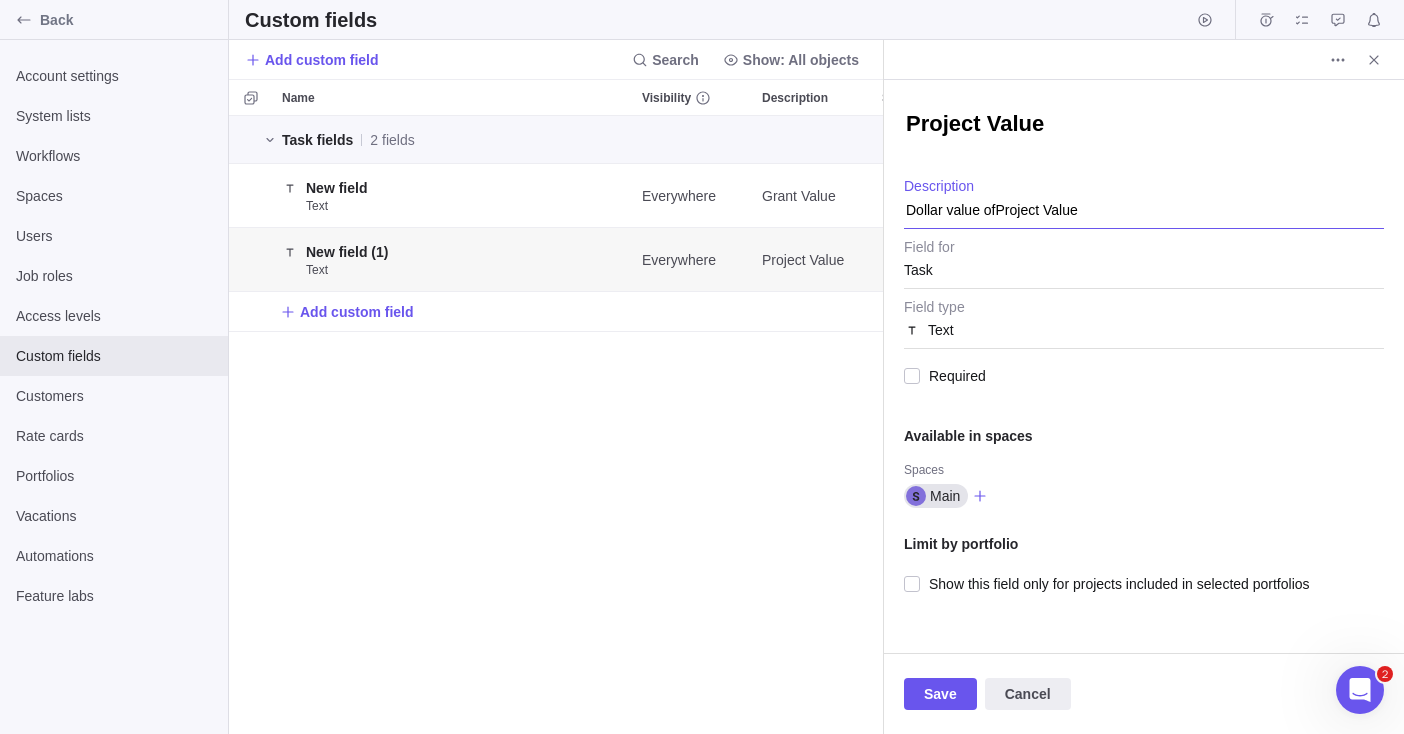type on "x" 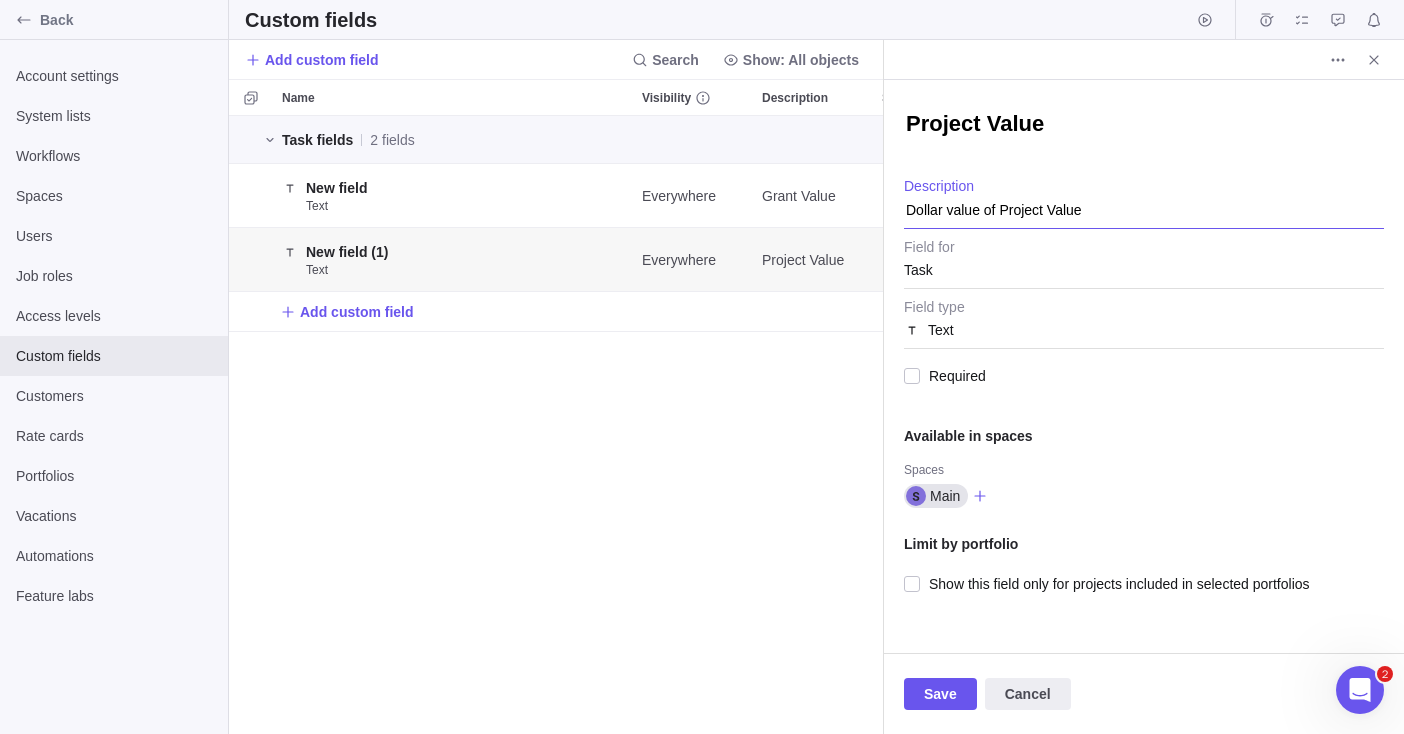 type on "x" 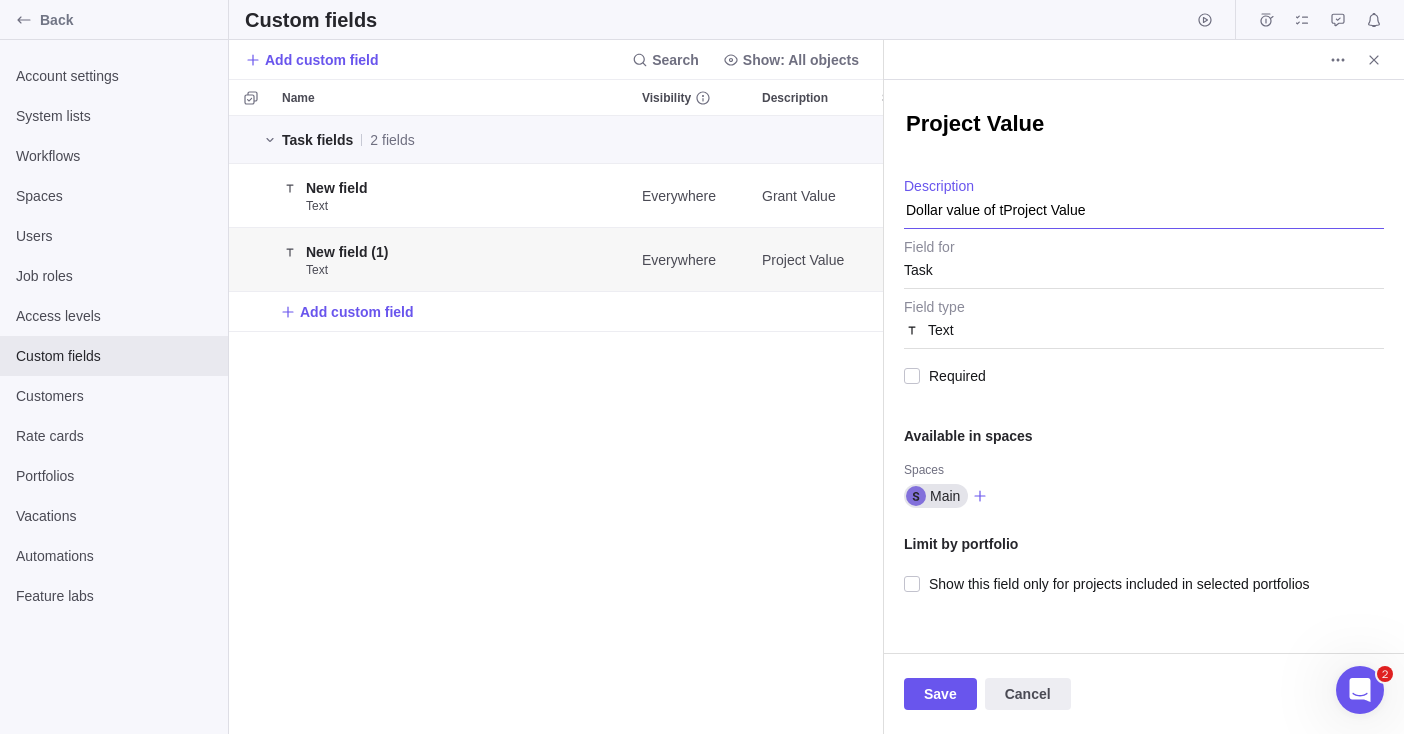 type on "x" 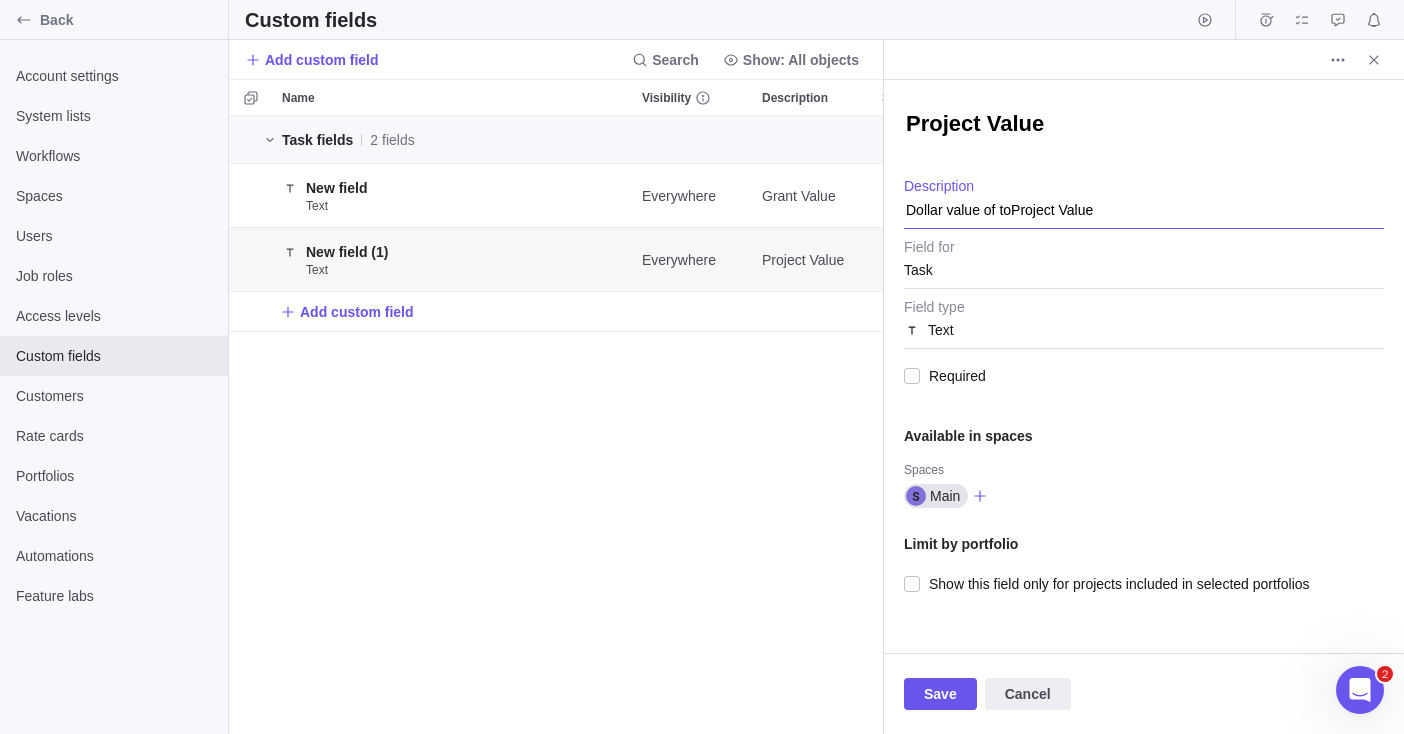 type on "x" 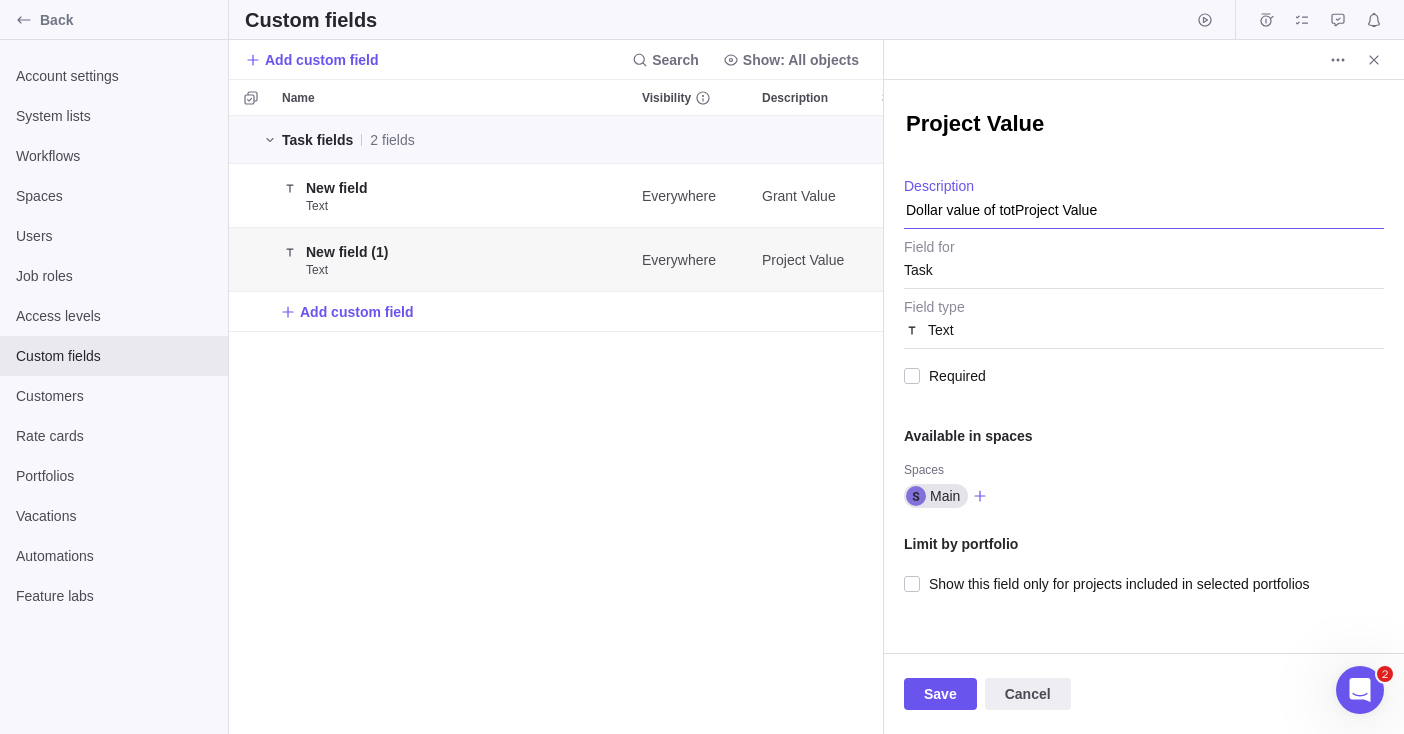 type on "x" 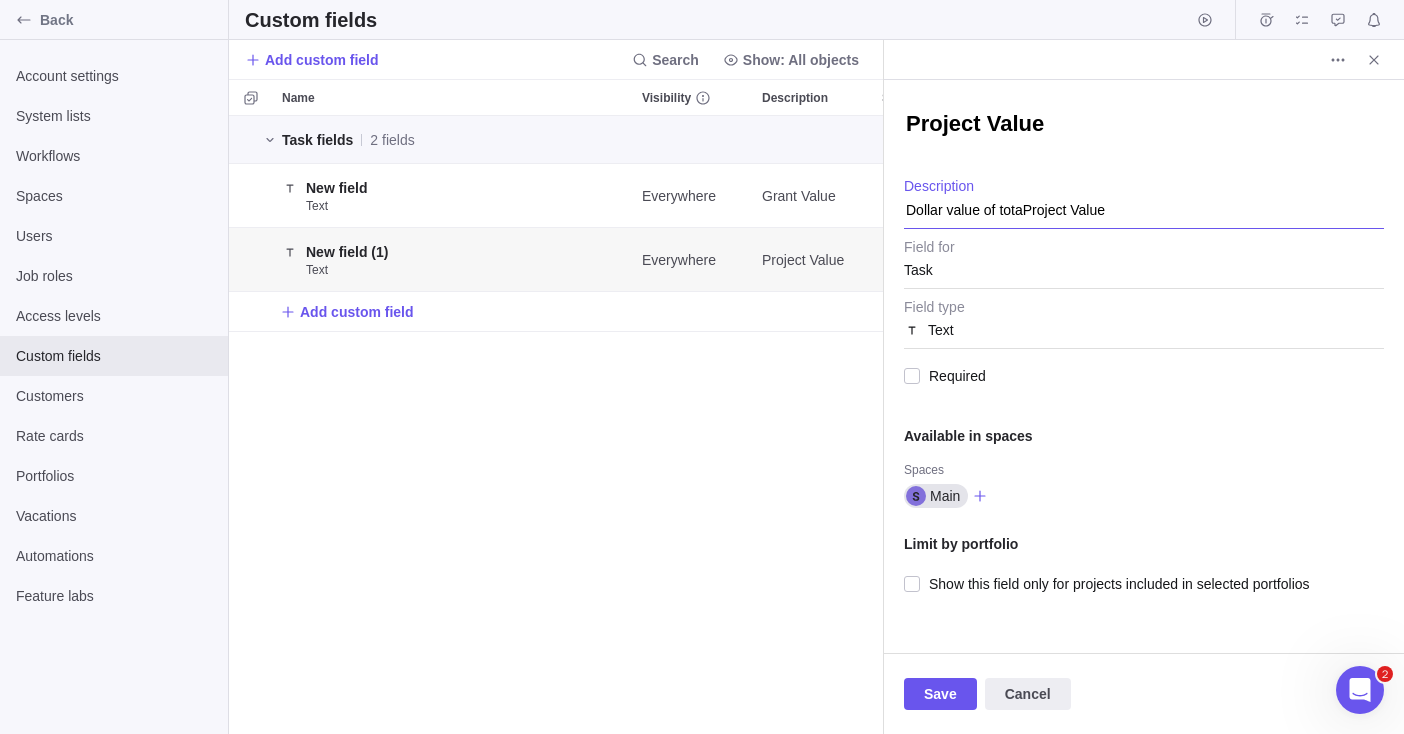 type on "x" 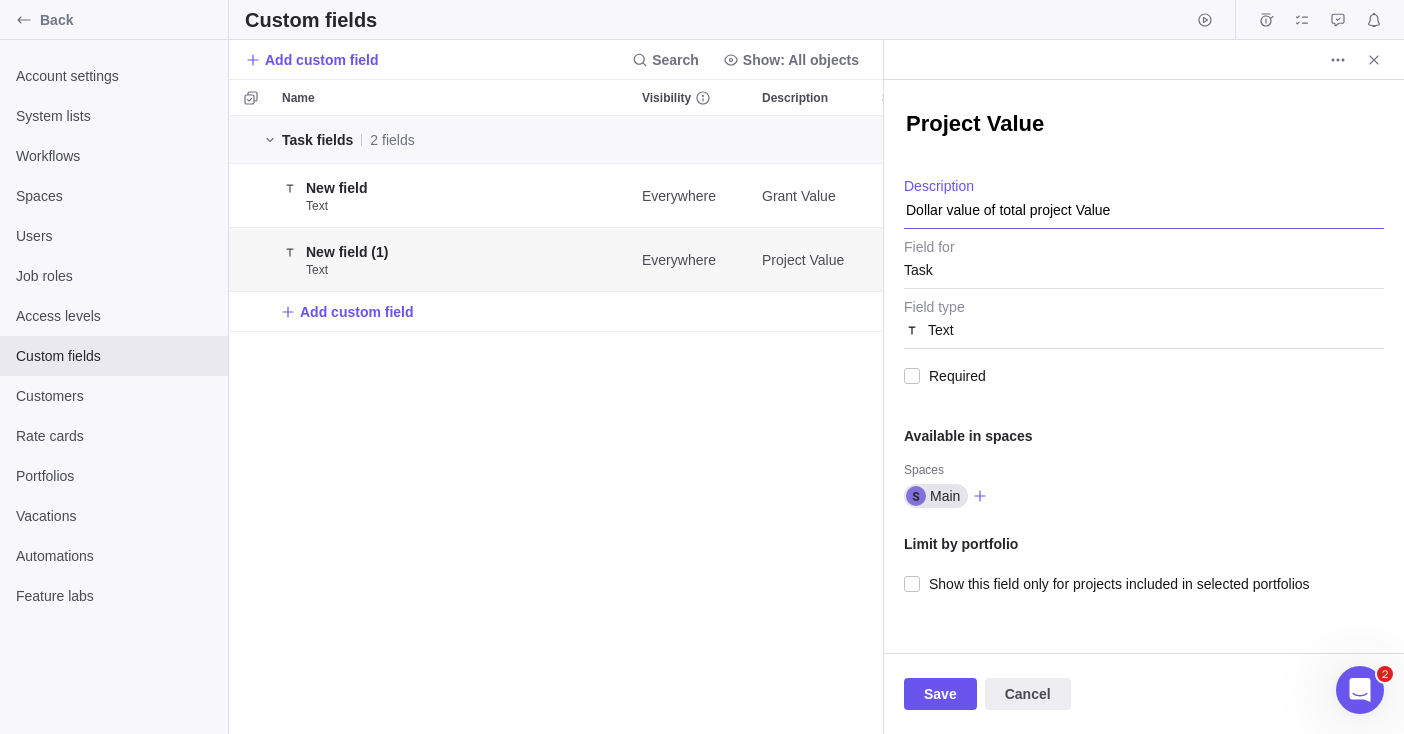 click on "Dollar value of total project Value" at bounding box center [1144, 203] 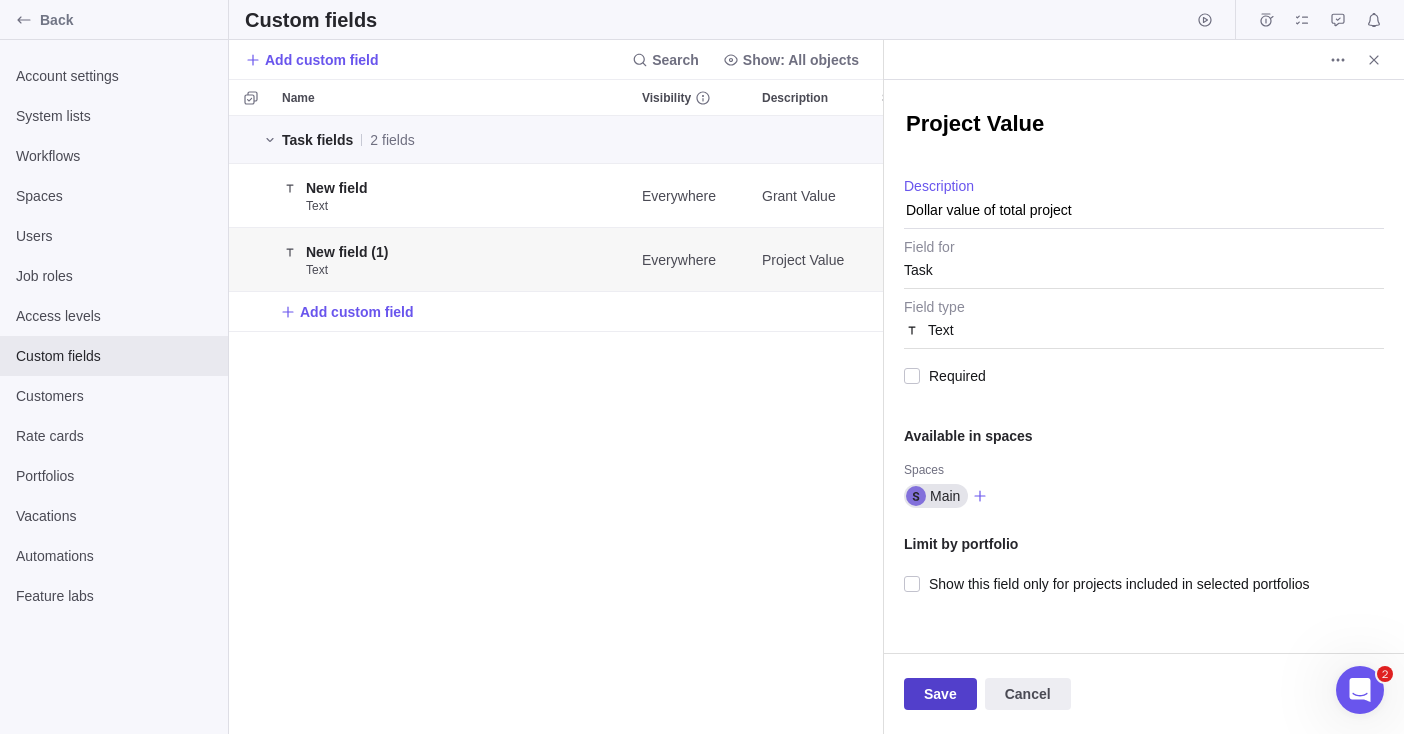 click on "Save" at bounding box center [940, 694] 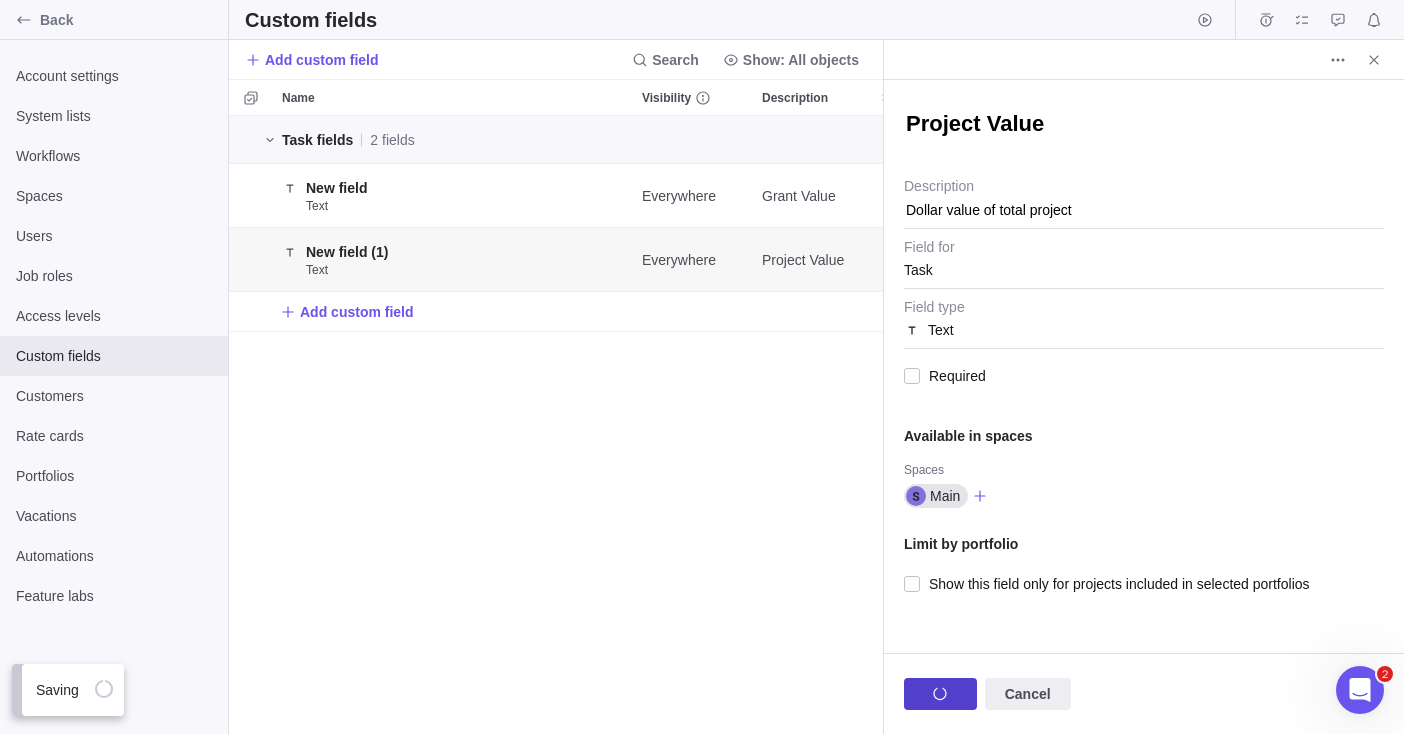 scroll, scrollTop: 16, scrollLeft: 16, axis: both 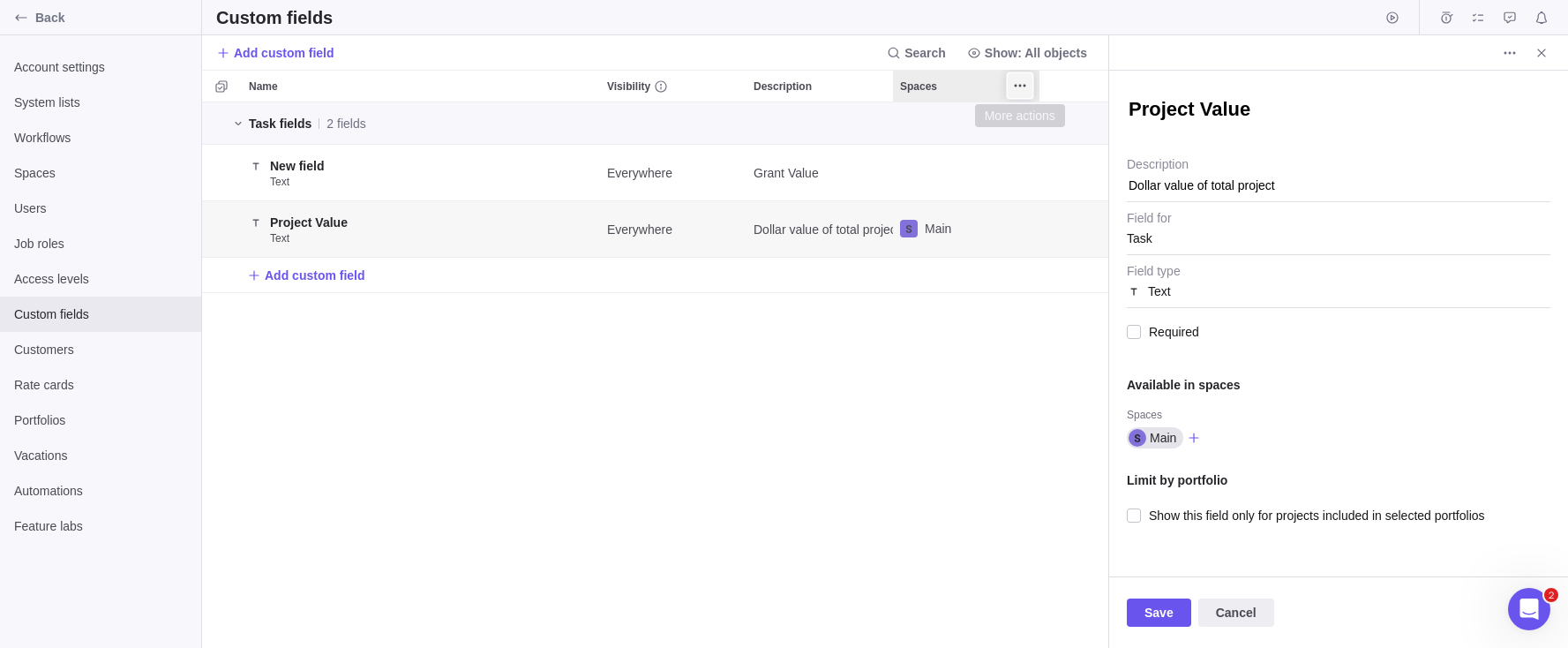click at bounding box center (1020, 86) 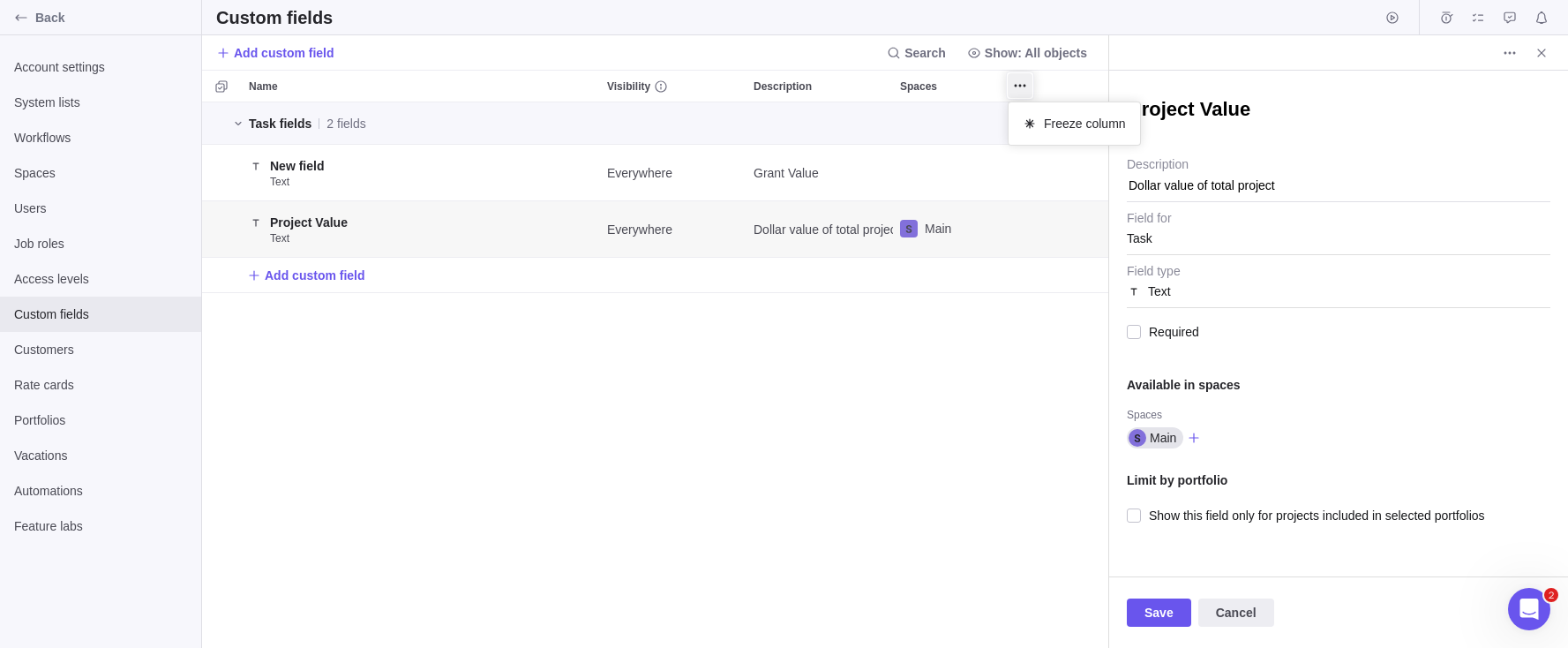 click on "Name Visibility Description Spaces Task fields 2 fields New field Text Everywhere Grant Value Project Value Text Everywhere Dollar value of total project Main Add custom field" at bounding box center [655, 358] 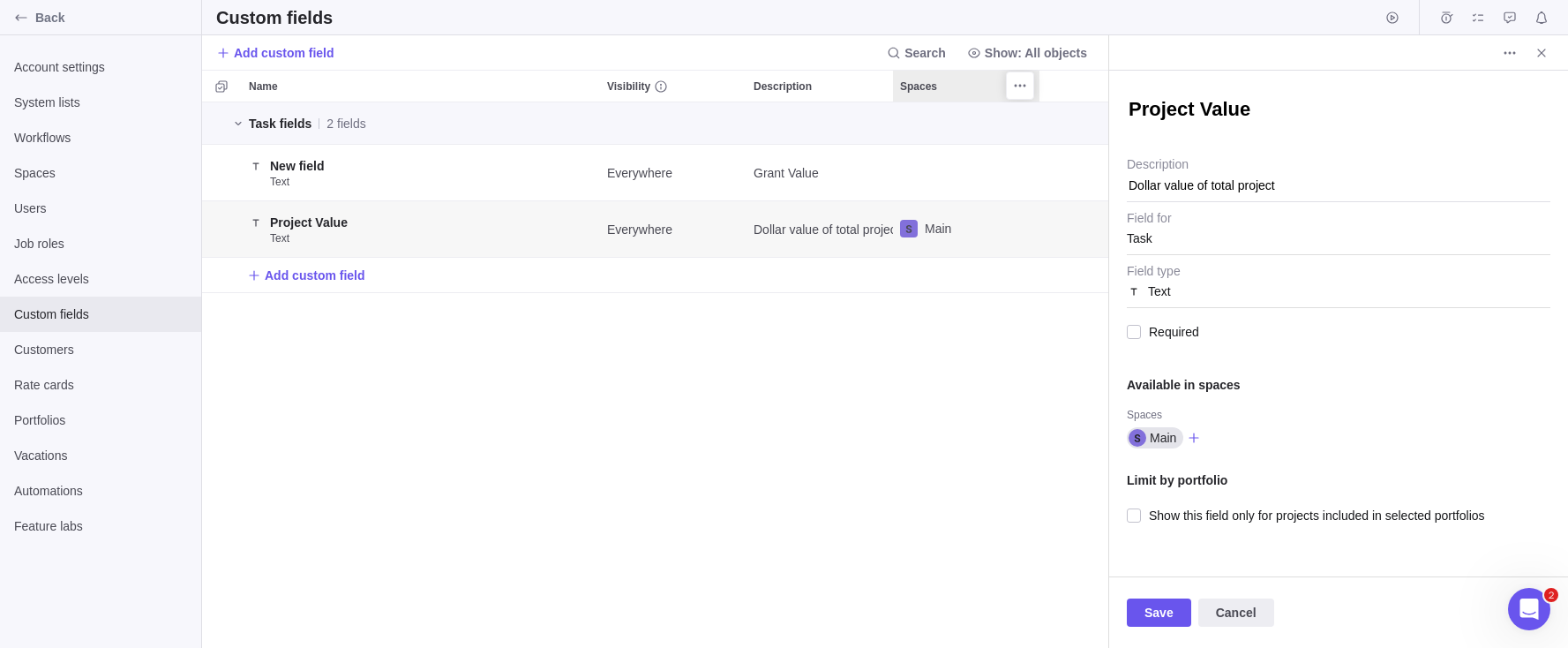 click on "Spaces" at bounding box center (919, 87) 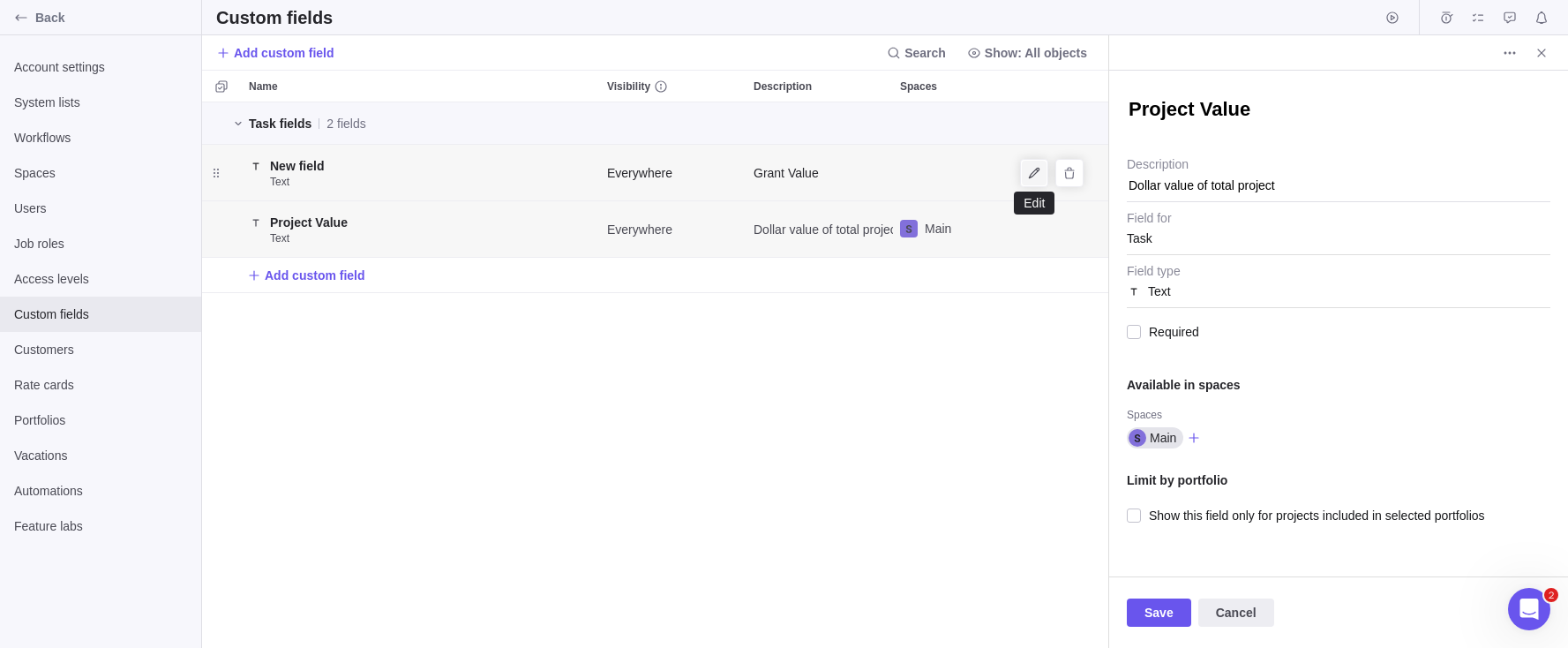 click 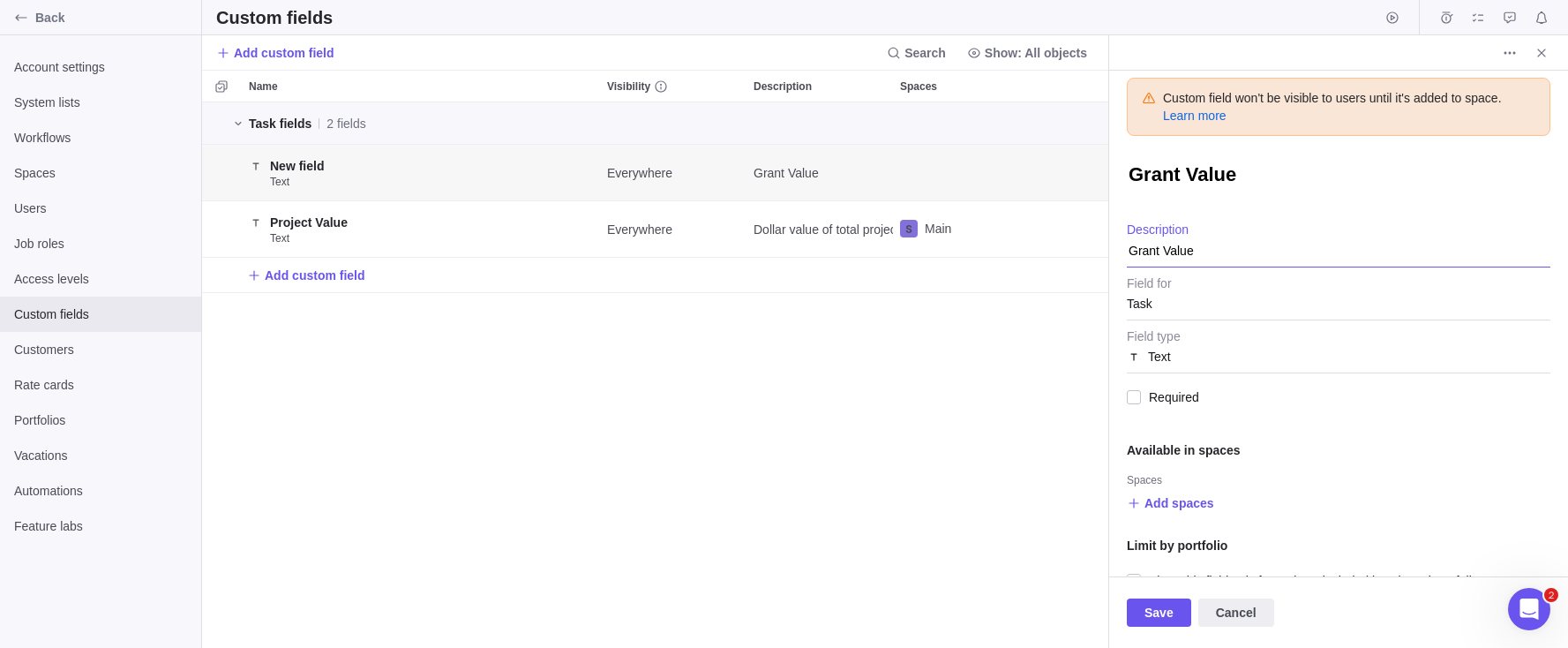 drag, startPoint x: 1149, startPoint y: 247, endPoint x: 1122, endPoint y: 245, distance: 27.073973 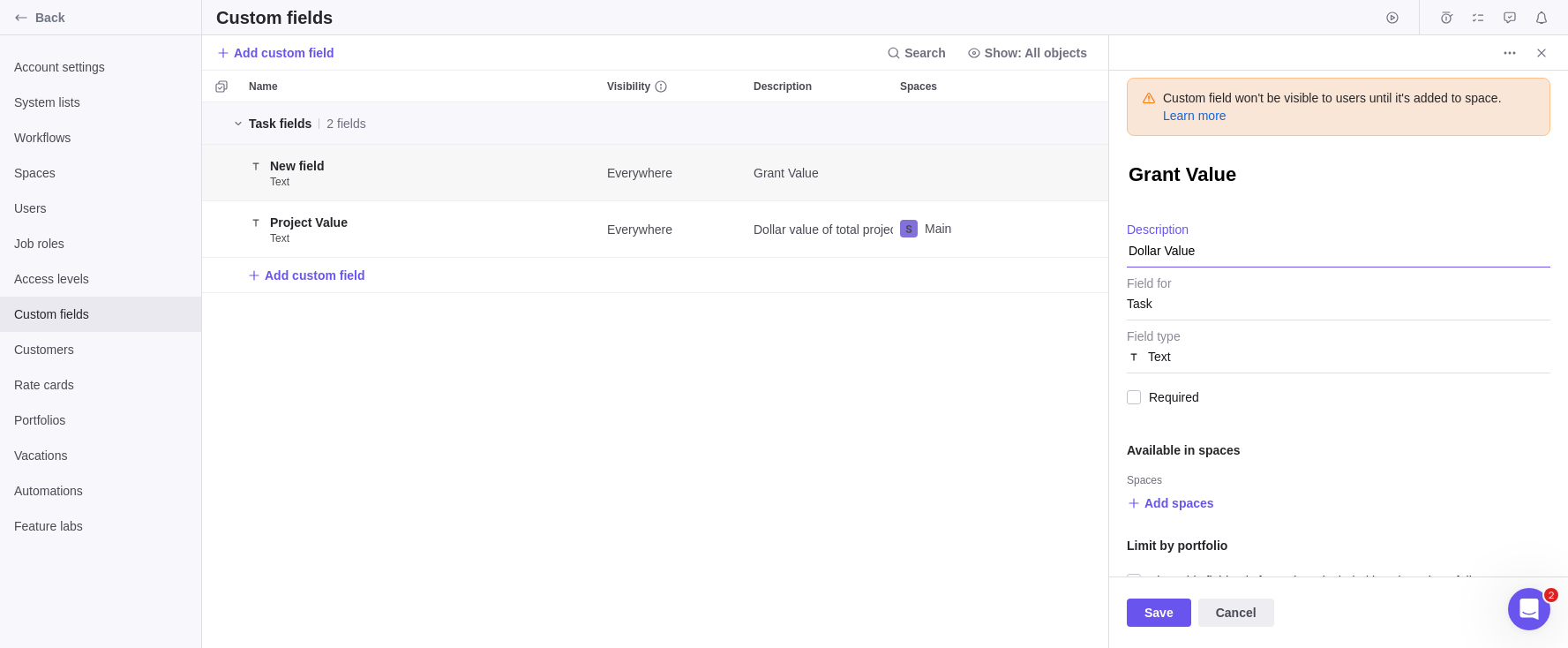 click on "Dollar Value" at bounding box center (1339, 245) 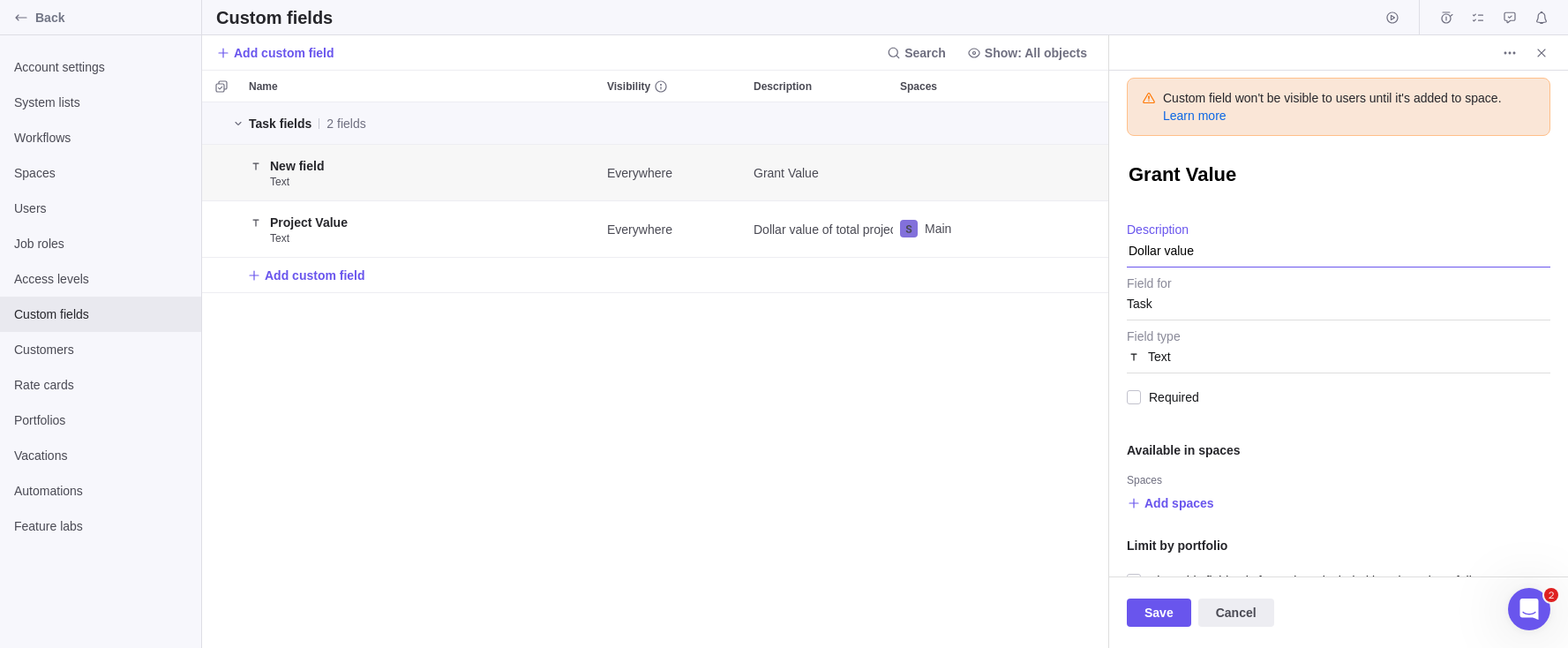 click on "Dollar value" at bounding box center [1339, 245] 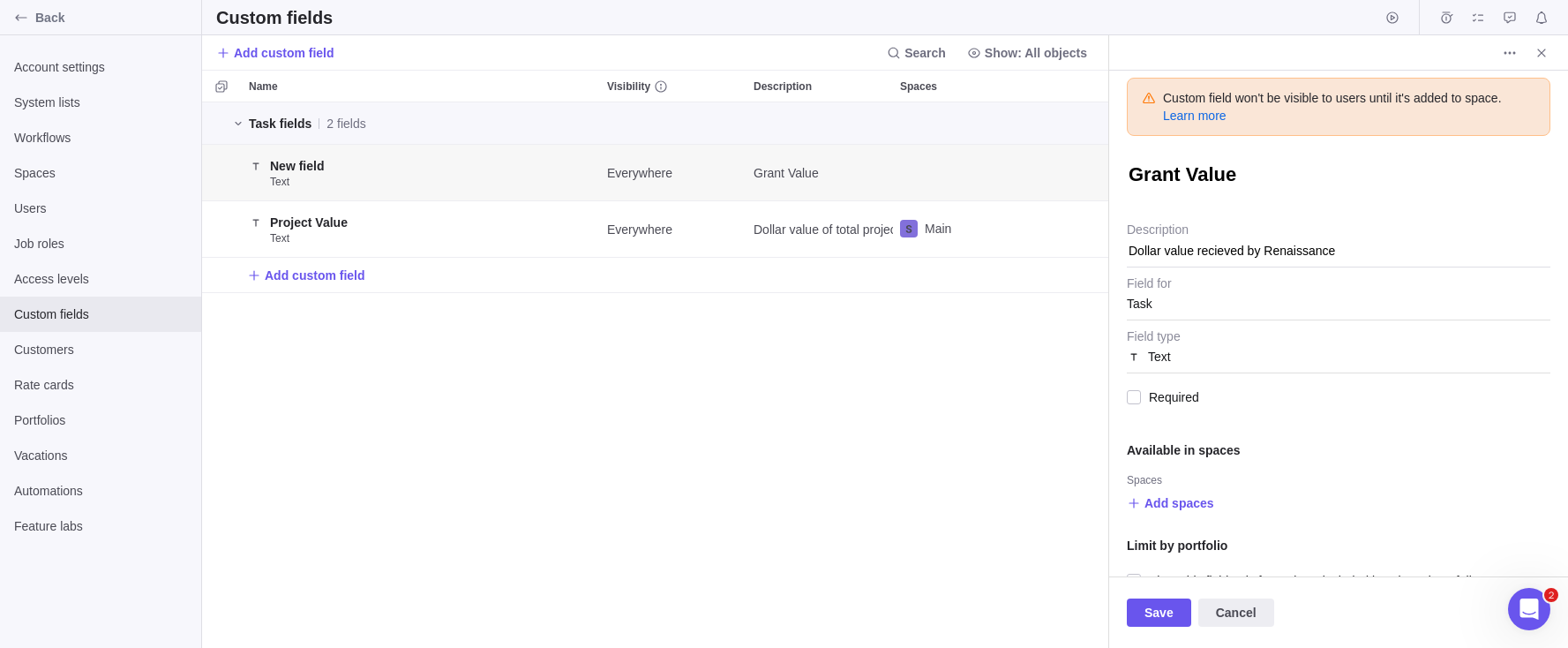 click on "Text" at bounding box center (1339, 351) 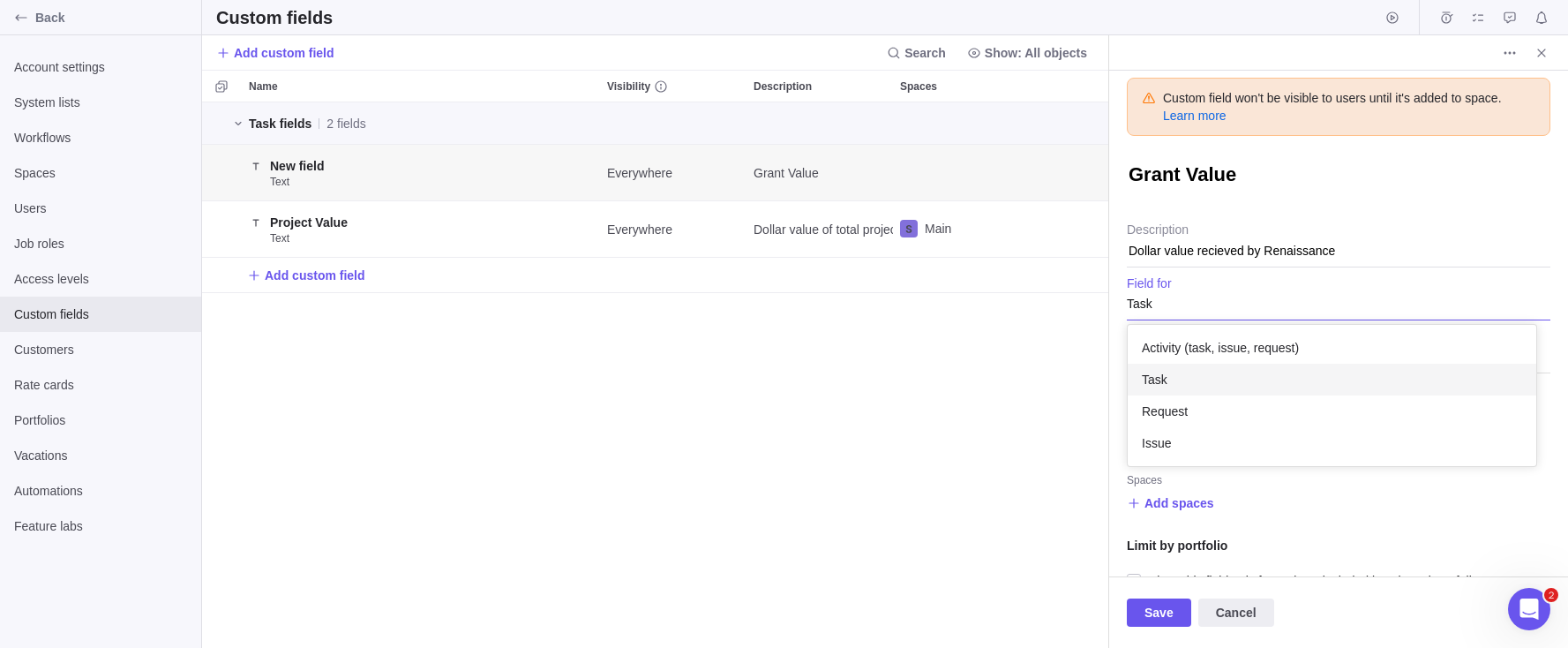 click on "Task" at bounding box center [1332, 380] 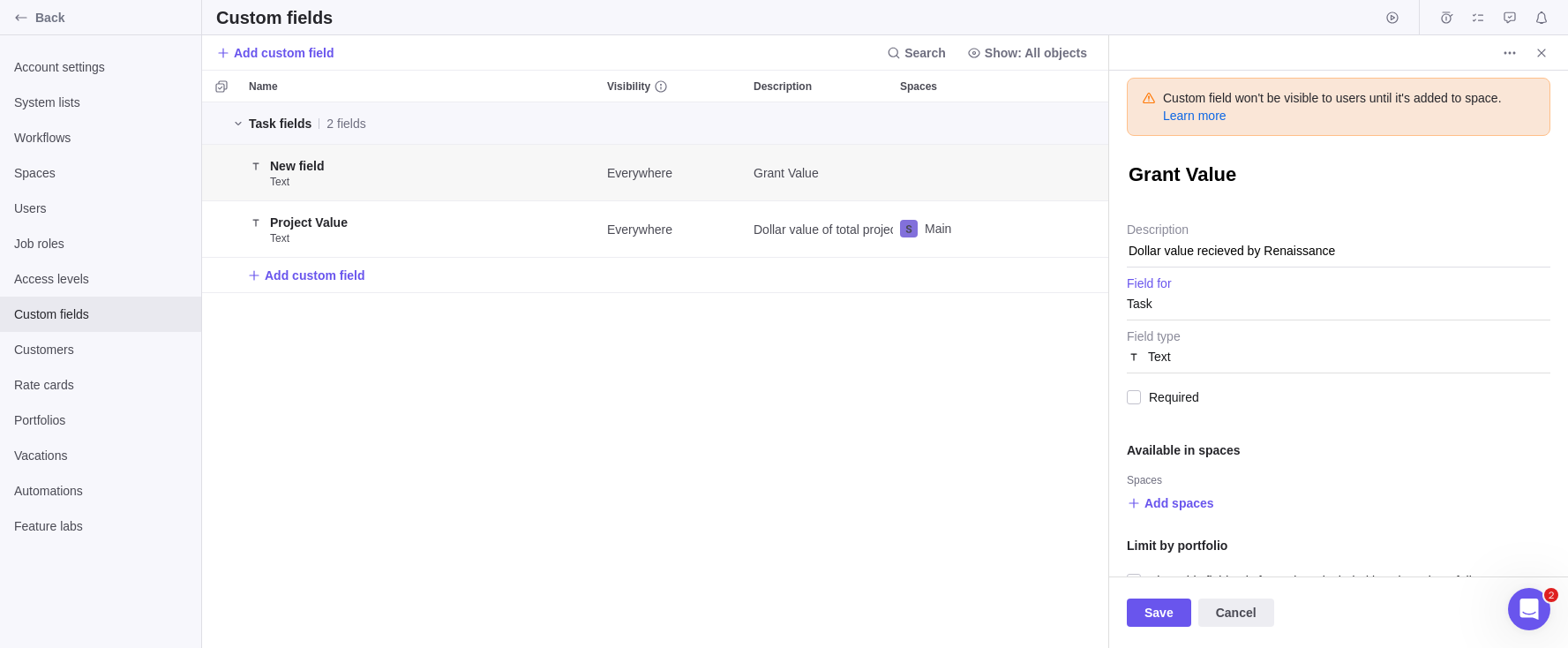 click on "Text" at bounding box center (1339, 351) 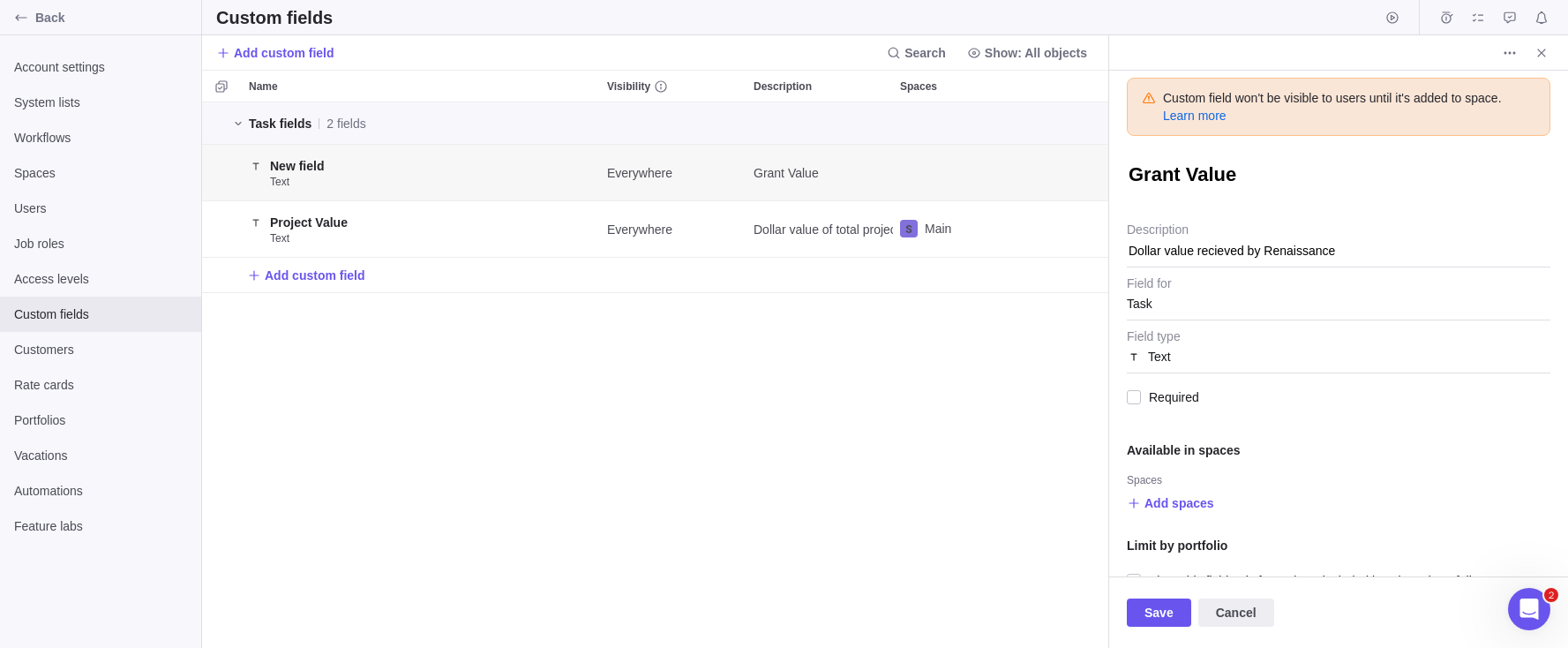 click on "Text" at bounding box center [1339, 351] 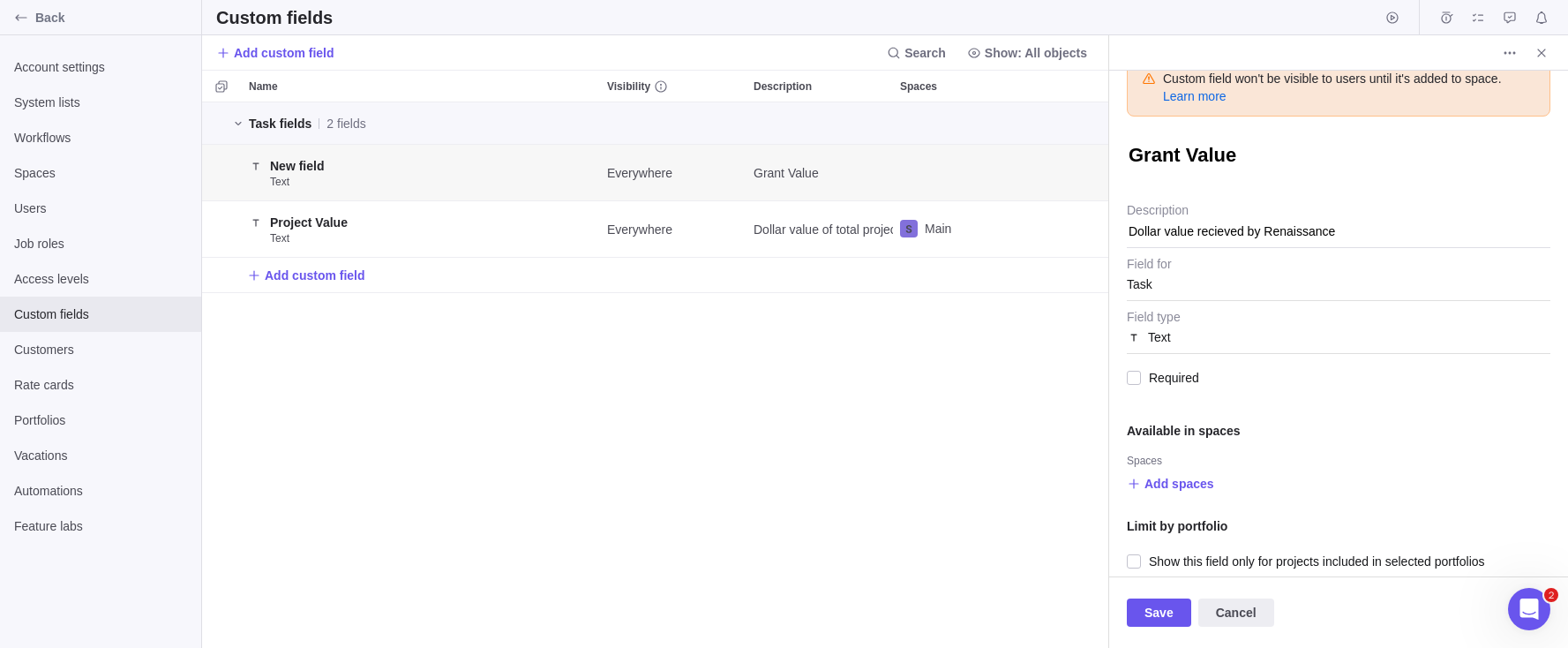 scroll, scrollTop: 38, scrollLeft: 0, axis: vertical 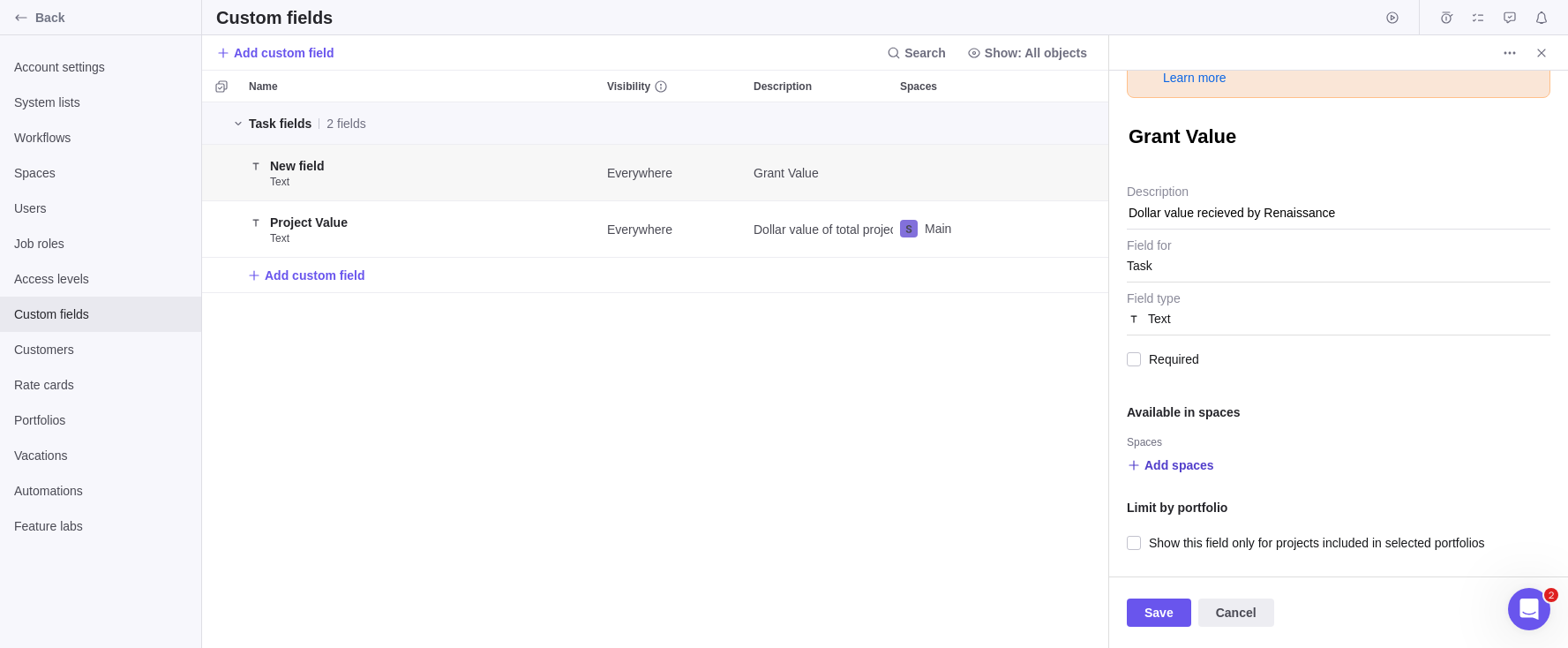click on "Add spaces" at bounding box center (1179, 465) 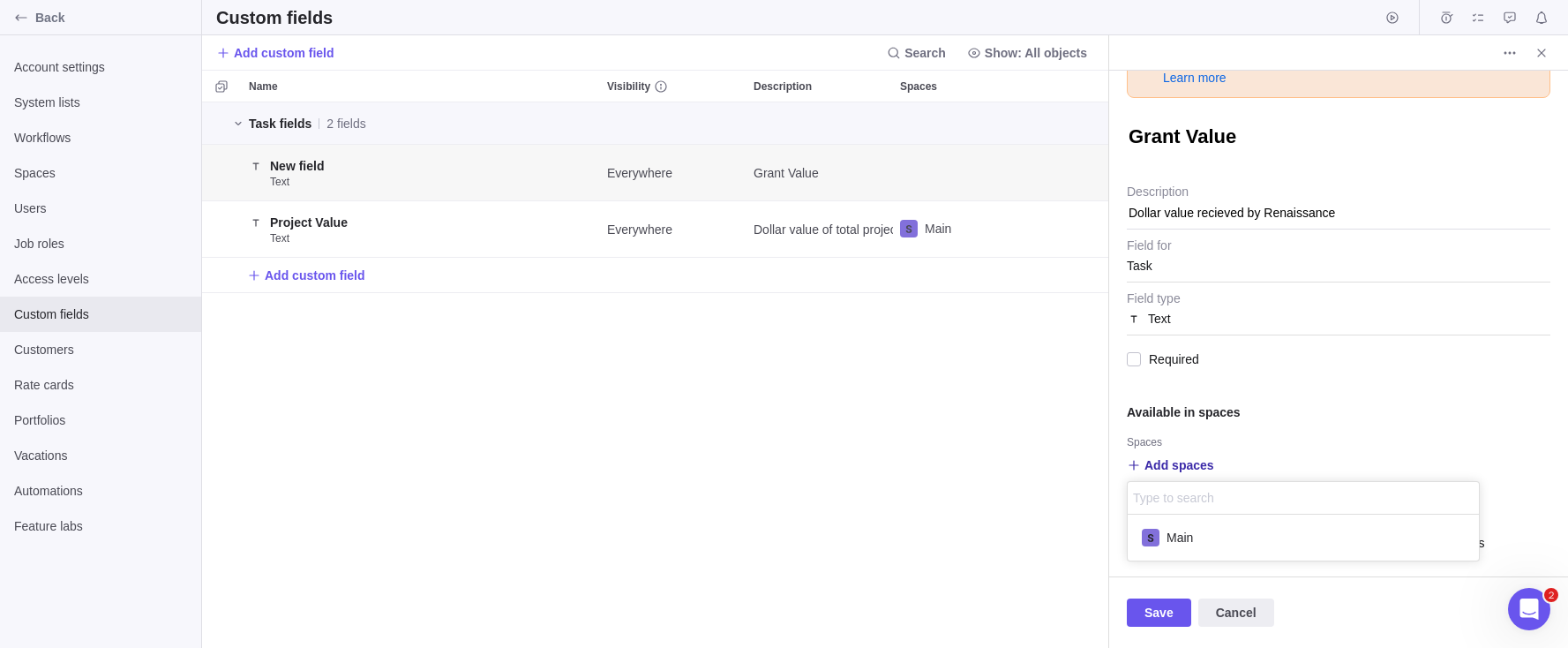 scroll, scrollTop: 14, scrollLeft: 14, axis: both 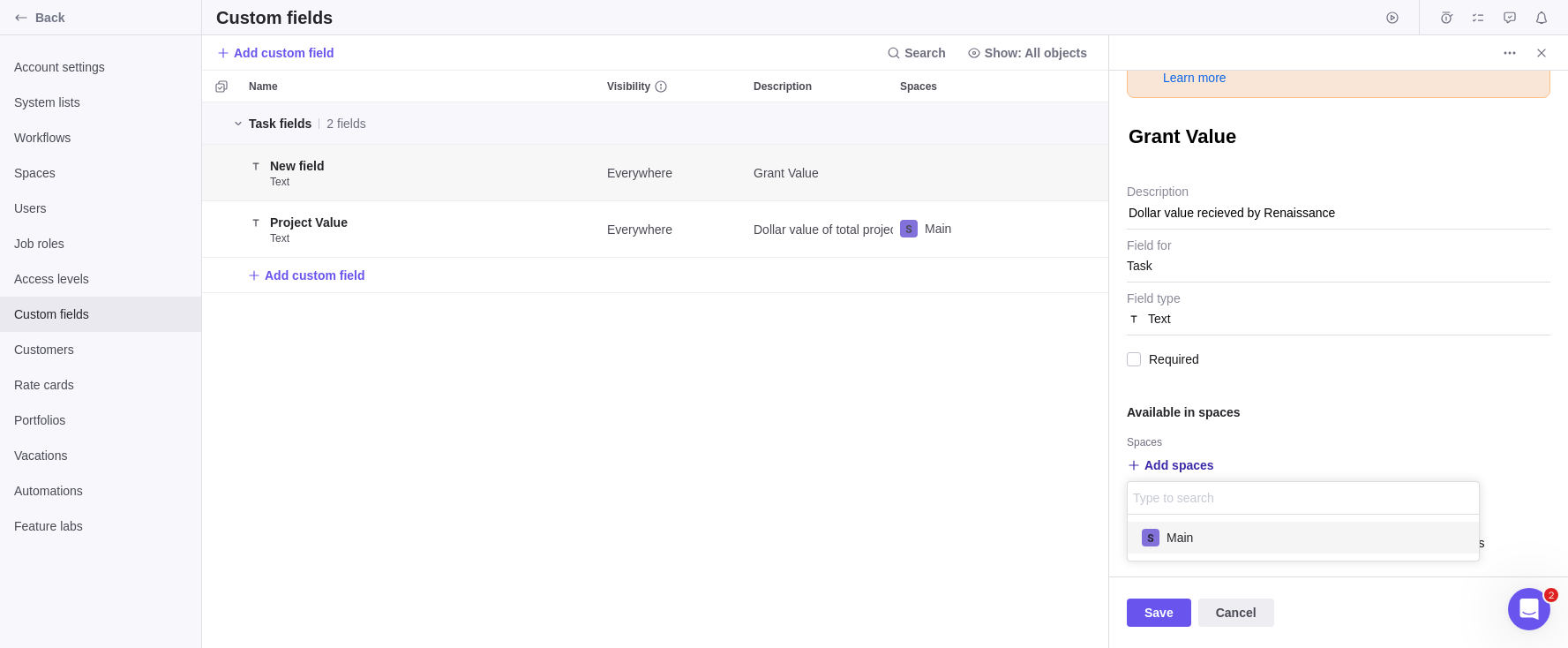 click on "Main" at bounding box center [1180, 538] 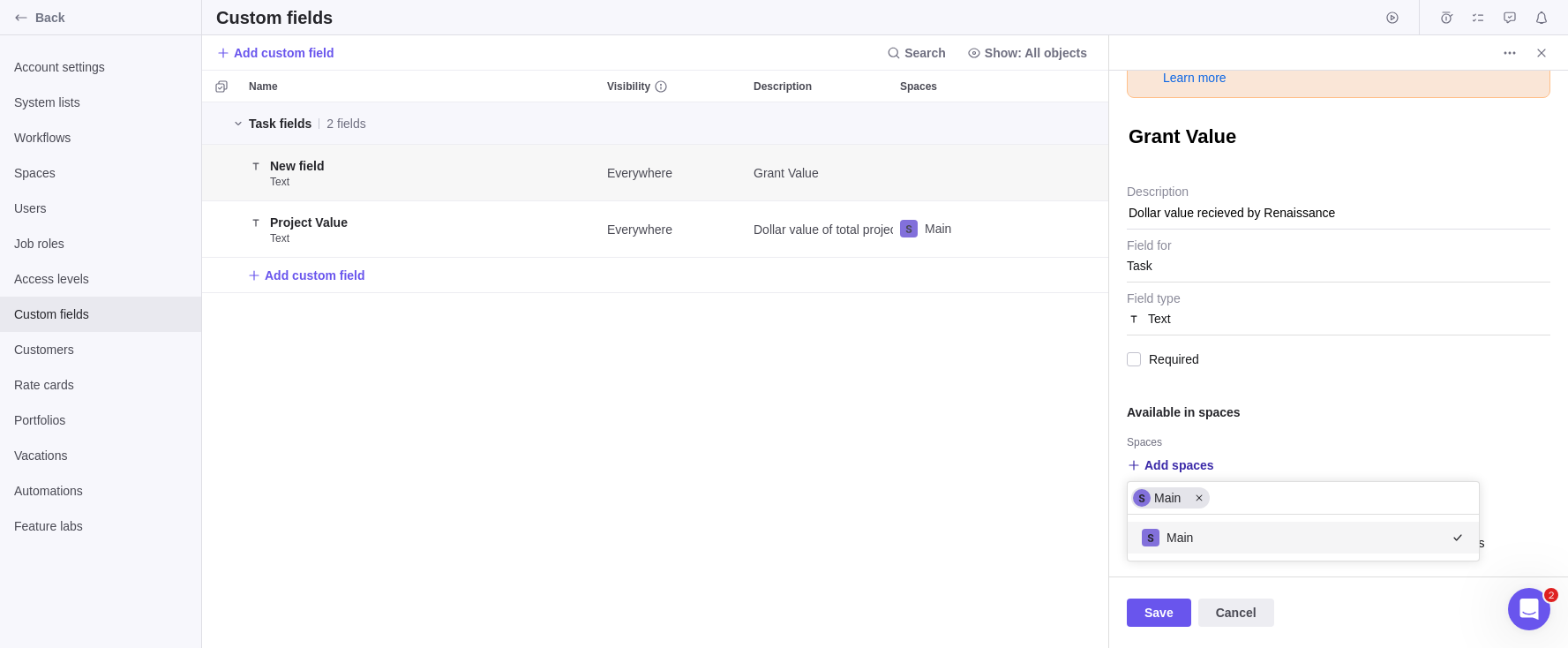 click on "Custom field won't be visible to users until it's added to space.   Learn more Grant Value Dollar value recieved by Renaissance Description Task Field for Text Field type Required Available in spaces Spaces Add spaces Main Main Limit by portfolio Show this field only for projects included in selected portfolios" at bounding box center [1339, 323] 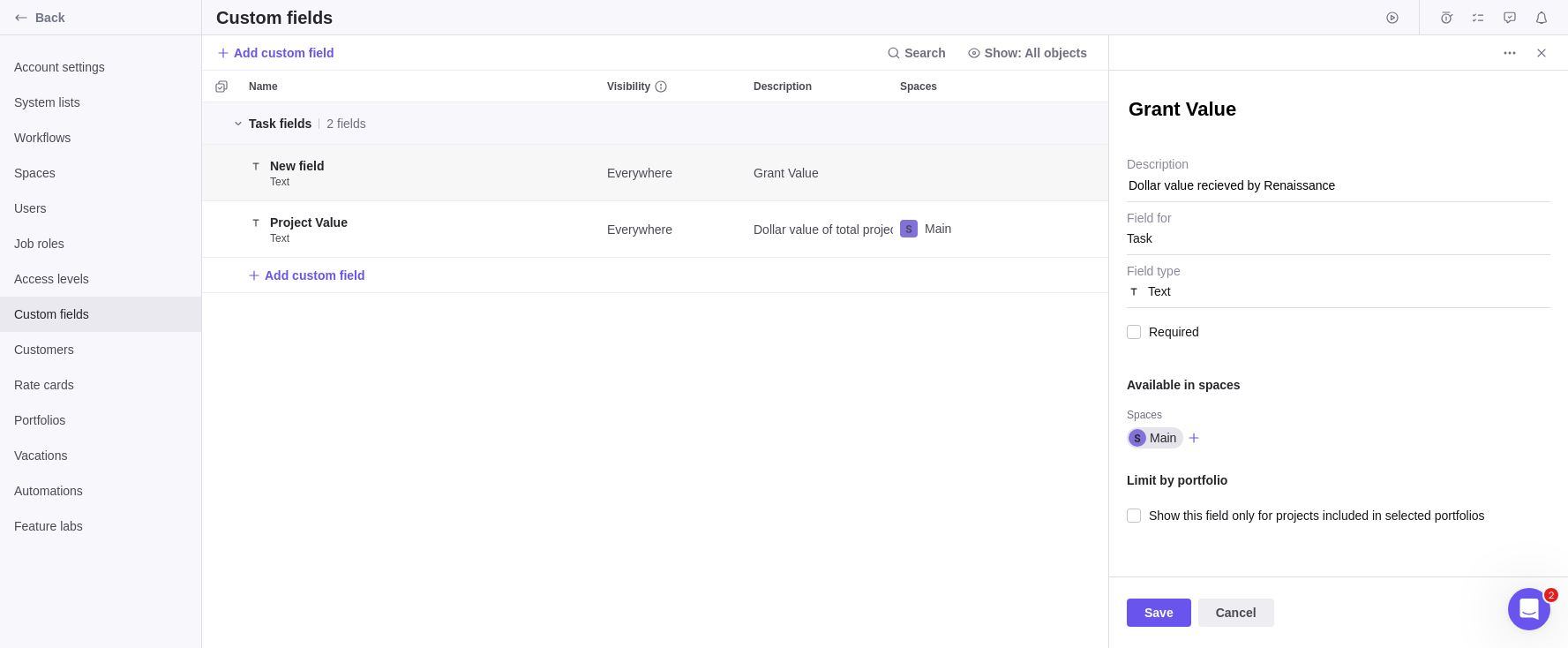 click on "Text" at bounding box center (1339, 286) 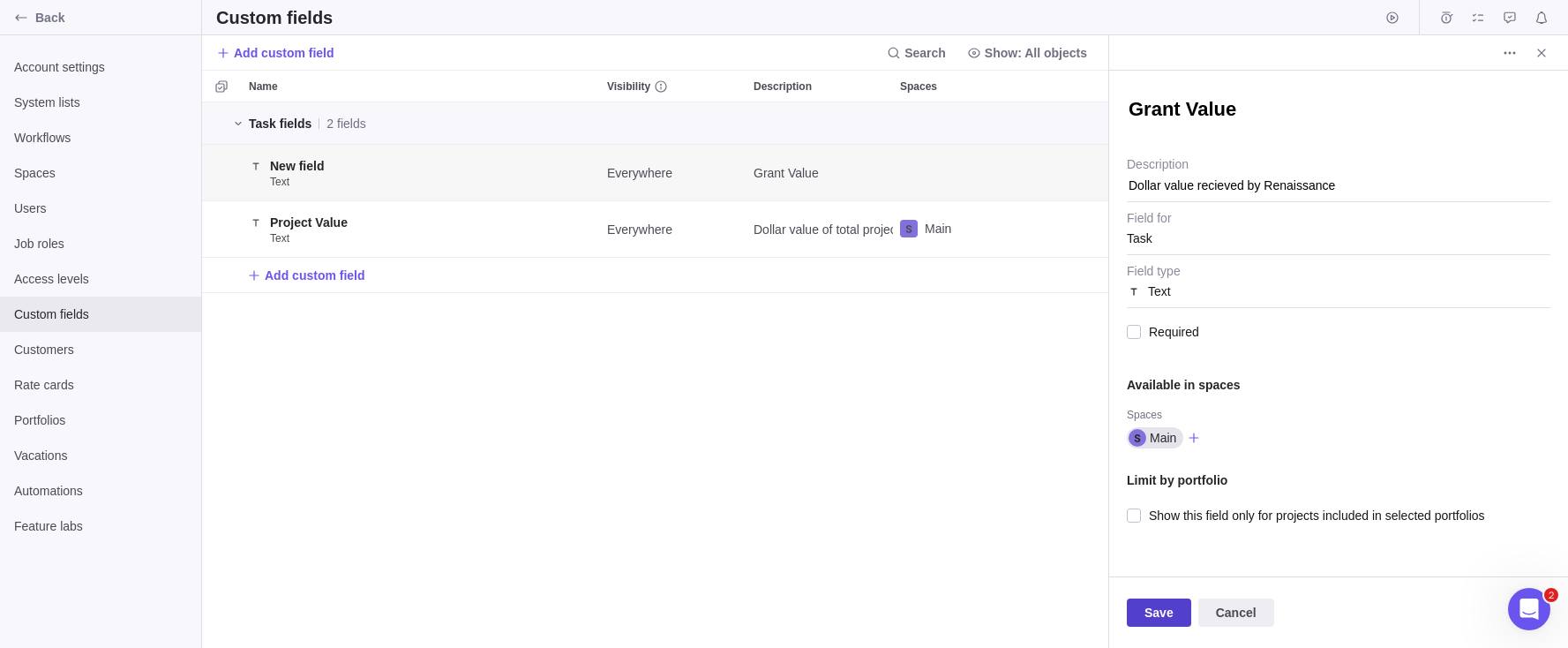 click on "Save" at bounding box center (1159, 613) 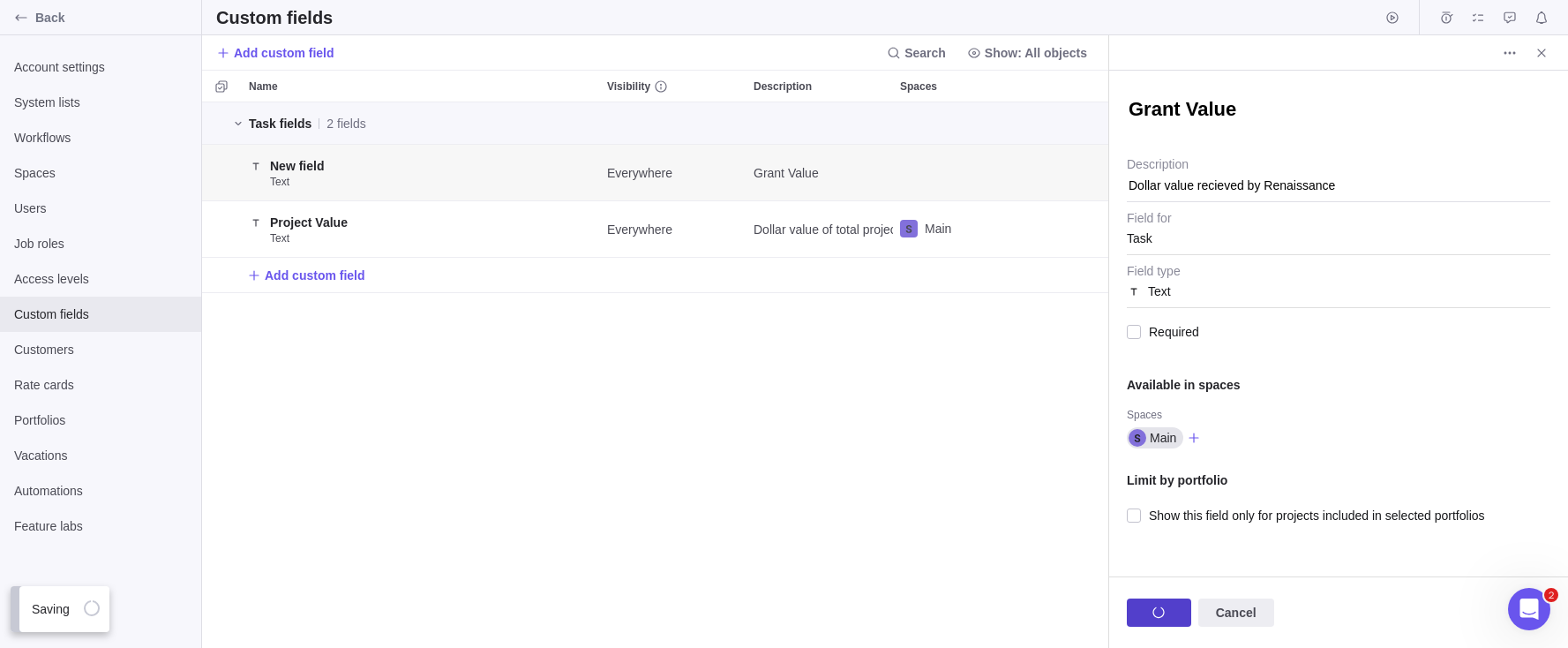 scroll, scrollTop: 14, scrollLeft: 14, axis: both 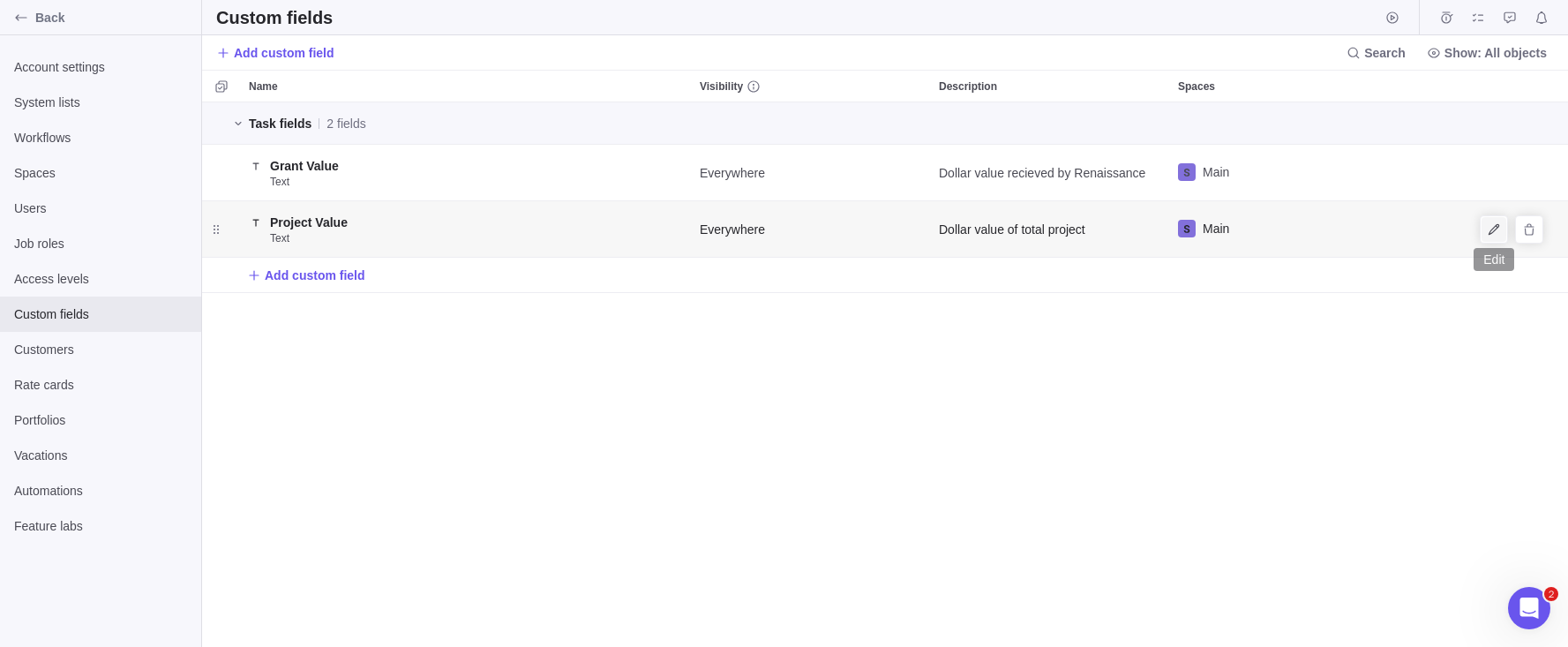 click at bounding box center [1494, 229] 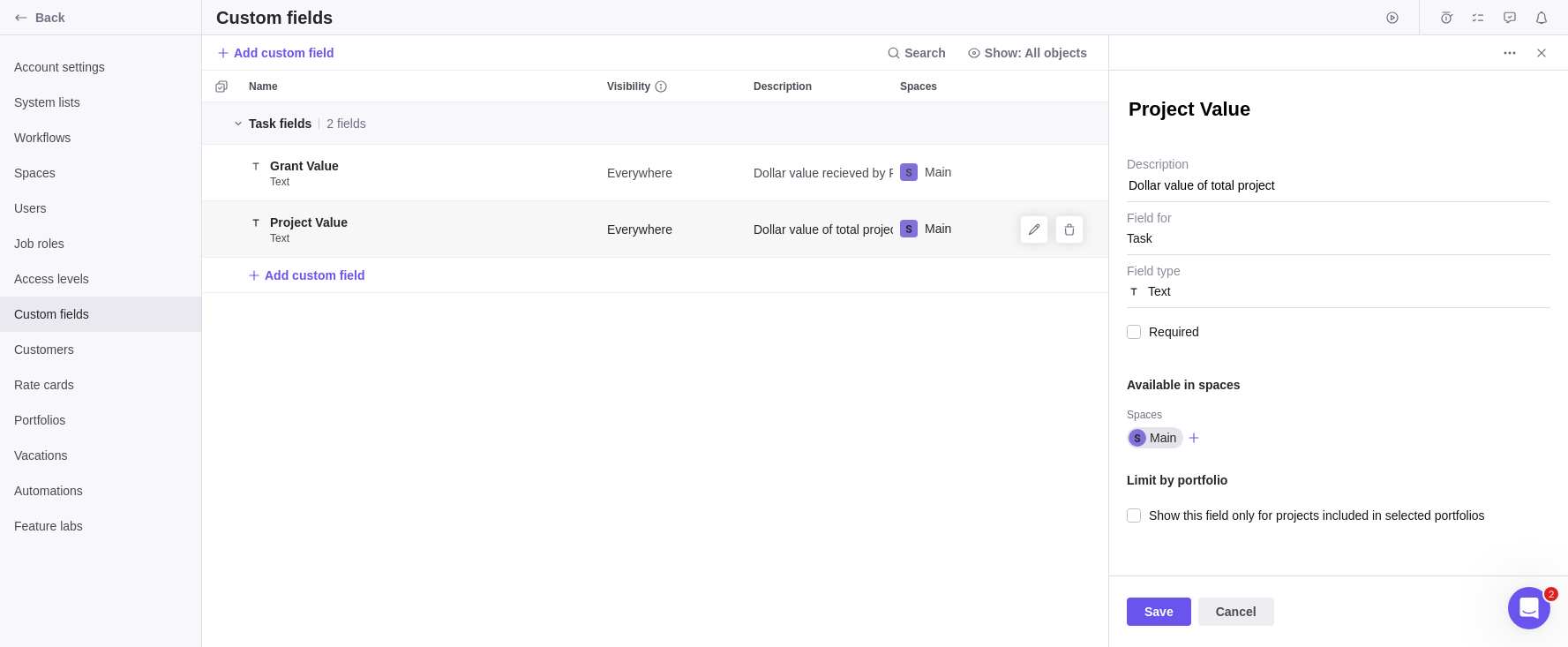 click on "Available in spaces" at bounding box center (1339, 385) 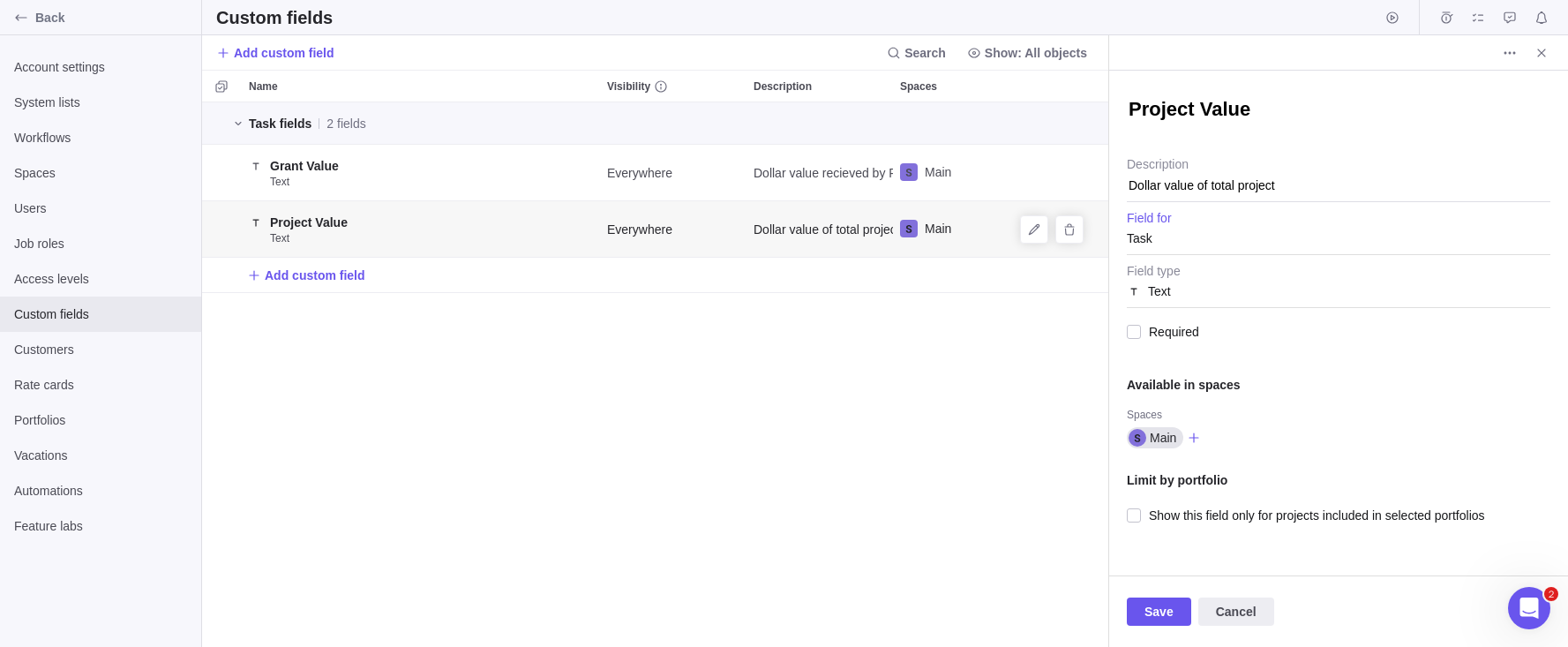 click on "Task" at bounding box center (1339, 238) 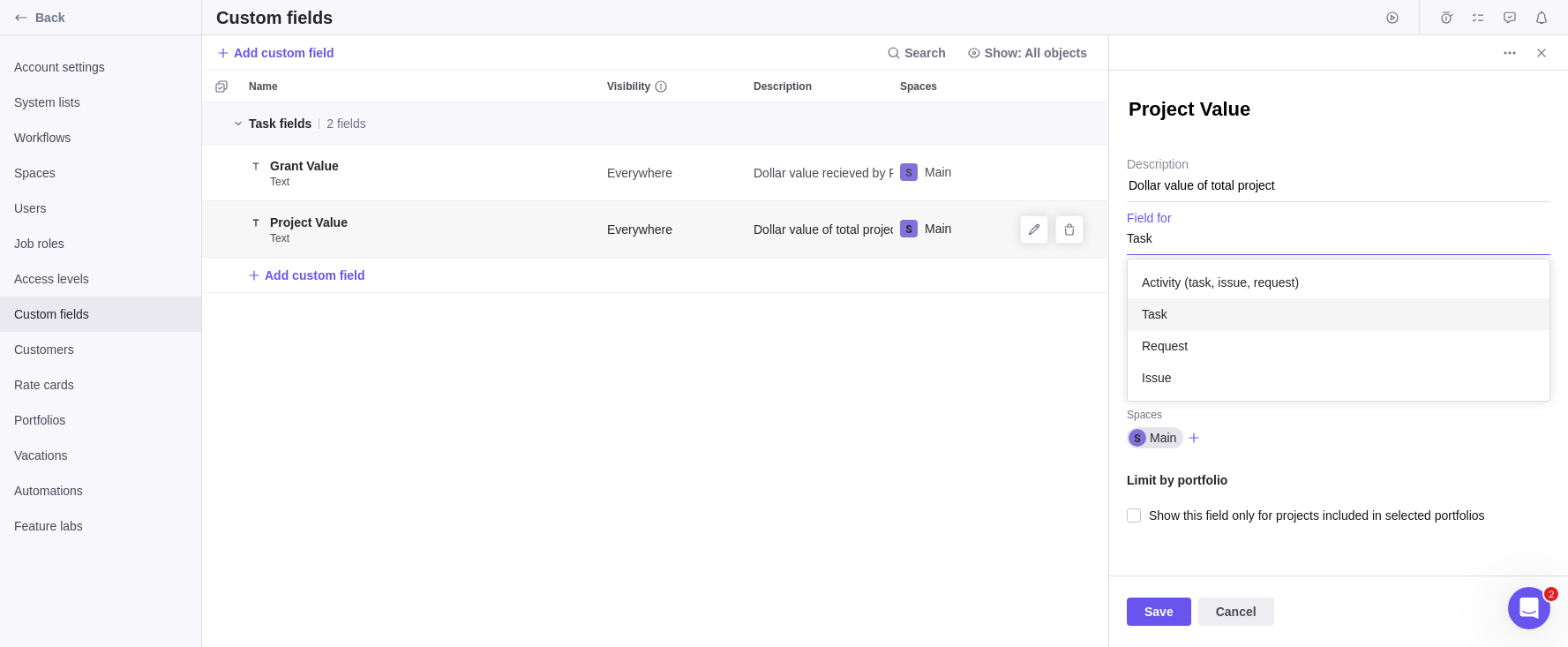 click on "Back Account settings System lists Workflows Spaces Users Job roles Access levels Custom fields Customers Rate cards Portfolios Vacations Automations Feature labs Custom fields Add custom field Search Show: All objects Name Visibility Description Spaces Task fields 2 fields Grant Value Text Everywhere Dollar value recieved by Renaissance Main Project Value Text Everywhere Dollar value of total project Main Add custom field Project Value Dollar value of total project Description Task Activity (task, issue, request) Task Request Issue Field for Text Field type Required Available in spaces Spaces Main Limit by portfolio Show this field only for projects included in selected portfolios Save Cancel
2 [DATE] - [DATE] (762d) Prev Next [DATE] Su Mo Tu We Th Fr Sa     1 2 3 4 5 6 7 8 9 10 11 12 13 14 15 16 17 18 19 20 21 22 23 24 25 26 27 28 29 30 31     [DATE] Done x
Import from CSV | Birdview
Close Custom fields More actions More actions" at bounding box center [784, 323] 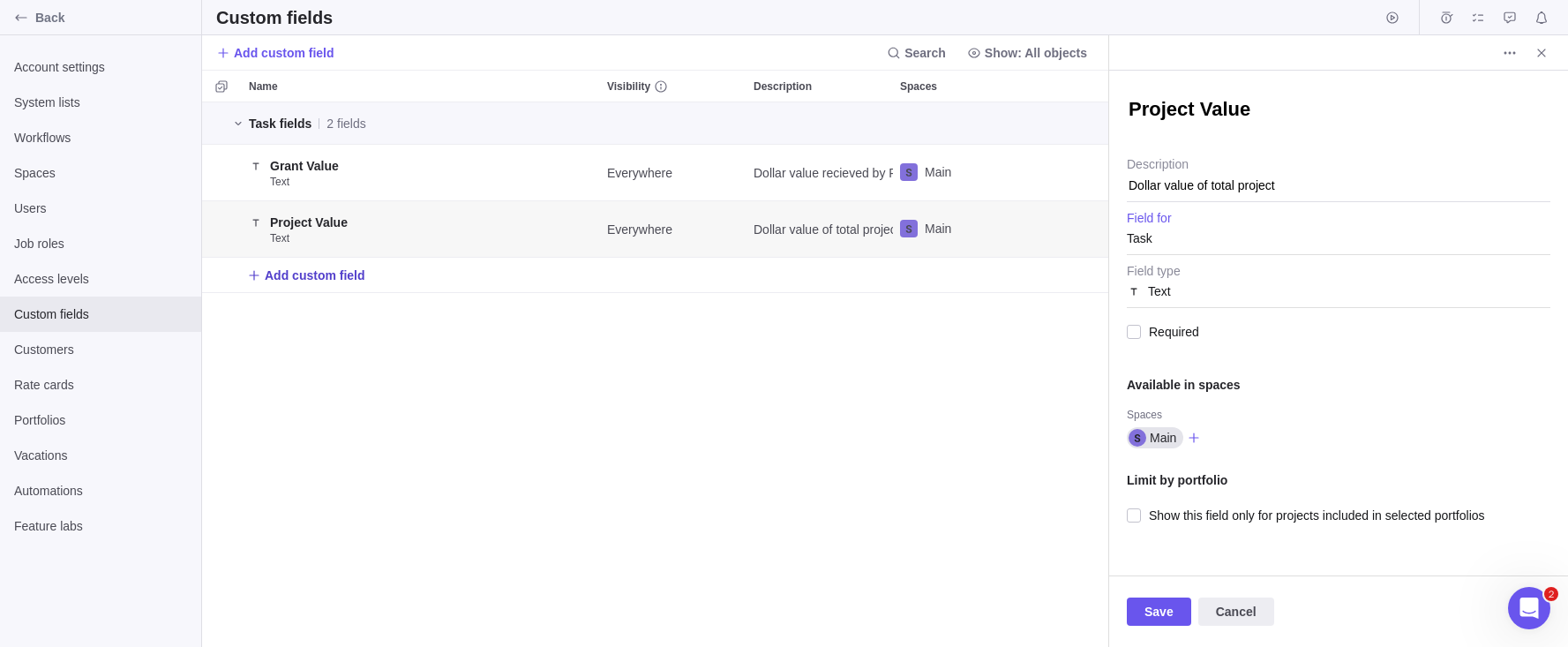 click on "Add custom field" at bounding box center [315, 275] 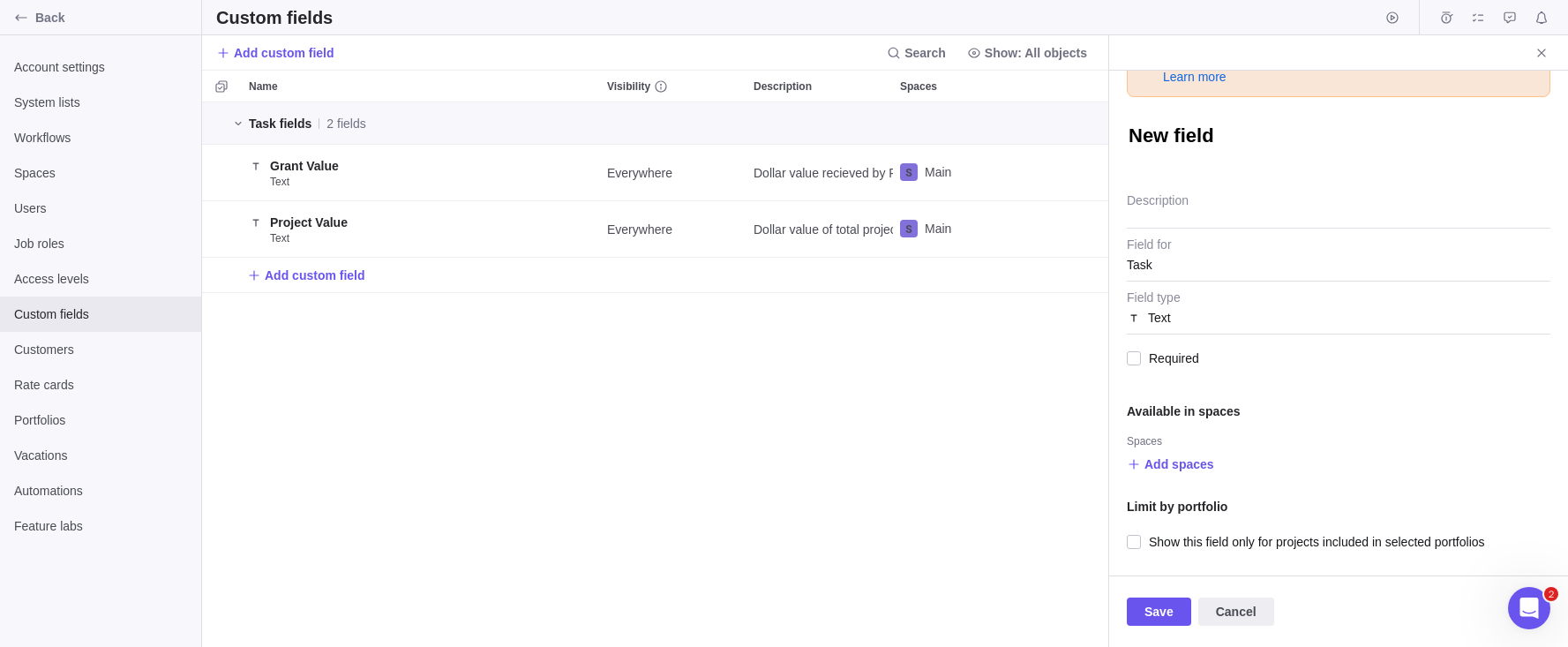 scroll, scrollTop: 0, scrollLeft: 0, axis: both 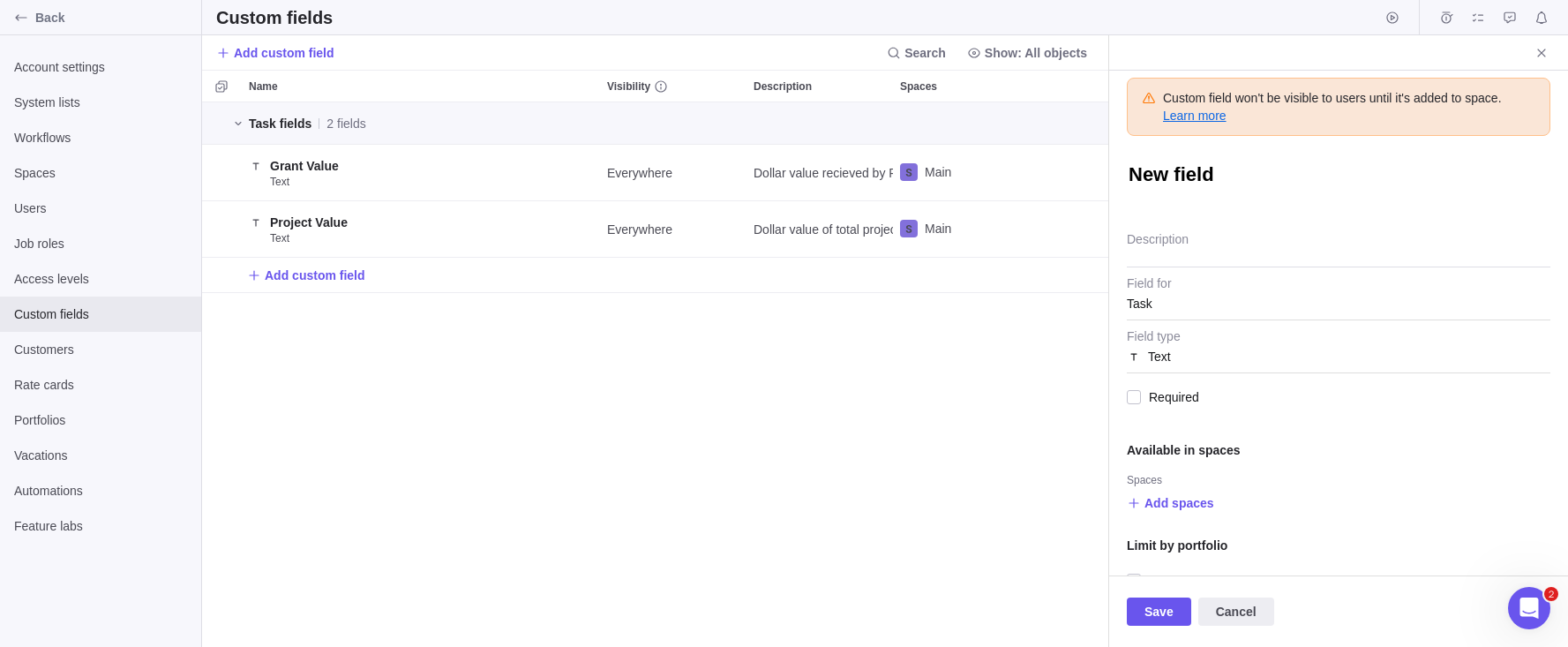 click on "Learn more" at bounding box center (1332, 116) 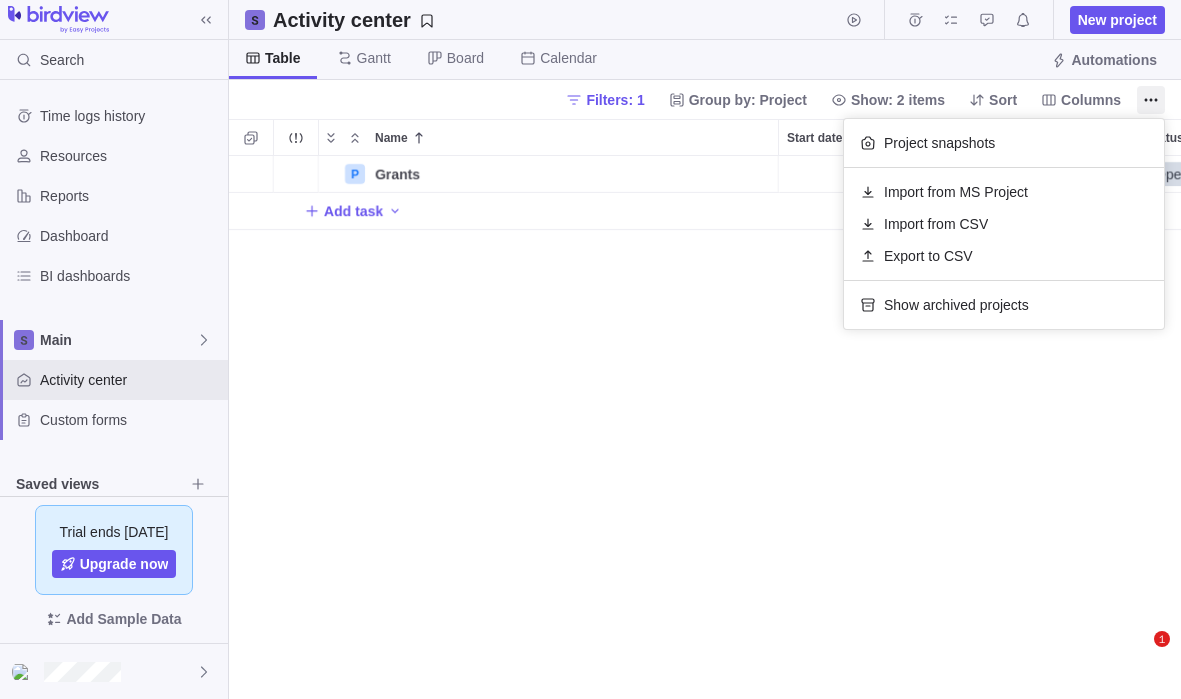 scroll, scrollTop: 0, scrollLeft: 0, axis: both 